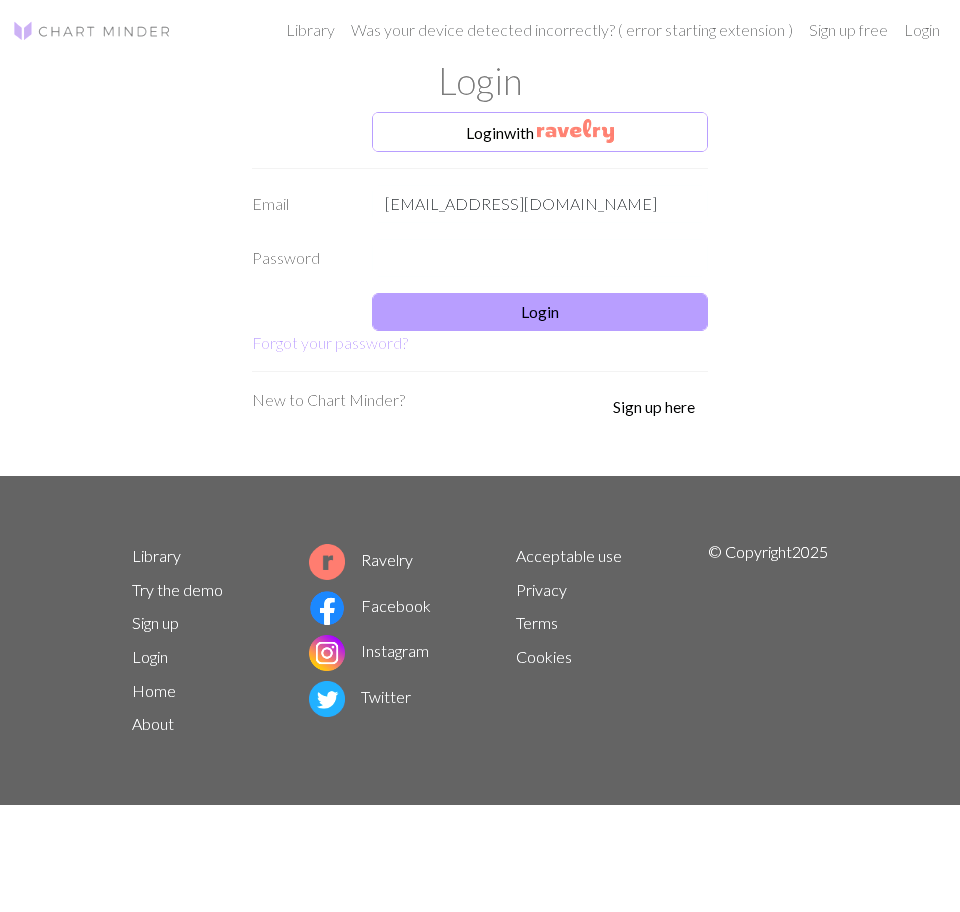 scroll, scrollTop: 0, scrollLeft: 0, axis: both 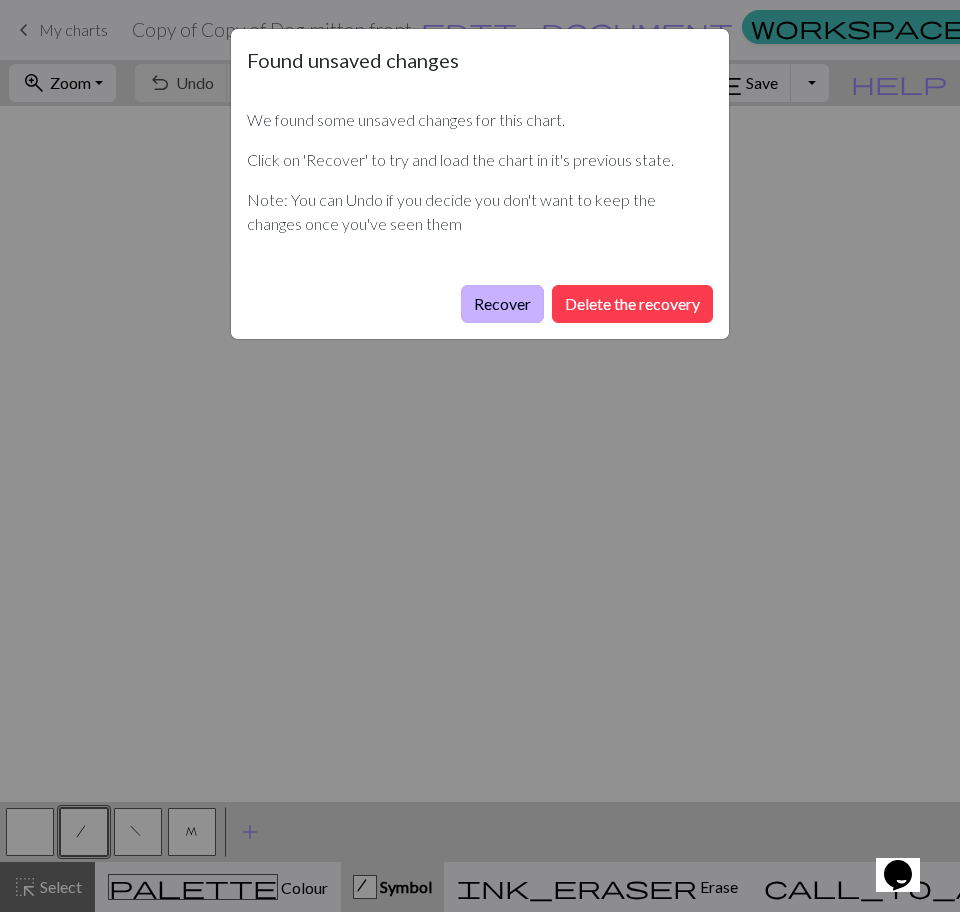 click on "Recover" at bounding box center [502, 304] 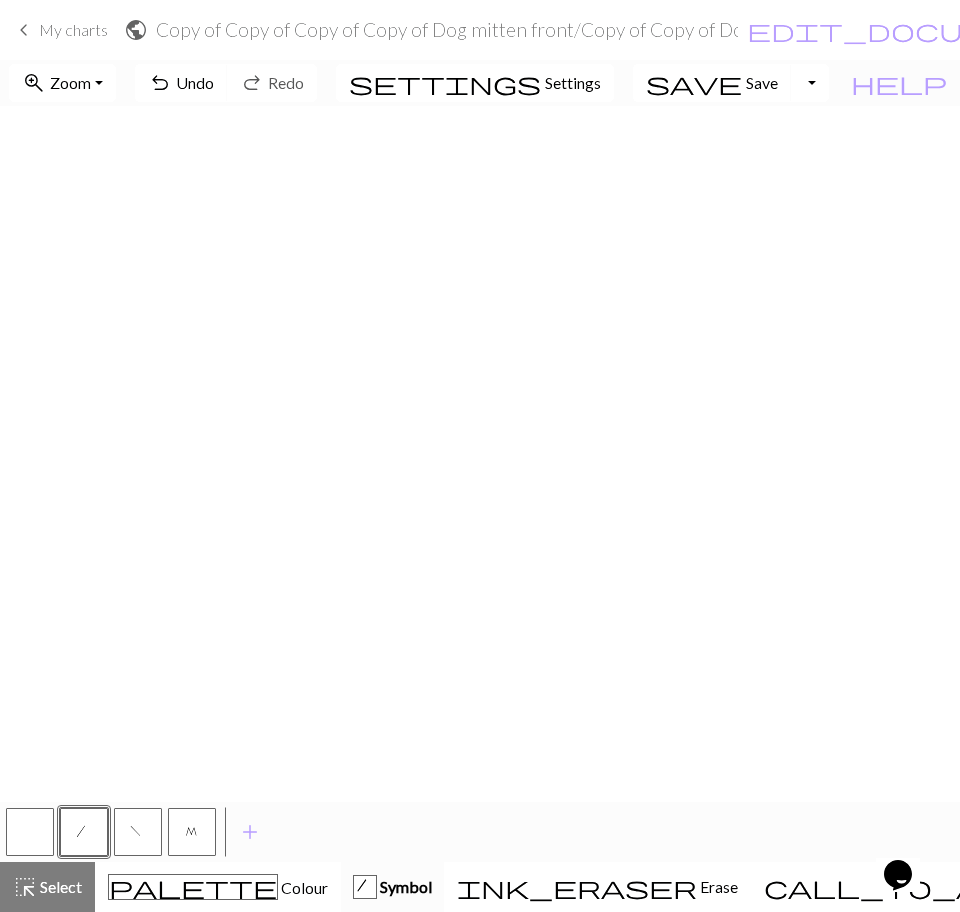 scroll, scrollTop: 0, scrollLeft: 0, axis: both 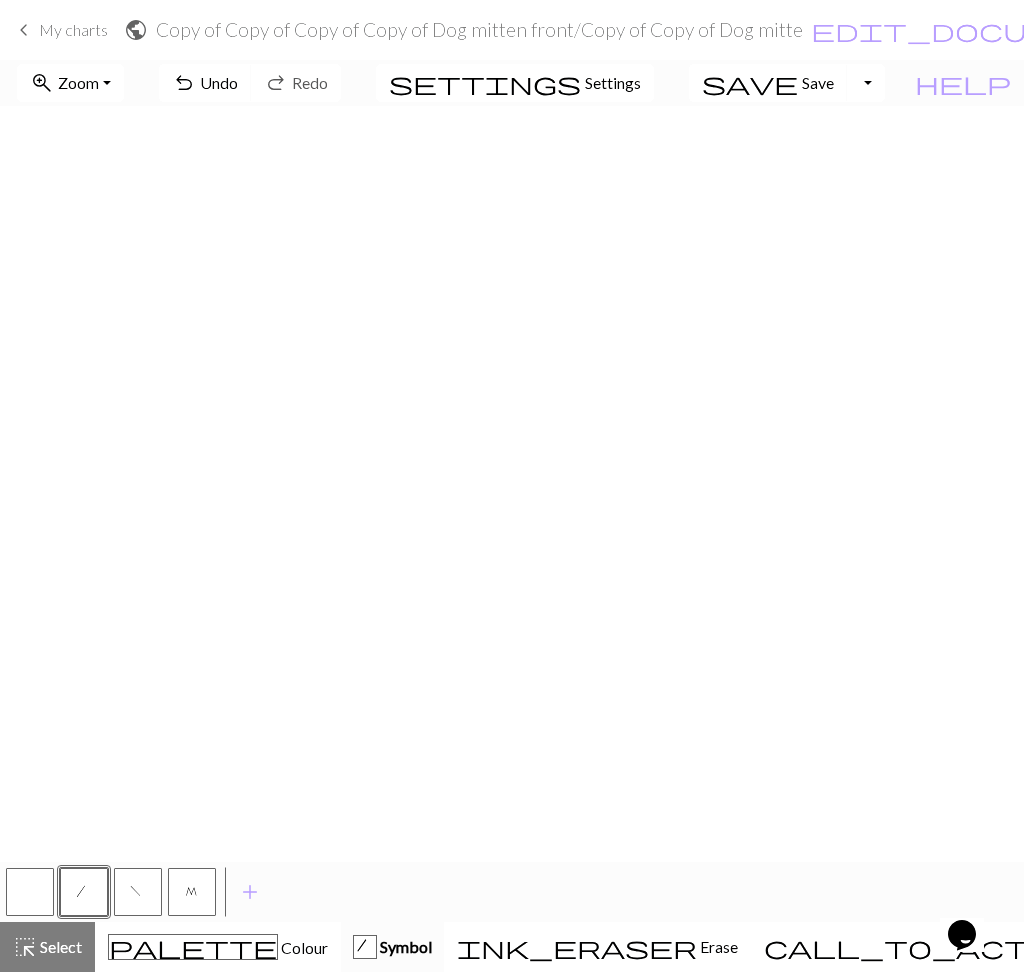 click at bounding box center (30, 892) 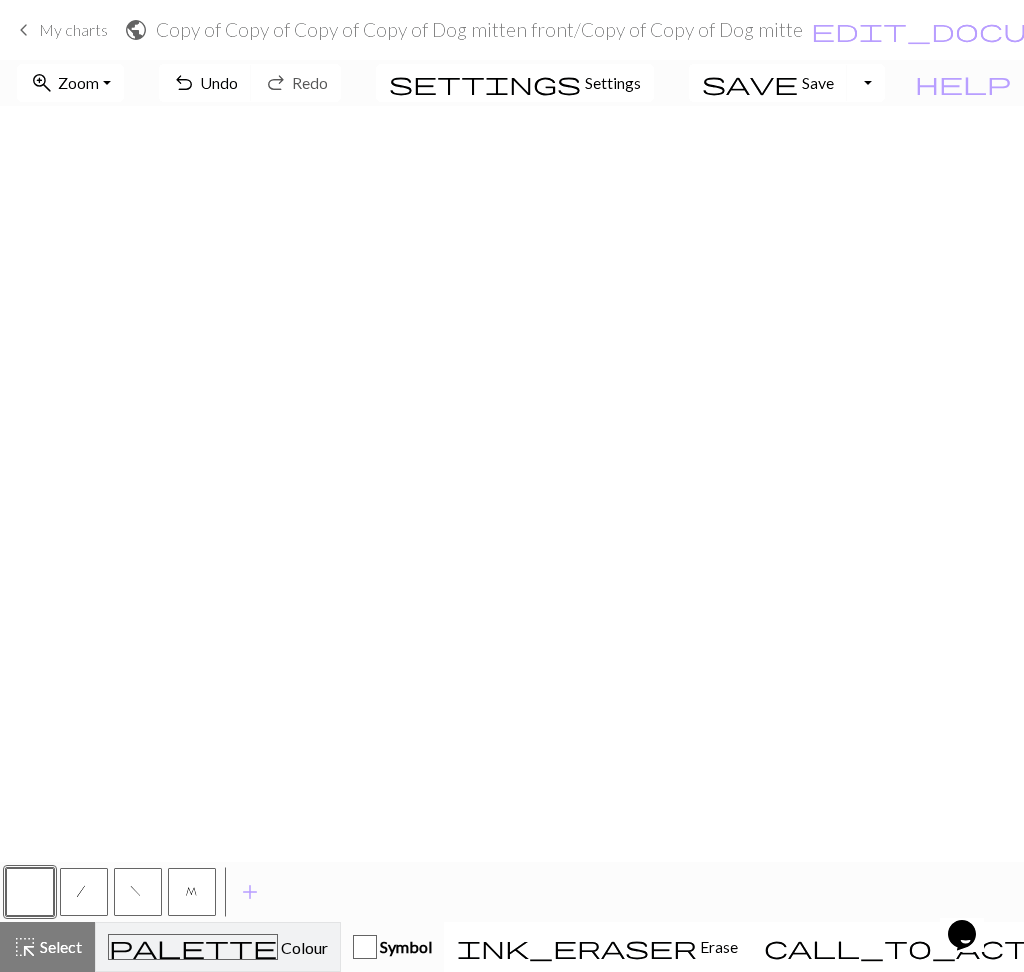 click on "Colour" at bounding box center (303, 947) 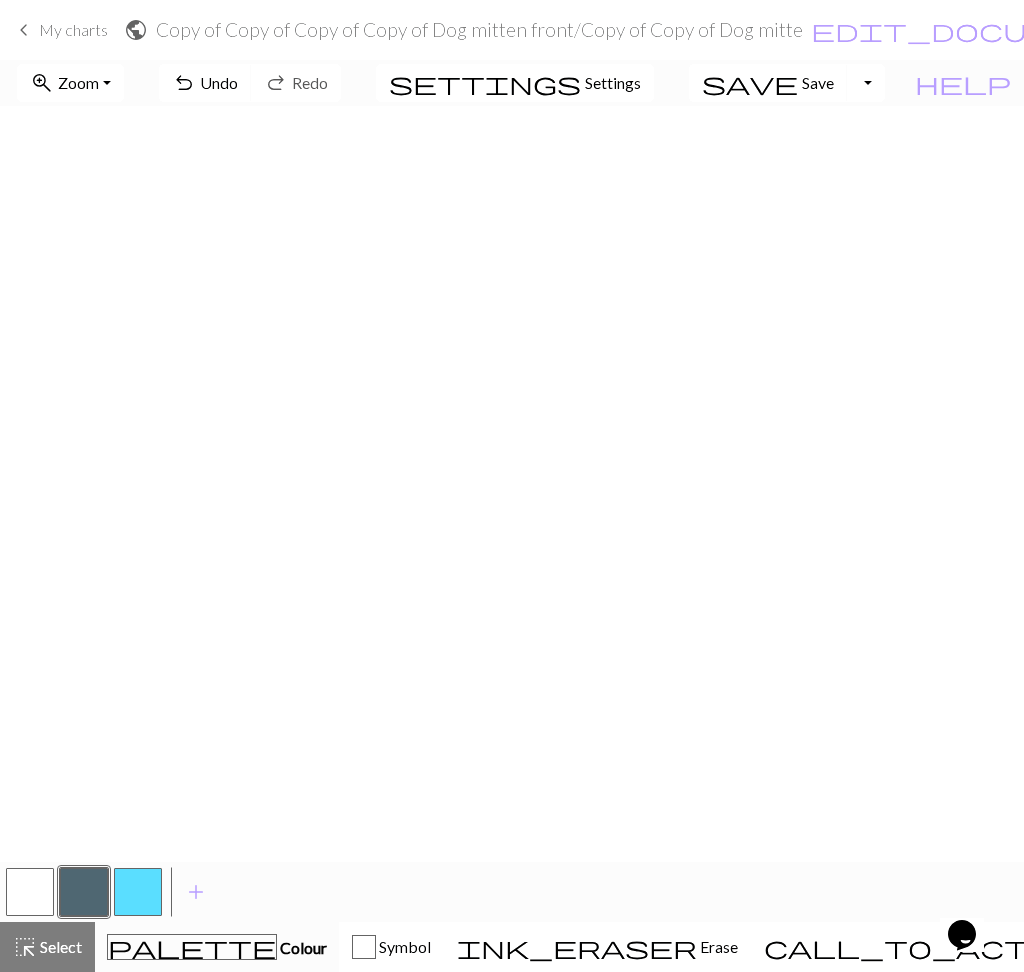 click at bounding box center [30, 892] 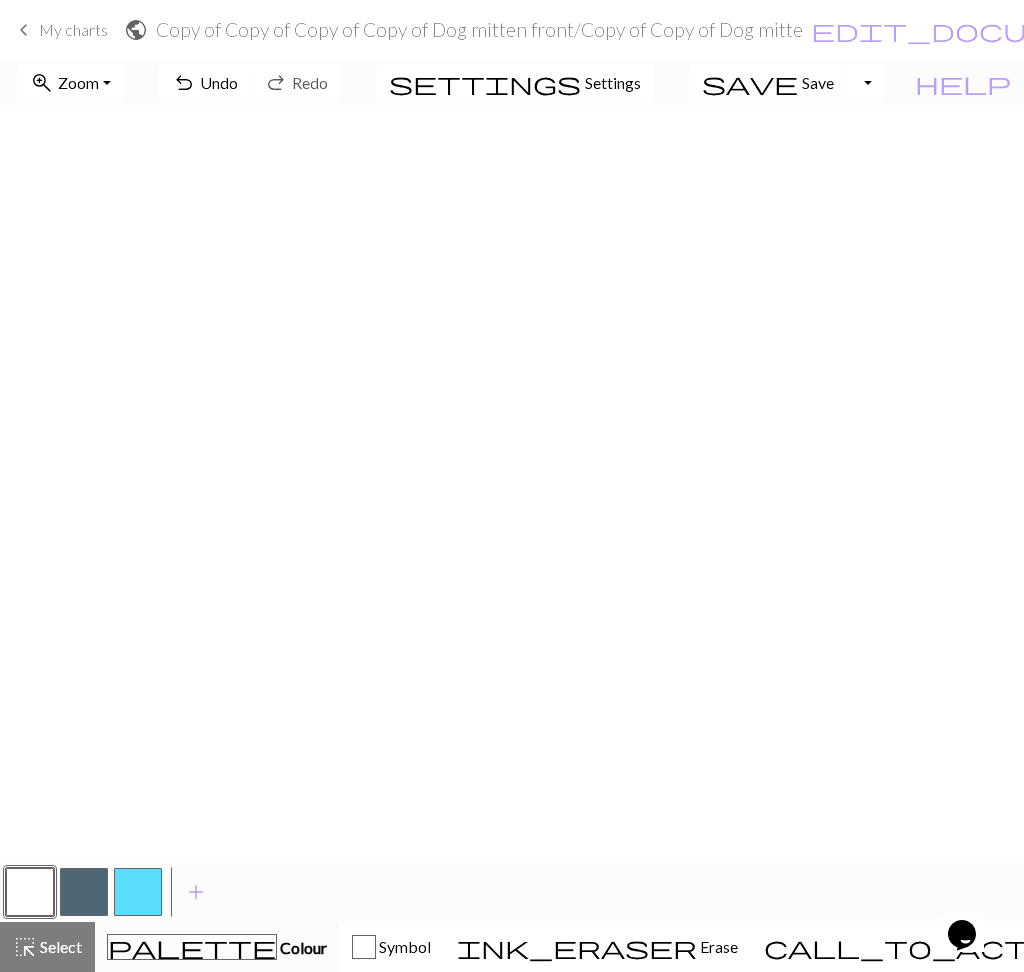 click at bounding box center (84, 892) 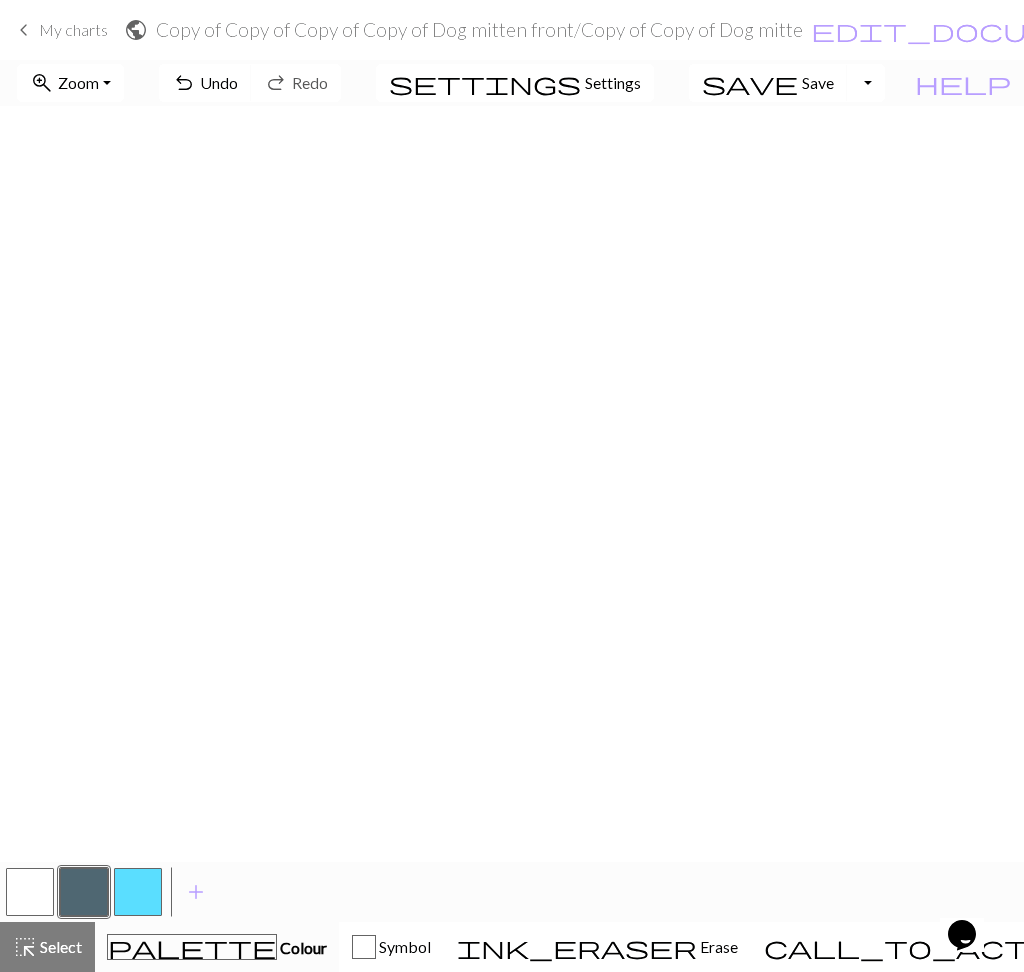 click at bounding box center [30, 892] 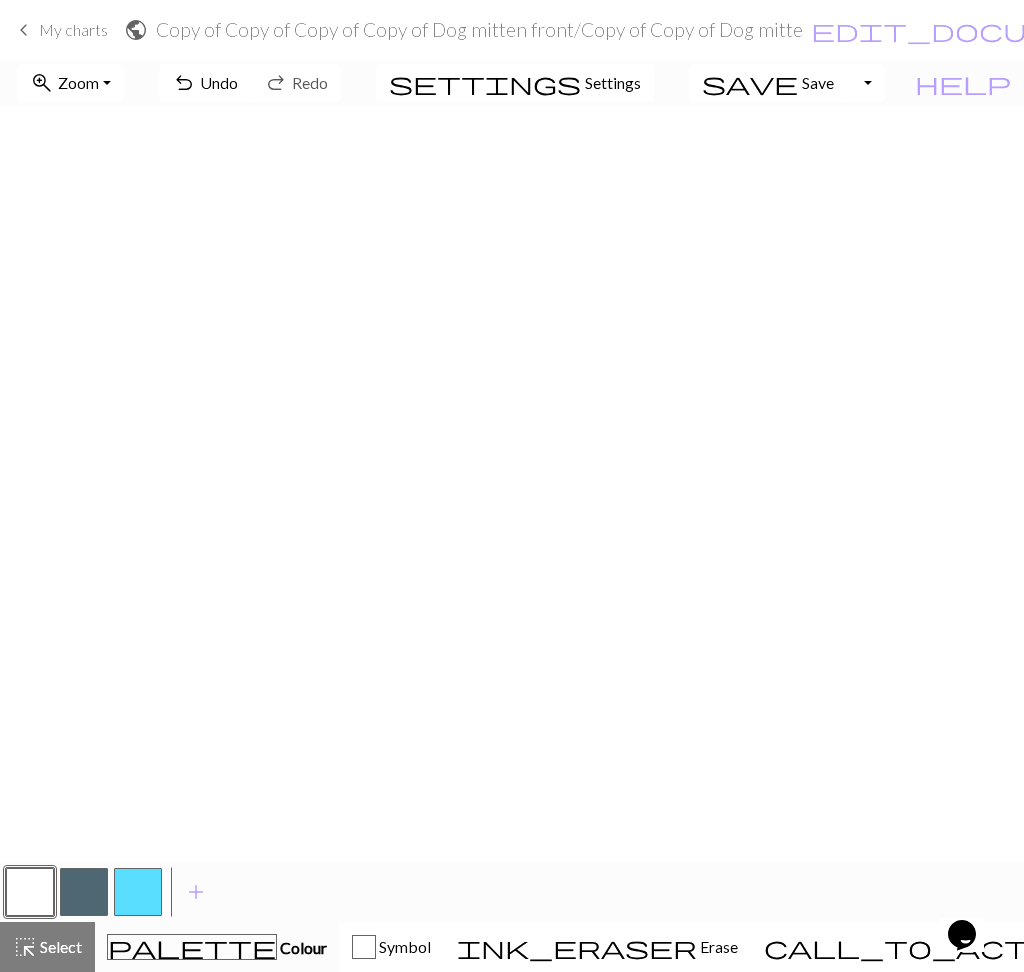 click at bounding box center (84, 892) 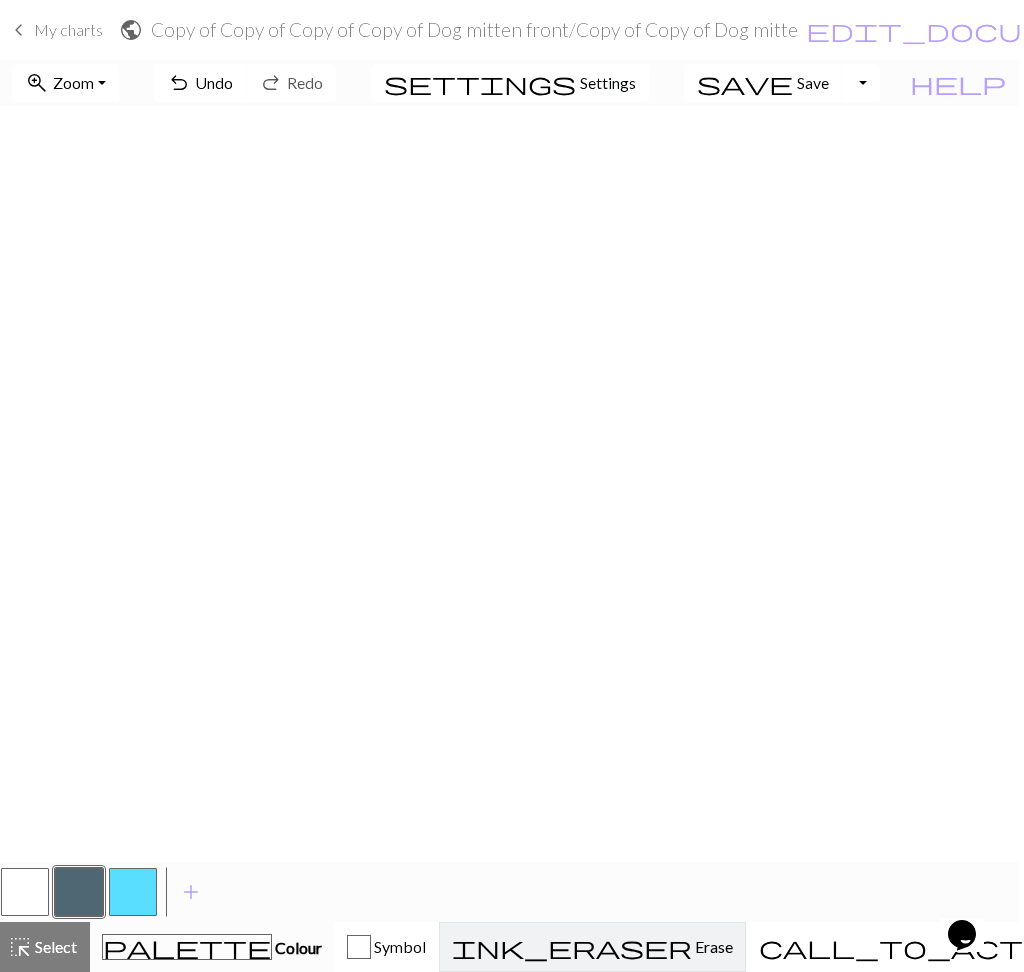 scroll, scrollTop: 0, scrollLeft: 0, axis: both 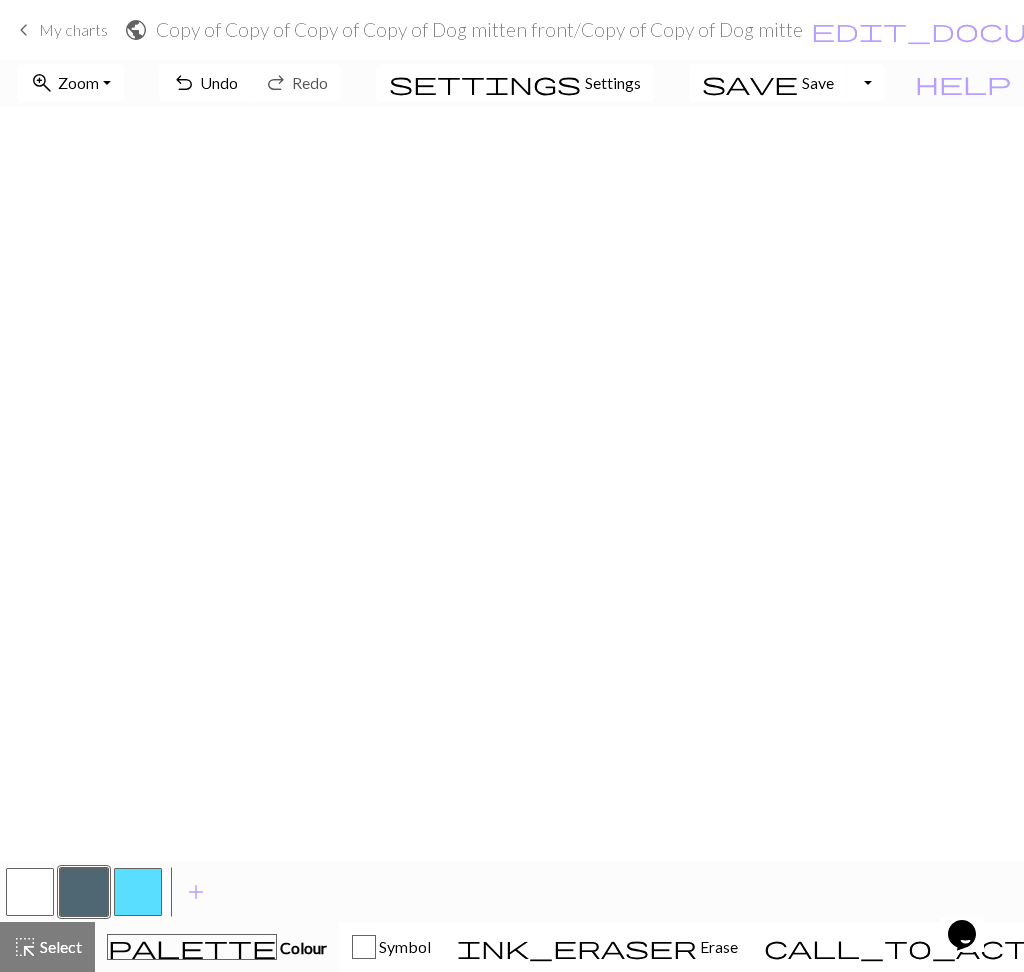click at bounding box center [30, 892] 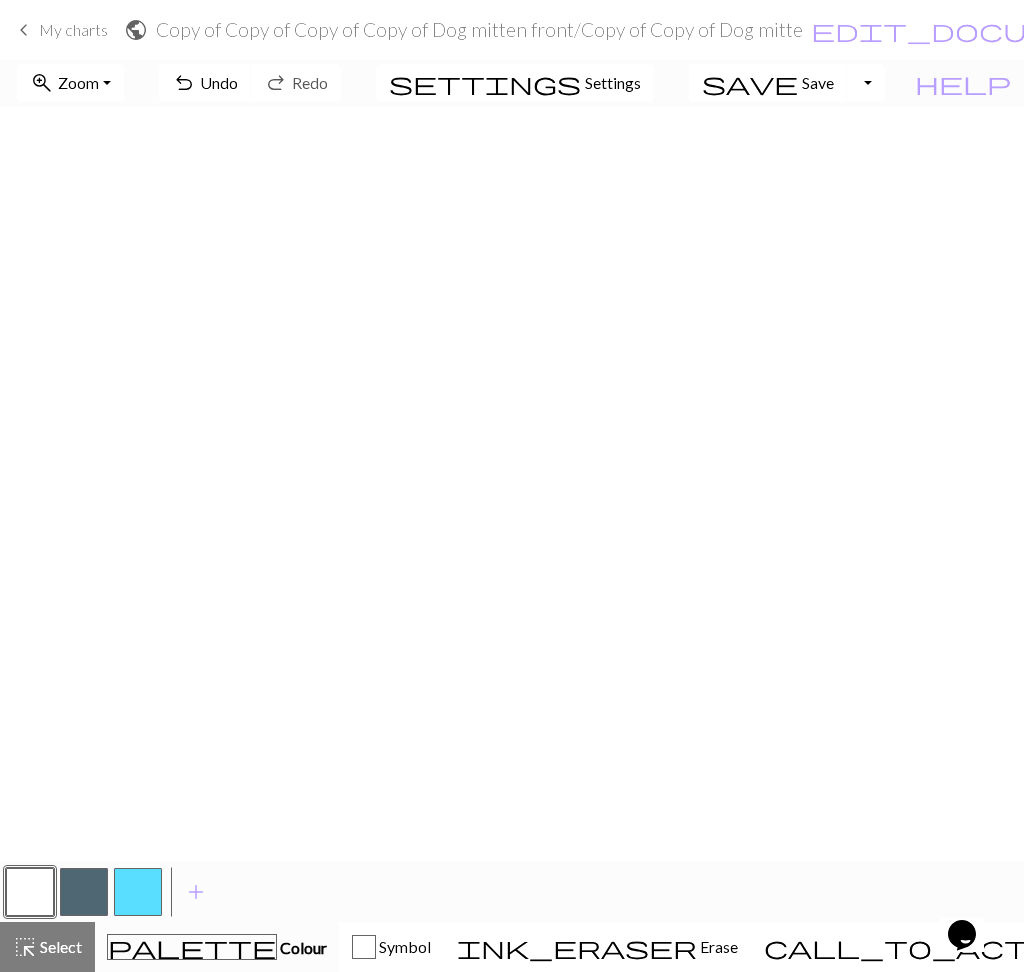 scroll, scrollTop: 273, scrollLeft: 0, axis: vertical 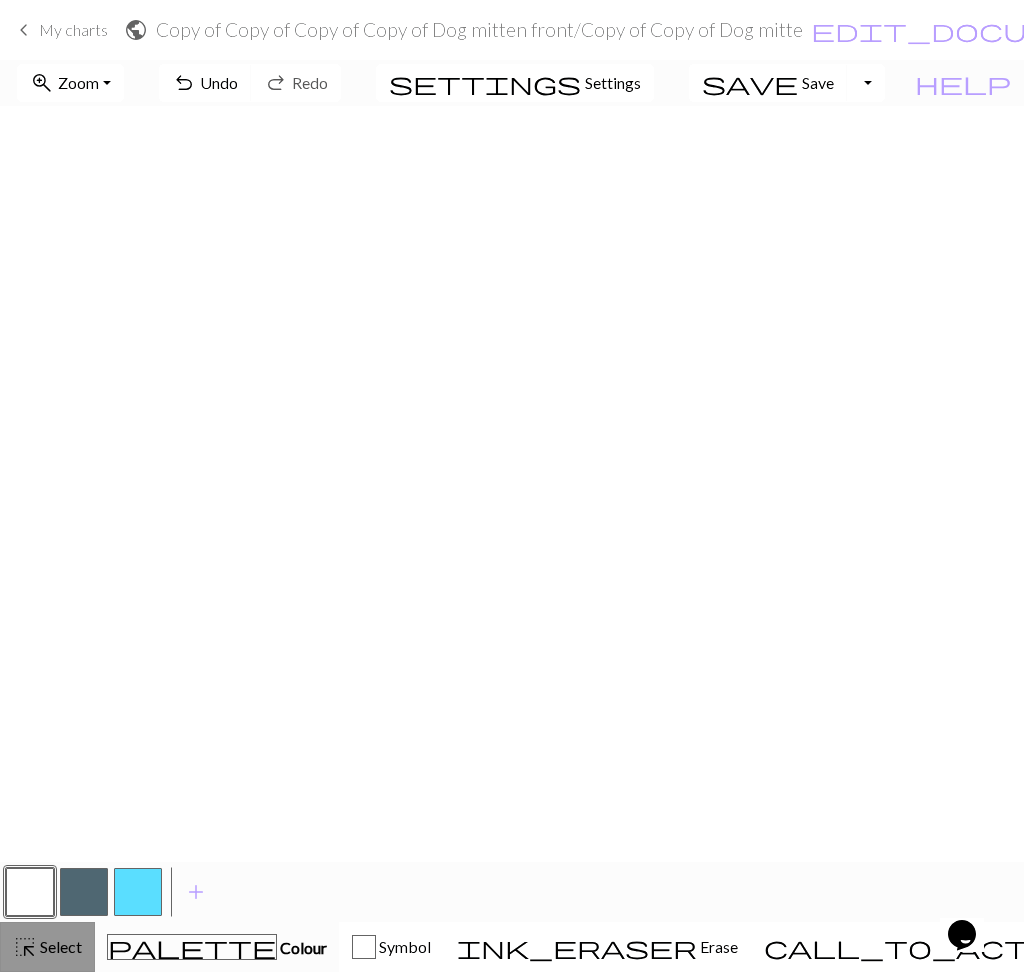 click on "highlight_alt" at bounding box center [25, 947] 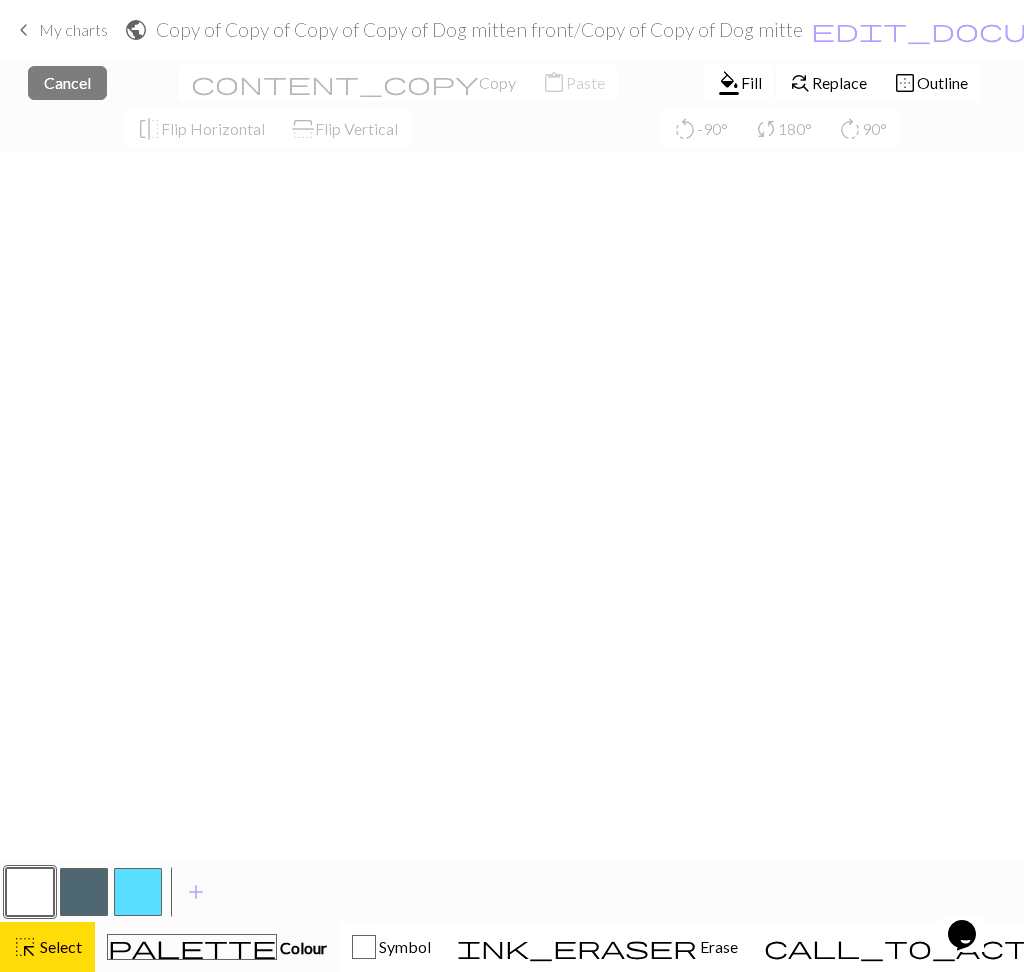 click on "format_color_fill" at bounding box center (729, 83) 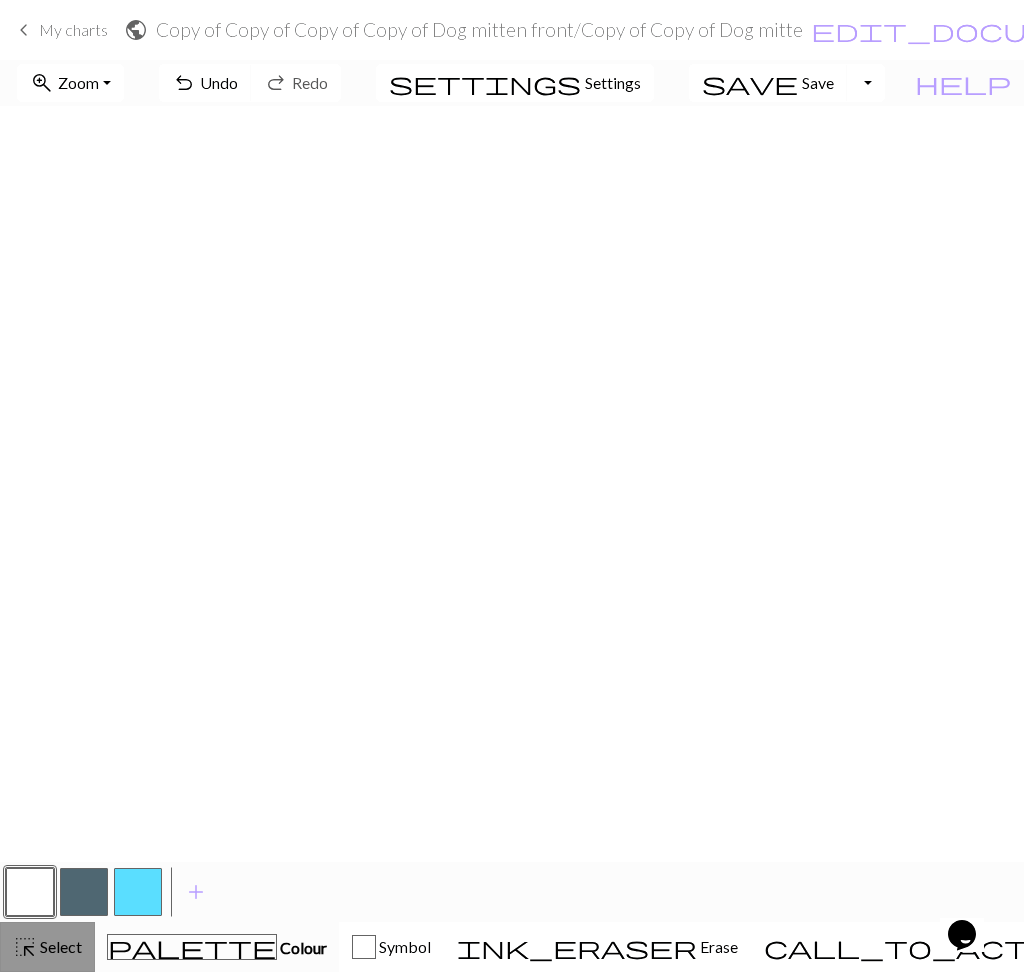 click on "highlight_alt   Select   Select" at bounding box center [47, 947] 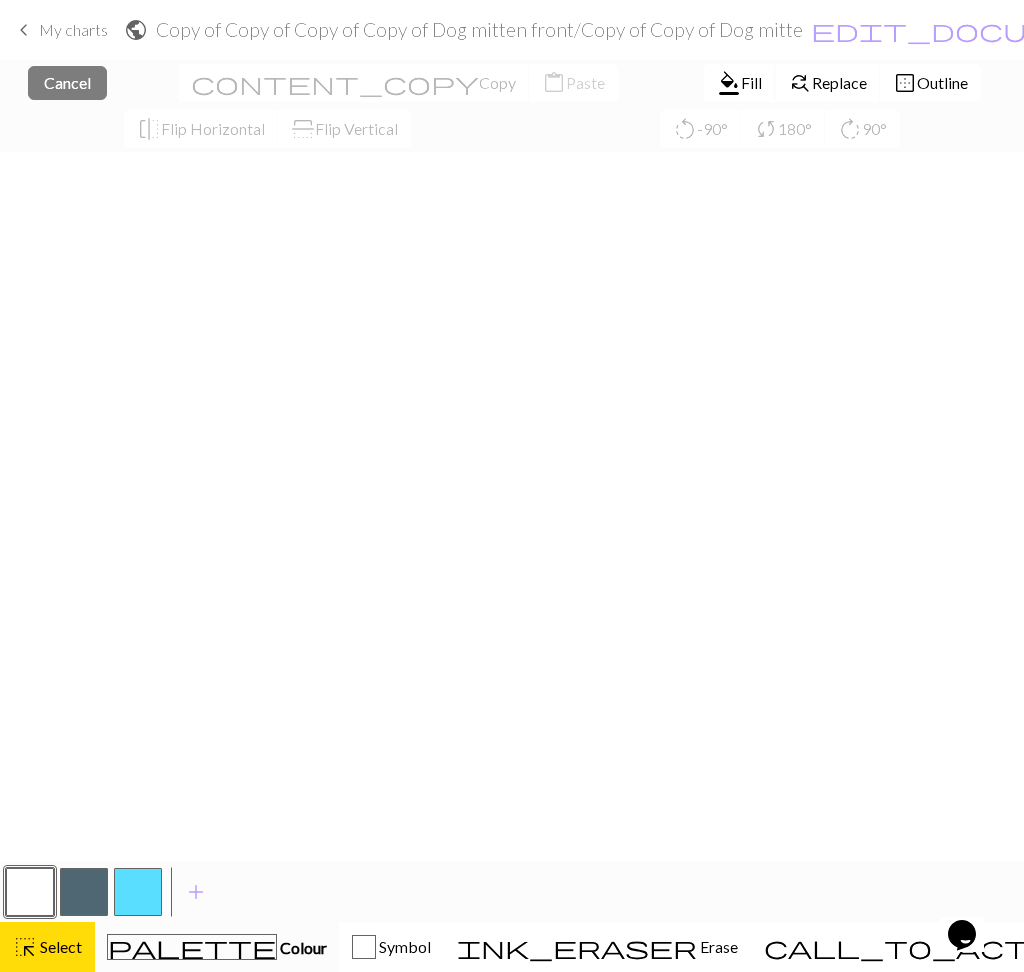 click on "format_color_fill" at bounding box center [729, 83] 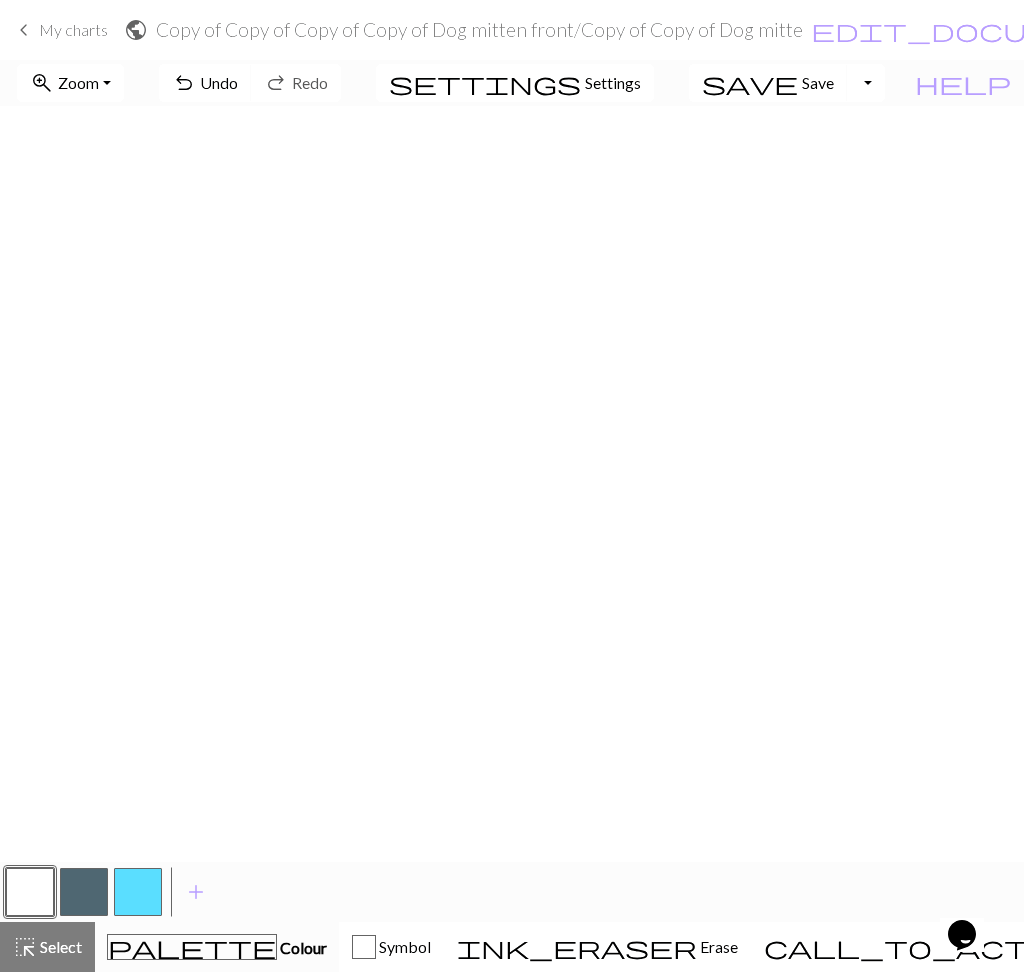 scroll, scrollTop: 273, scrollLeft: 0, axis: vertical 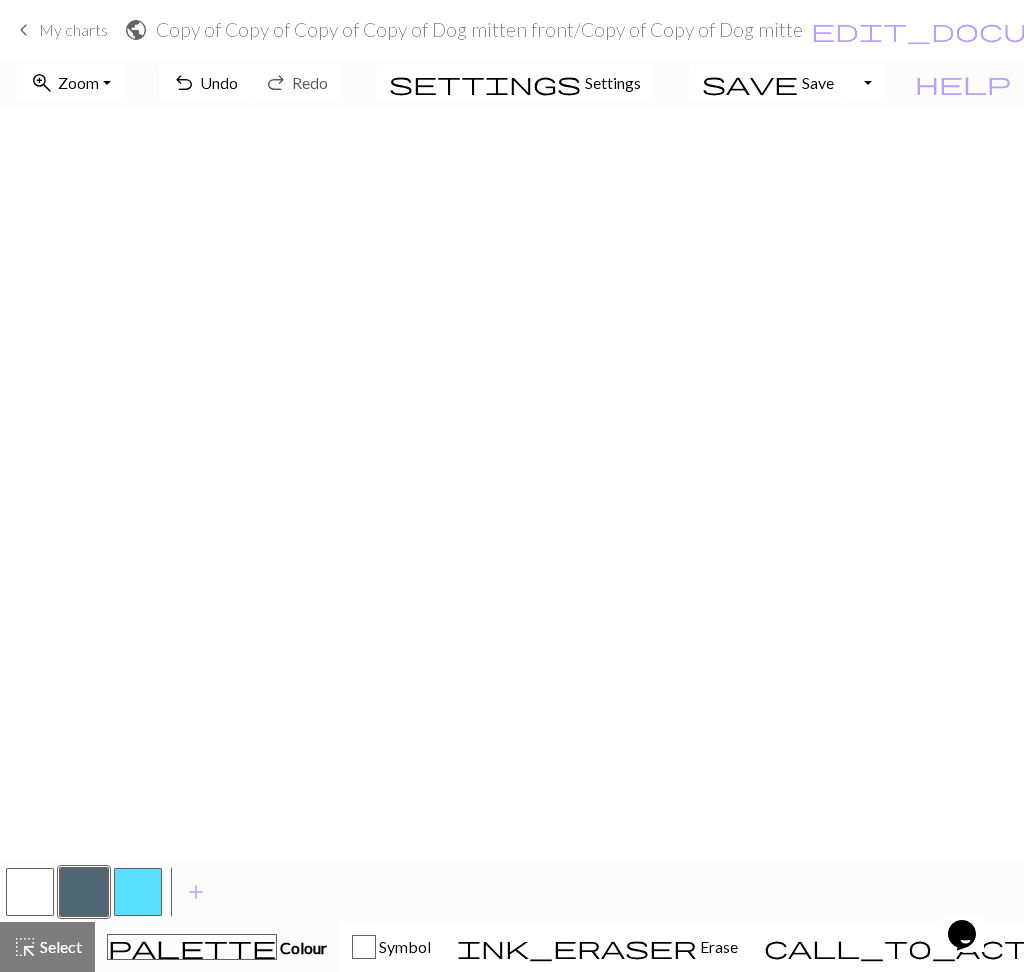 click at bounding box center (30, 892) 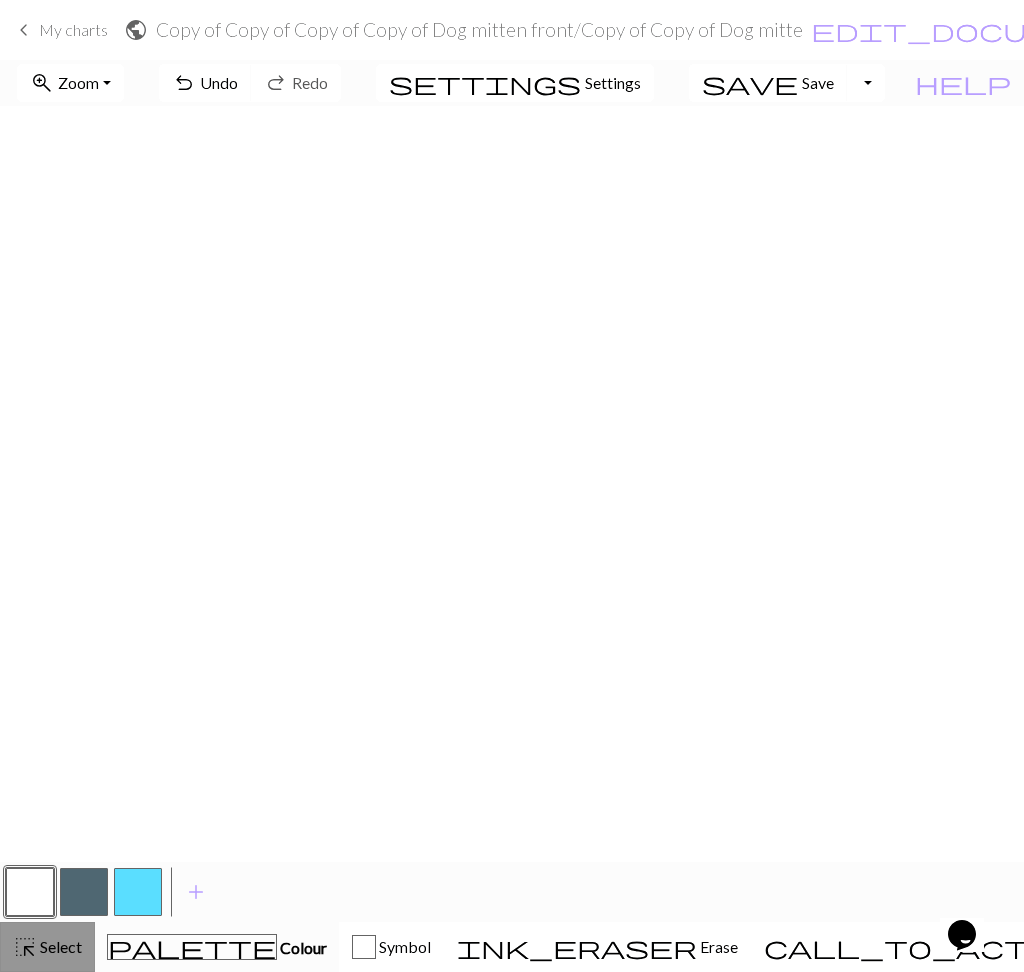 click on "Select" at bounding box center [59, 946] 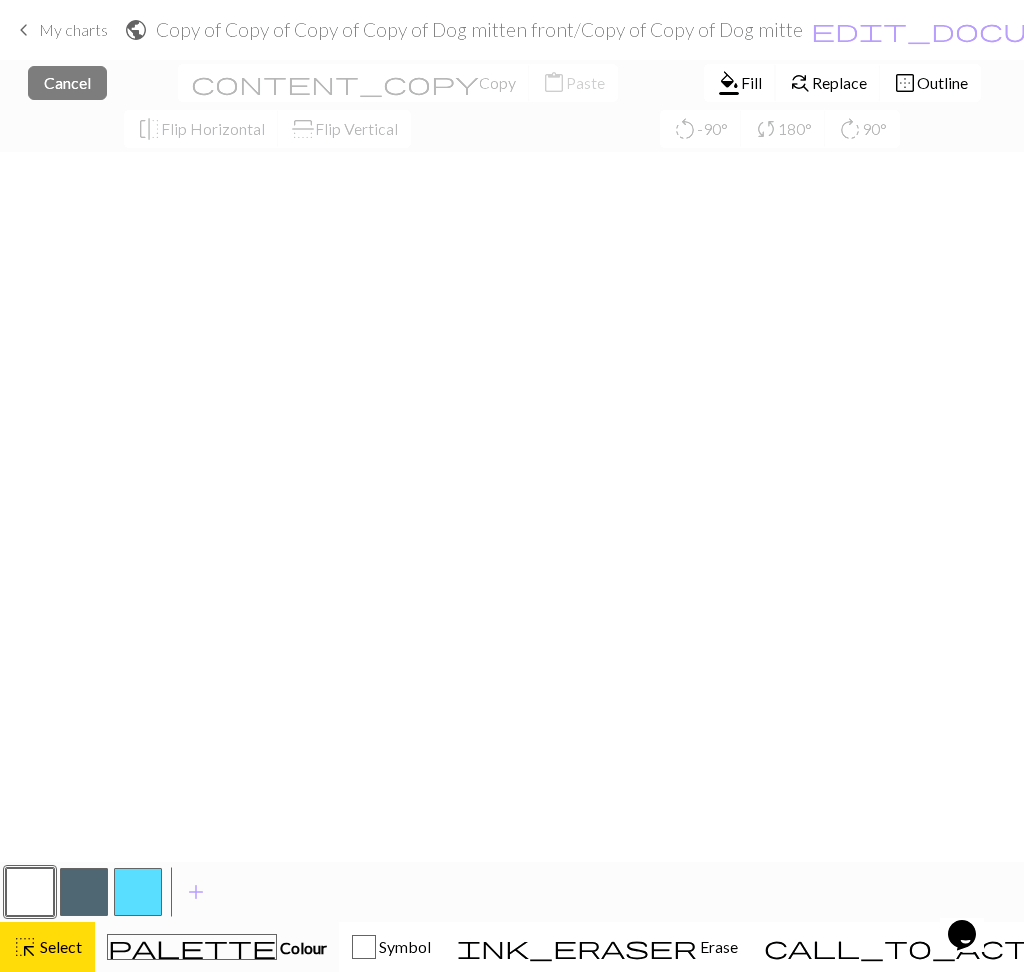 click on "format_color_fill" at bounding box center (729, 83) 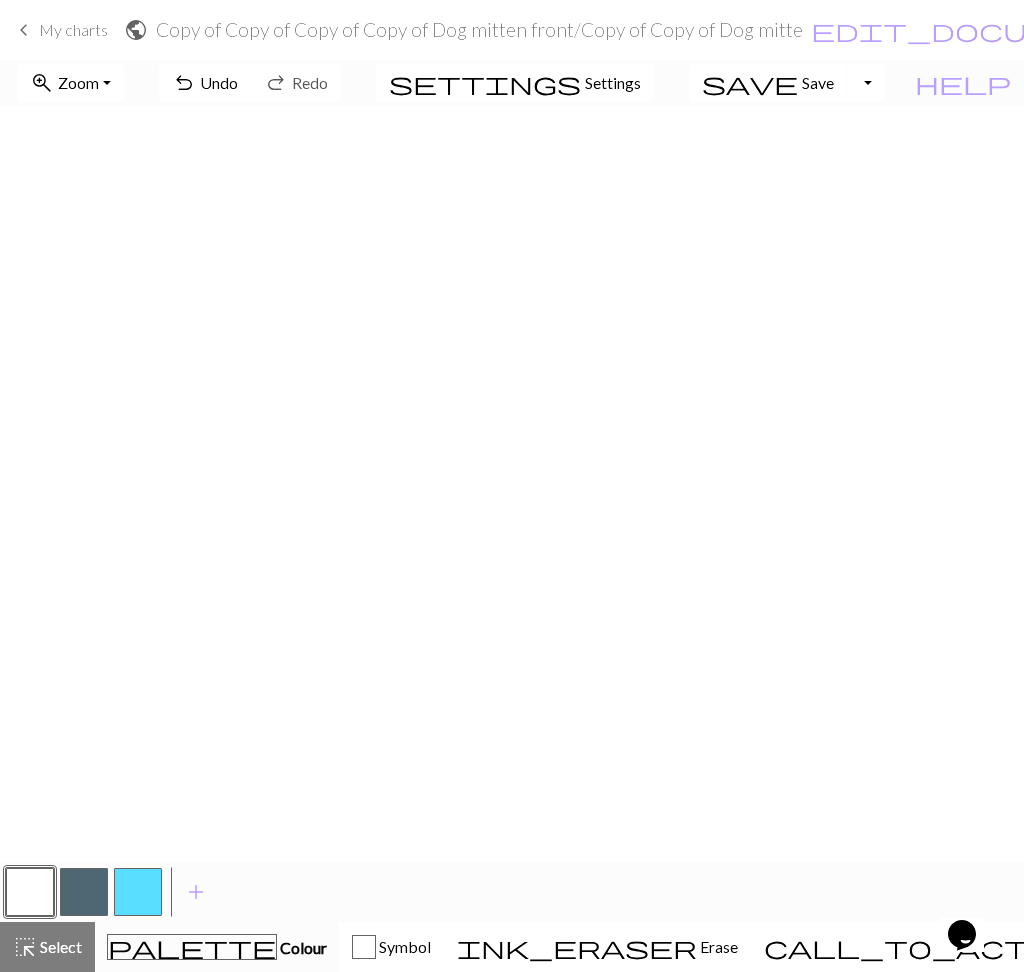 click at bounding box center (84, 892) 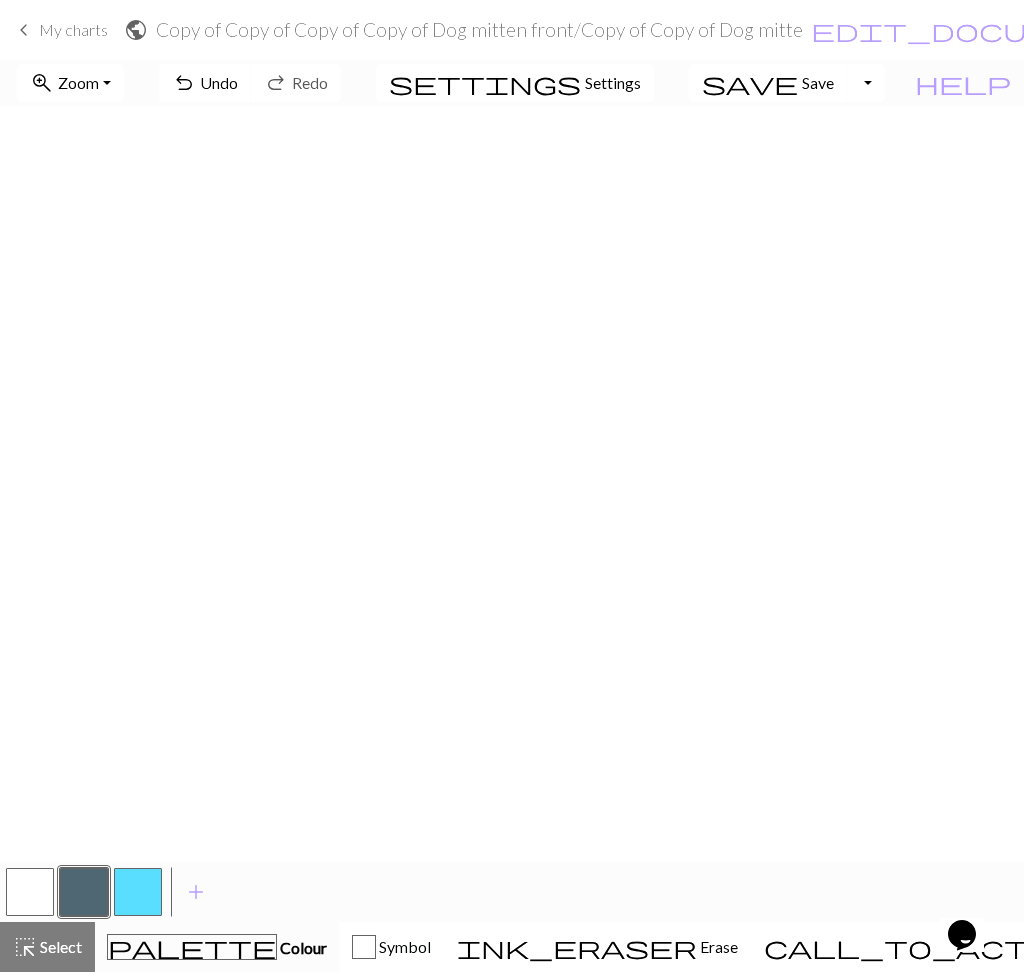click at bounding box center (30, 892) 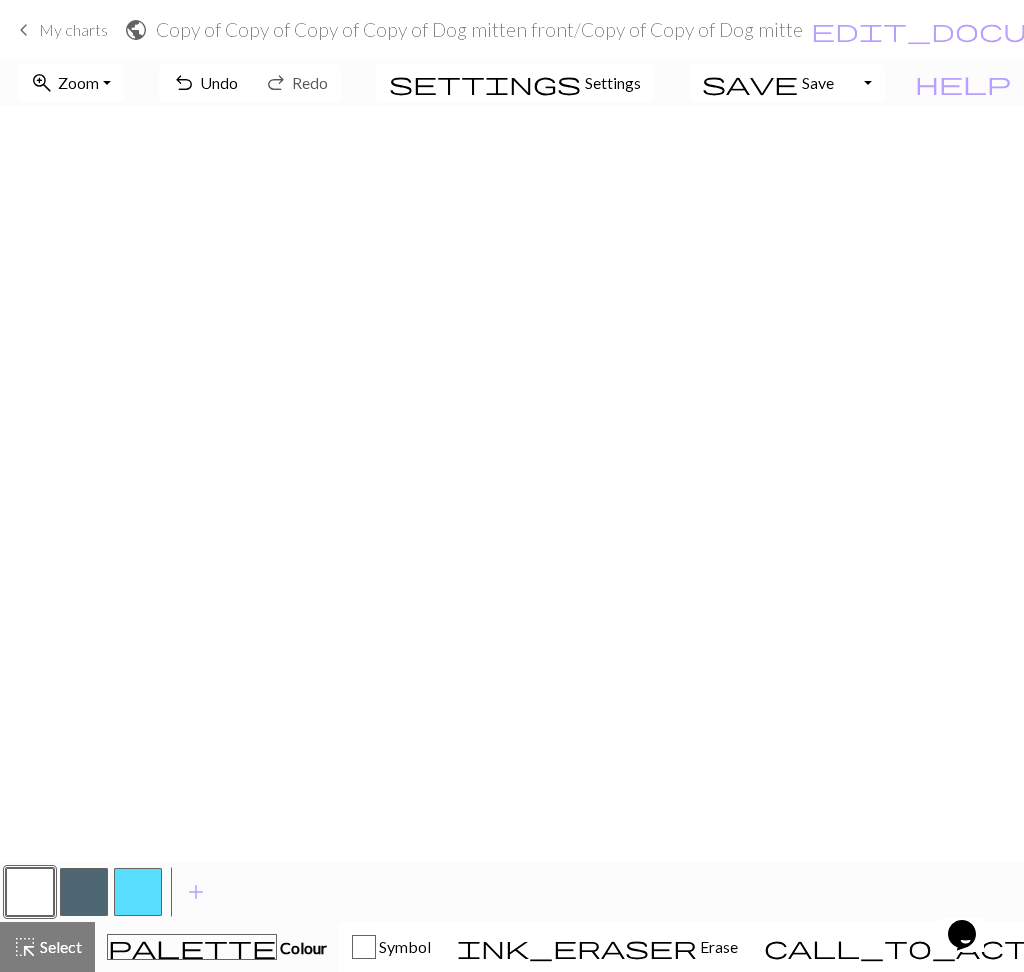 click at bounding box center (84, 892) 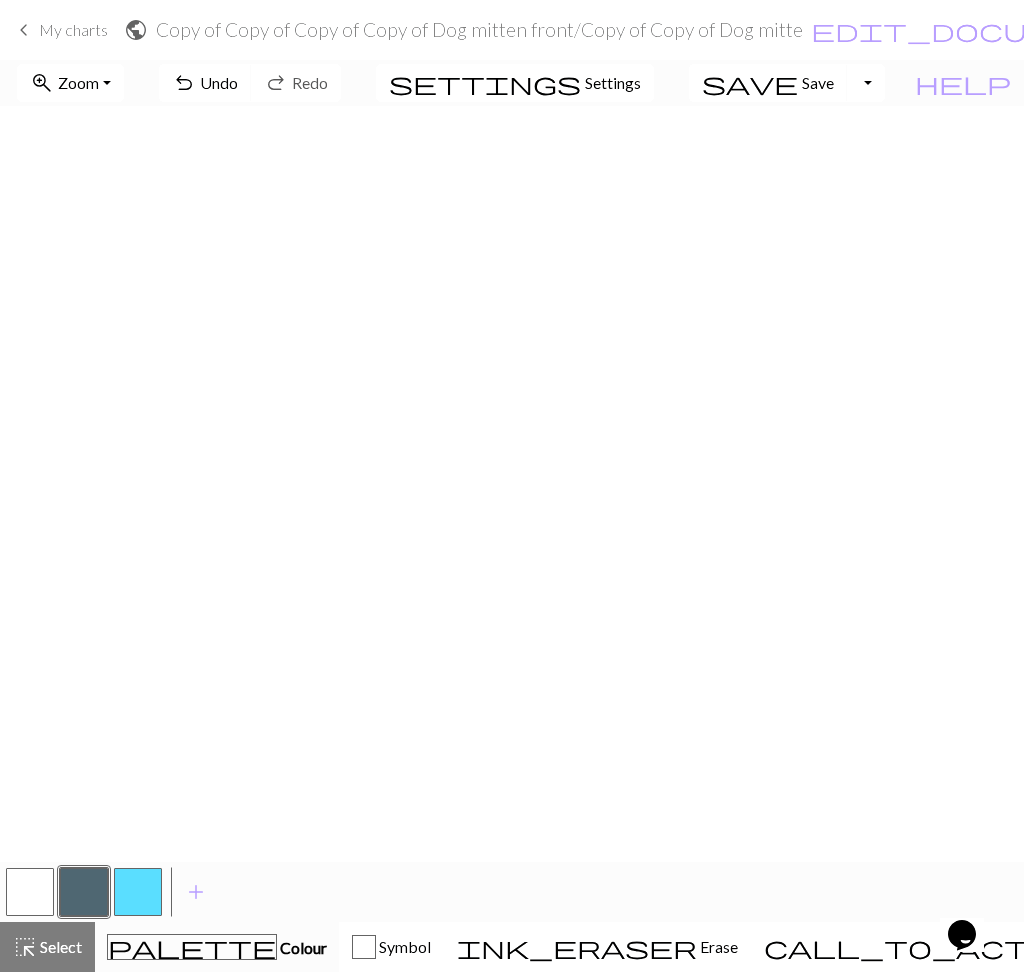 click at bounding box center (84, 892) 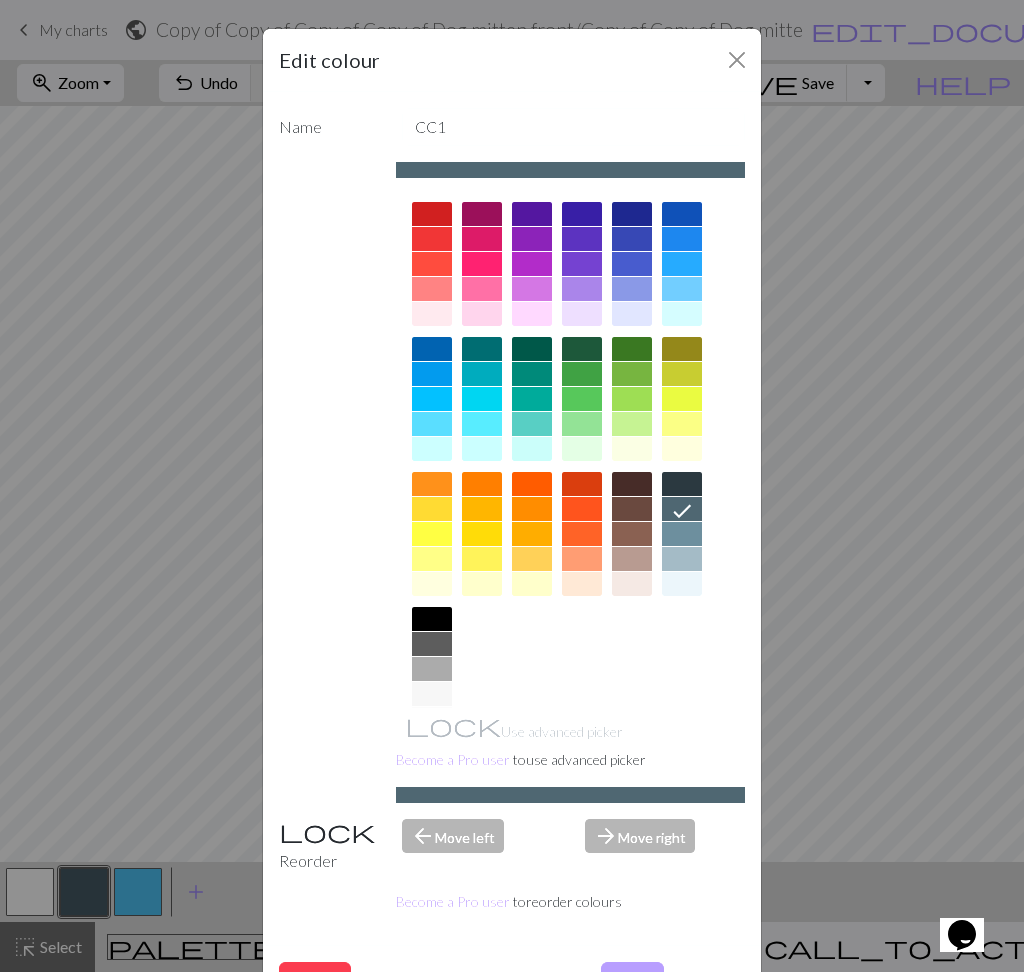 click on "Edit colour" at bounding box center (512, 60) 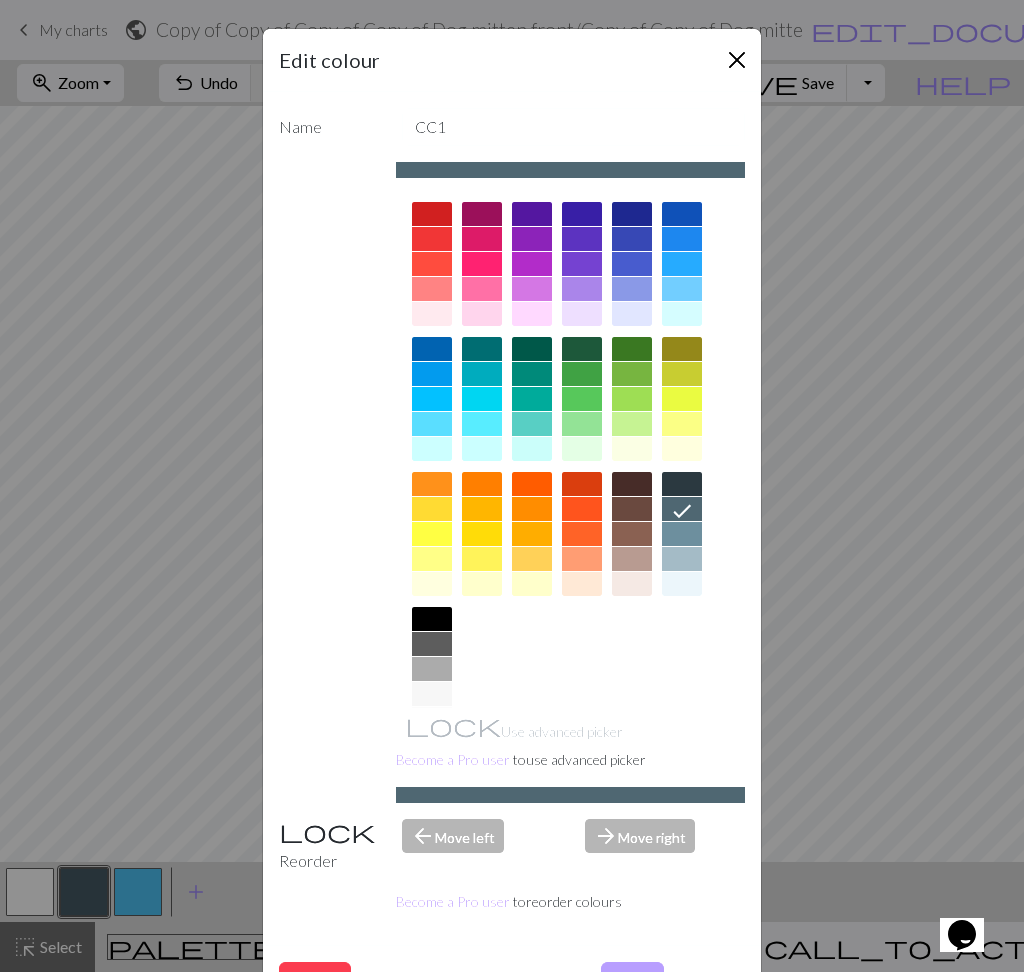 click at bounding box center (737, 60) 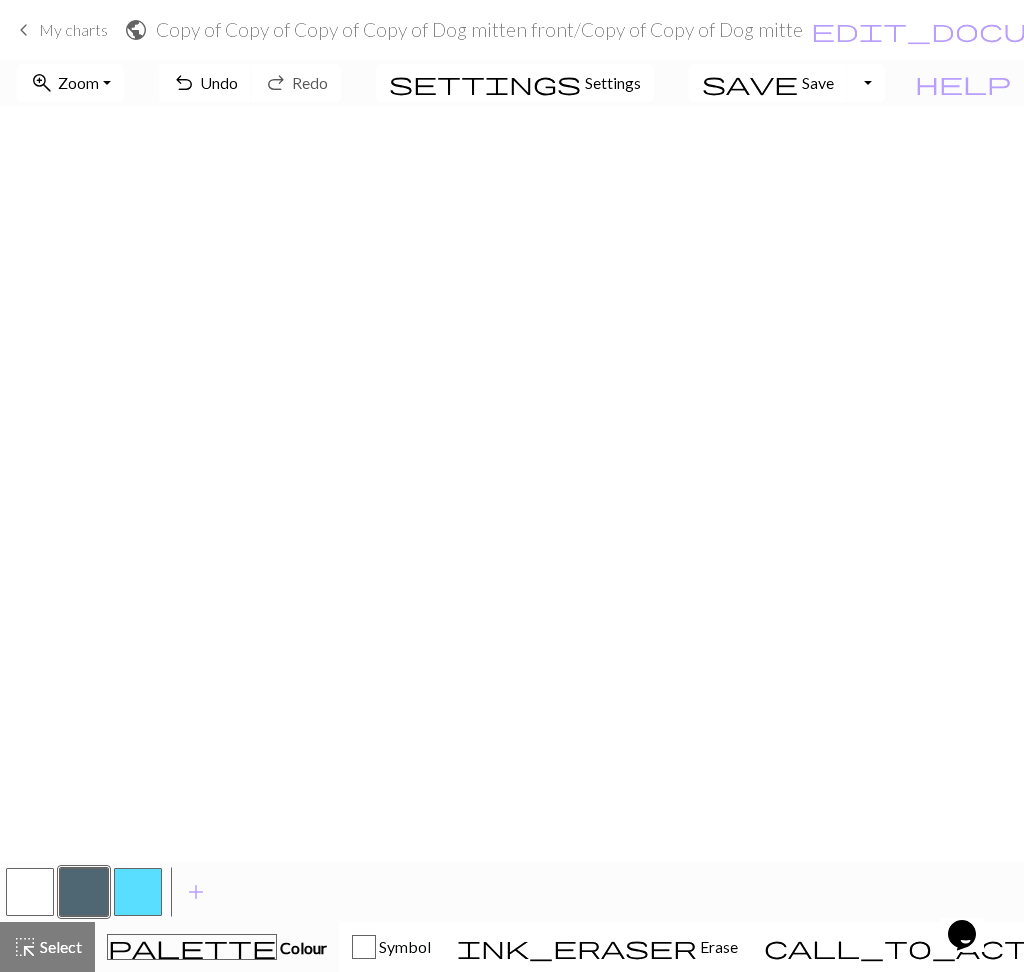 click at bounding box center [30, 892] 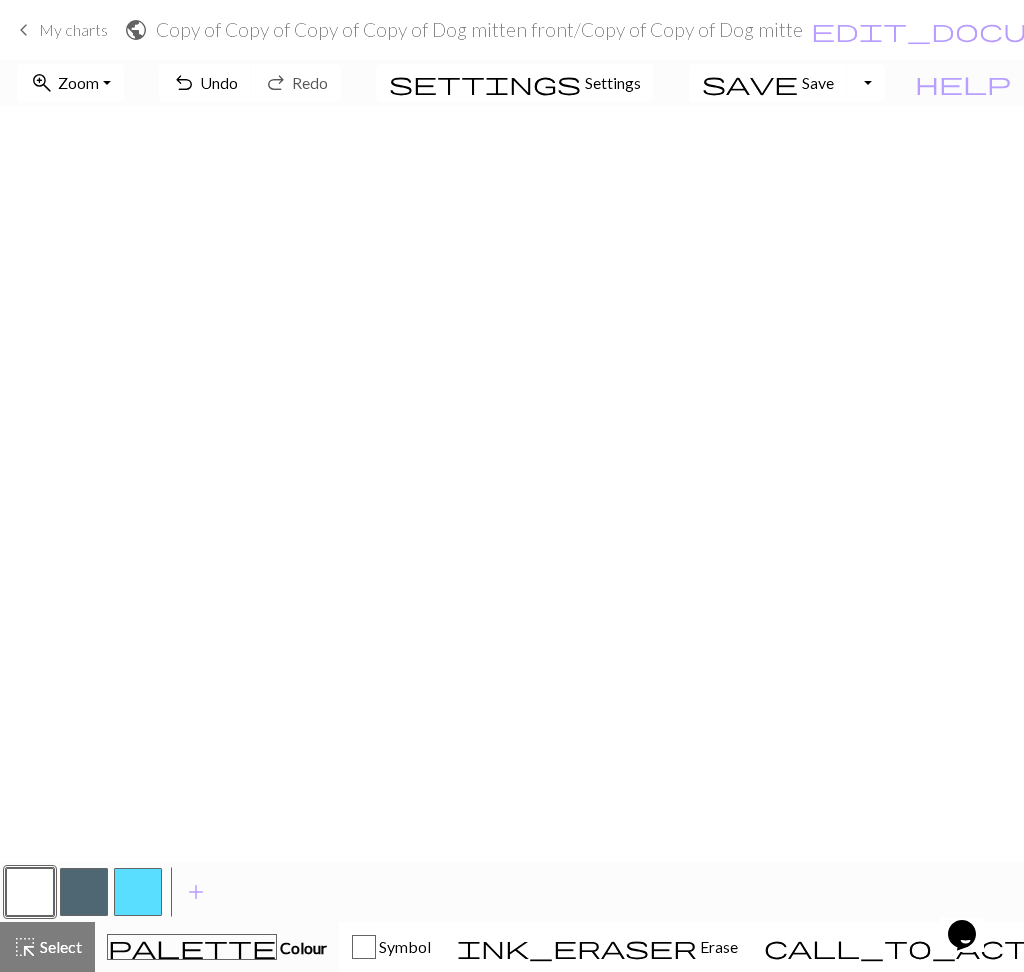 click at bounding box center (84, 892) 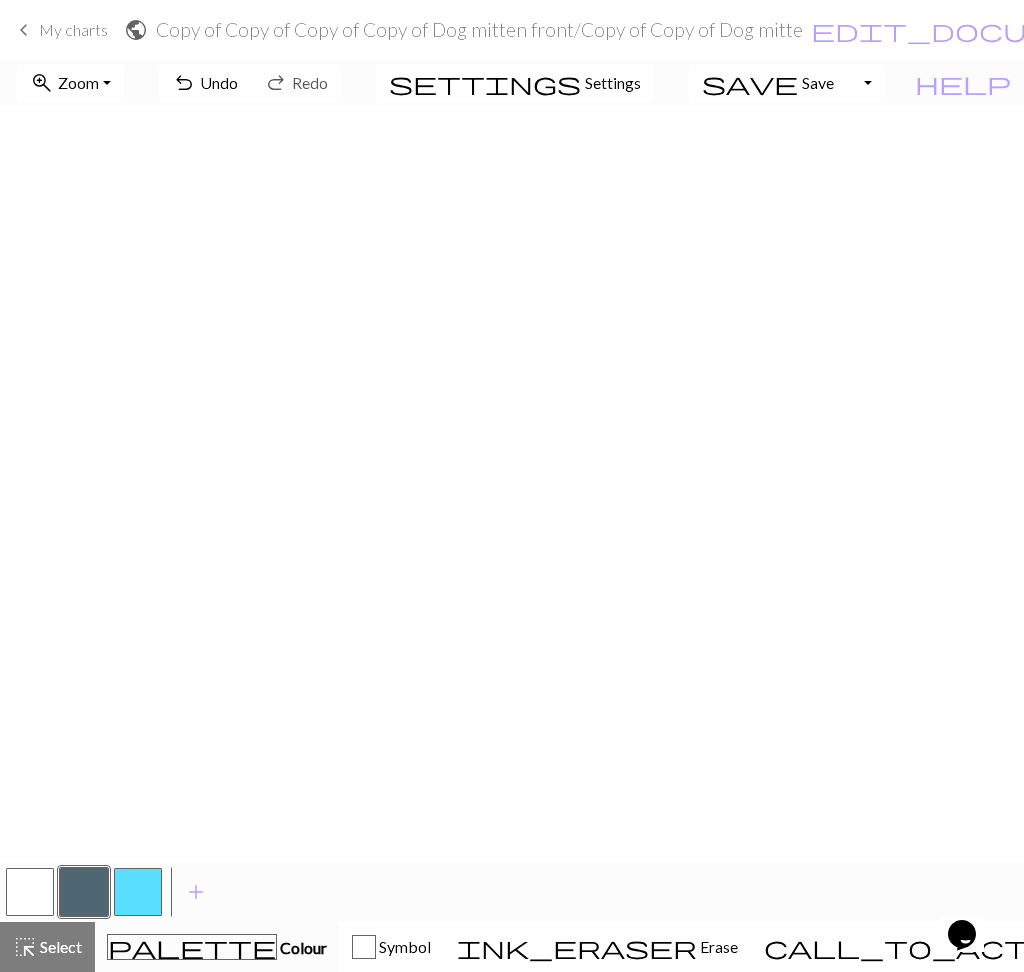 click at bounding box center (30, 892) 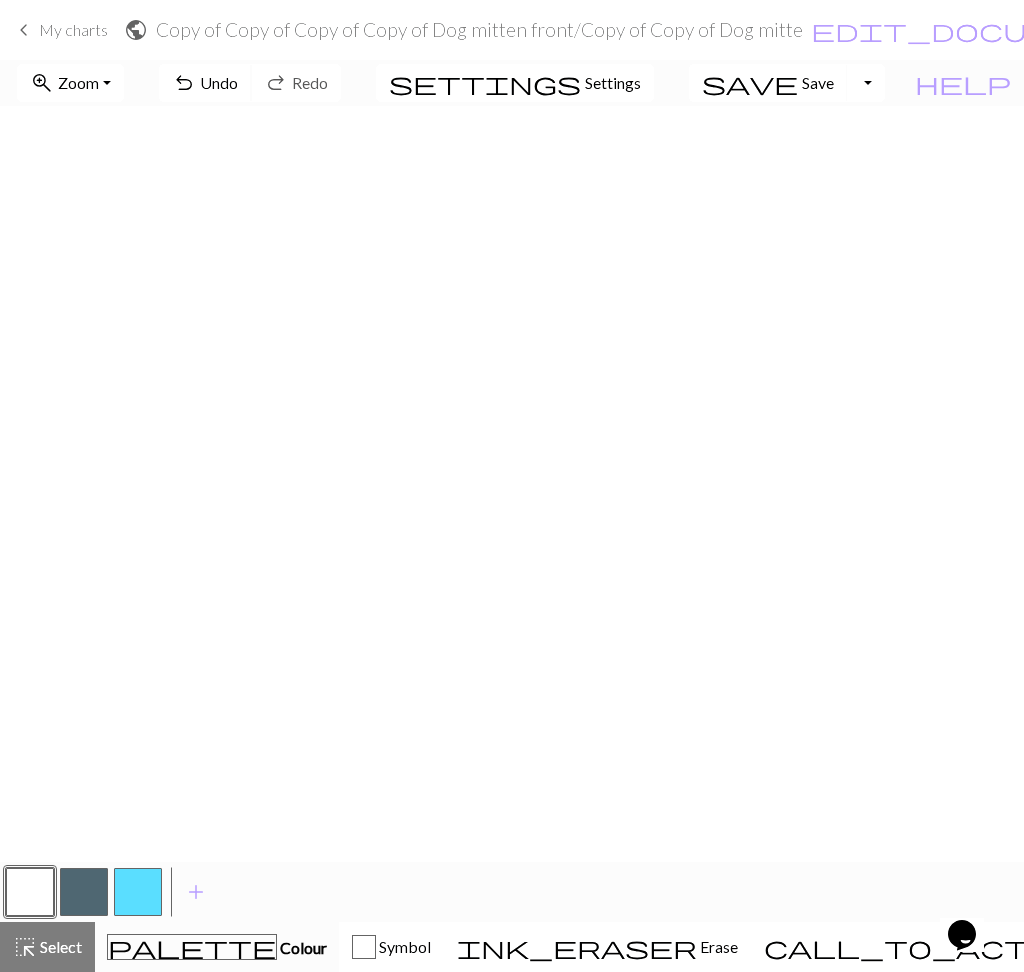 click on "undo" at bounding box center (184, 83) 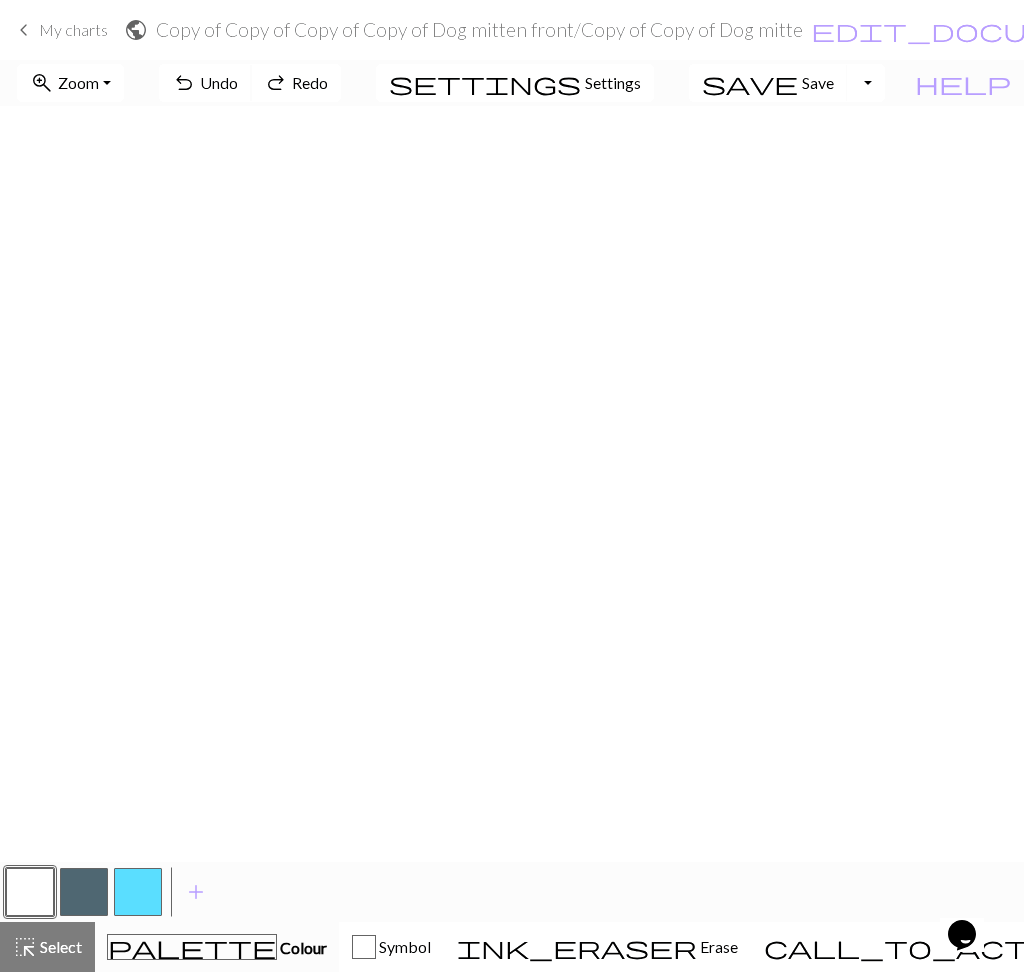 click on "undo Undo Undo" at bounding box center (205, 83) 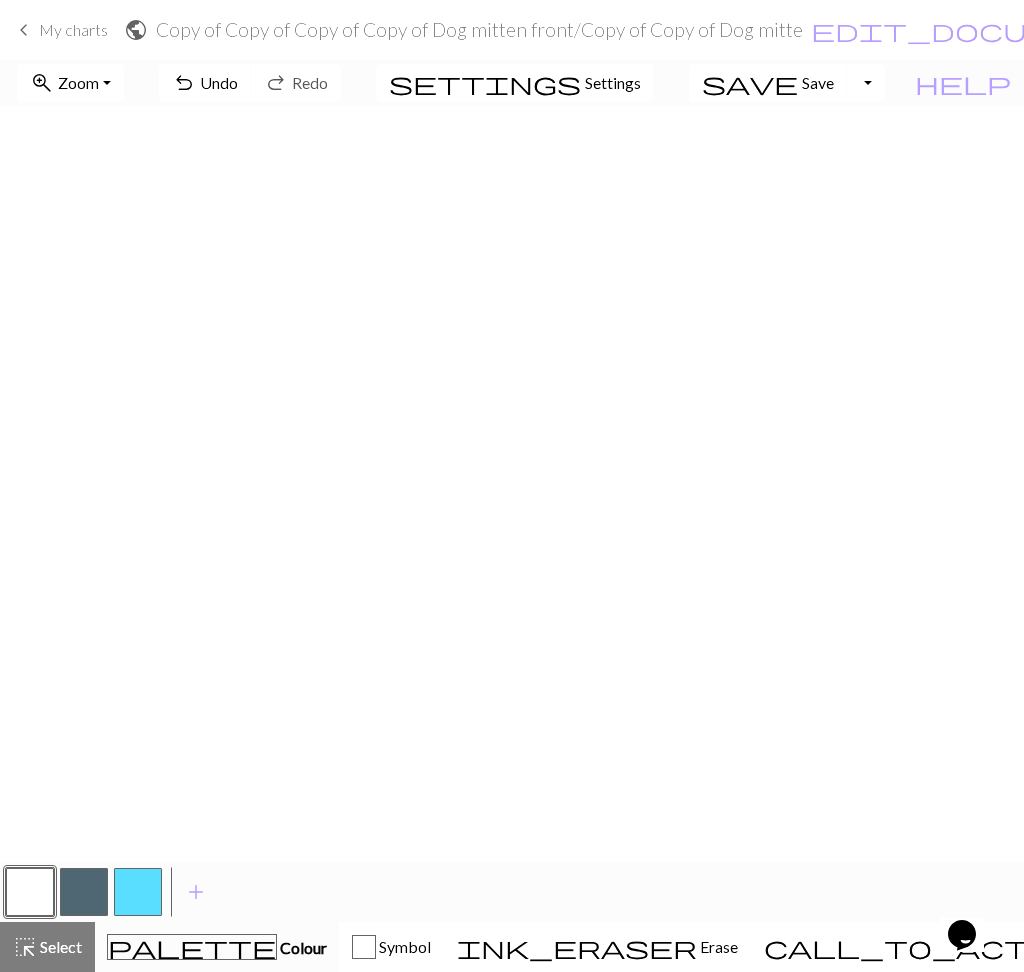 click at bounding box center [84, 892] 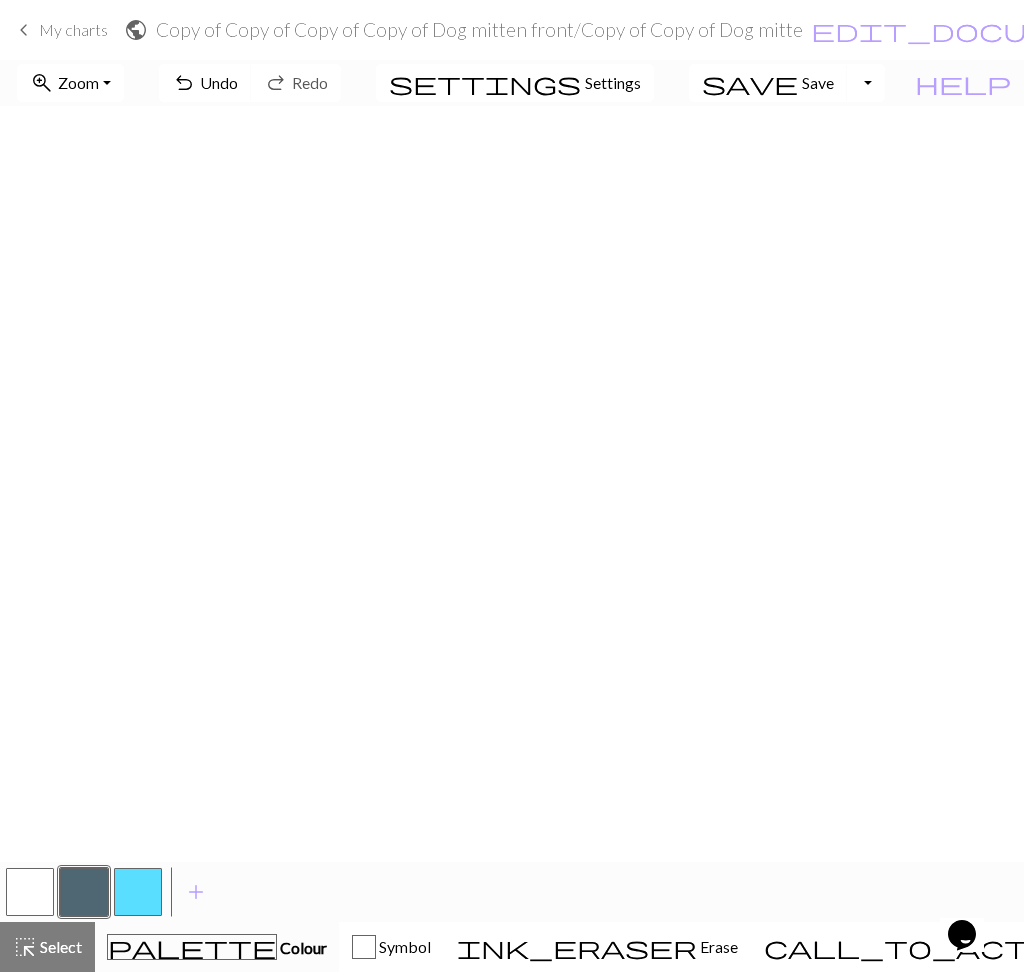 scroll, scrollTop: 273, scrollLeft: 0, axis: vertical 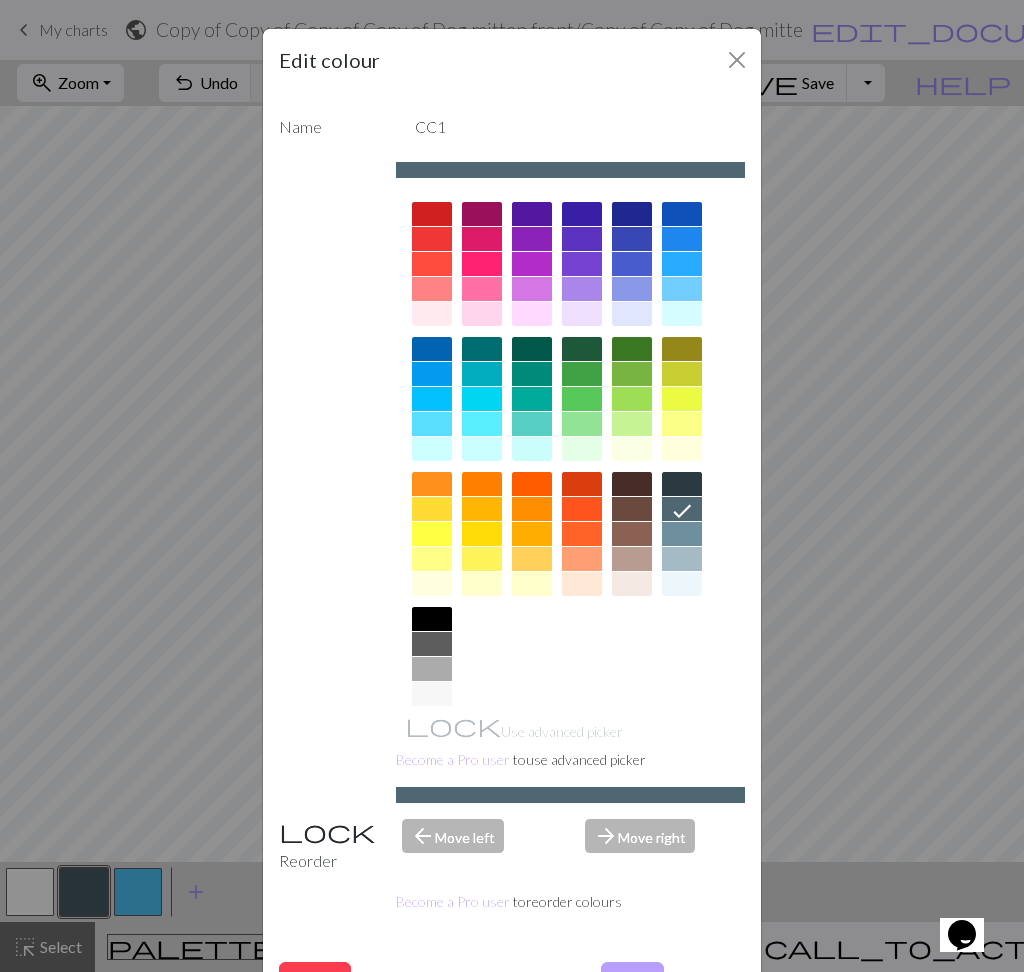 click on "Edit colour Name CC1 Use advanced picker Become a Pro user   to  use advanced picker Reorder arrow_back Move left arrow_forward Move right Become a Pro user   to  reorder colours Delete Done Cancel" at bounding box center (512, 486) 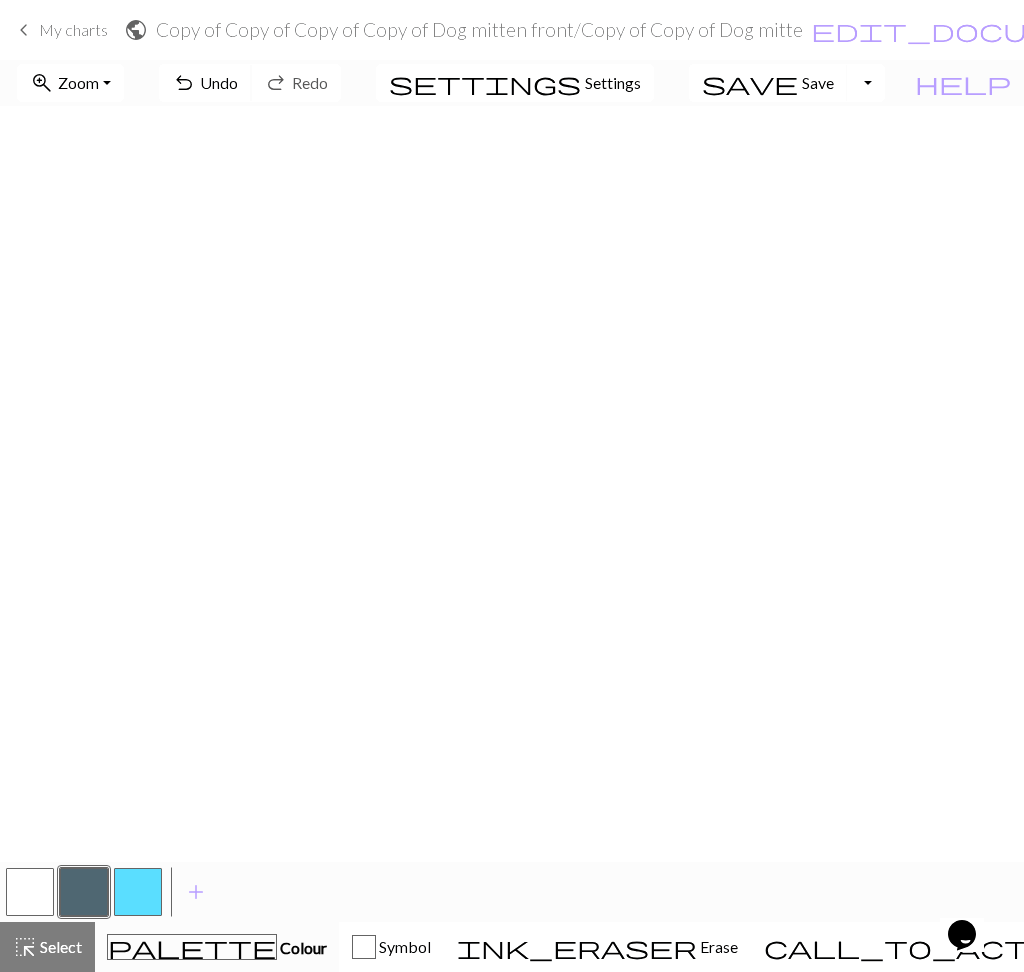 click on "undo" at bounding box center (184, 83) 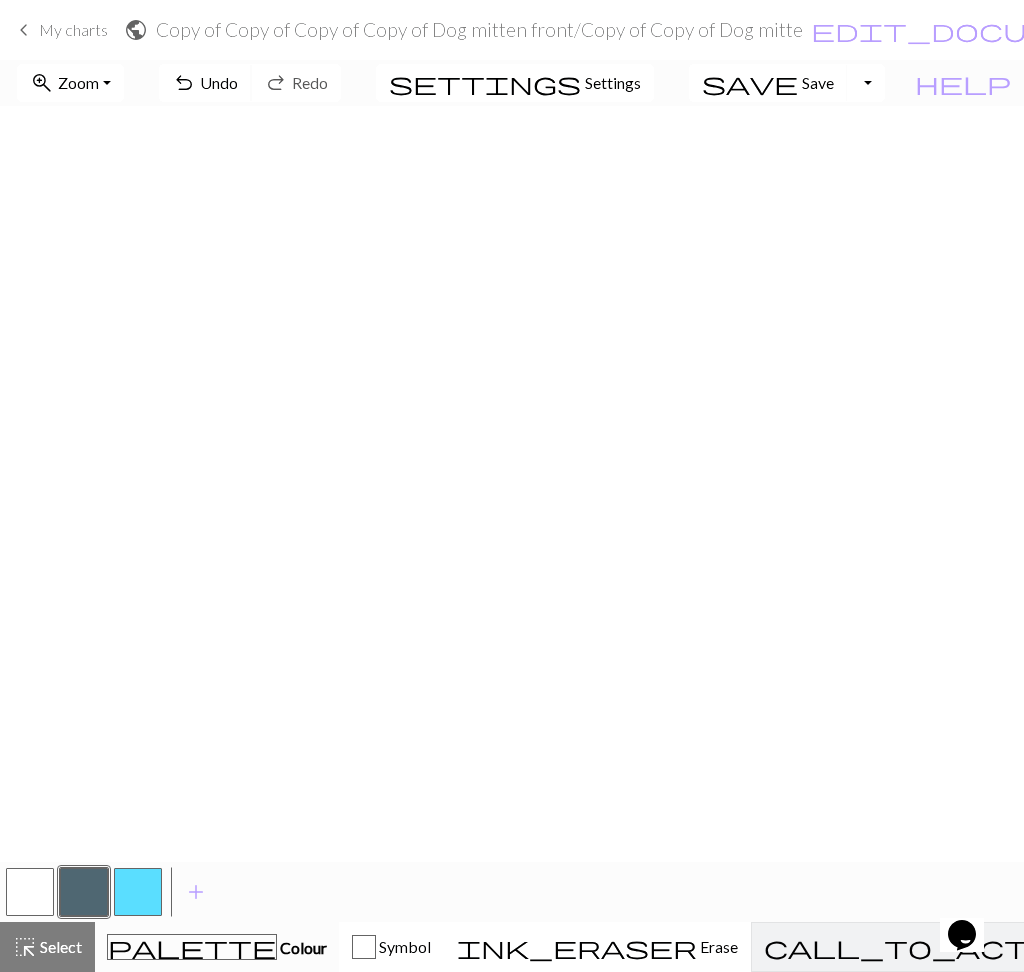 click on "undo" at bounding box center (184, 83) 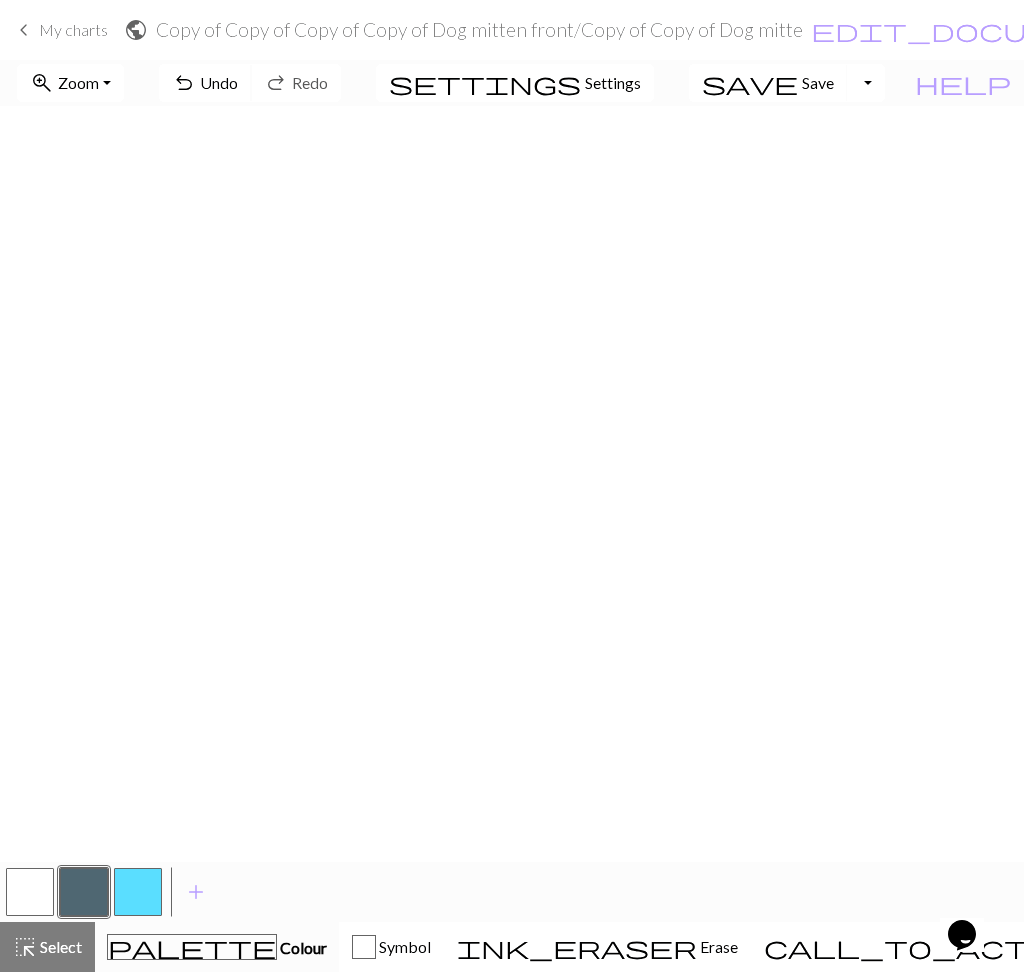 click on "undo" at bounding box center (184, 83) 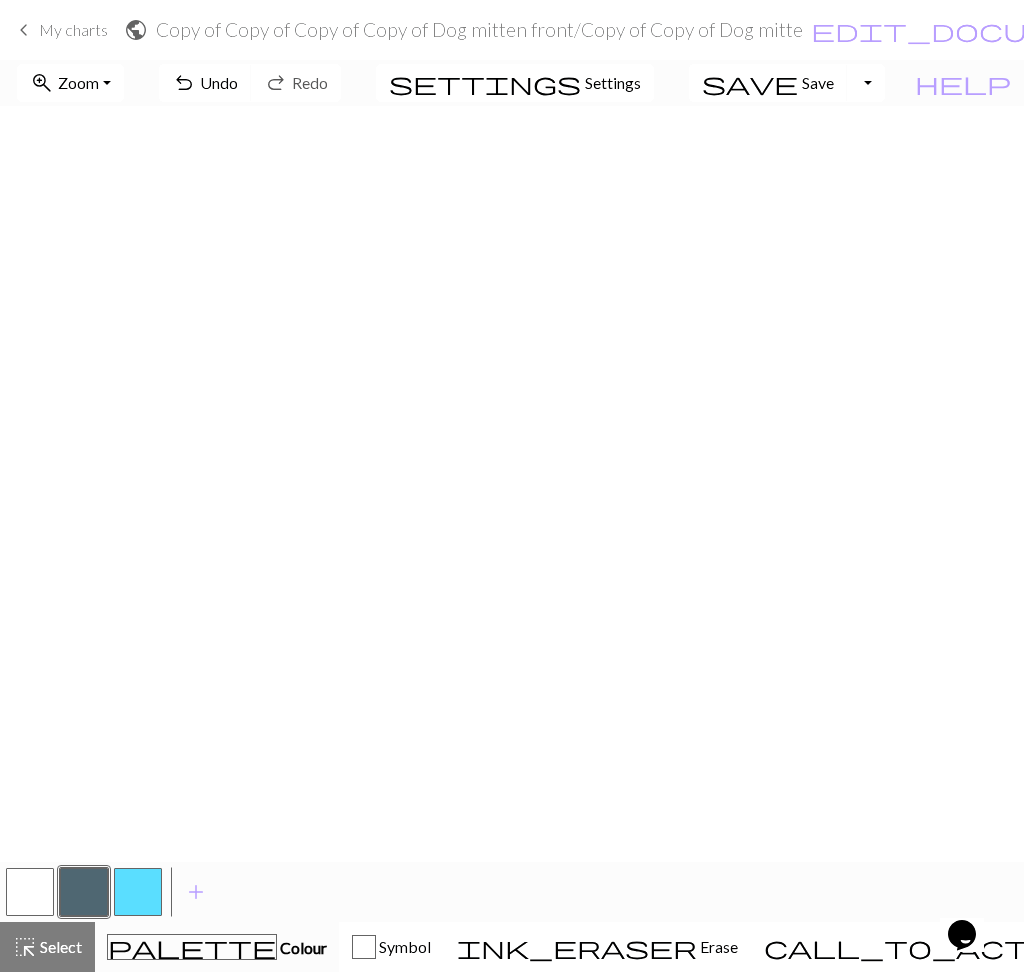 click at bounding box center (30, 892) 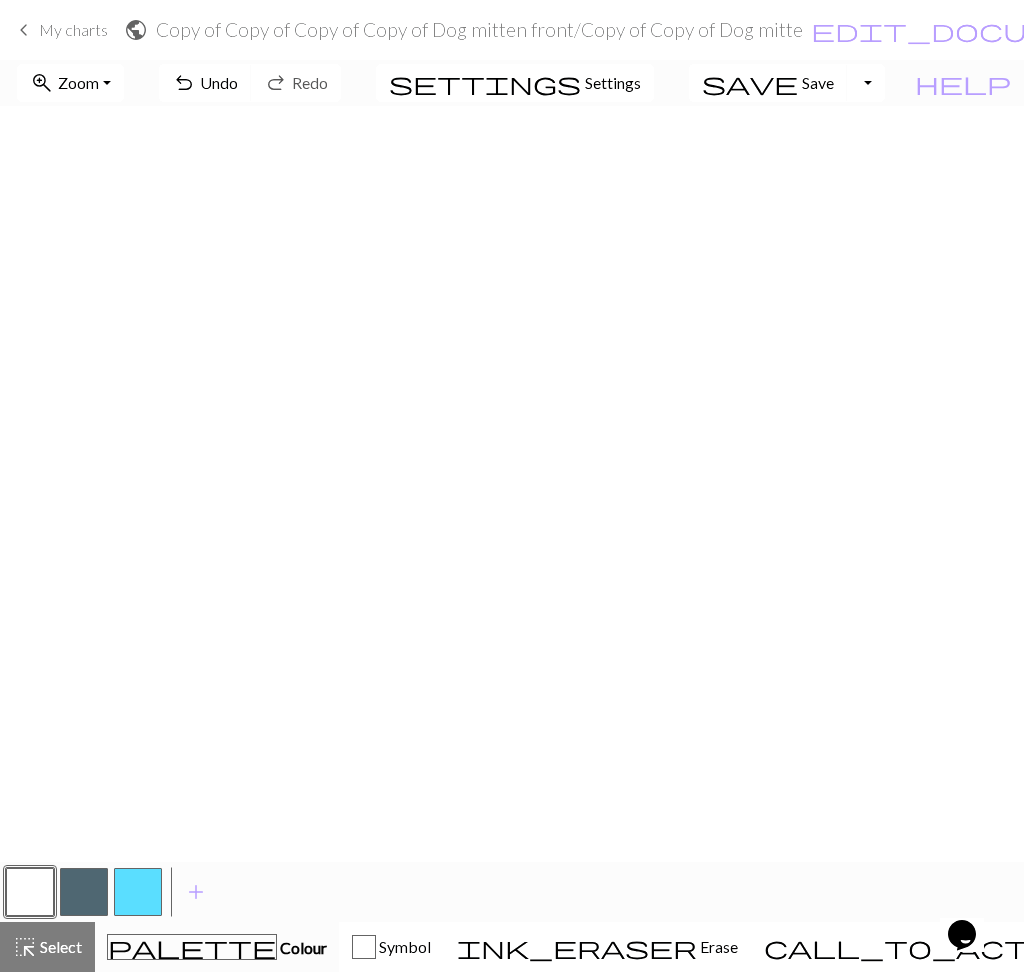 click at bounding box center (84, 892) 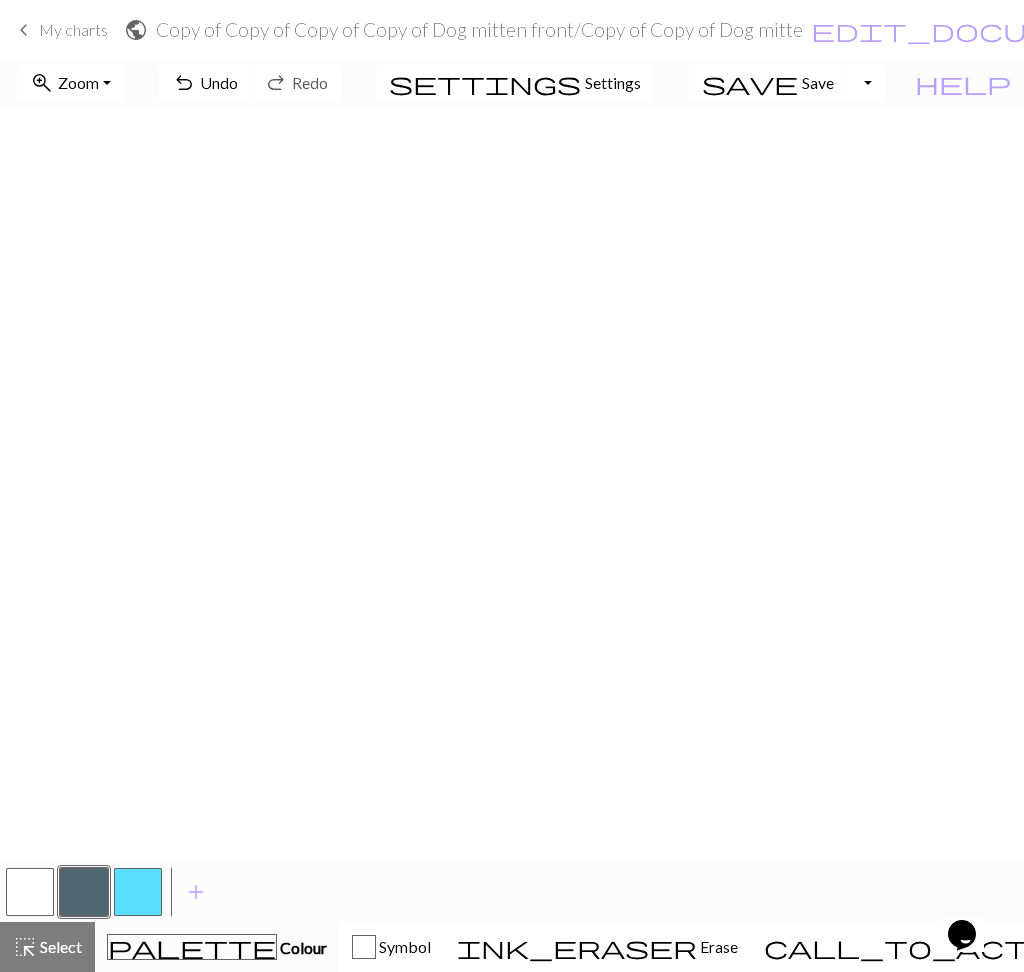 click at bounding box center (30, 892) 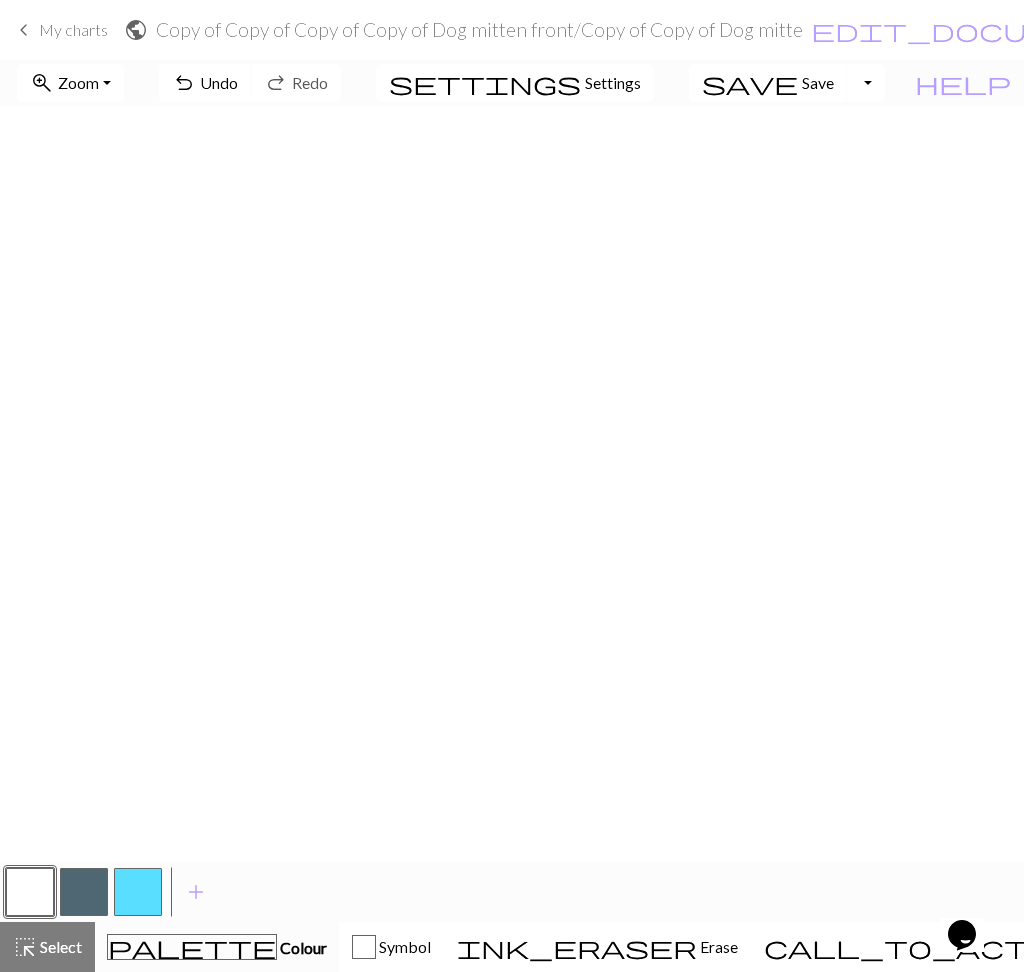 click at bounding box center (84, 892) 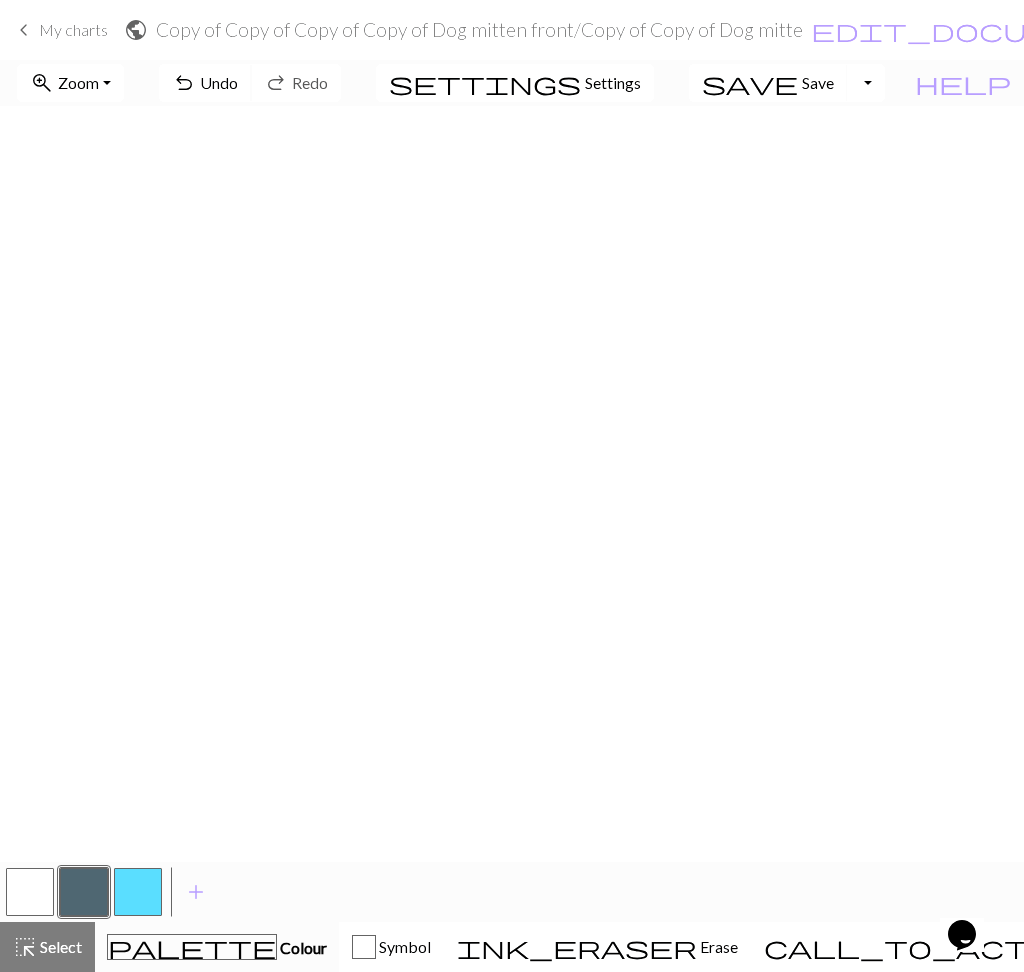 click on "undo" at bounding box center (184, 83) 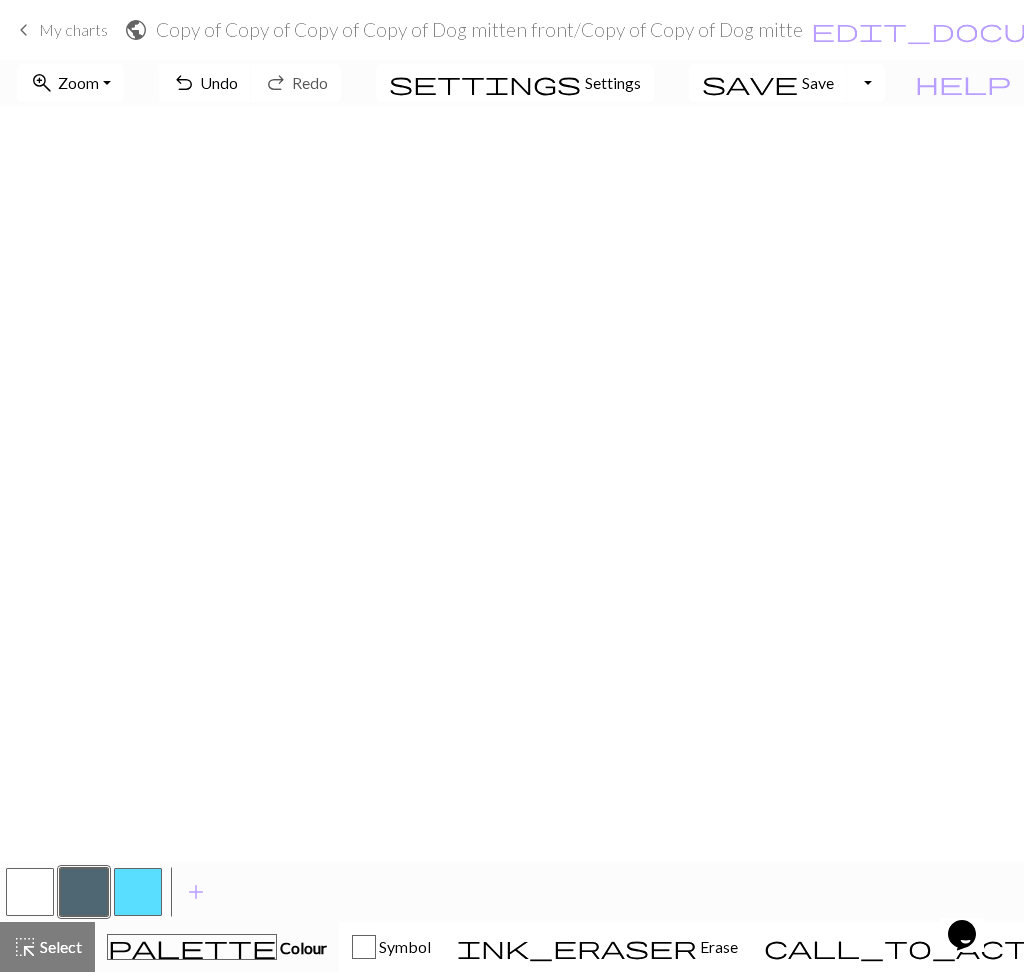 click at bounding box center [30, 892] 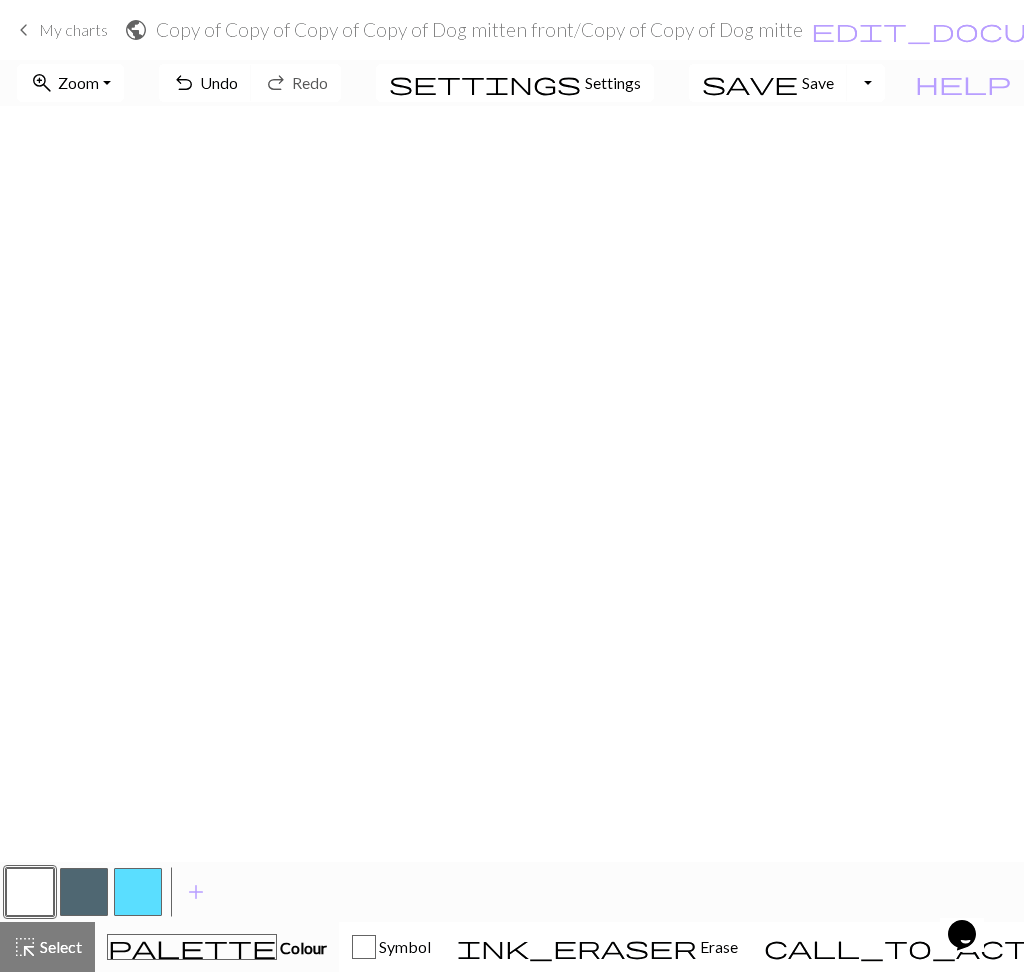 click at bounding box center [84, 892] 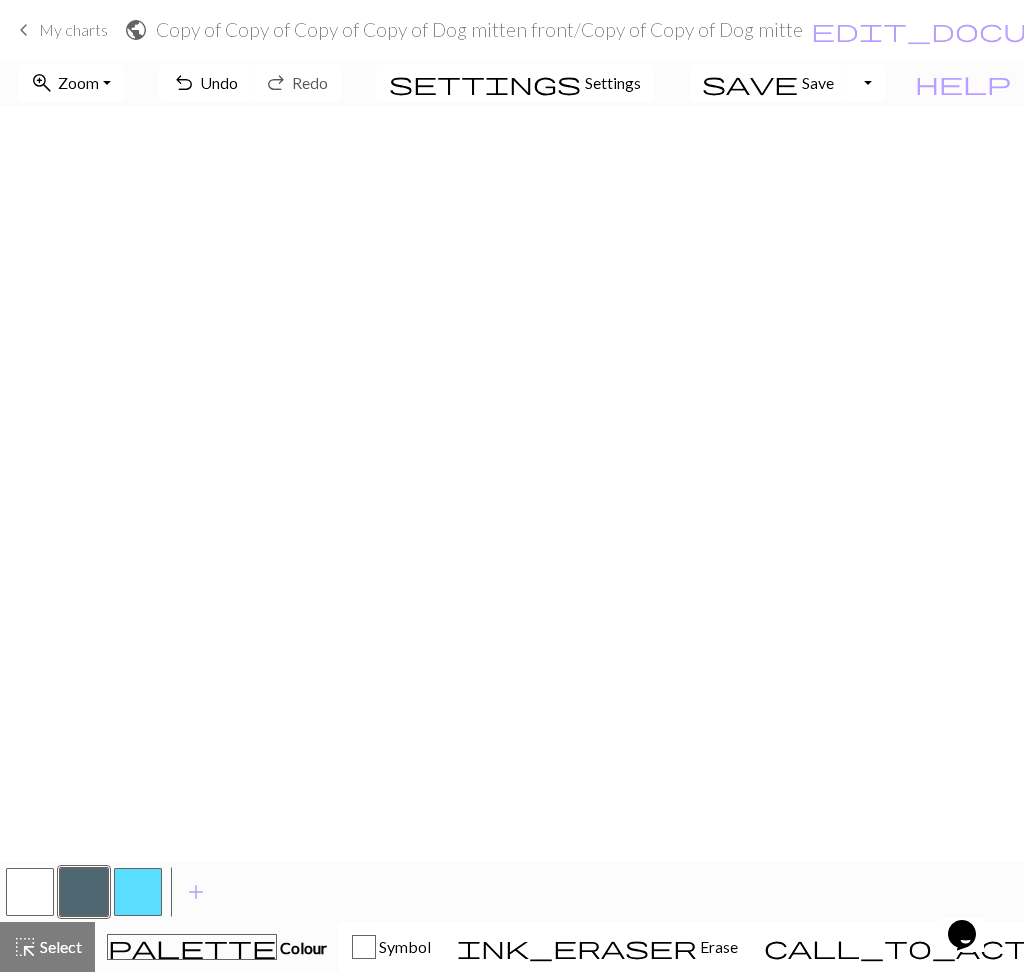 scroll, scrollTop: 148, scrollLeft: 0, axis: vertical 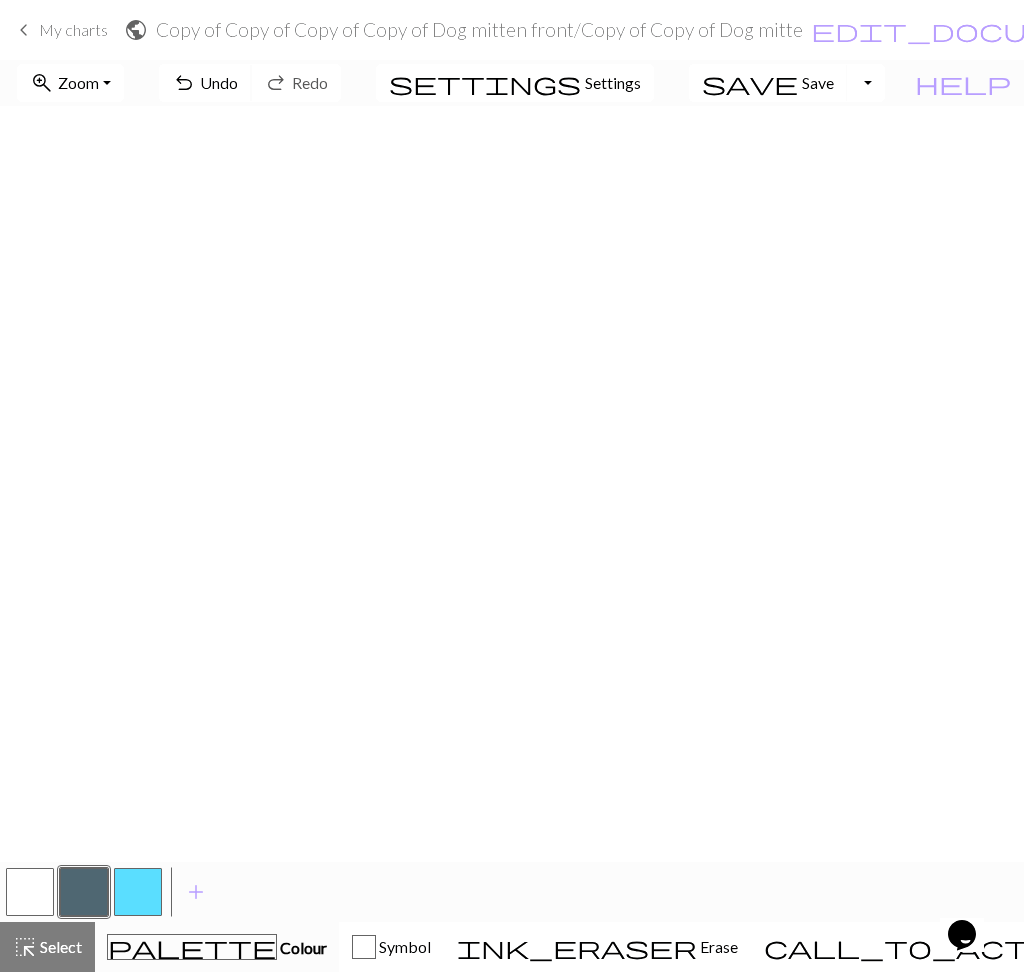 click on "undo" at bounding box center (184, 83) 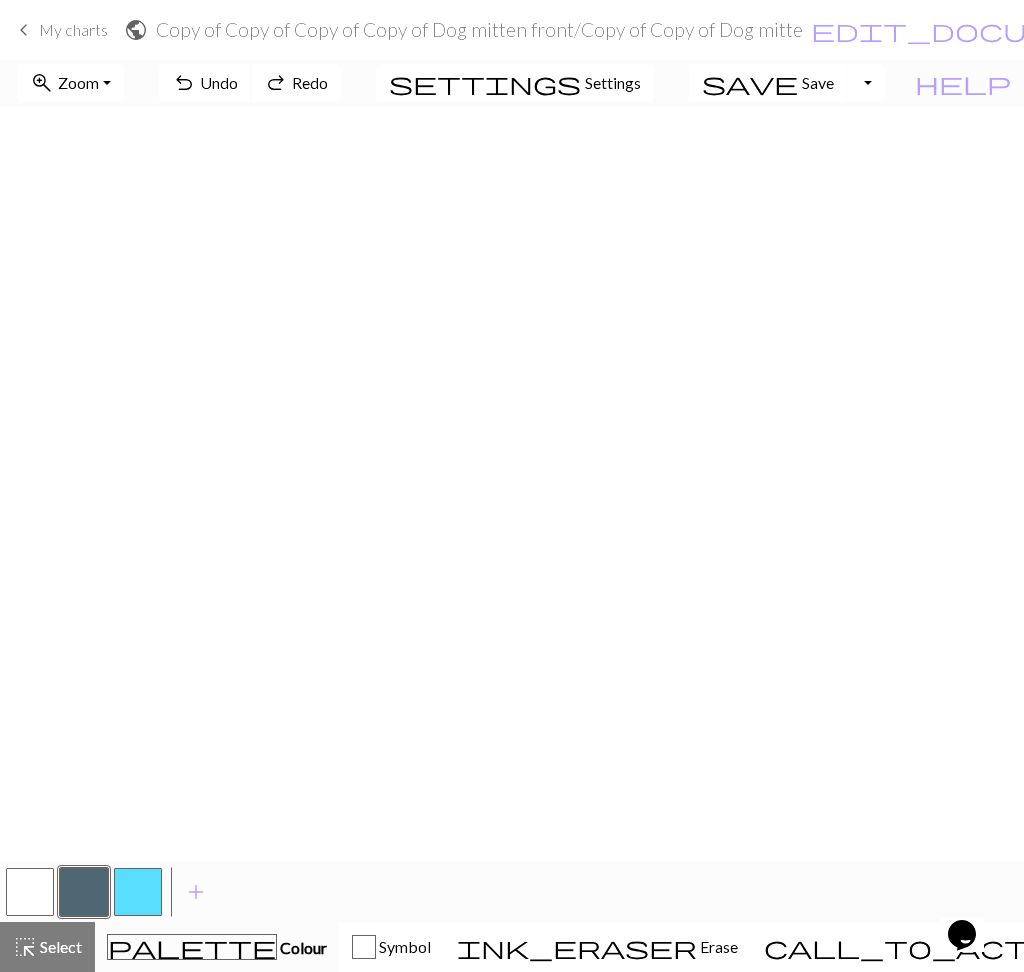click on "undo" at bounding box center [184, 83] 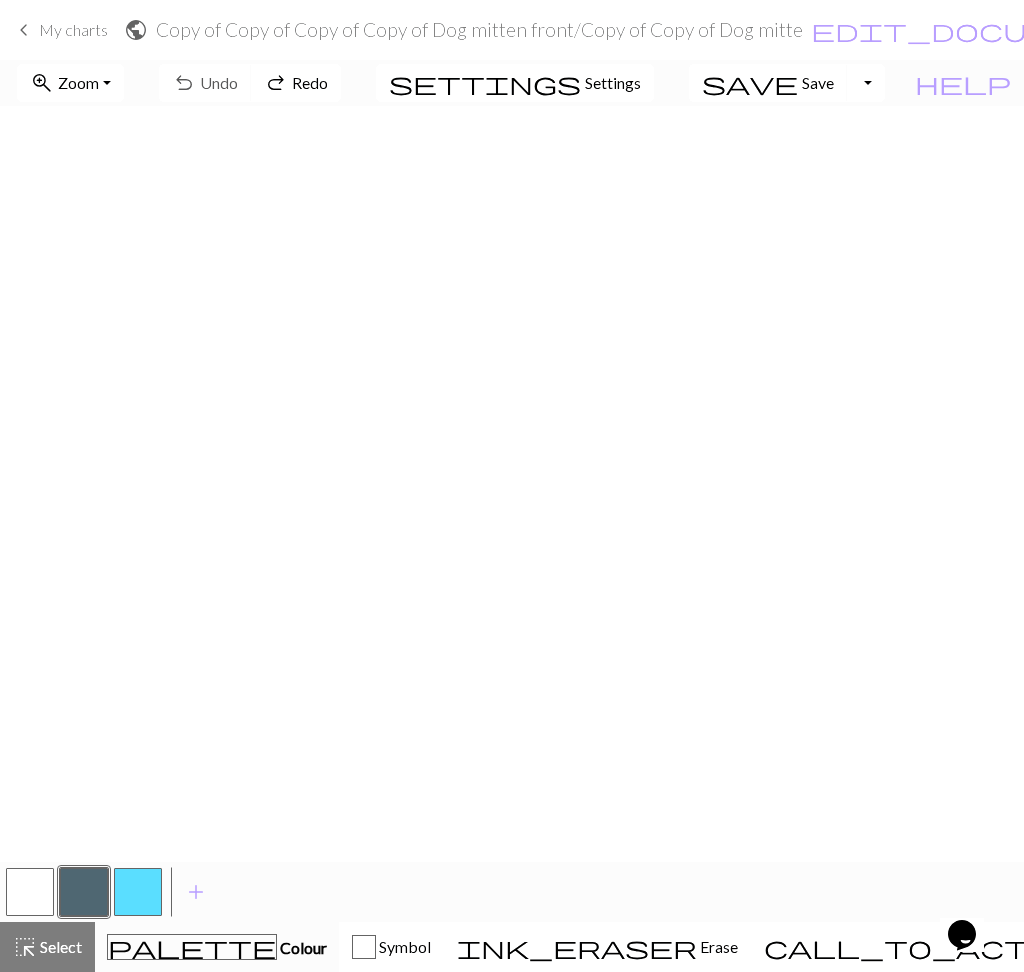 click on "undo Undo Undo redo Redo Redo" at bounding box center (250, 83) 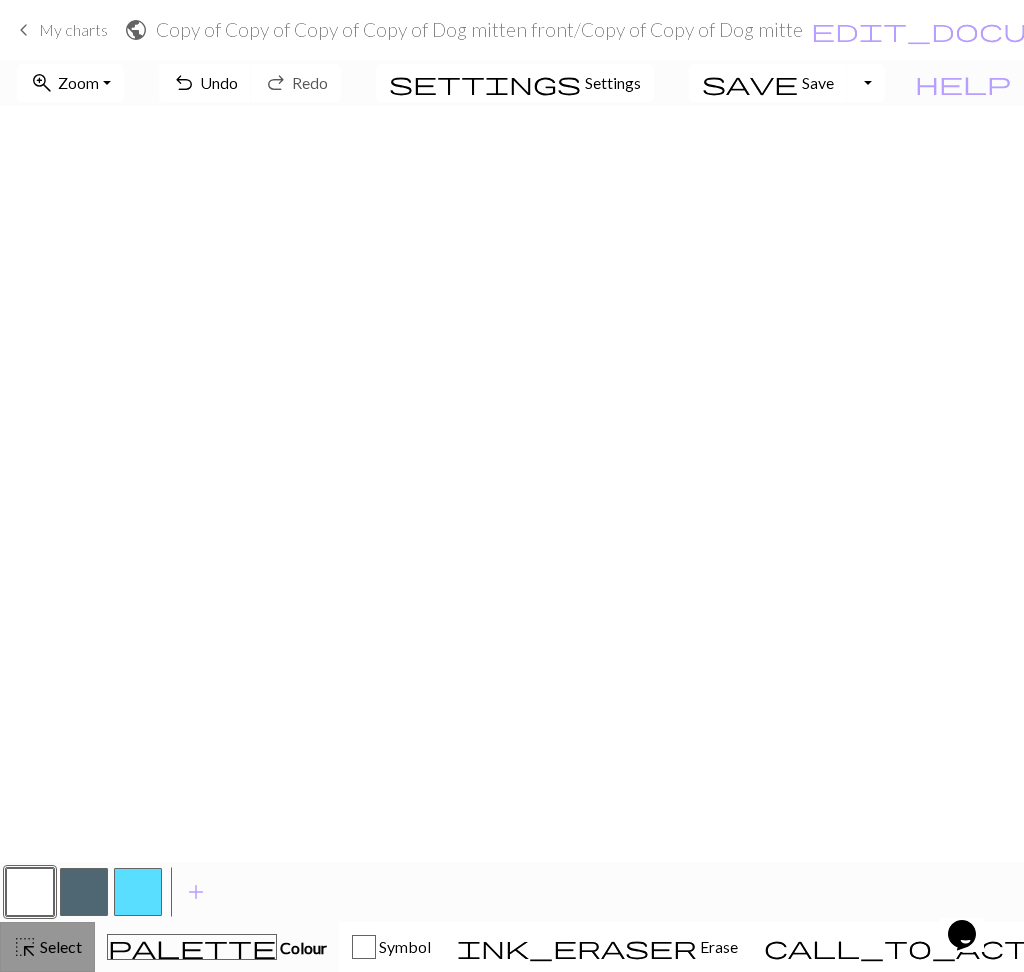 click on "Select" at bounding box center [59, 946] 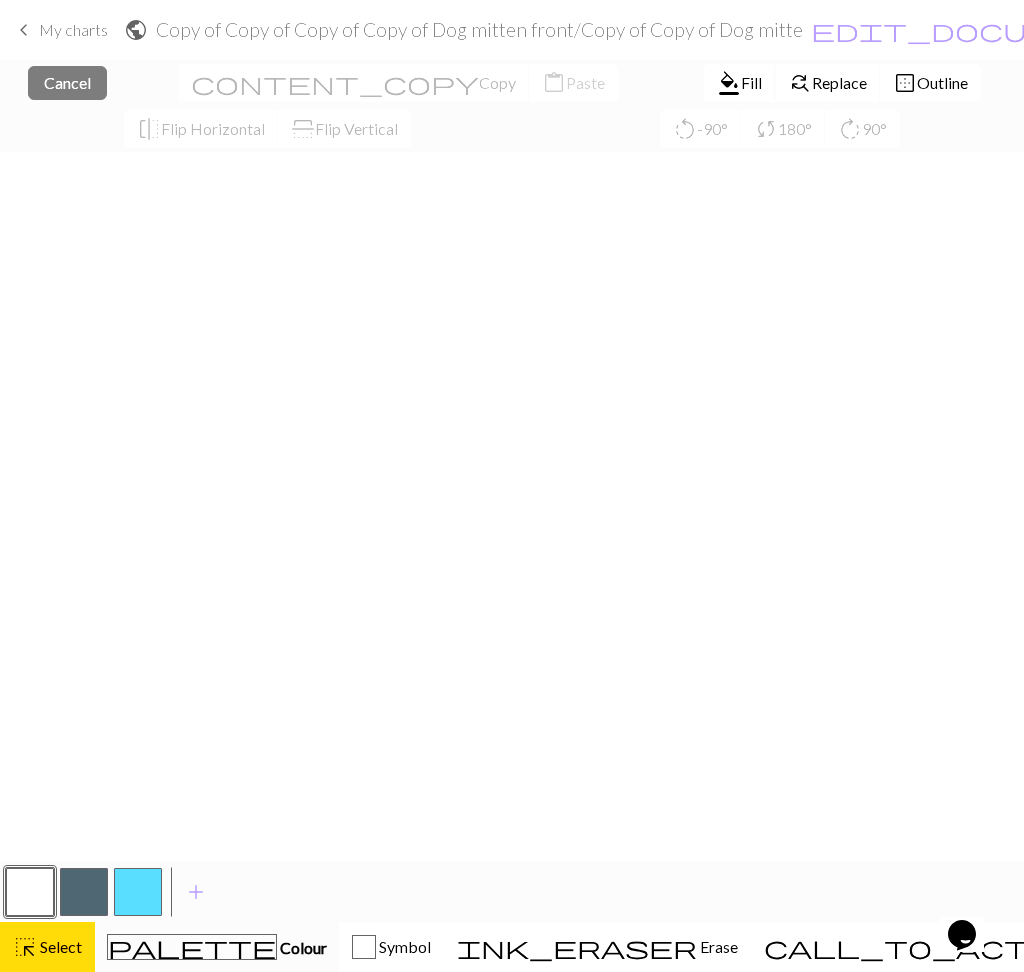 click on "Fill" at bounding box center (751, 82) 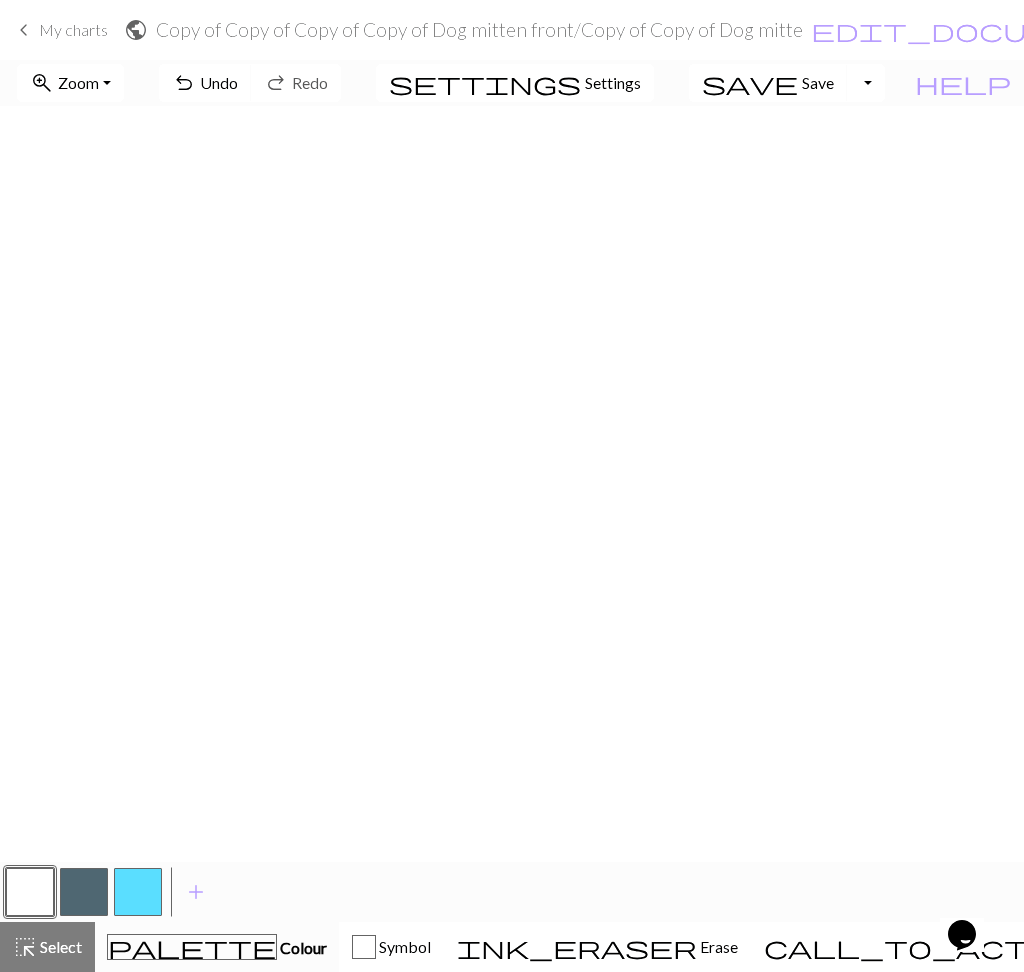 scroll, scrollTop: 62, scrollLeft: 0, axis: vertical 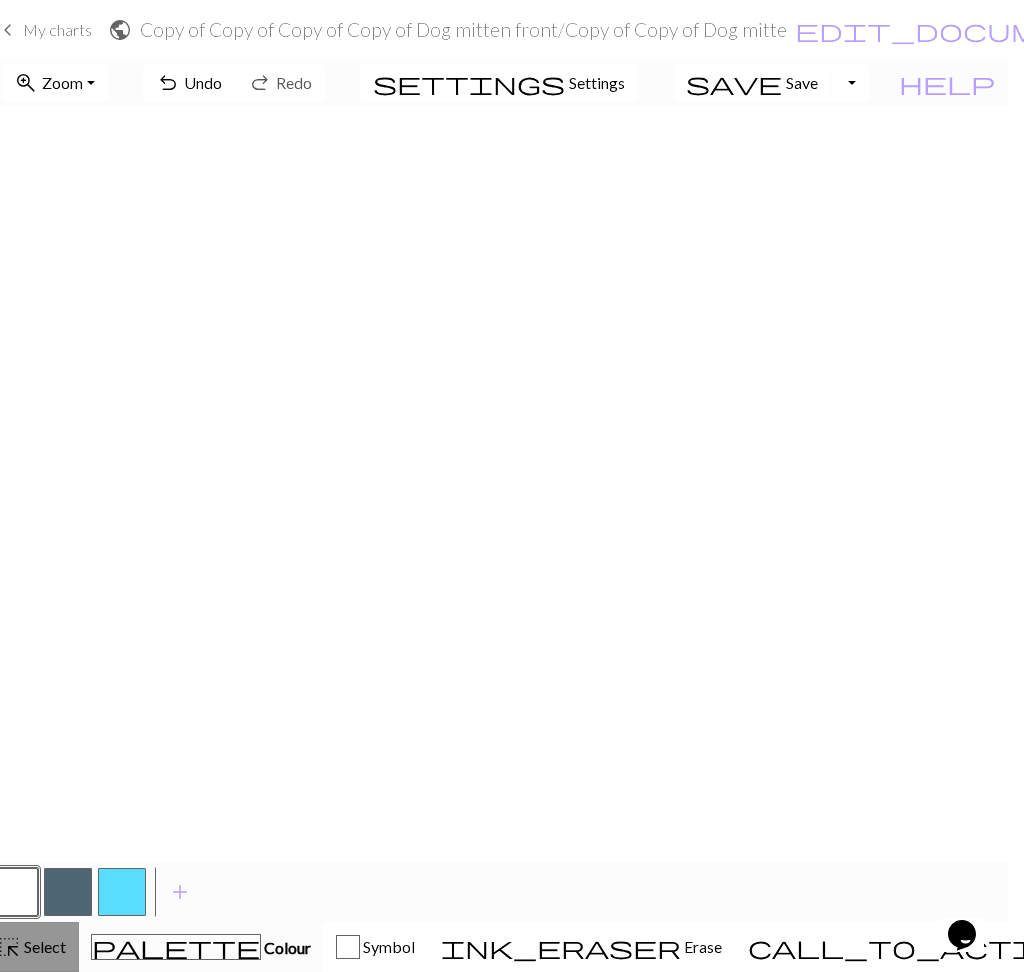 click on "Select" at bounding box center (43, 946) 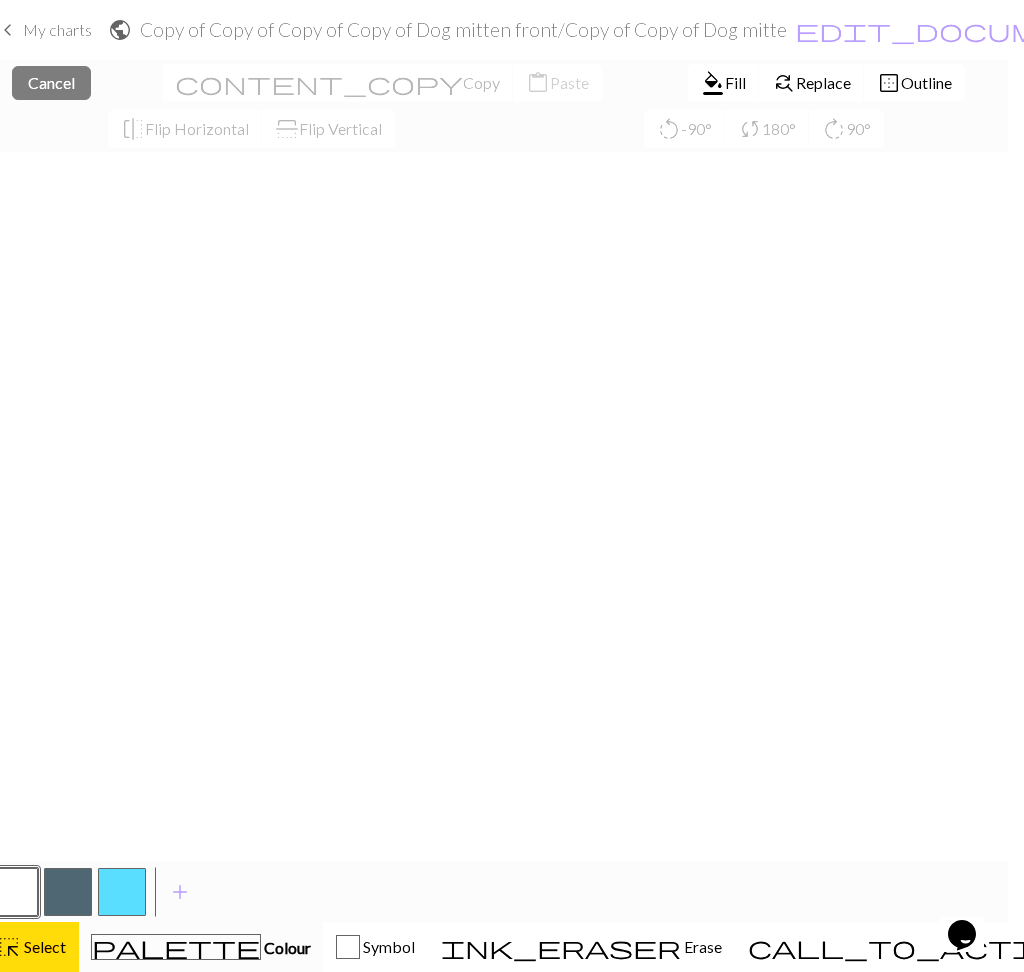 scroll, scrollTop: 193, scrollLeft: 0, axis: vertical 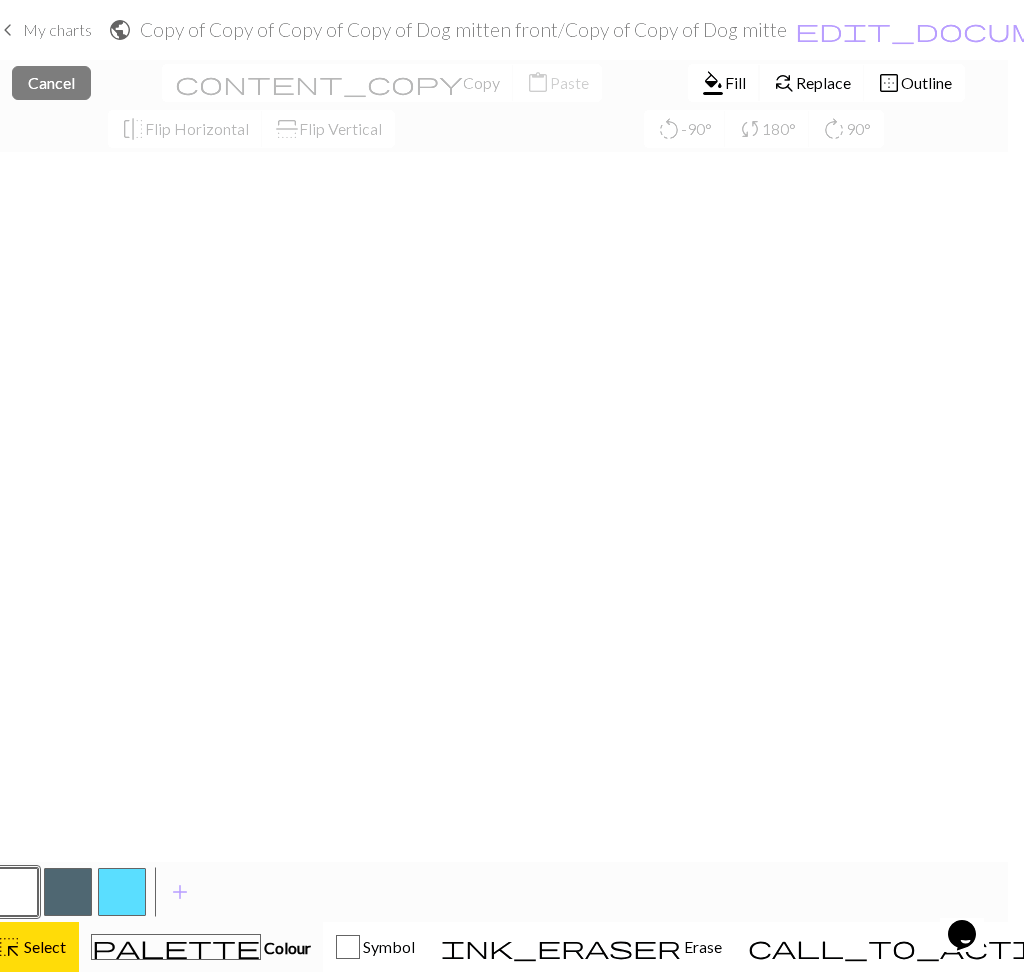 click on "format_color_fill  Fill" at bounding box center [724, 83] 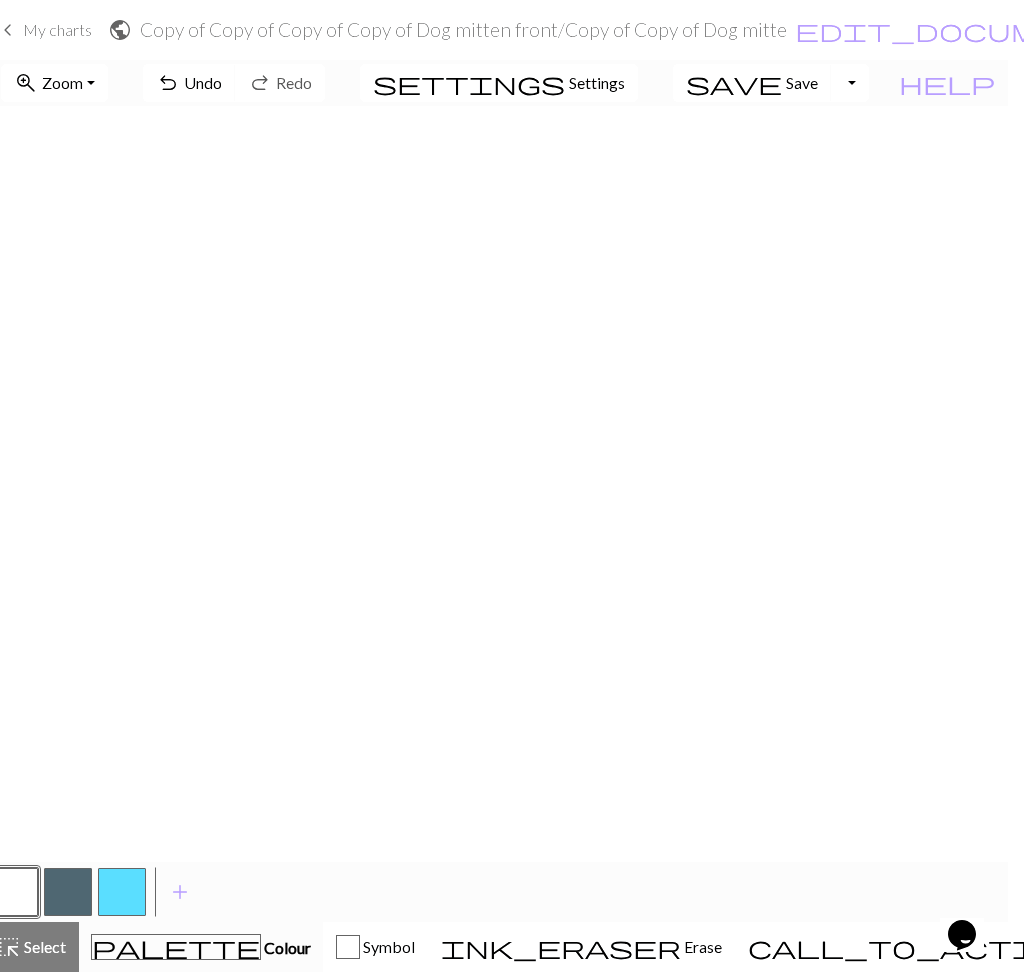scroll, scrollTop: 148, scrollLeft: 0, axis: vertical 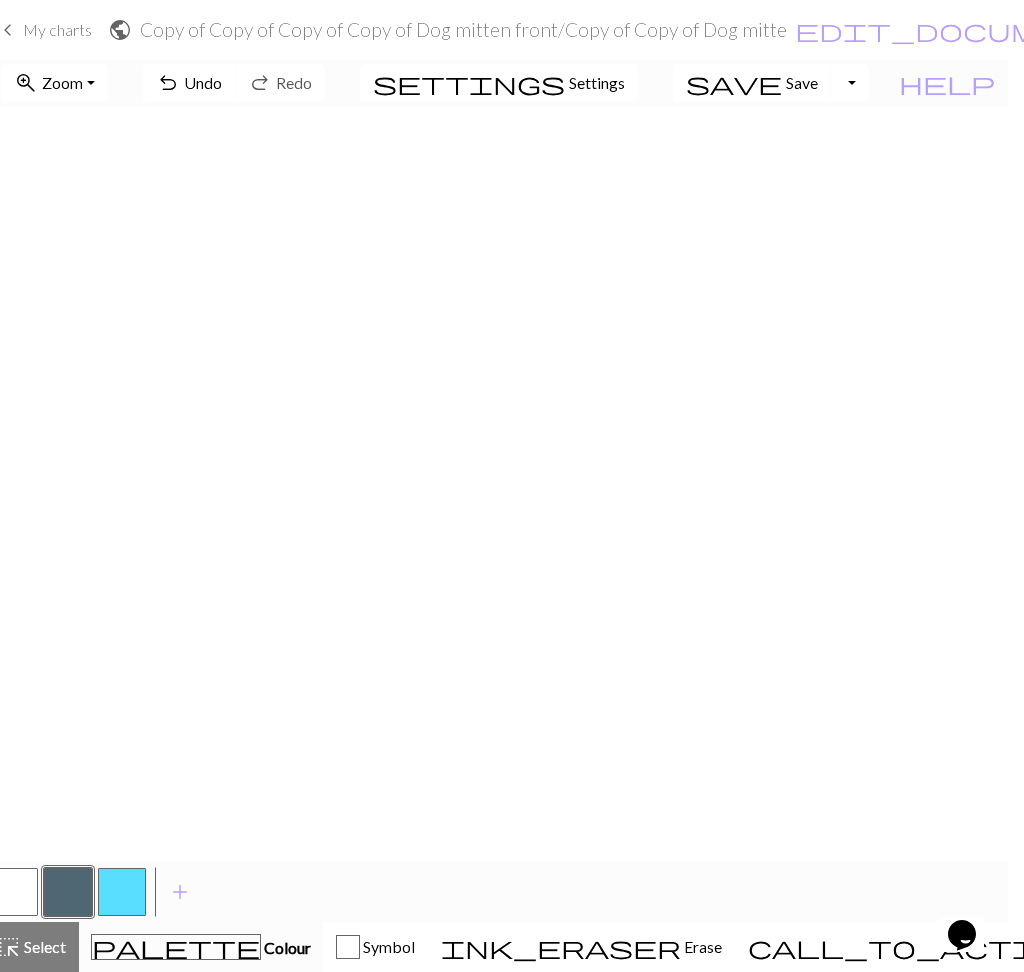 click at bounding box center (14, 892) 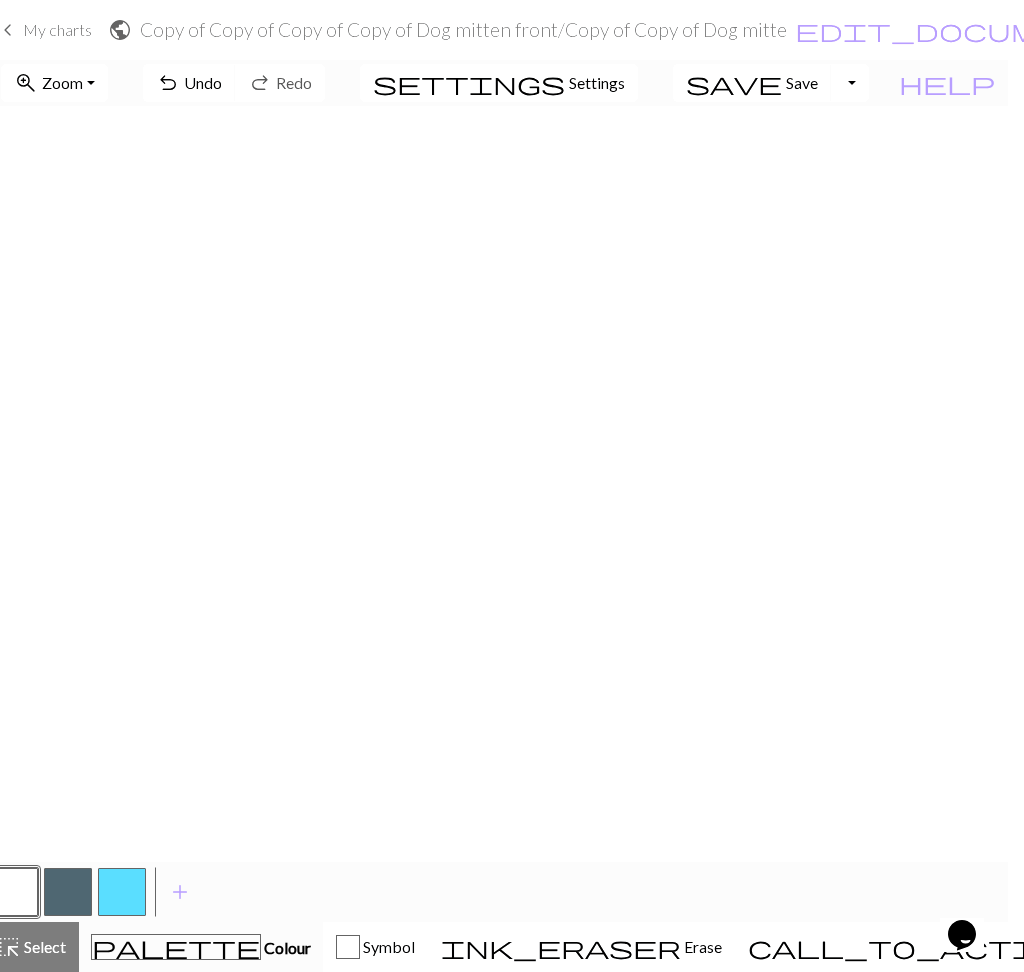 click at bounding box center (68, 892) 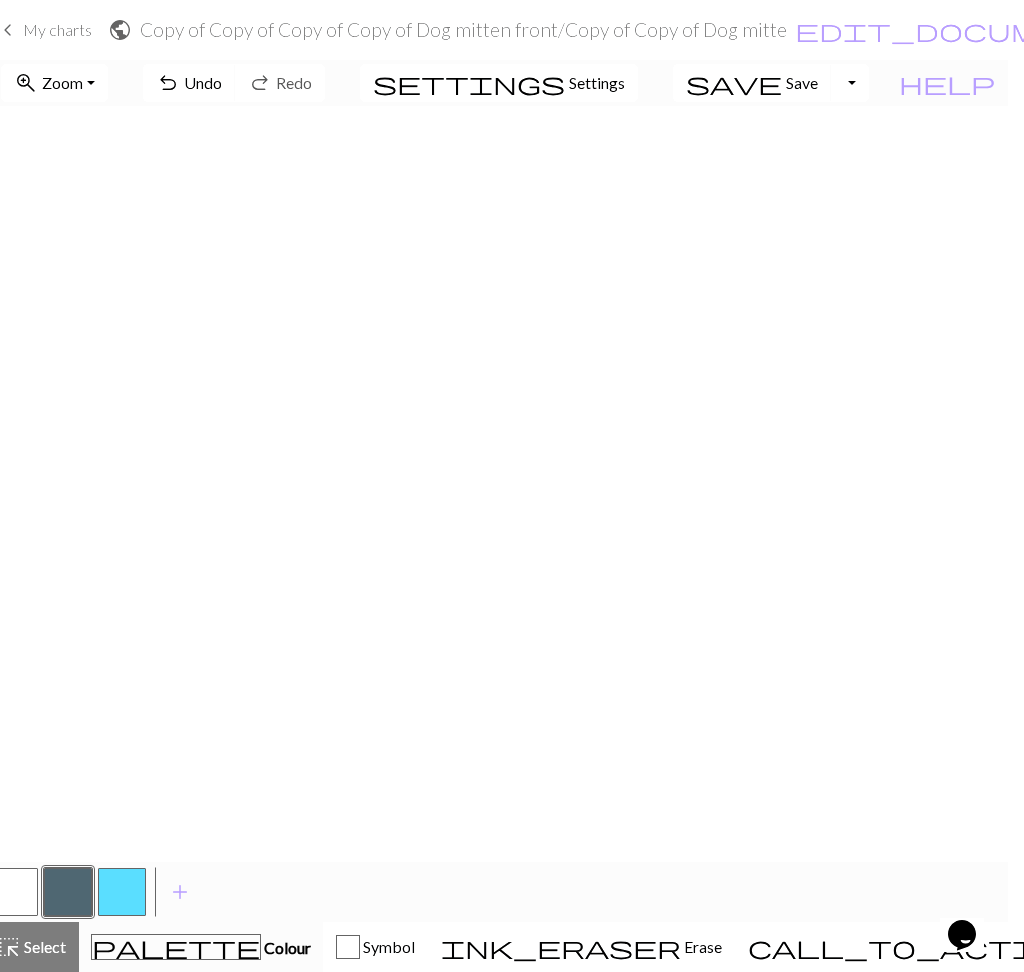 scroll, scrollTop: 483, scrollLeft: 0, axis: vertical 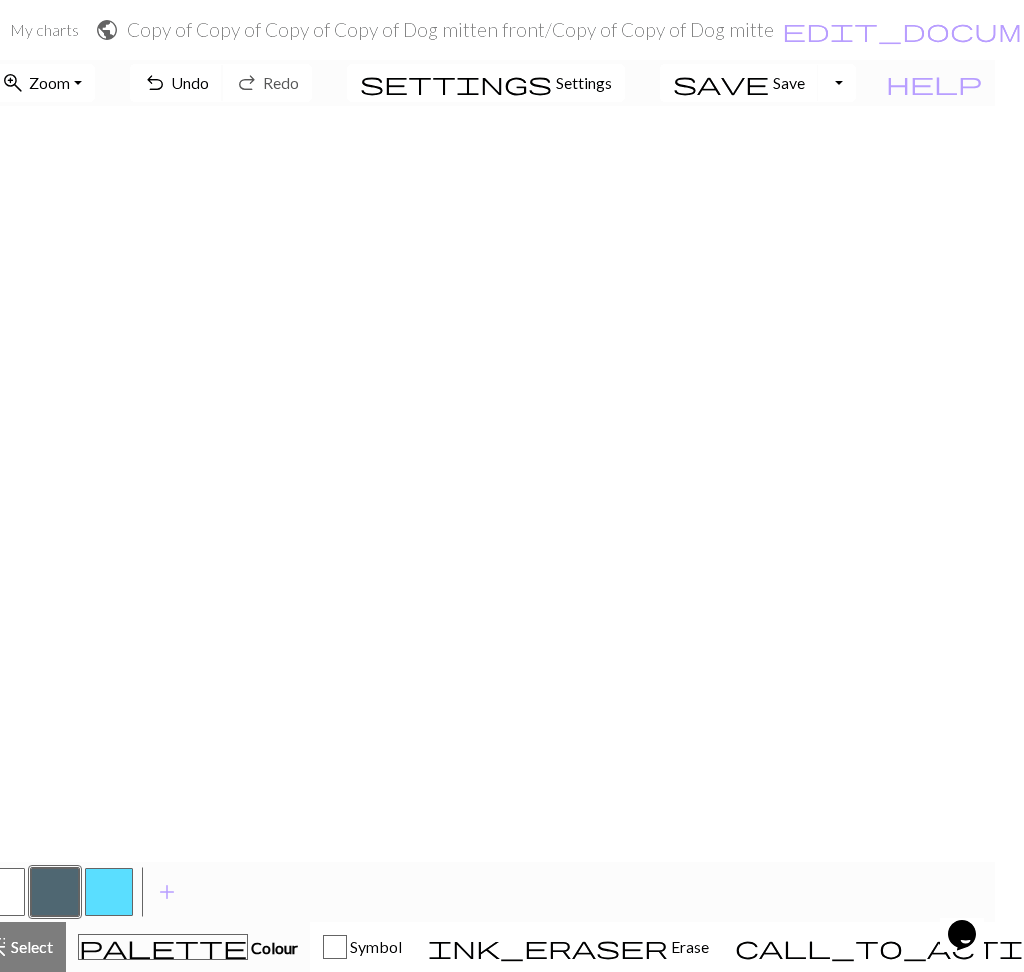 click on "undo" at bounding box center (155, 83) 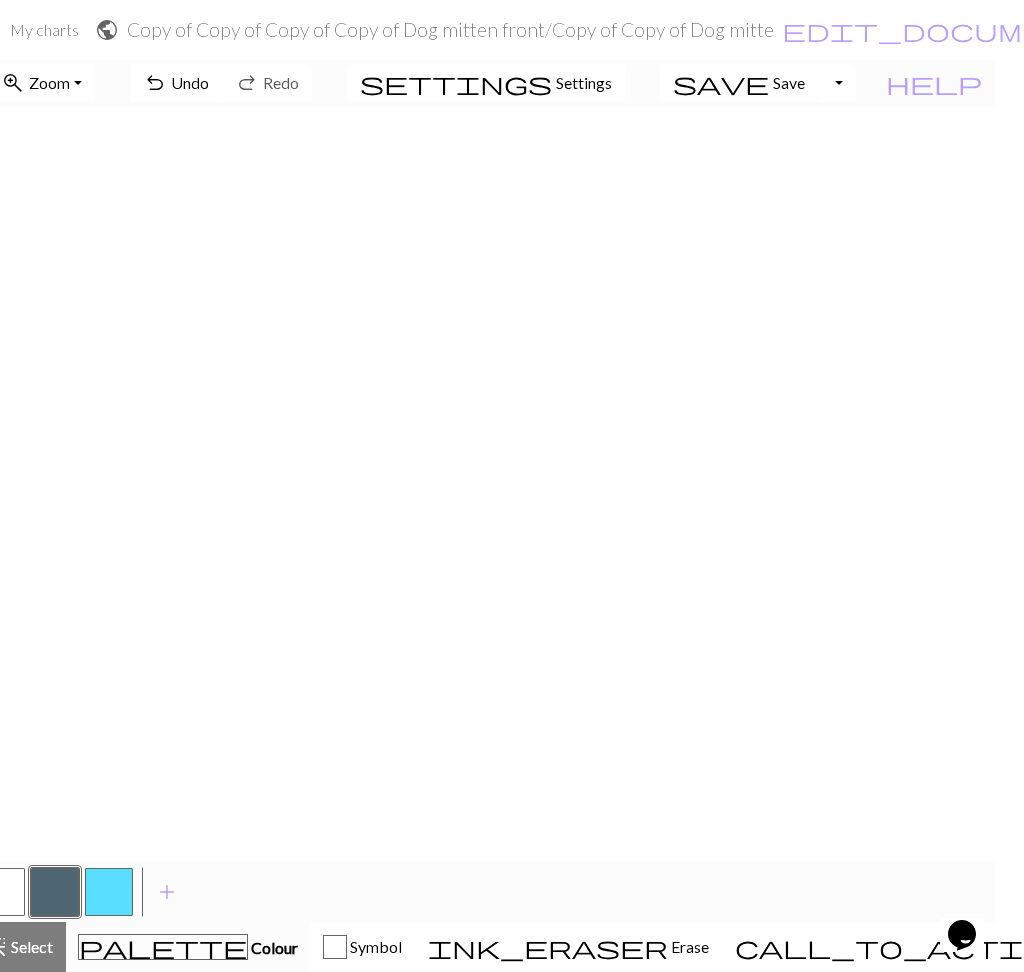 click at bounding box center [1, 892] 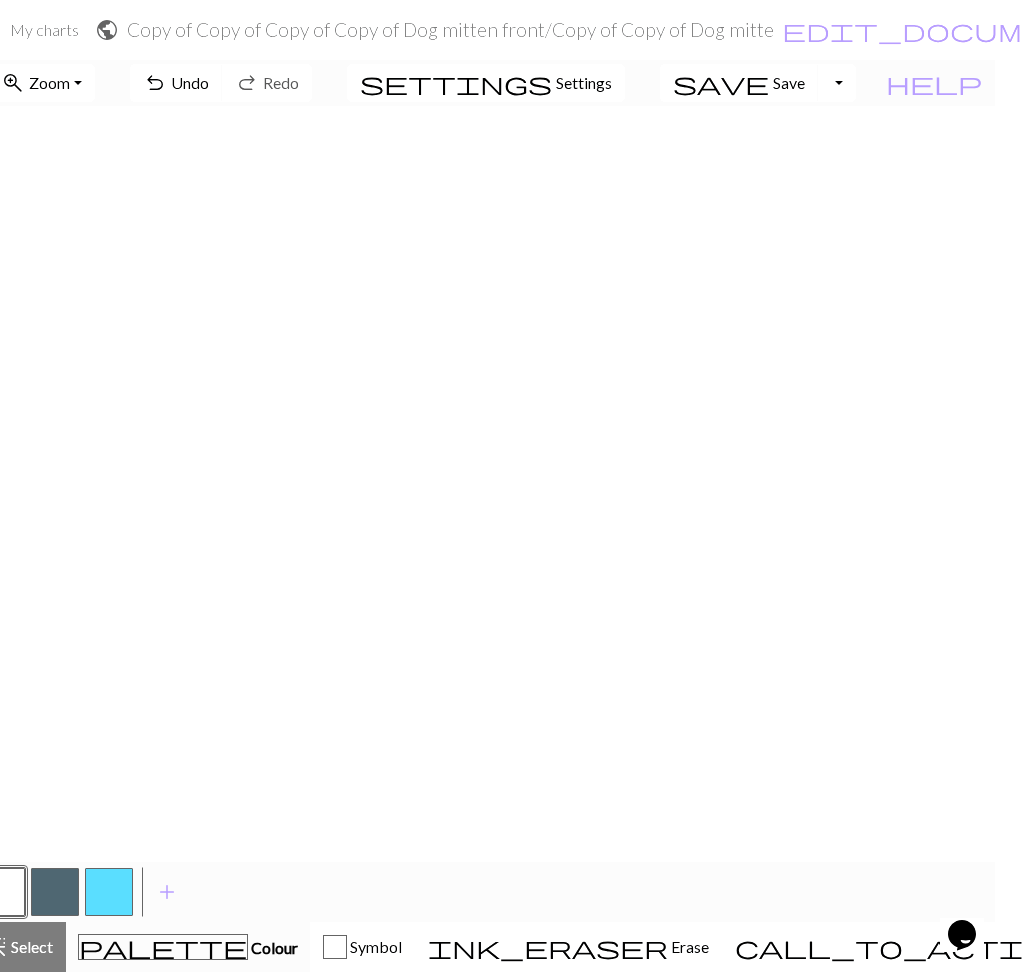 click at bounding box center [55, 892] 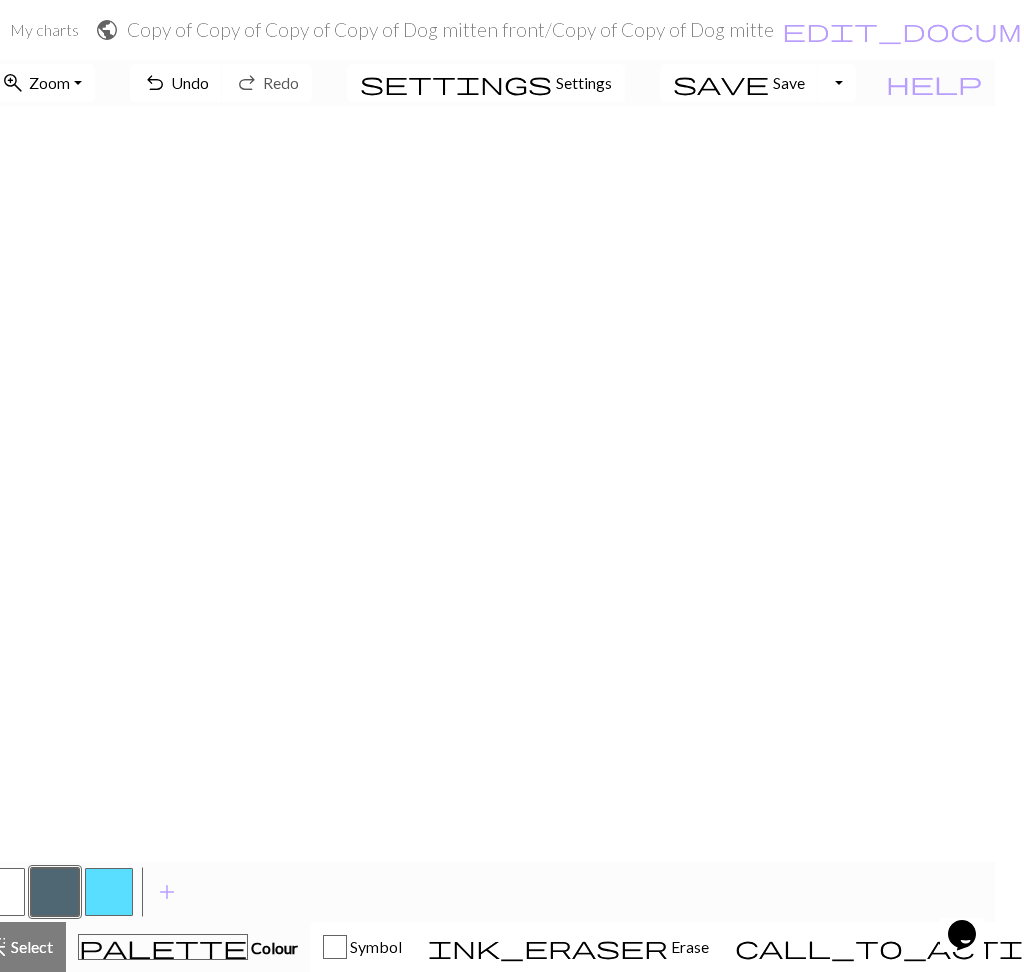 click on "settings  Settings" at bounding box center [486, 83] 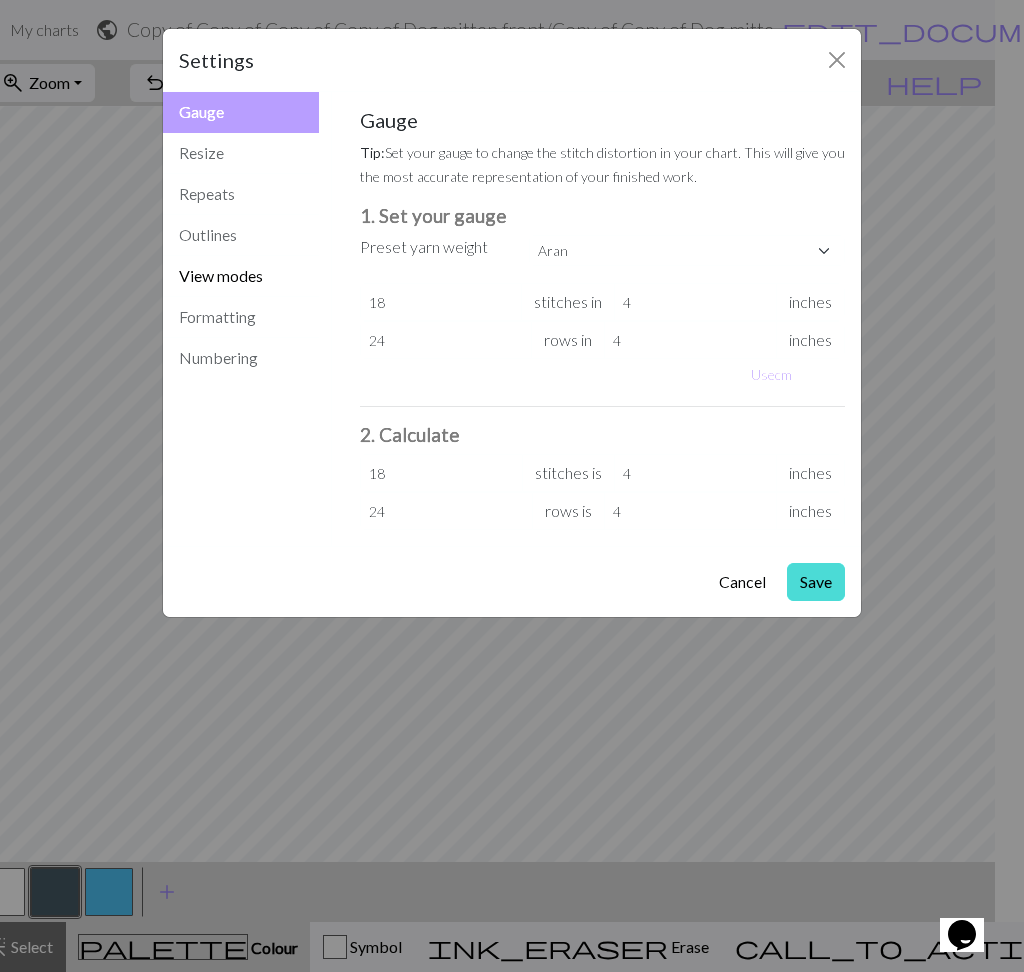 click on "View modes" at bounding box center [241, 276] 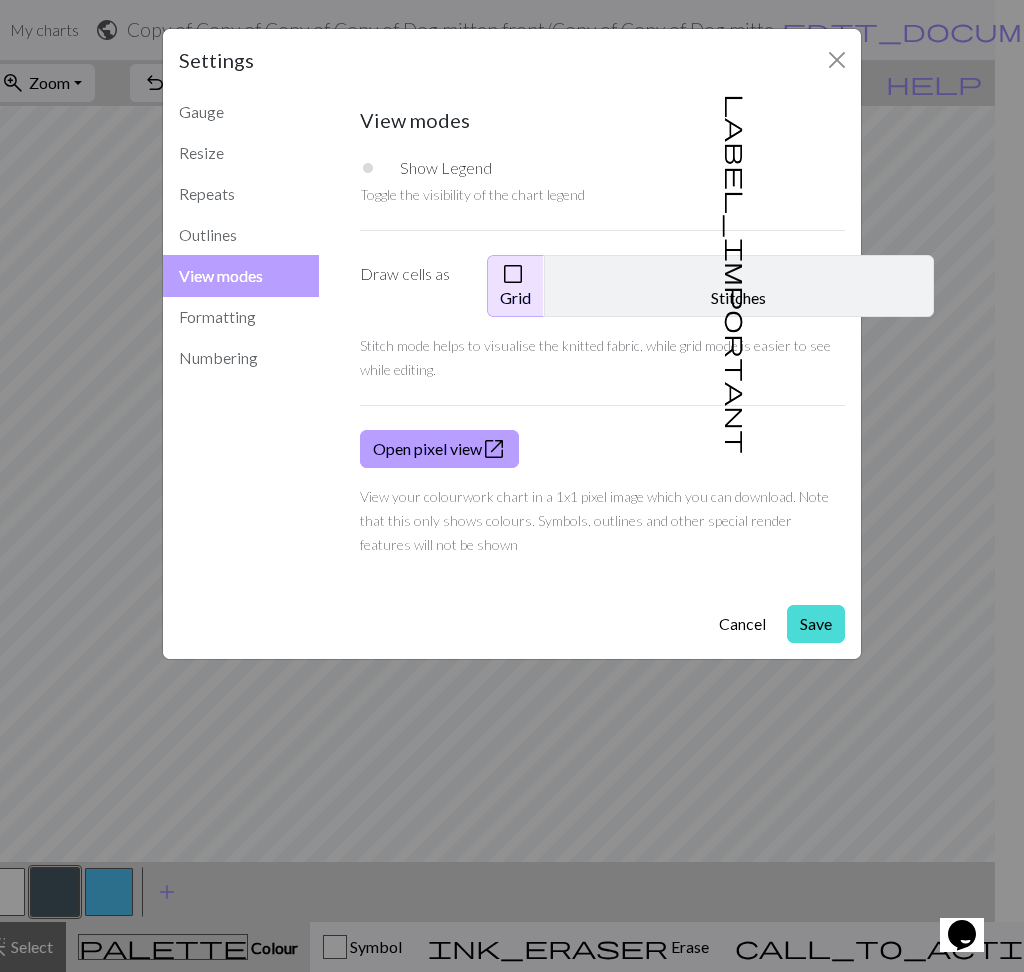 click on "label_important Stitches" at bounding box center (739, 286) 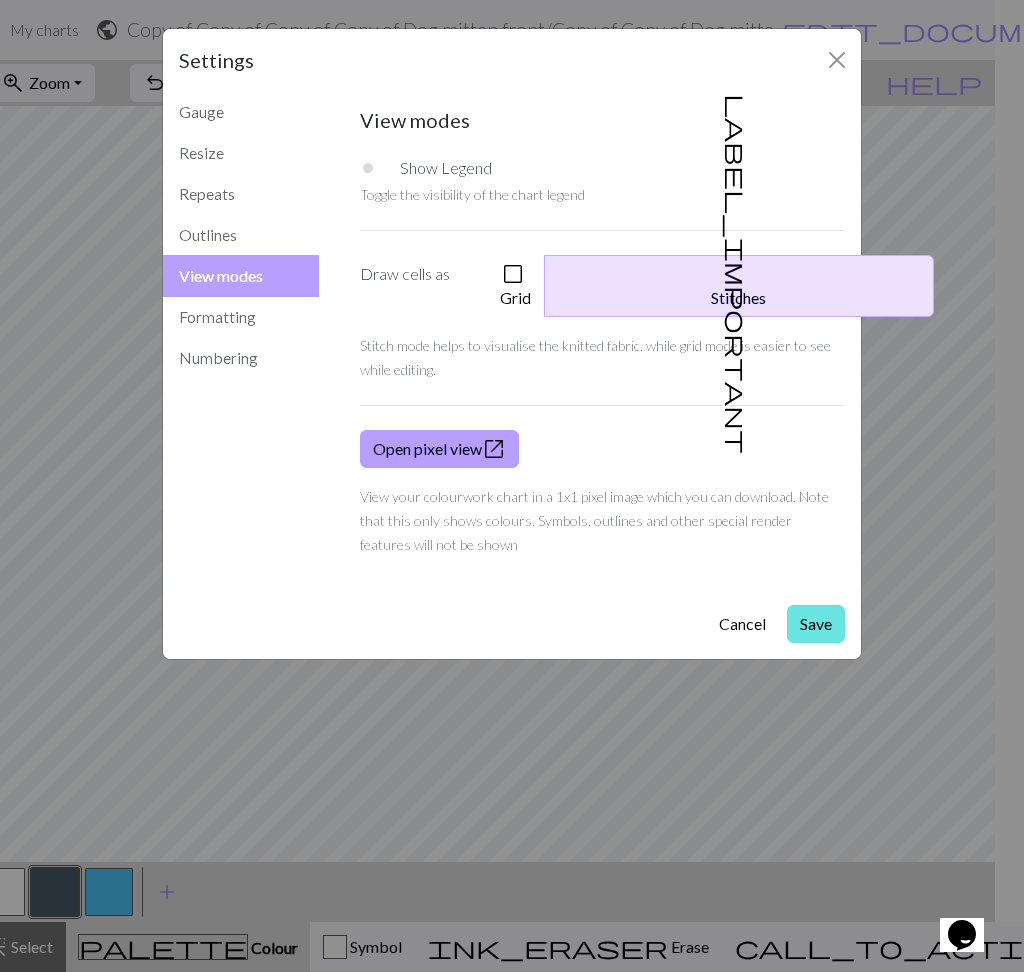 click on "Save" at bounding box center (816, 624) 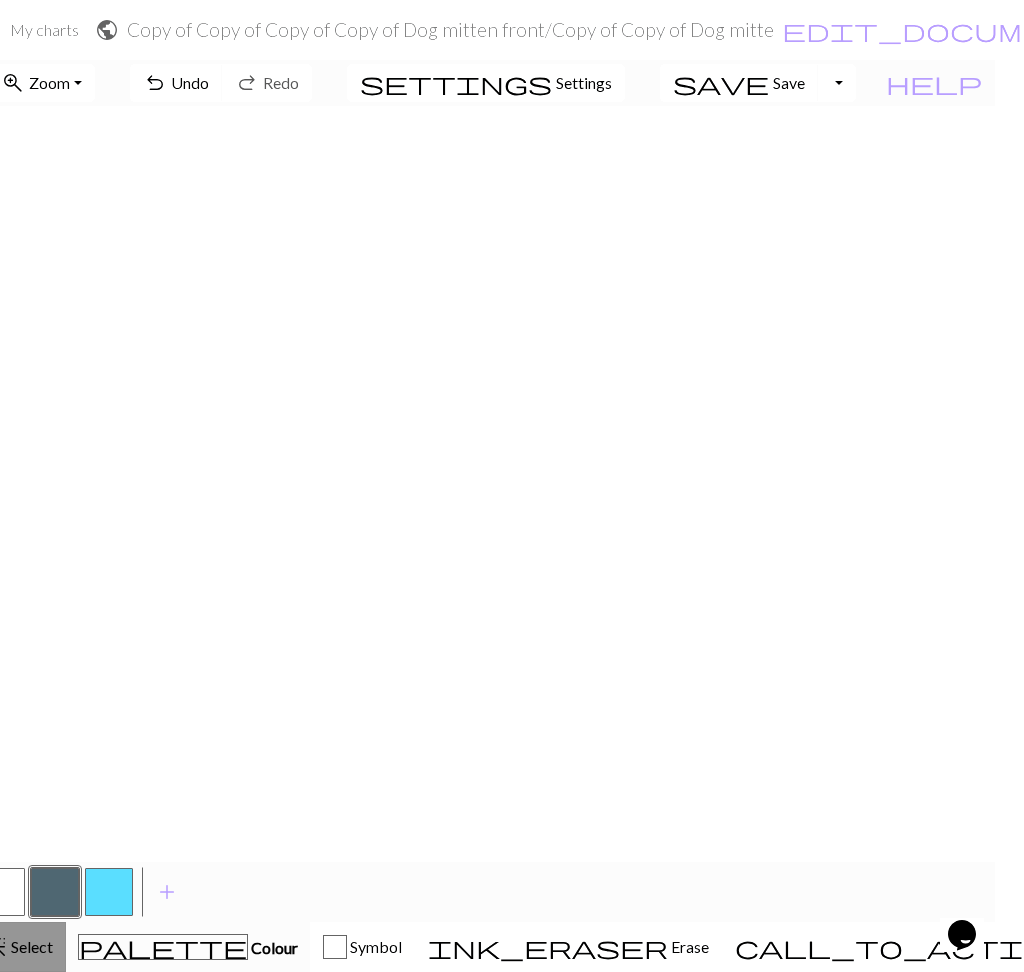 click on "Select" at bounding box center [30, 946] 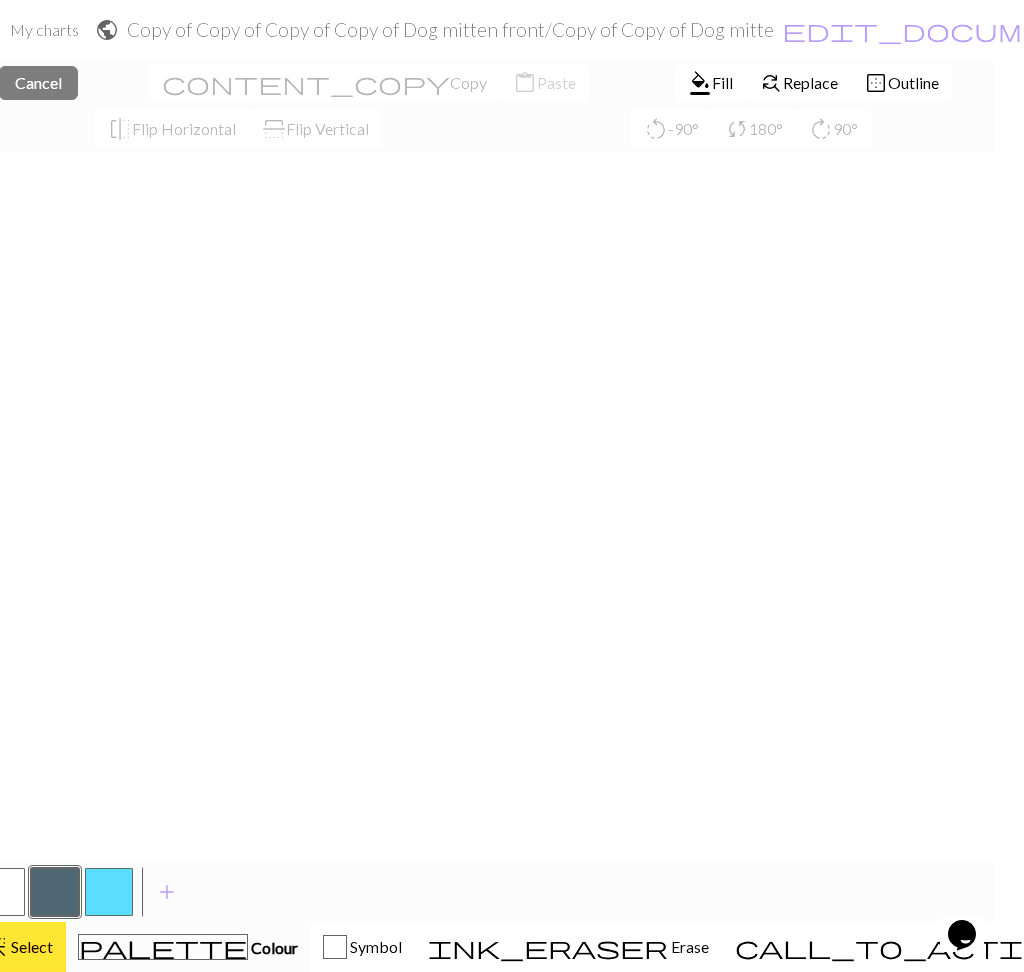 scroll, scrollTop: 477, scrollLeft: 0, axis: vertical 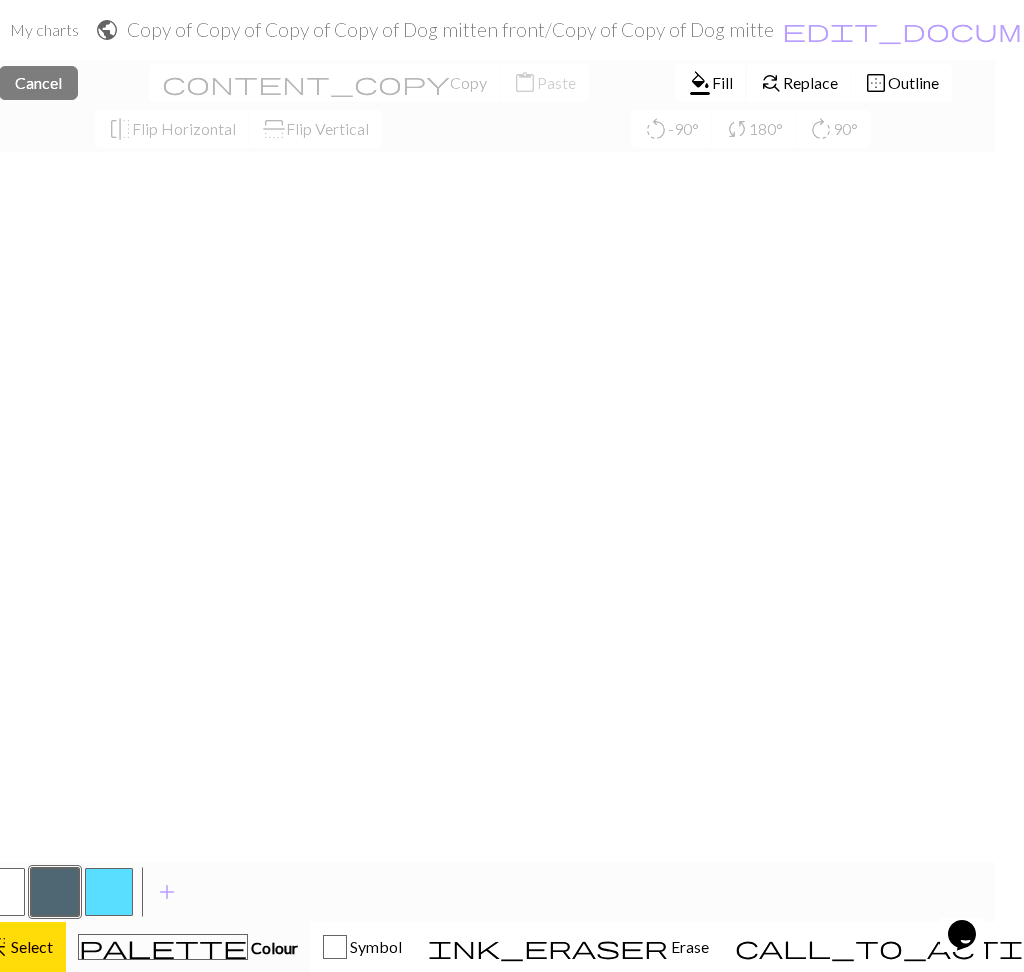click on "format_color_fill" at bounding box center [700, 83] 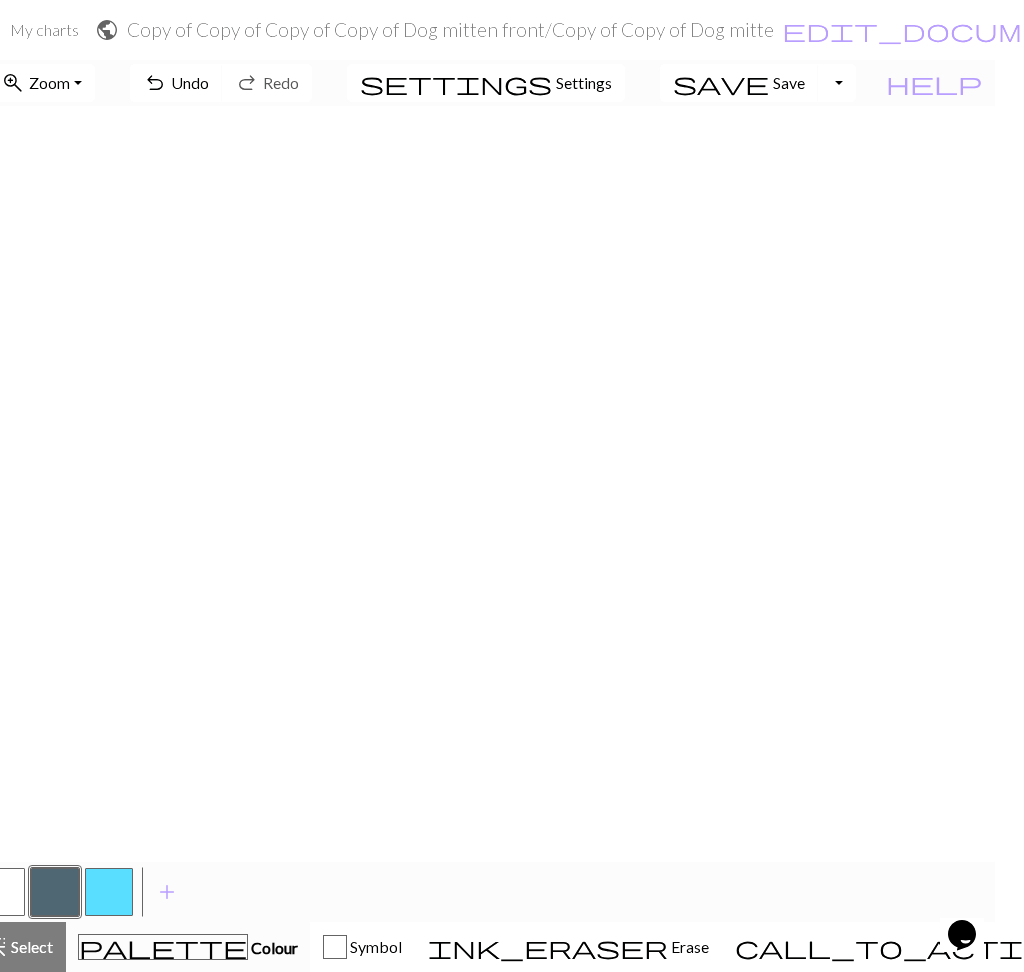 click at bounding box center [1, 892] 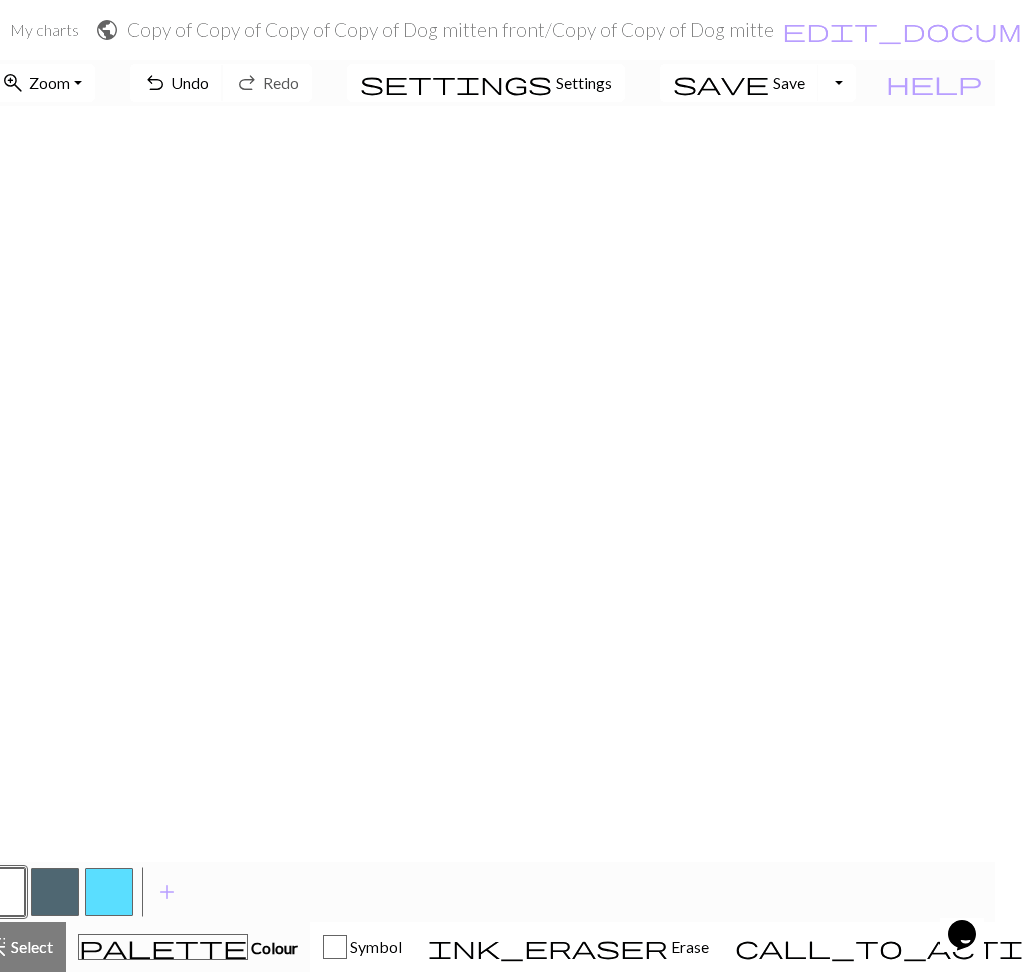 click on "undo" at bounding box center [155, 83] 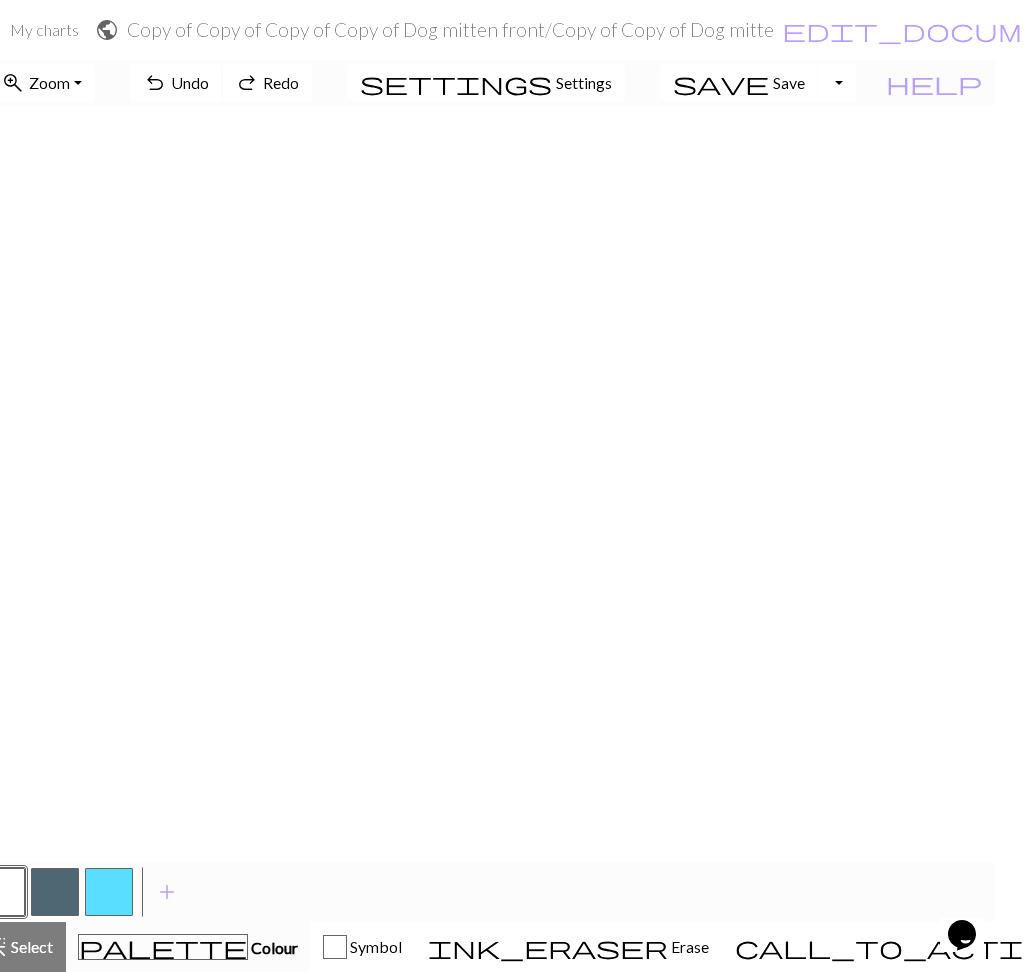 click on "undo" at bounding box center (155, 83) 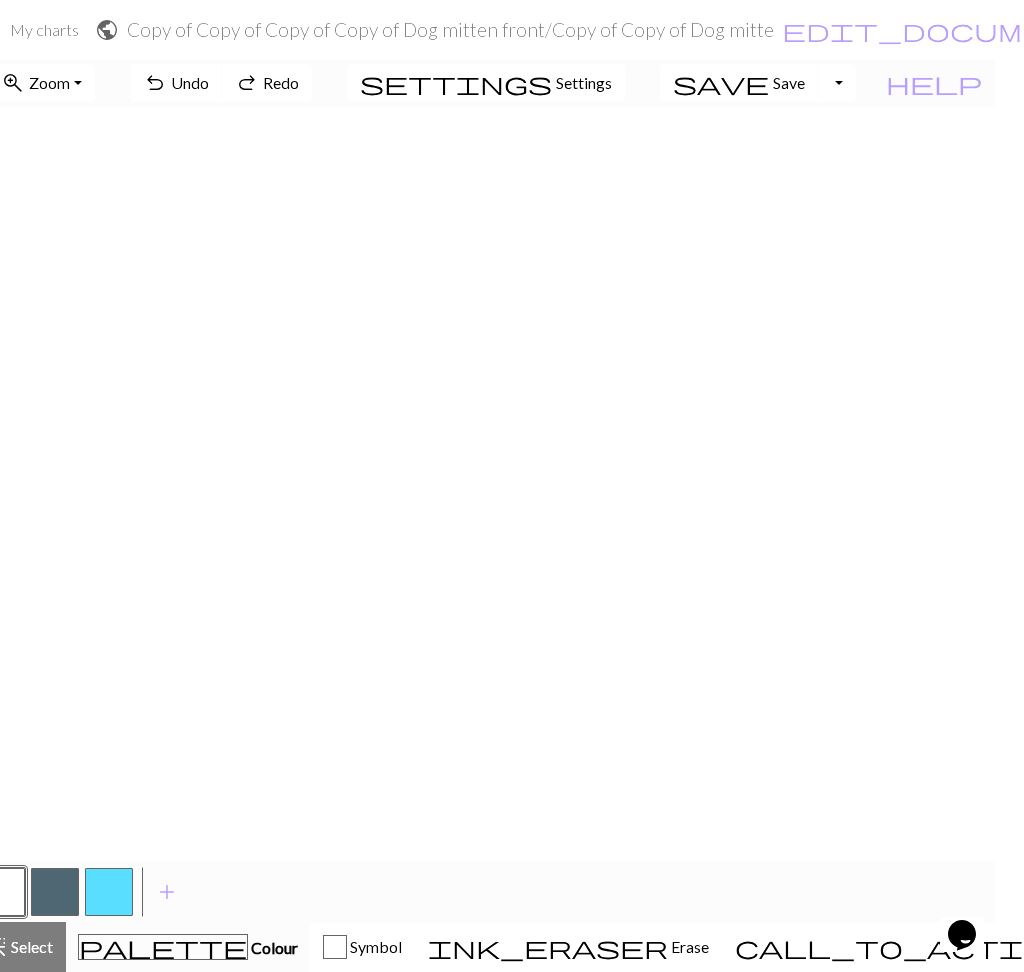 click on "redo" at bounding box center (247, 83) 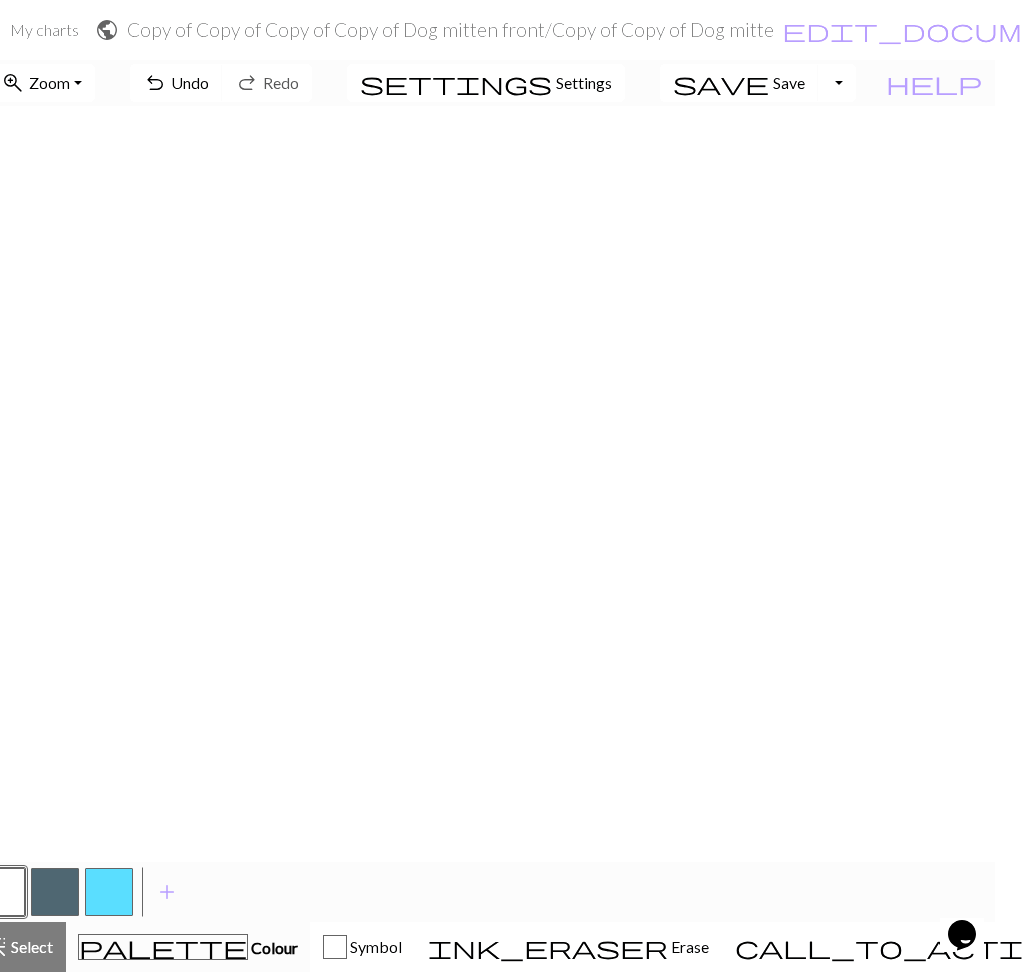 click at bounding box center [55, 892] 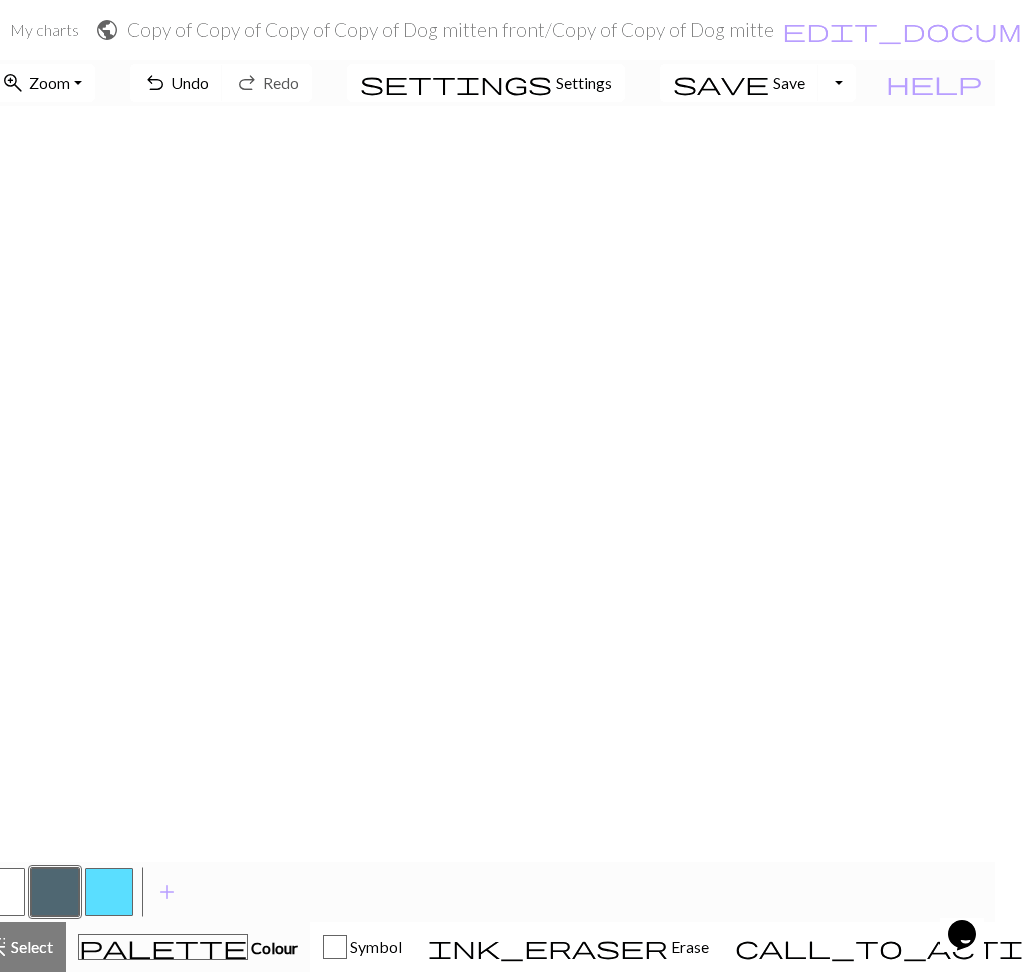 click at bounding box center (1, 892) 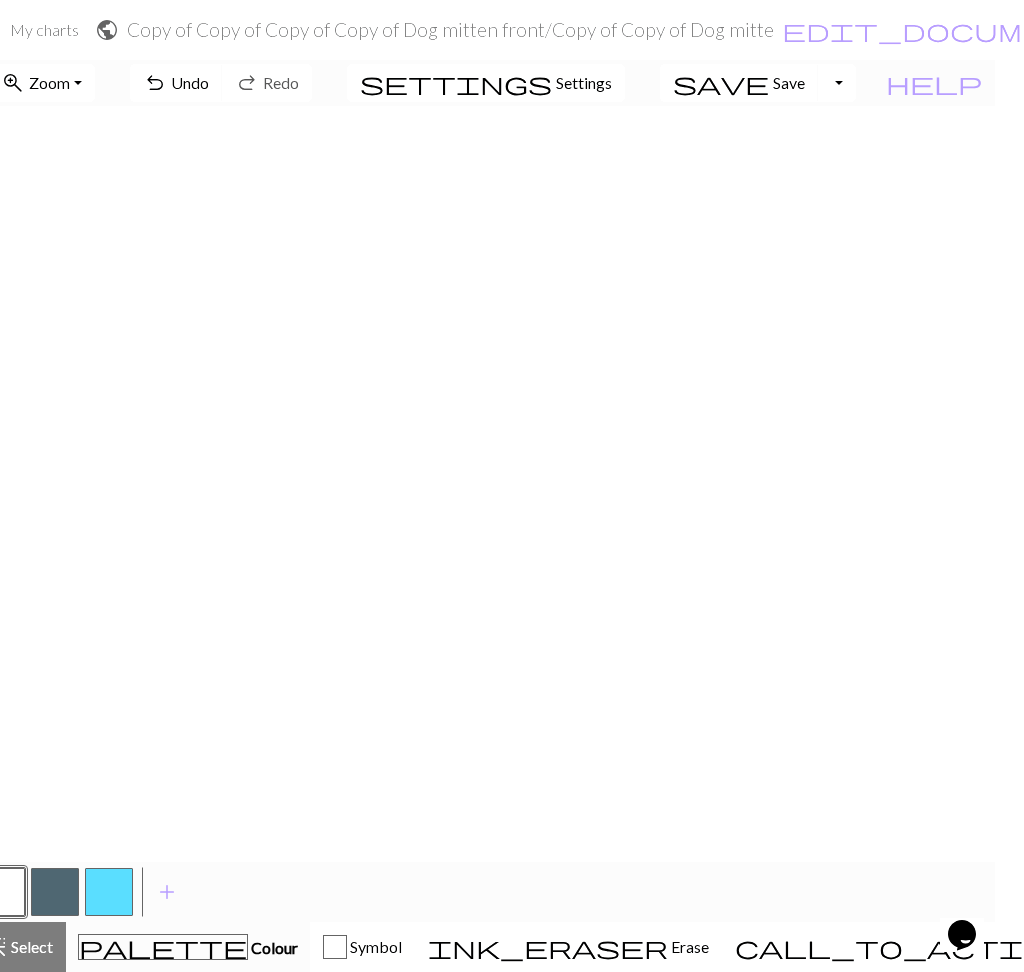 click at bounding box center (55, 892) 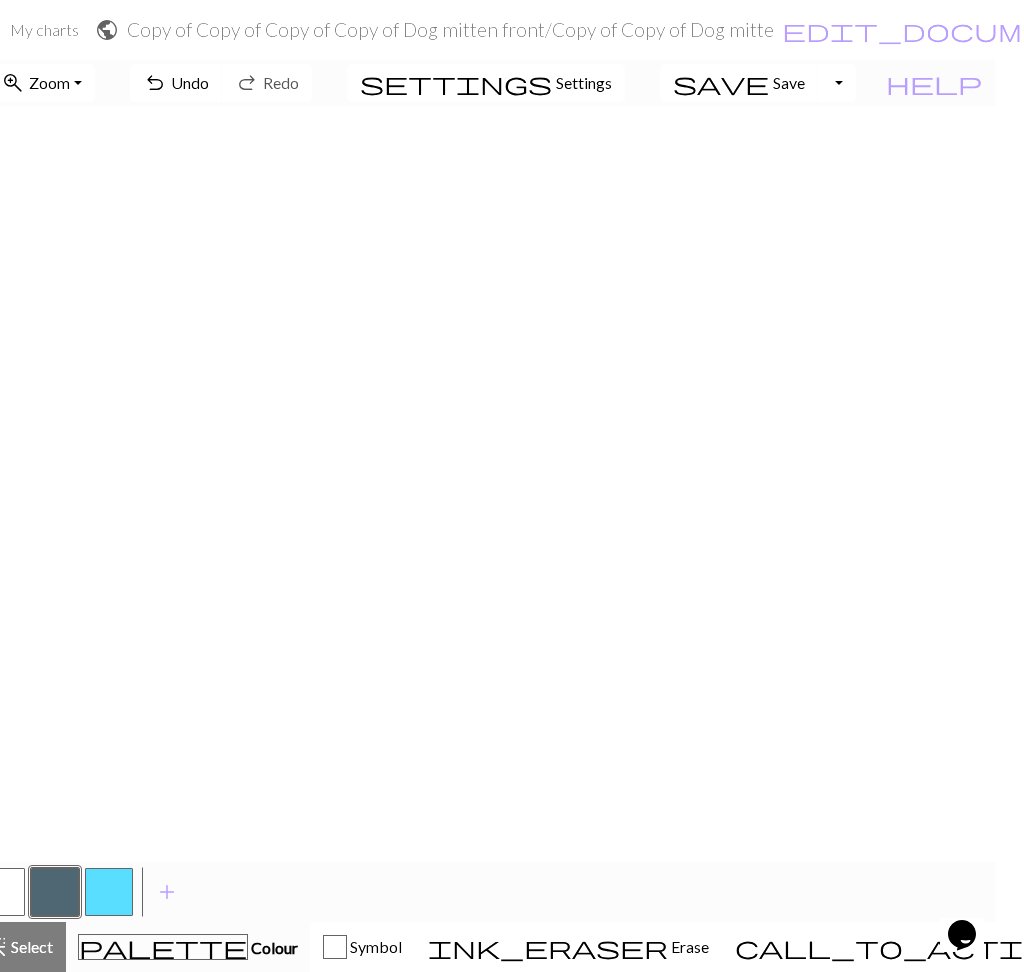 click at bounding box center (1, 892) 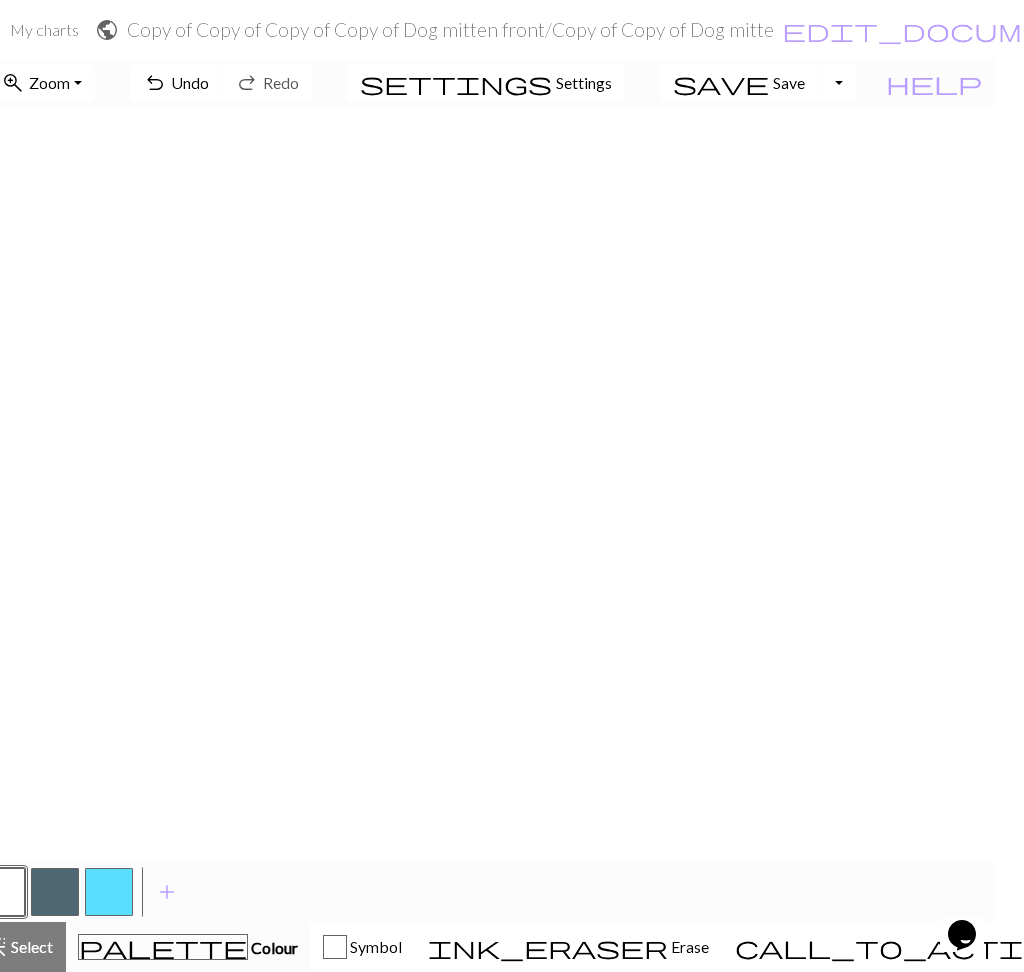 click at bounding box center [55, 892] 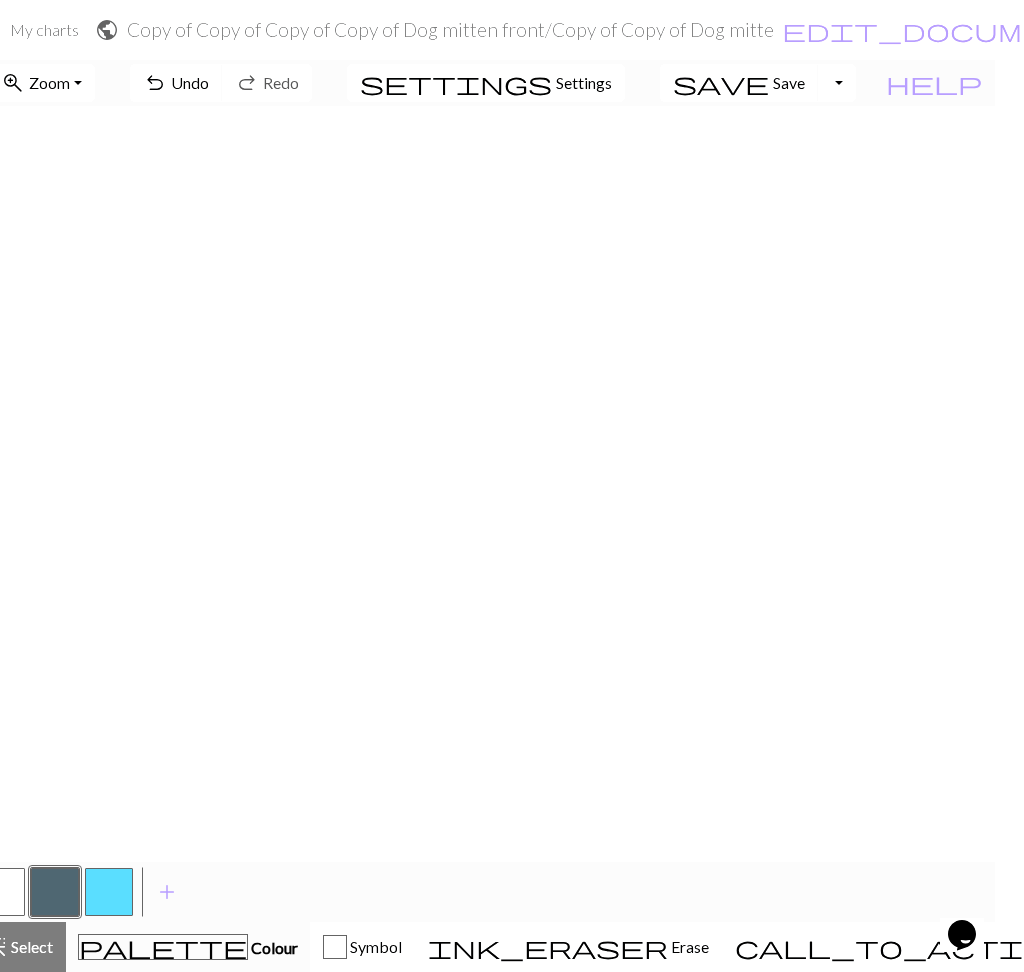 click at bounding box center (1, 892) 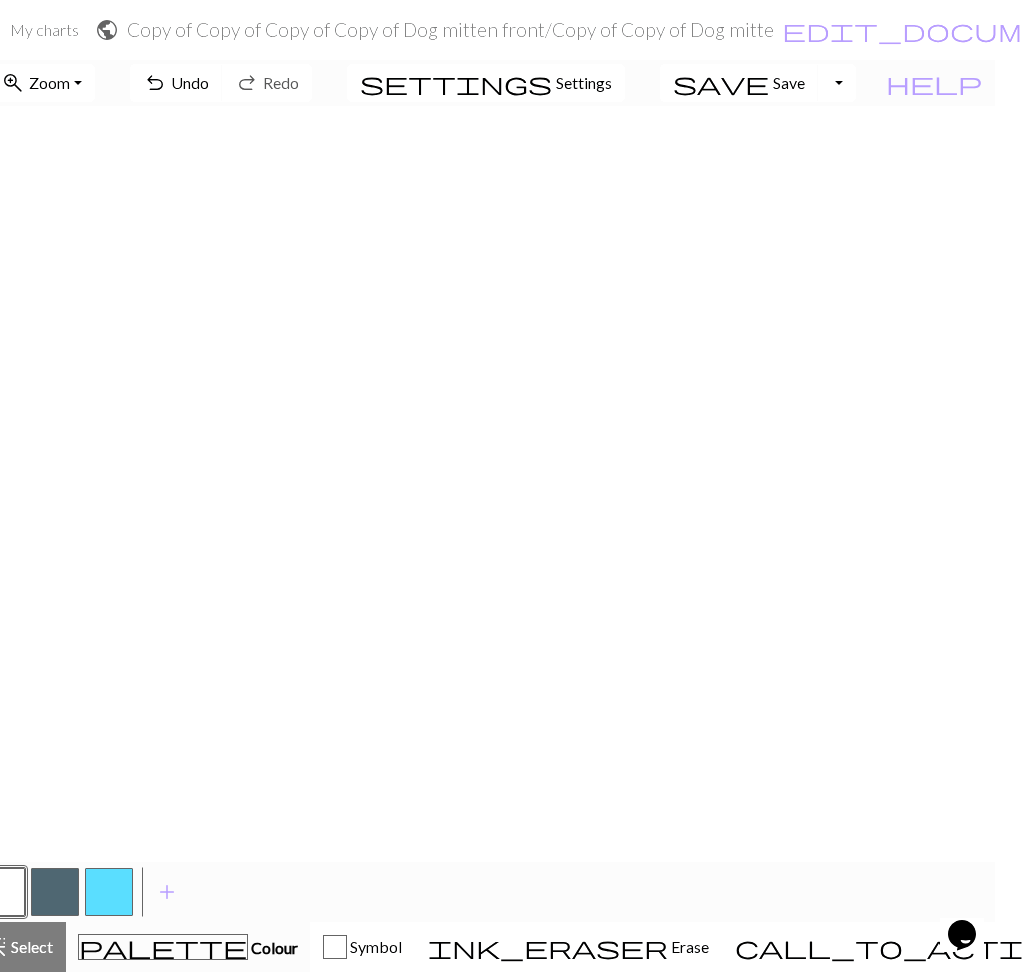 click at bounding box center [55, 892] 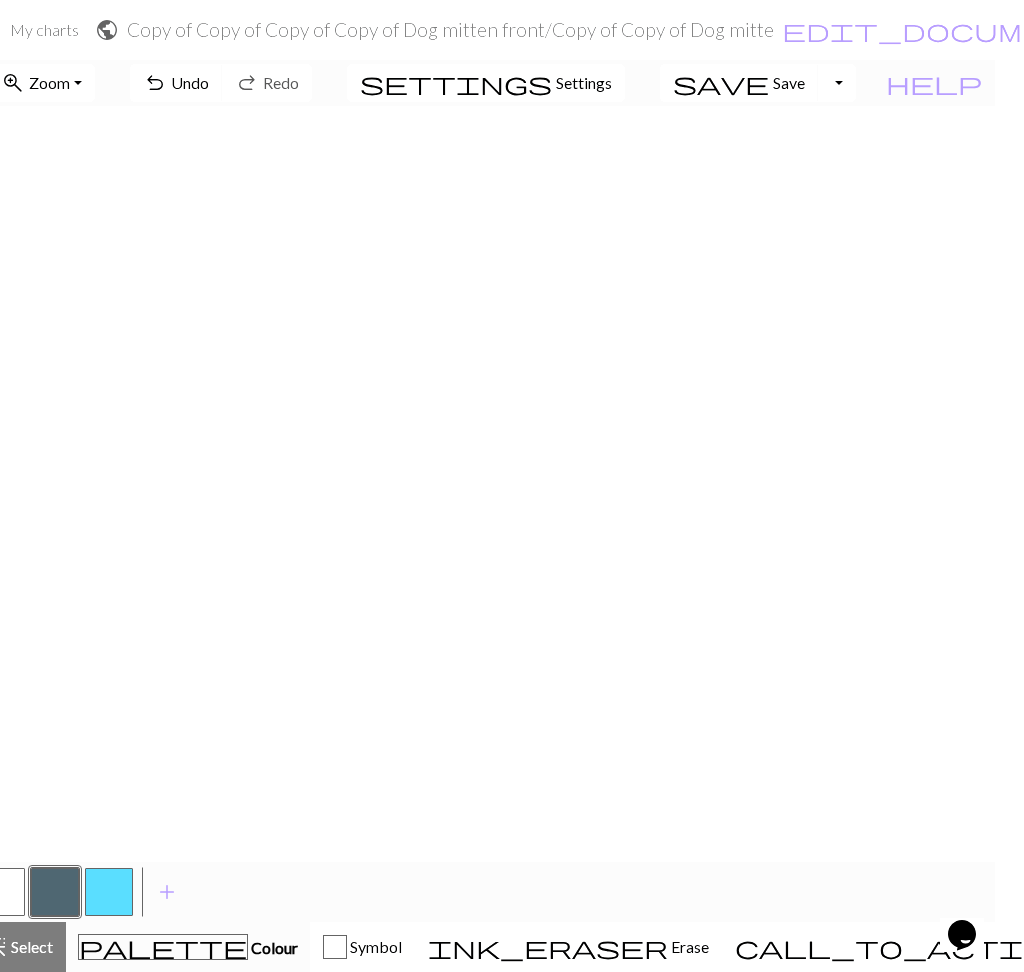 click at bounding box center [1, 892] 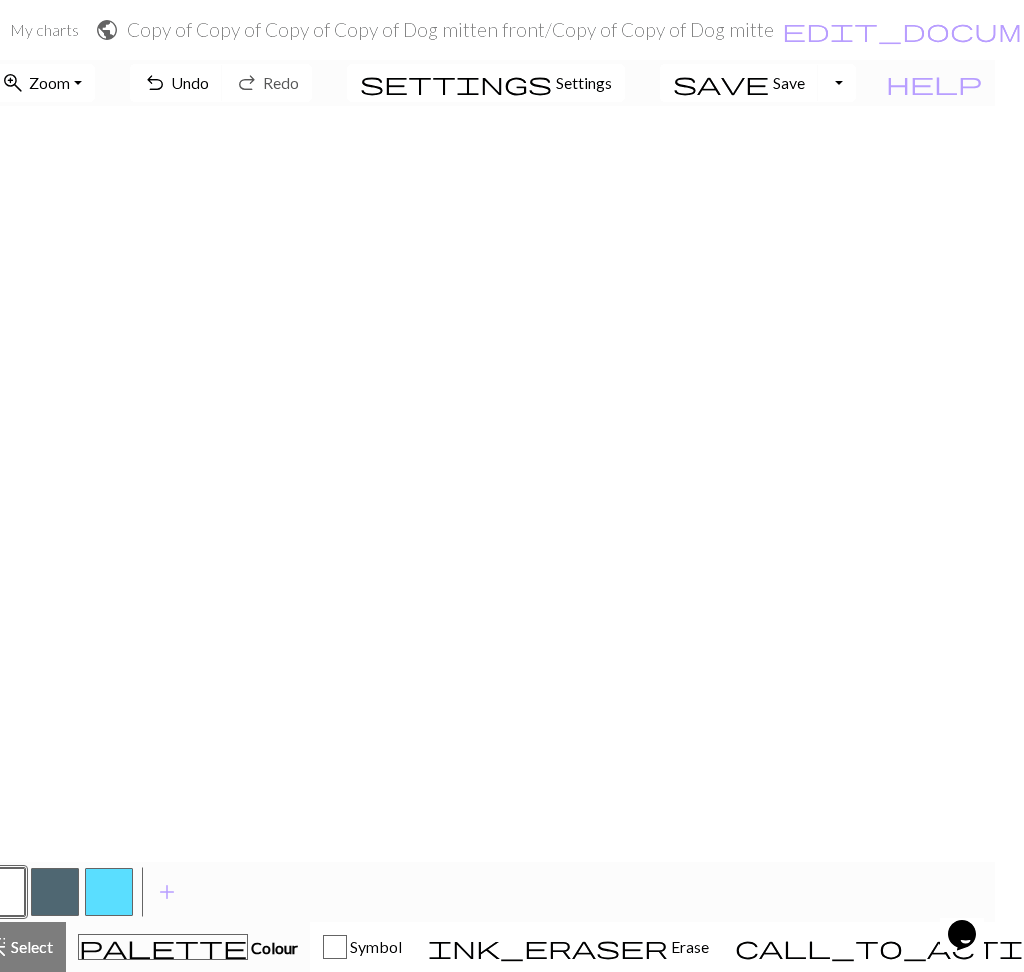 click at bounding box center [55, 892] 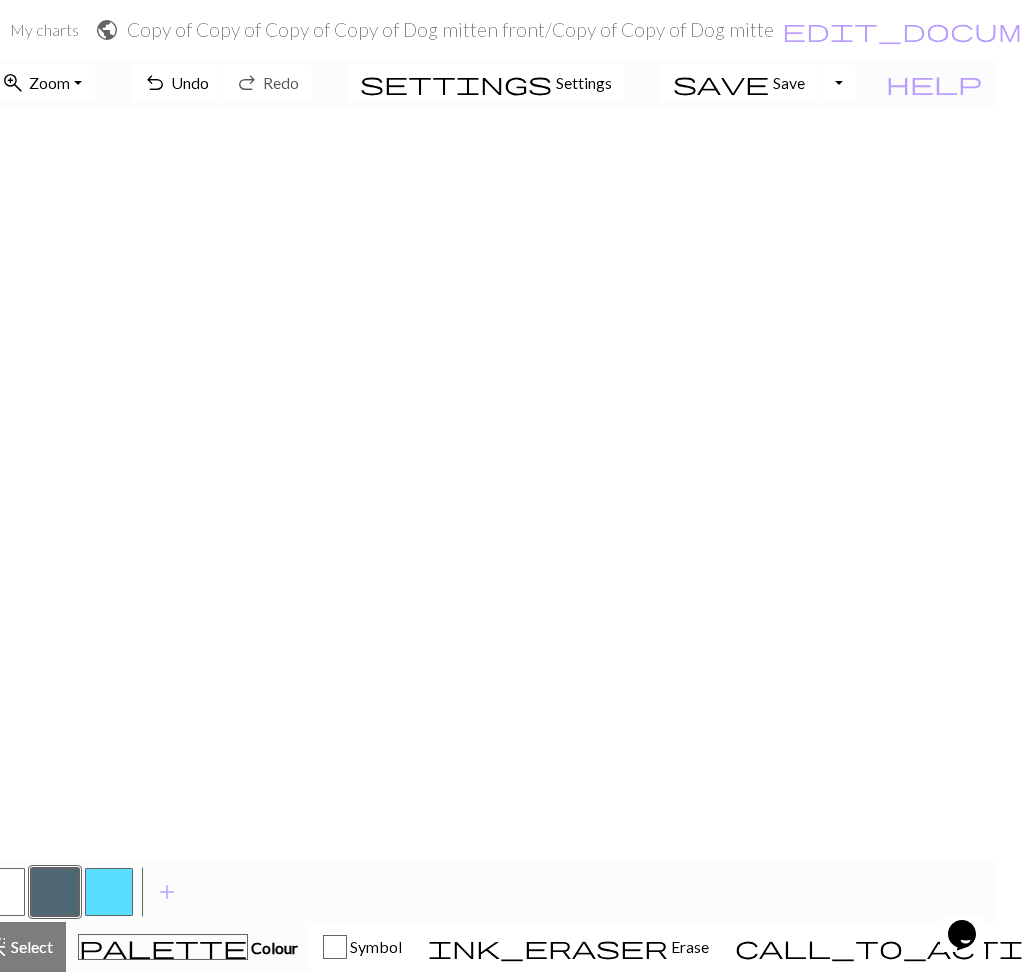 click at bounding box center (1, 892) 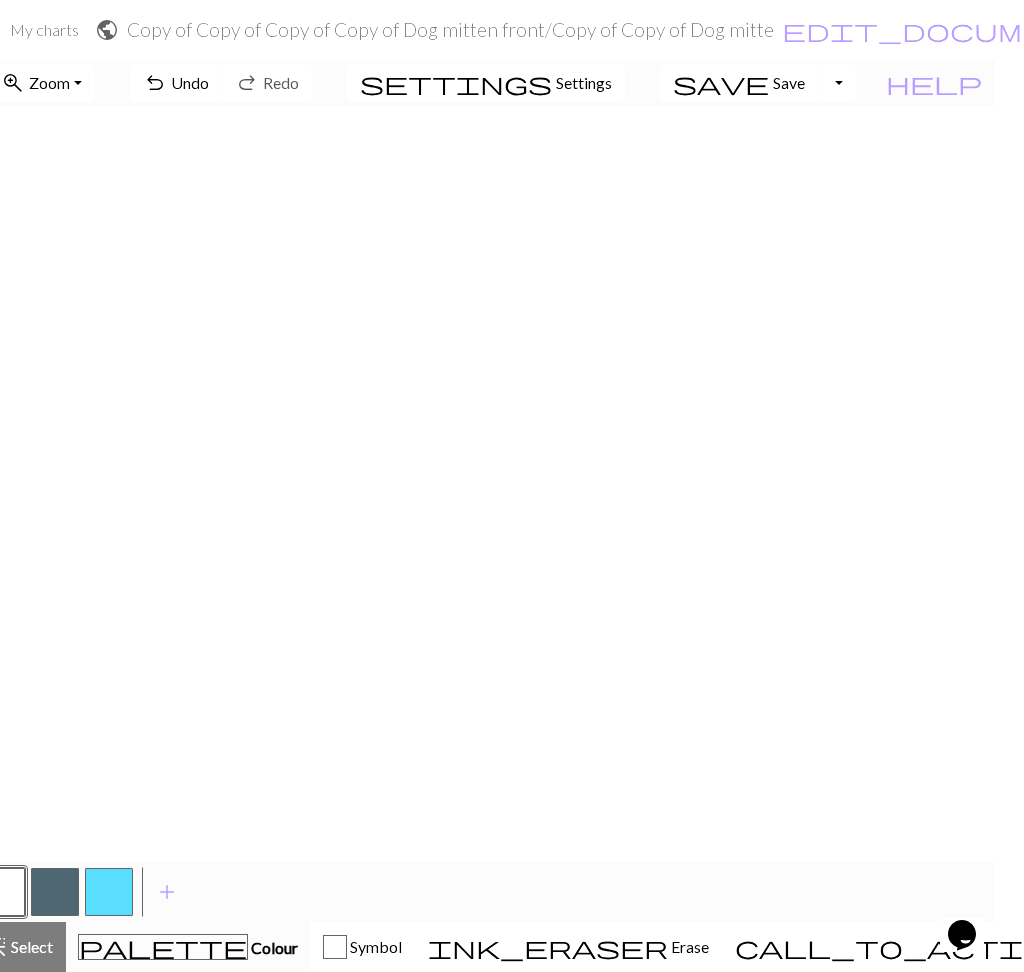 click at bounding box center (55, 892) 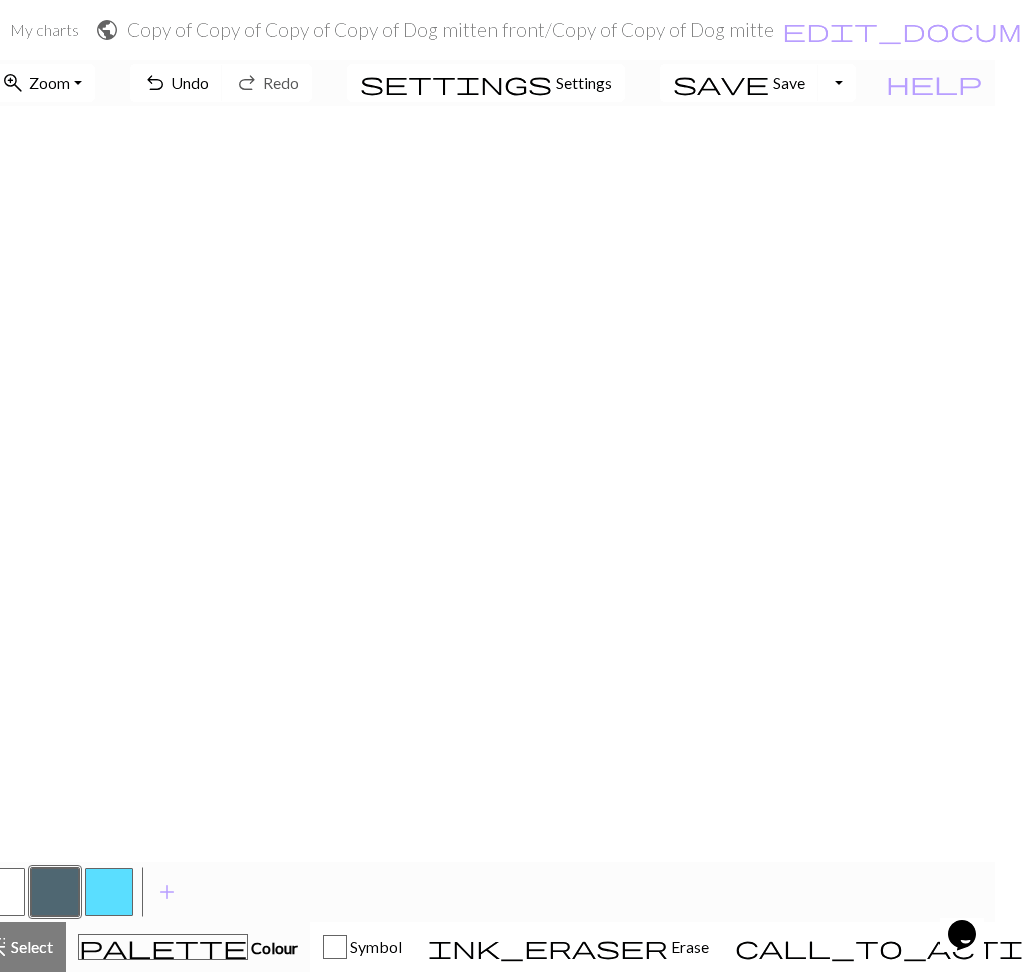 click at bounding box center (1, 892) 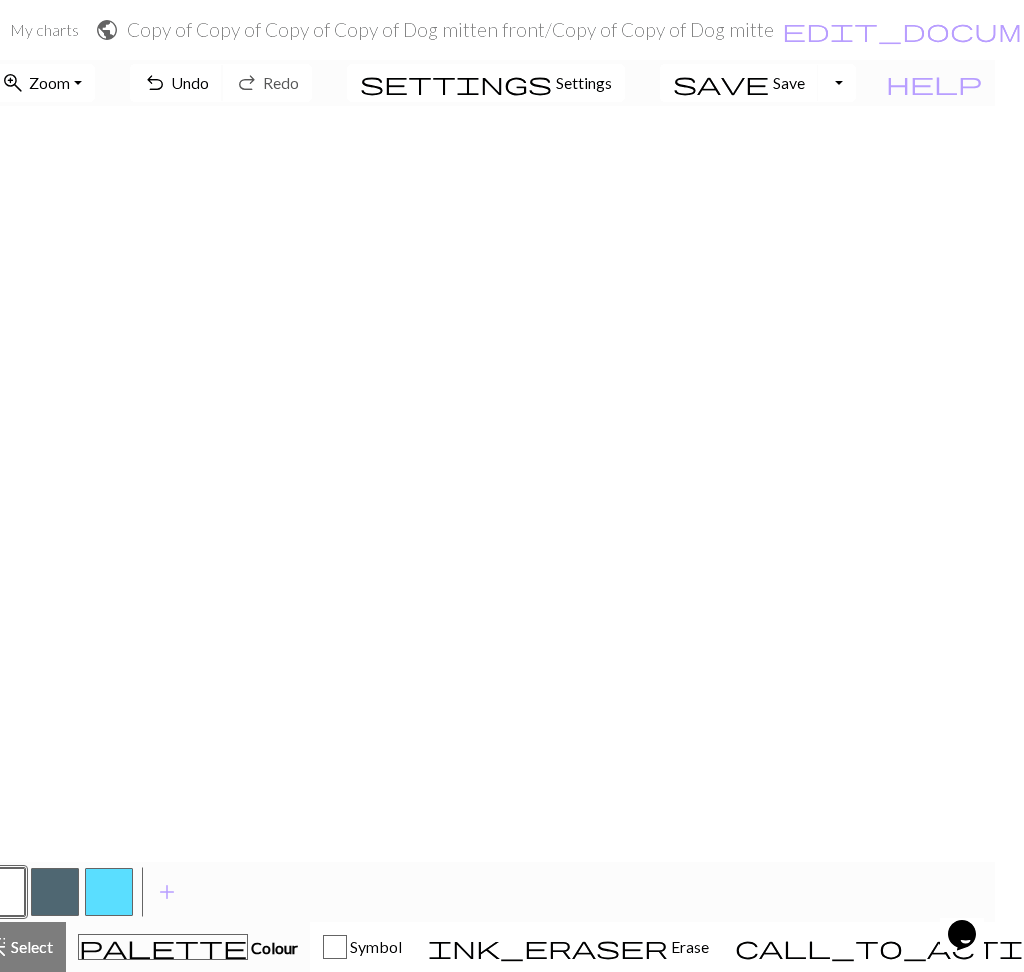 click on "undo Undo Undo" at bounding box center (176, 83) 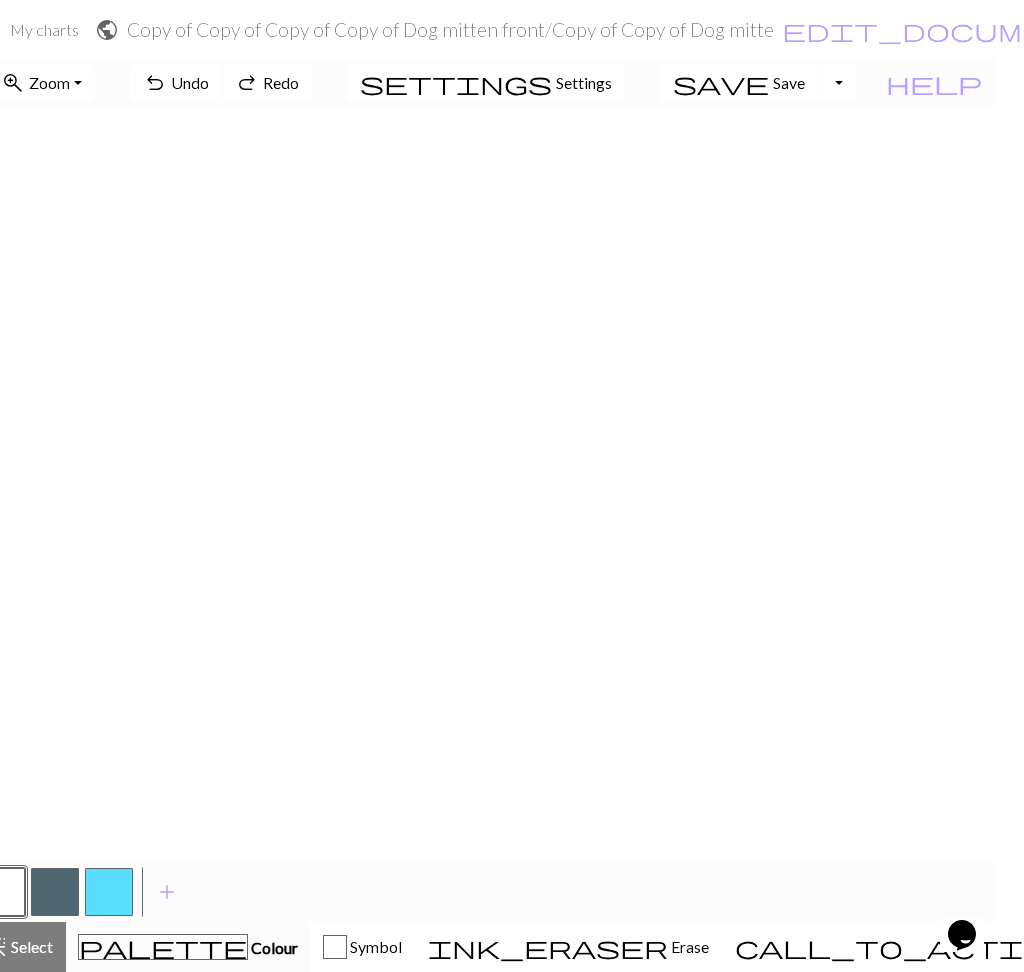 click on "undo Undo Undo" at bounding box center (176, 83) 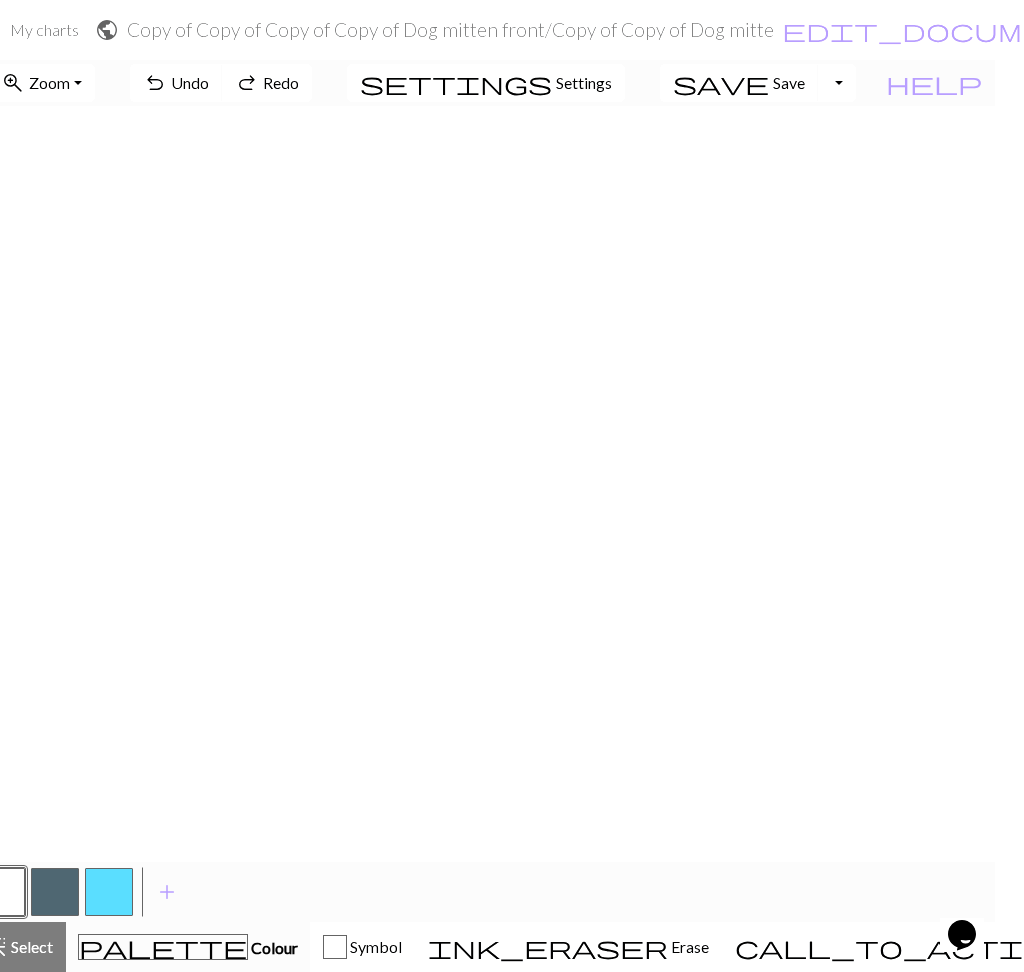 click on "redo" at bounding box center (247, 83) 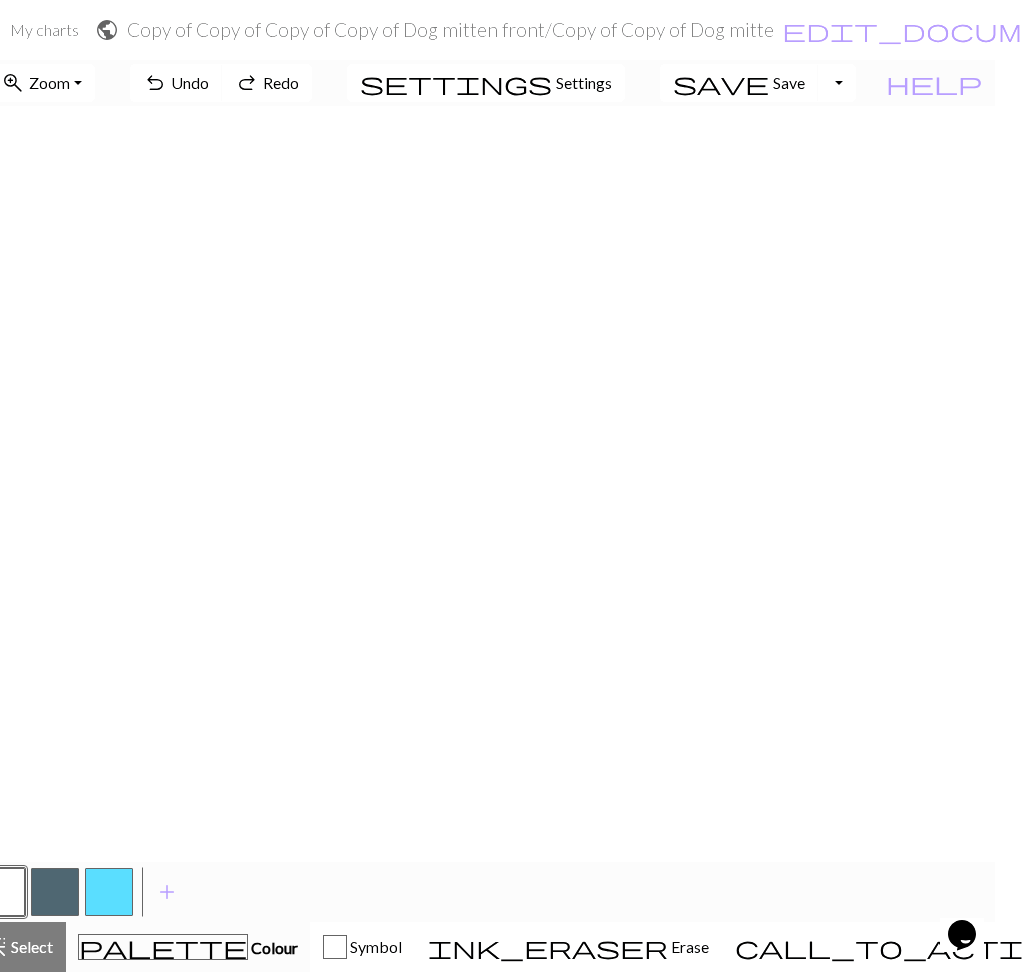 click at bounding box center [55, 892] 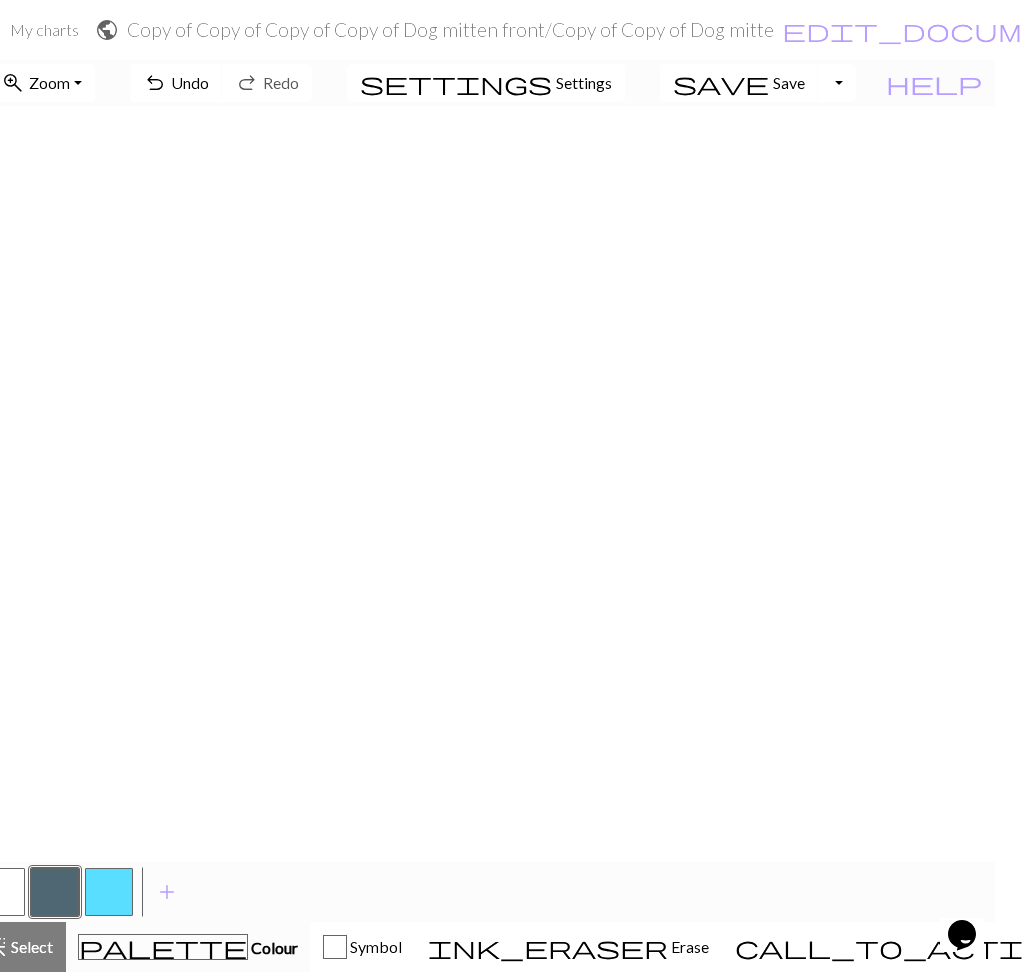 click at bounding box center [1, 892] 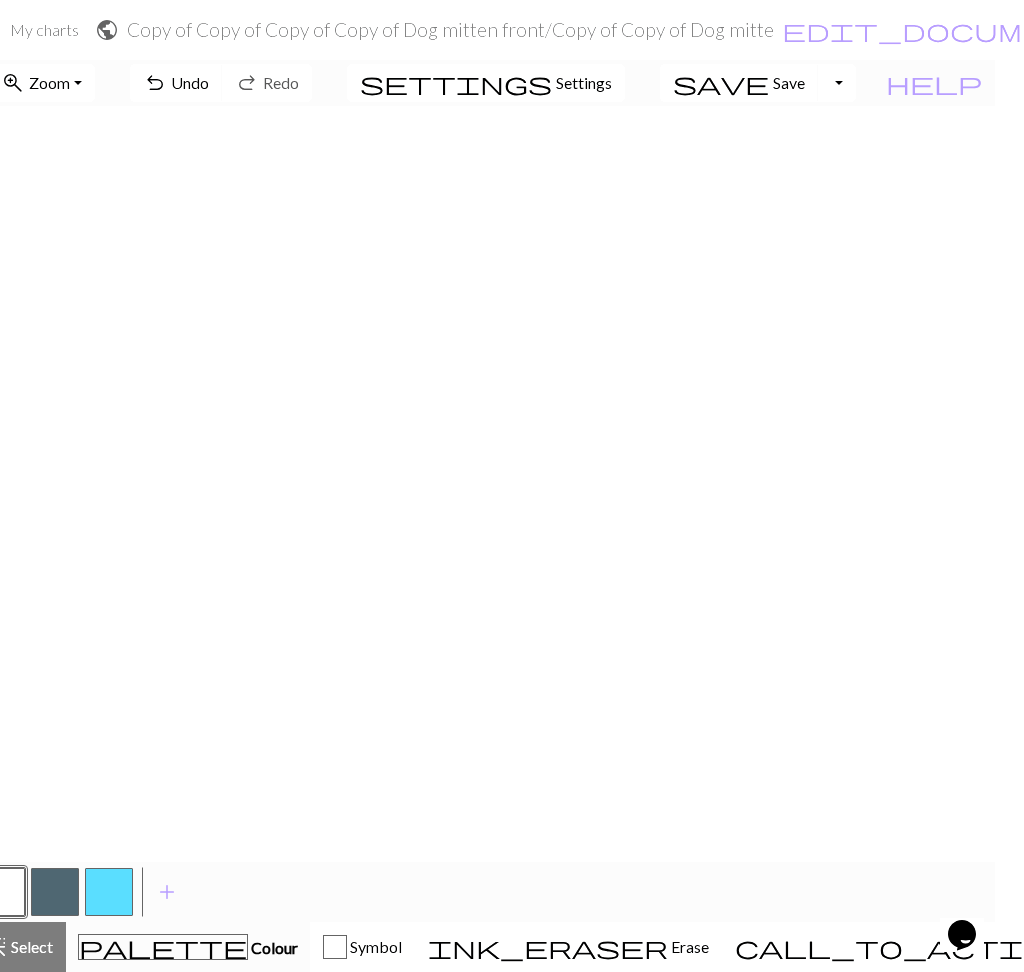 click at bounding box center [55, 892] 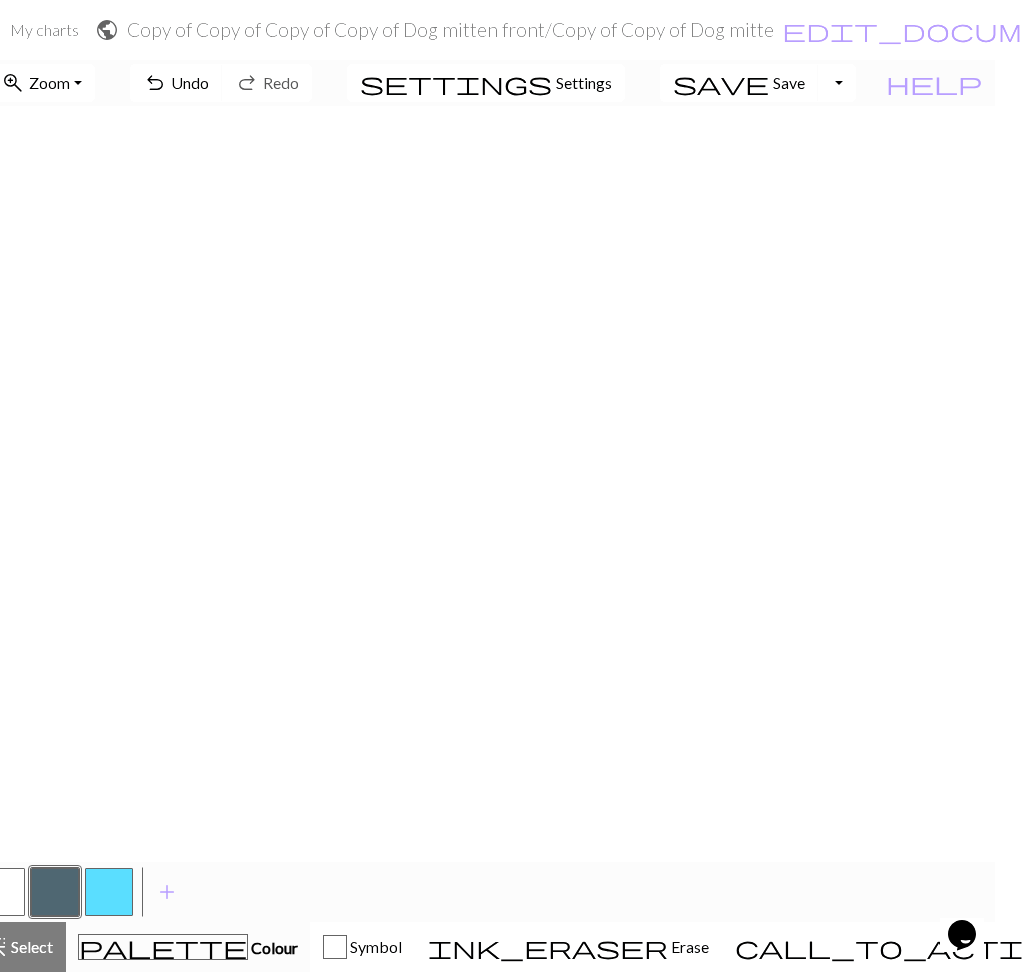 click at bounding box center [1, 892] 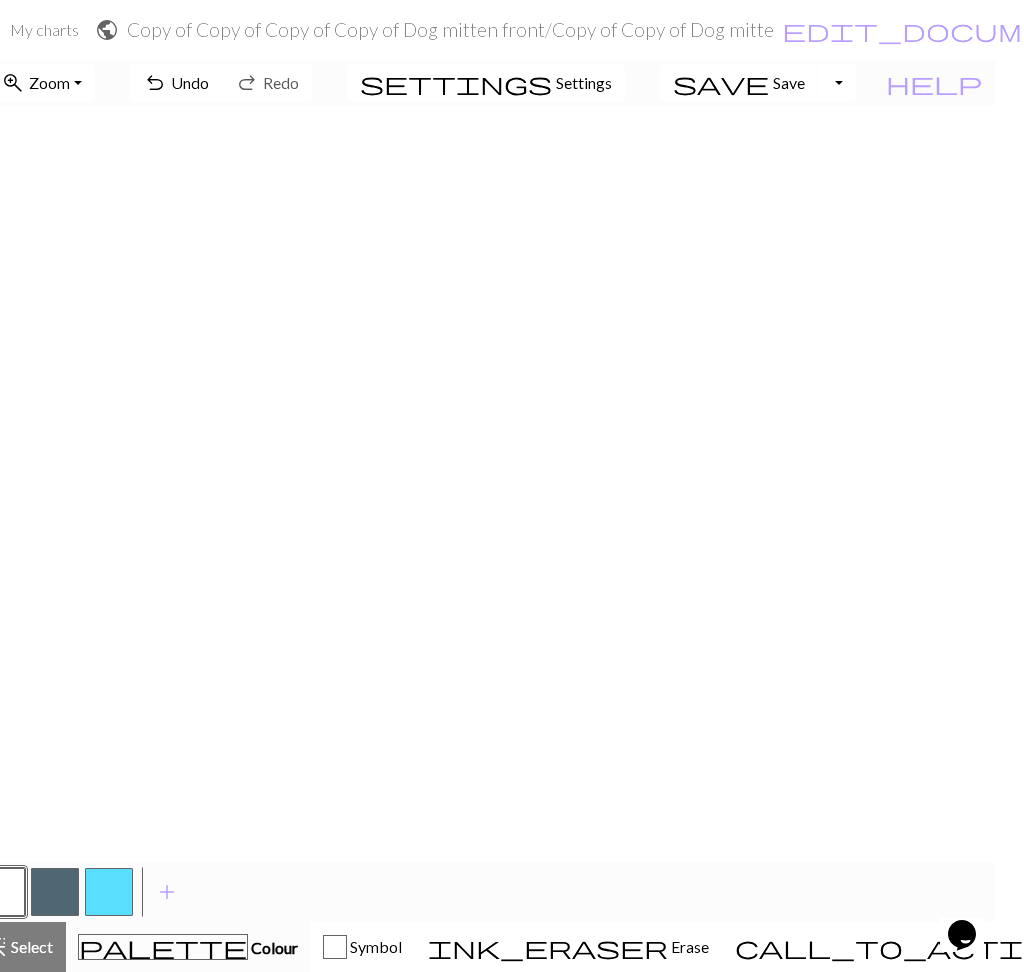 click at bounding box center (55, 892) 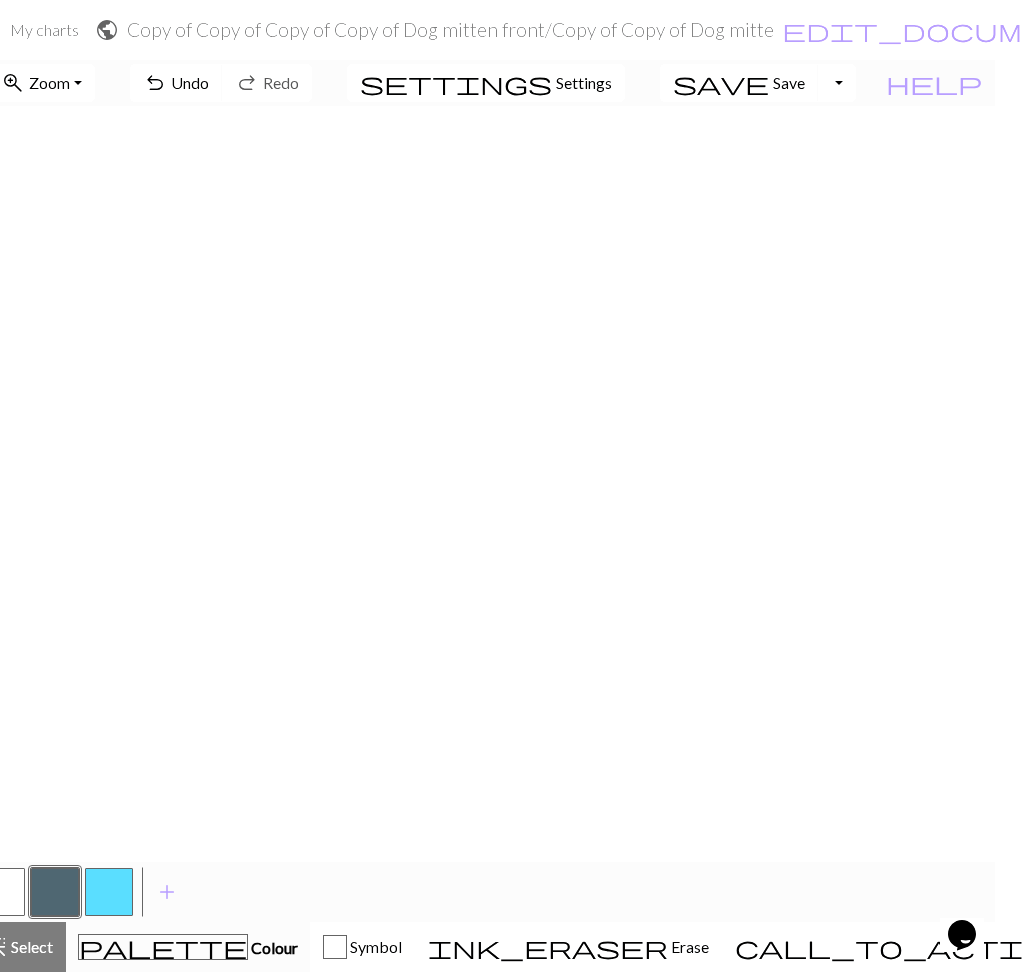 click at bounding box center (1, 892) 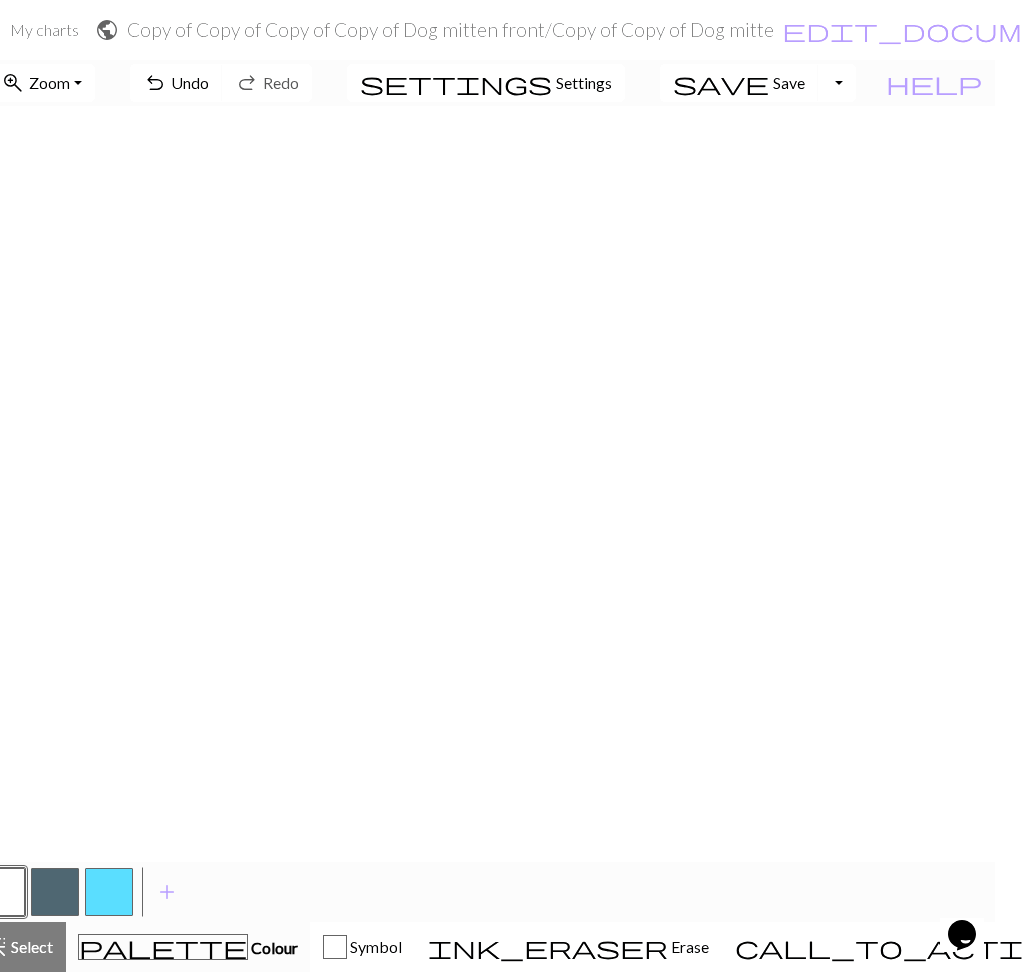 click at bounding box center (55, 892) 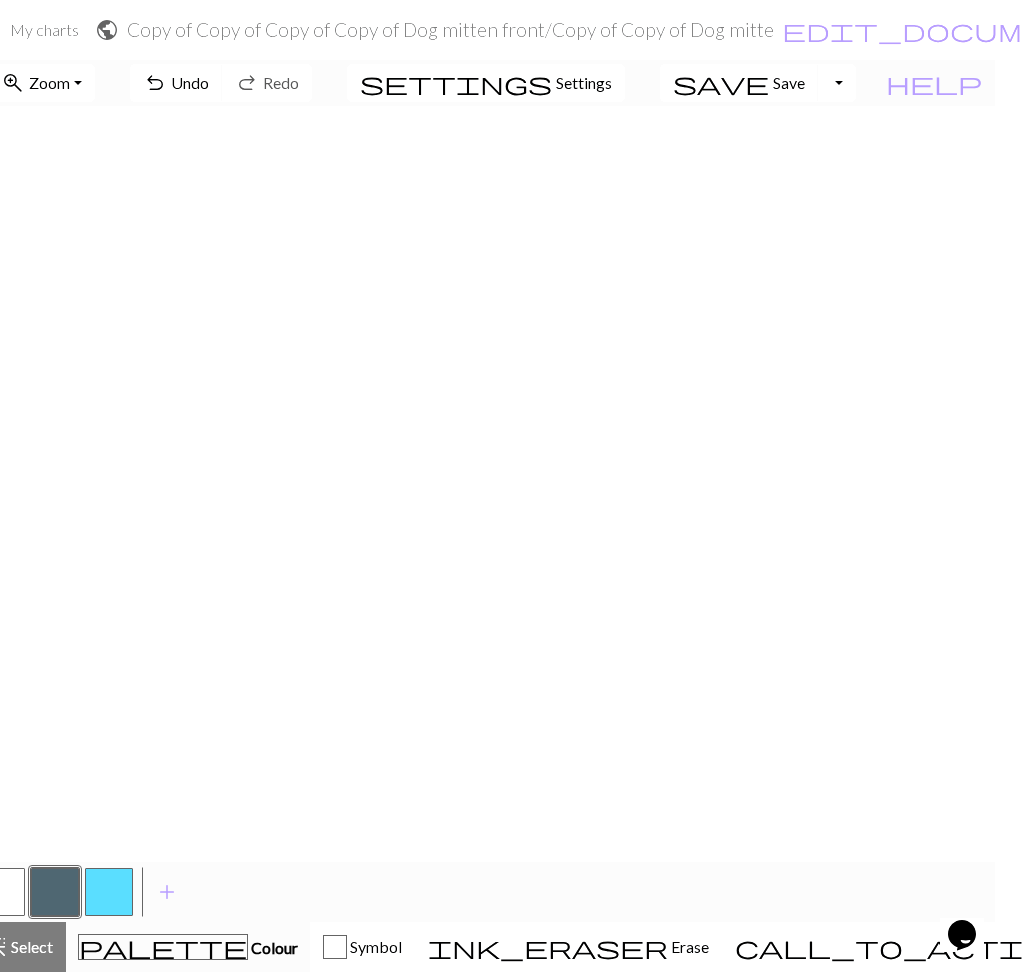 click at bounding box center (55, 892) 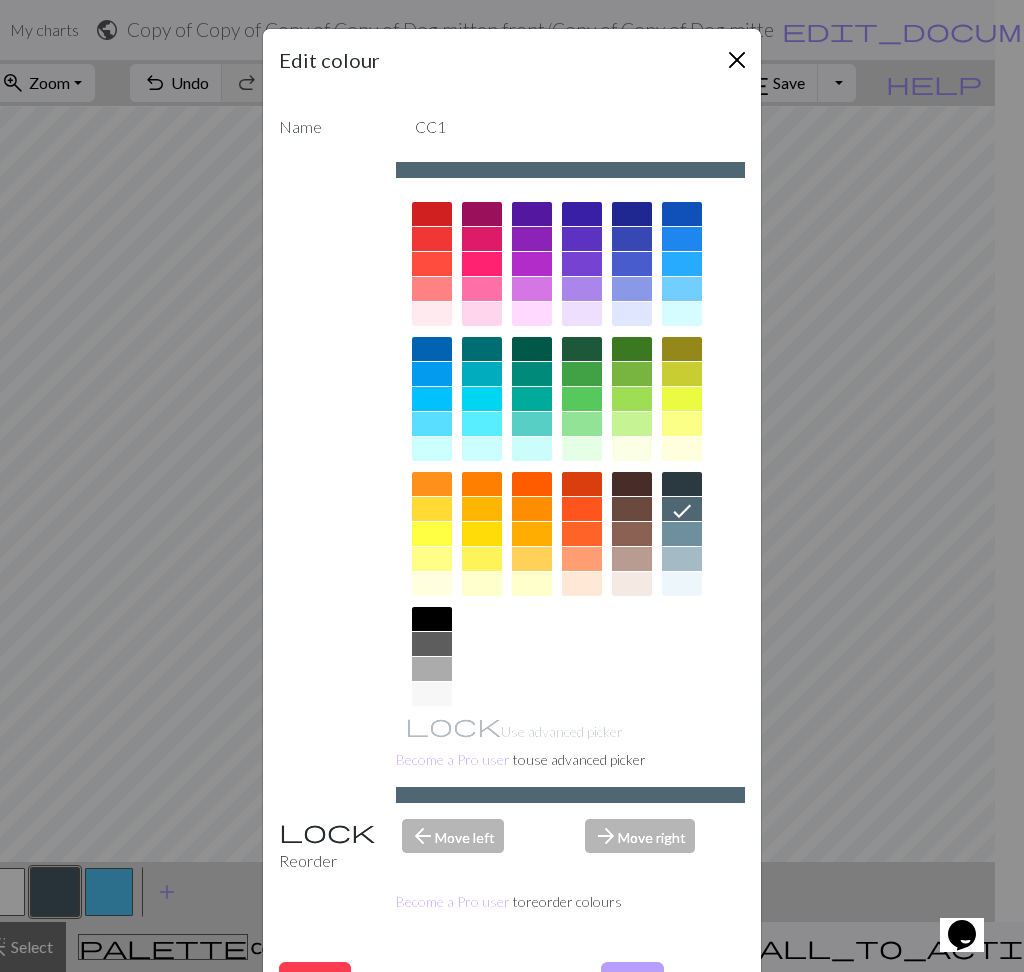 click at bounding box center [737, 60] 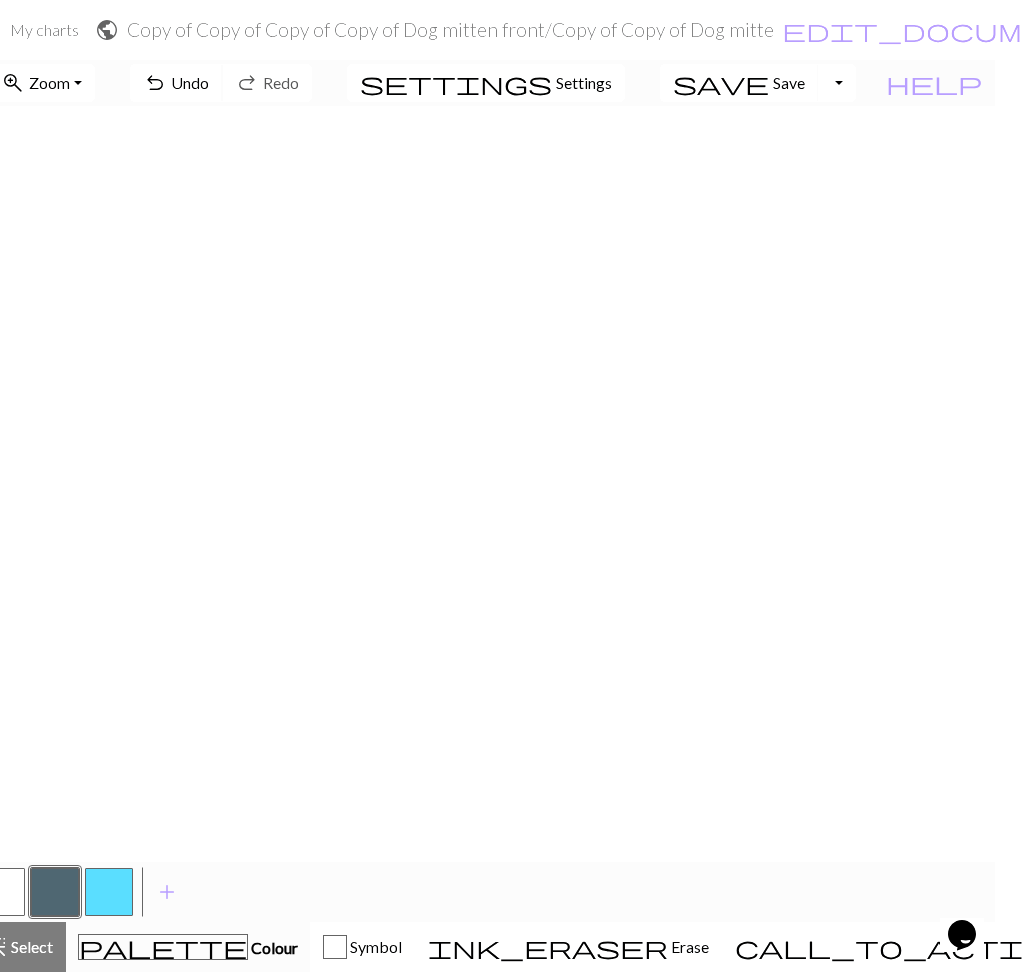 click on "undo" at bounding box center [155, 83] 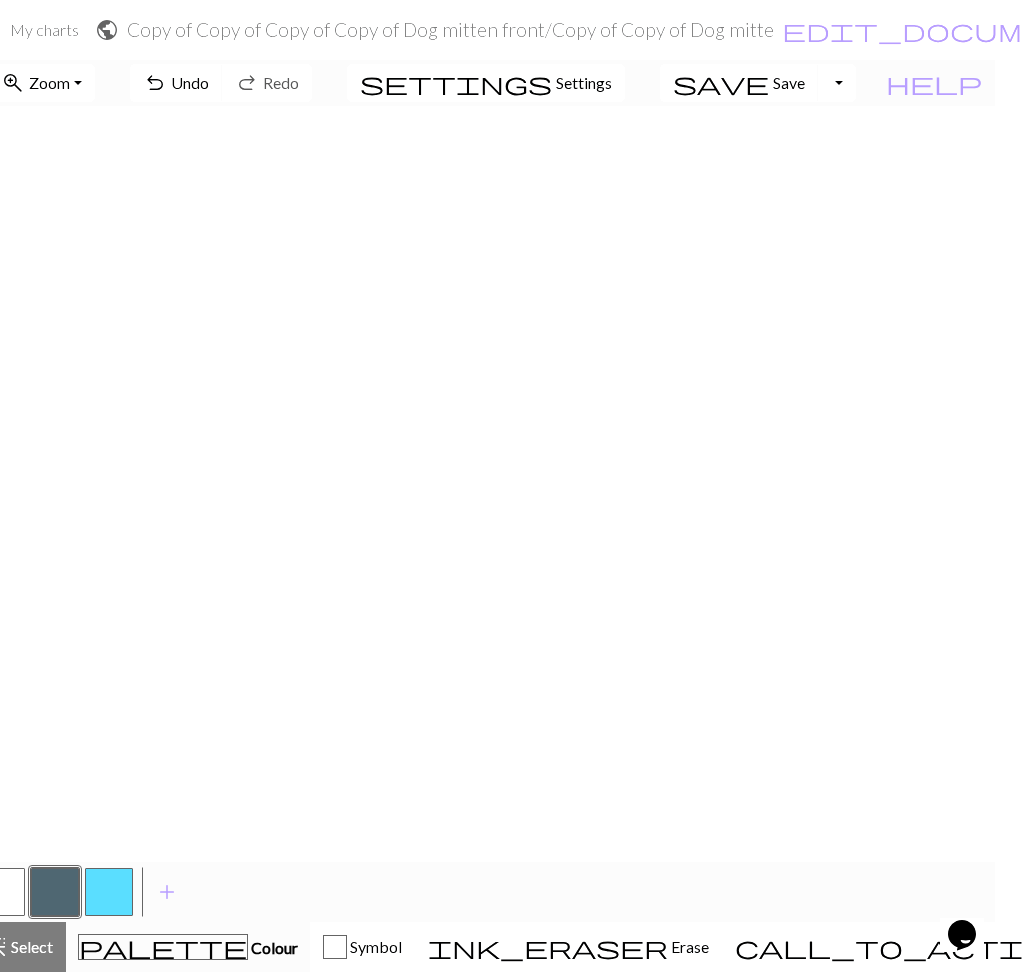 click at bounding box center [1, 892] 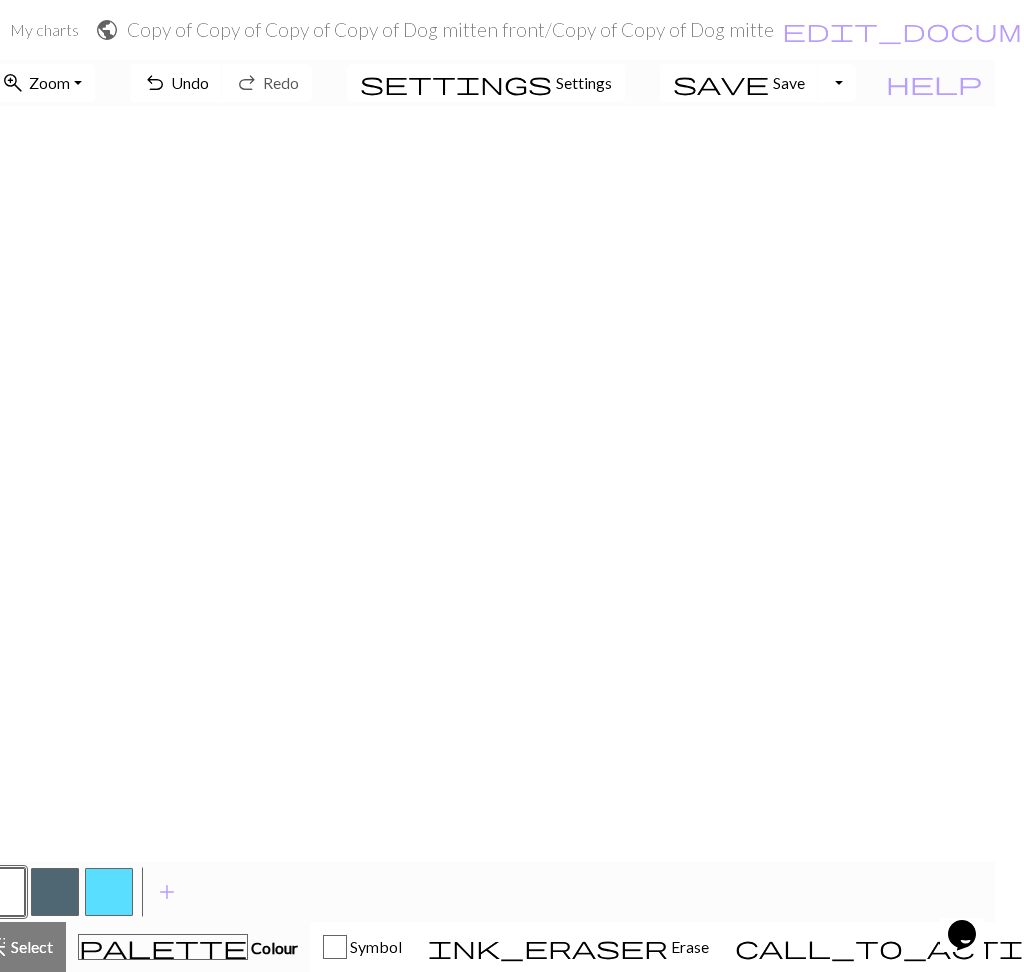 click at bounding box center [55, 892] 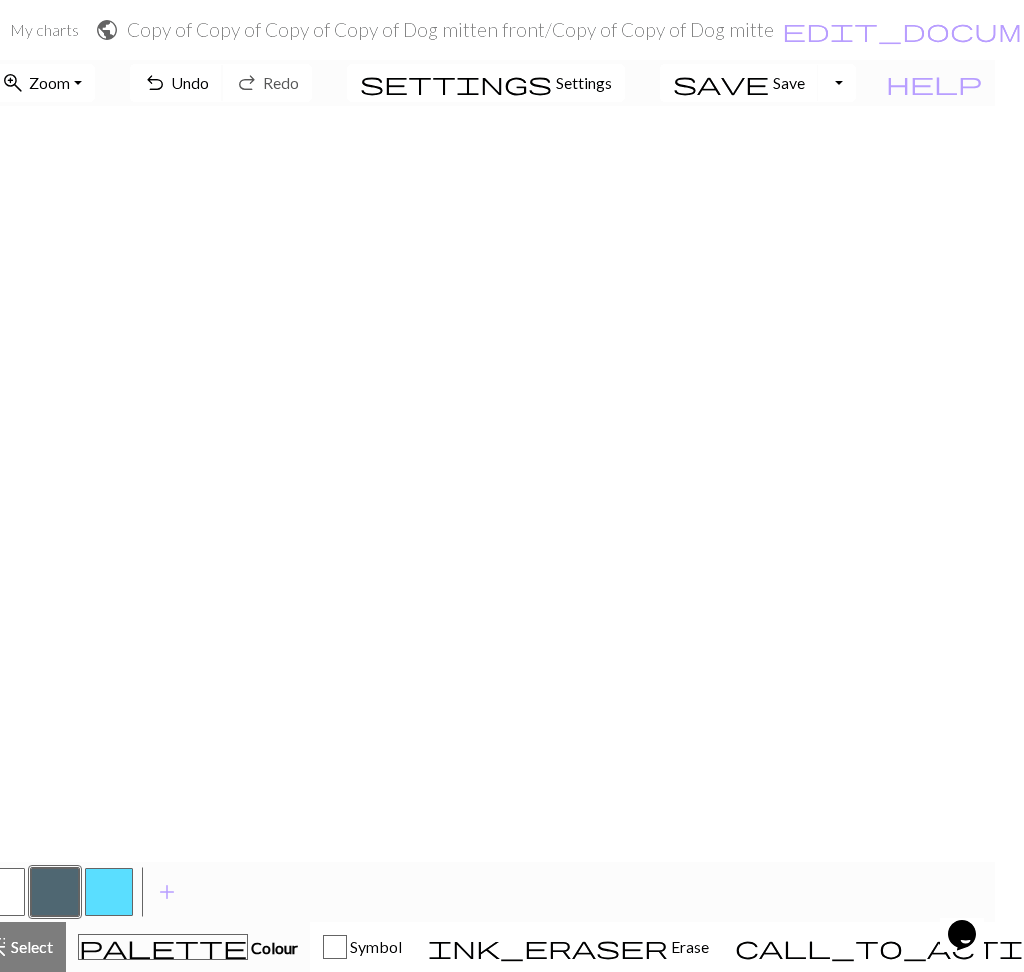 click on "undo" at bounding box center (155, 83) 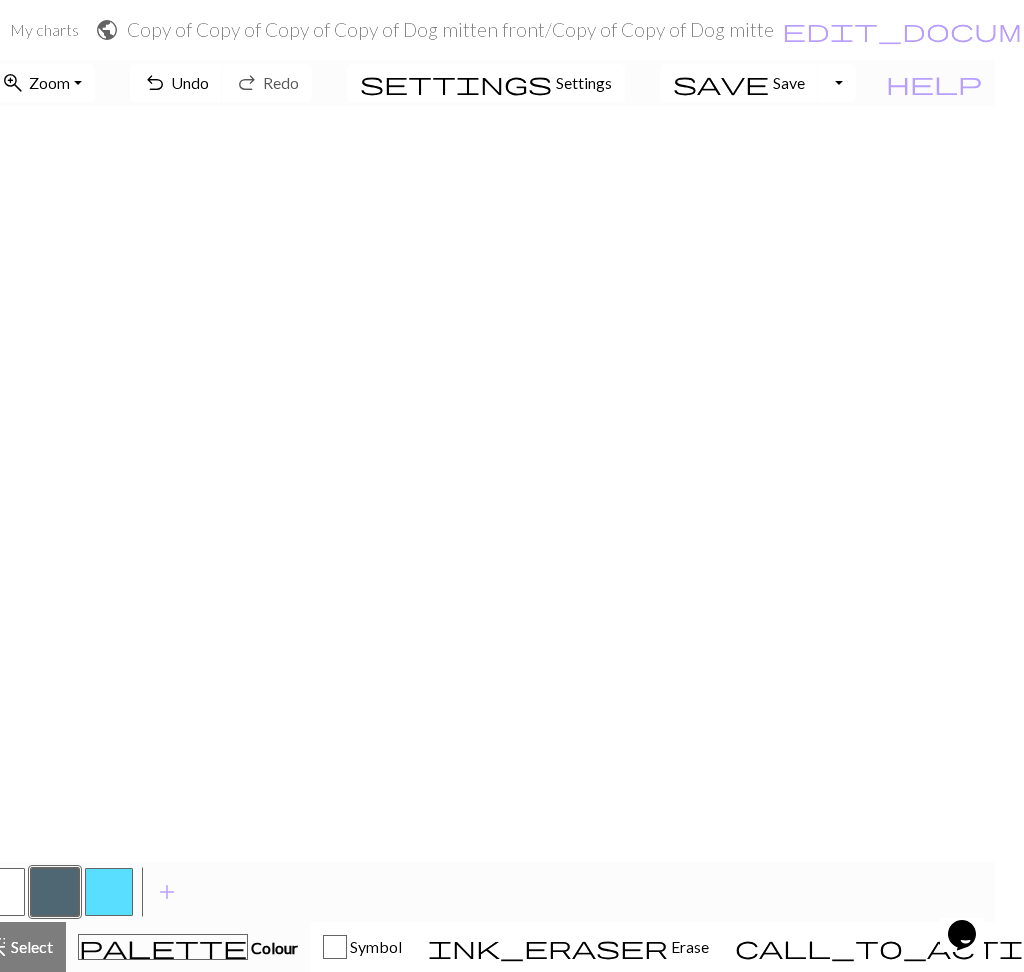 click at bounding box center (1, 892) 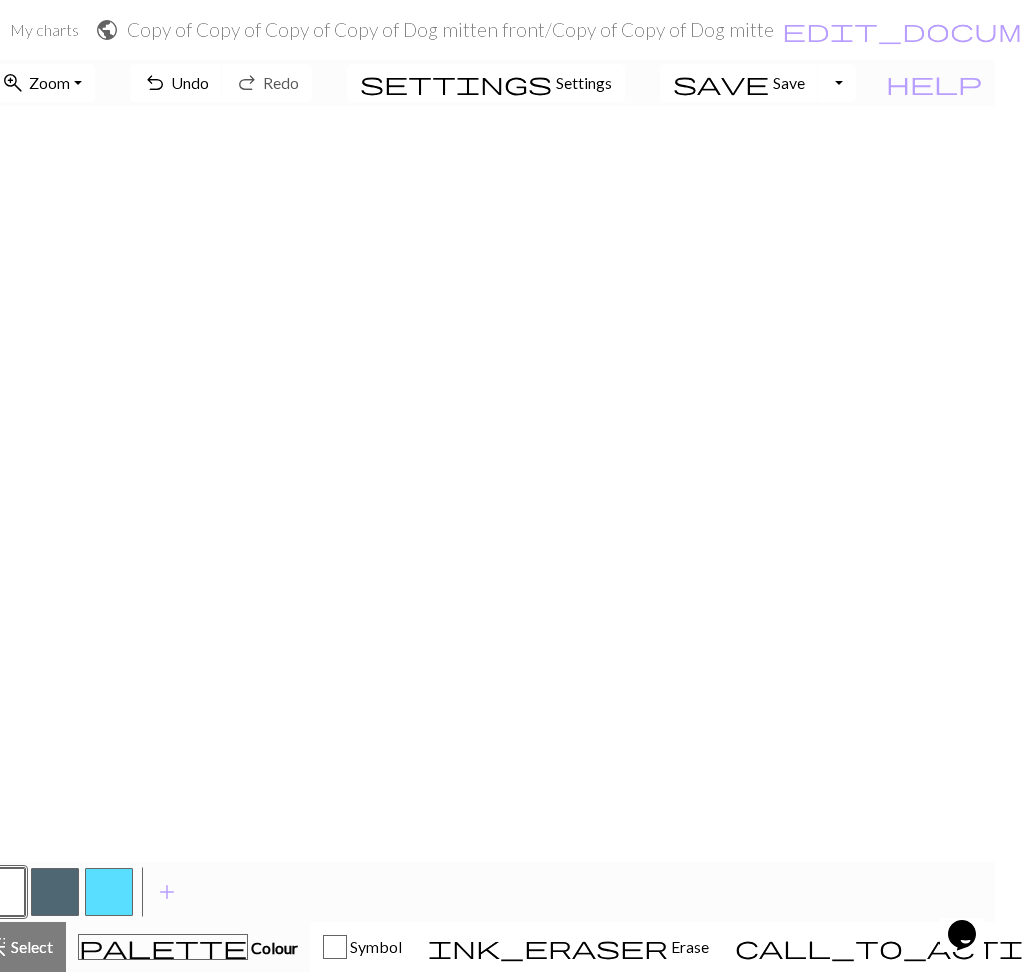 click at bounding box center [55, 892] 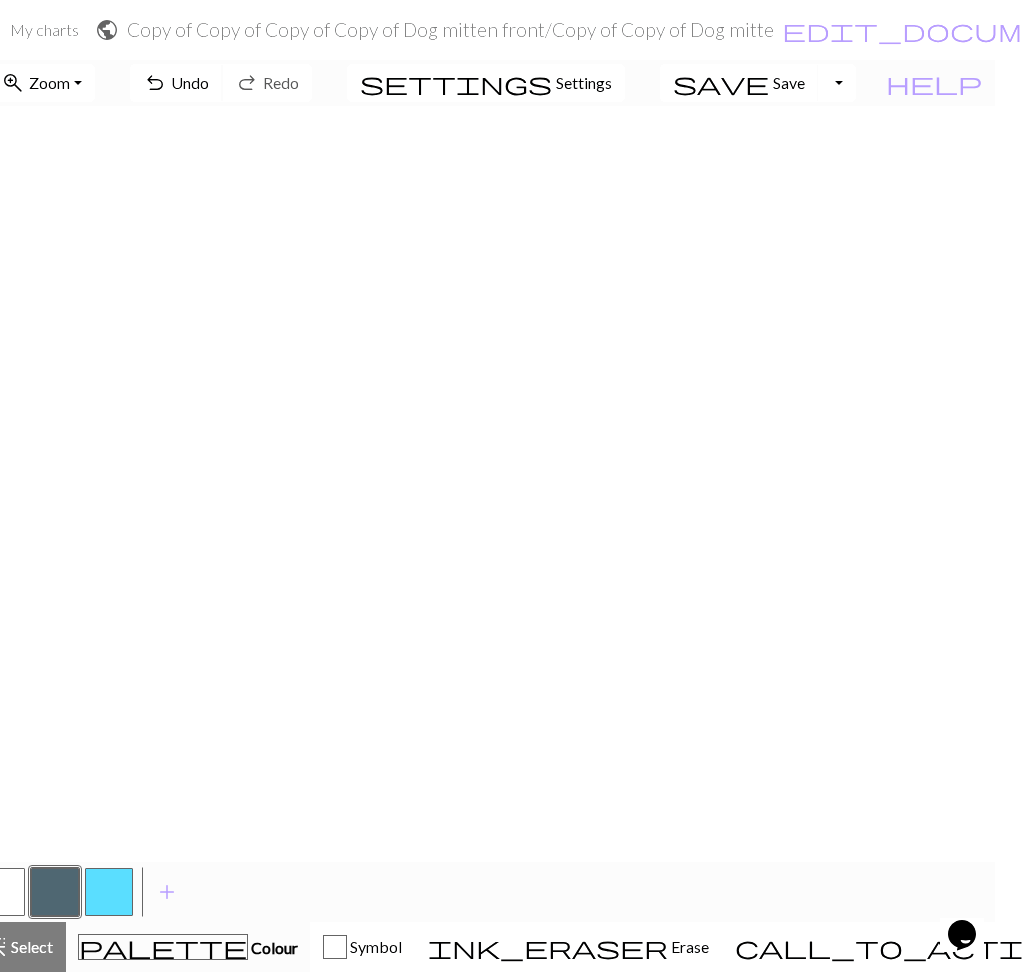 click on "undo" at bounding box center (155, 83) 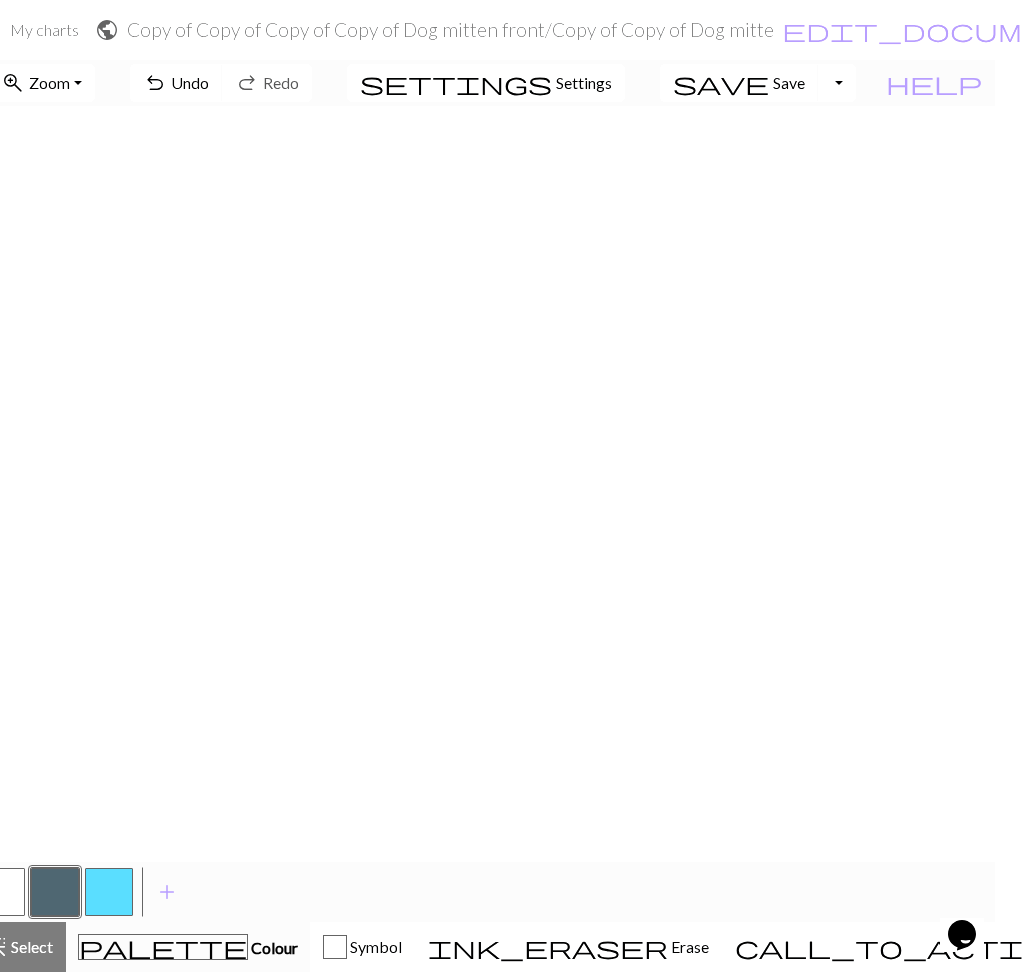 click at bounding box center [1, 892] 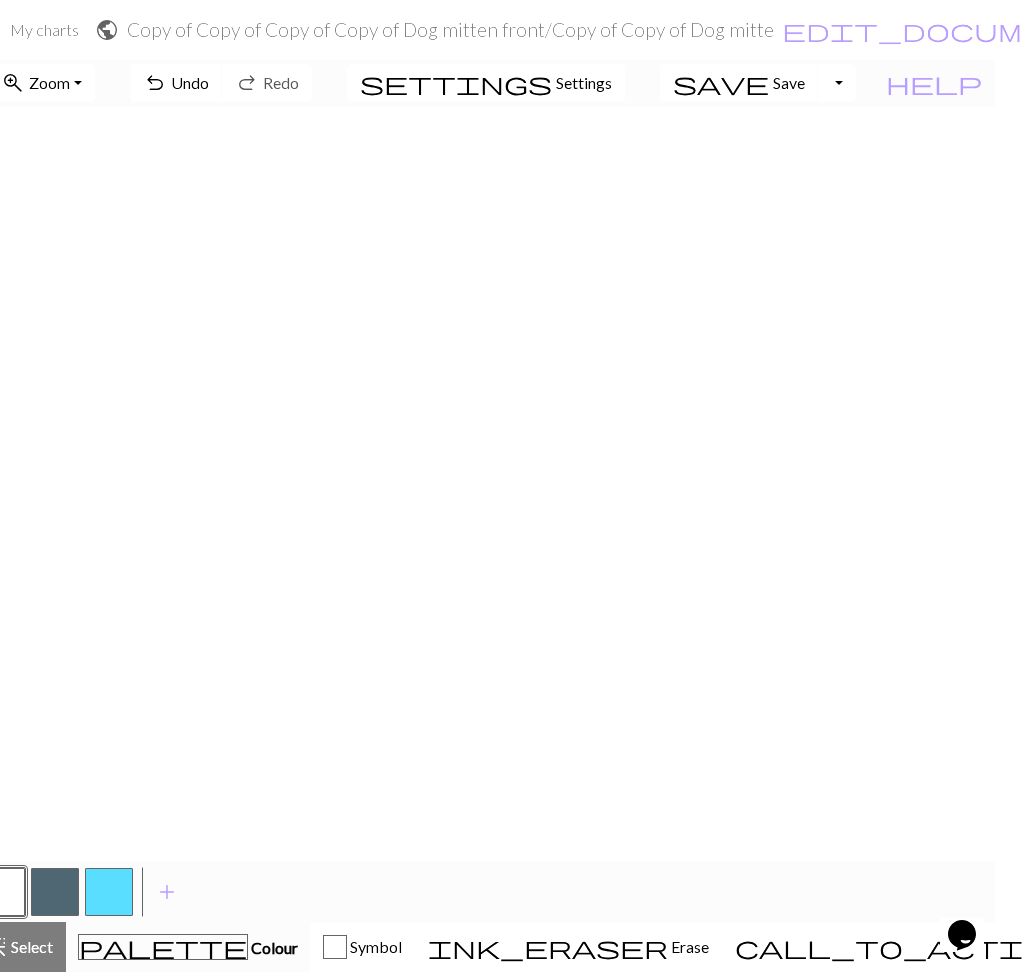 click at bounding box center [55, 892] 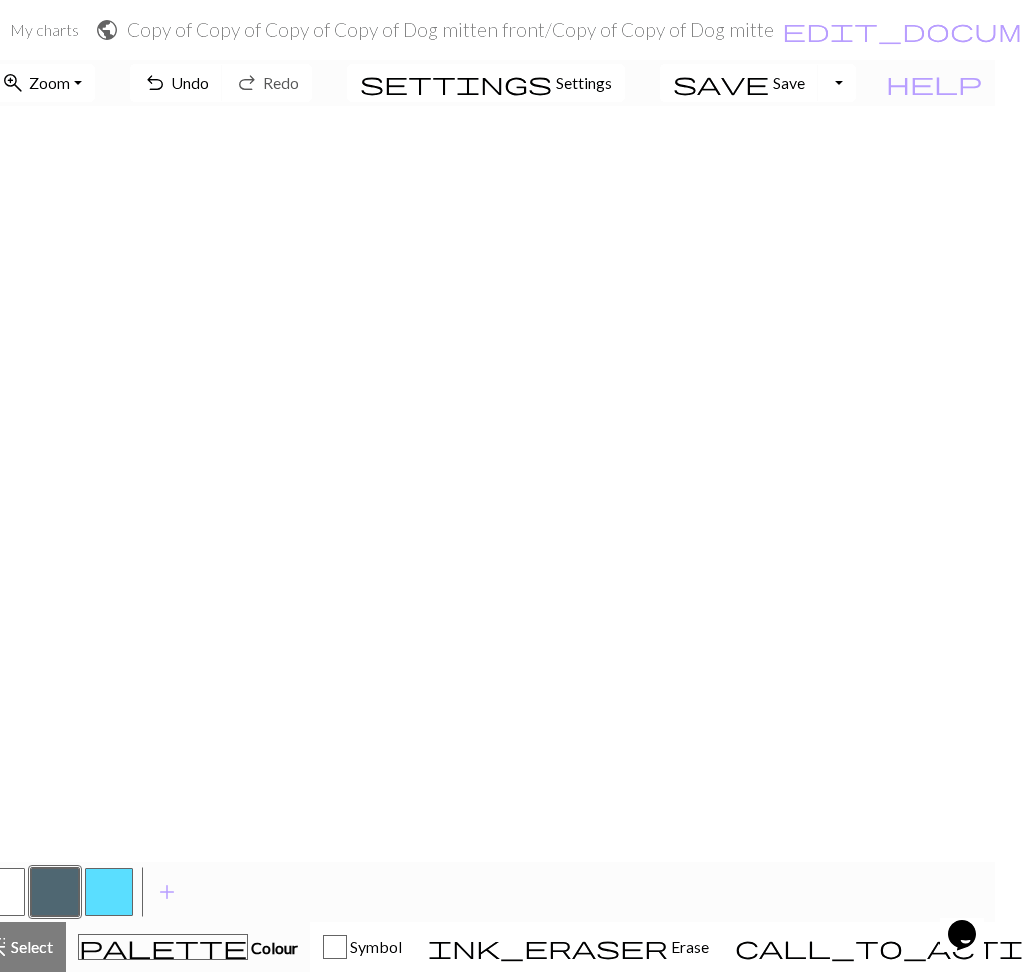 click at bounding box center (1, 892) 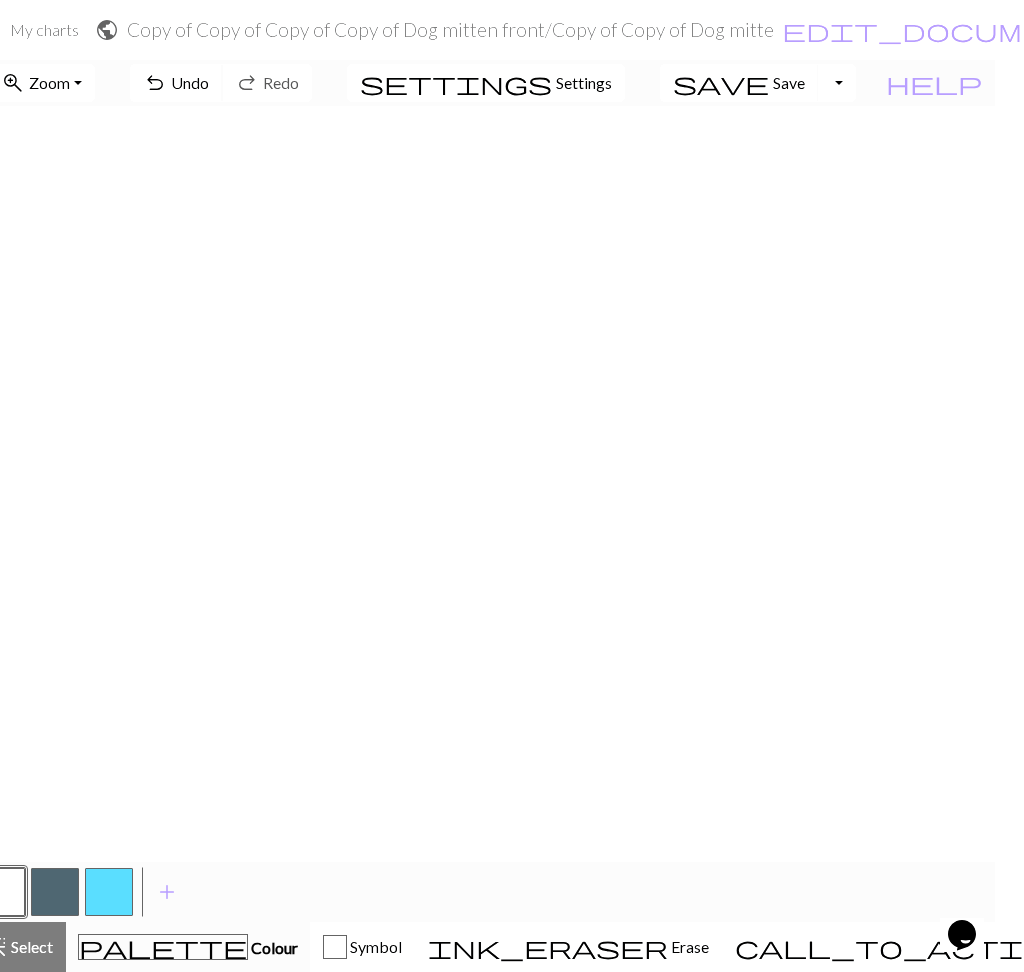 click on "Undo" at bounding box center (190, 82) 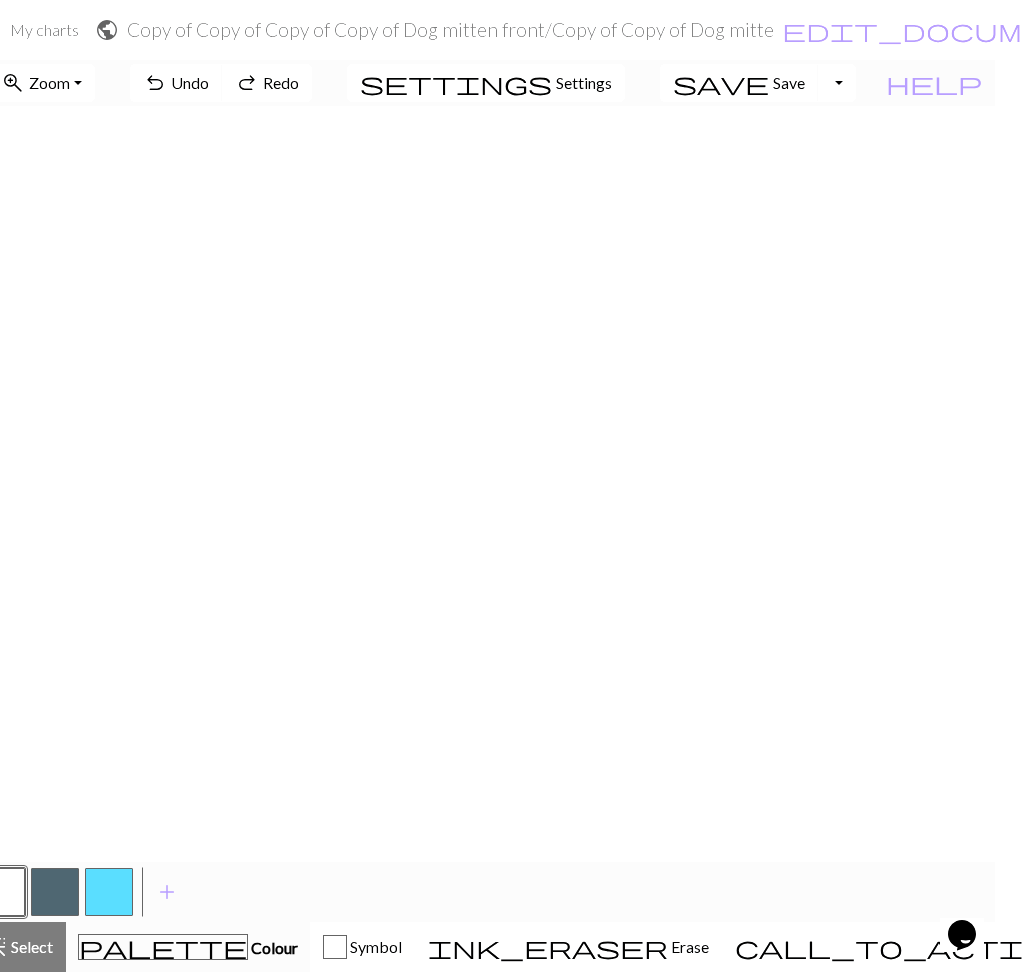 click at bounding box center [55, 892] 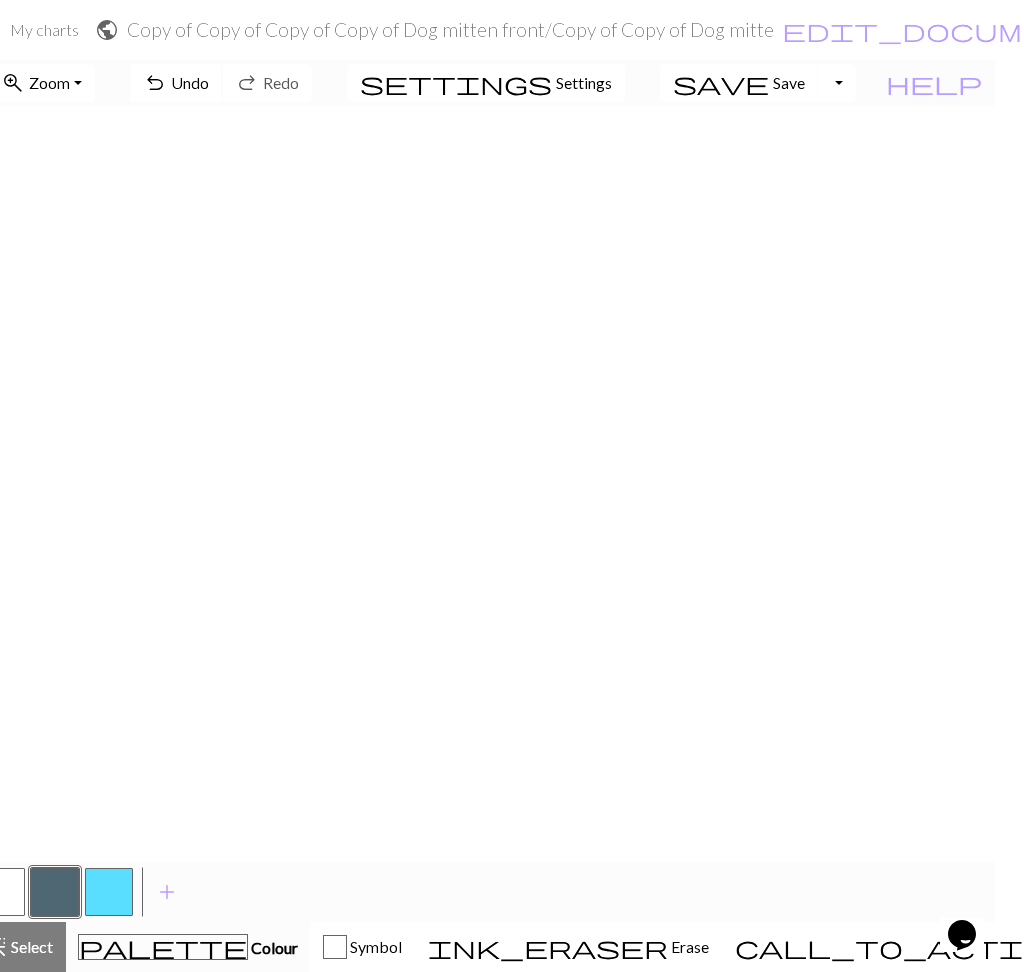 click on "undo Undo Undo" at bounding box center [176, 83] 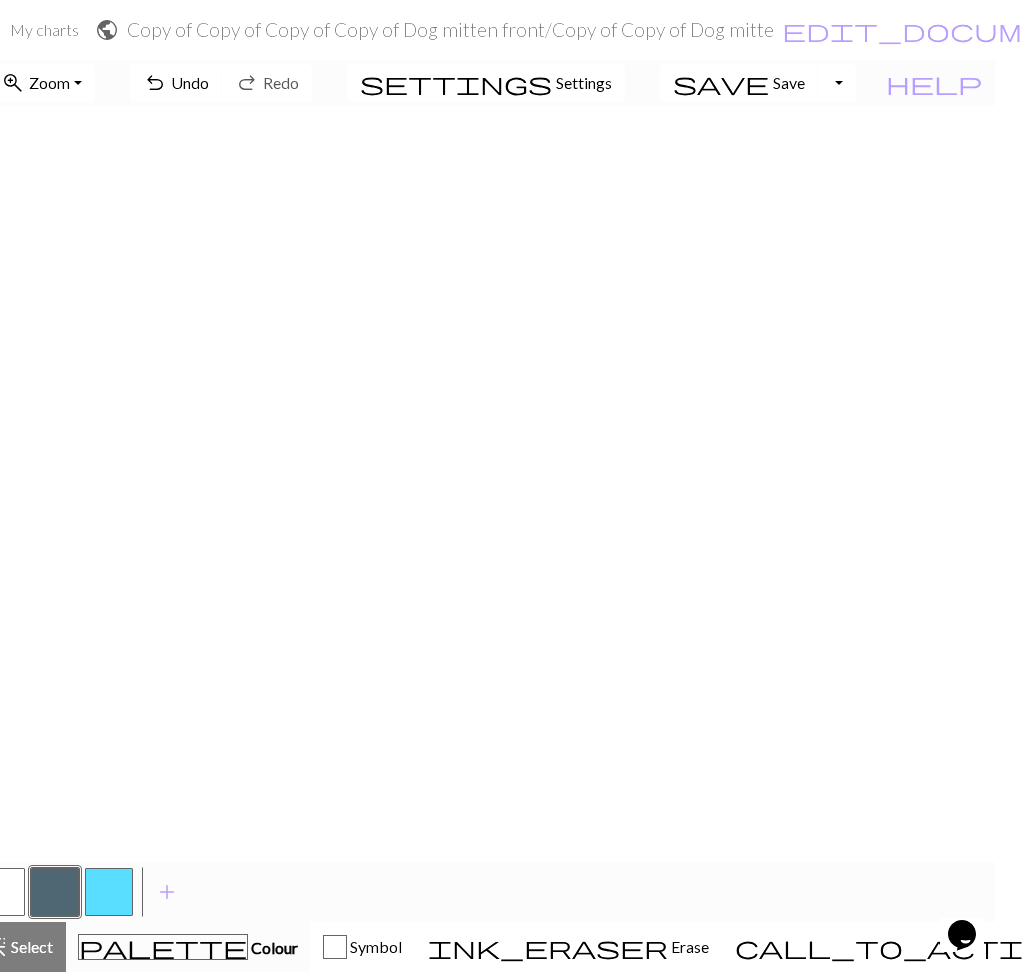 click at bounding box center [1, 892] 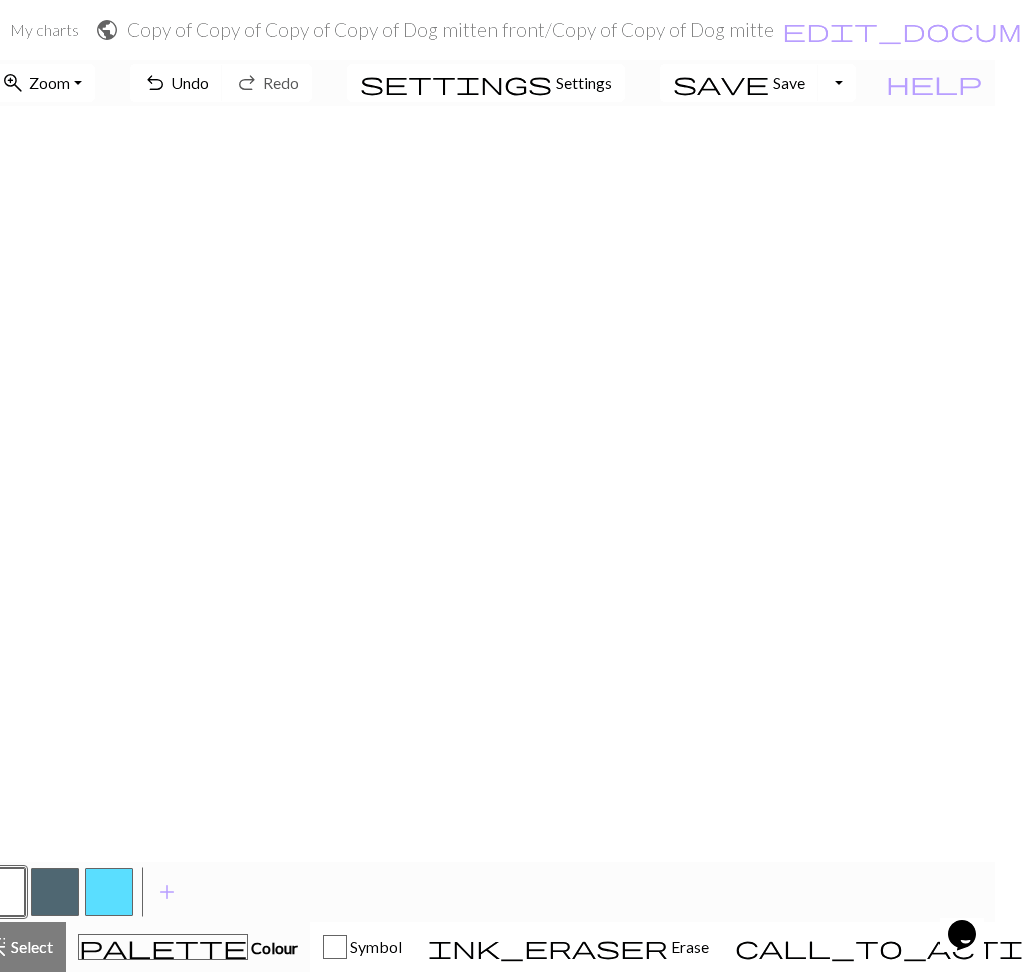 click at bounding box center (55, 892) 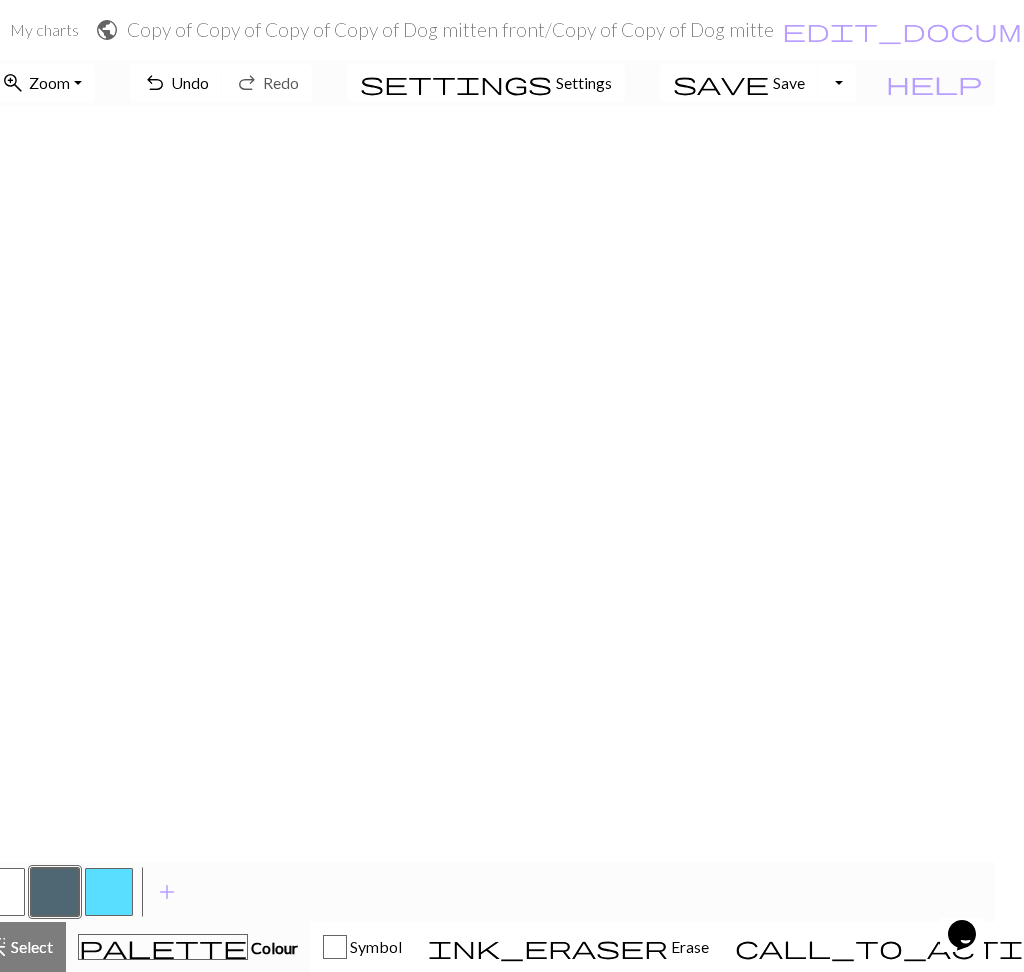 click at bounding box center [1, 892] 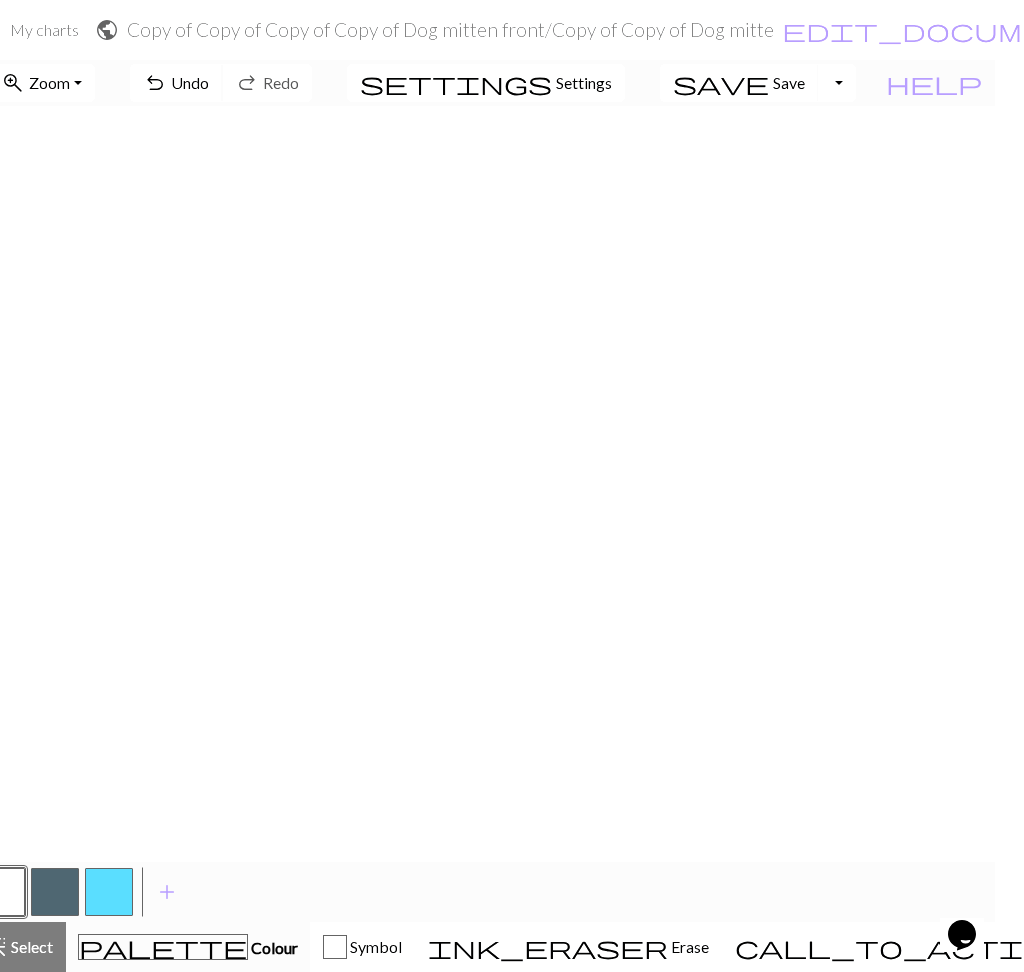 click on "undo Undo Undo" at bounding box center [176, 83] 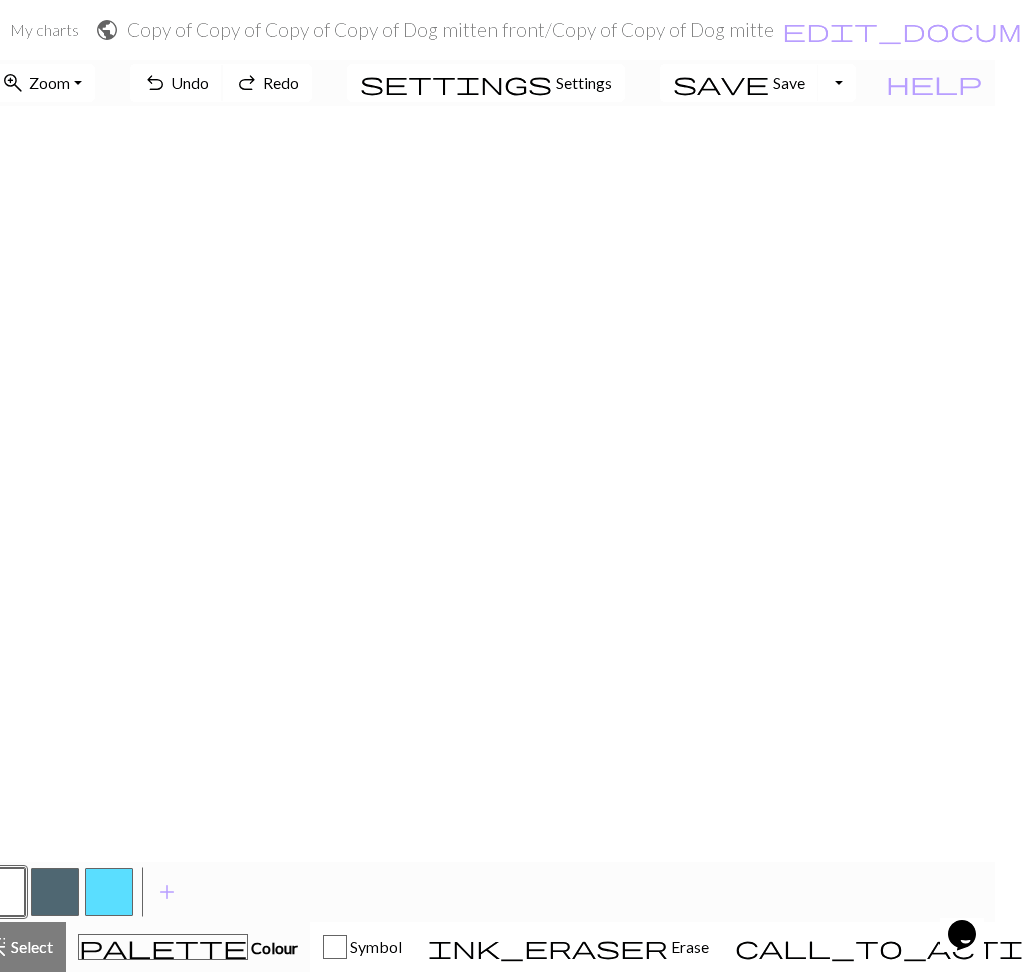 click on "undo Undo Undo" at bounding box center [176, 83] 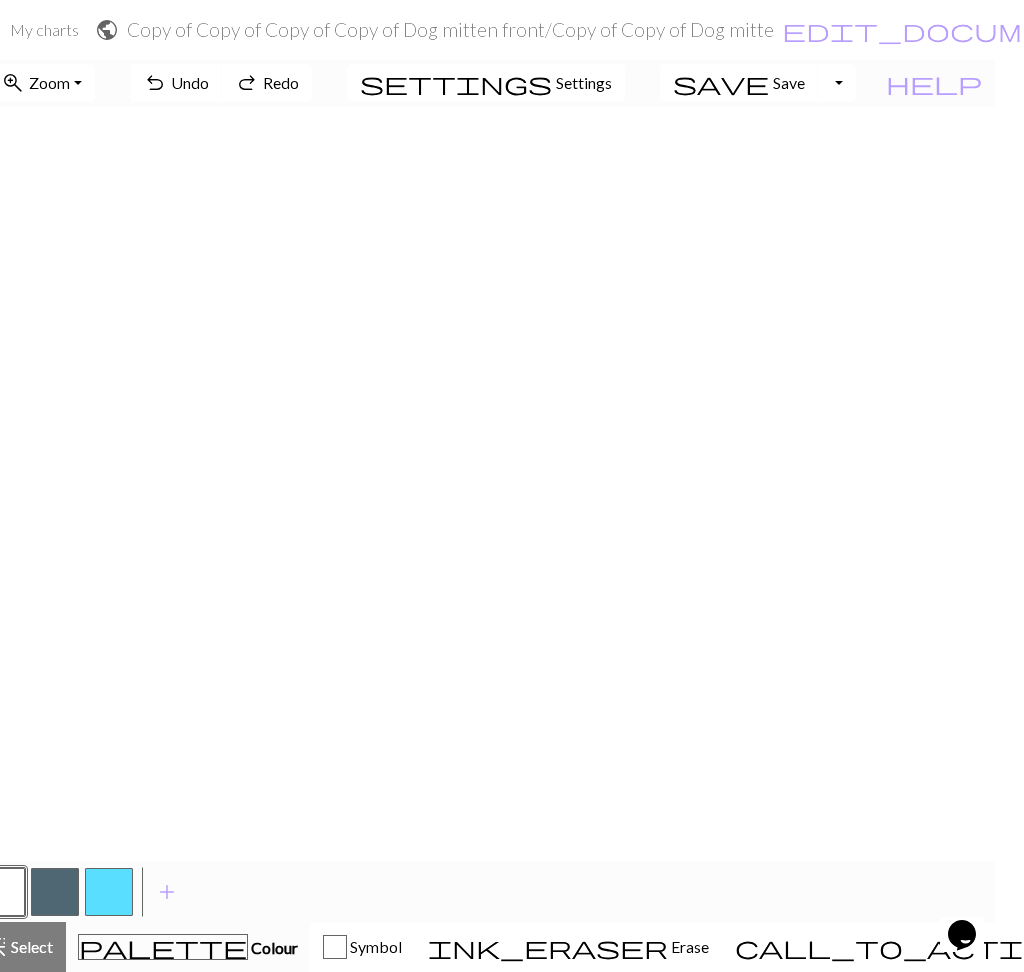 click on "Redo" at bounding box center [281, 82] 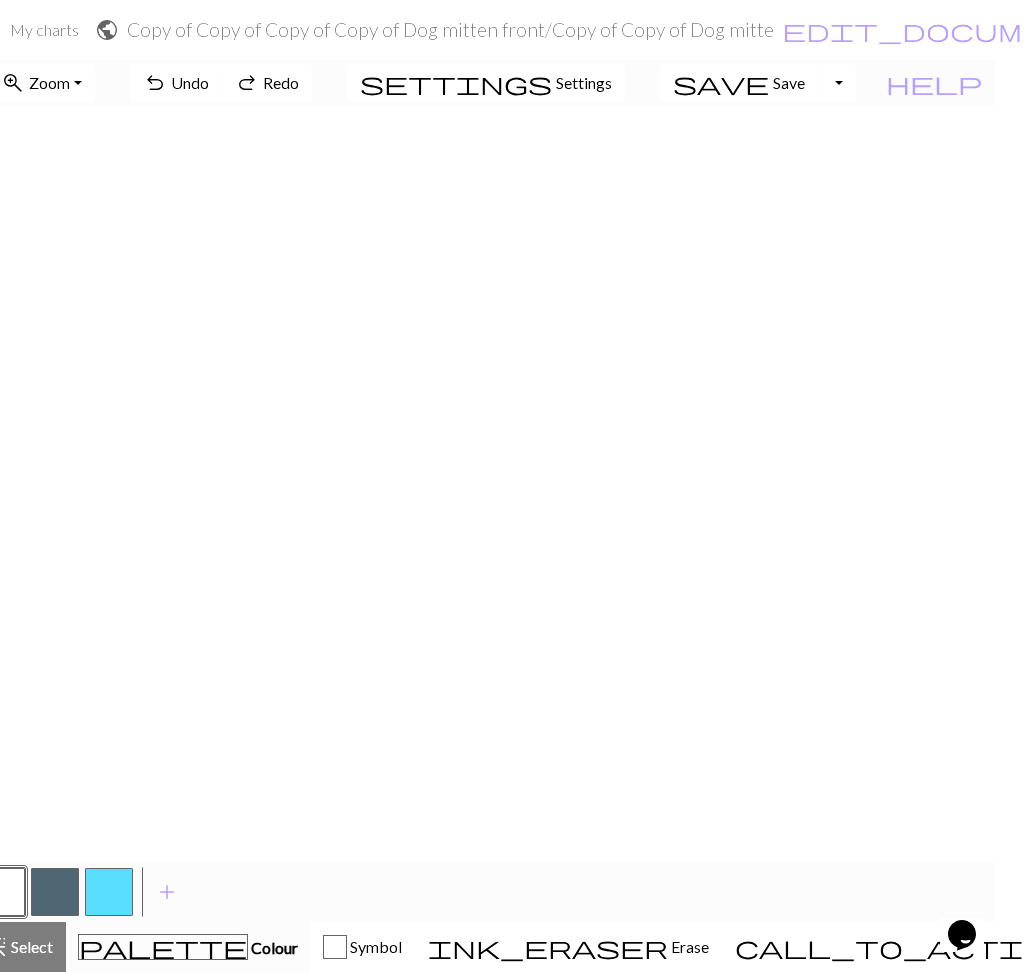 click at bounding box center [55, 892] 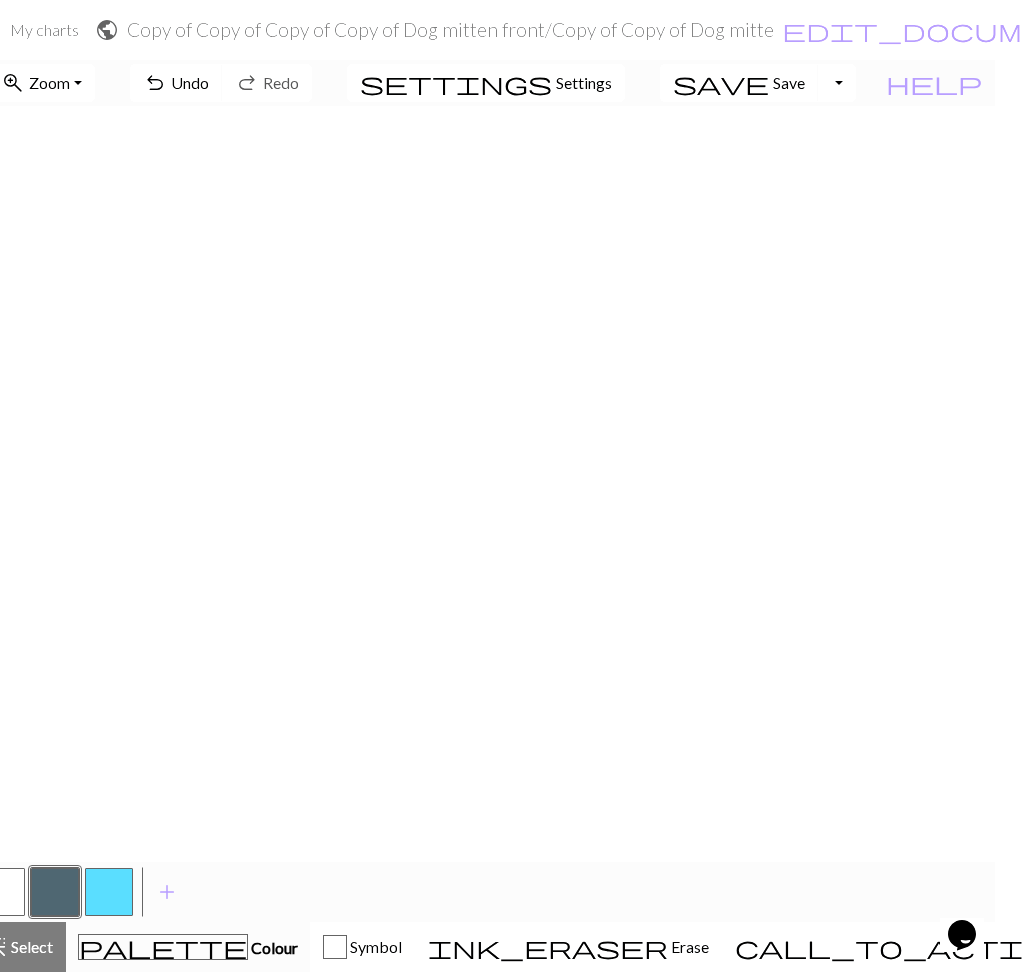 click at bounding box center (1, 892) 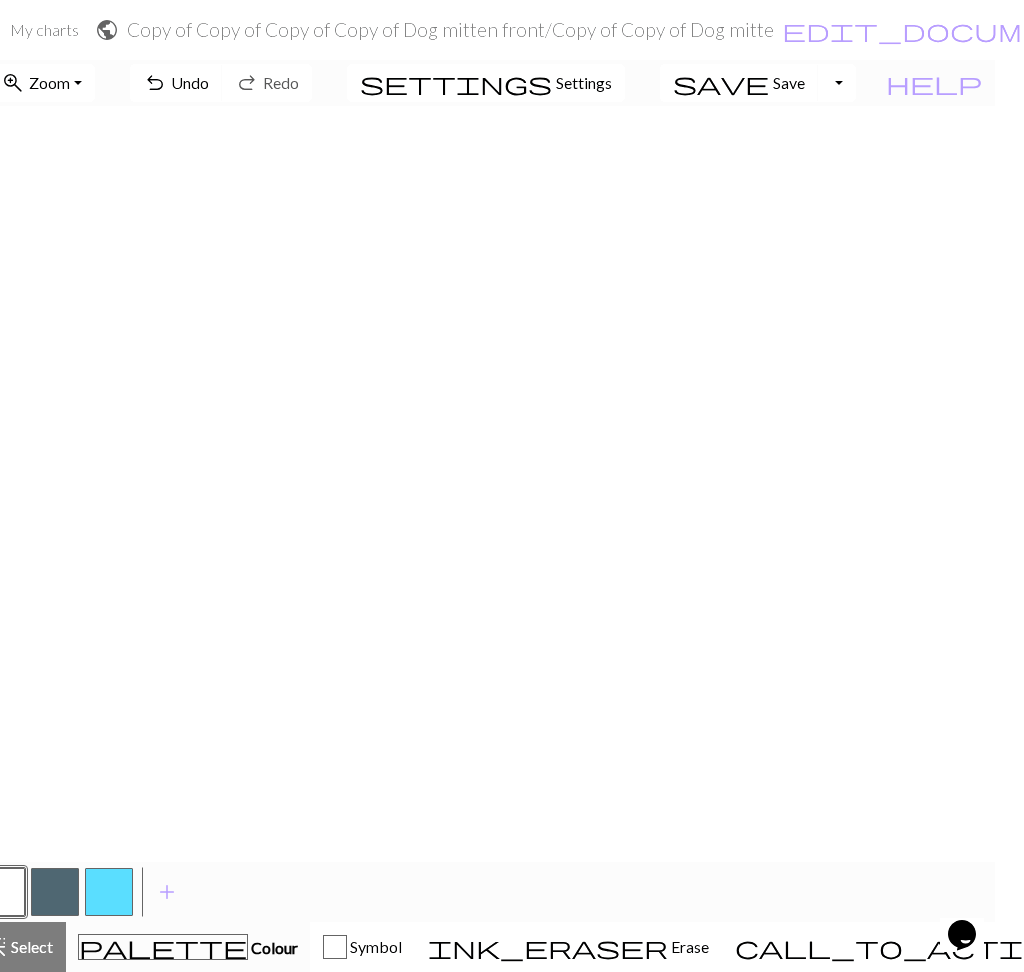 click at bounding box center (55, 892) 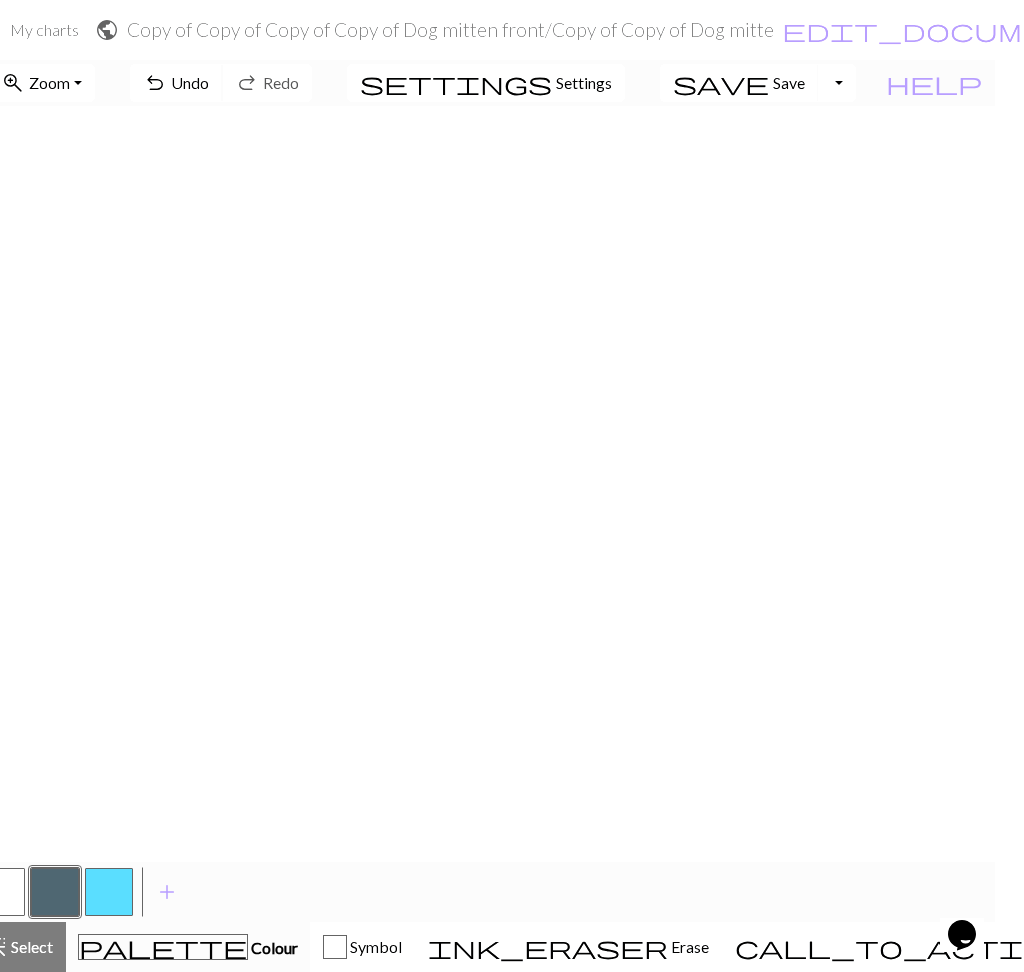 click on "Undo" at bounding box center [190, 82] 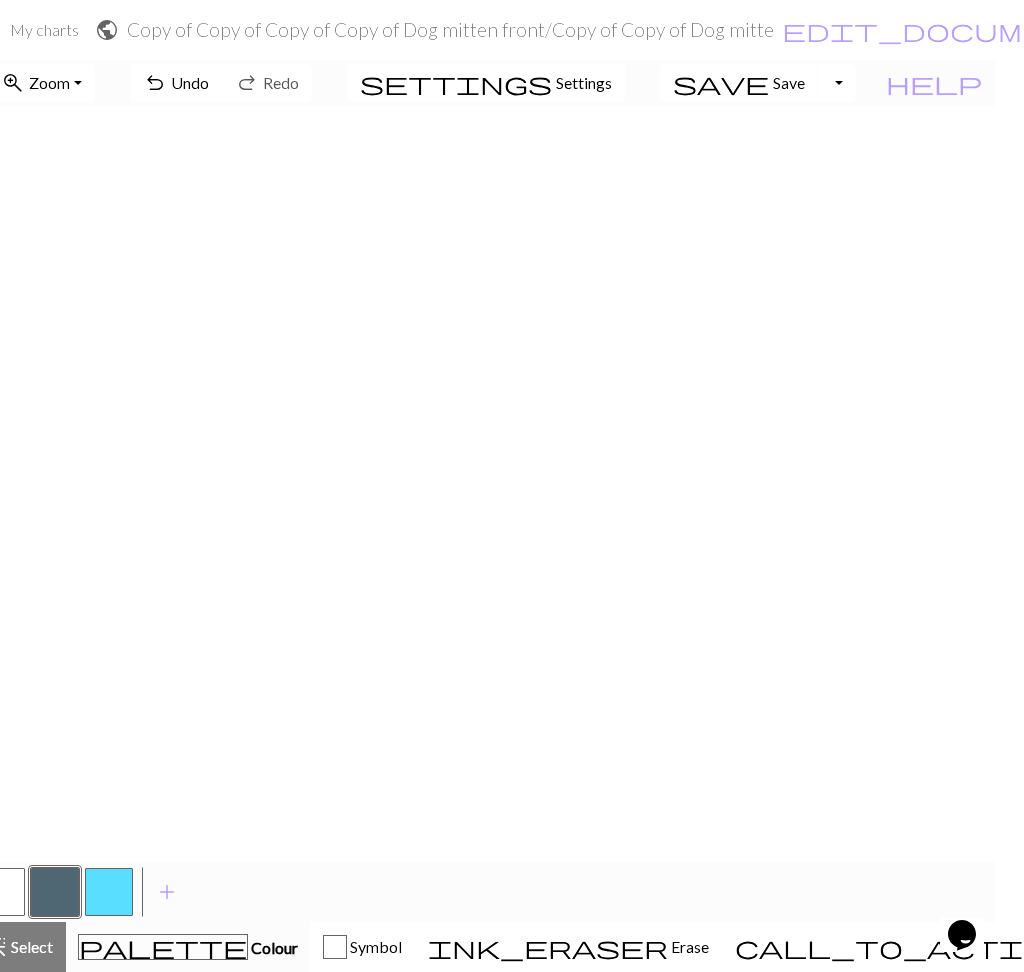 click at bounding box center (1, 892) 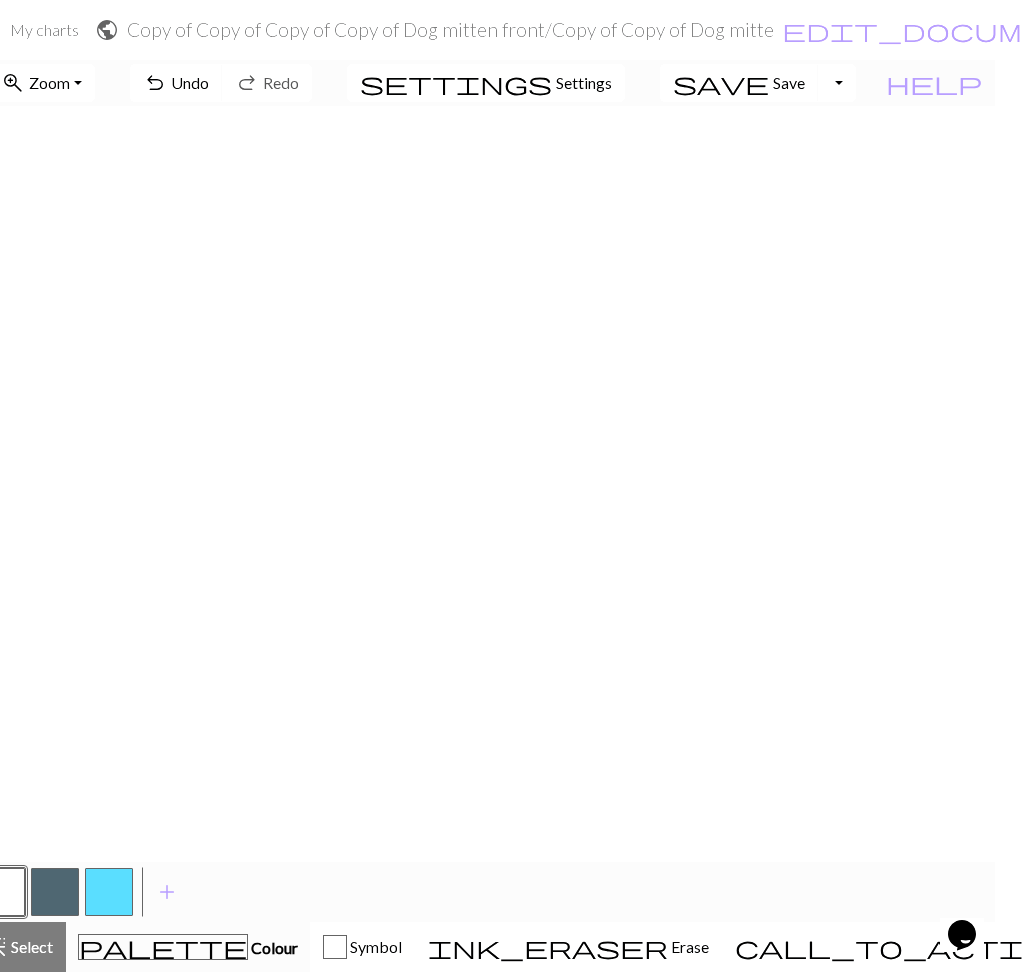 click at bounding box center (55, 892) 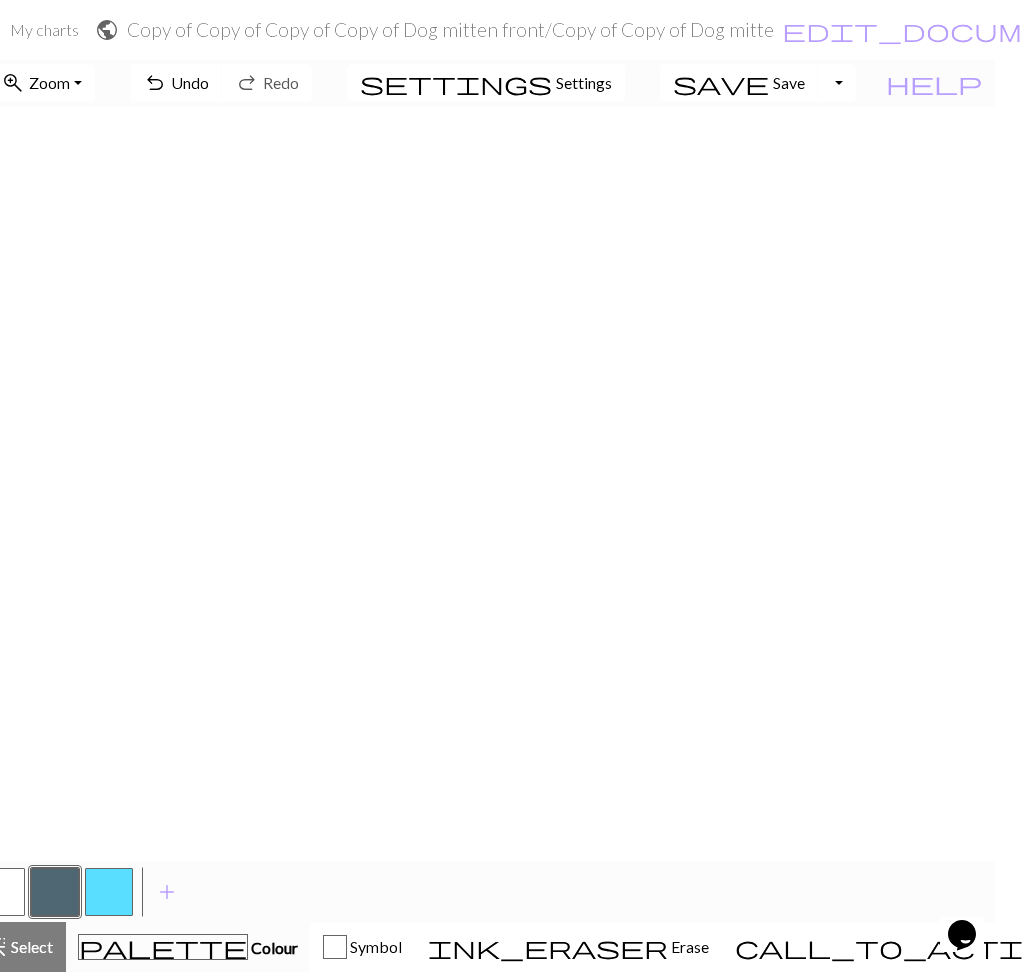 click at bounding box center [1, 892] 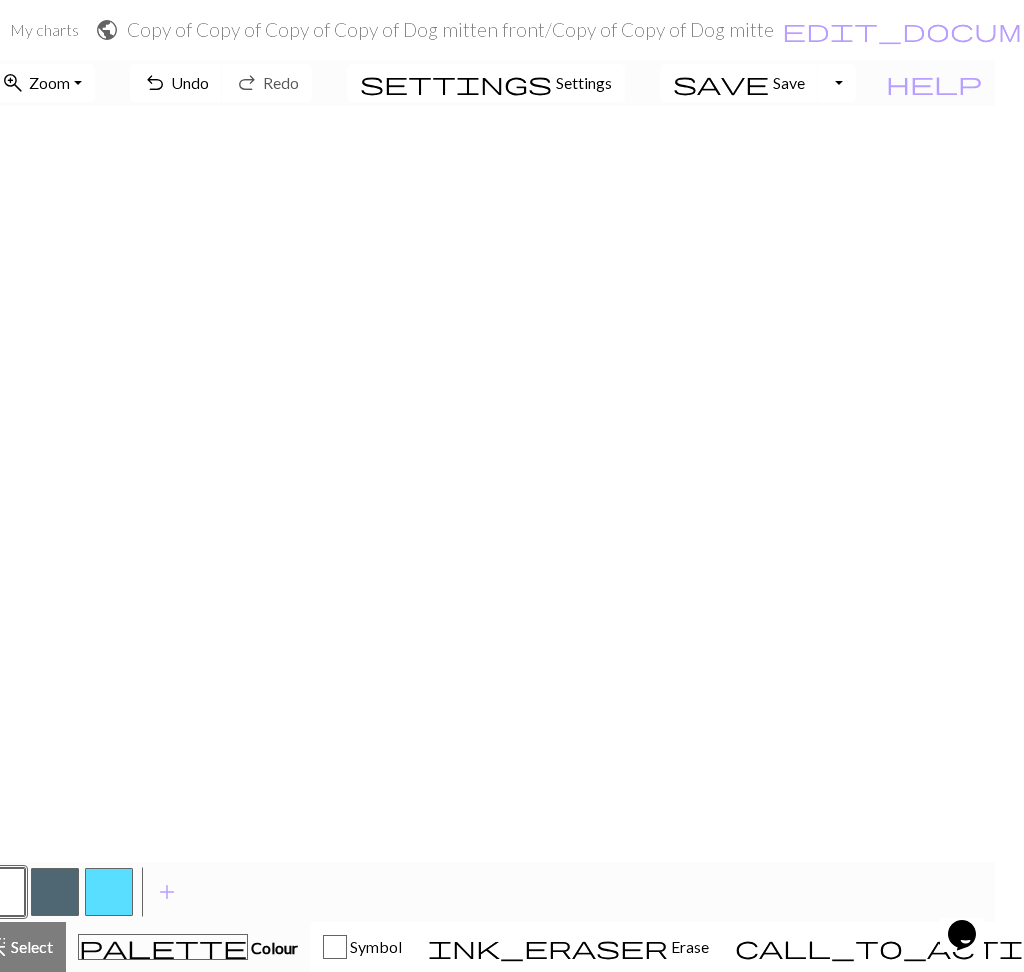 click at bounding box center [55, 892] 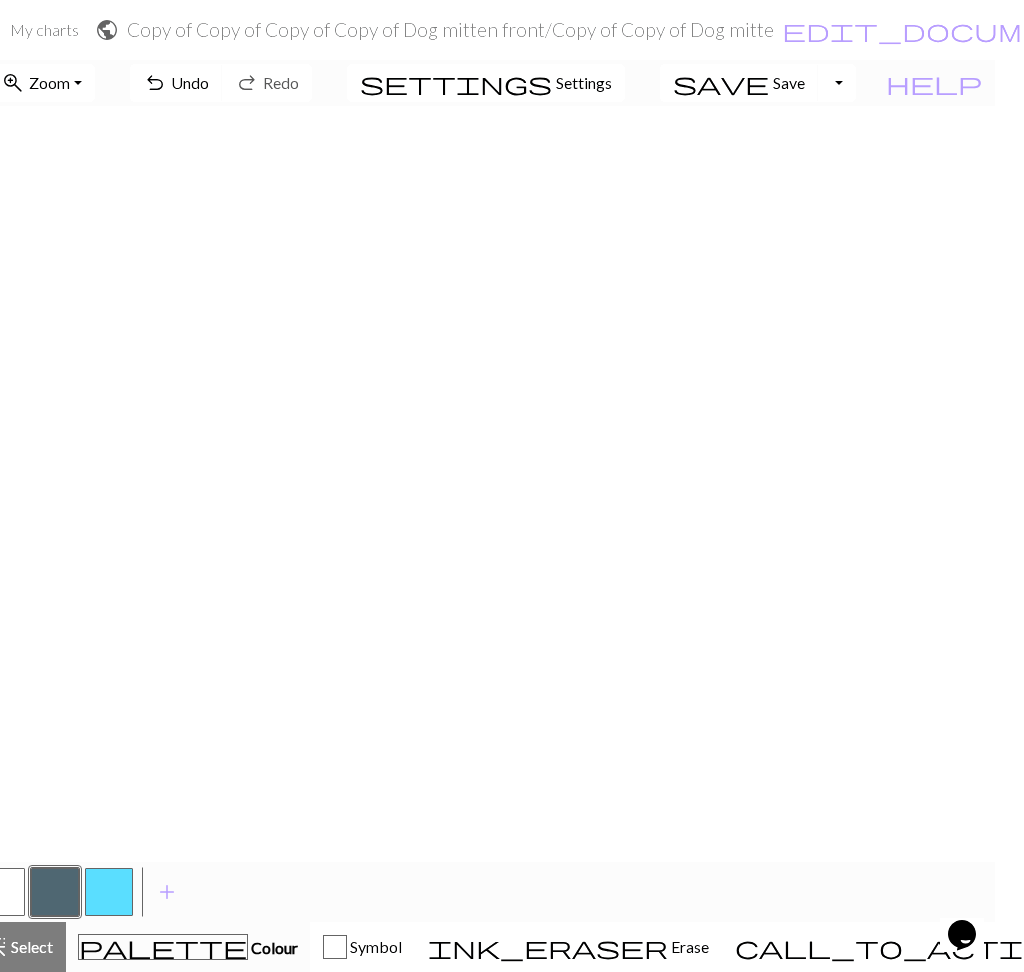 scroll, scrollTop: 293, scrollLeft: 0, axis: vertical 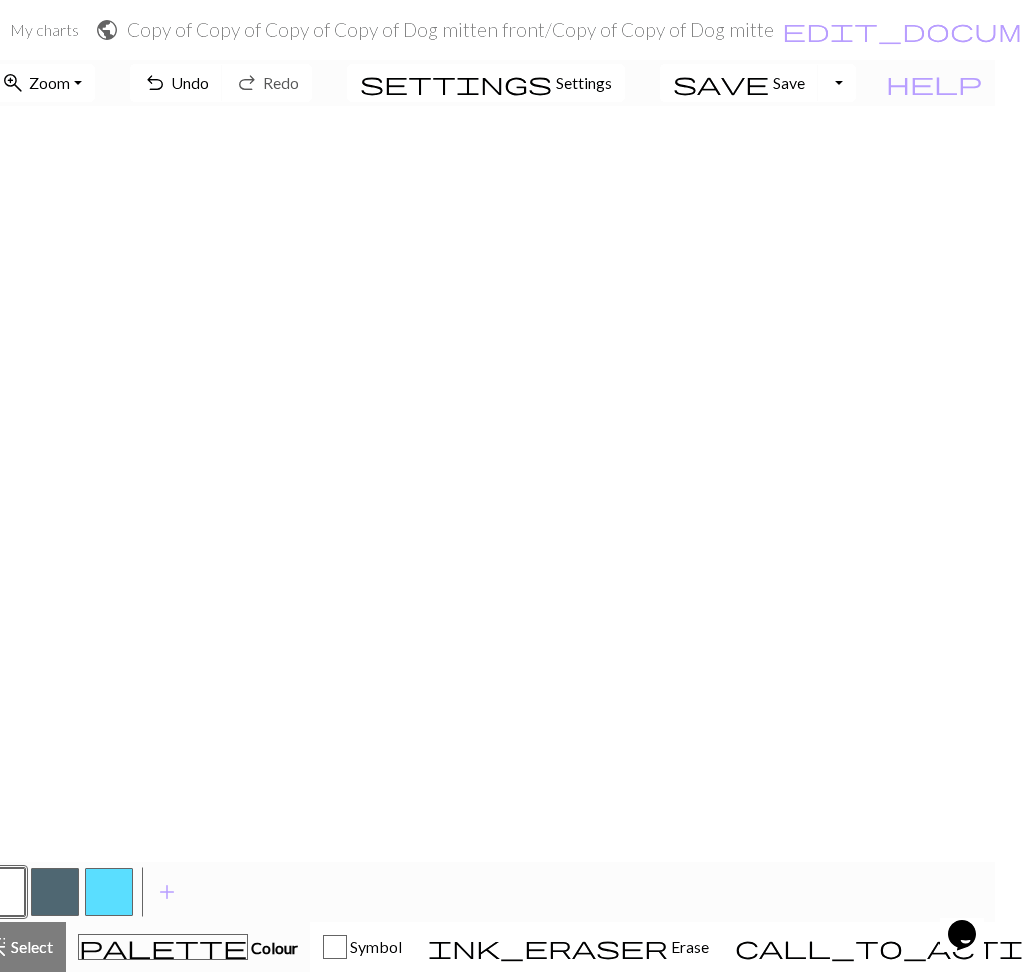 click at bounding box center [55, 892] 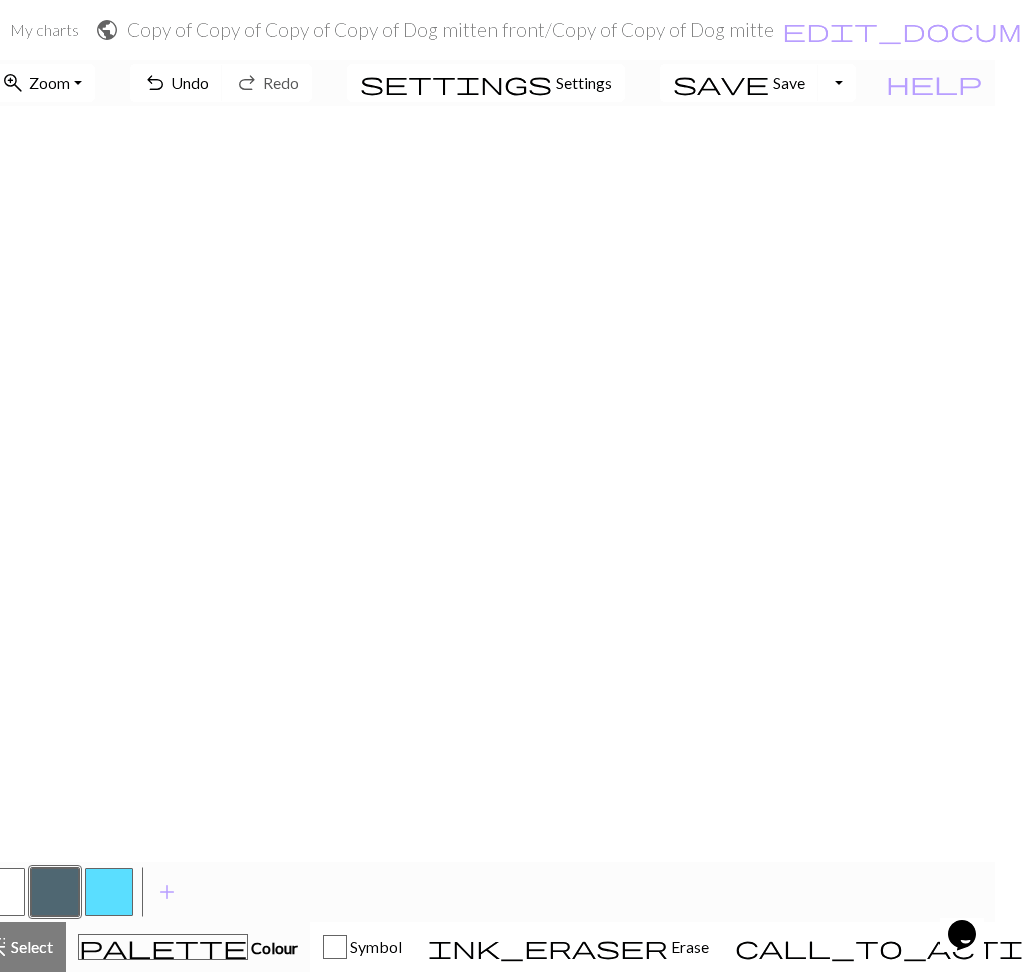click at bounding box center (1, 892) 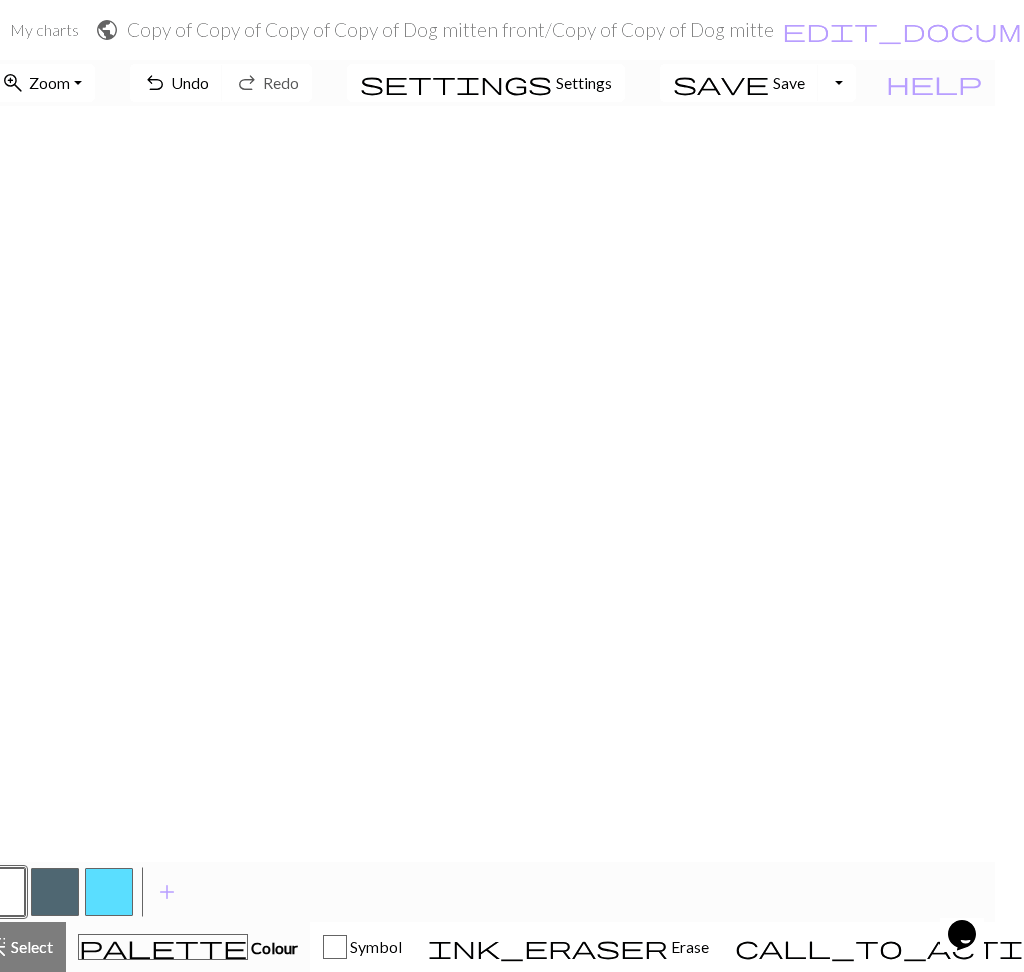 click at bounding box center [55, 892] 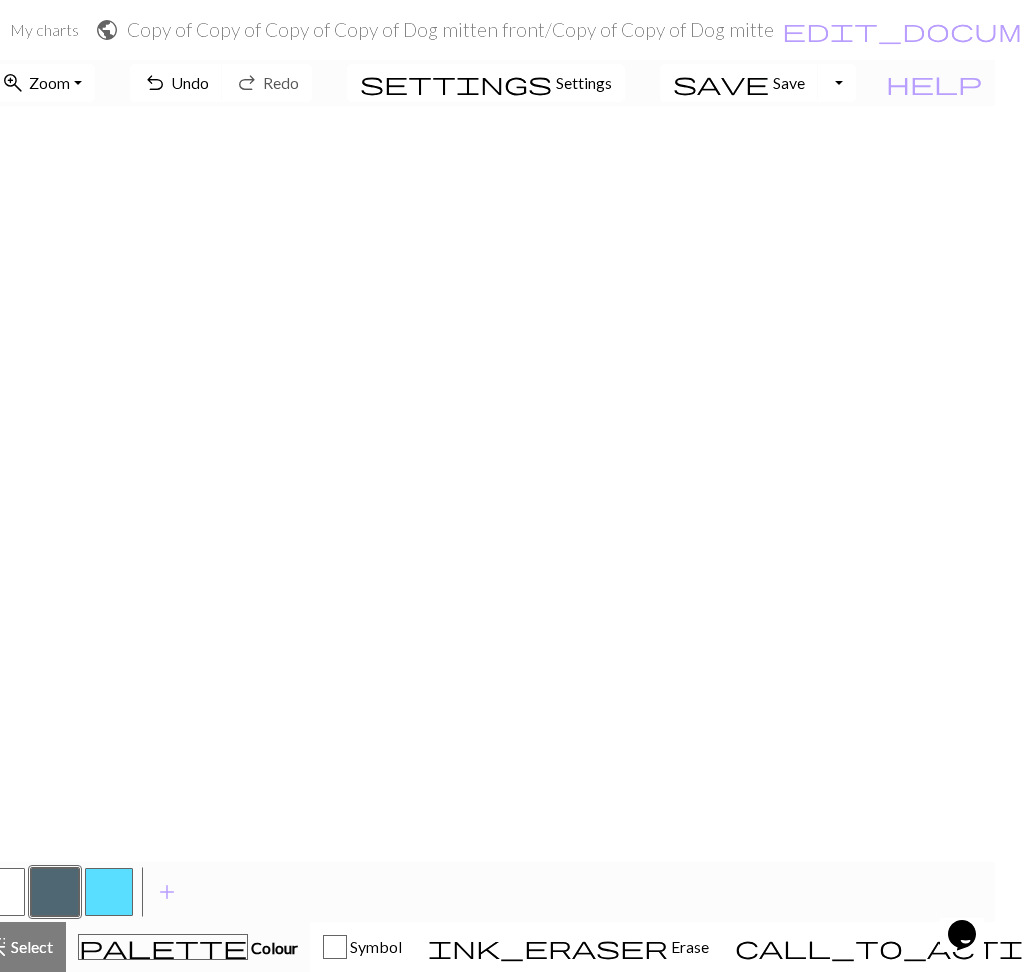 scroll, scrollTop: 374, scrollLeft: 0, axis: vertical 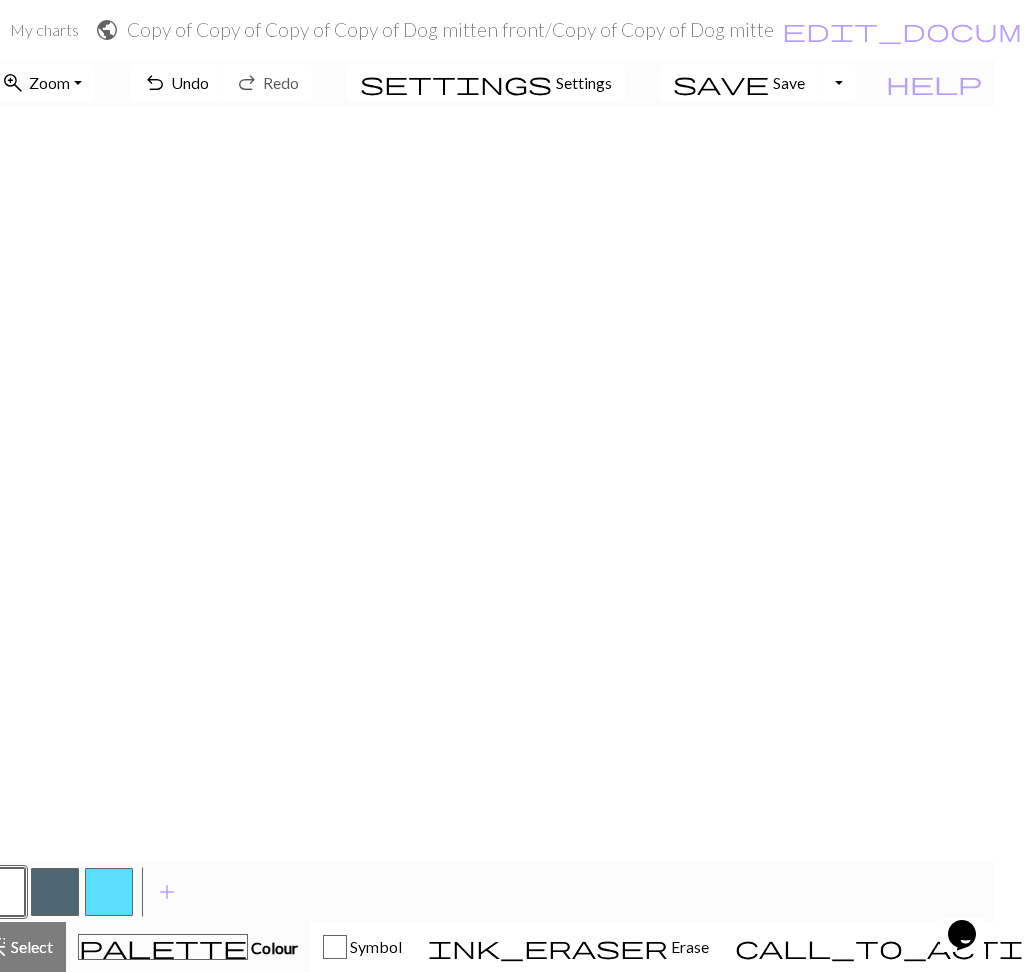 click at bounding box center (55, 892) 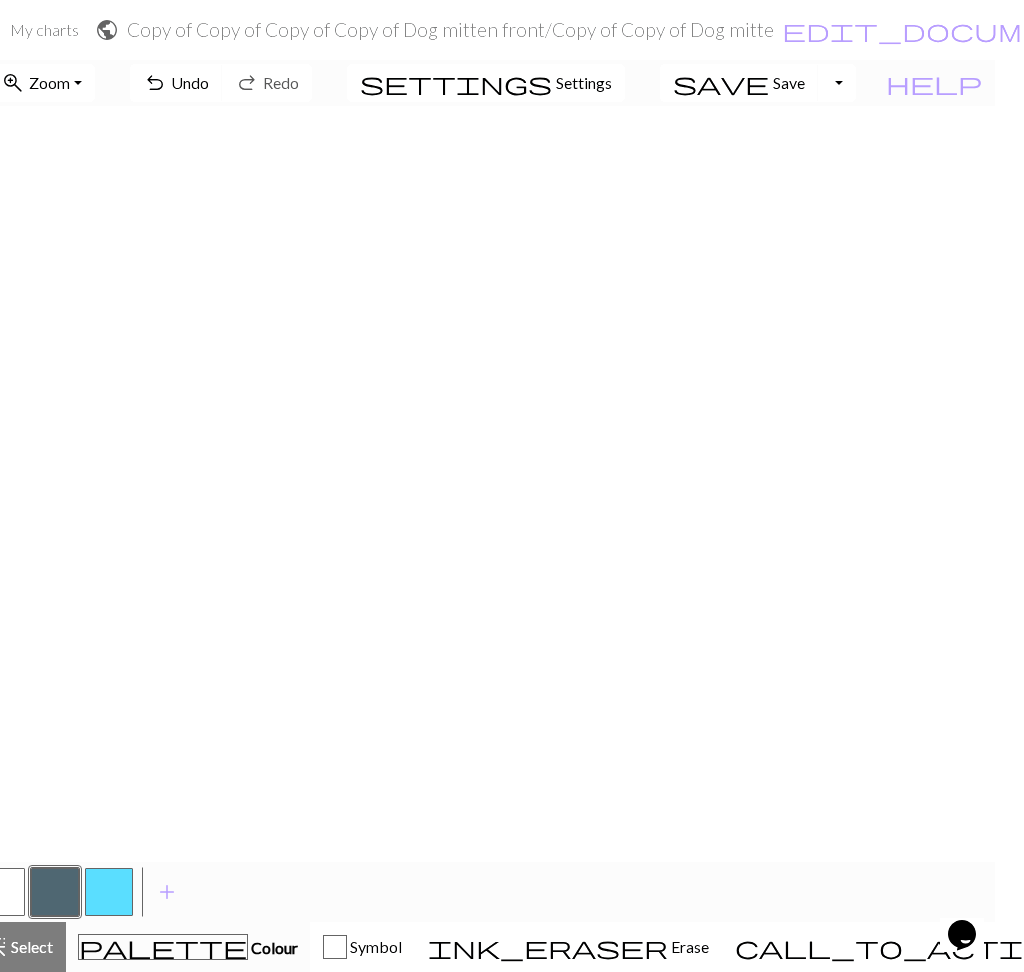 scroll, scrollTop: 414, scrollLeft: 0, axis: vertical 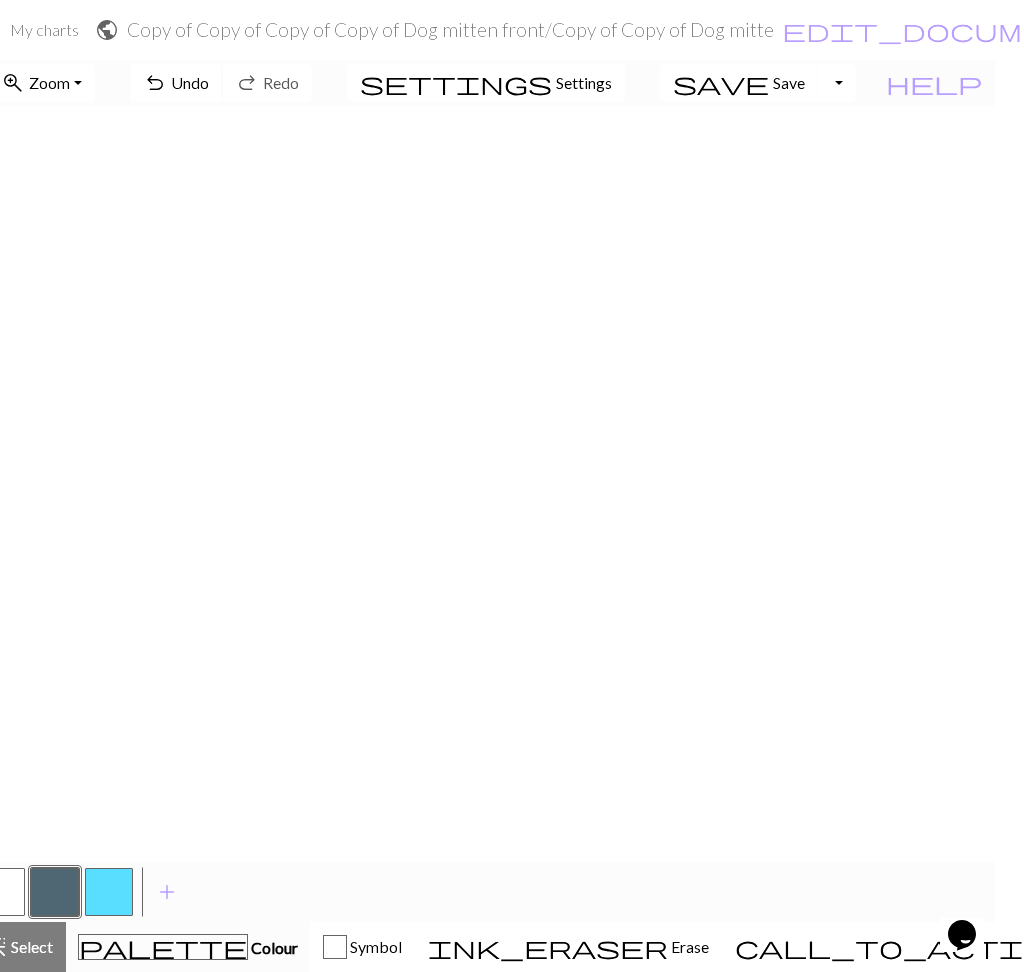 click on "Undo" at bounding box center (190, 82) 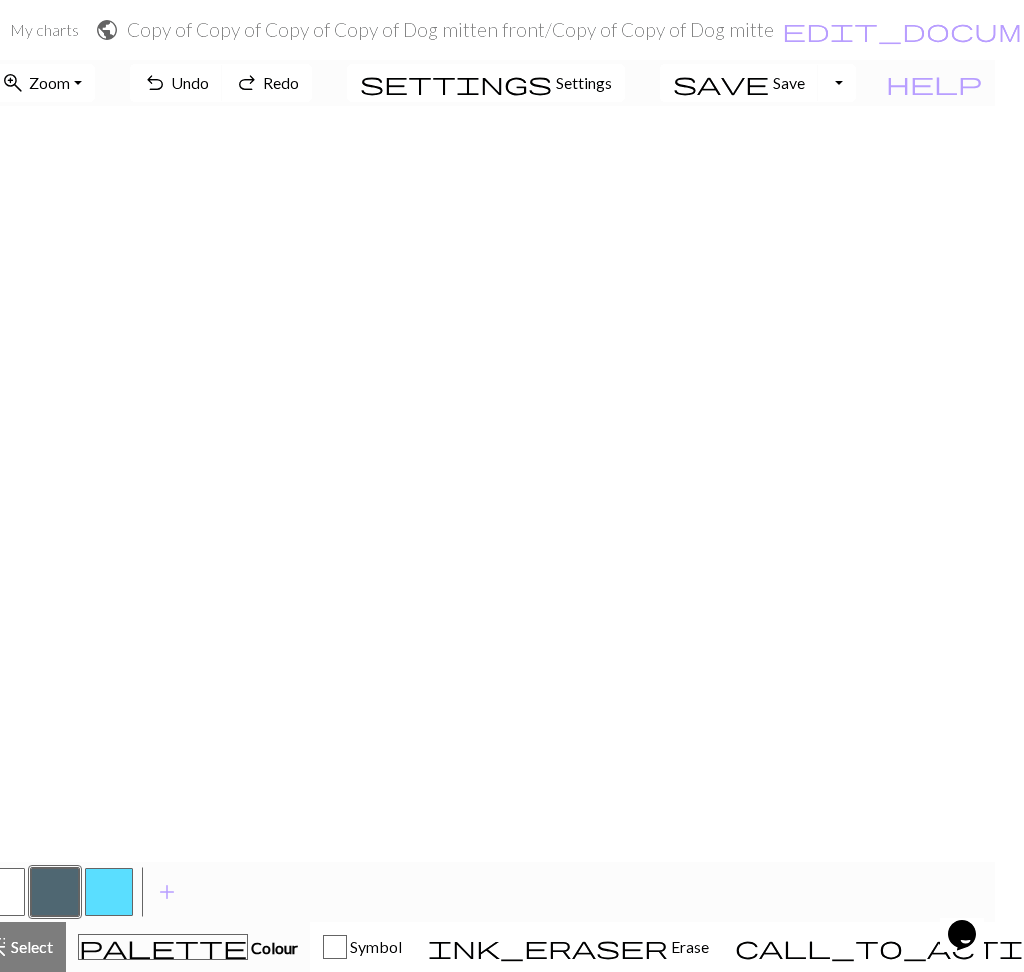click at bounding box center (1, 892) 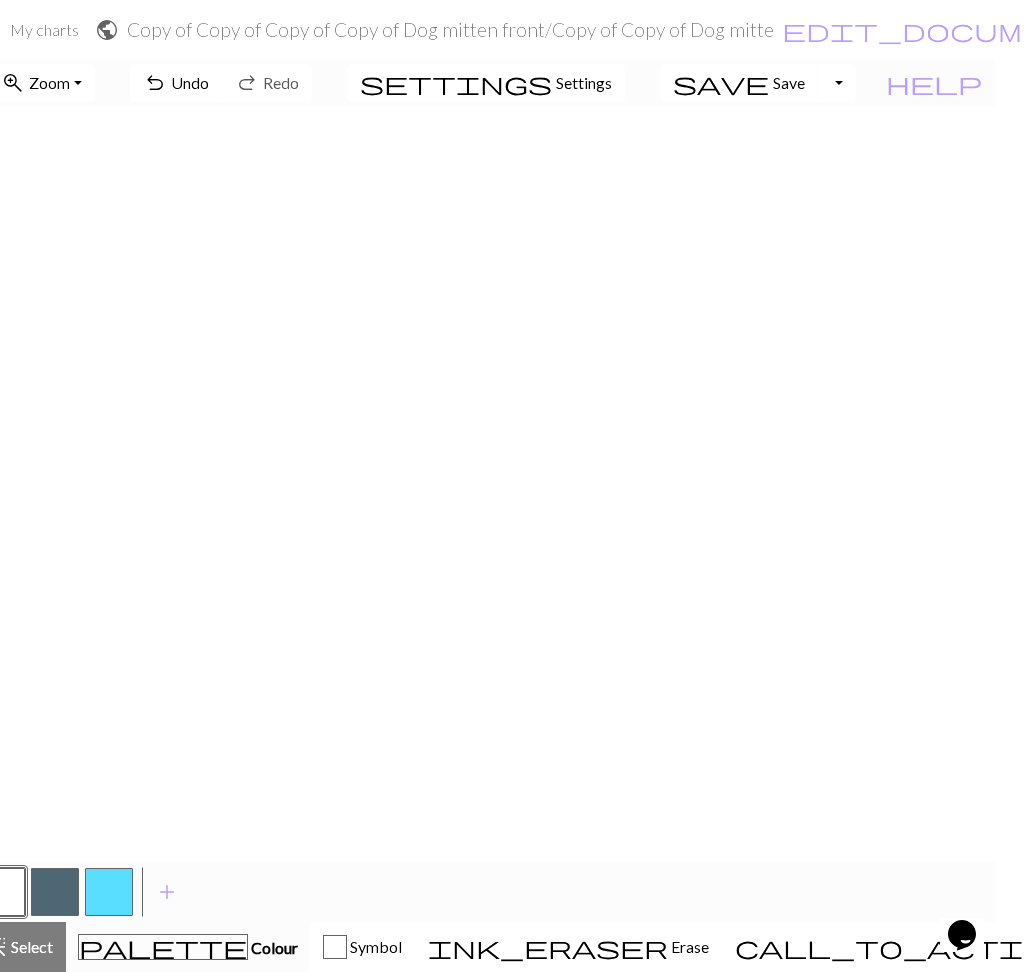 click at bounding box center (55, 892) 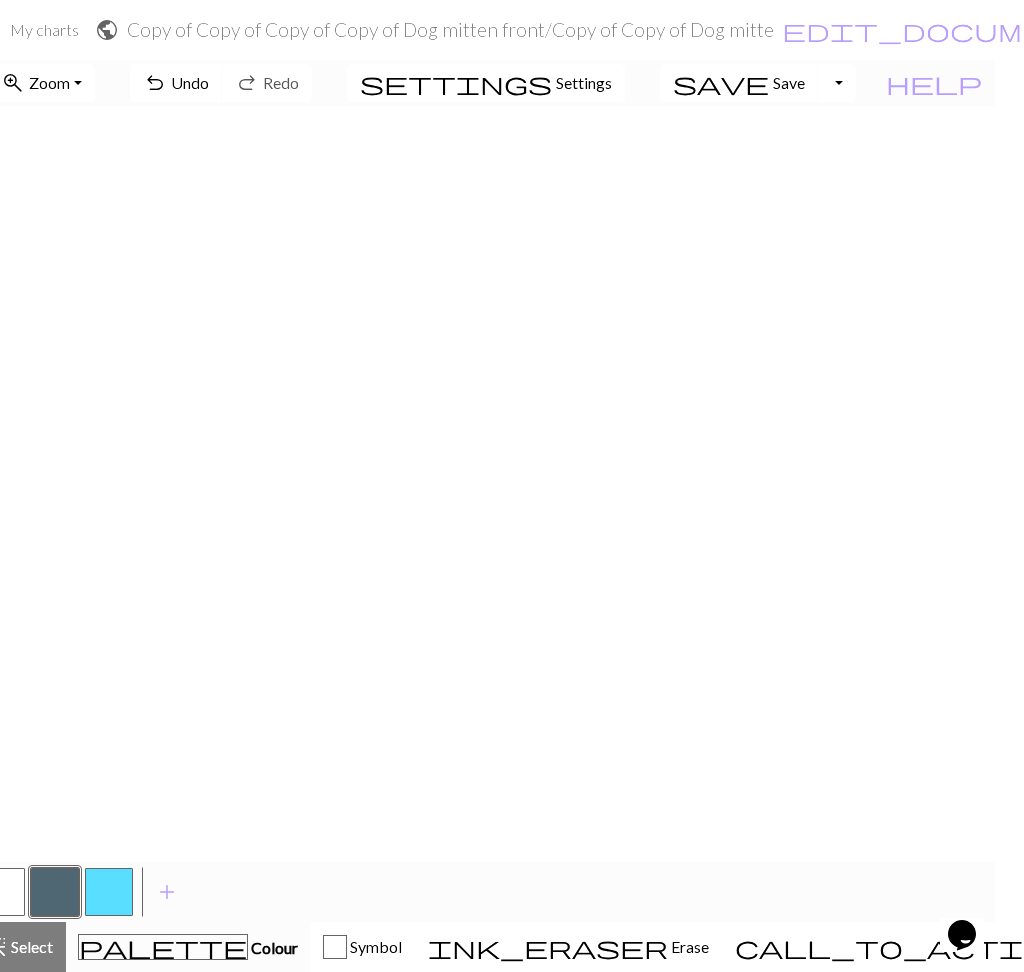 click at bounding box center [1, 892] 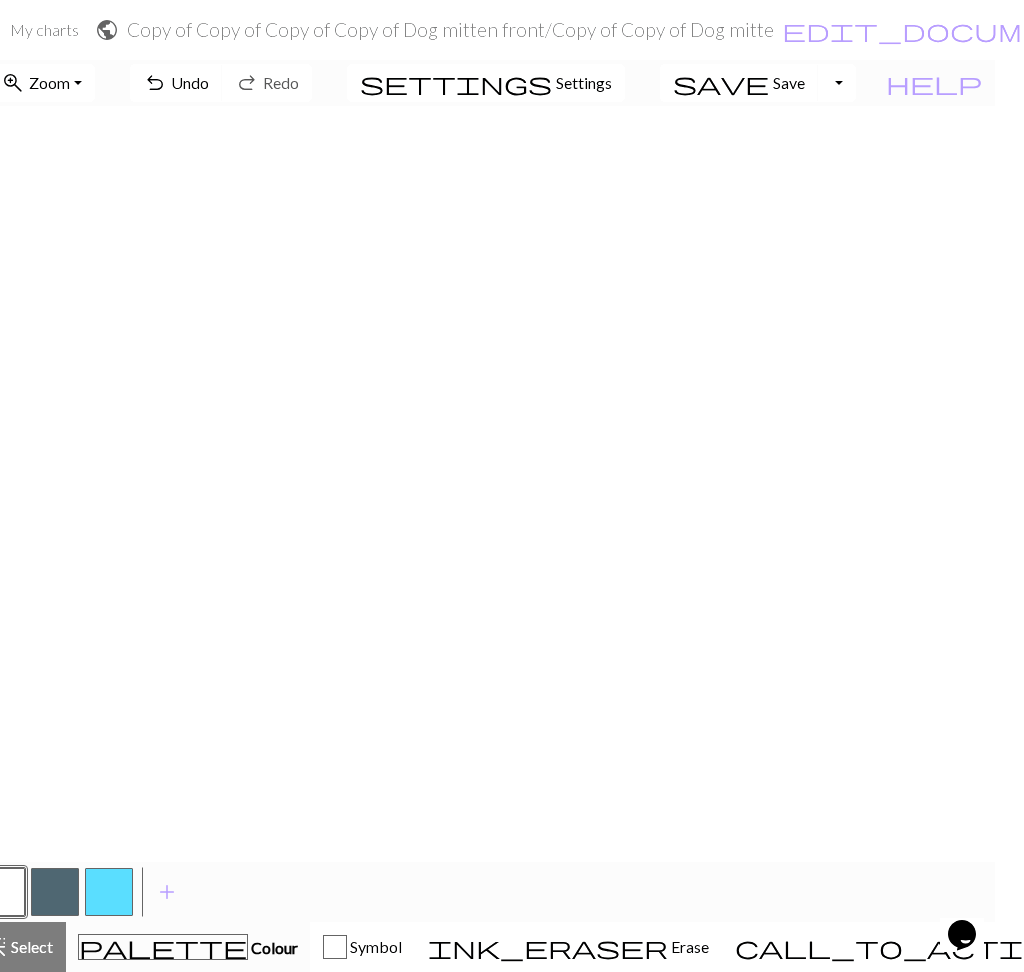 click at bounding box center [55, 892] 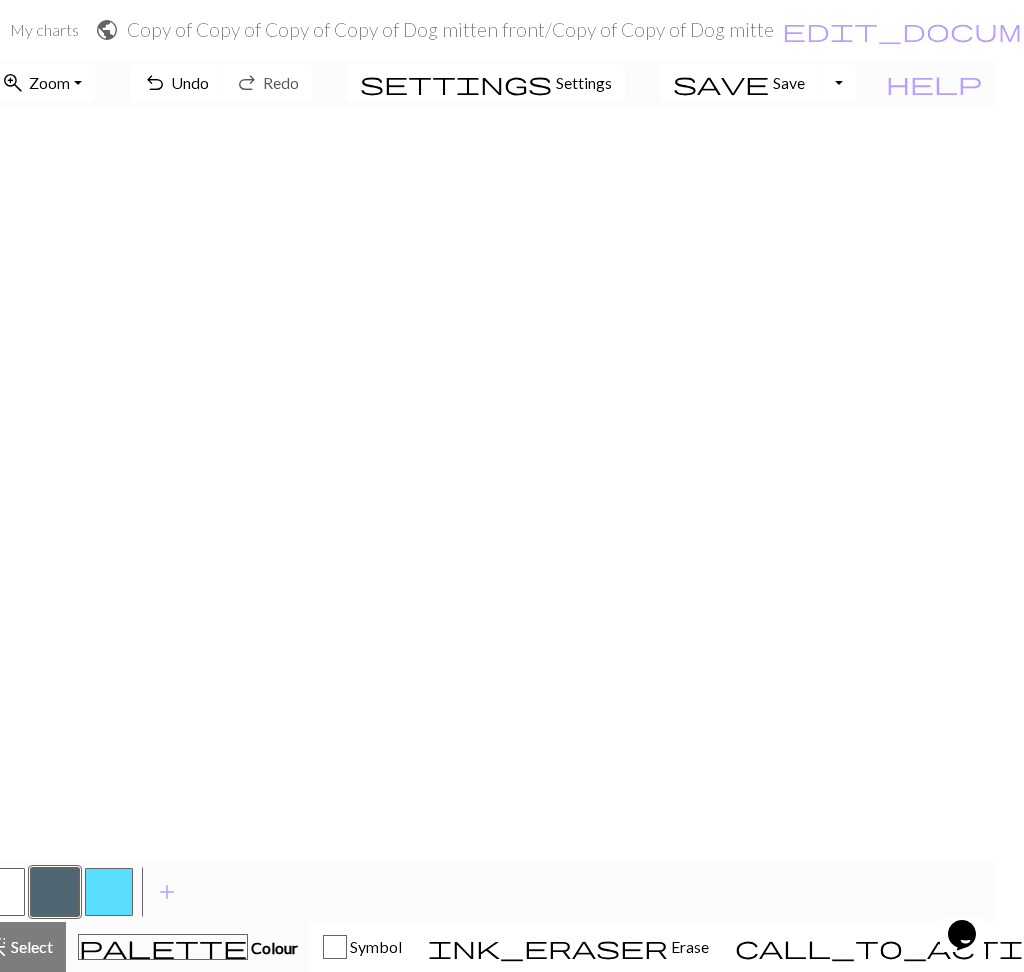 click at bounding box center [1, 892] 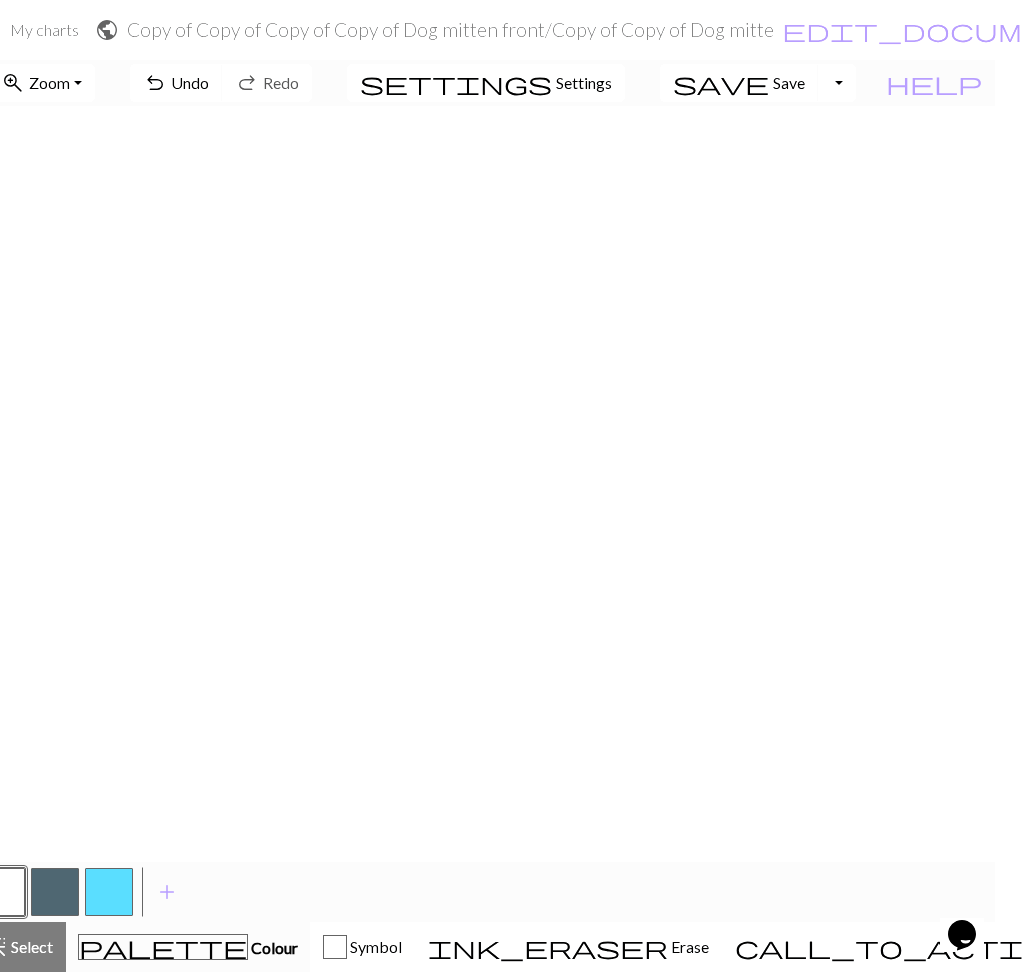 click at bounding box center (55, 892) 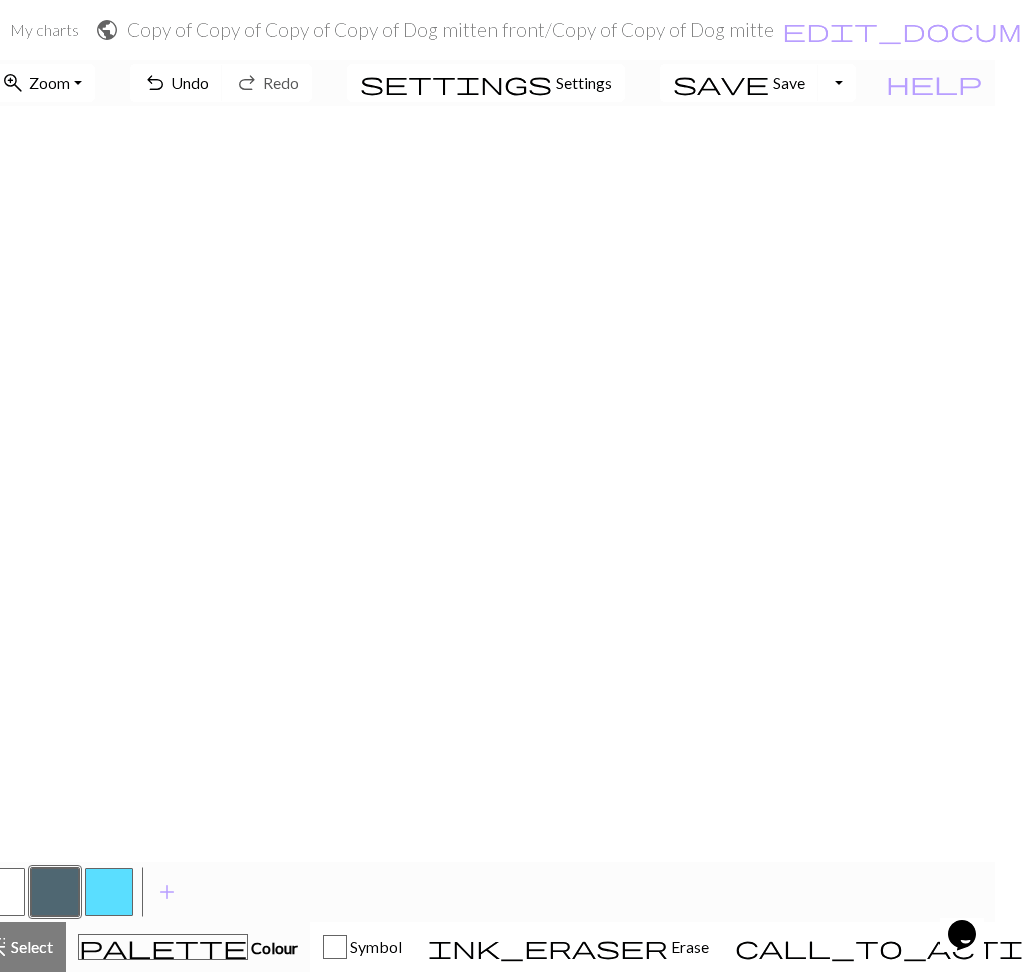 click at bounding box center [1, 892] 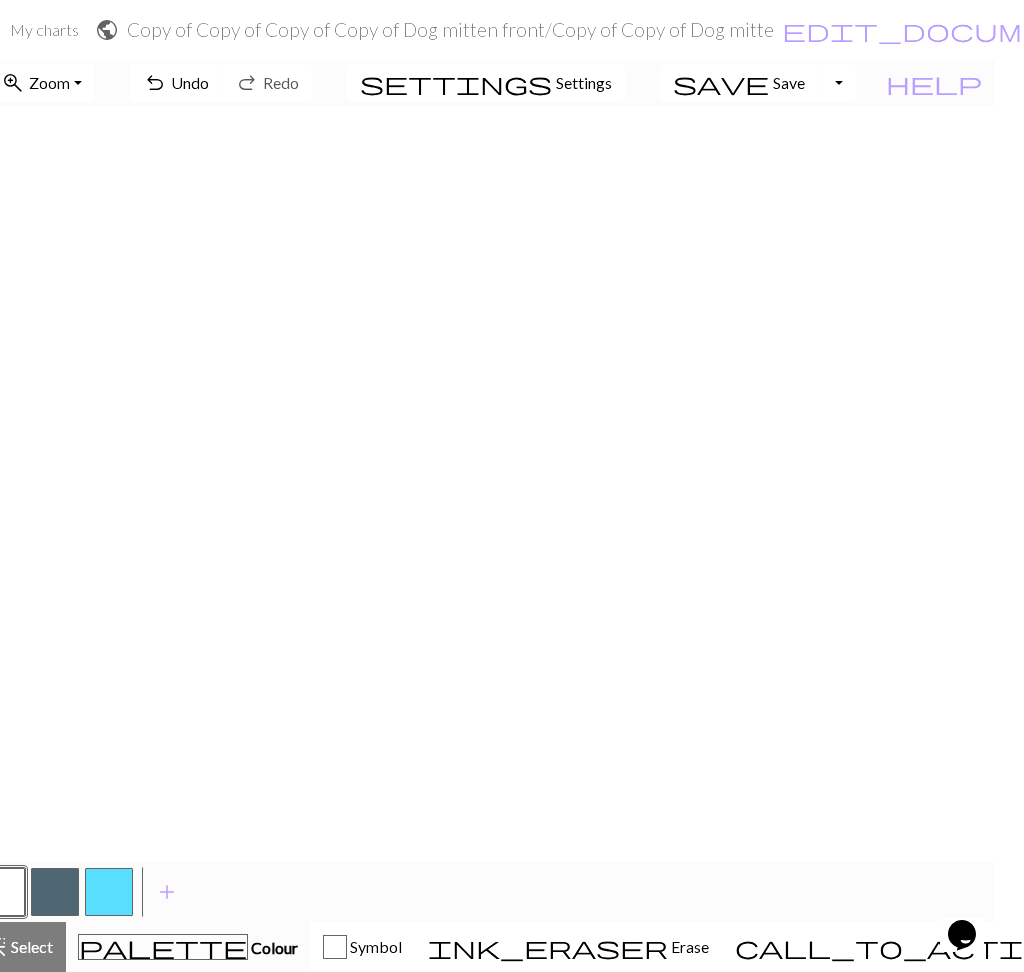 click at bounding box center (55, 892) 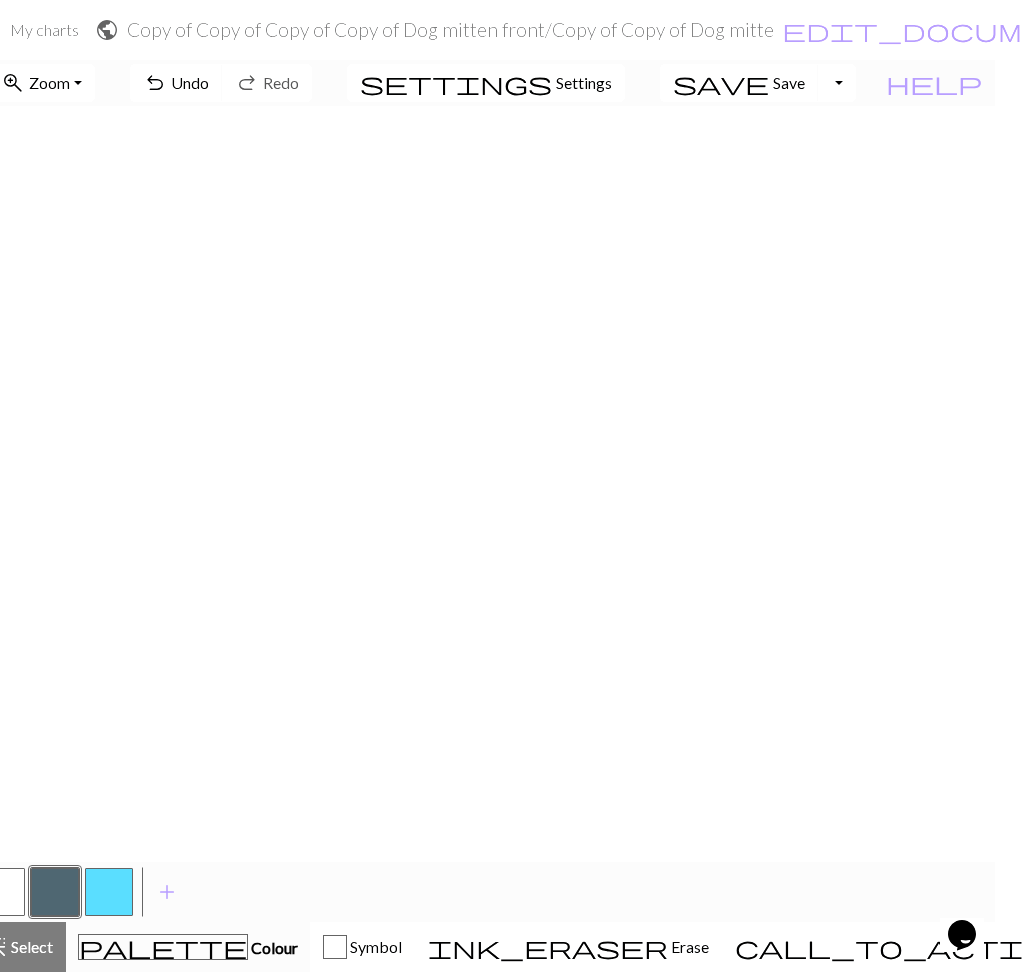 click at bounding box center [1, 892] 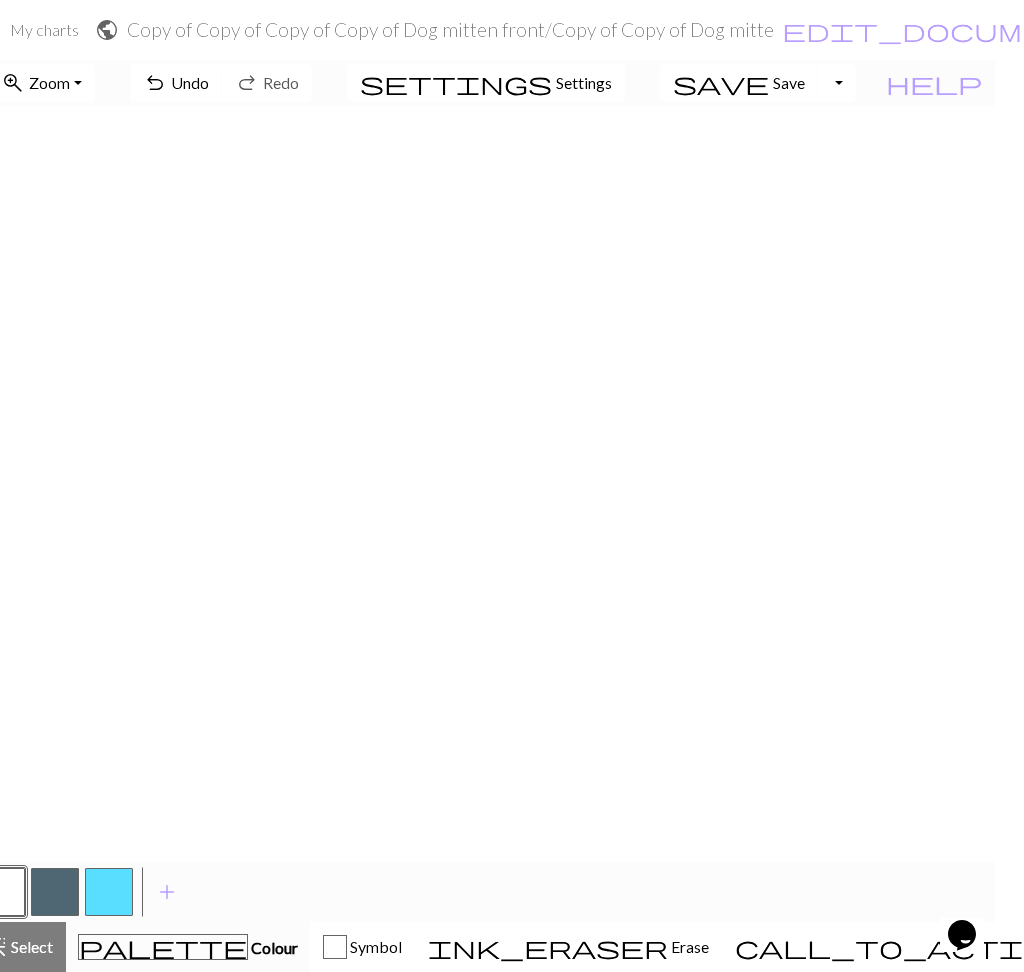 click at bounding box center [55, 892] 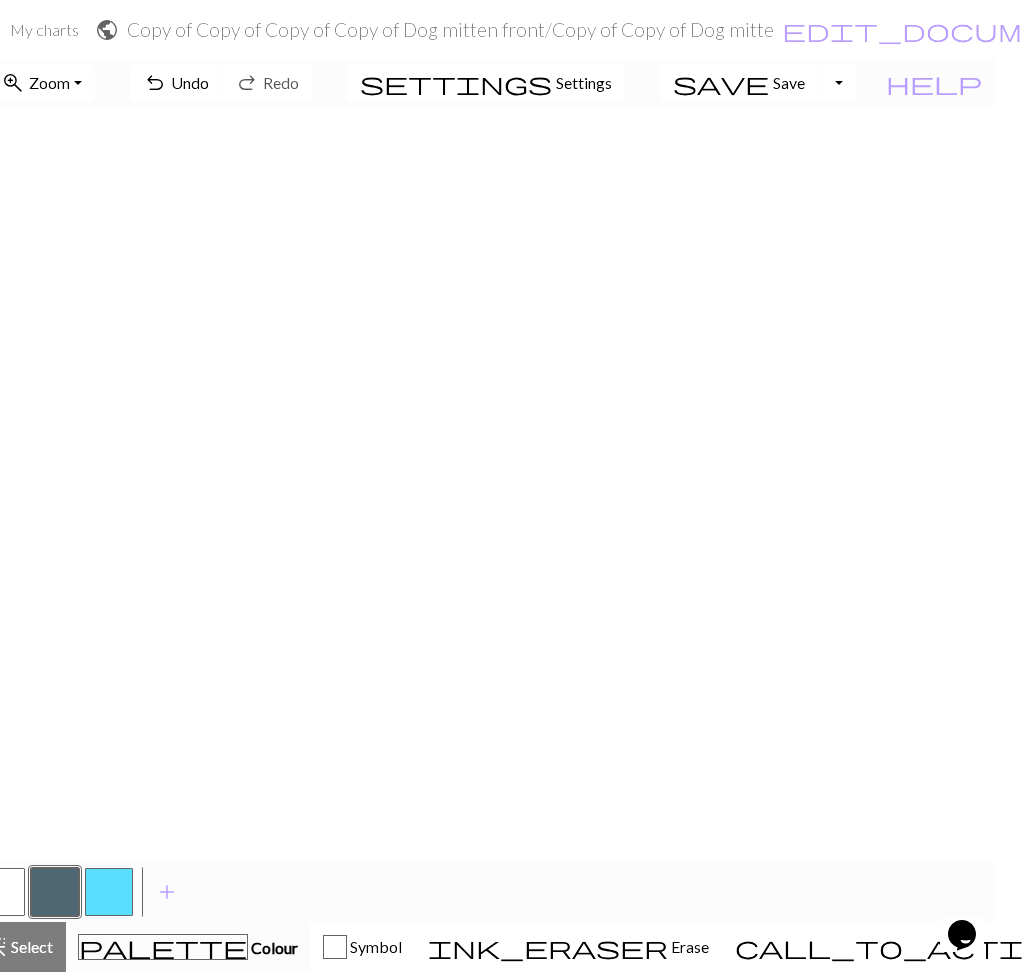 click at bounding box center (1, 892) 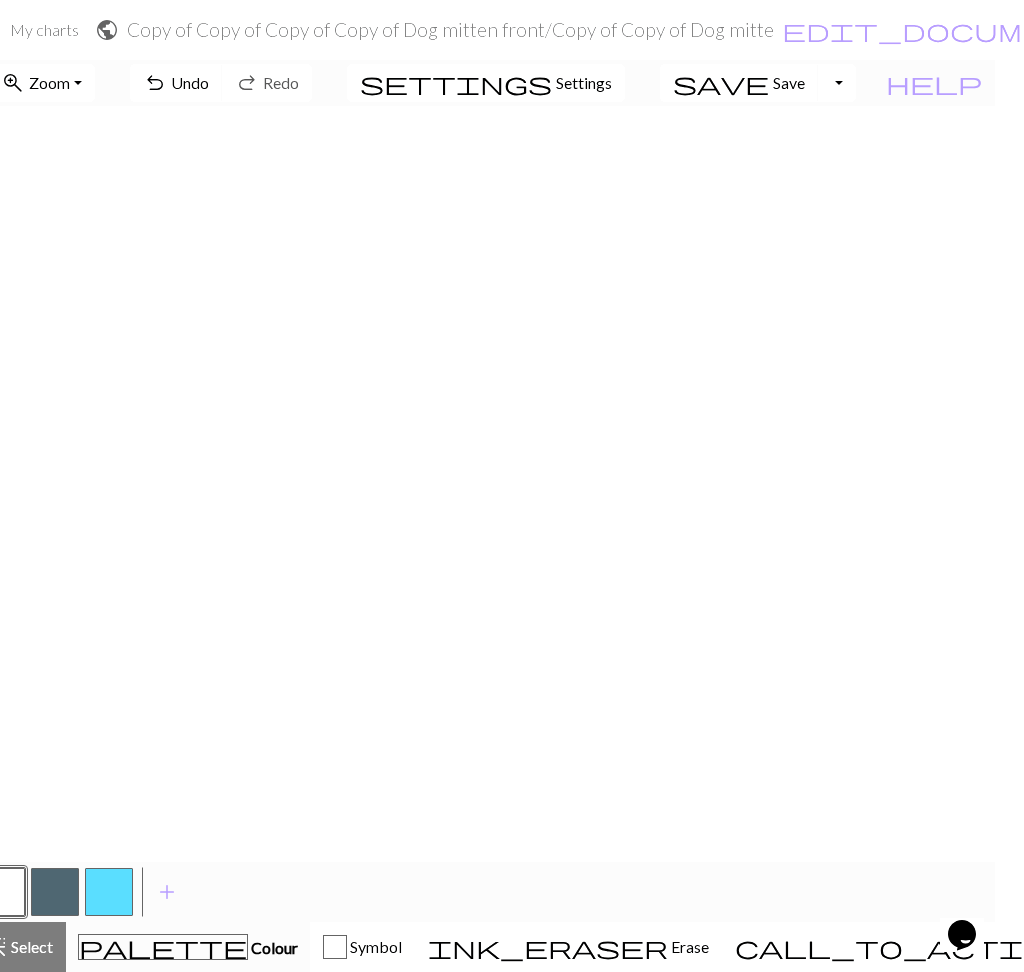 click at bounding box center [55, 892] 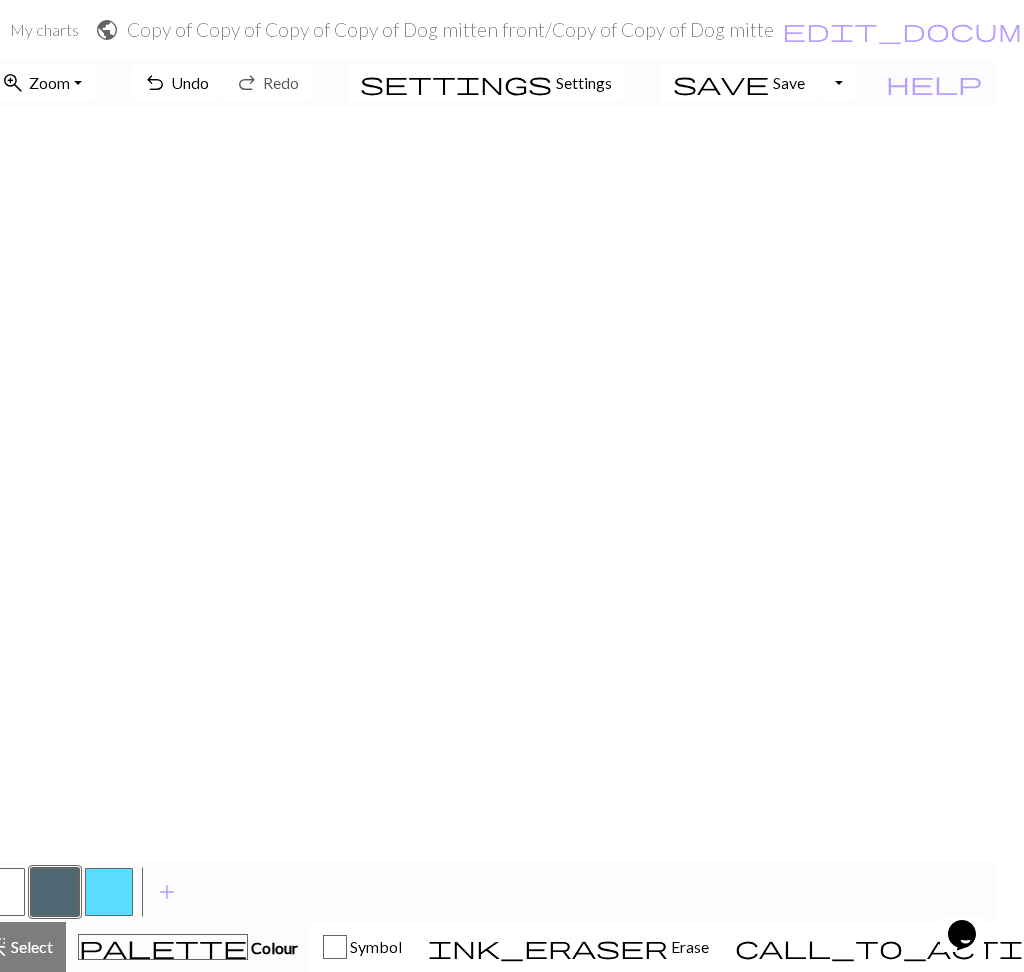 click at bounding box center [55, 892] 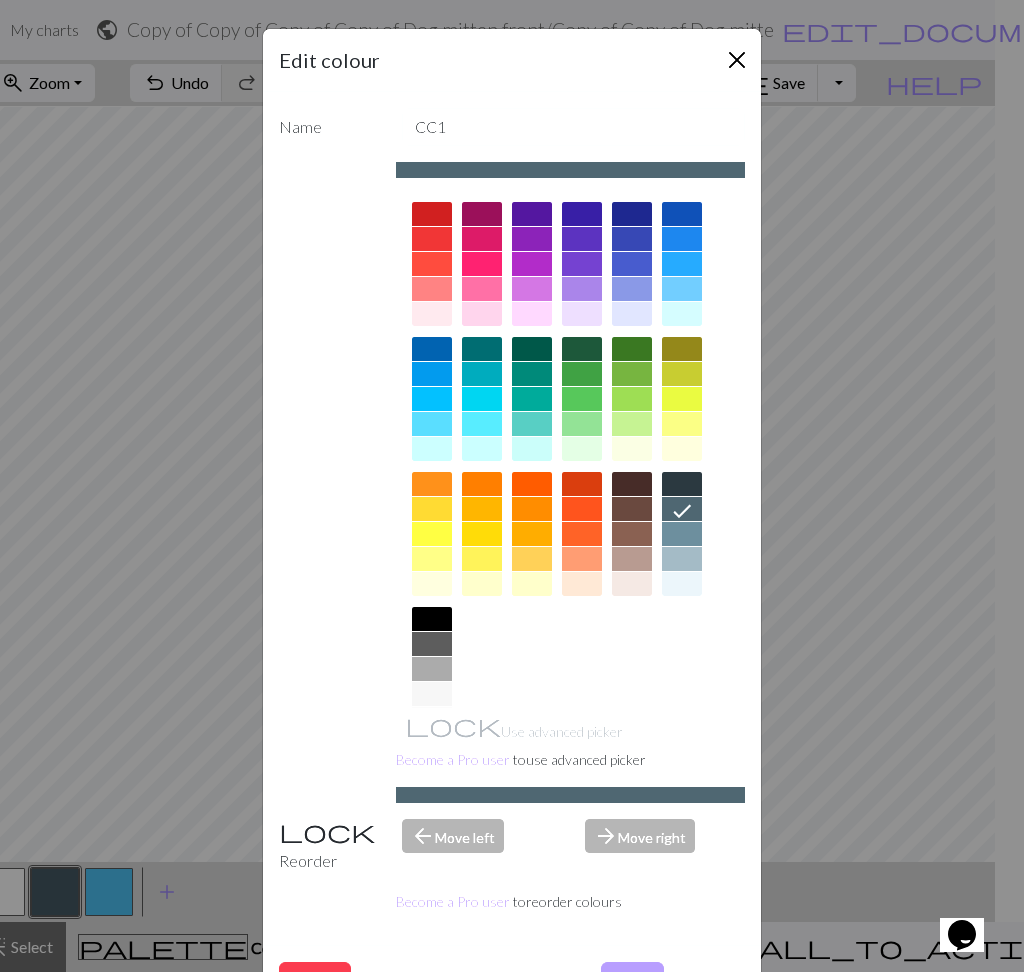 click at bounding box center (737, 60) 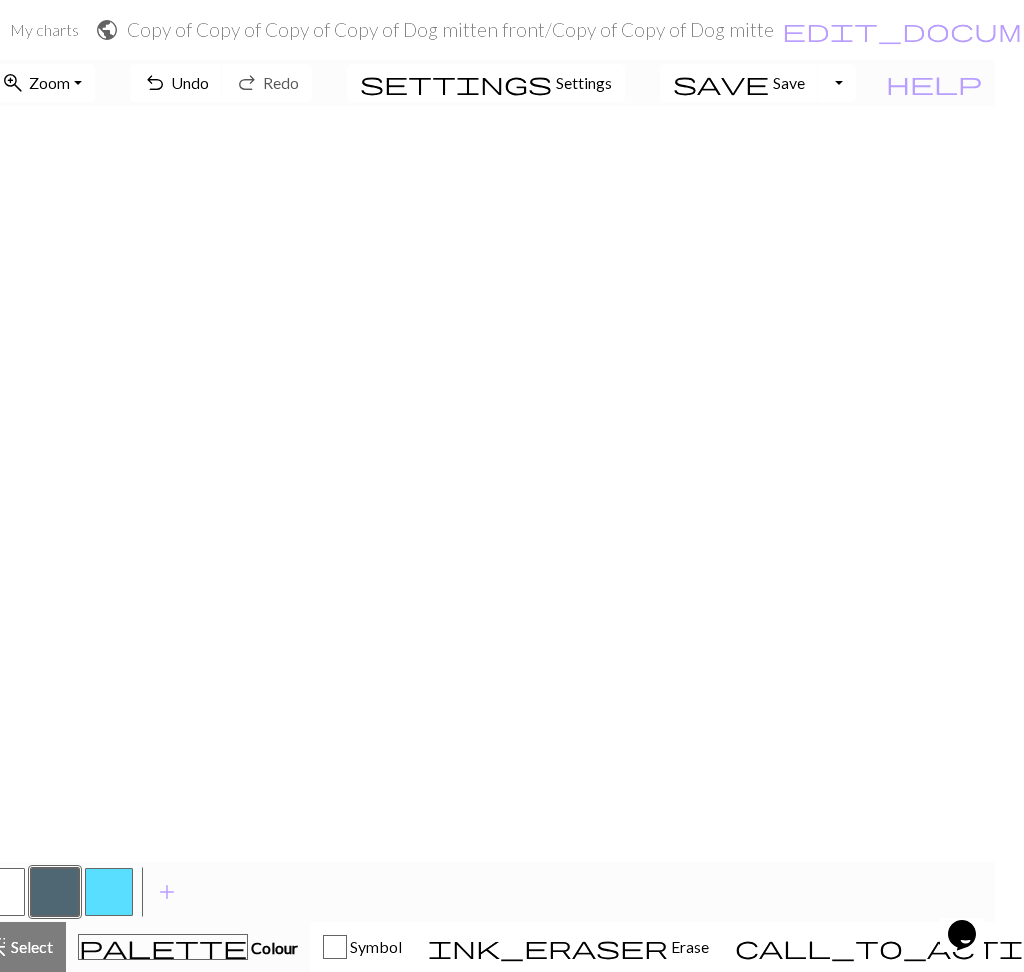 click at bounding box center [1, 892] 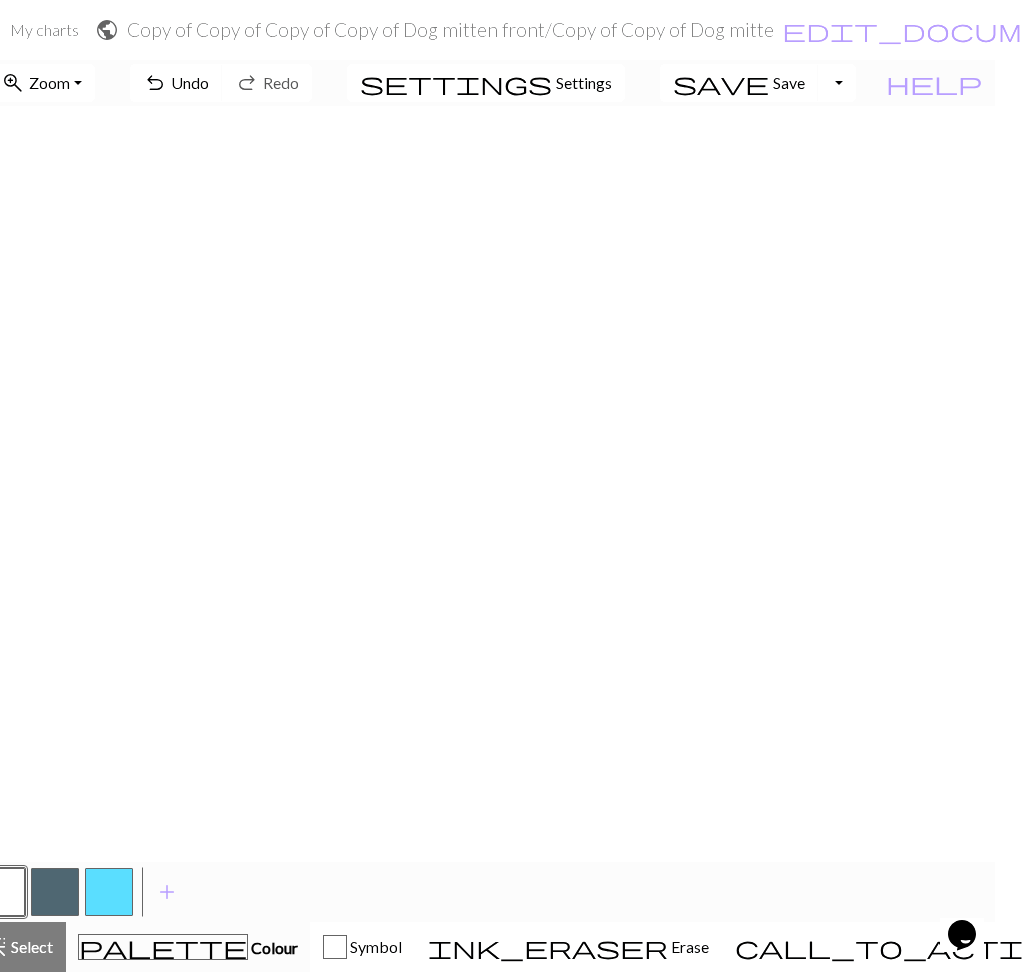 click at bounding box center (55, 892) 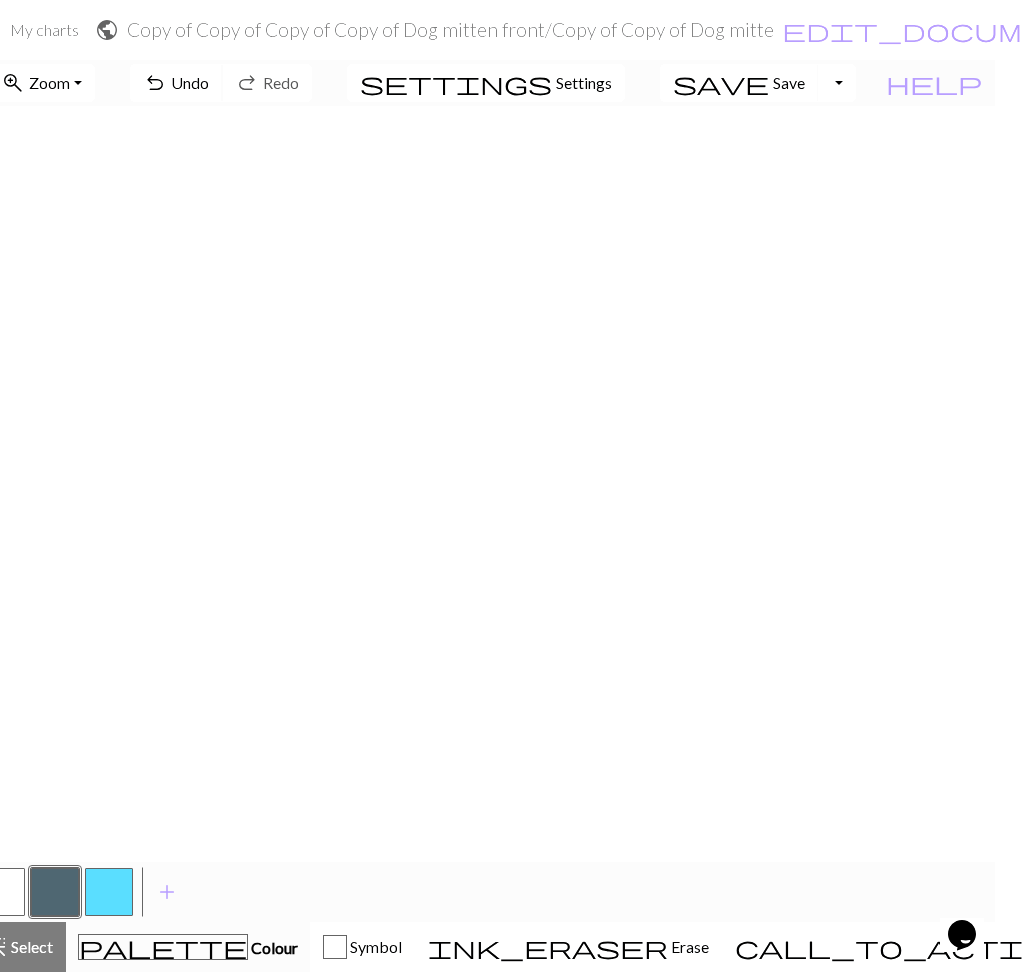 click on "Undo" at bounding box center (190, 82) 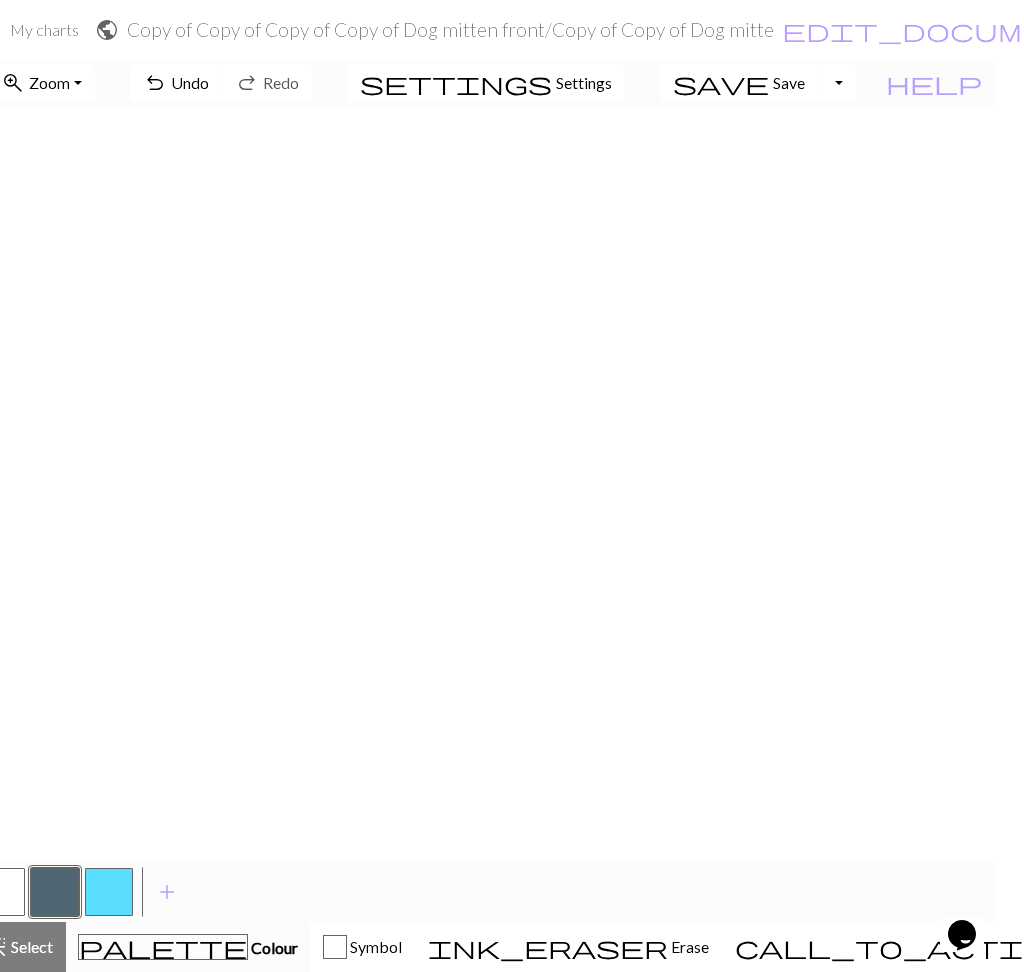 click at bounding box center (1, 892) 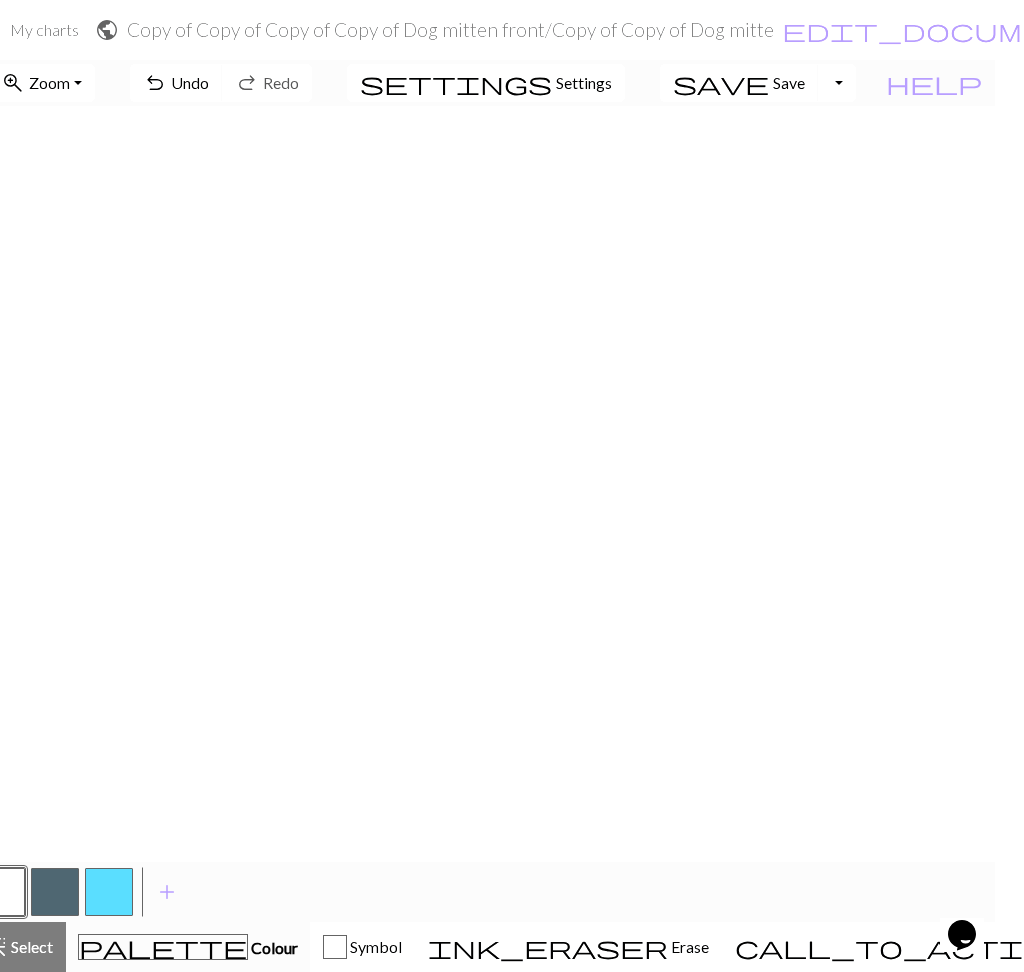 click at bounding box center [55, 892] 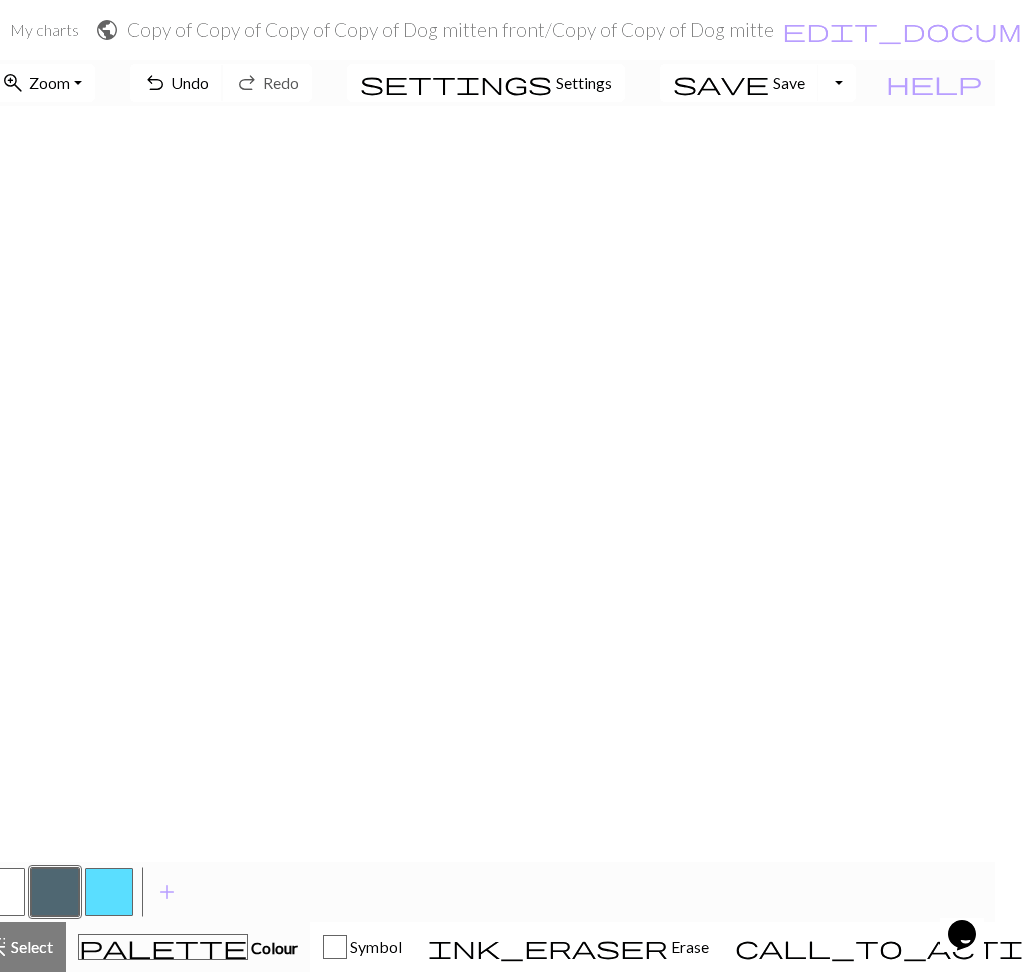 click on "undo" at bounding box center (155, 83) 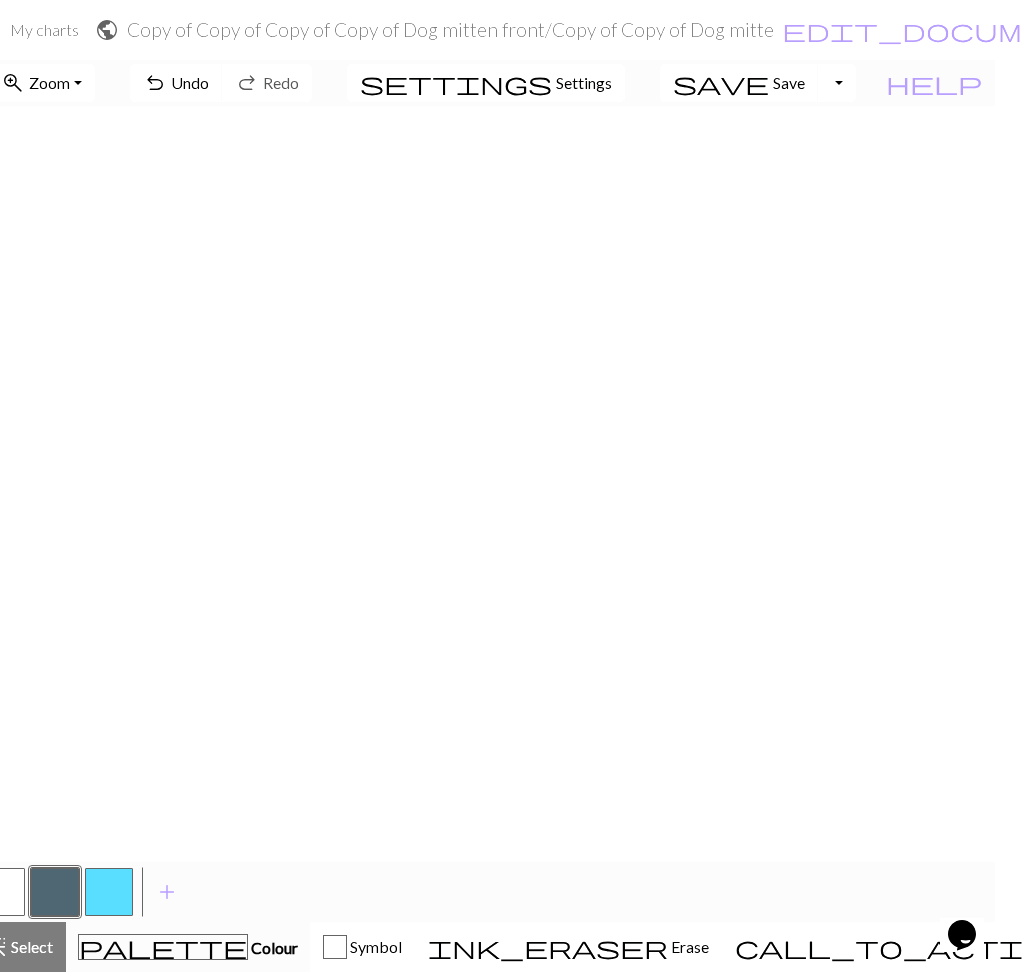 click at bounding box center [1, 892] 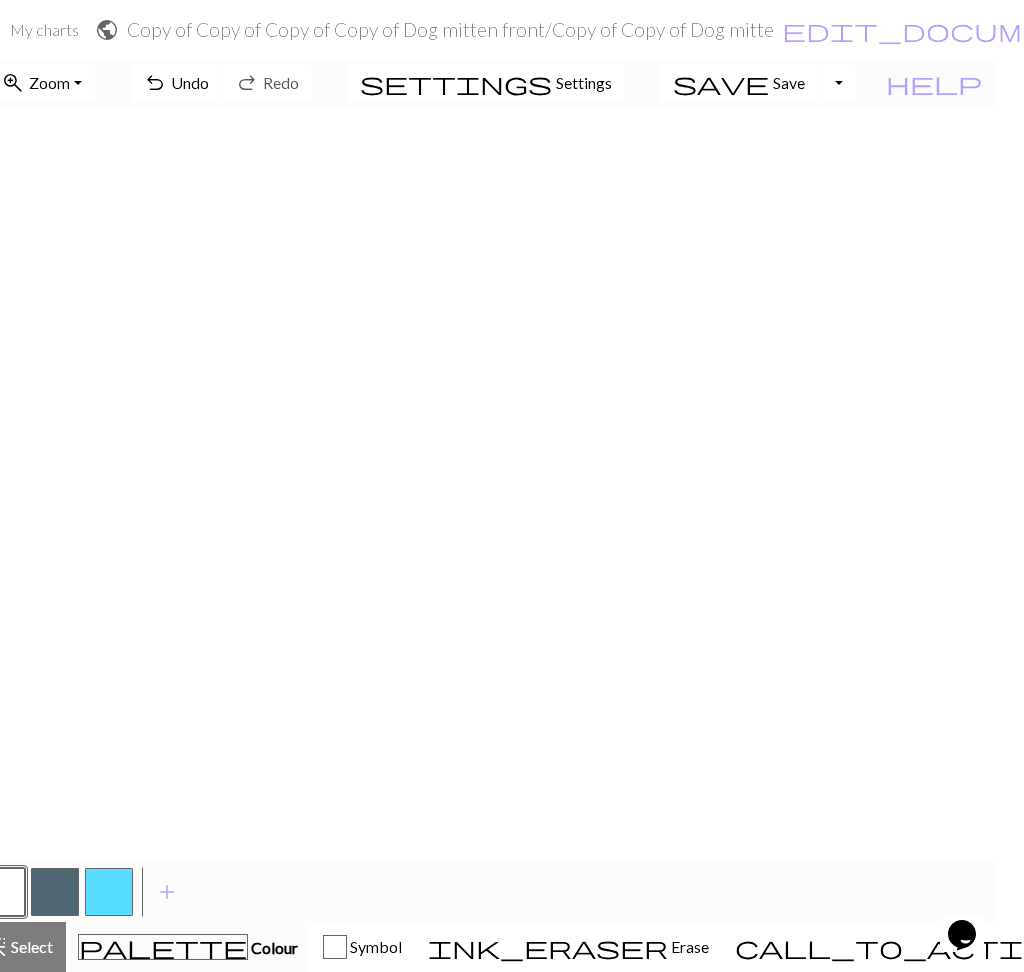 scroll, scrollTop: 0, scrollLeft: 0, axis: both 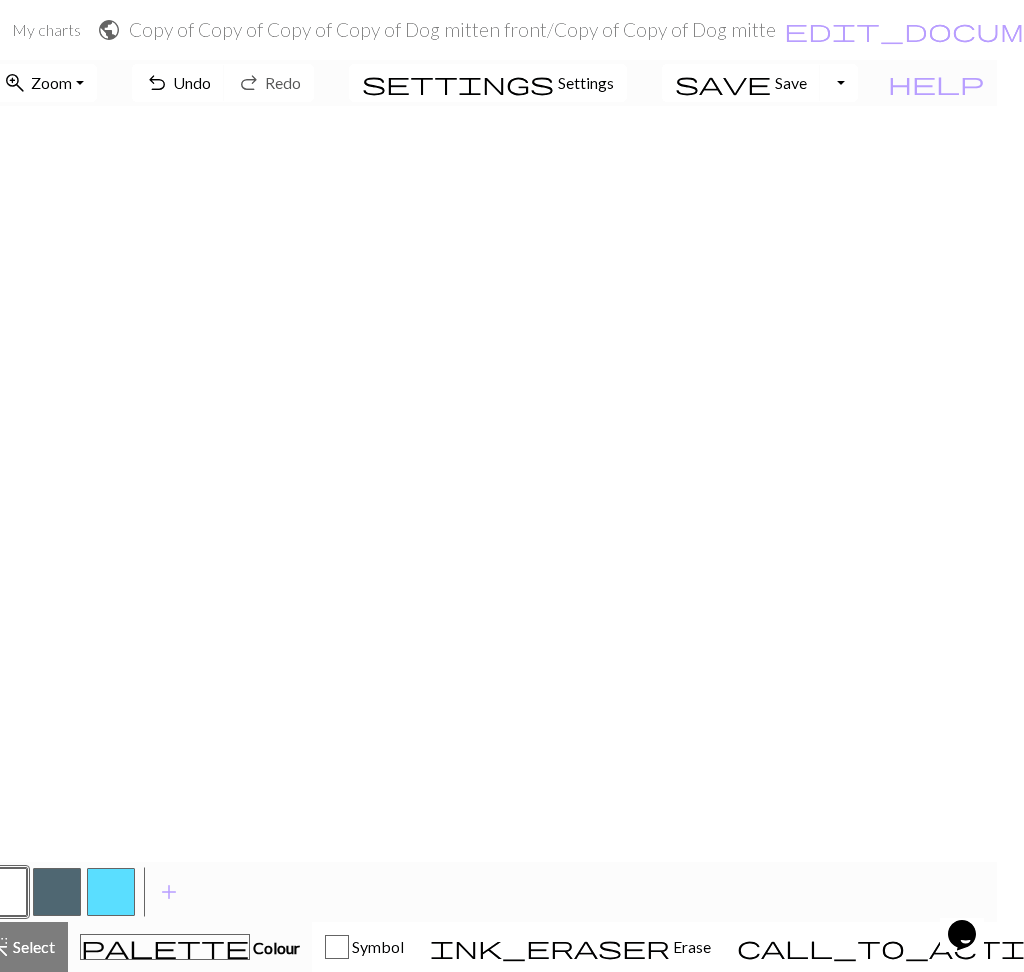 click at bounding box center [57, 892] 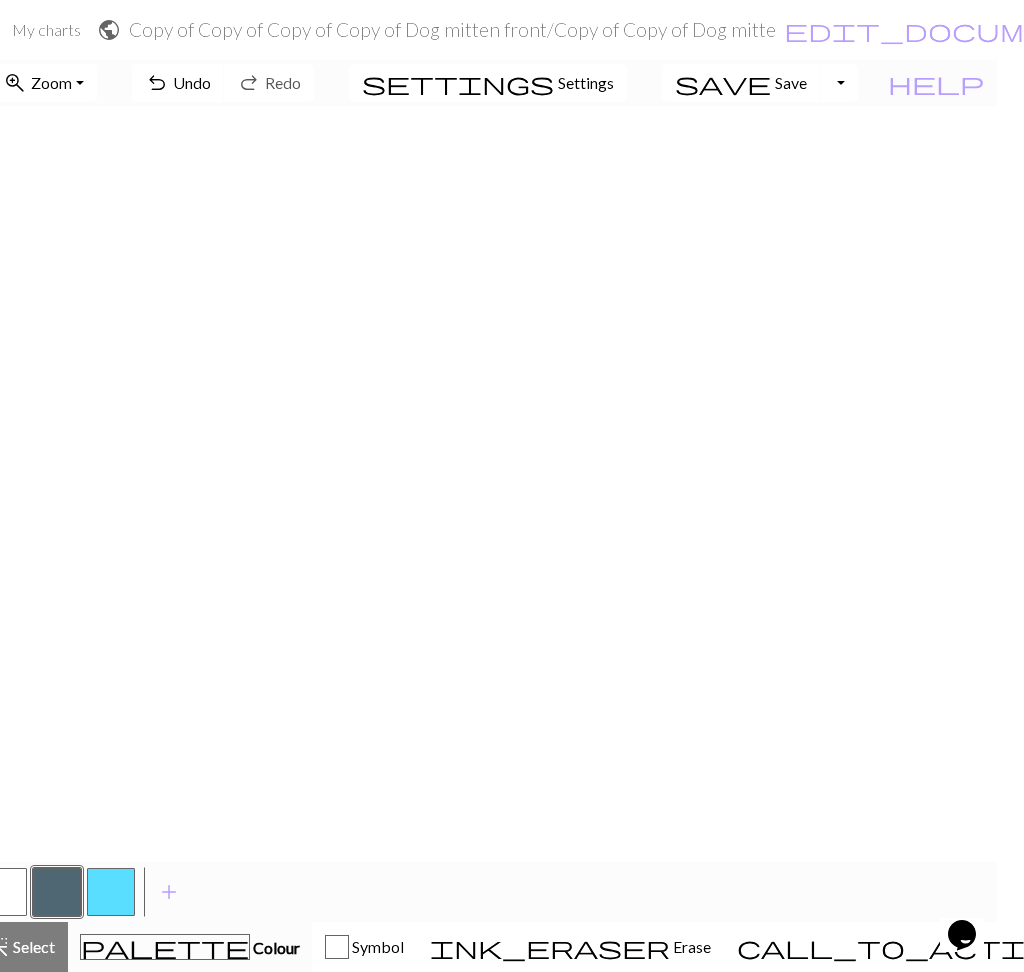 click at bounding box center [3, 892] 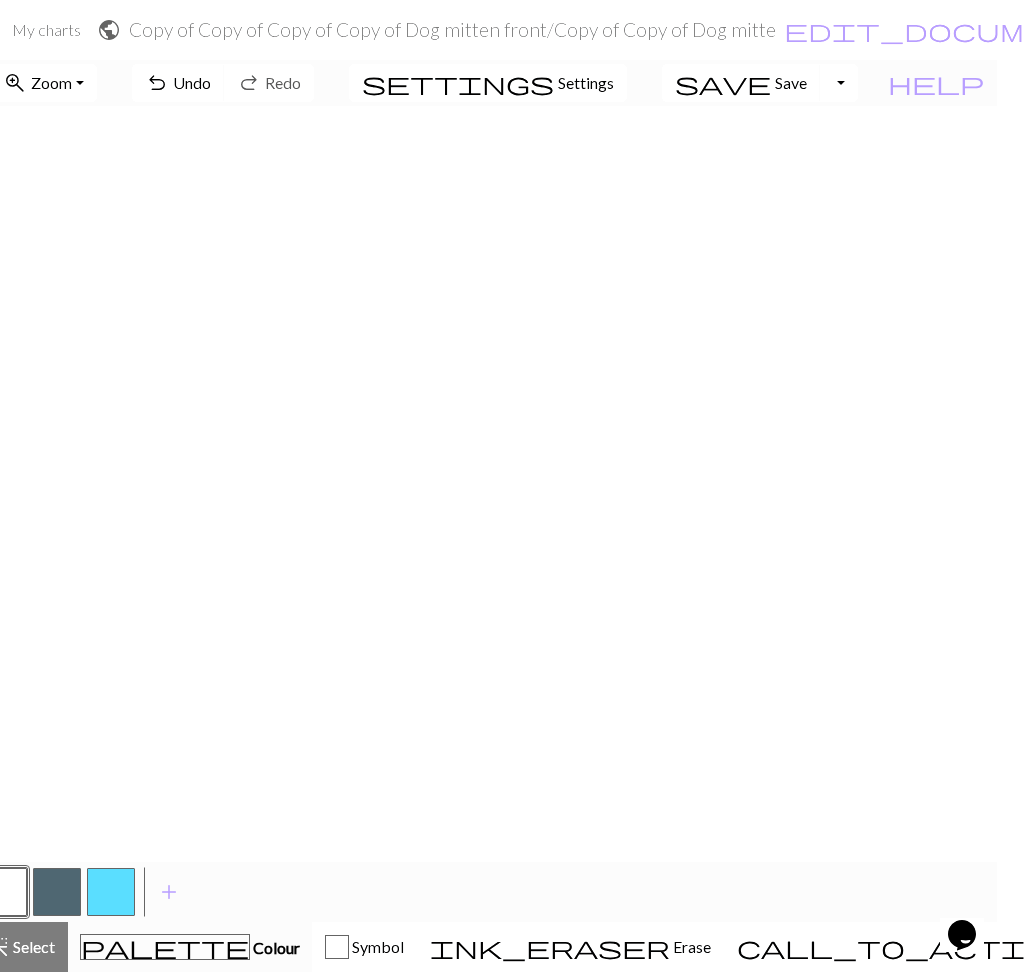 click at bounding box center [57, 892] 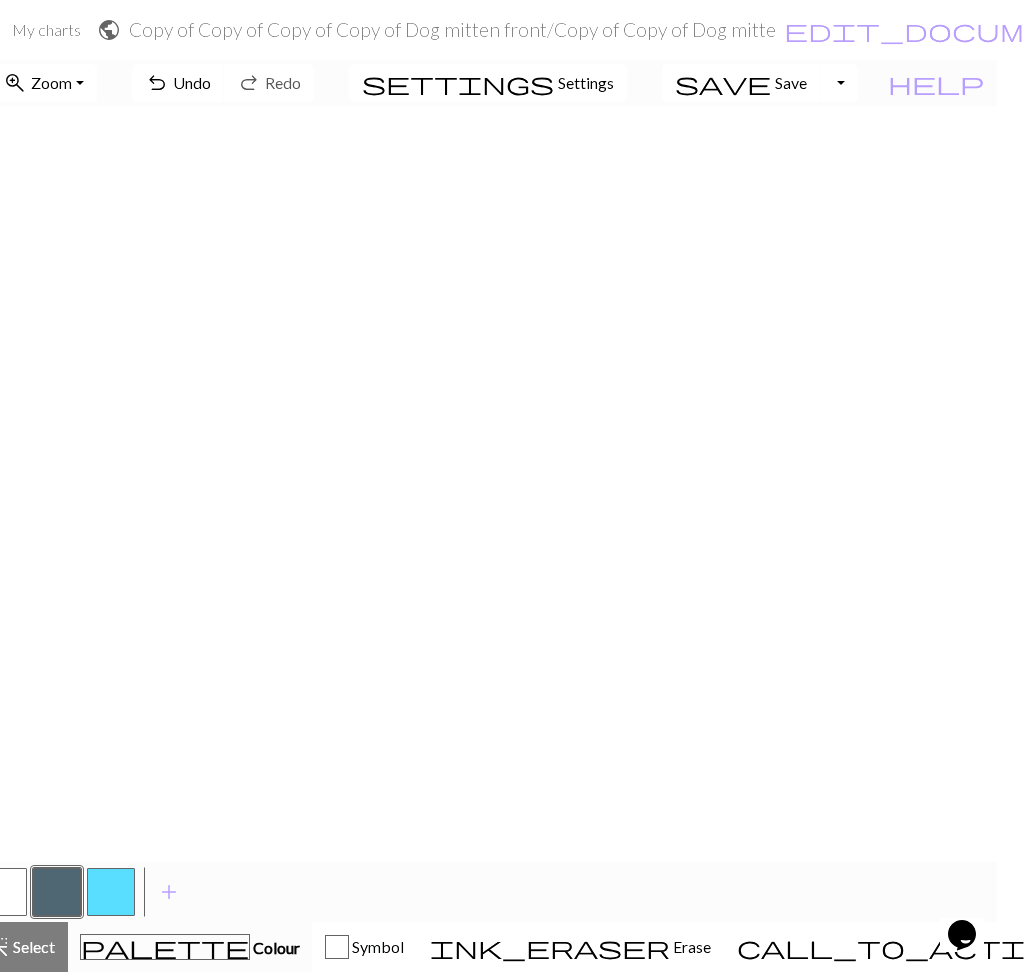 click at bounding box center [3, 892] 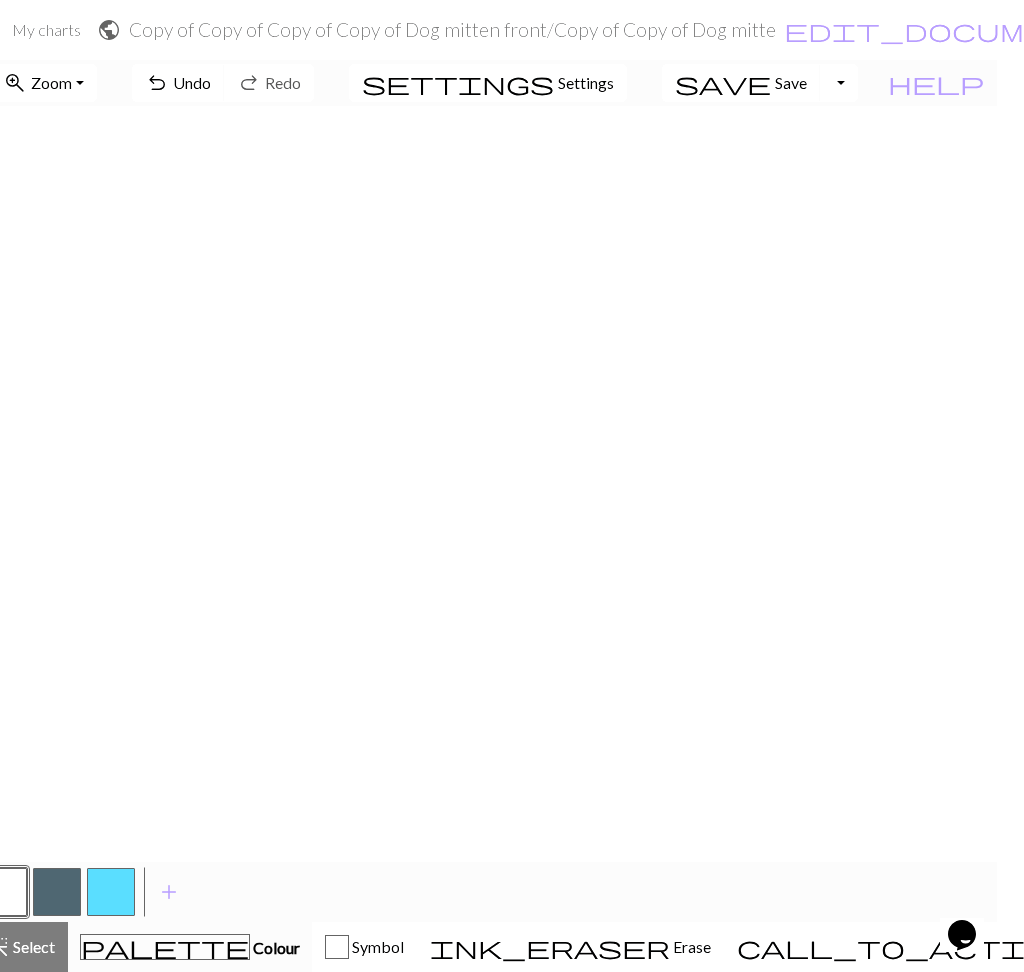 click at bounding box center (57, 892) 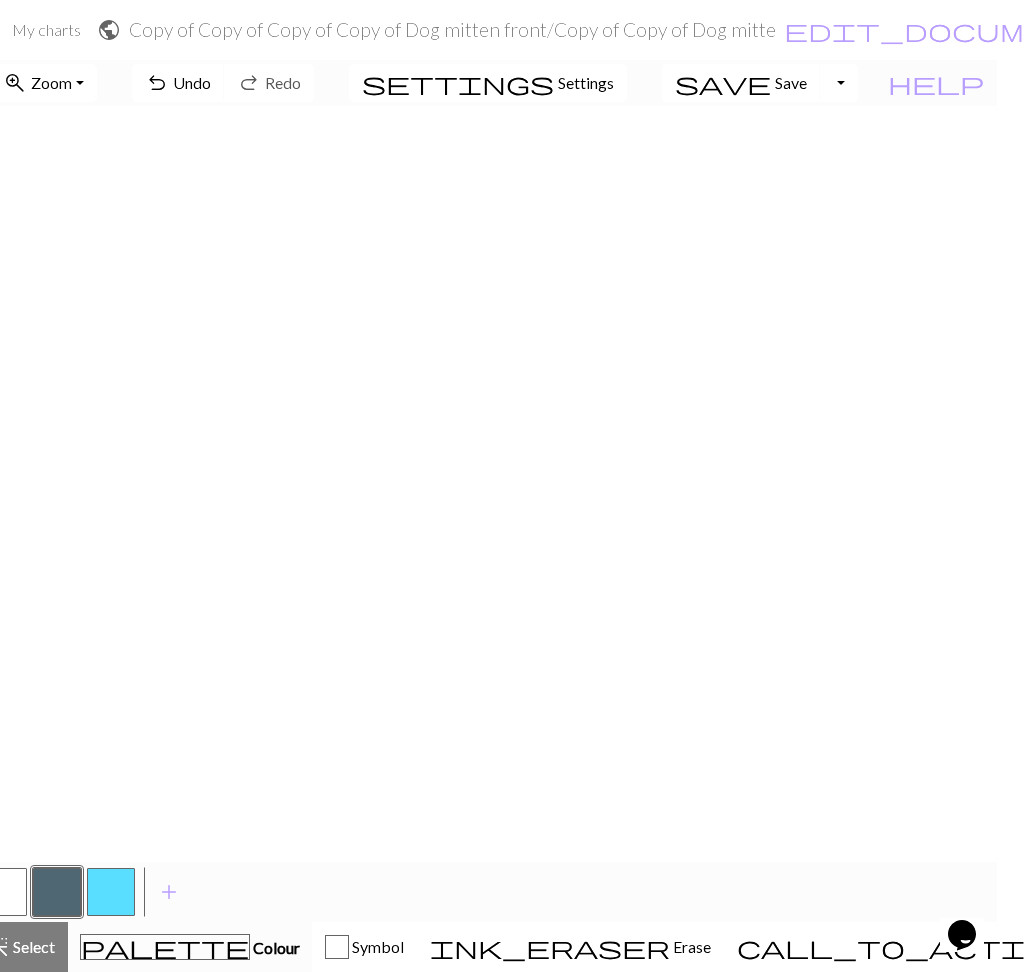 click at bounding box center [3, 892] 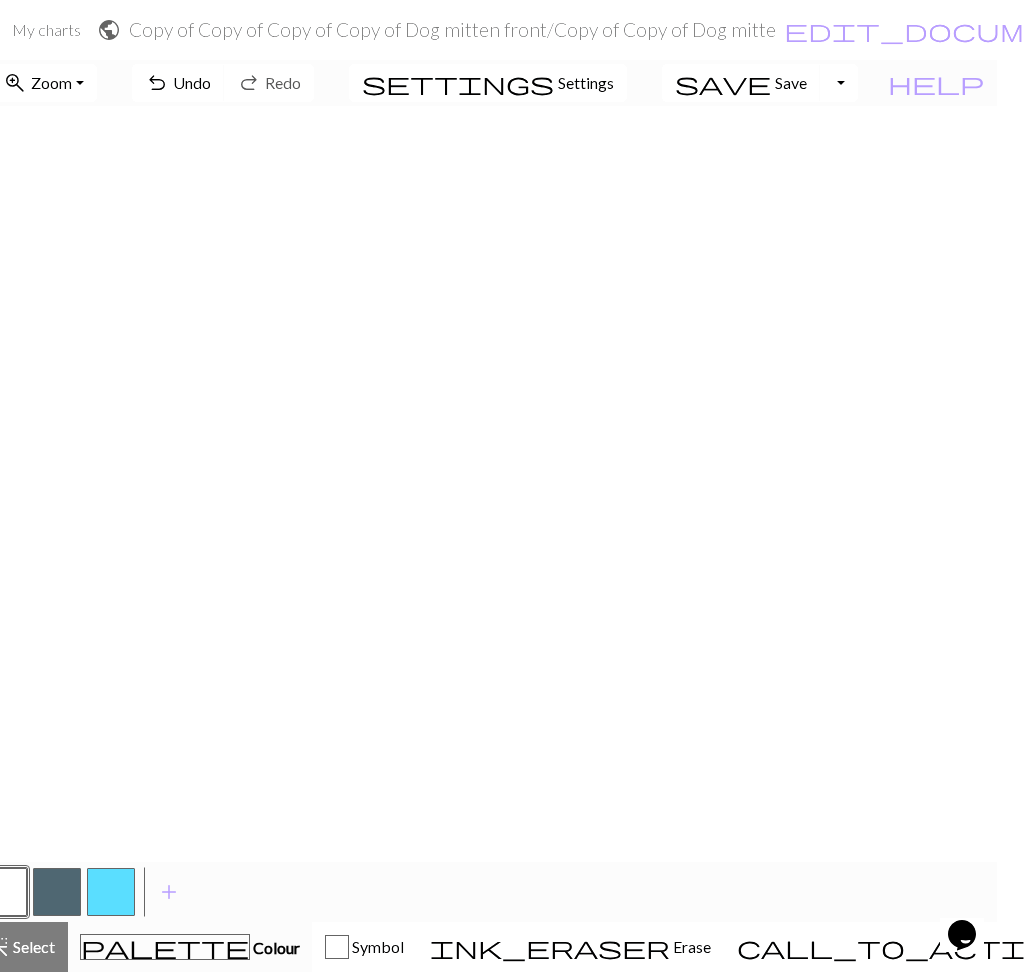 click at bounding box center [57, 892] 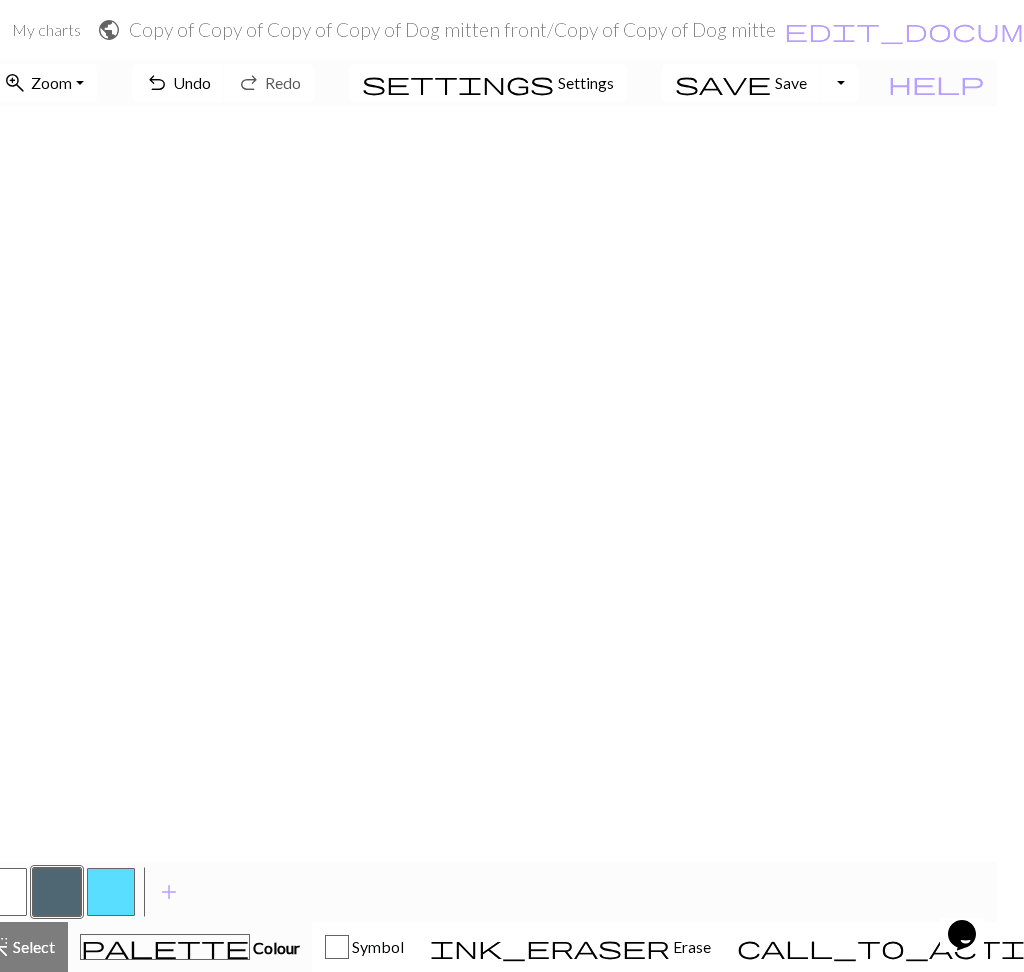scroll, scrollTop: 403, scrollLeft: 0, axis: vertical 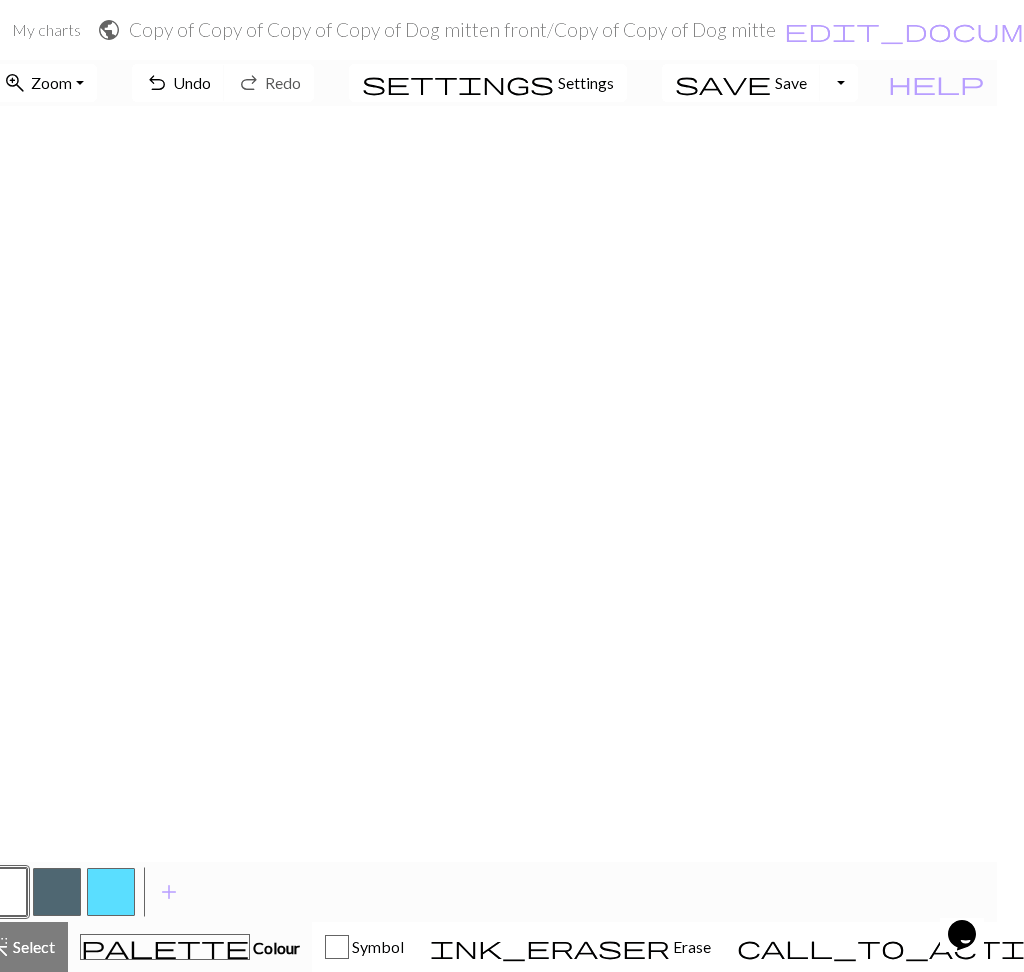 click at bounding box center (57, 892) 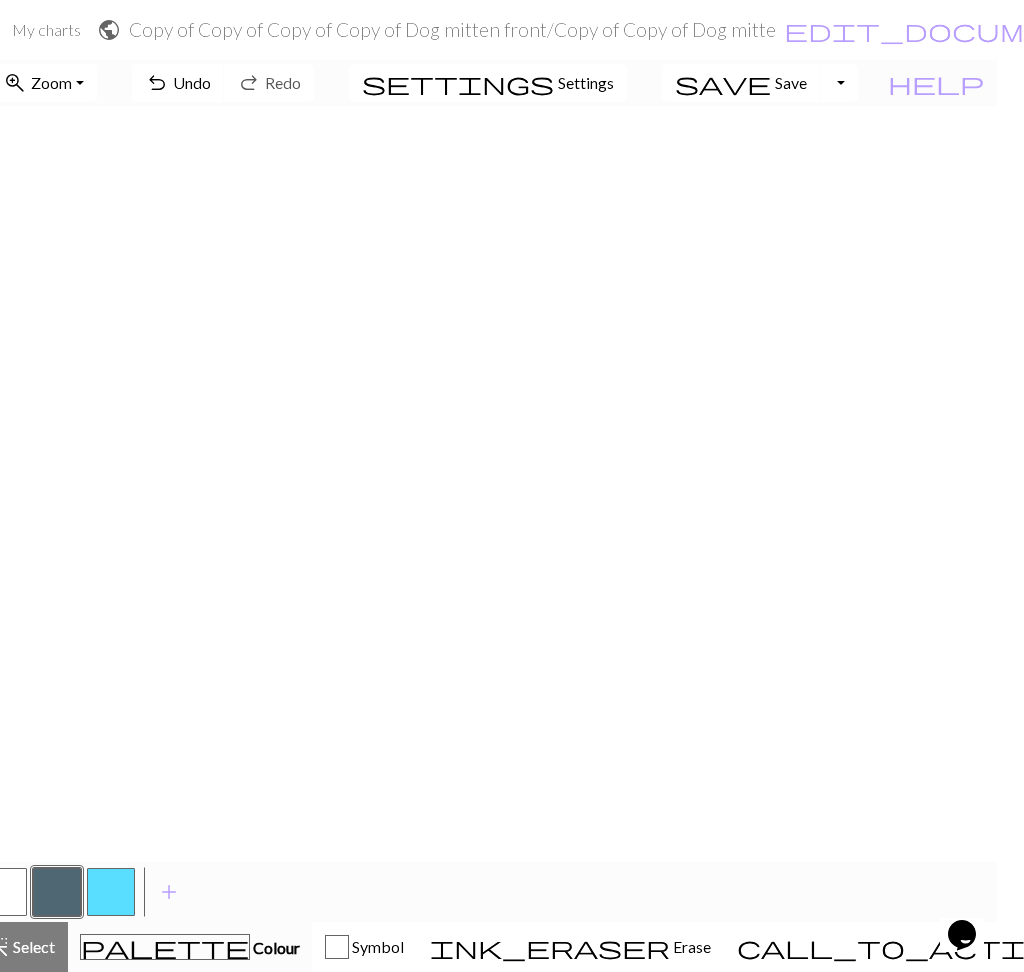 click at bounding box center [57, 892] 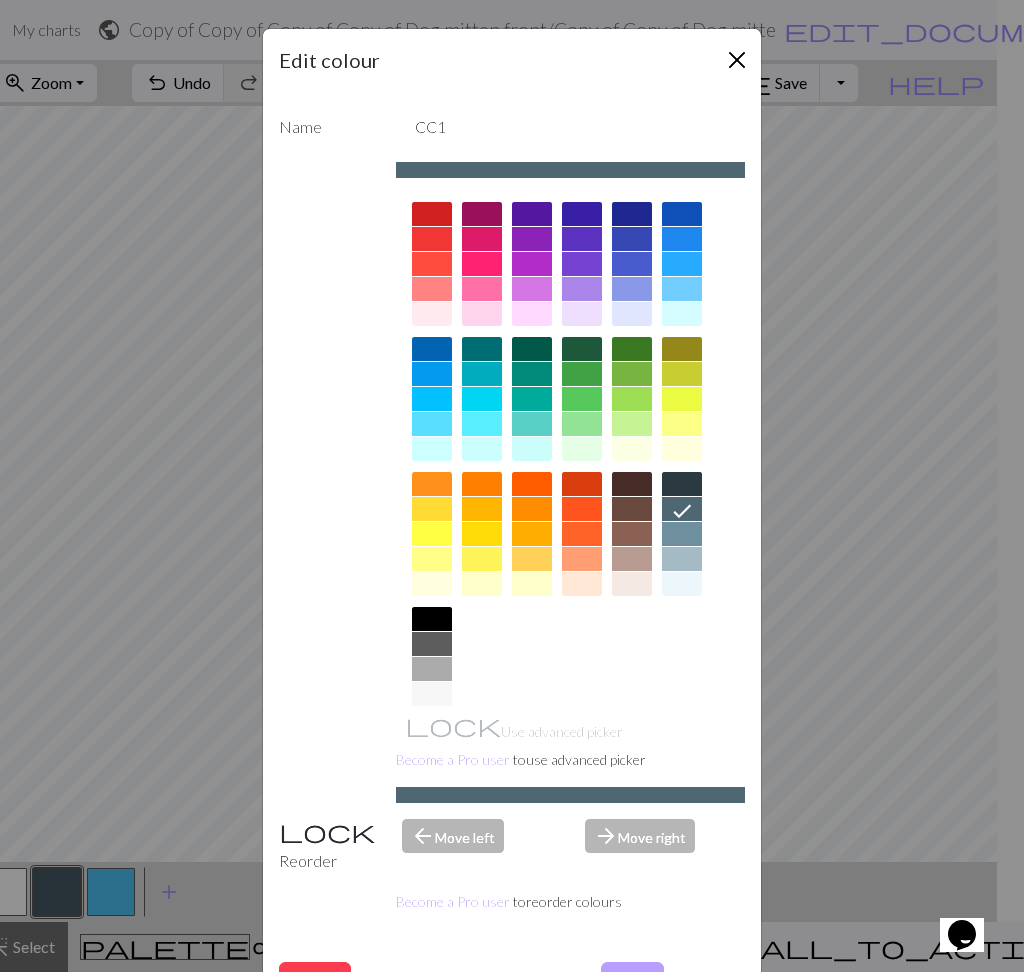 click at bounding box center (737, 60) 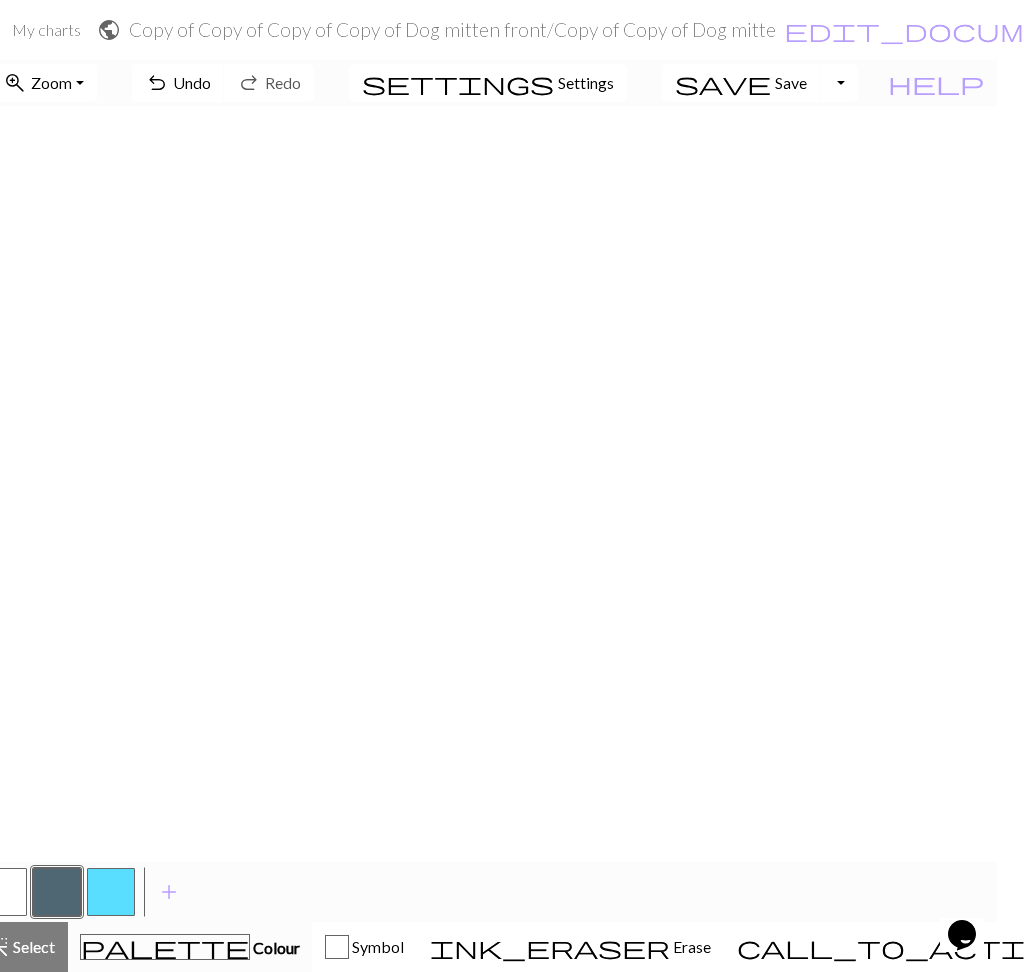 click at bounding box center (57, 892) 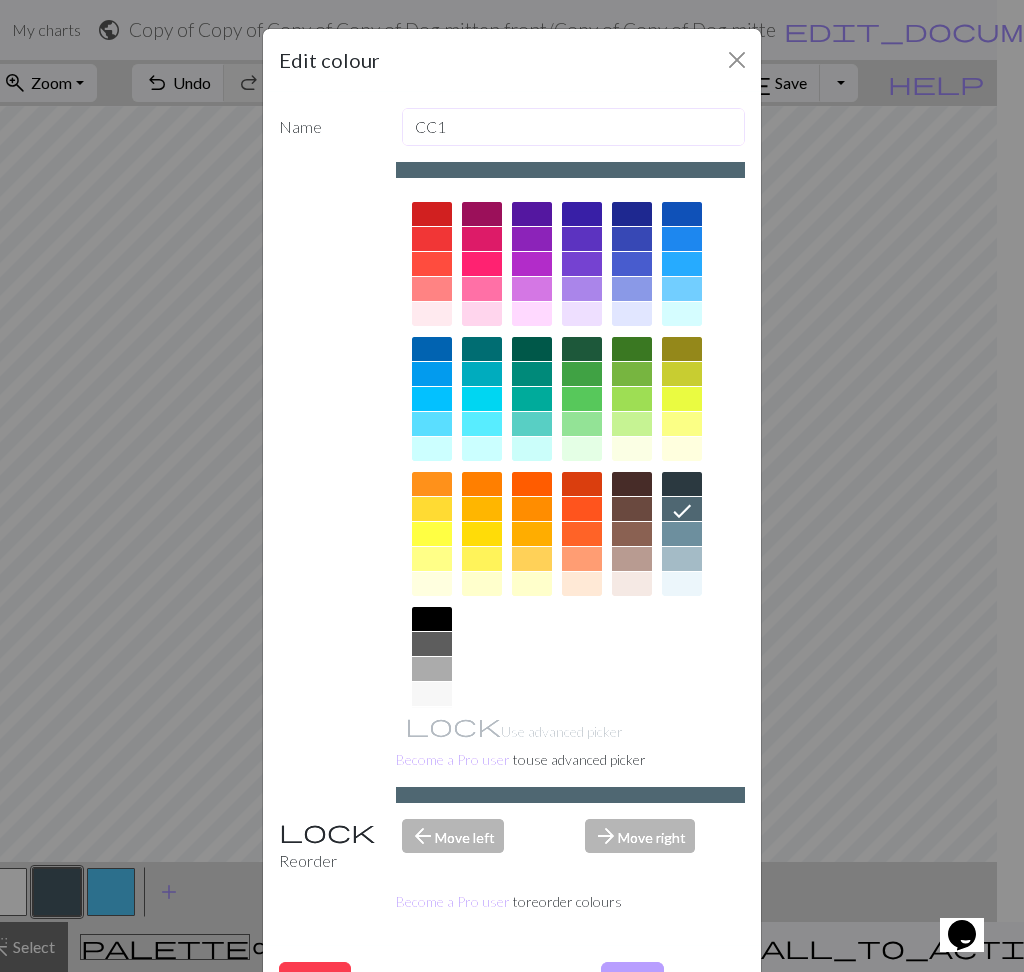 click on "CC1" at bounding box center [574, 127] 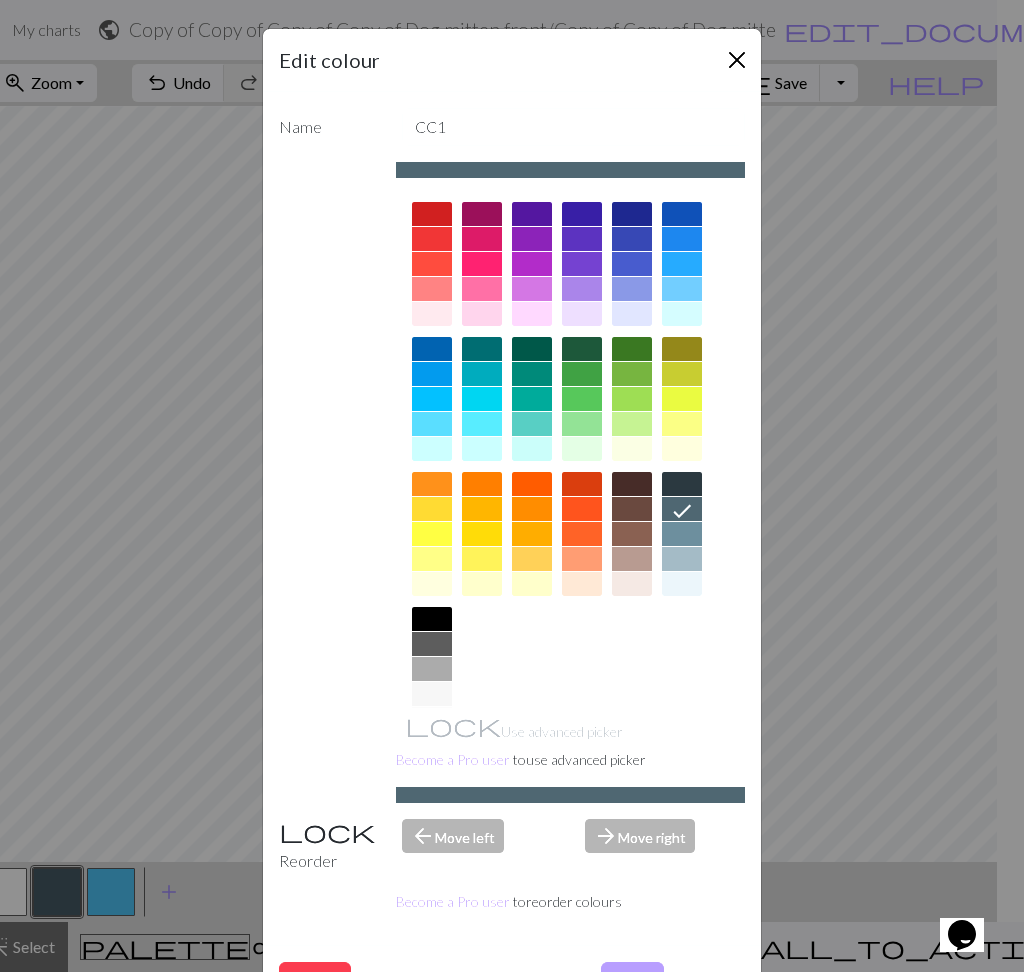 click at bounding box center [737, 60] 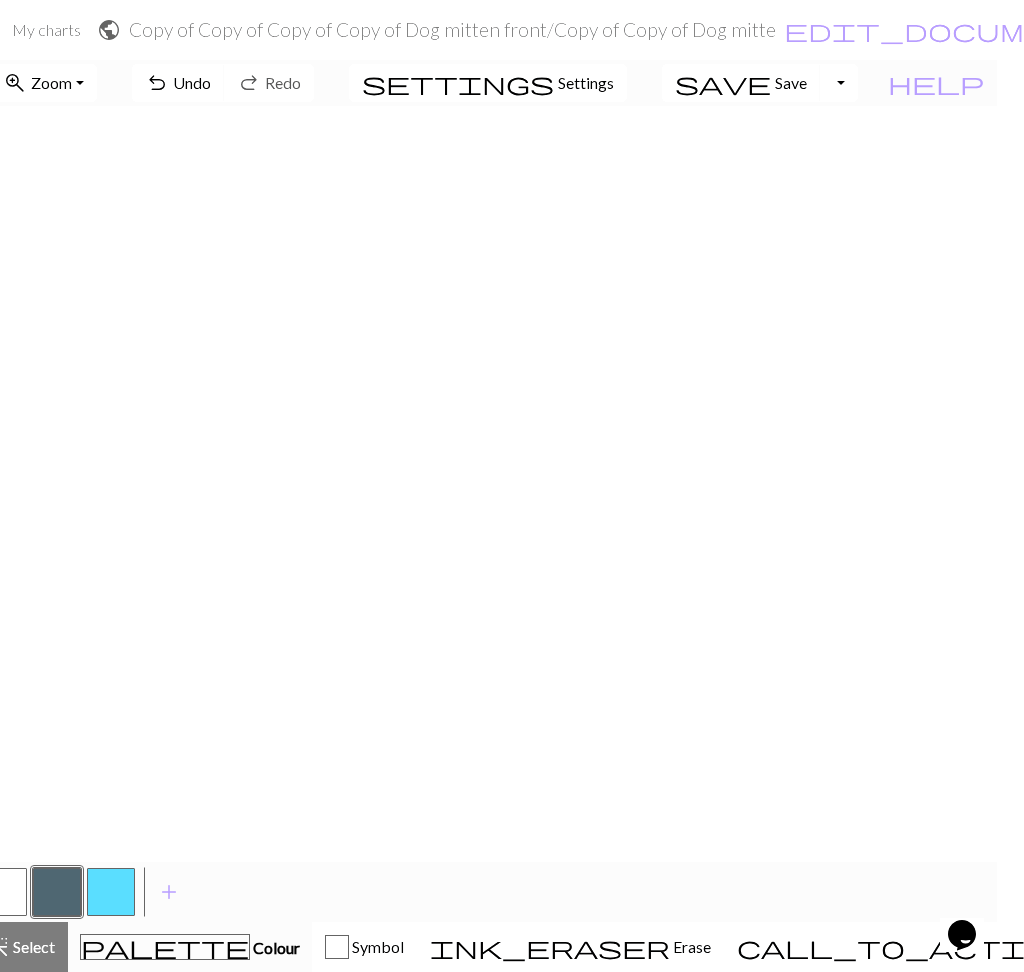 click at bounding box center (3, 892) 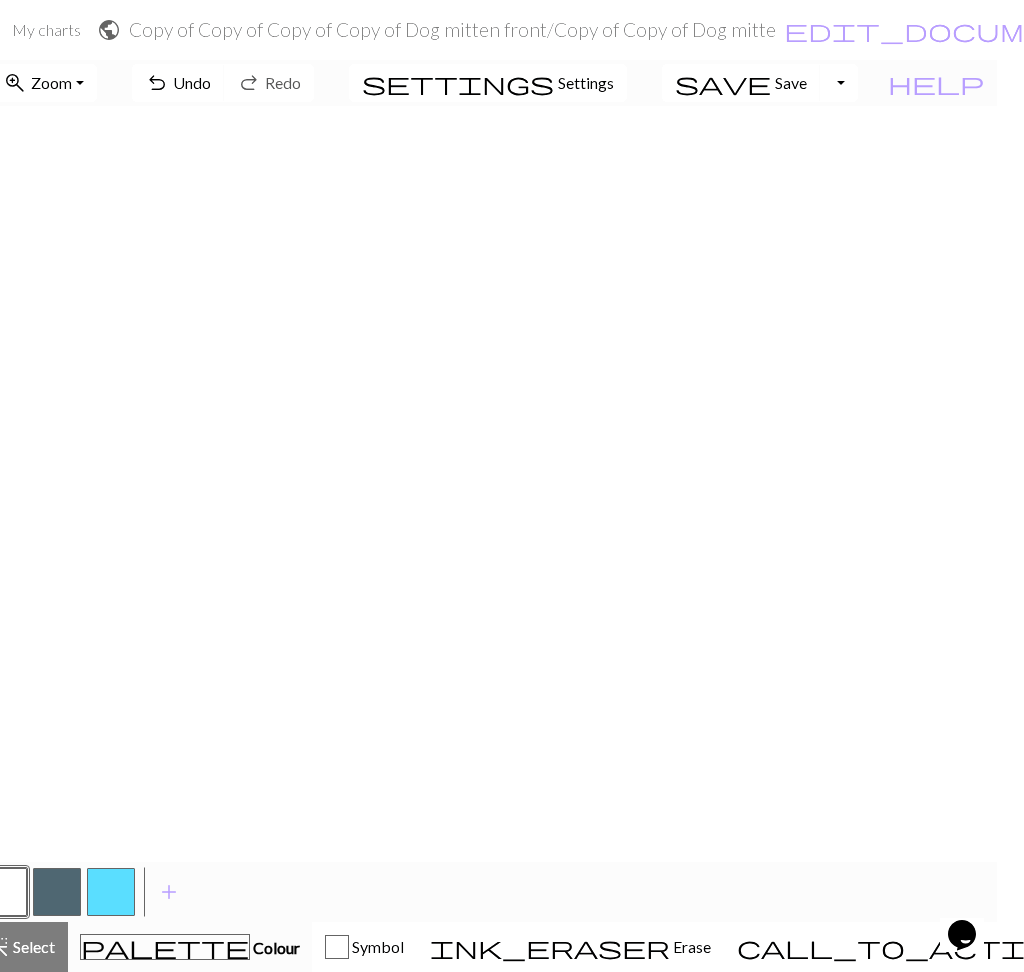 scroll, scrollTop: 390, scrollLeft: 0, axis: vertical 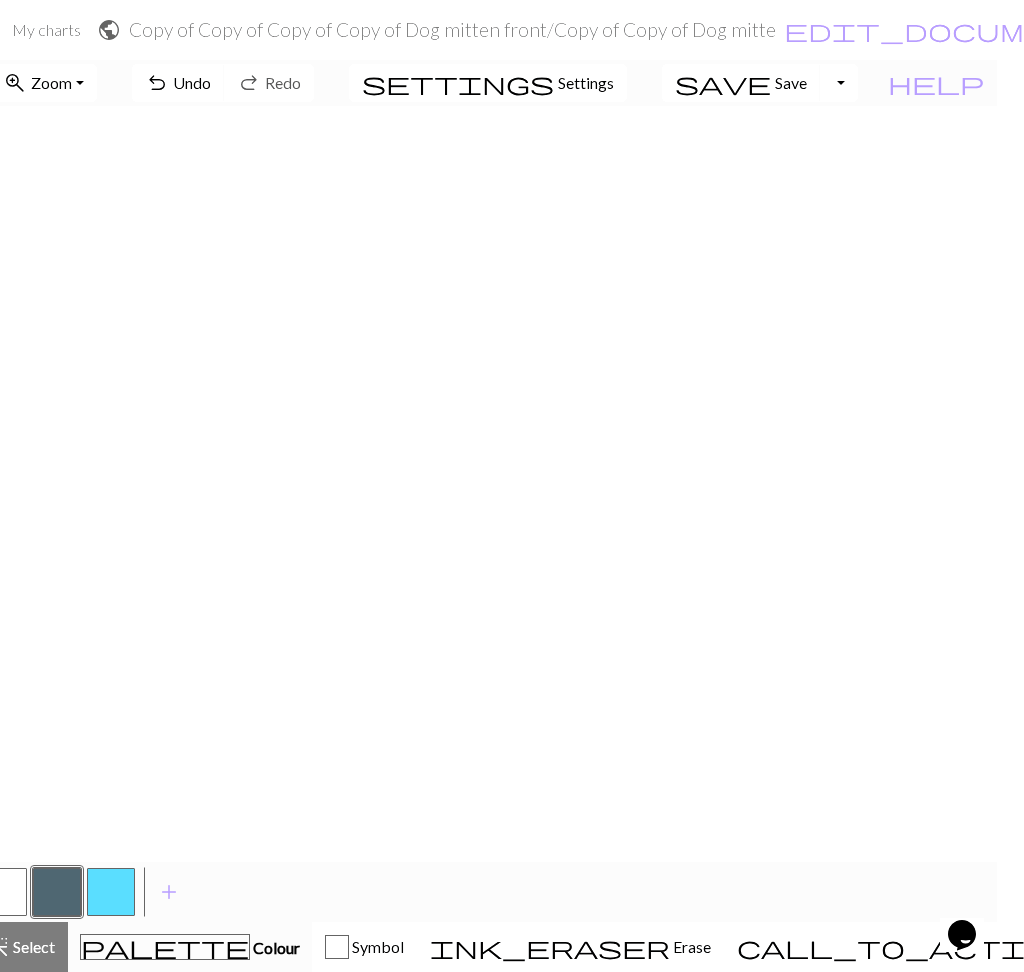 click at bounding box center [3, 892] 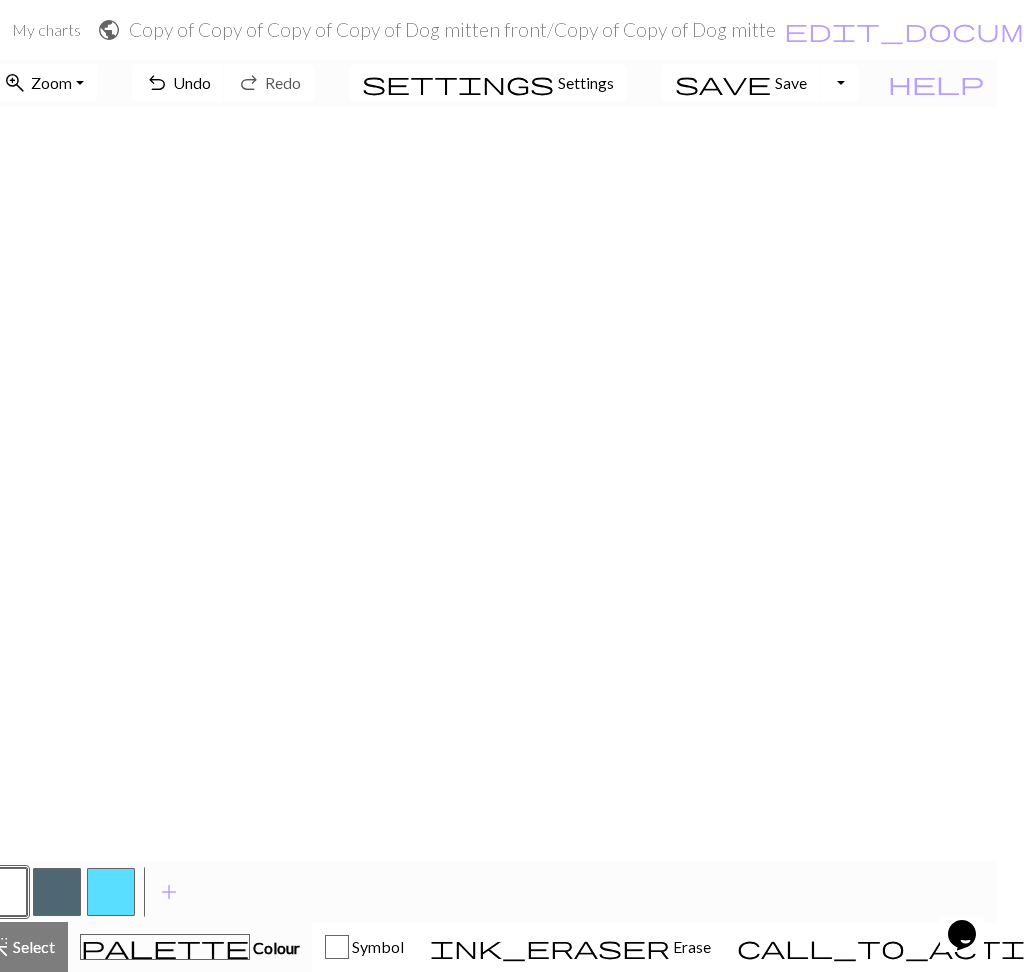 scroll, scrollTop: 62, scrollLeft: 0, axis: vertical 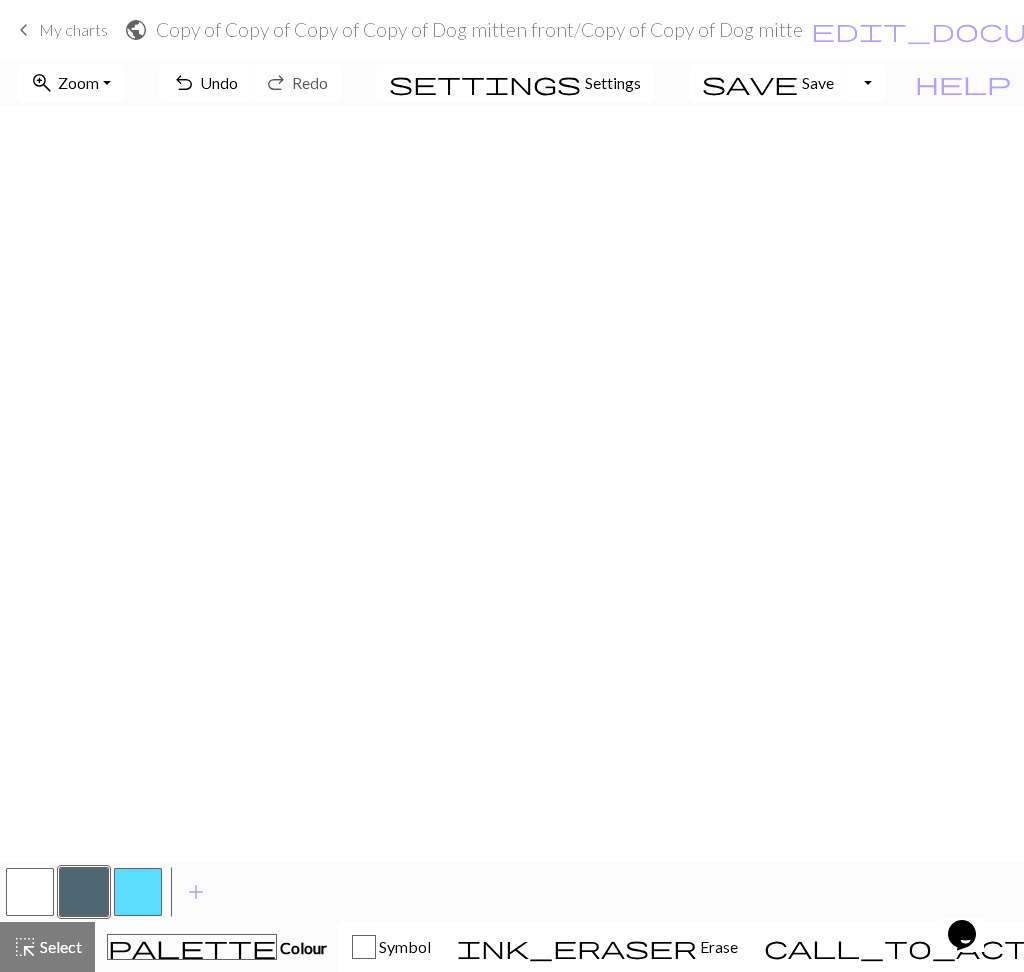 click at bounding box center (30, 892) 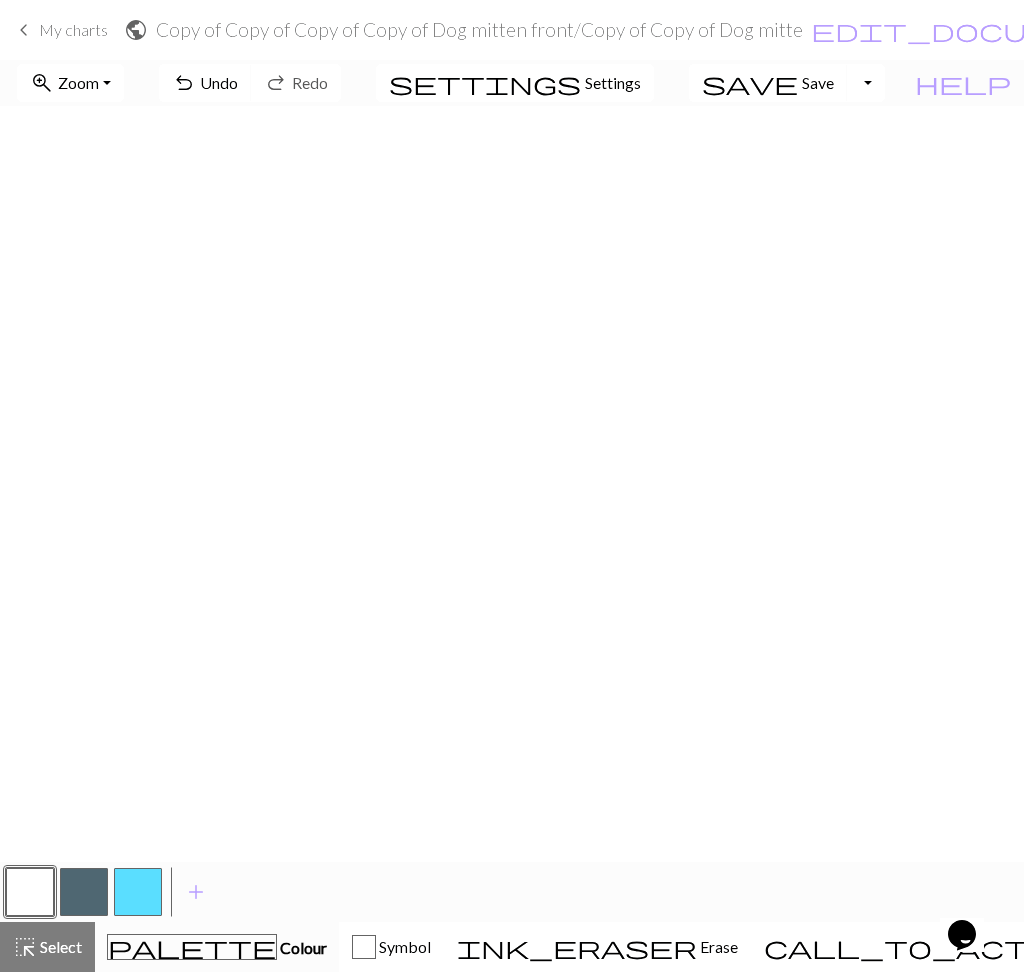 click at bounding box center (84, 892) 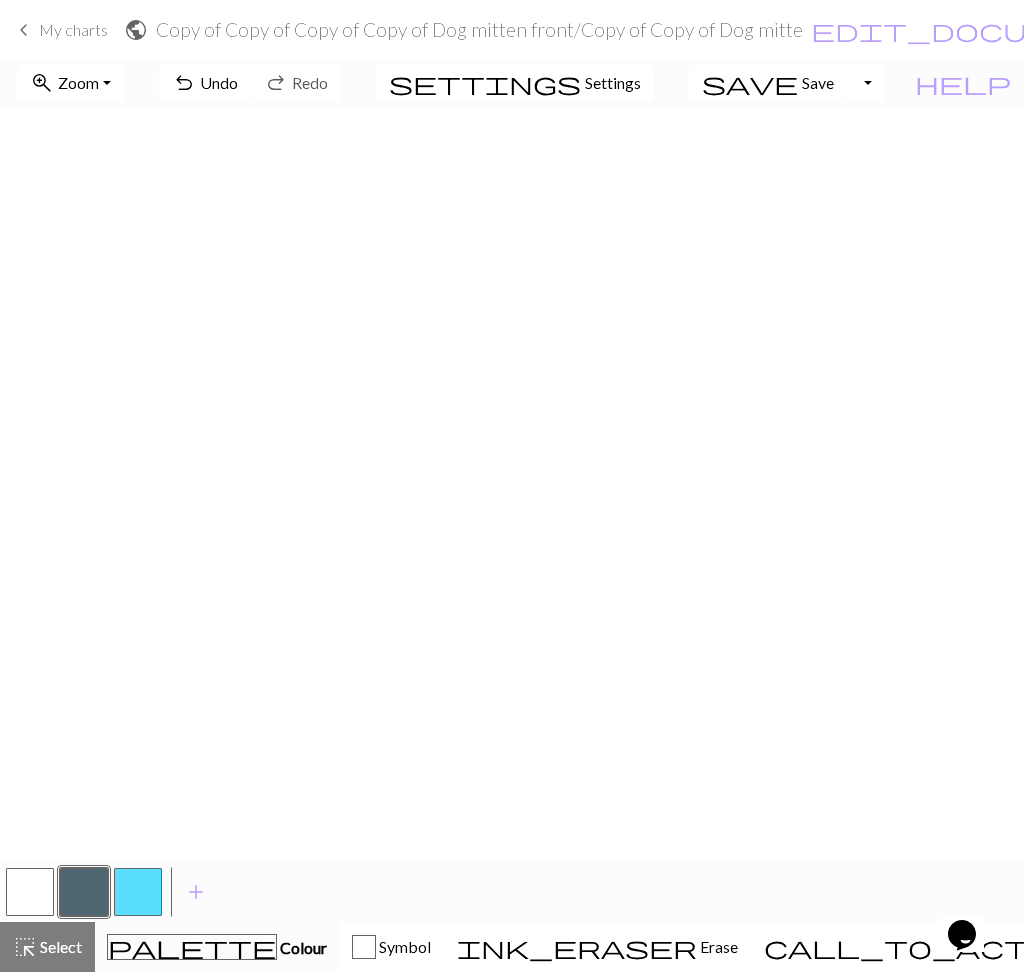click at bounding box center [30, 892] 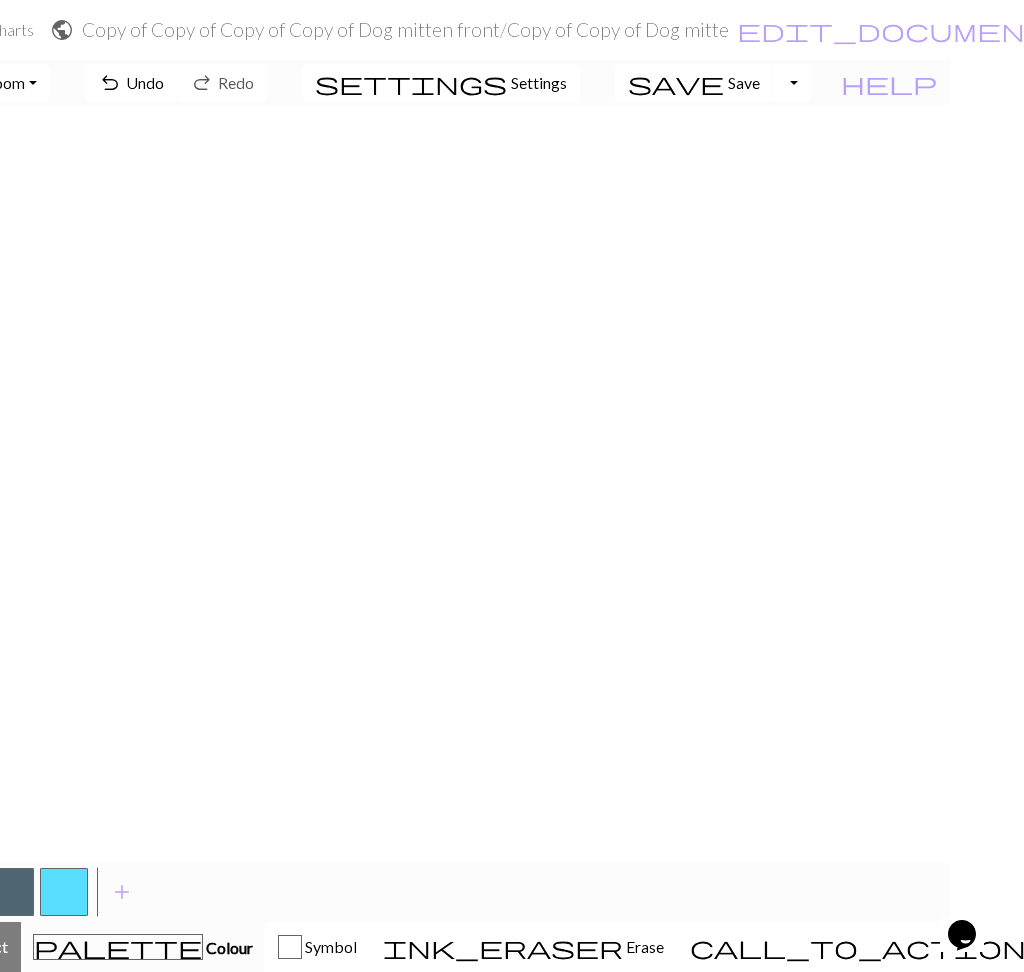 scroll, scrollTop: 0, scrollLeft: 73, axis: horizontal 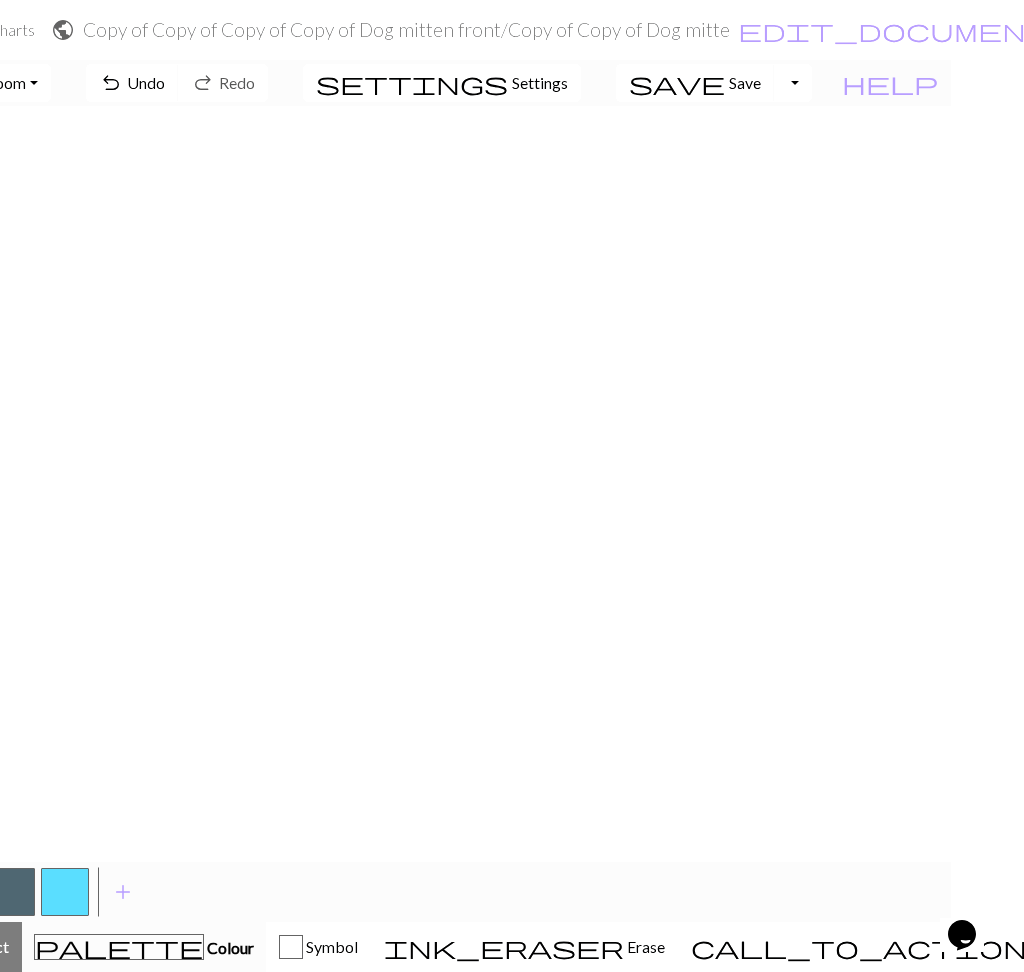 click at bounding box center [11, 892] 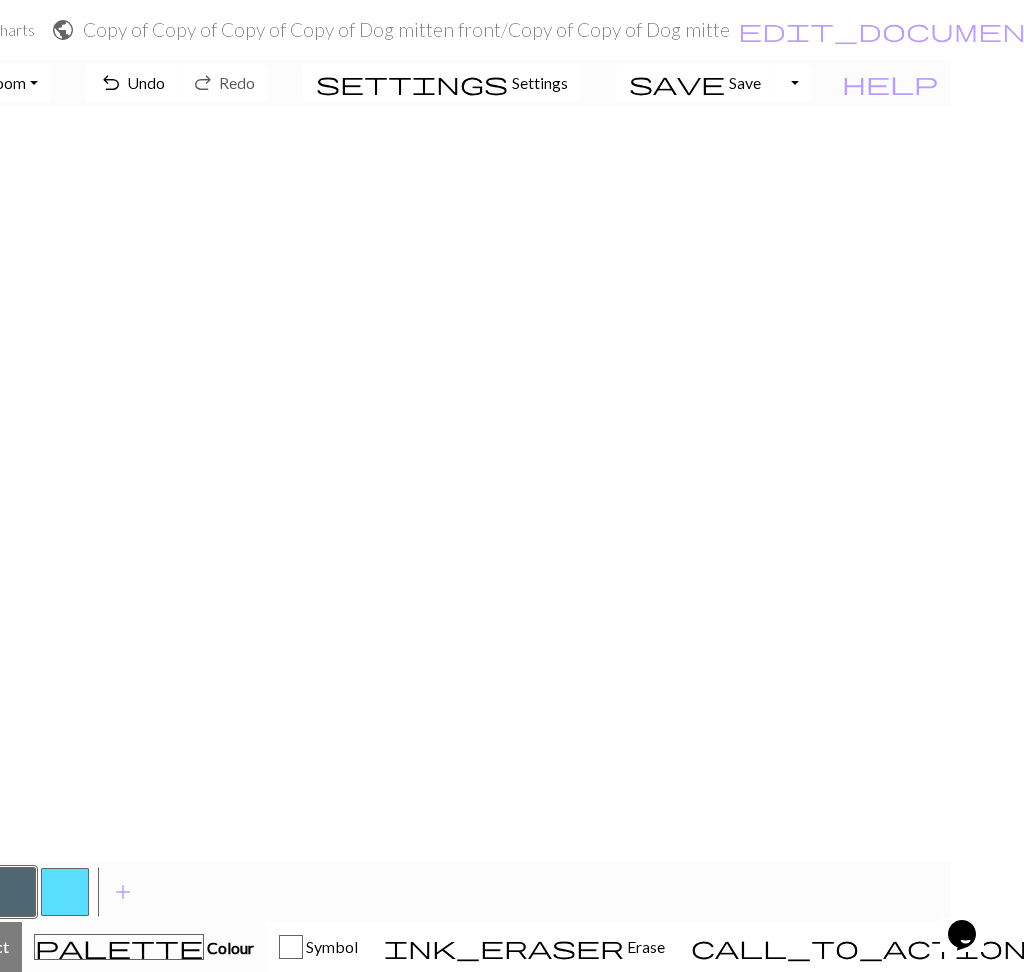 scroll, scrollTop: 0, scrollLeft: 0, axis: both 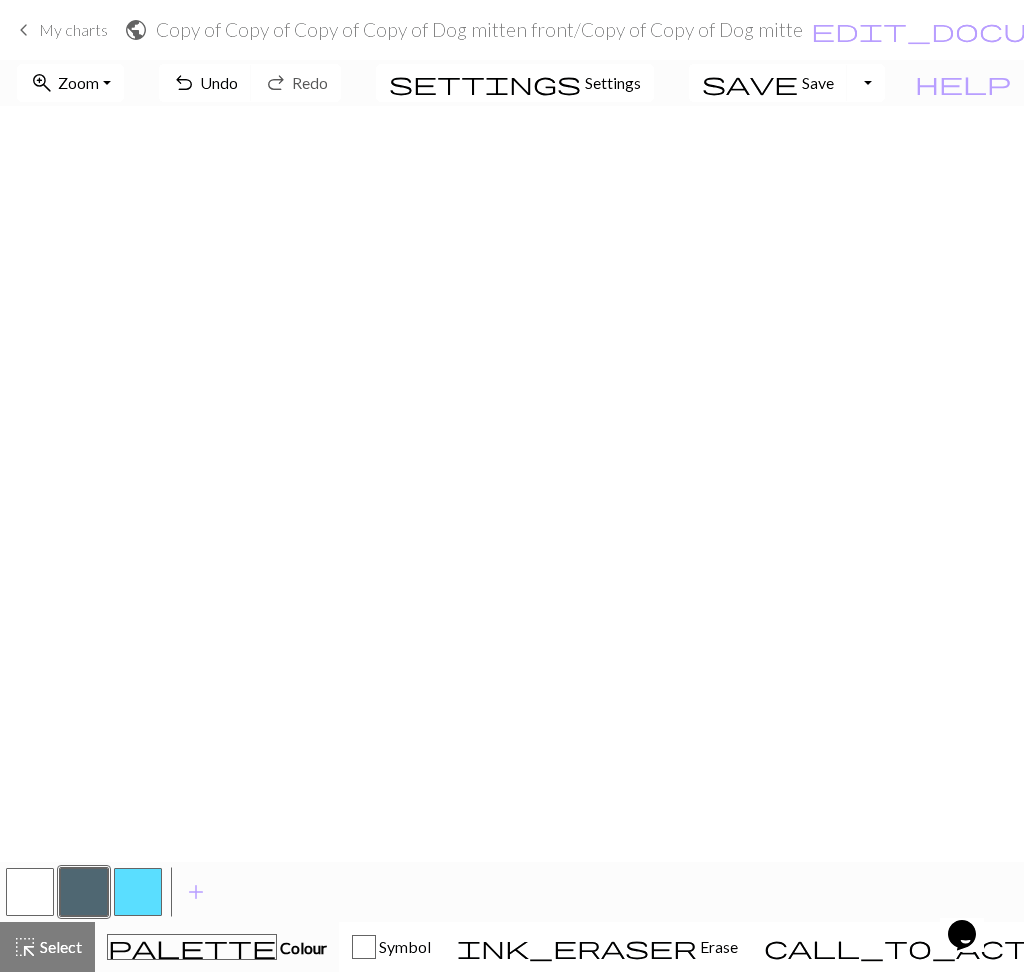 click at bounding box center (30, 892) 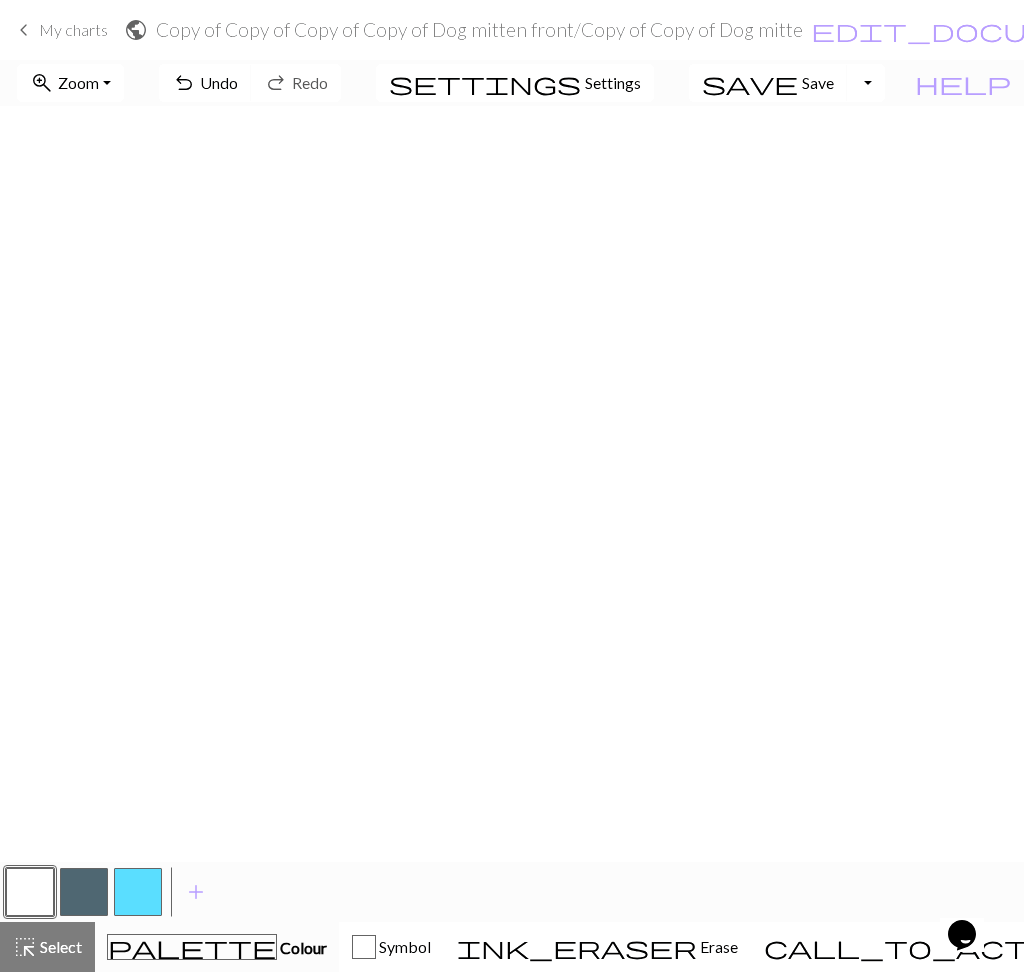 click at bounding box center (84, 892) 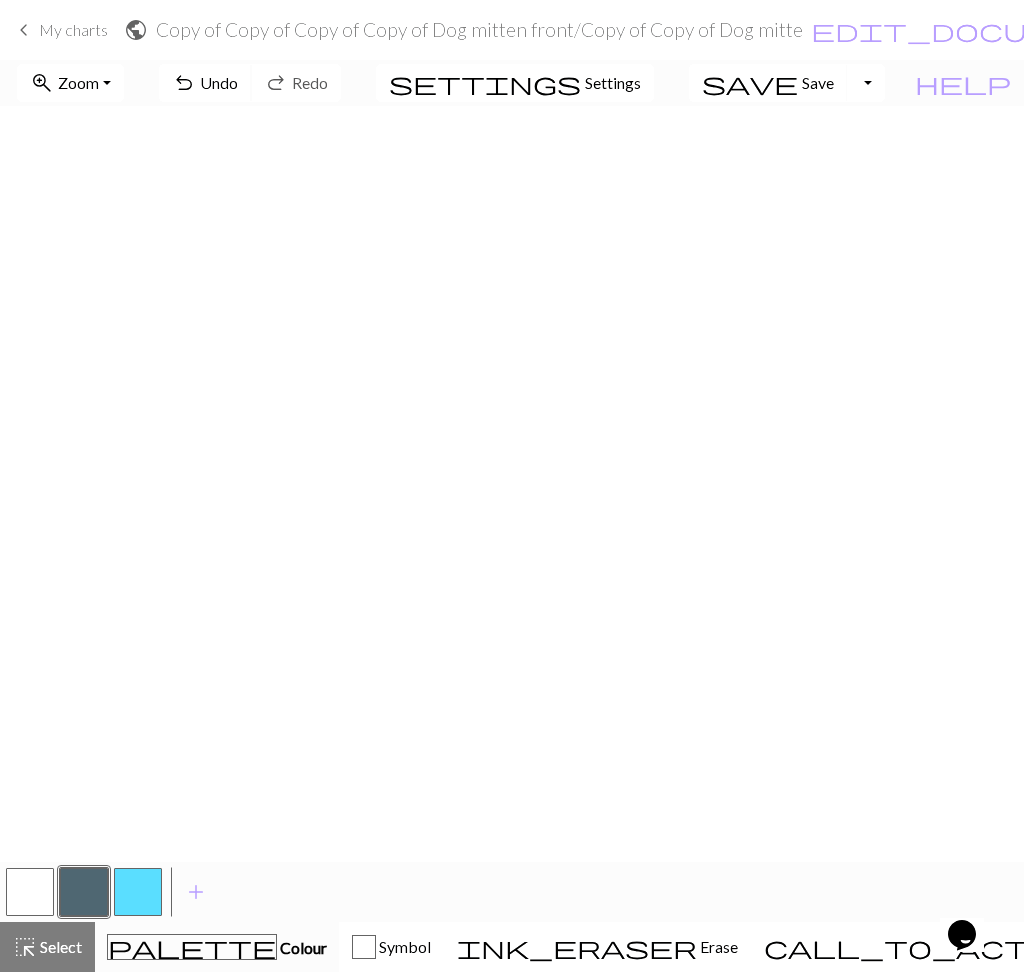 click on "undo Undo Undo" at bounding box center [205, 83] 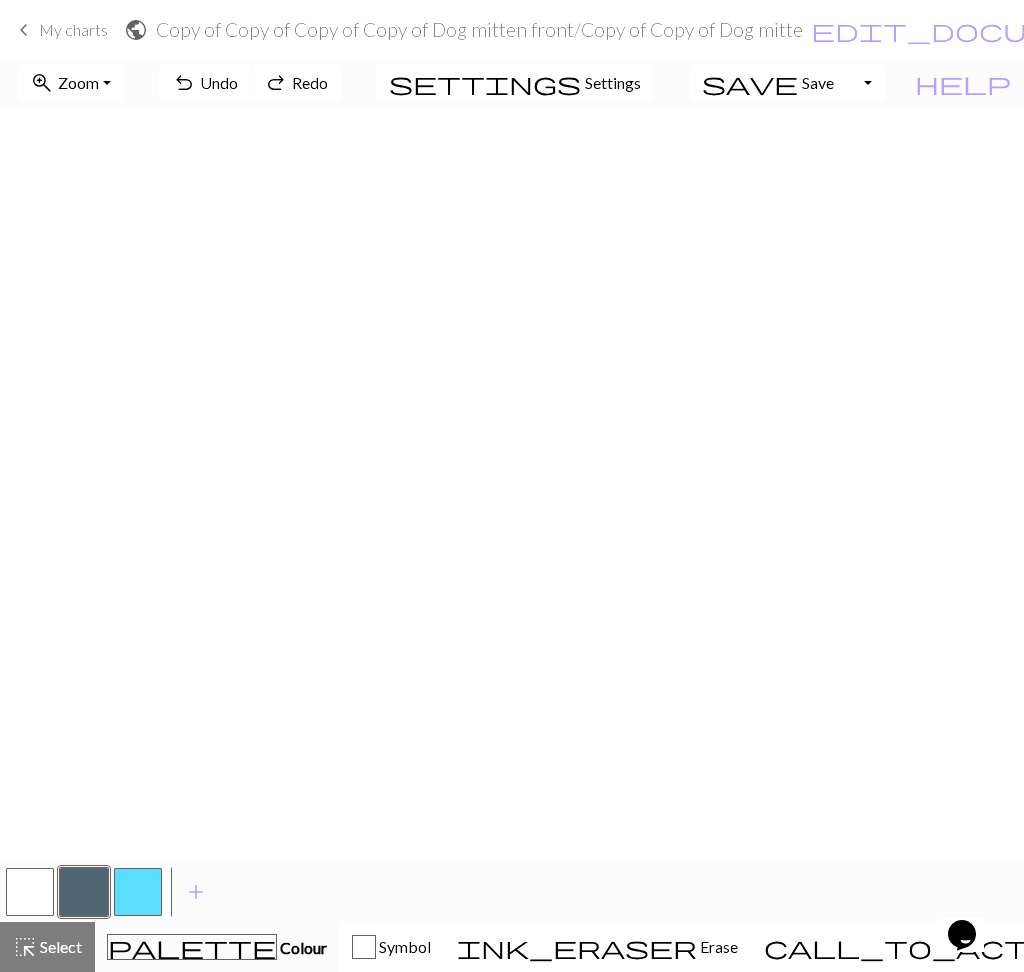 scroll, scrollTop: 0, scrollLeft: 171, axis: horizontal 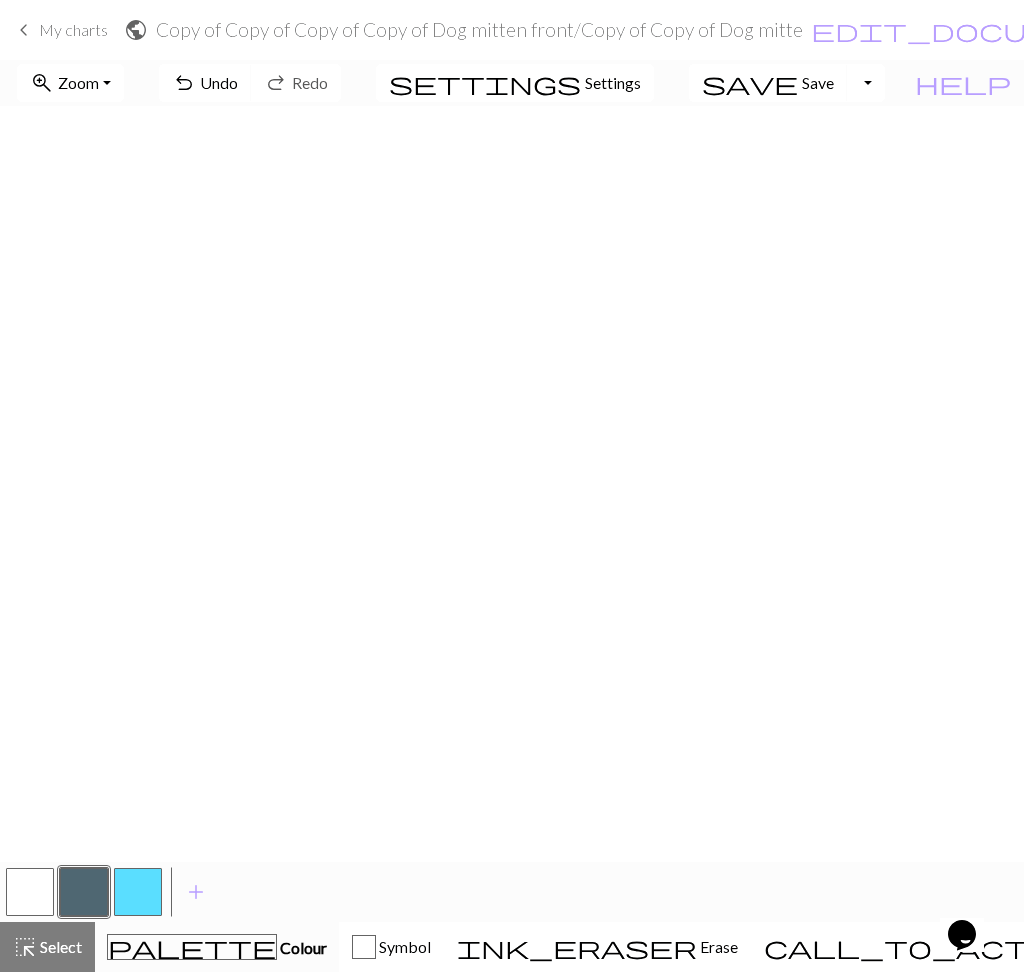 click at bounding box center [30, 892] 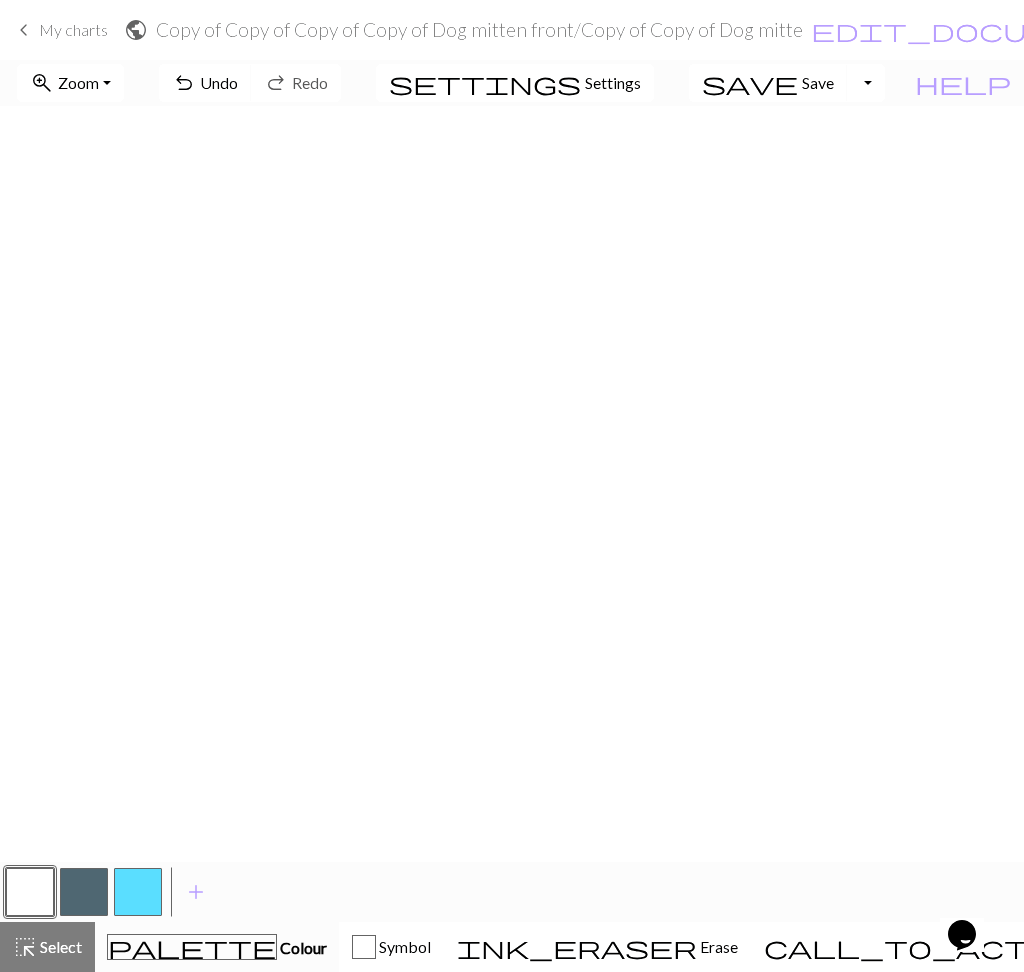 click at bounding box center (84, 892) 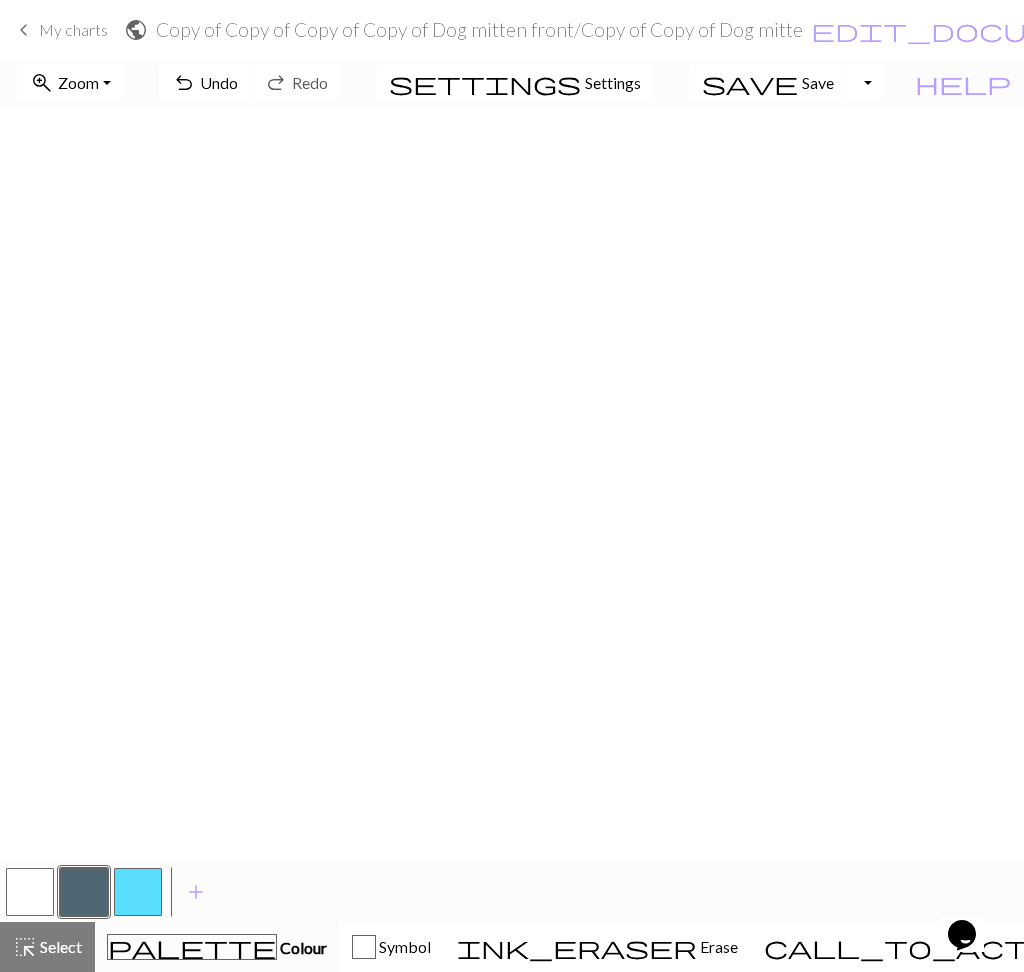click at bounding box center [84, 892] 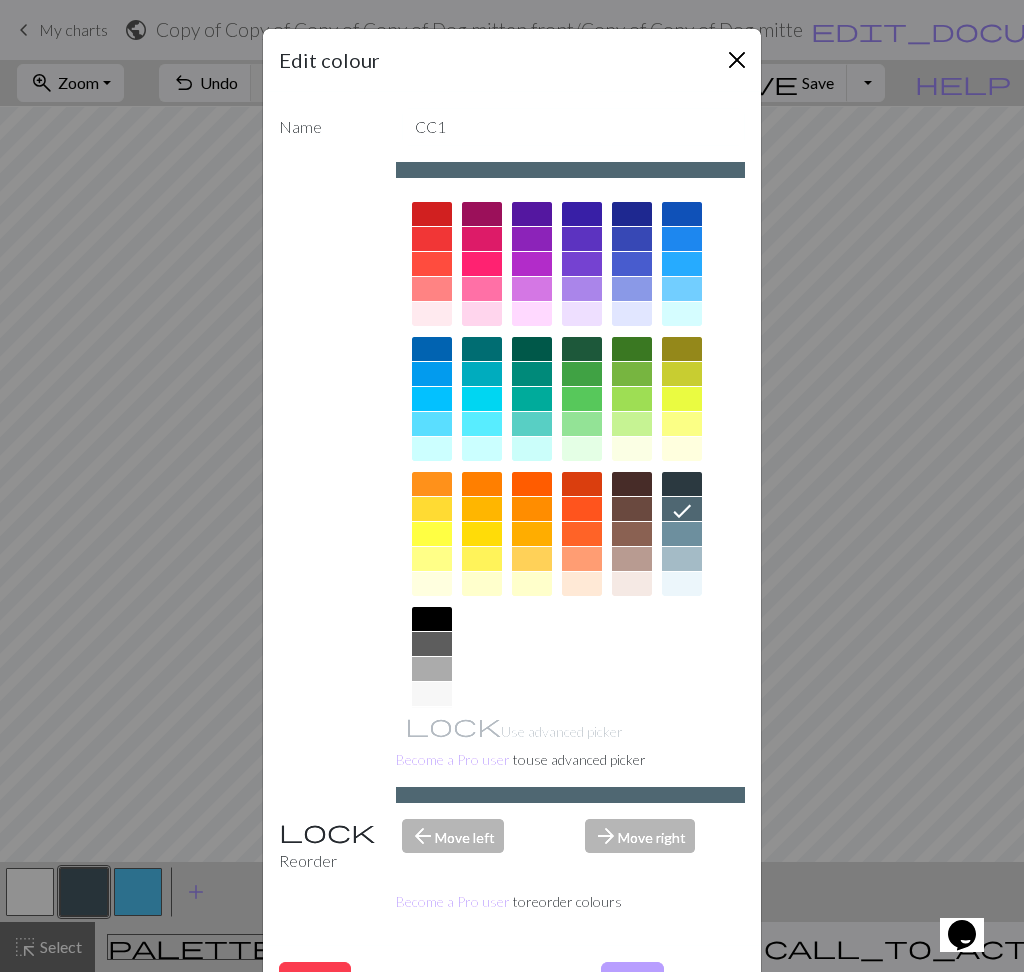click at bounding box center [737, 60] 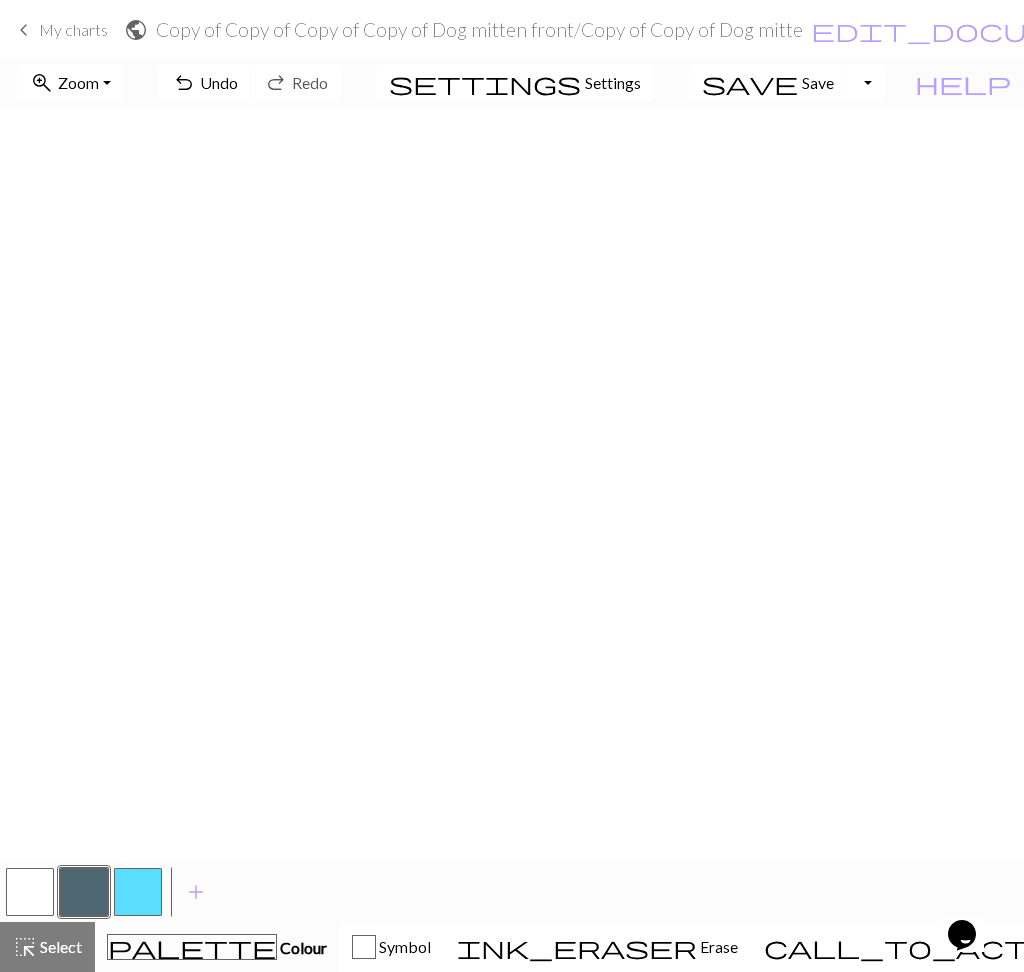 click on "undo" at bounding box center (184, 83) 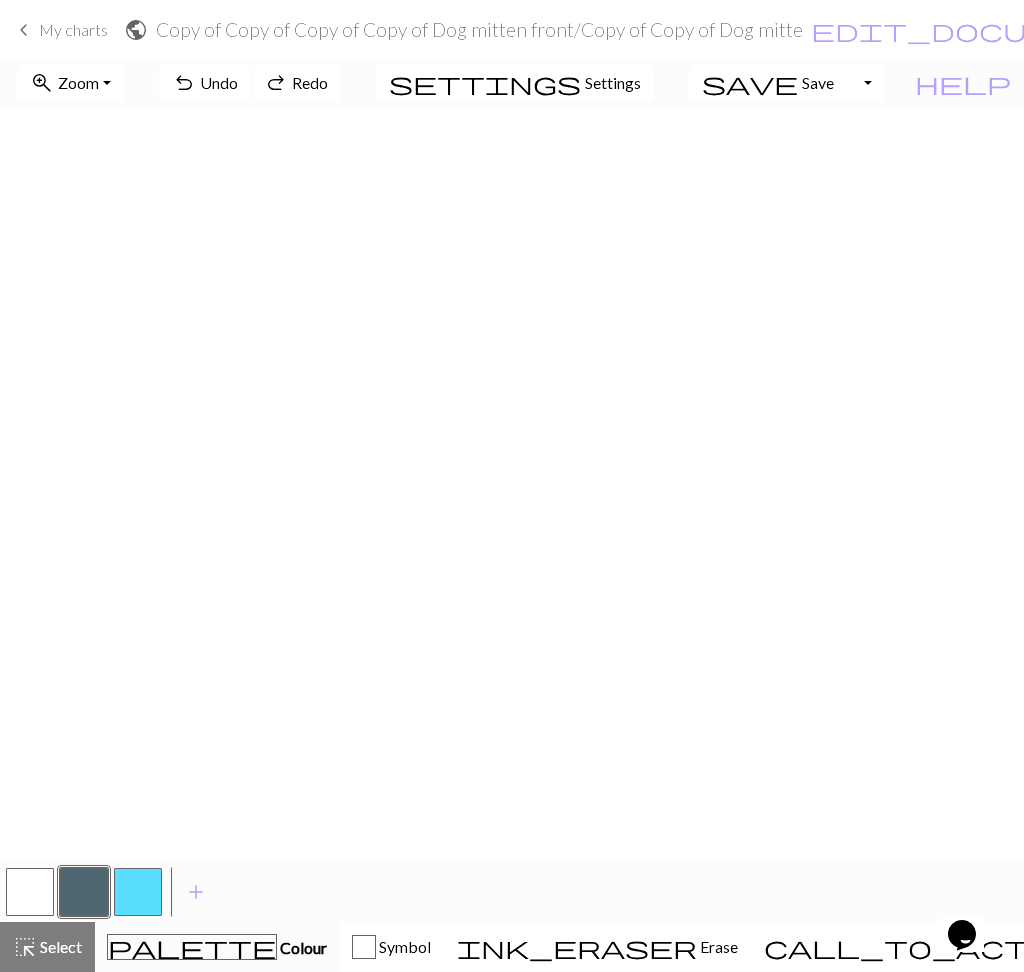 click on "Undo" at bounding box center (219, 82) 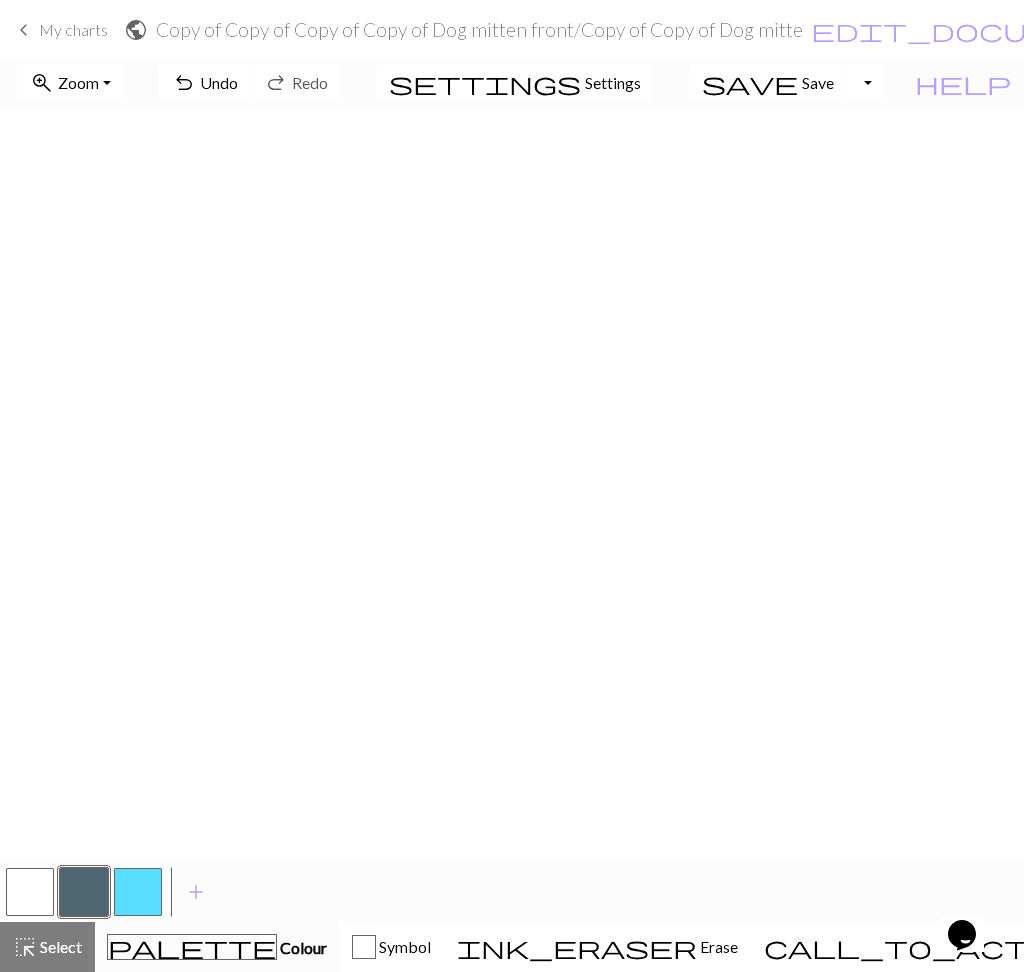 click at bounding box center (84, 892) 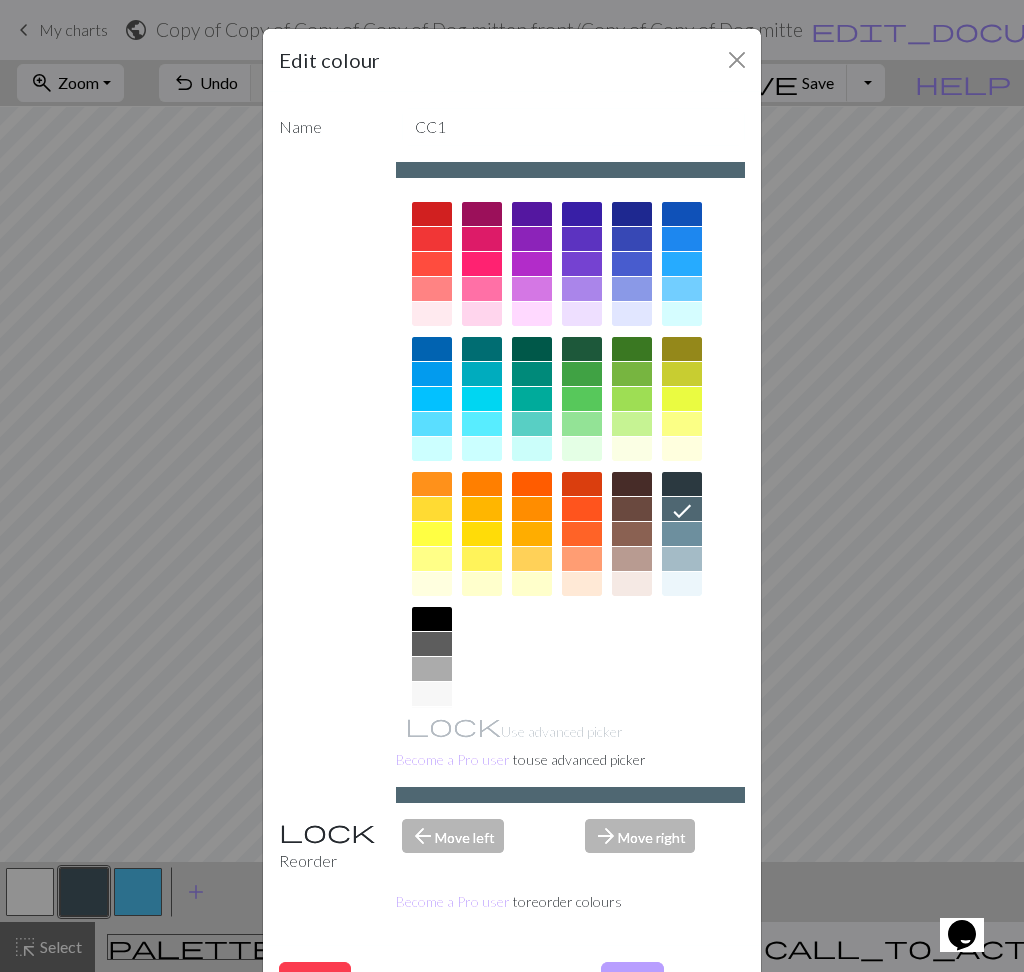 click on "Edit colour" at bounding box center (512, 60) 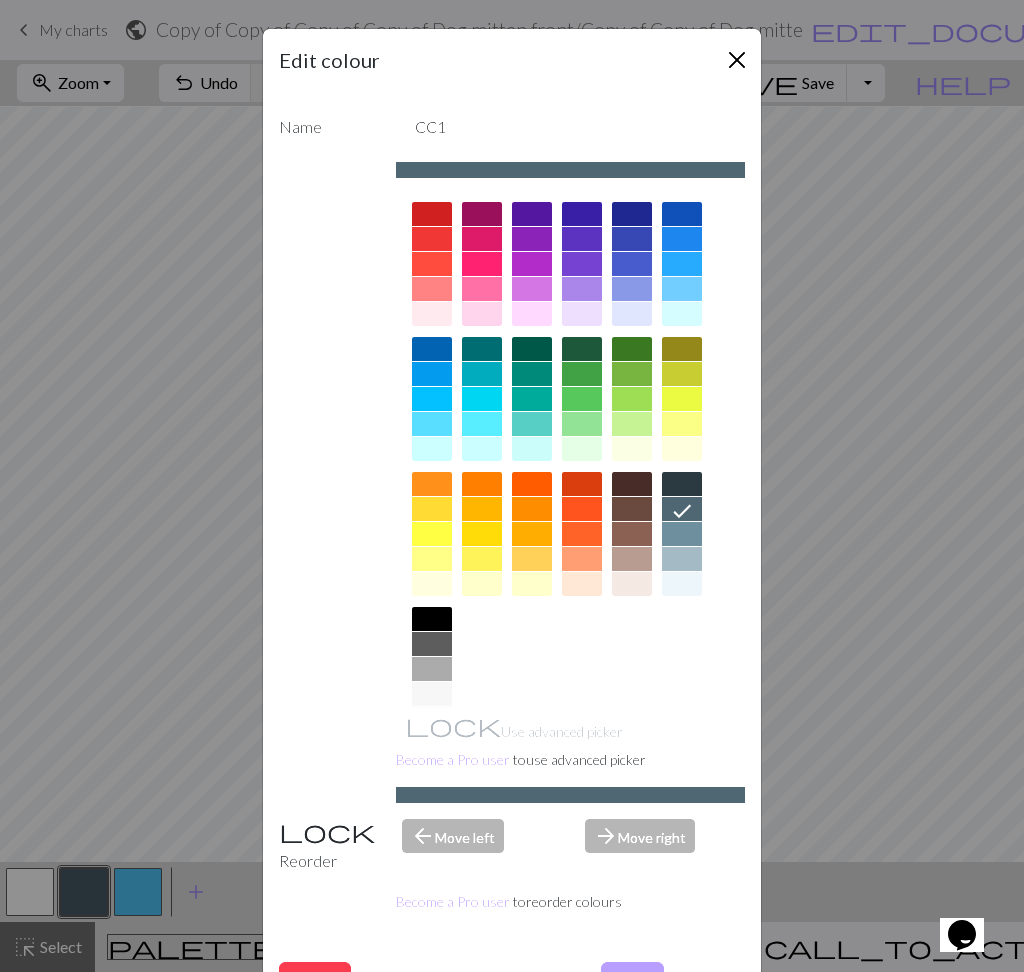 click at bounding box center [737, 60] 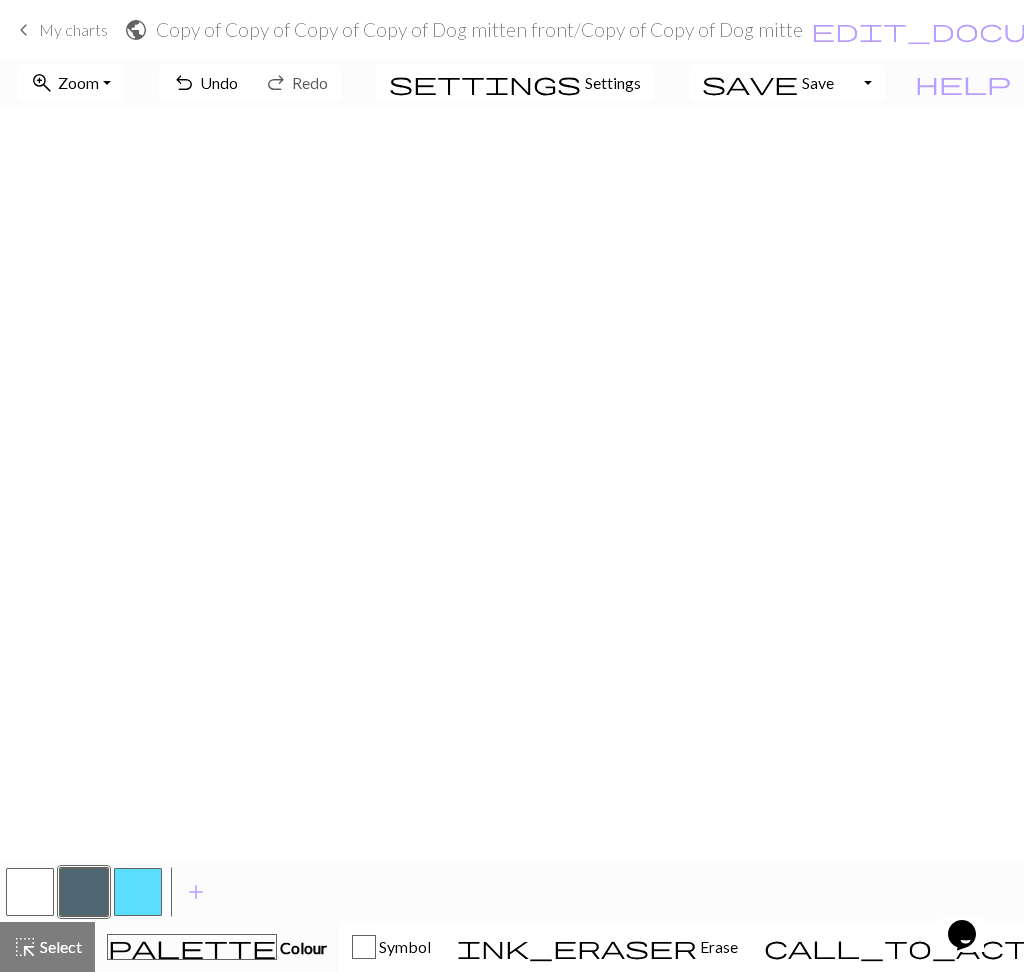 click at bounding box center (30, 892) 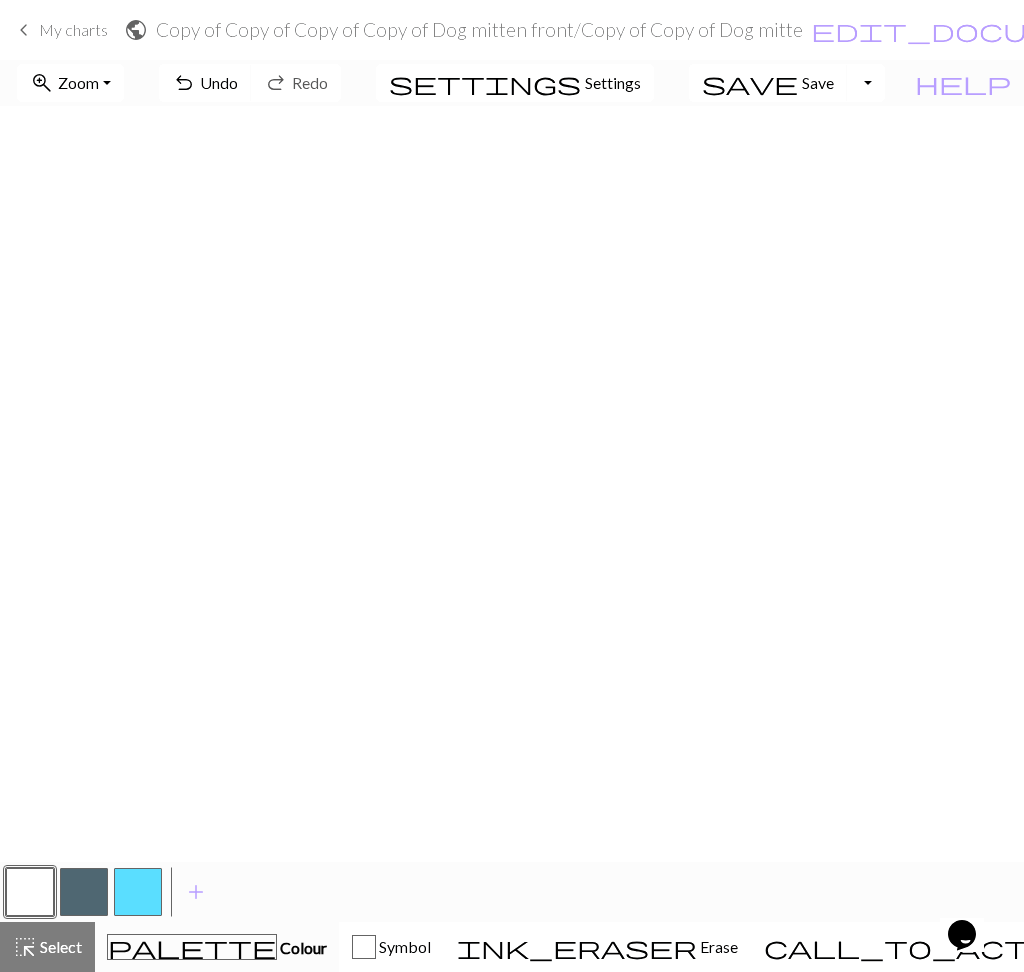 click at bounding box center (84, 892) 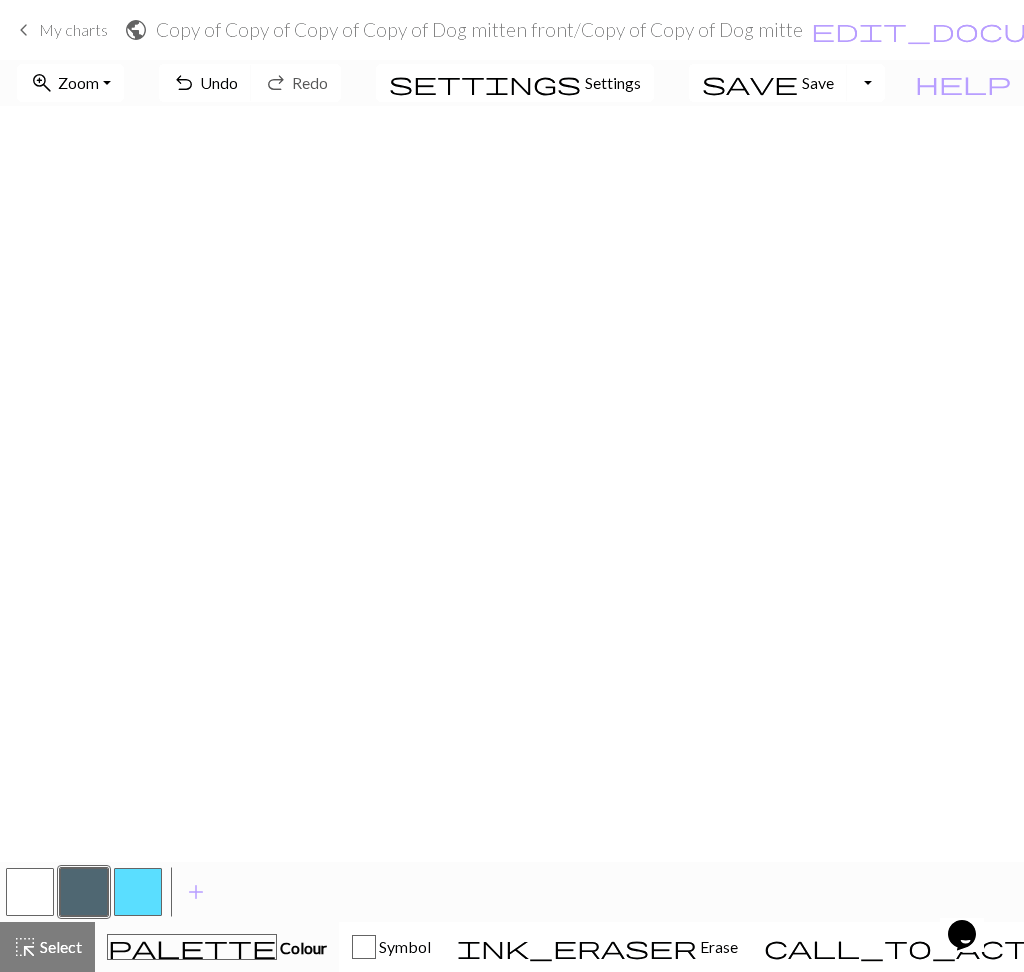 click at bounding box center (30, 892) 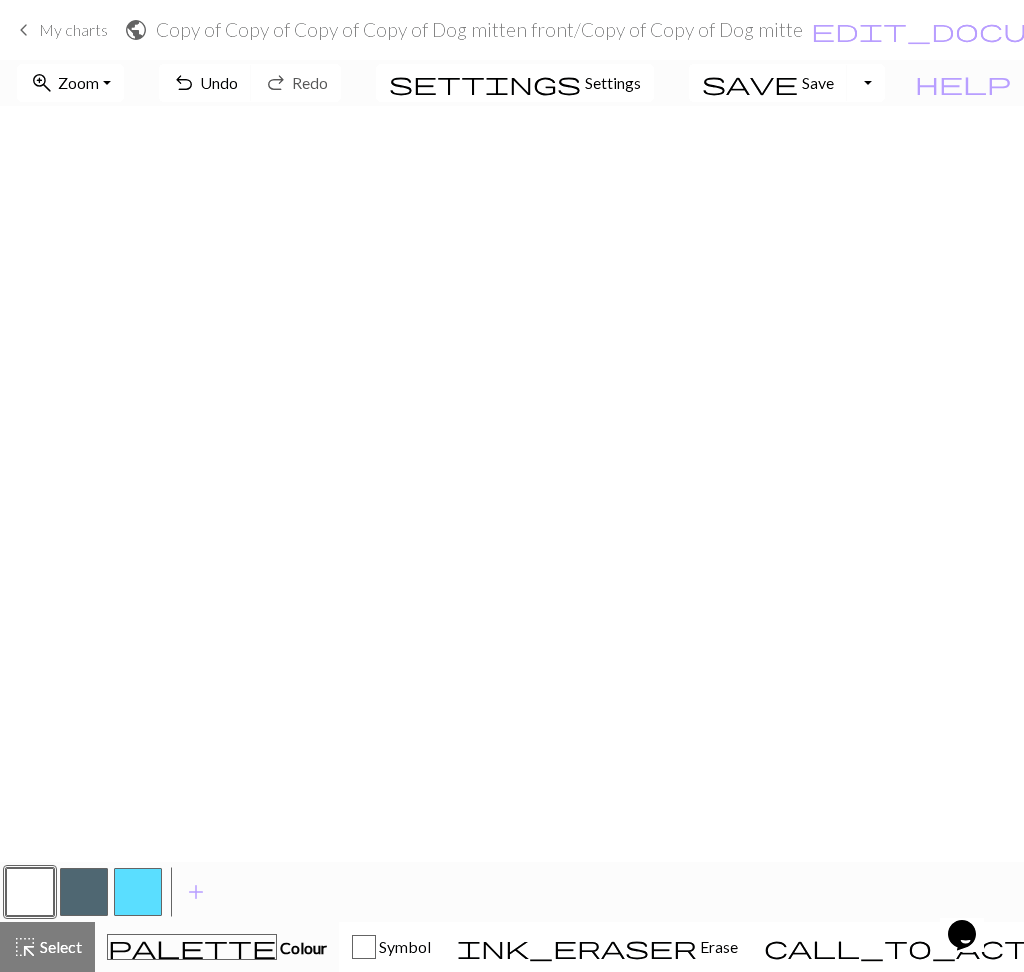 click at bounding box center [84, 892] 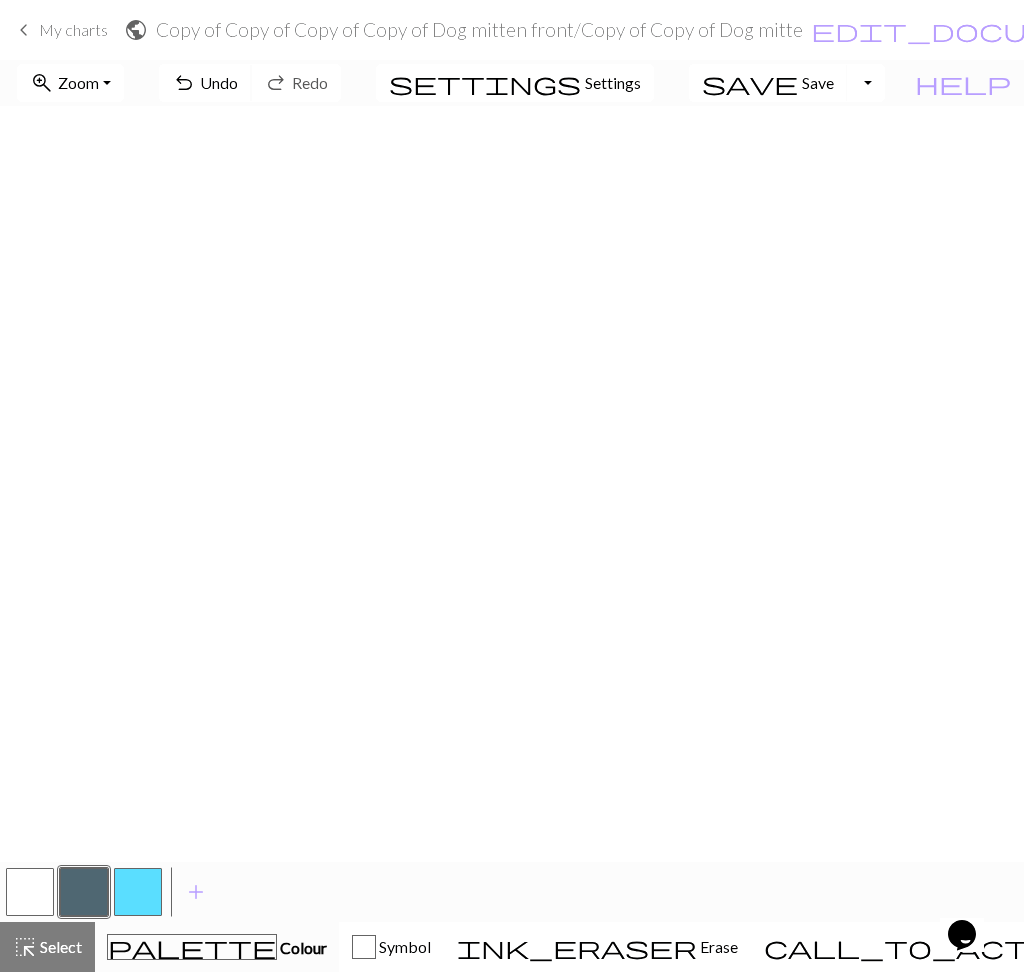 click on "undo Undo Undo" at bounding box center [205, 83] 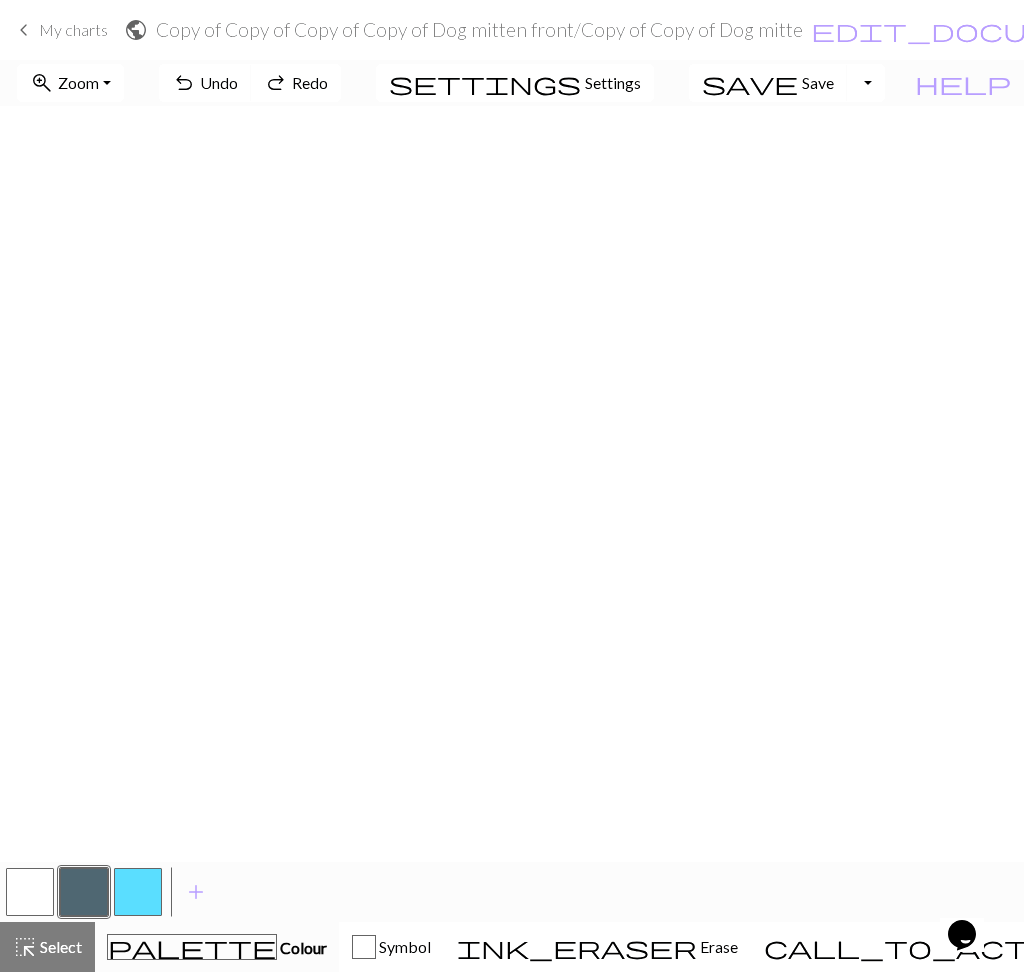 click at bounding box center (30, 892) 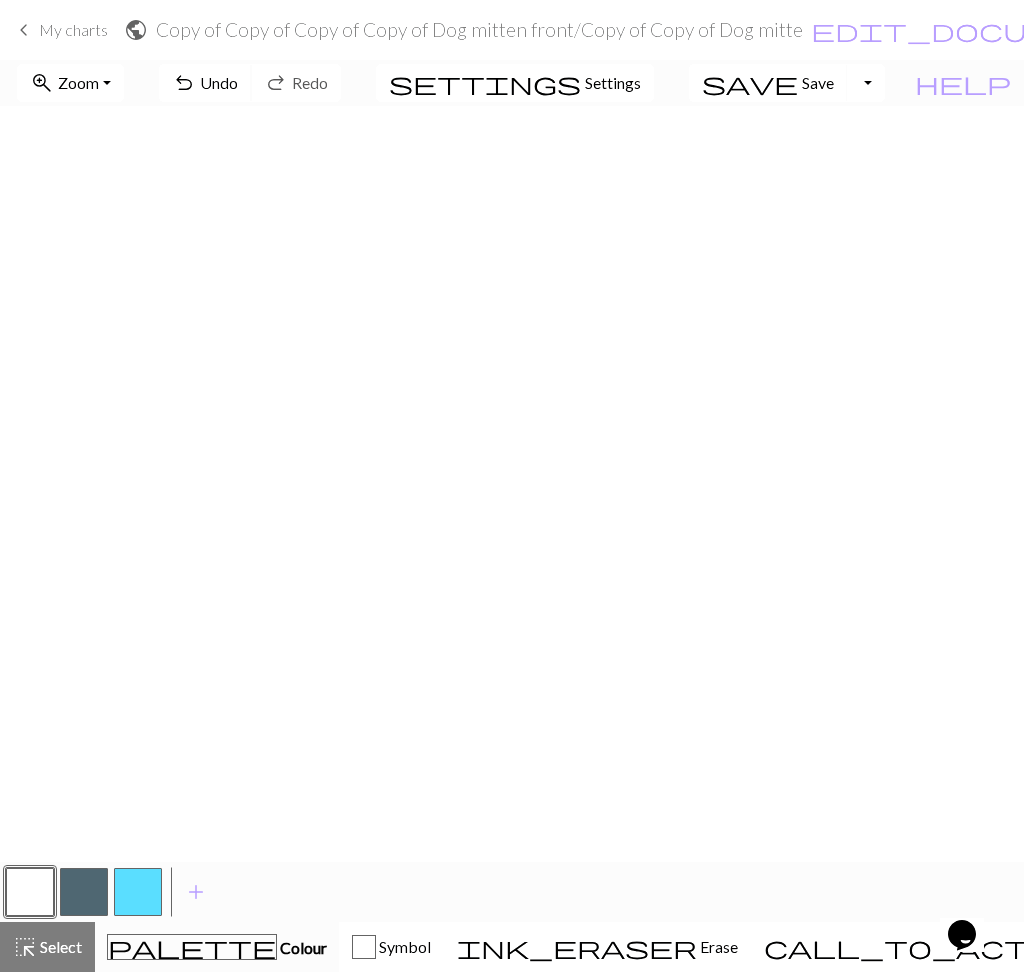 click on "Undo" at bounding box center (219, 82) 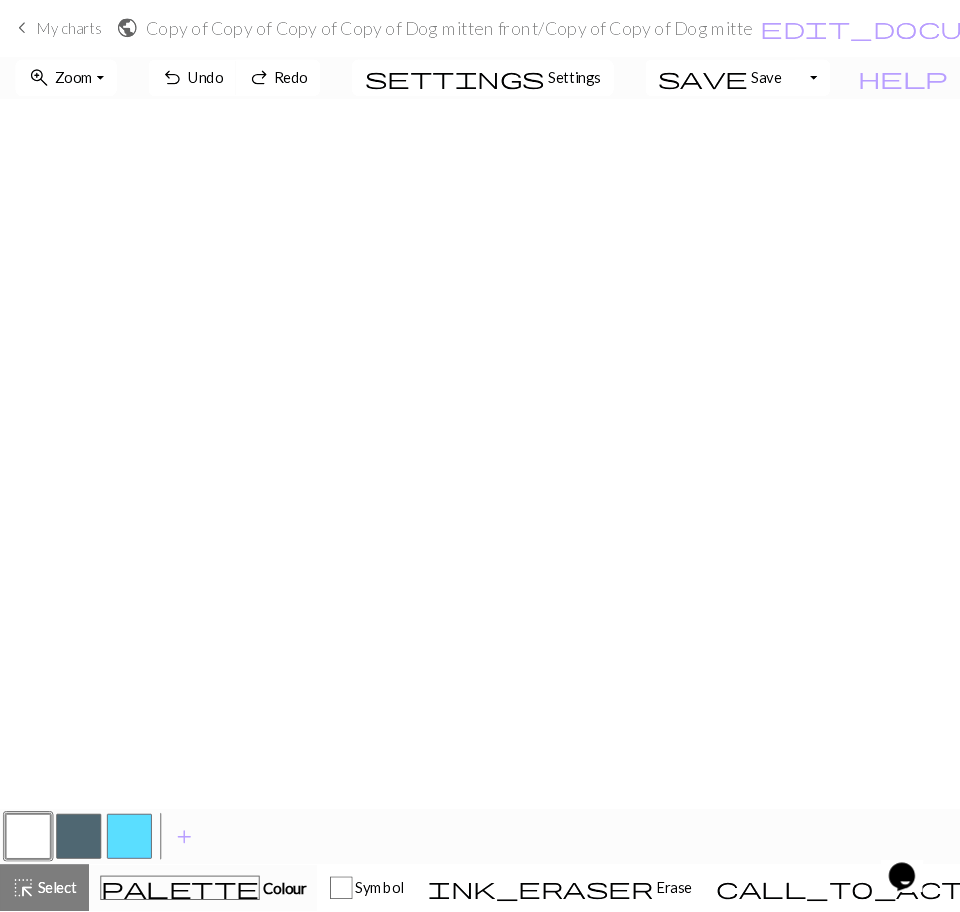 scroll, scrollTop: 63, scrollLeft: 0, axis: vertical 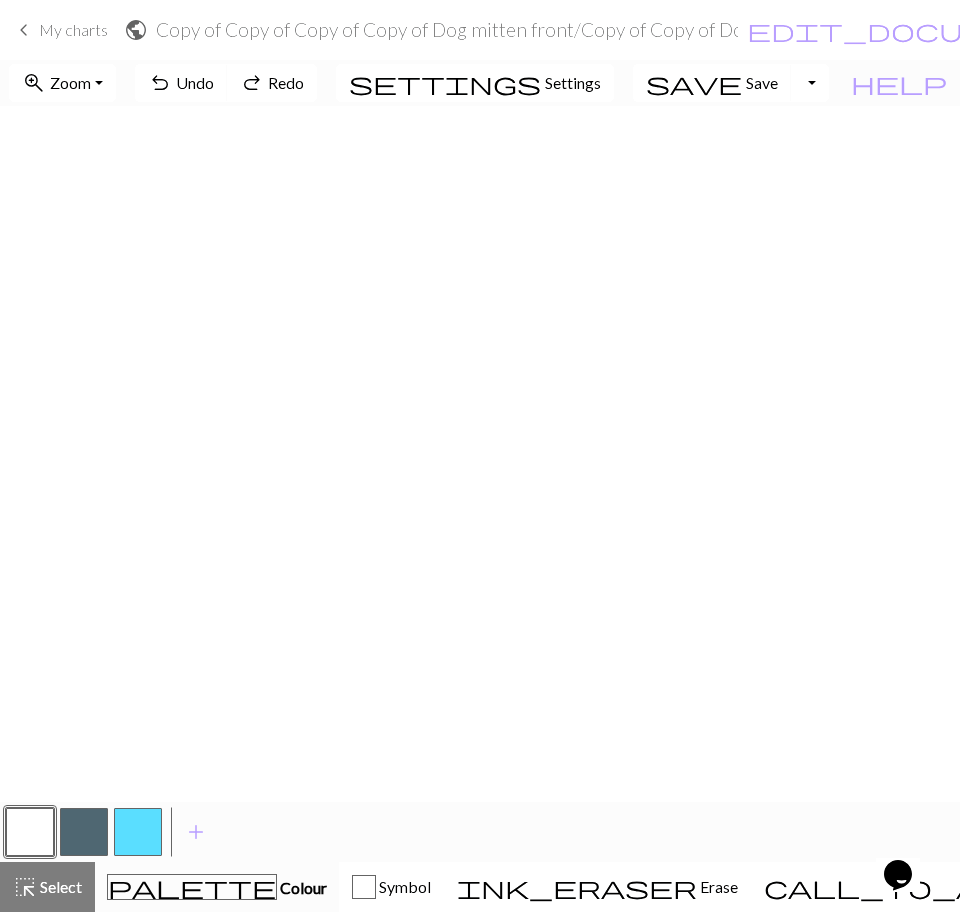 click at bounding box center (84, 832) 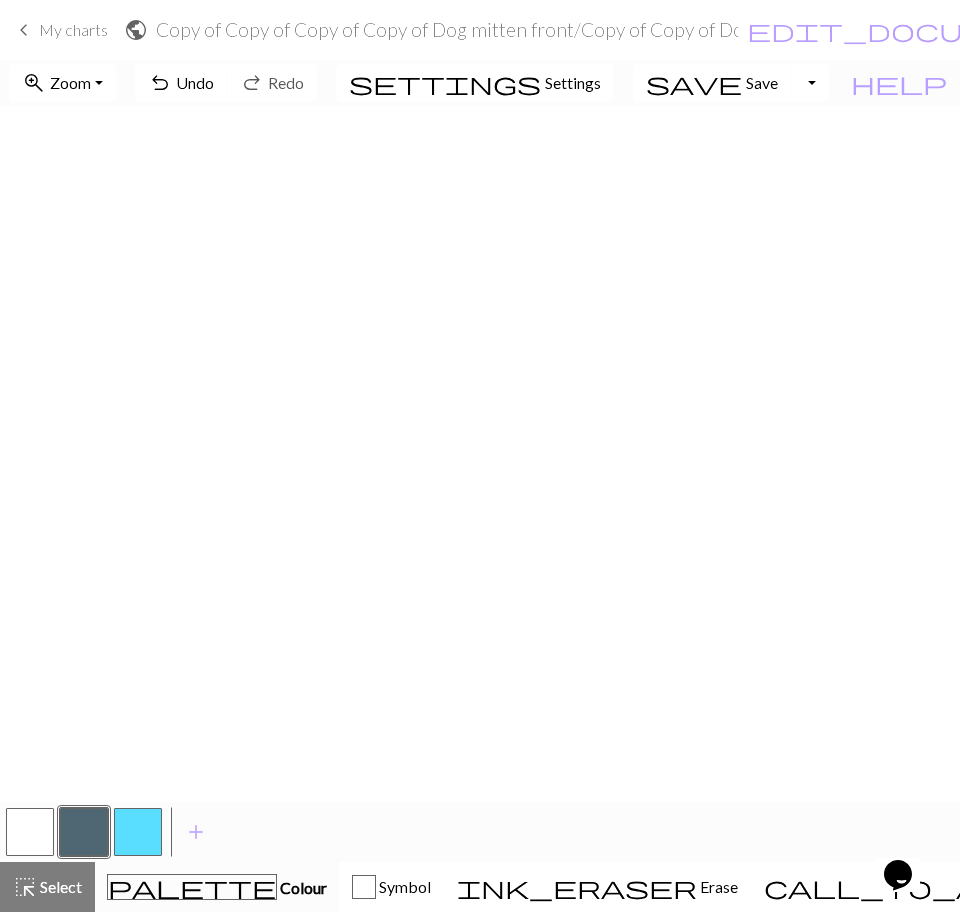 click at bounding box center [30, 832] 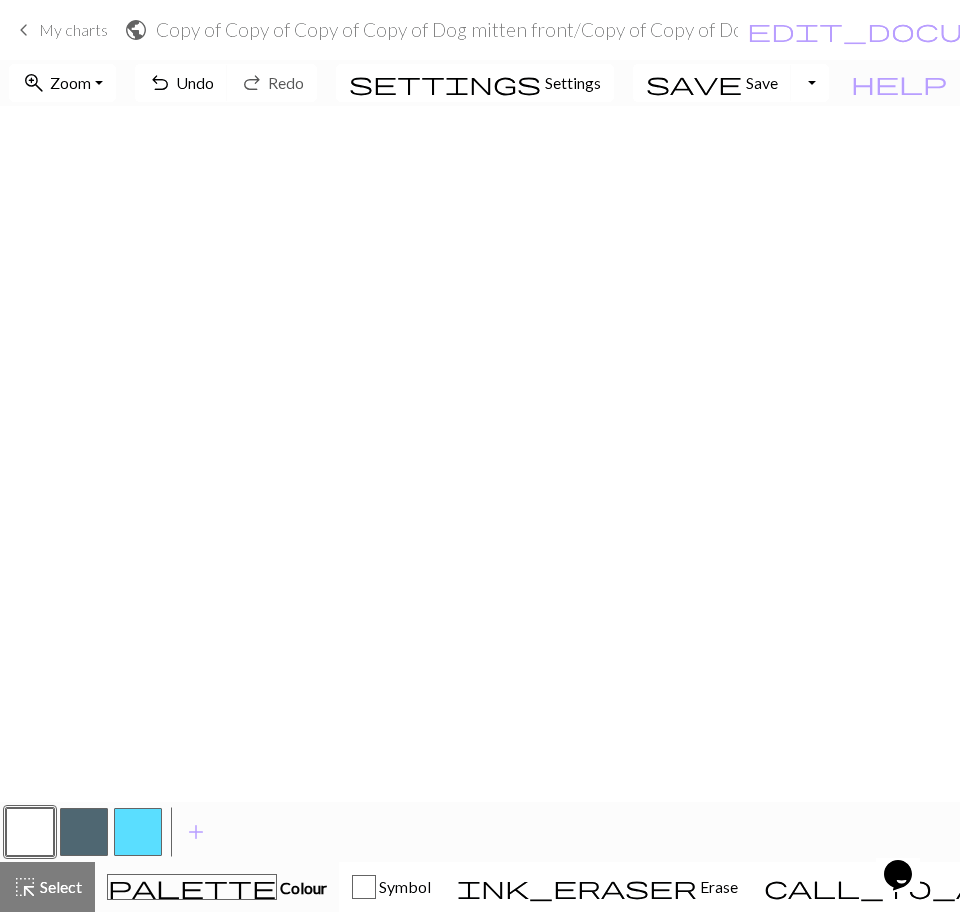 scroll, scrollTop: 124, scrollLeft: 0, axis: vertical 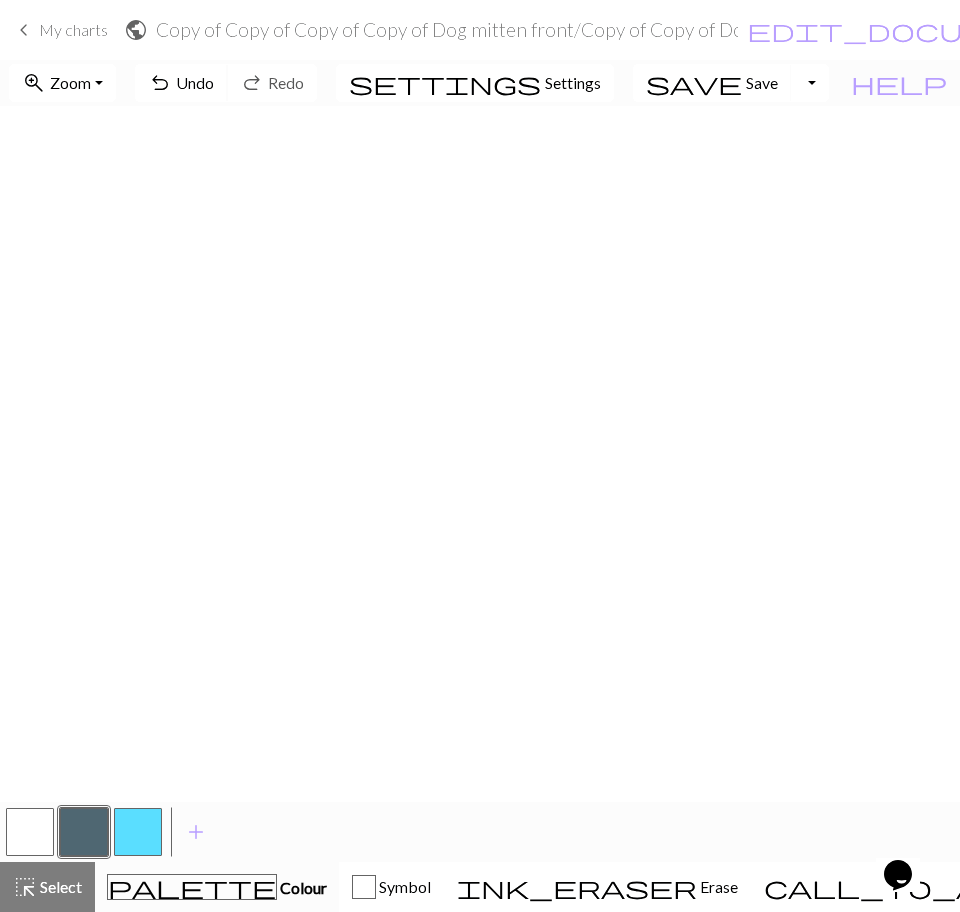 click on "undo" at bounding box center (160, 83) 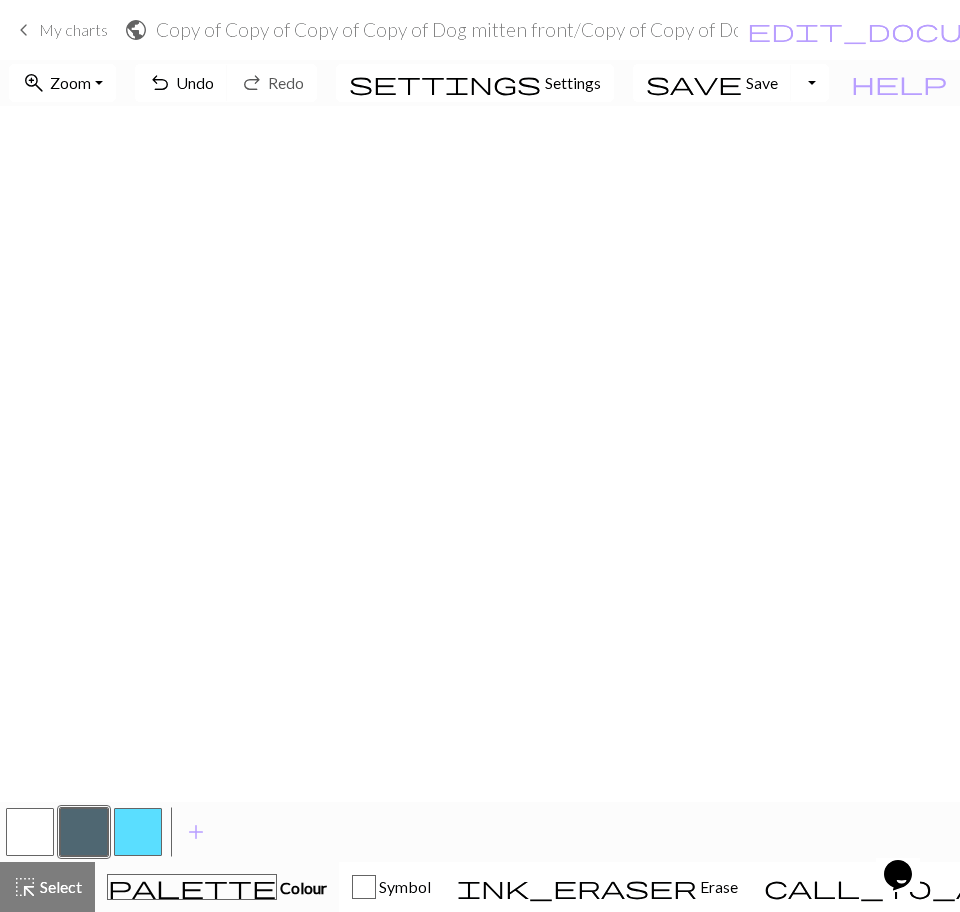 click at bounding box center [30, 832] 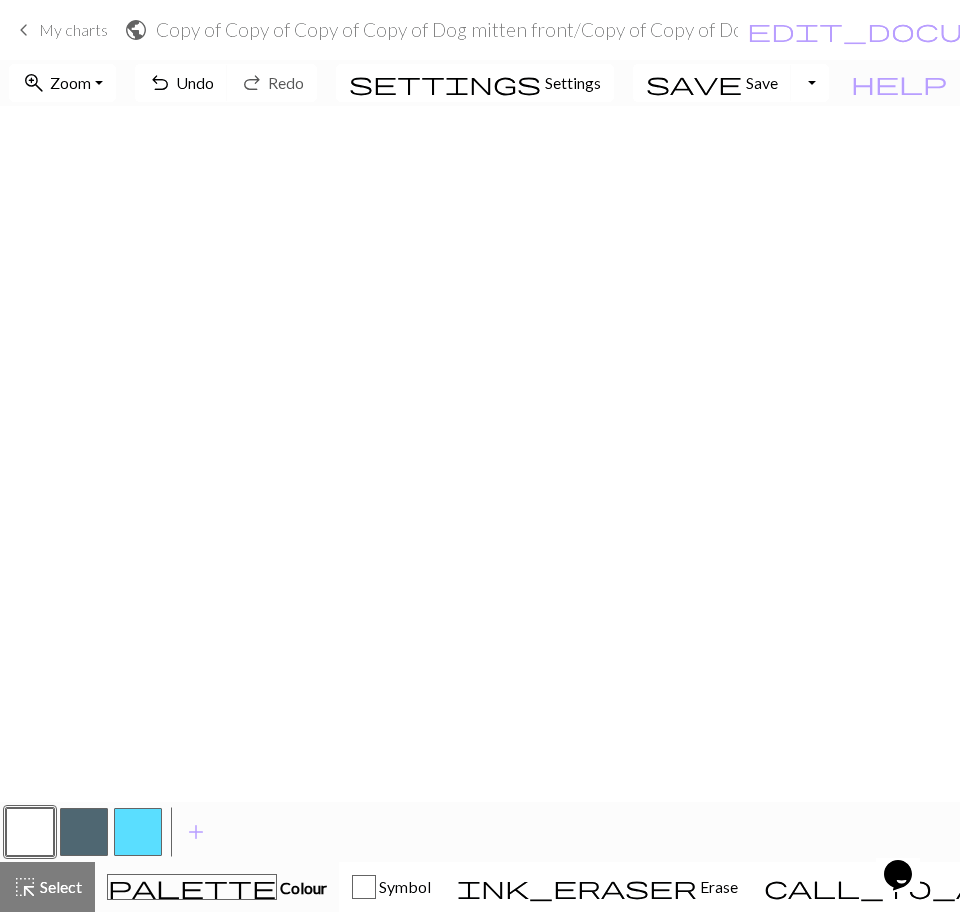 click at bounding box center (84, 832) 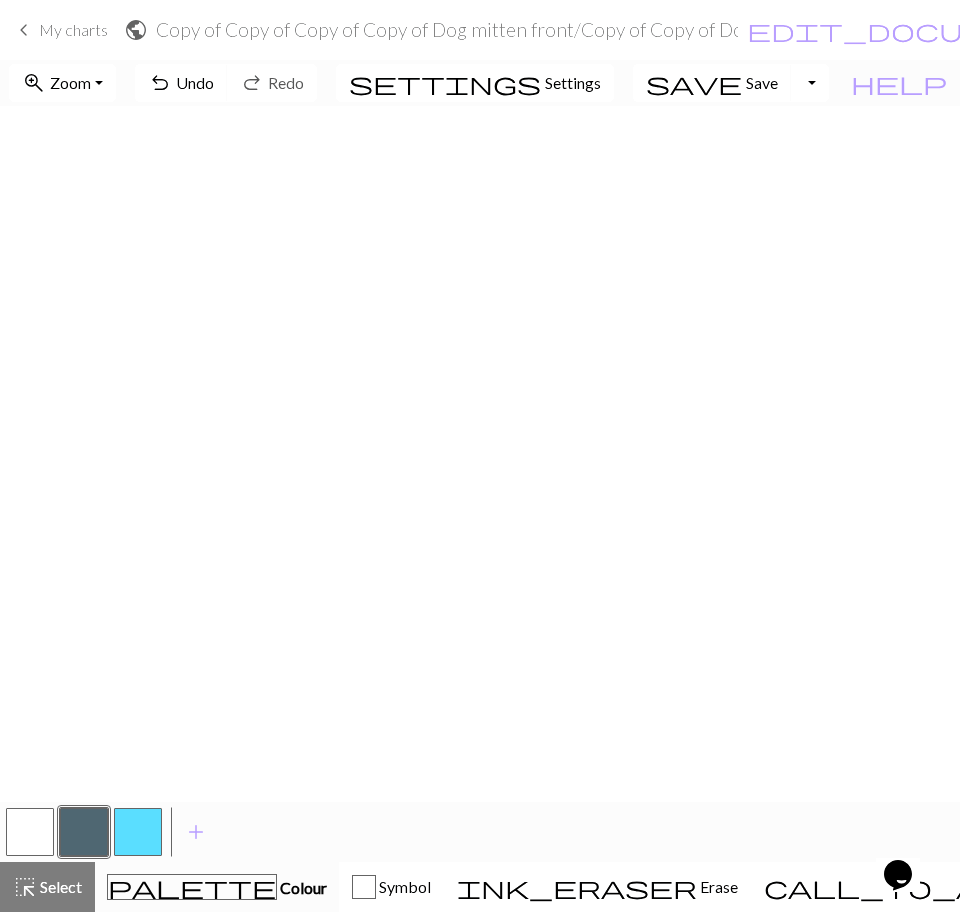 click at bounding box center (30, 832) 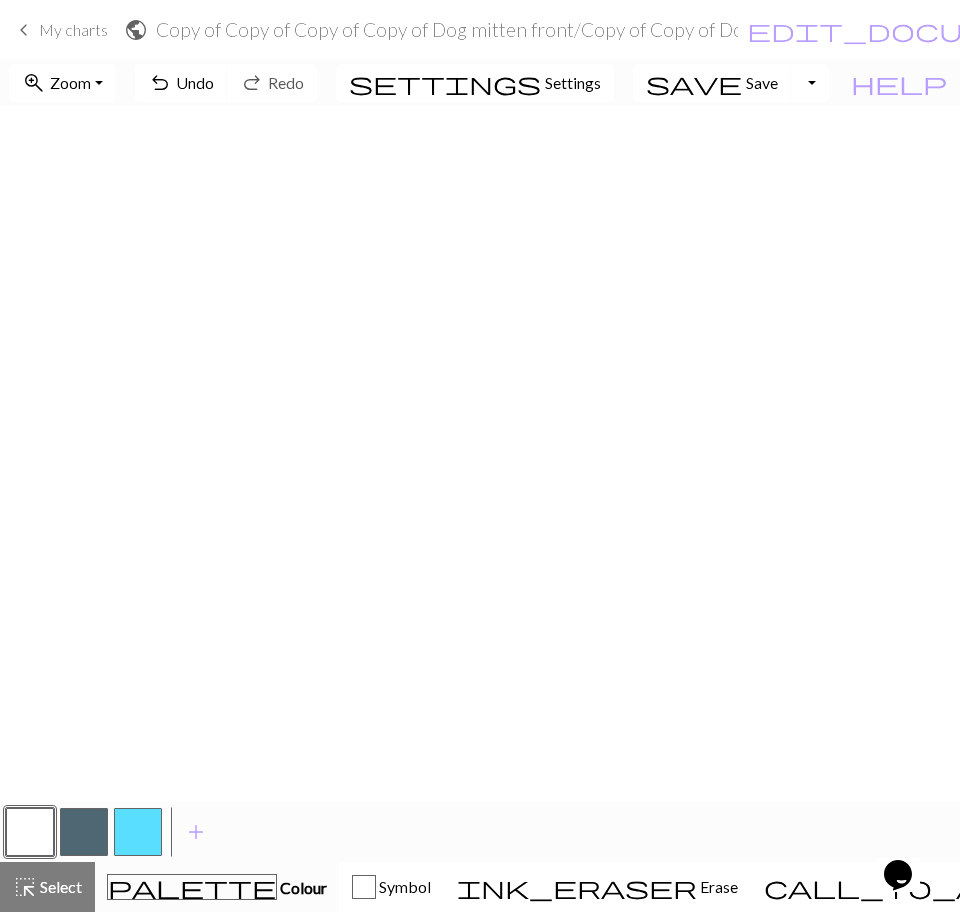 click at bounding box center [84, 832] 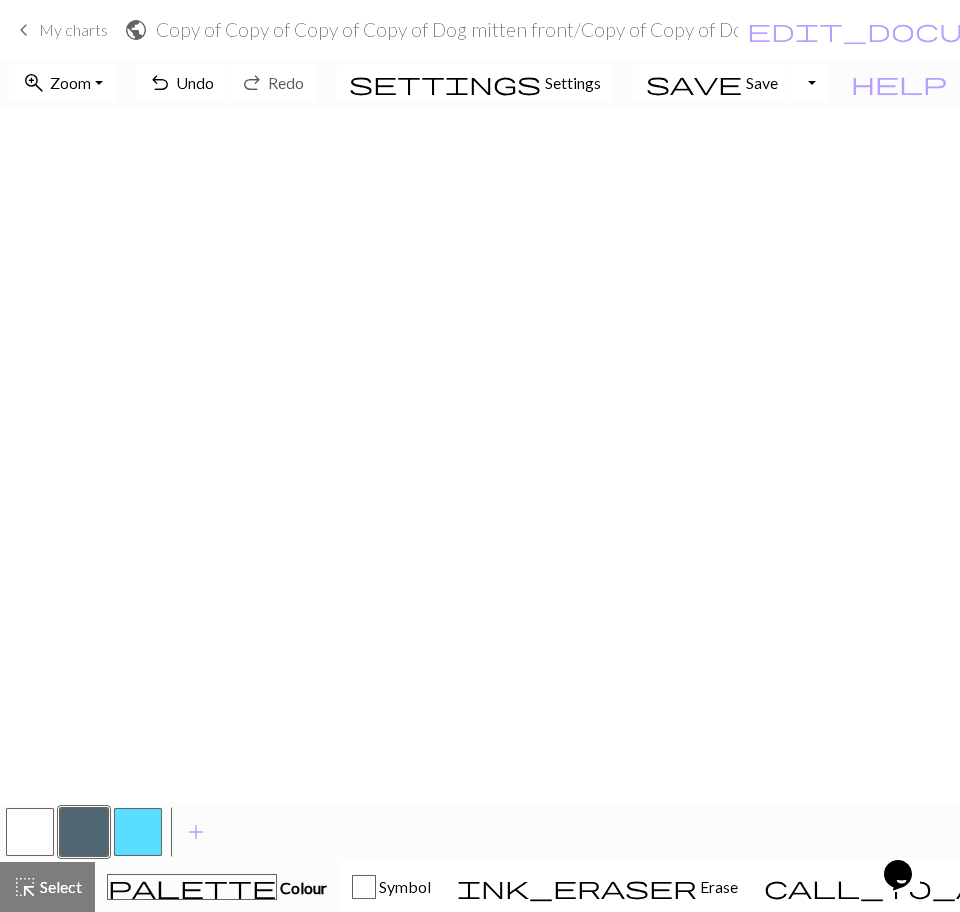 click on "Undo" at bounding box center (195, 82) 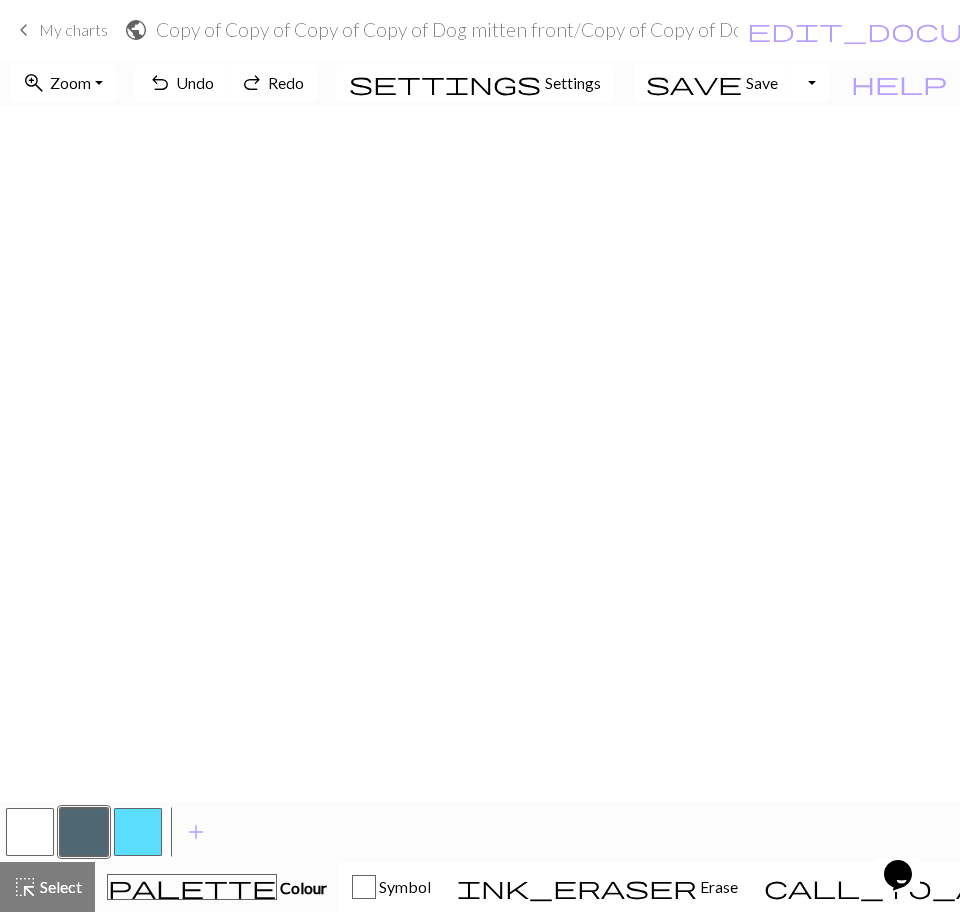 click at bounding box center (30, 832) 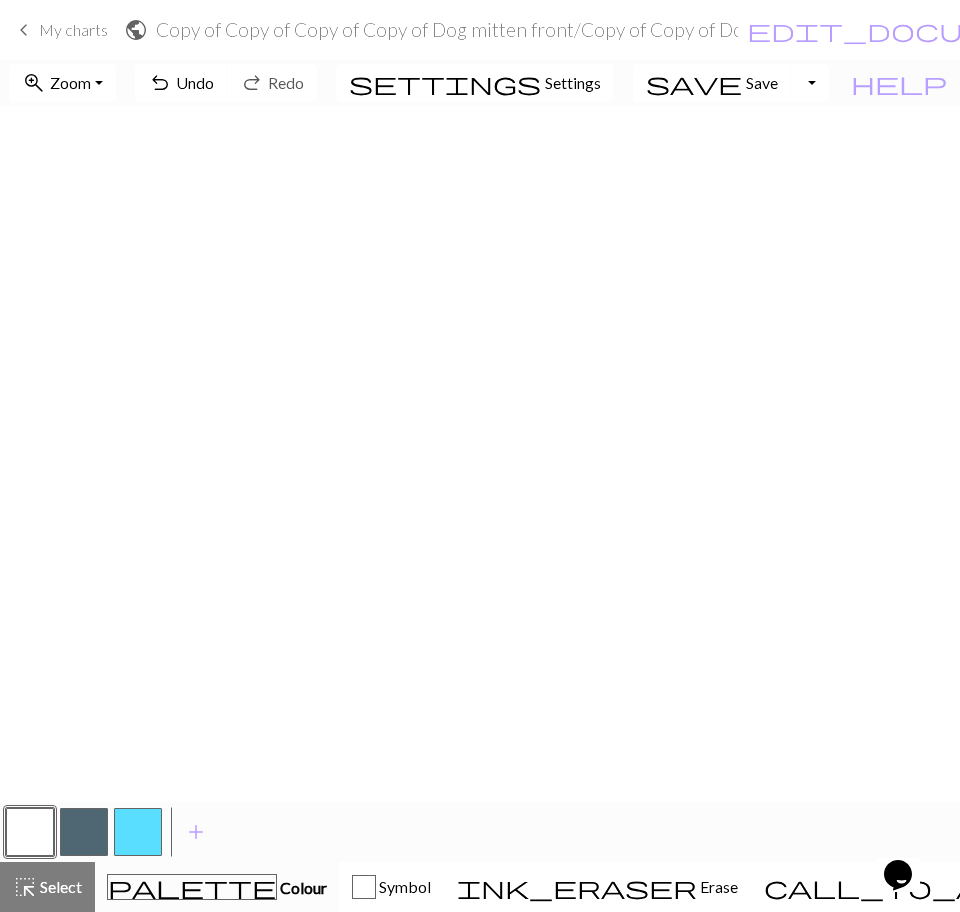 click at bounding box center (84, 832) 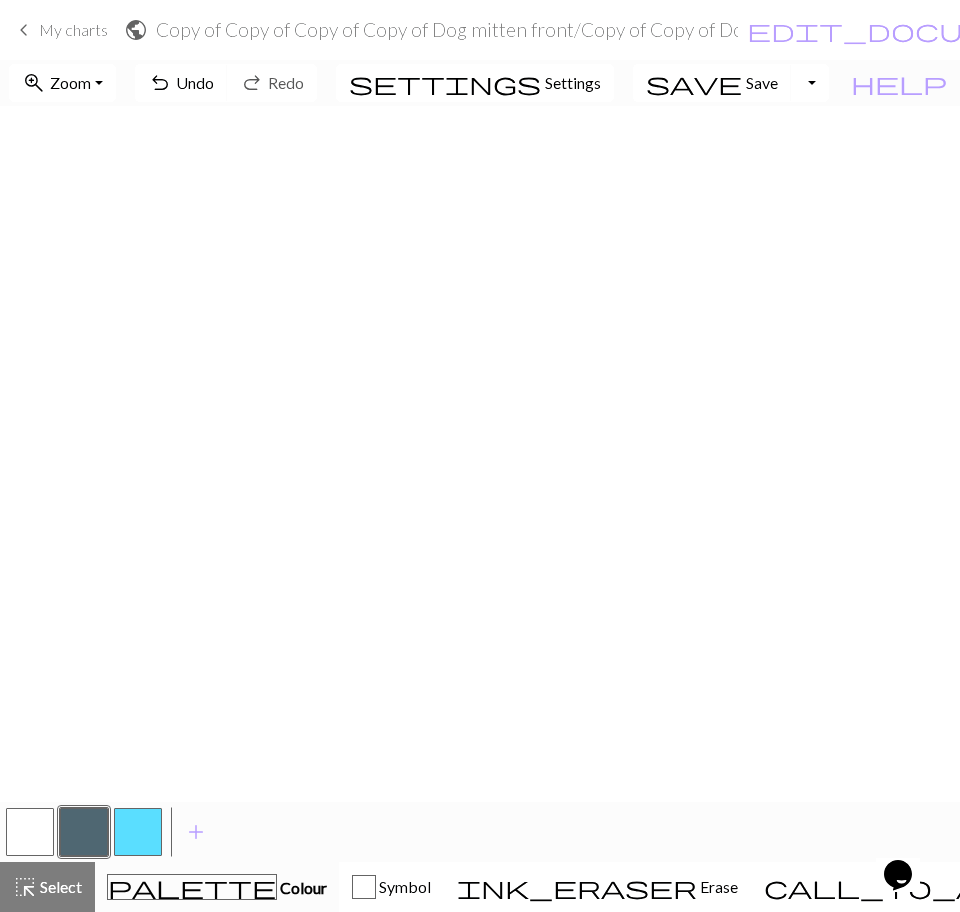 click at bounding box center [30, 832] 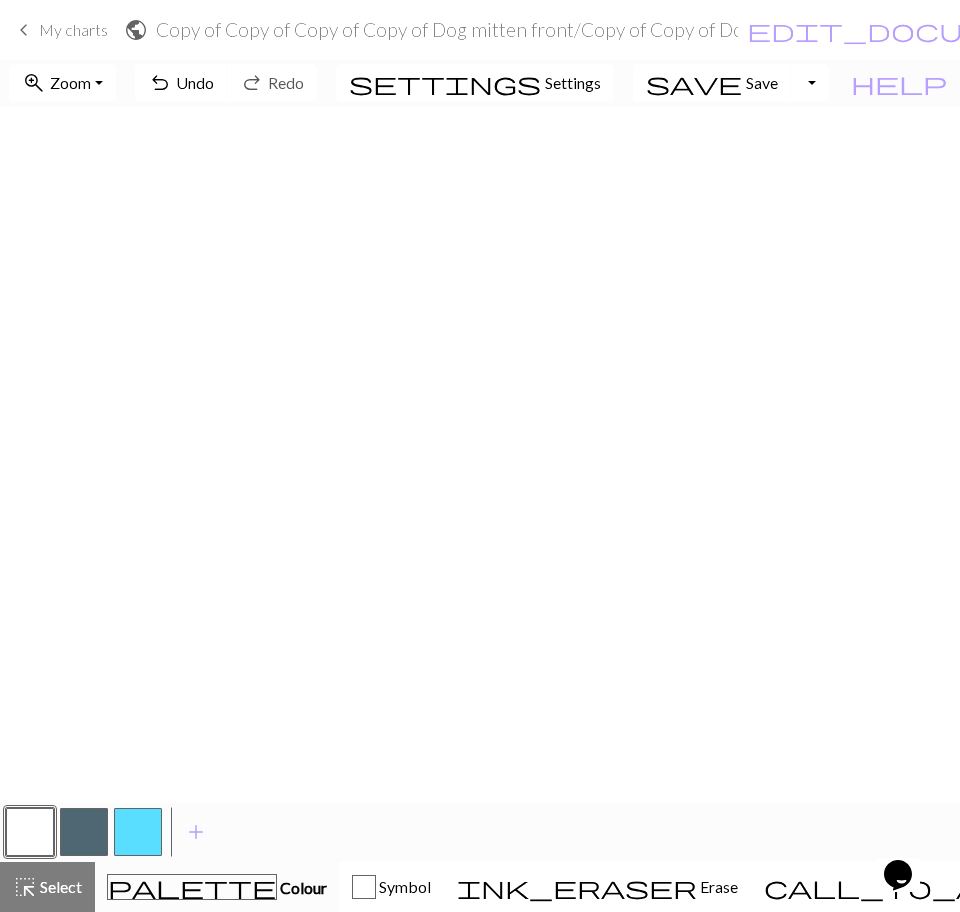 click at bounding box center (84, 832) 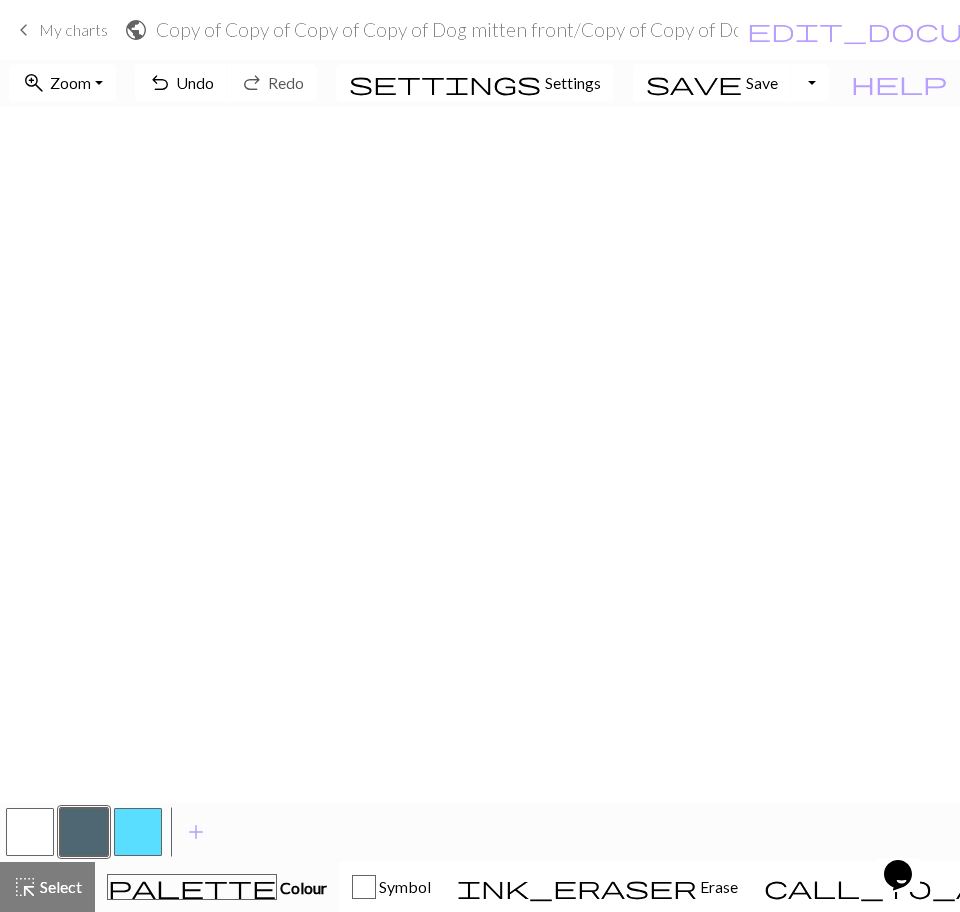 click at bounding box center (84, 832) 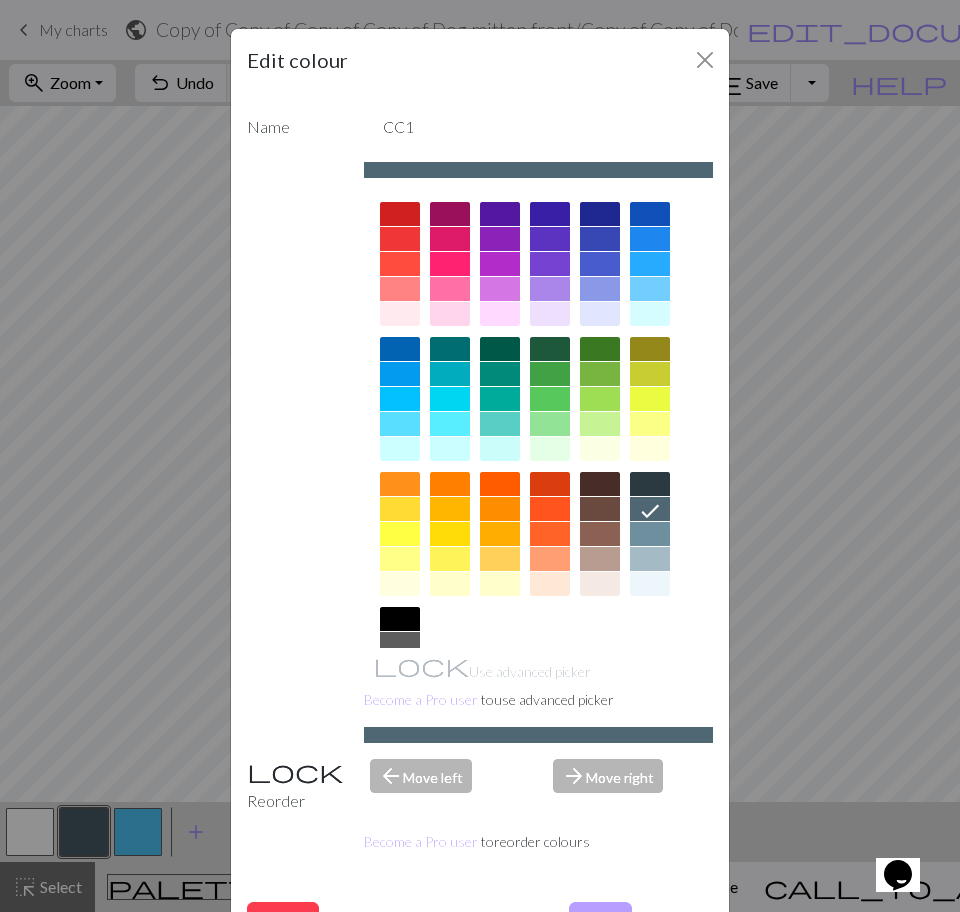 click on "Edit colour Name CC1 Use advanced picker Become a Pro user   to  use advanced picker Reorder arrow_back Move left arrow_forward Move right Become a Pro user   to  reorder colours Delete Done Cancel" at bounding box center [480, 456] 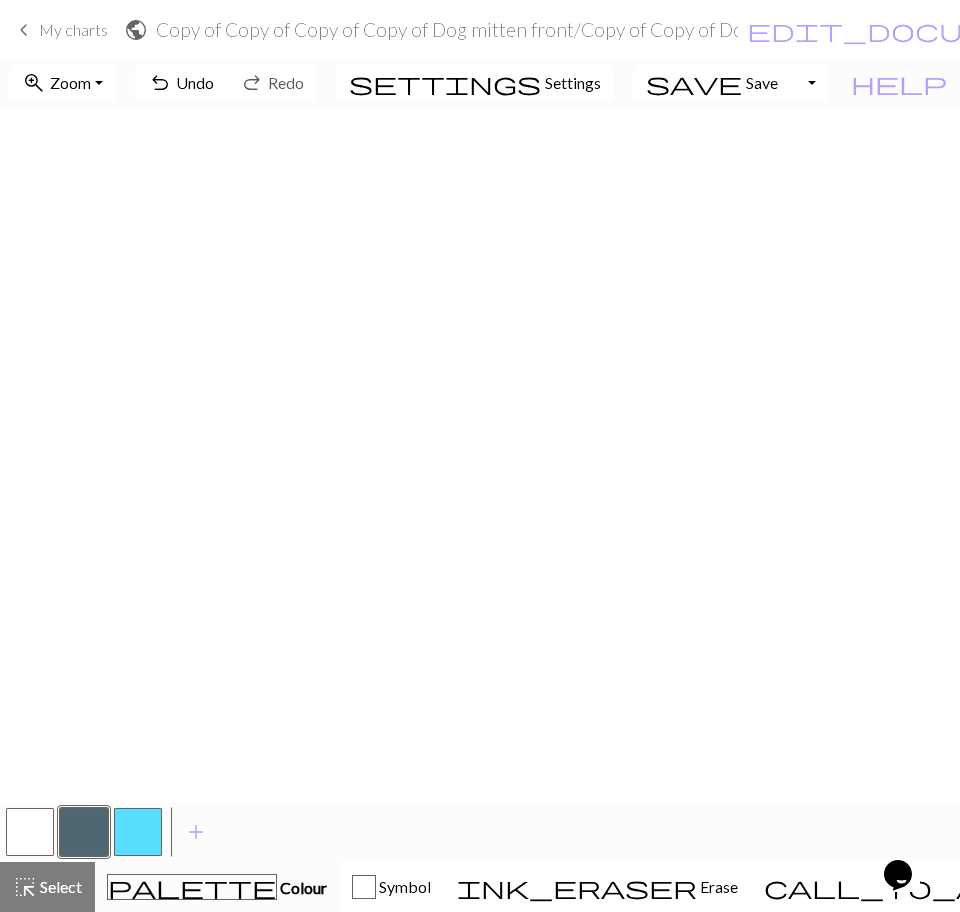 click at bounding box center [30, 832] 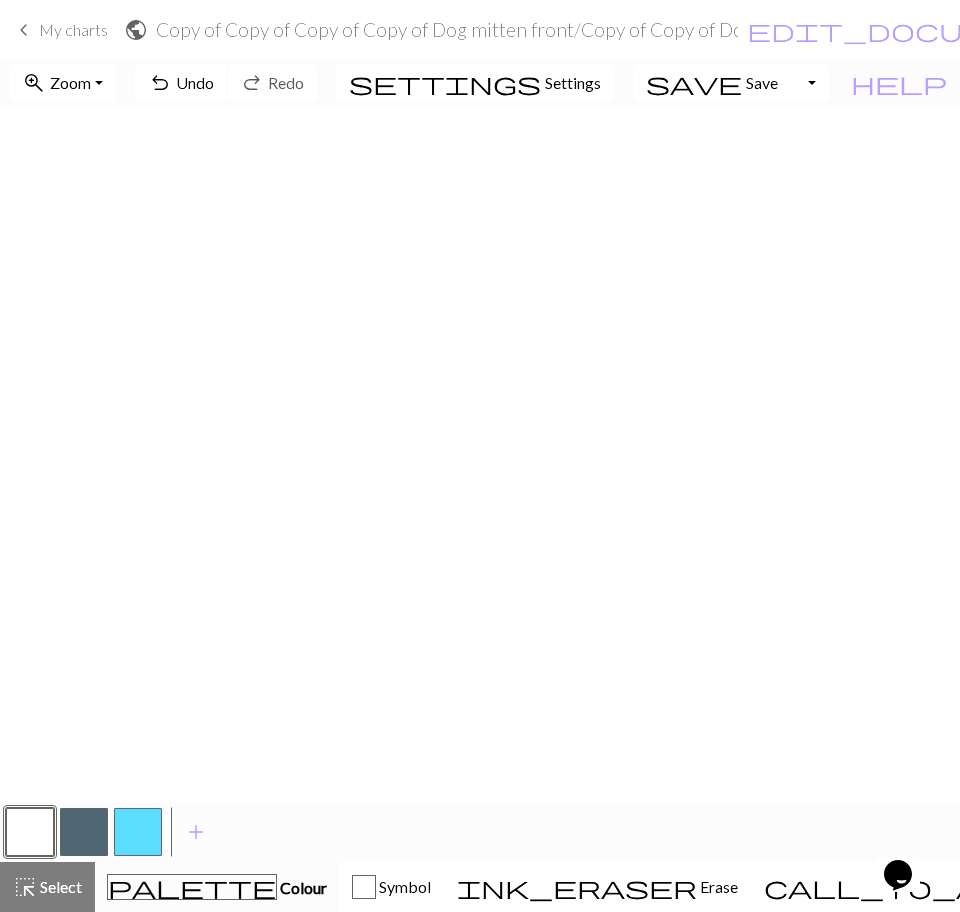 click on "undo Undo Undo" at bounding box center (181, 83) 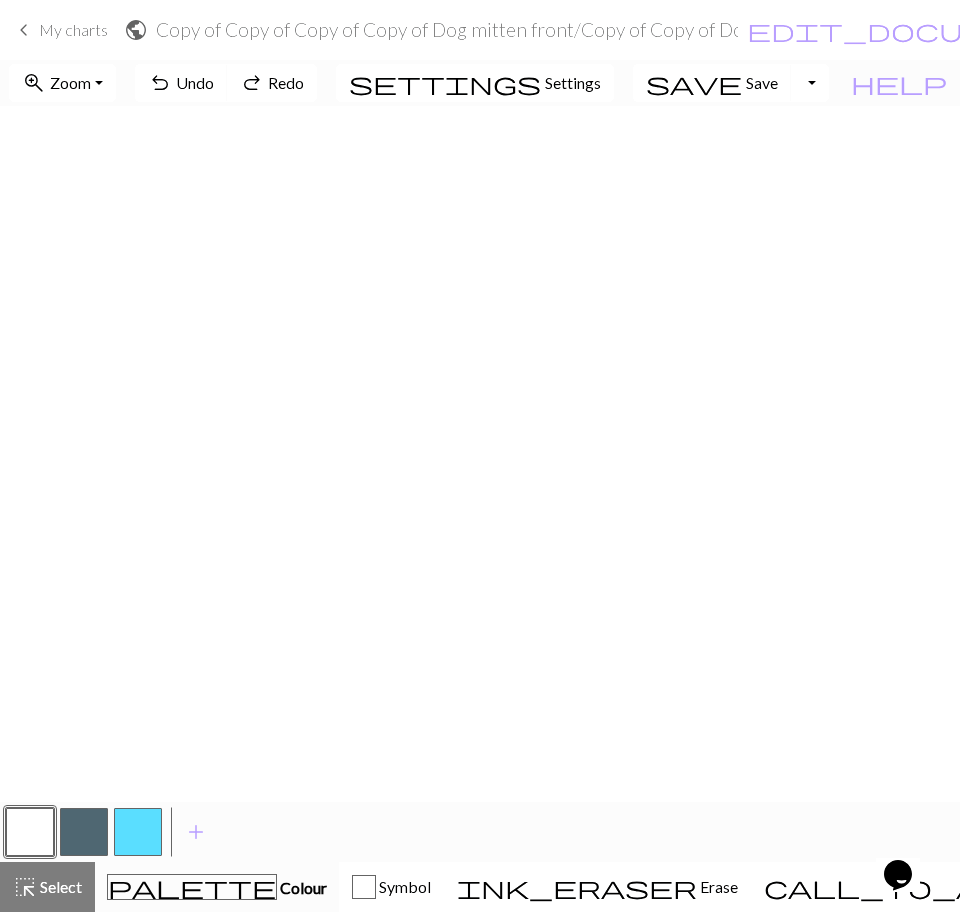 click at bounding box center [84, 832] 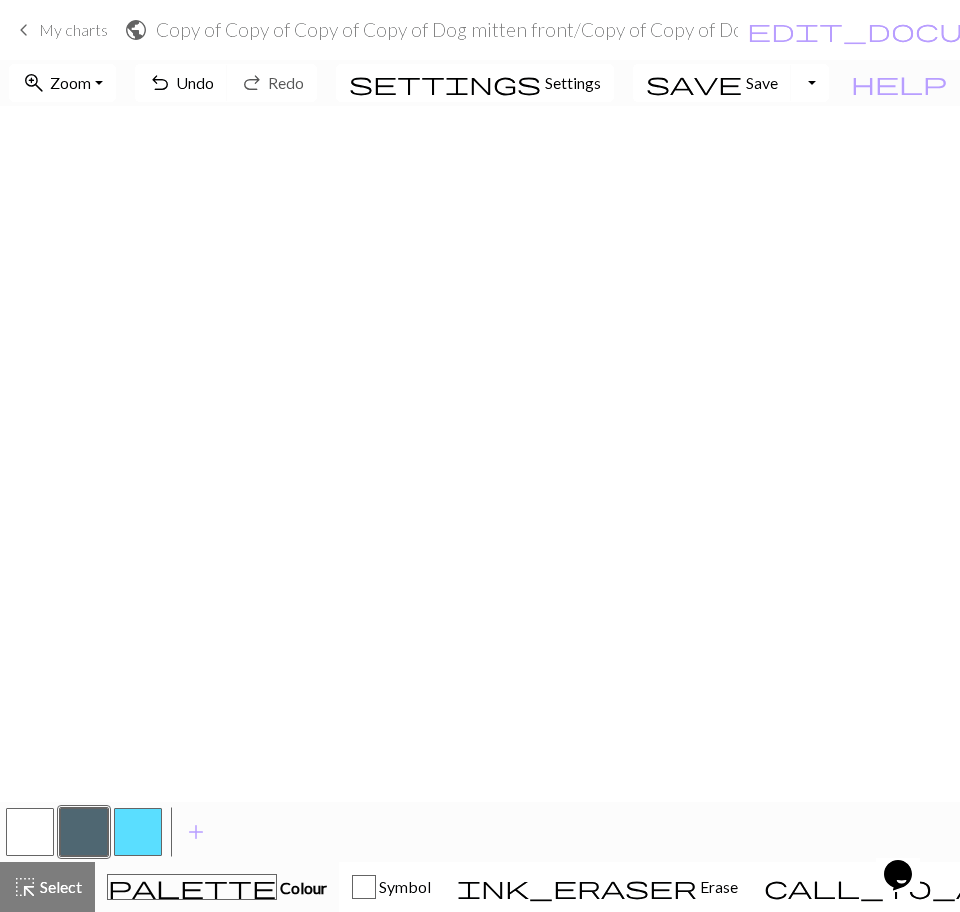 click at bounding box center [84, 832] 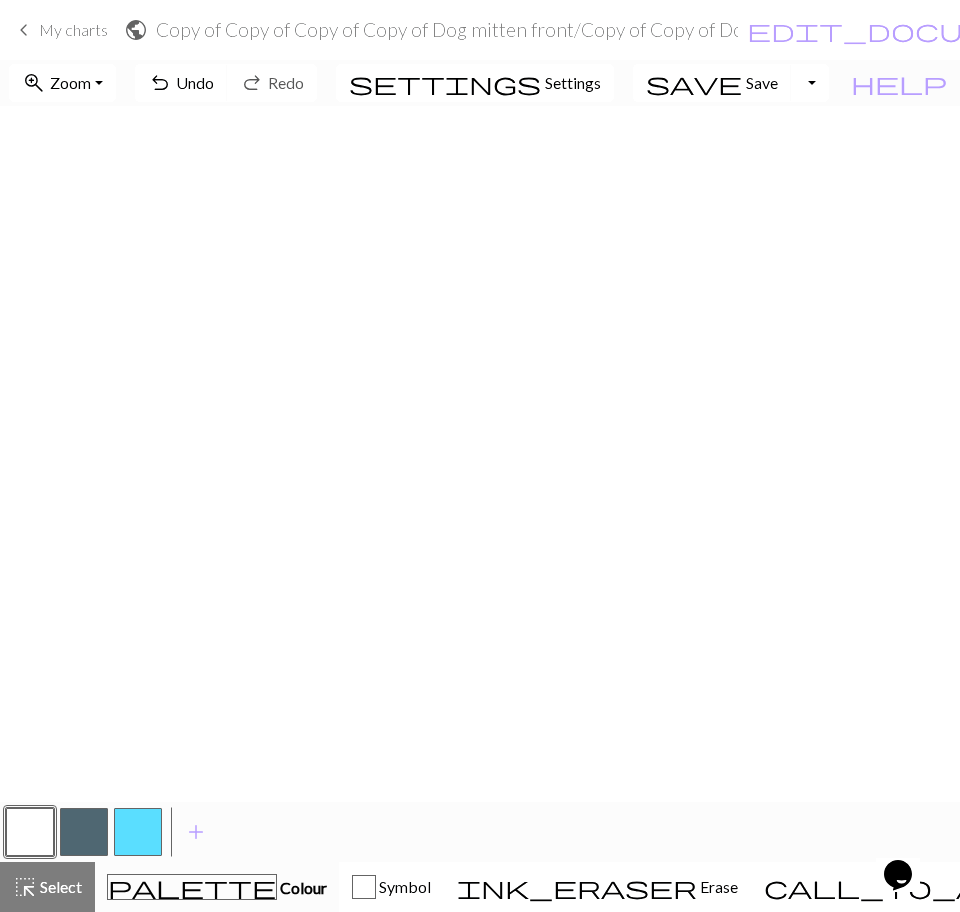 click at bounding box center [84, 832] 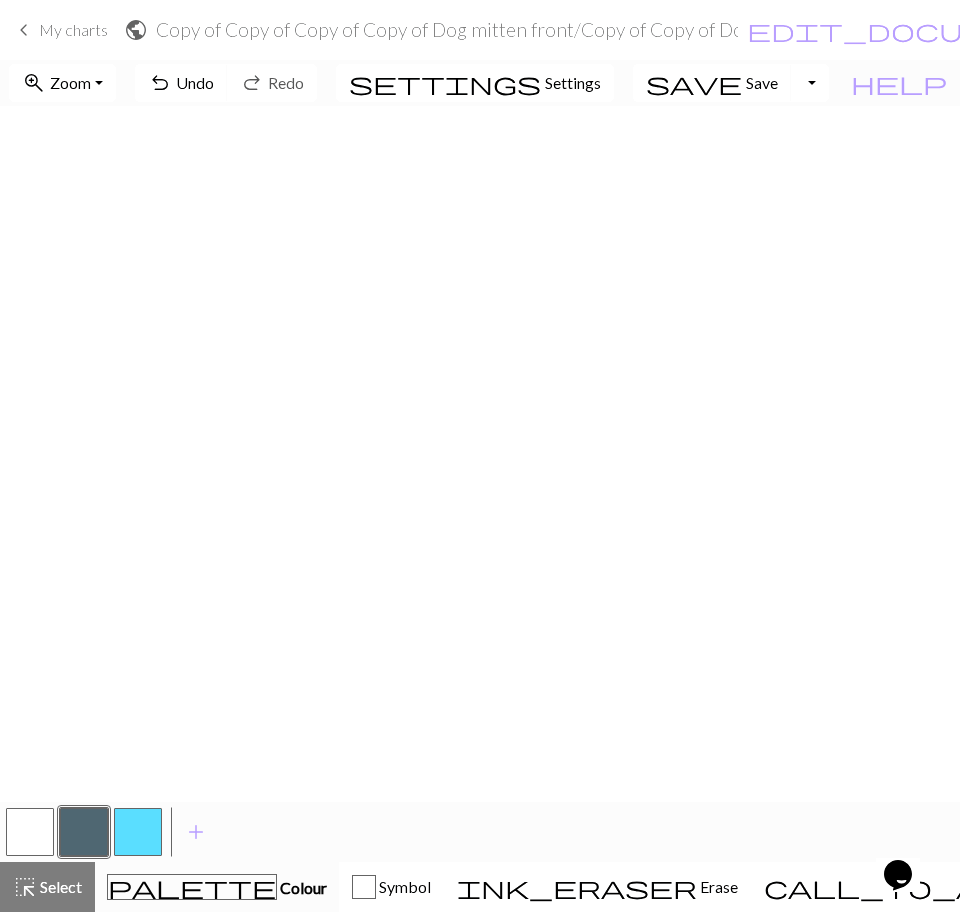 click at bounding box center [30, 832] 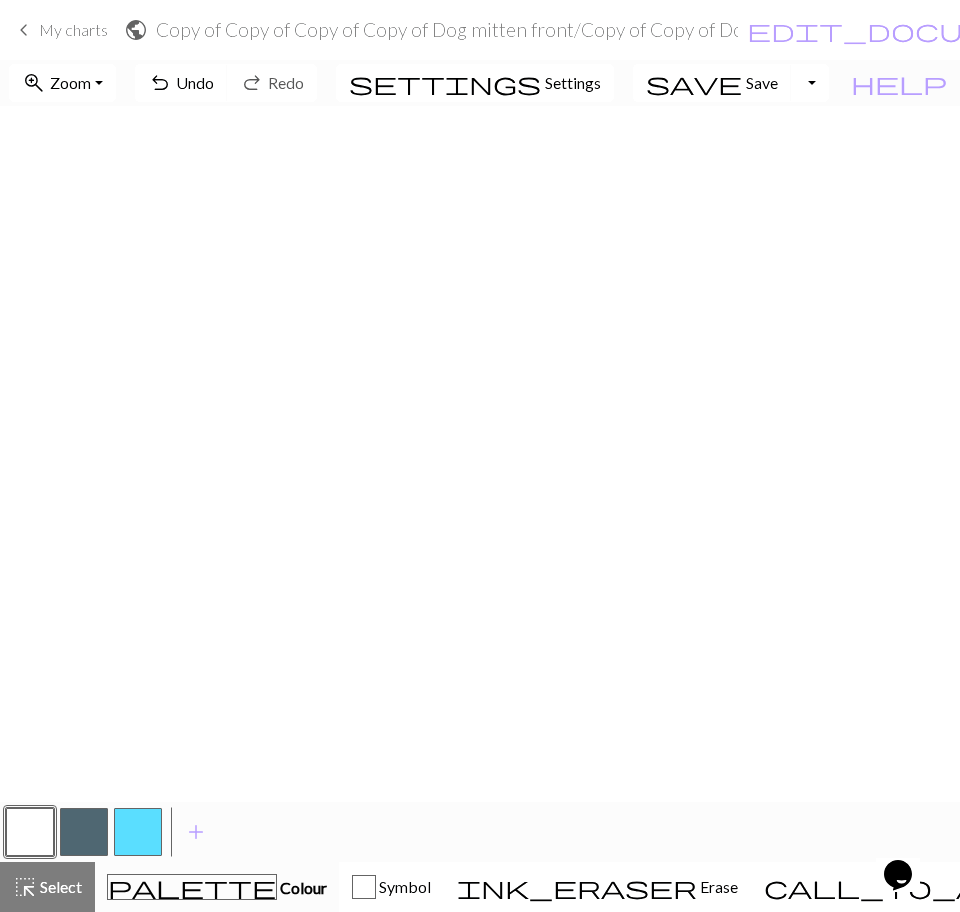 click at bounding box center (84, 832) 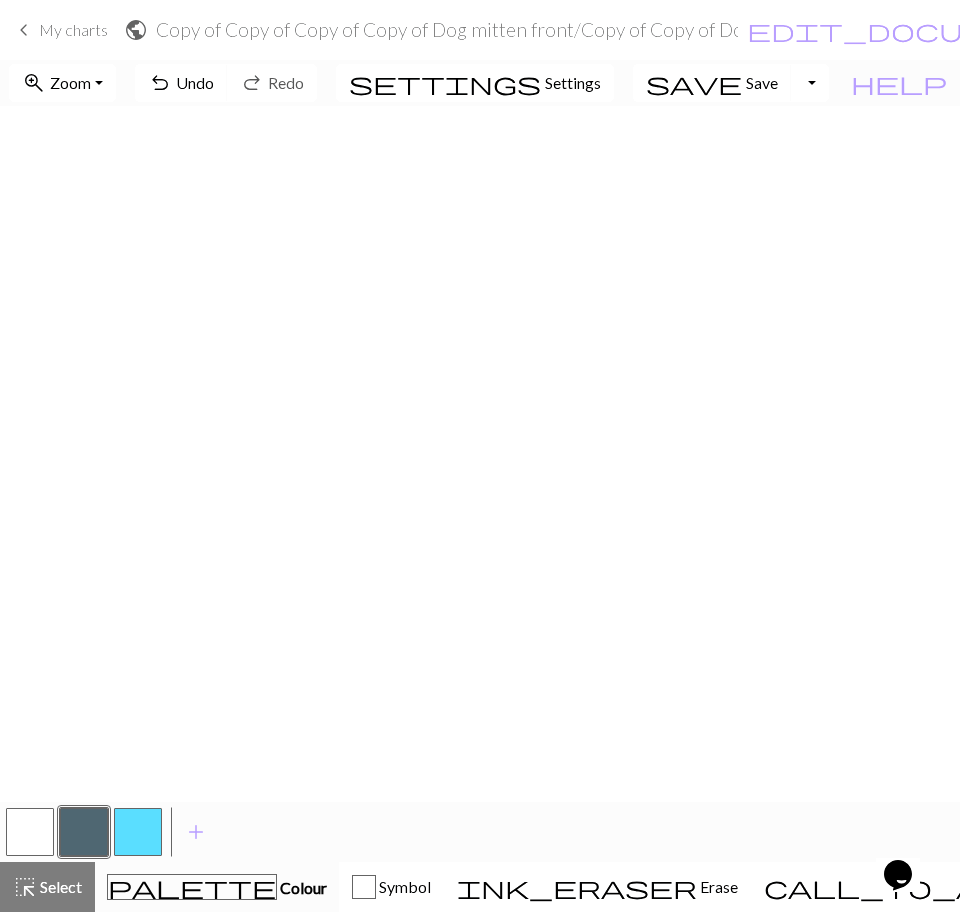click at bounding box center [30, 832] 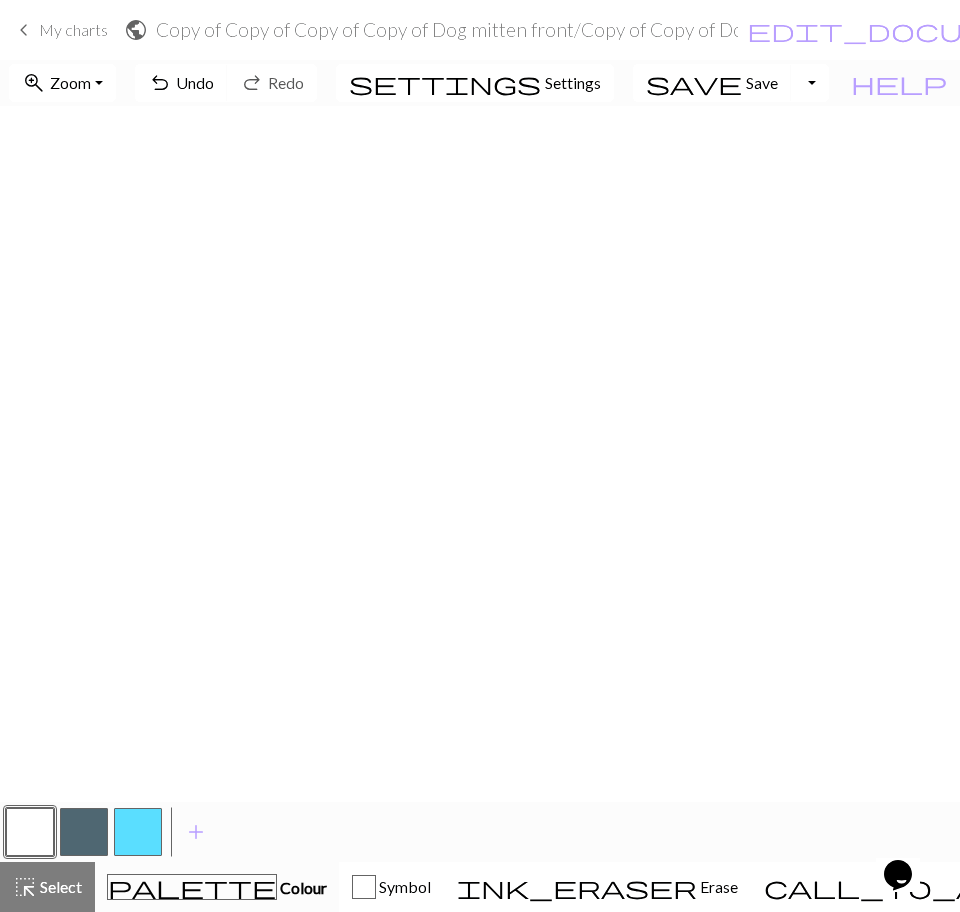 click at bounding box center (84, 832) 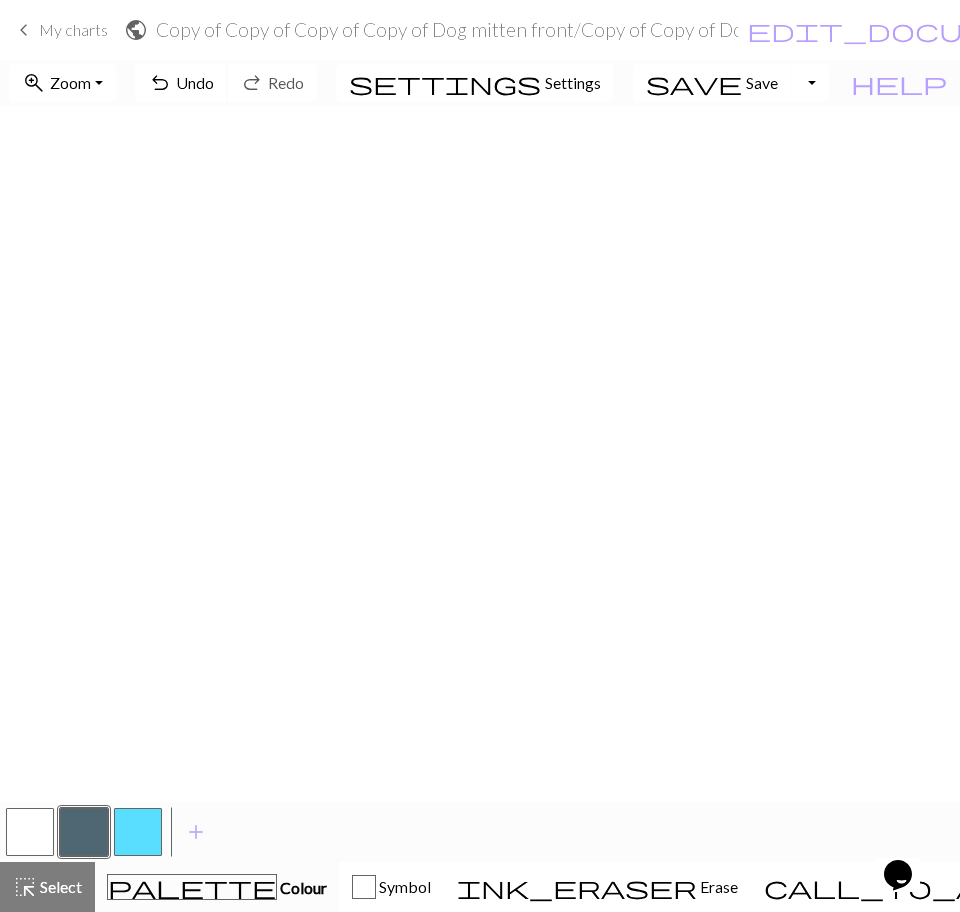 click on "undo Undo Undo" at bounding box center [181, 83] 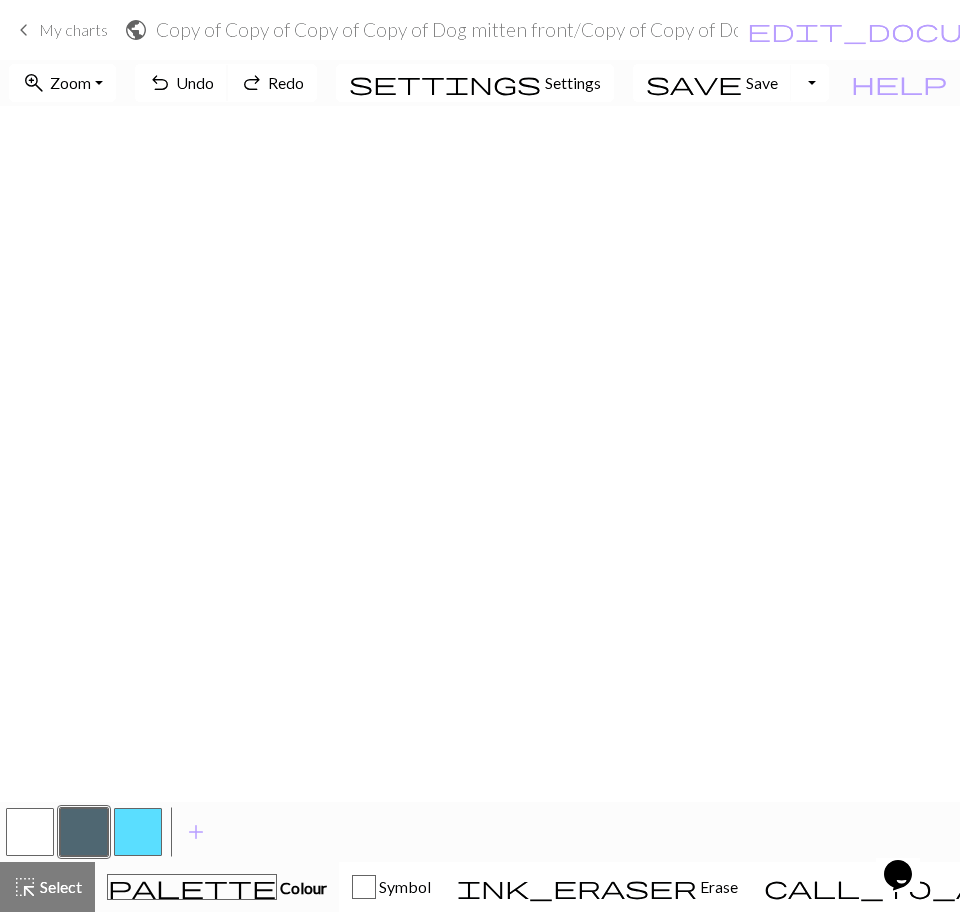 click on "undo Undo Undo" at bounding box center [181, 83] 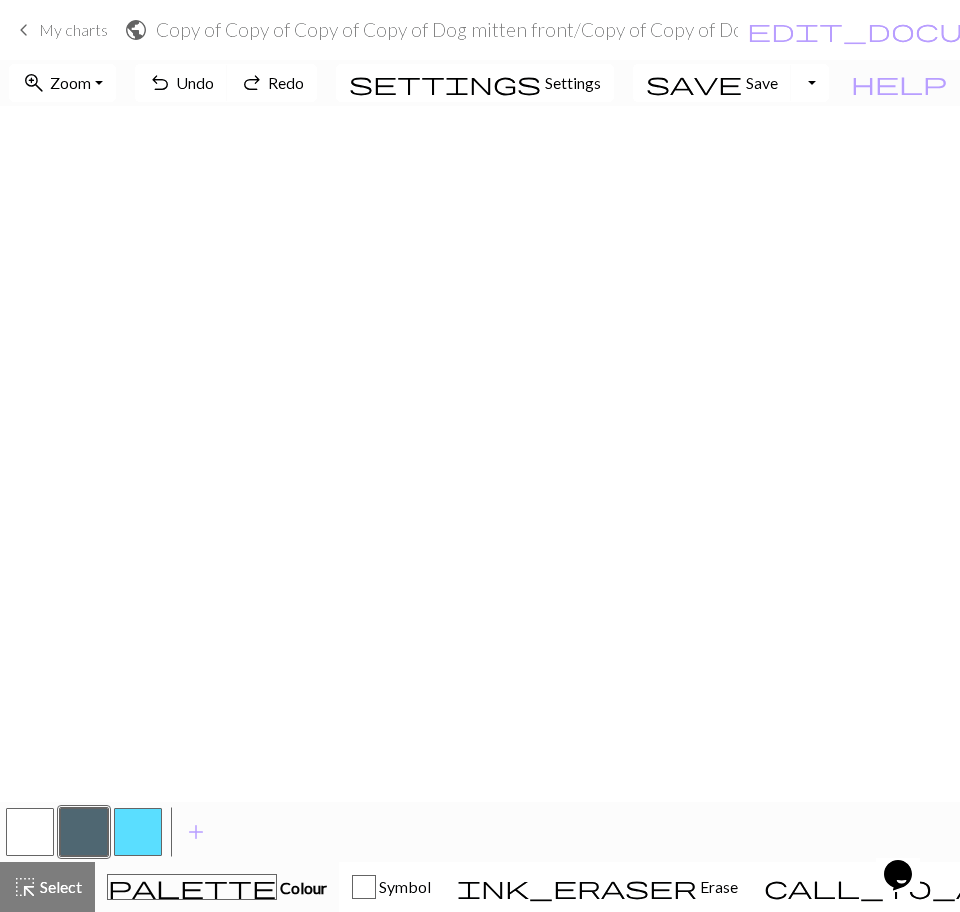 click on "redo" at bounding box center (252, 83) 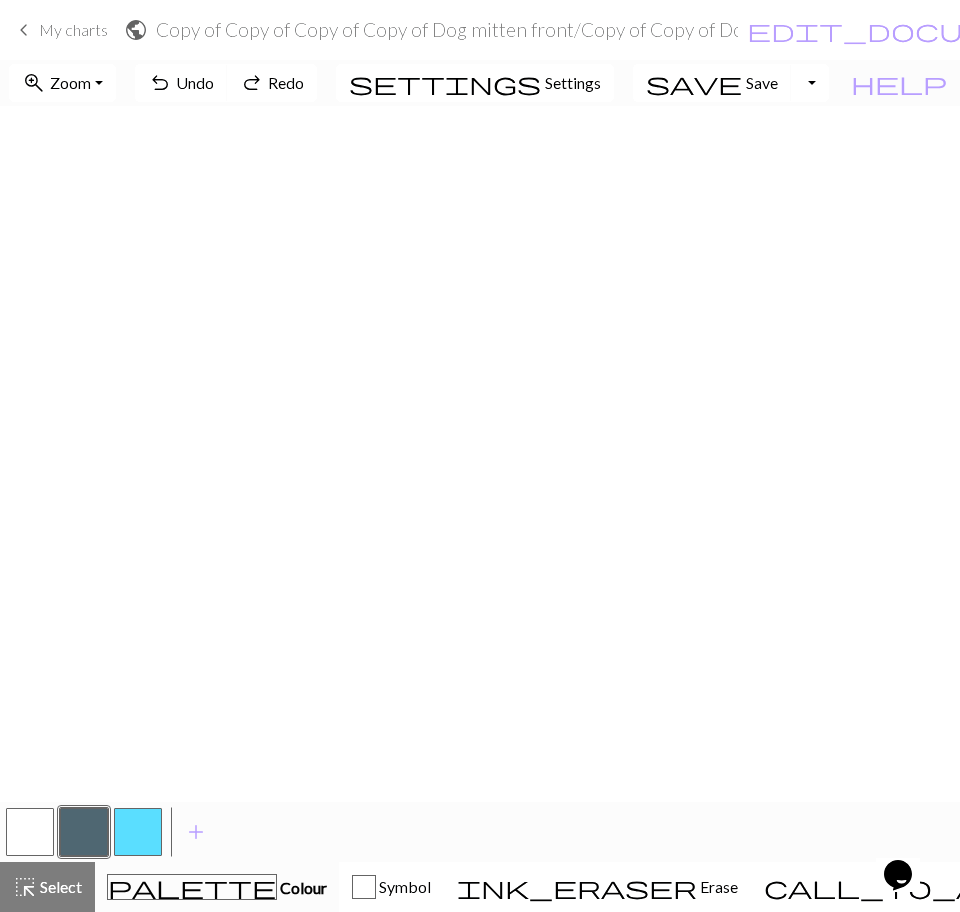 click on "zoom_in" at bounding box center [34, 83] 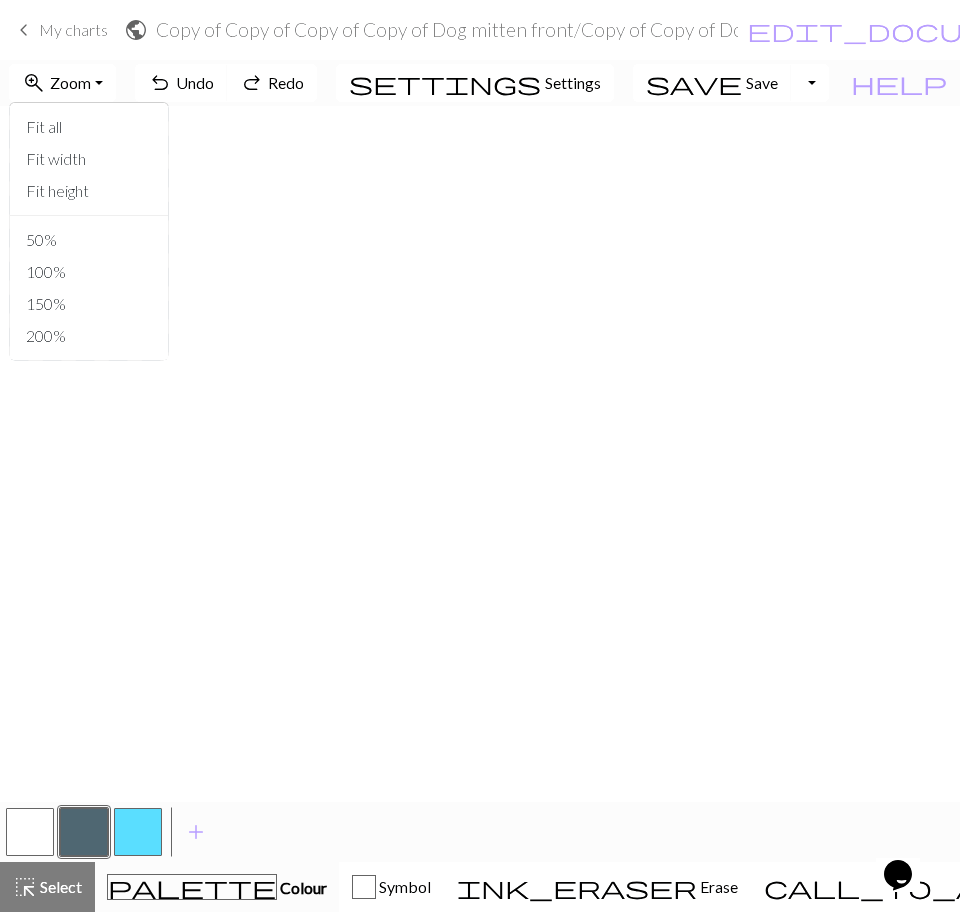 click on "150%" at bounding box center (89, 304) 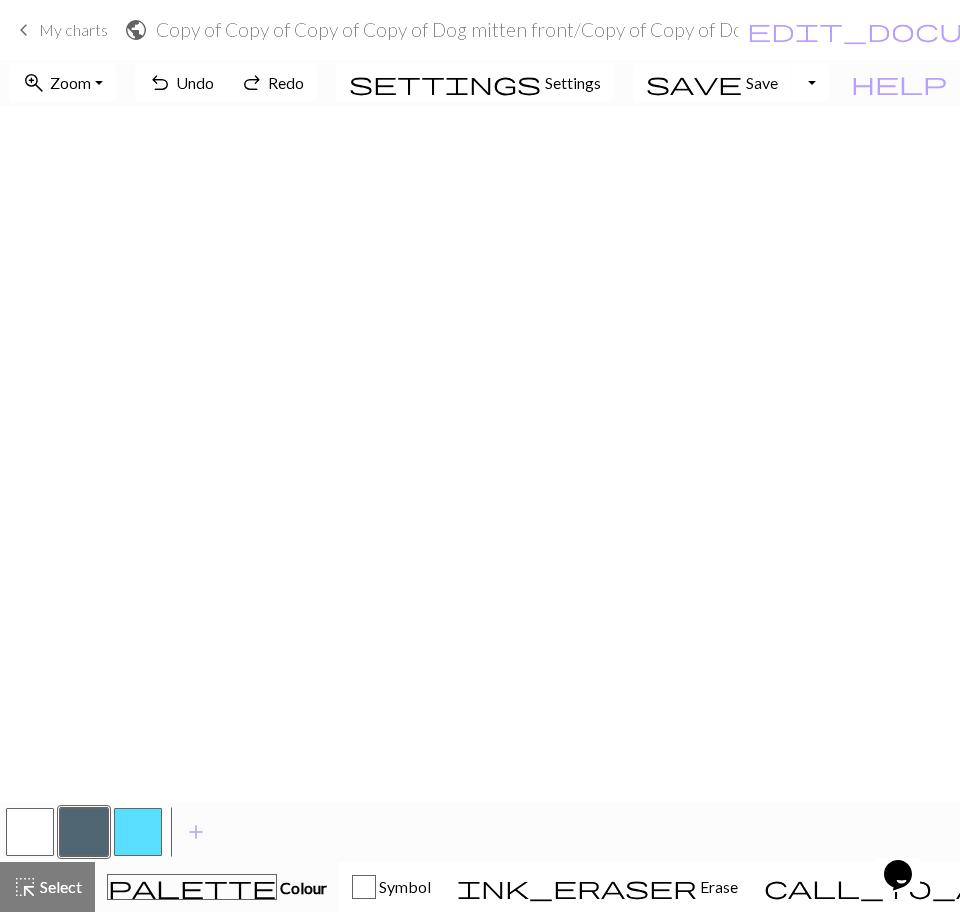 click on "Zoom" at bounding box center (70, 82) 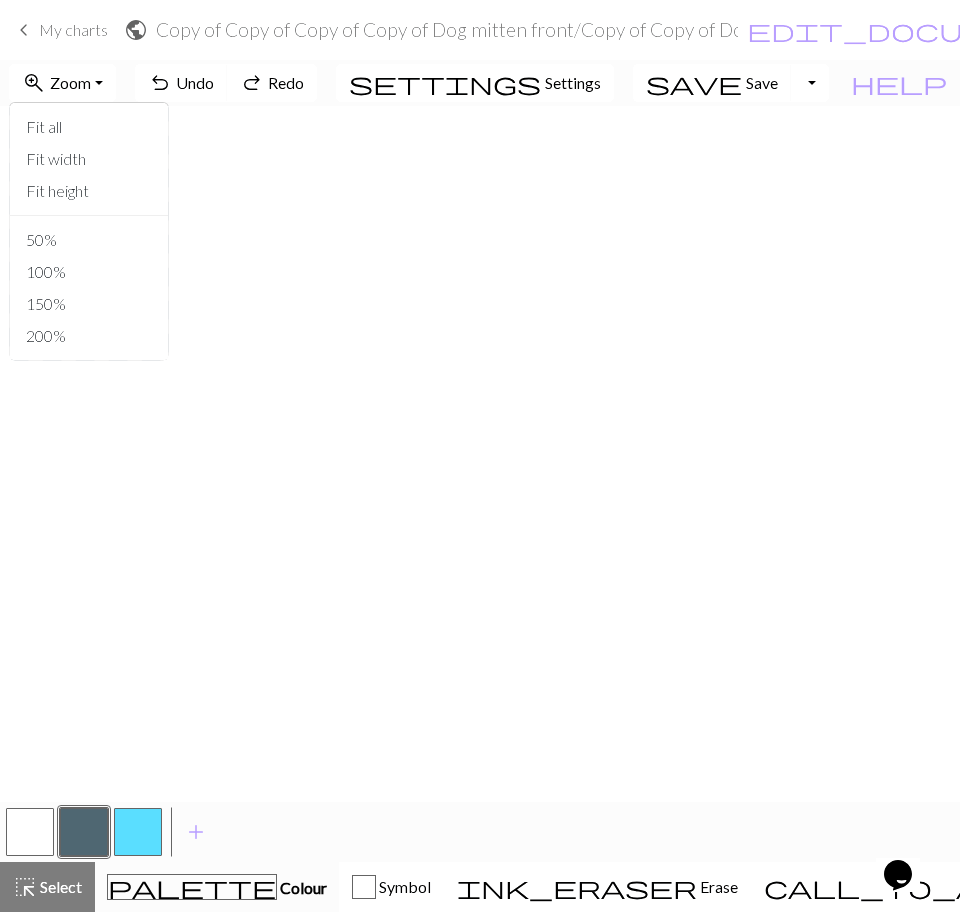 click on "100%" at bounding box center [89, 272] 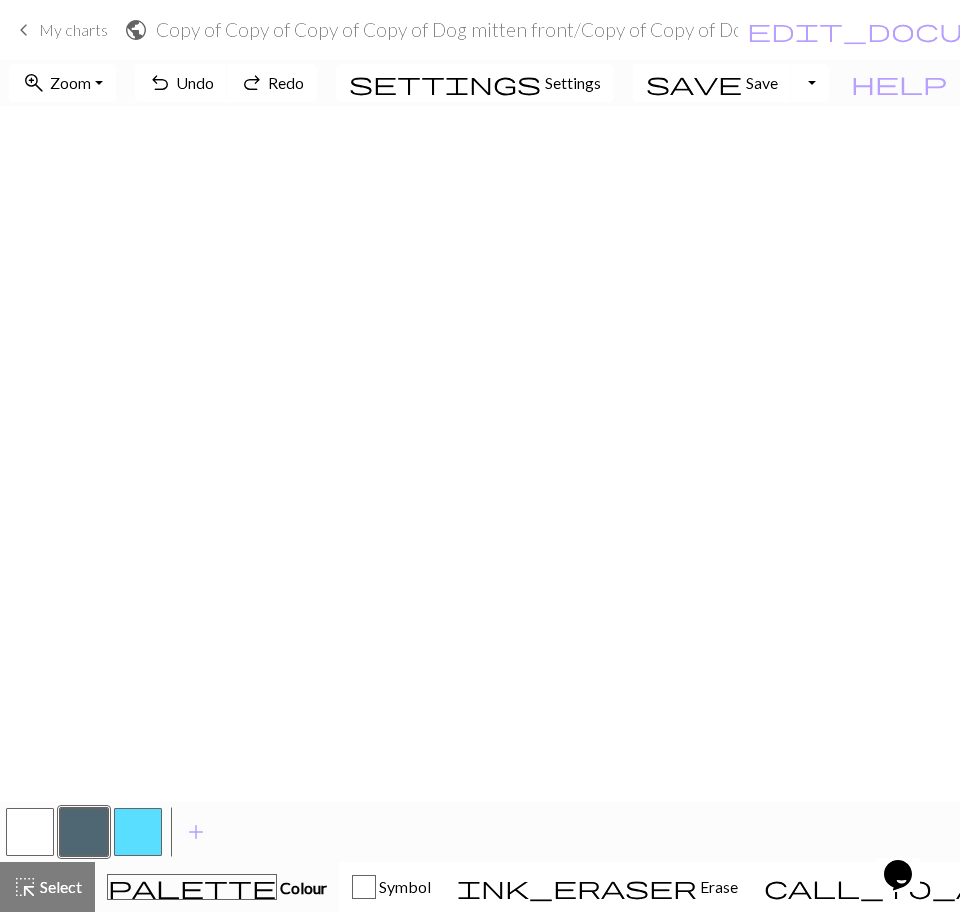 click on "Zoom" at bounding box center [70, 82] 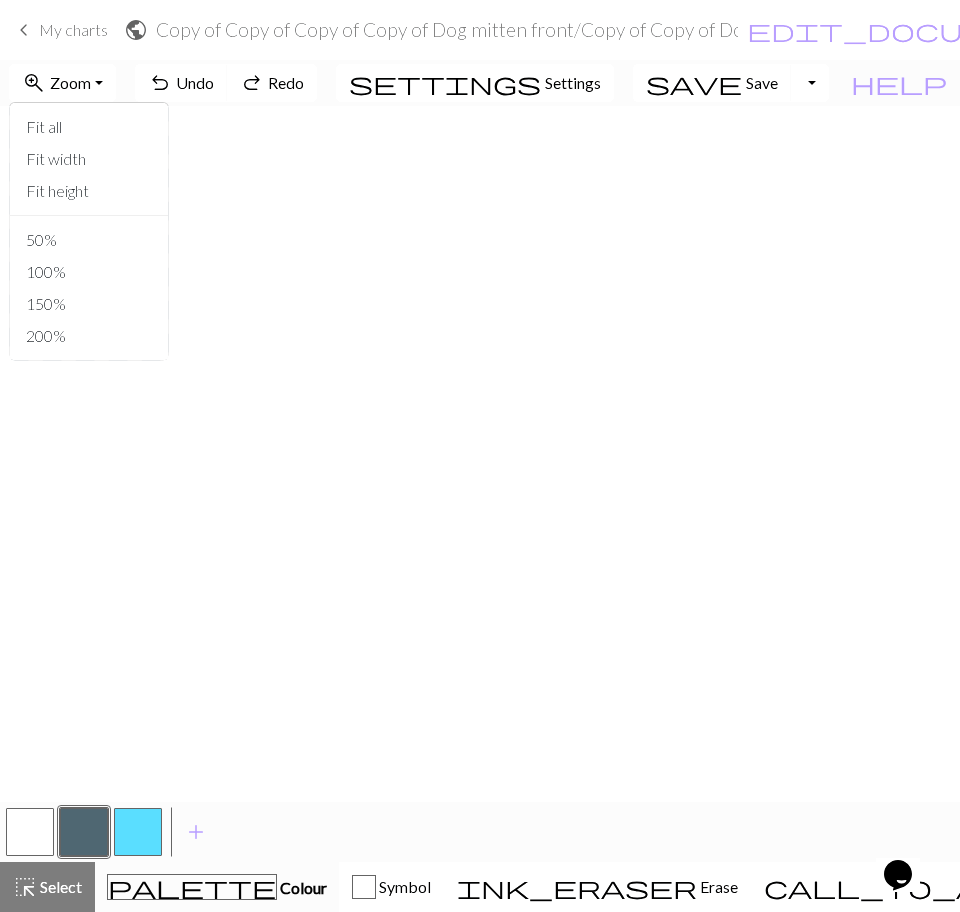 click on "100%" at bounding box center (89, 272) 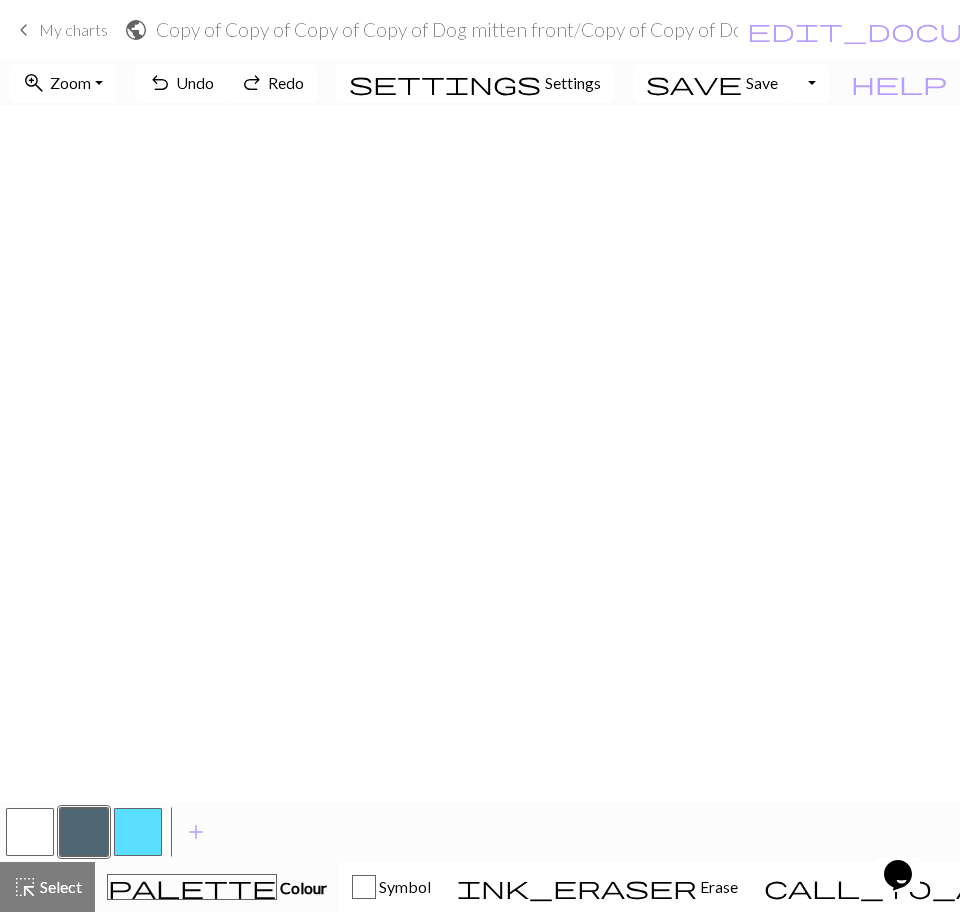 click on "Zoom" at bounding box center (70, 82) 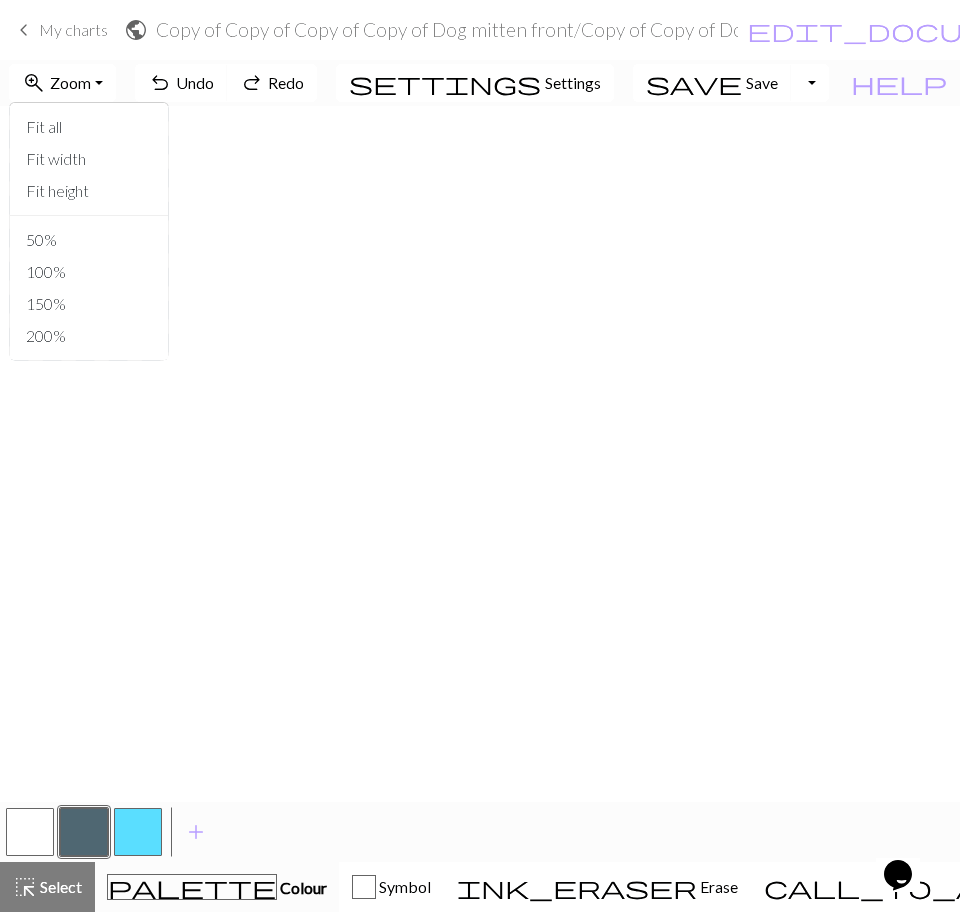 click on "50%" at bounding box center (89, 240) 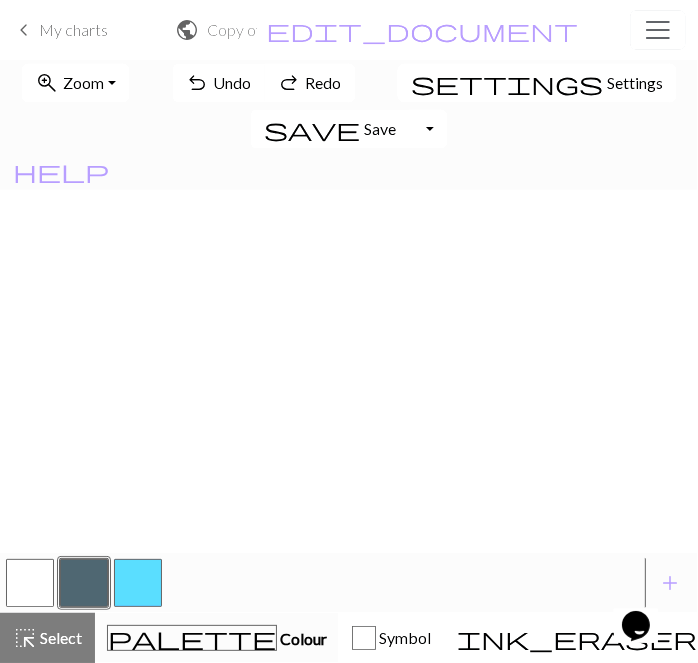 scroll, scrollTop: 180, scrollLeft: 0, axis: vertical 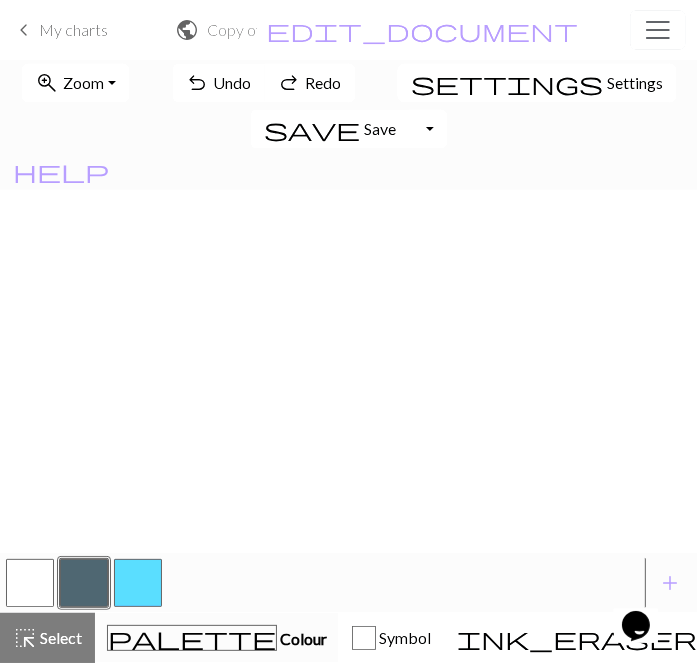 click at bounding box center [30, 583] 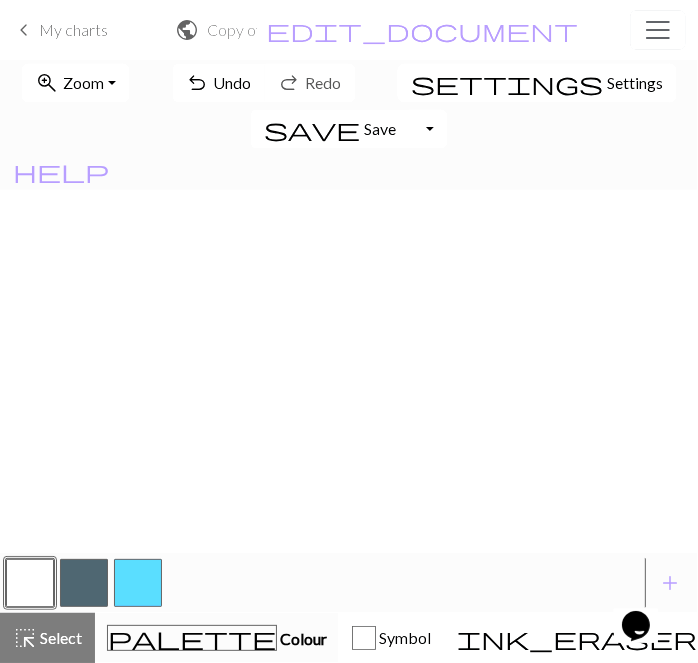click at bounding box center [84, 583] 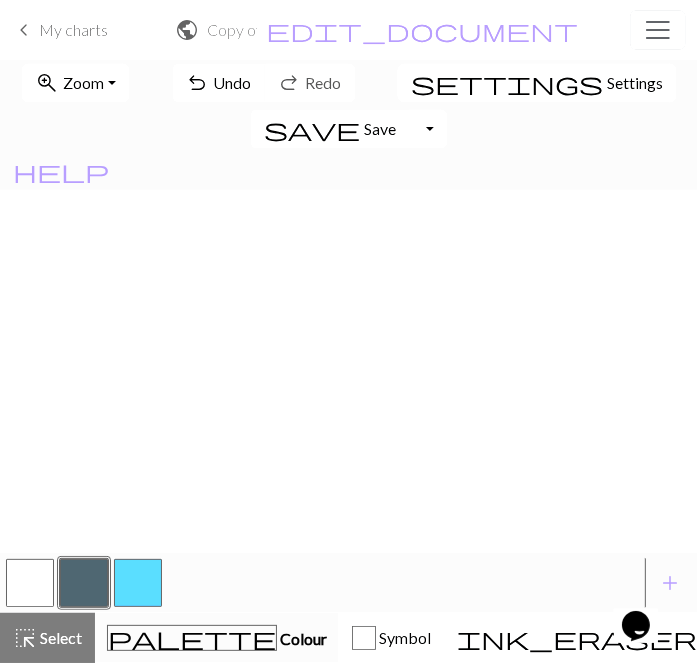 click at bounding box center (84, 583) 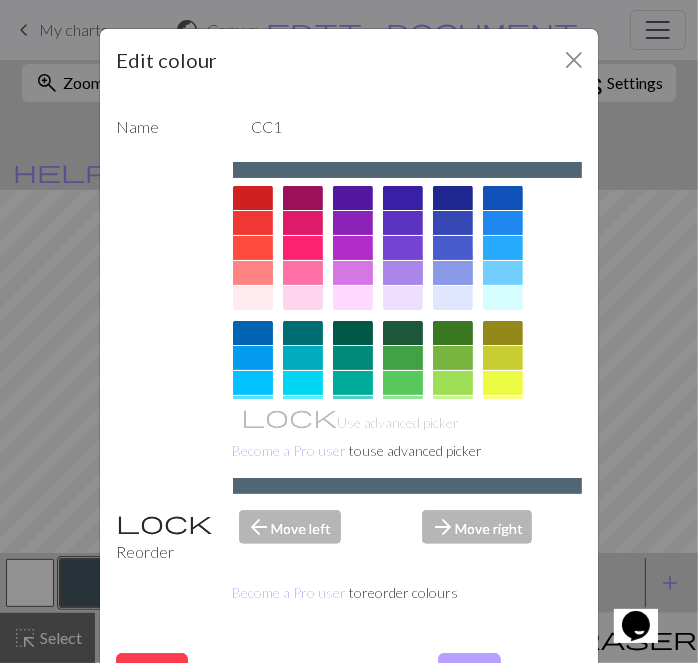 click on "Edit colour" at bounding box center (349, 60) 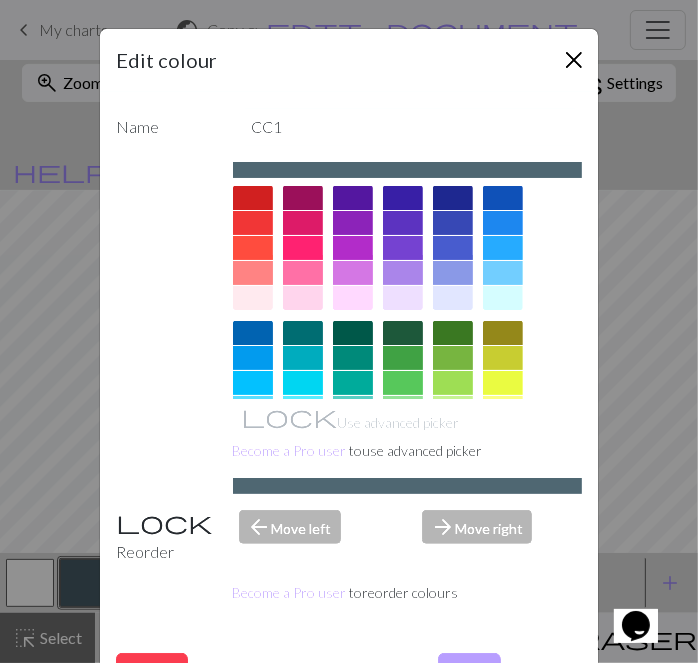 click at bounding box center (574, 60) 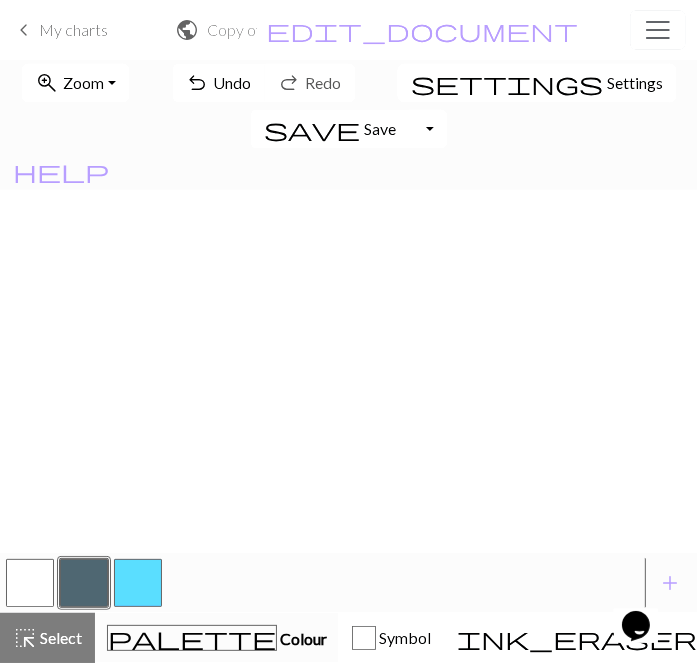 click at bounding box center (30, 583) 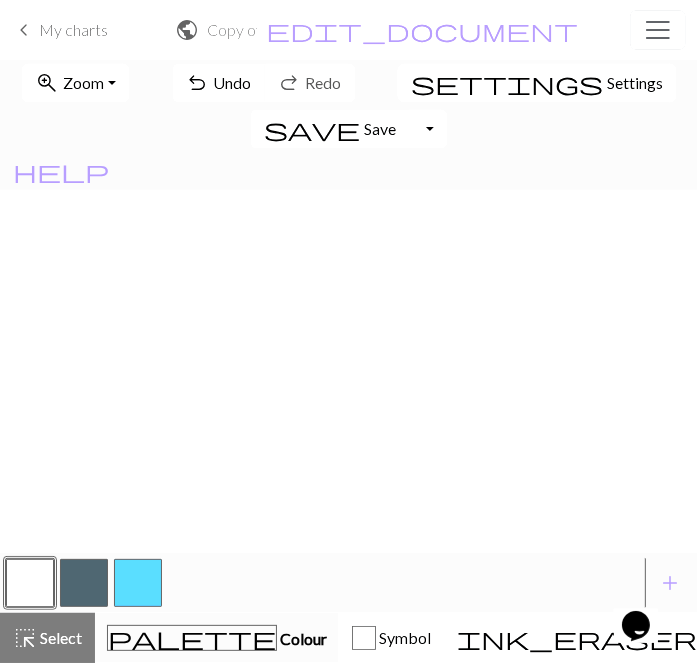click at bounding box center (84, 583) 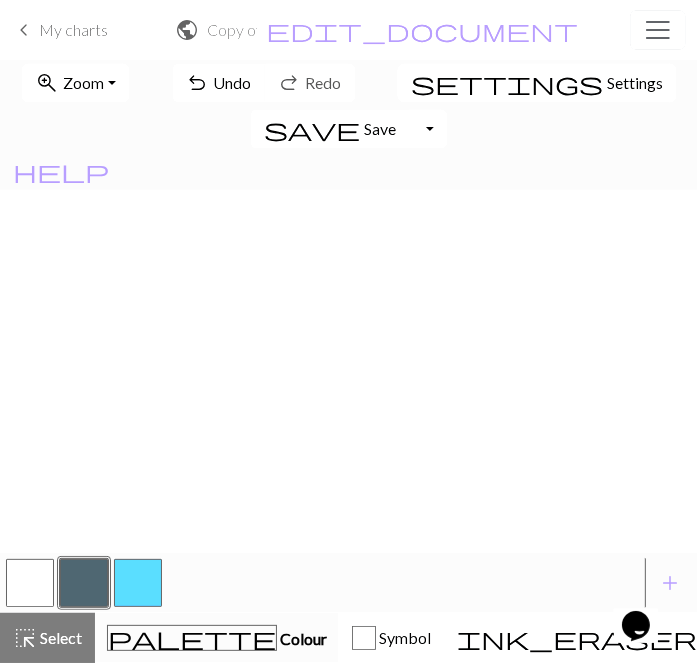 click at bounding box center (30, 583) 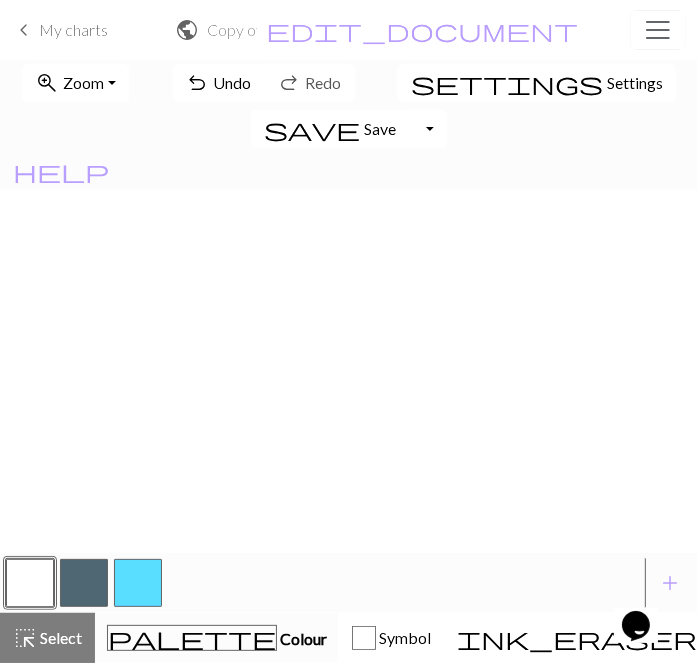 click at bounding box center [84, 583] 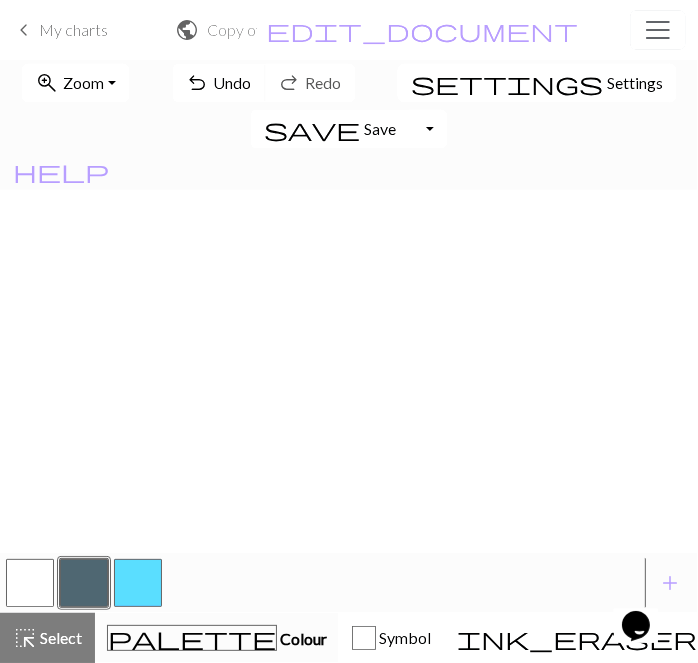 click on "undo Undo Undo" at bounding box center (219, 83) 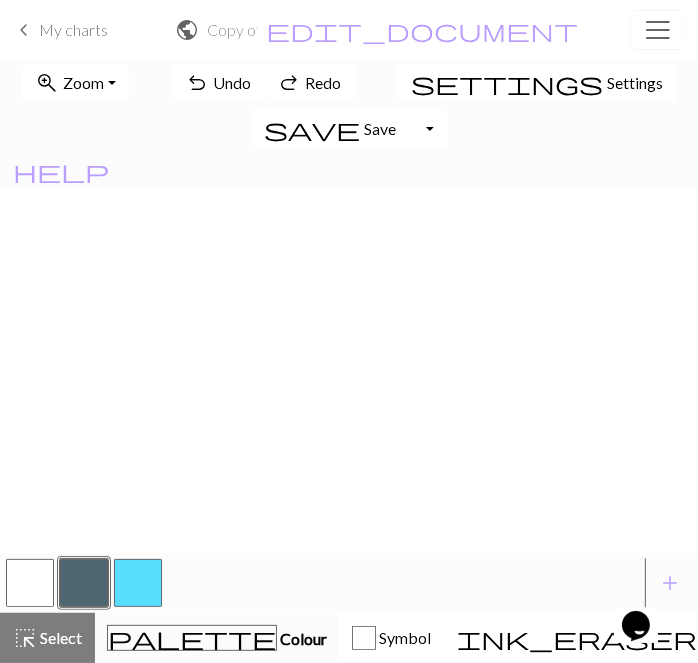 click on "undo Undo Undo" at bounding box center (219, 83) 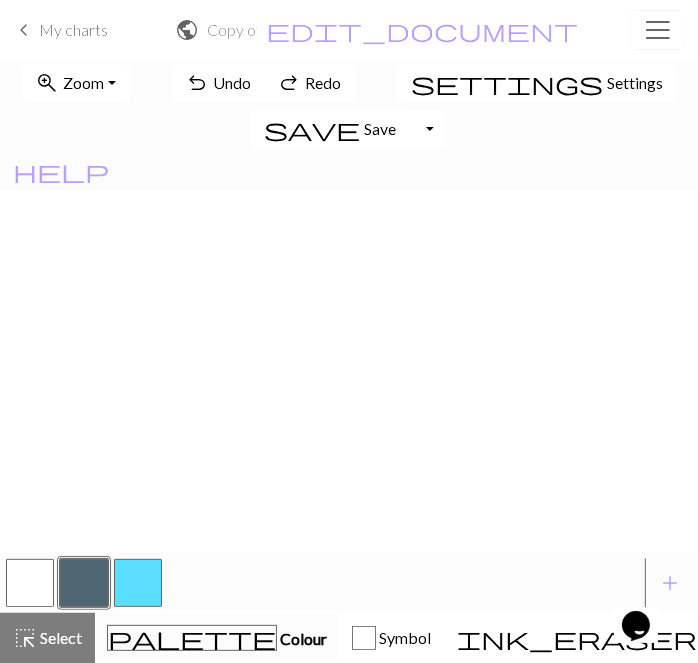 click on "redo" at bounding box center (290, 83) 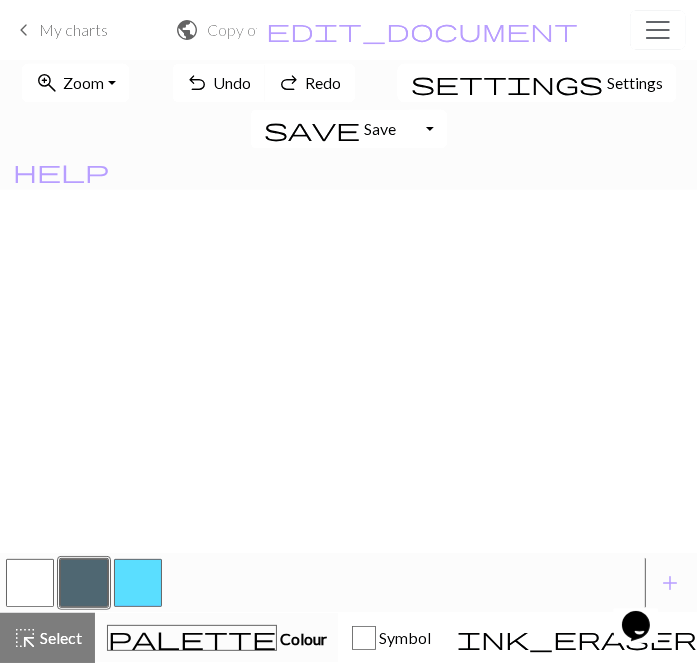 click on "Undo" at bounding box center (233, 82) 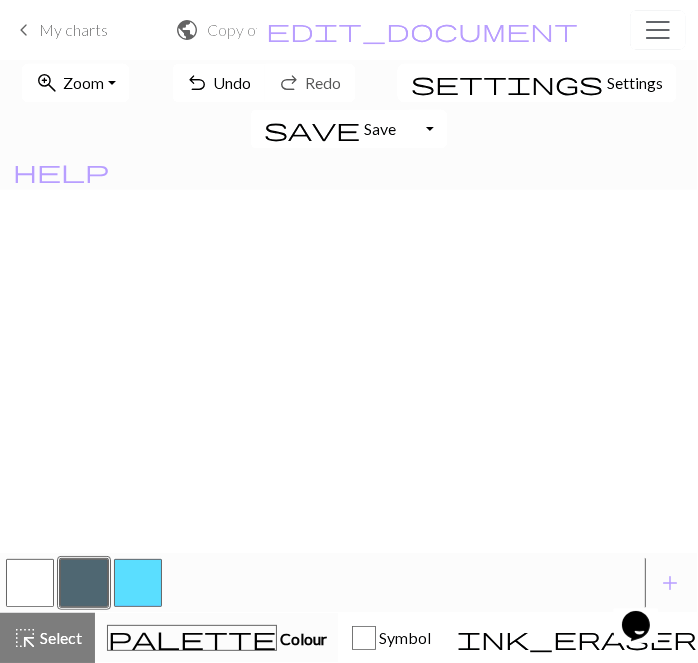 click at bounding box center (30, 583) 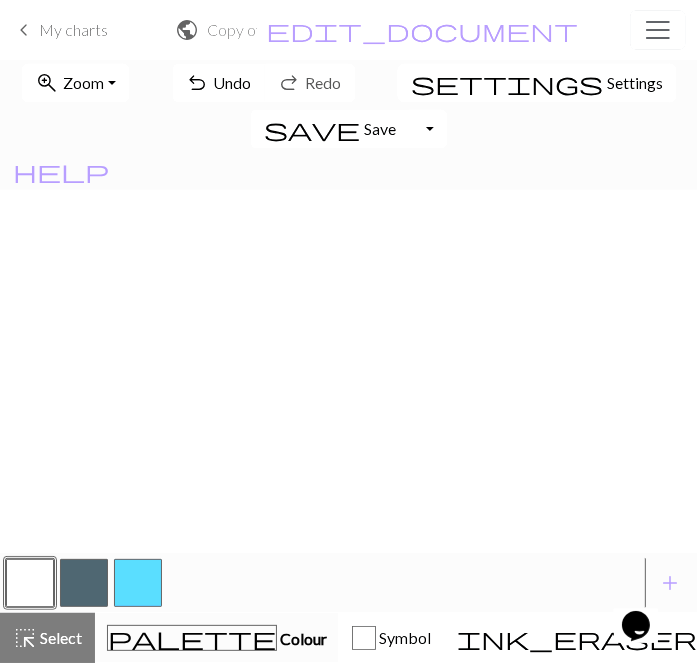 click at bounding box center [84, 583] 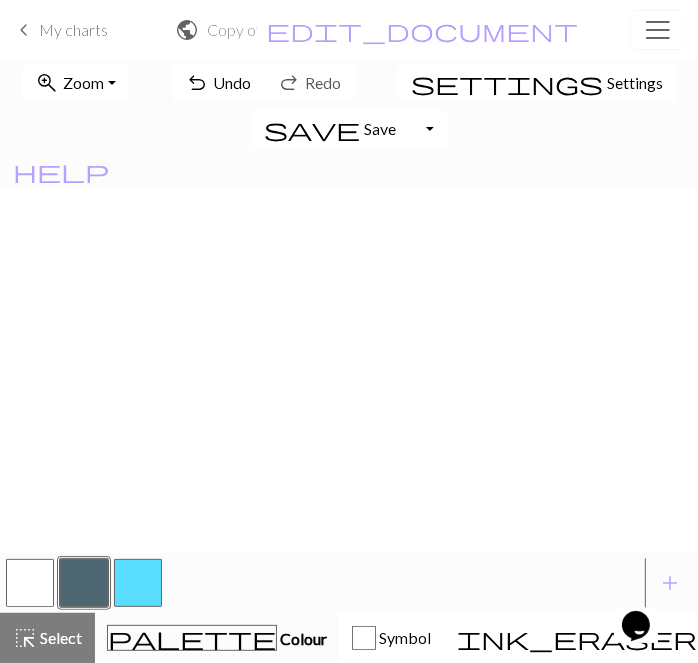 click at bounding box center (30, 583) 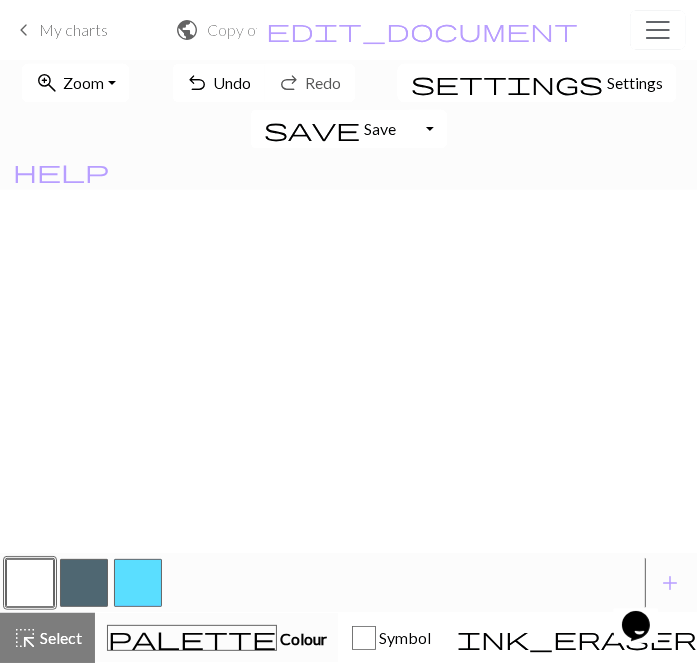 click at bounding box center [84, 583] 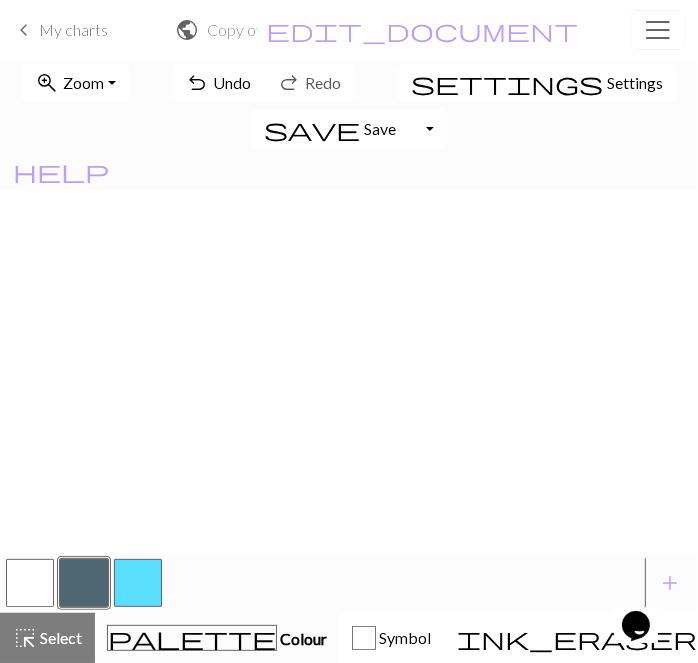 click at bounding box center (30, 583) 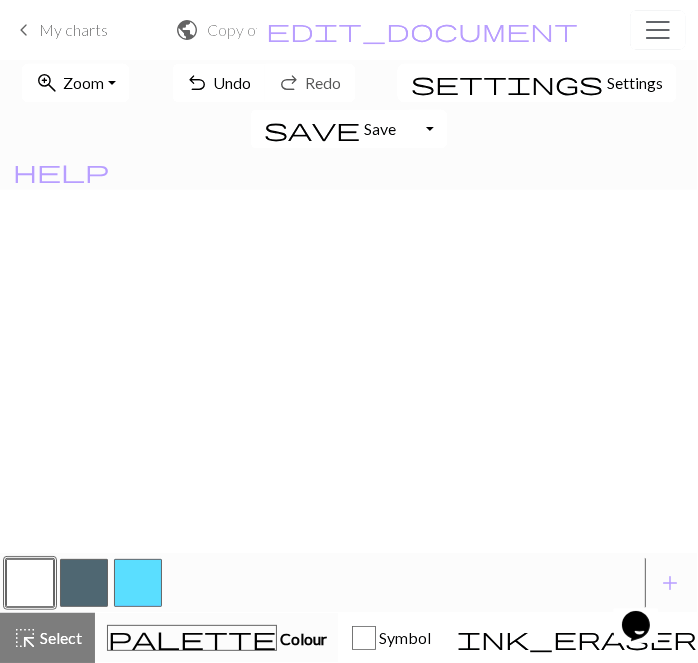 click at bounding box center (84, 583) 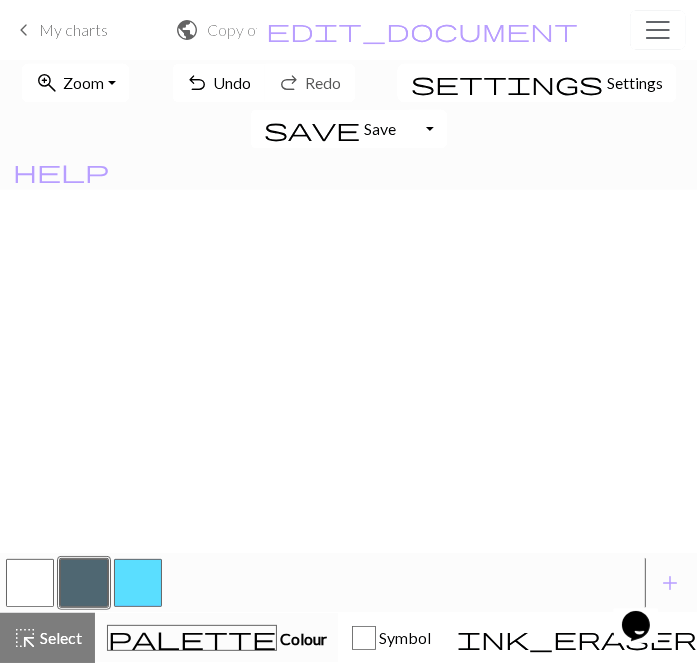 click at bounding box center [30, 583] 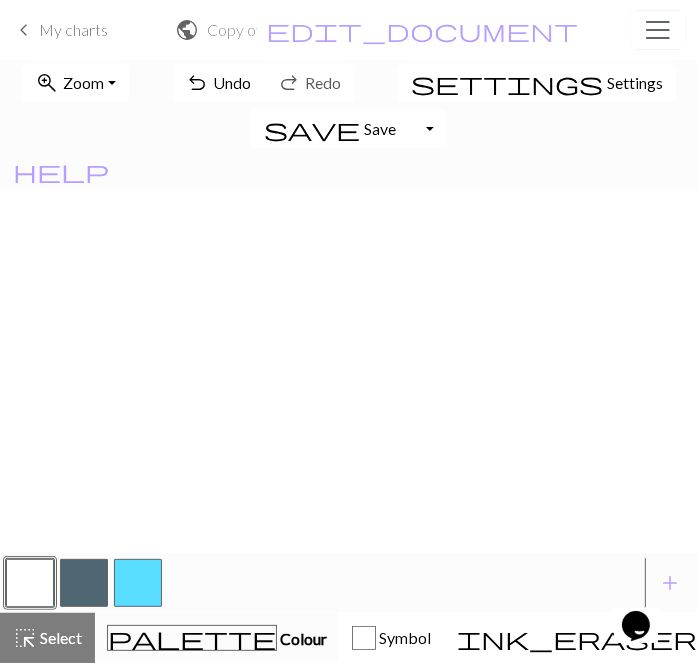 click at bounding box center (84, 583) 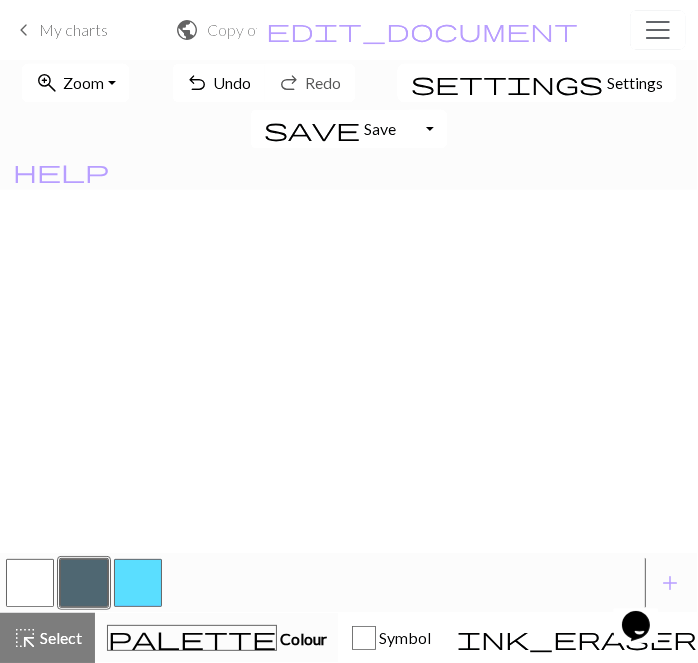 click at bounding box center [30, 583] 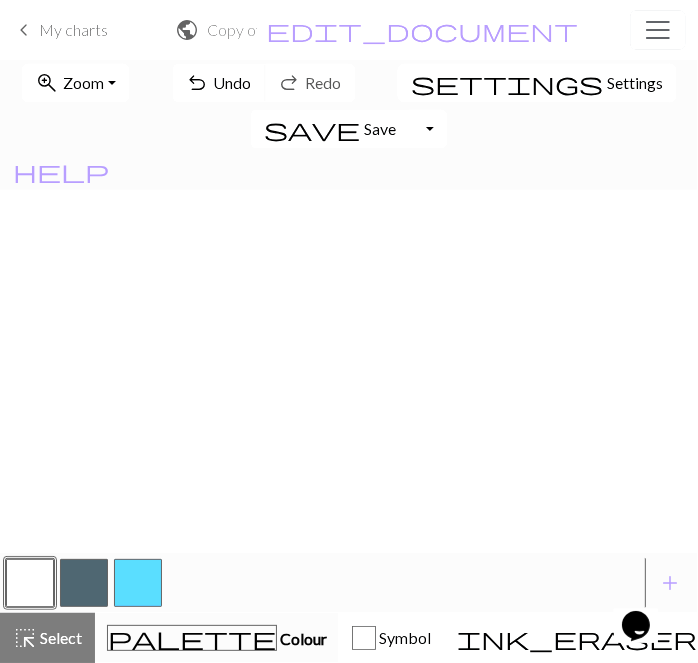 click on "undo" at bounding box center [198, 83] 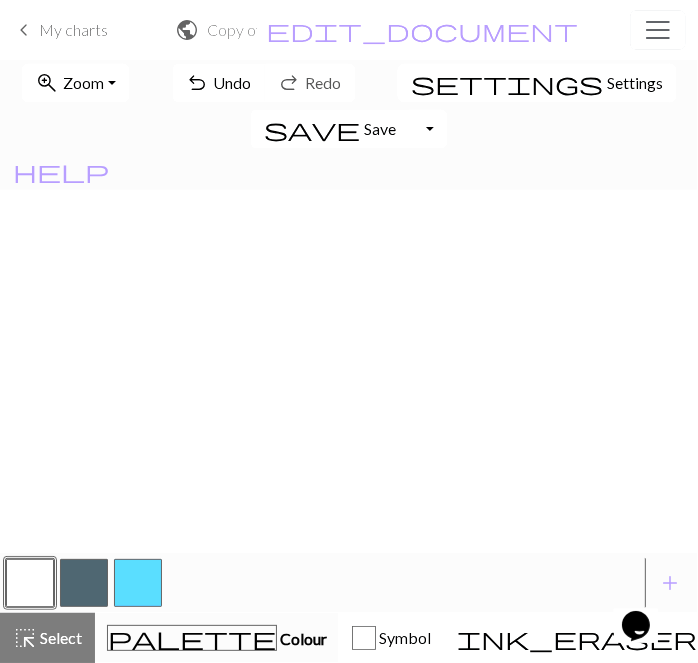 click at bounding box center (84, 583) 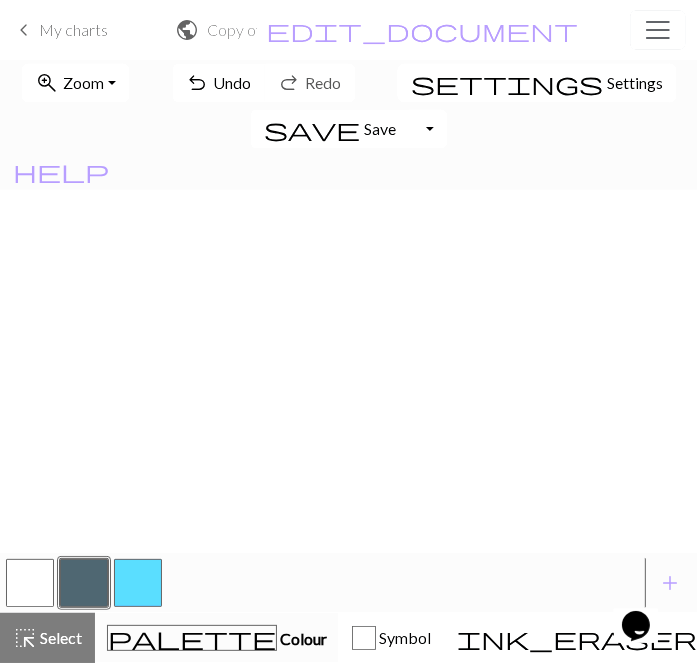 click at bounding box center [30, 583] 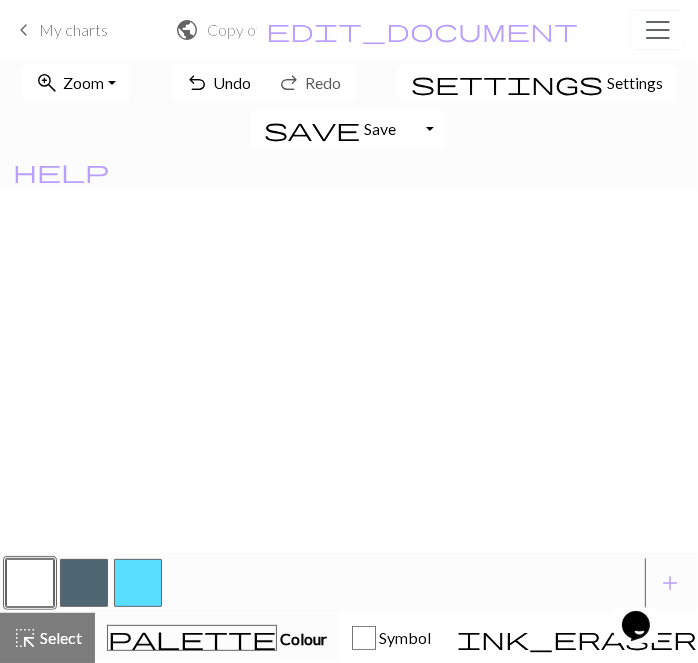 click at bounding box center [84, 583] 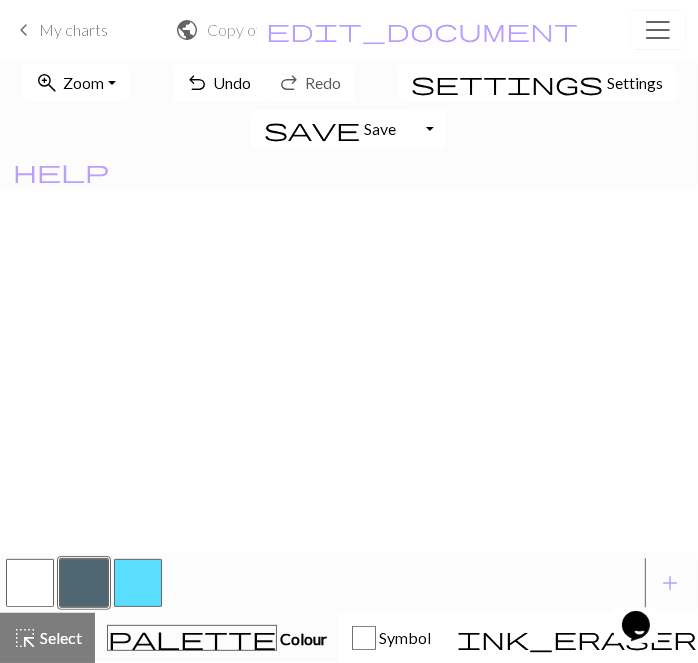 click at bounding box center (30, 583) 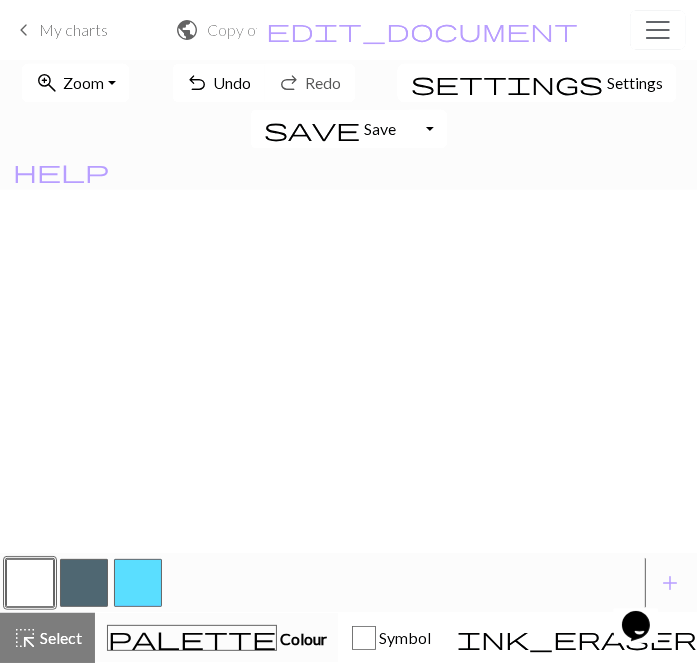 click at bounding box center (84, 583) 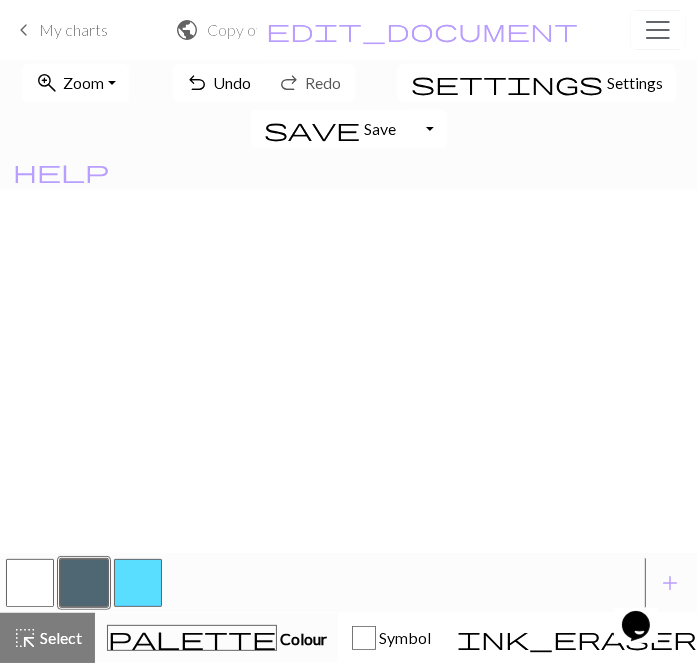 scroll, scrollTop: 224, scrollLeft: 0, axis: vertical 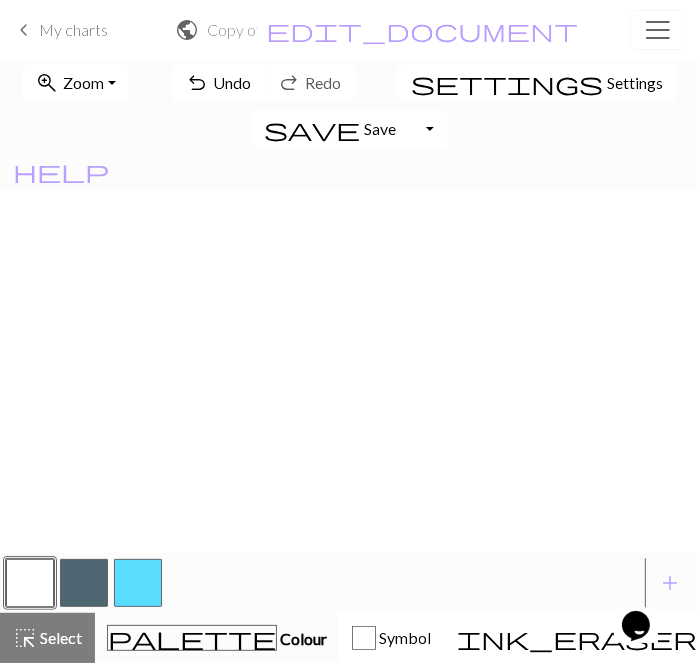 click at bounding box center [84, 583] 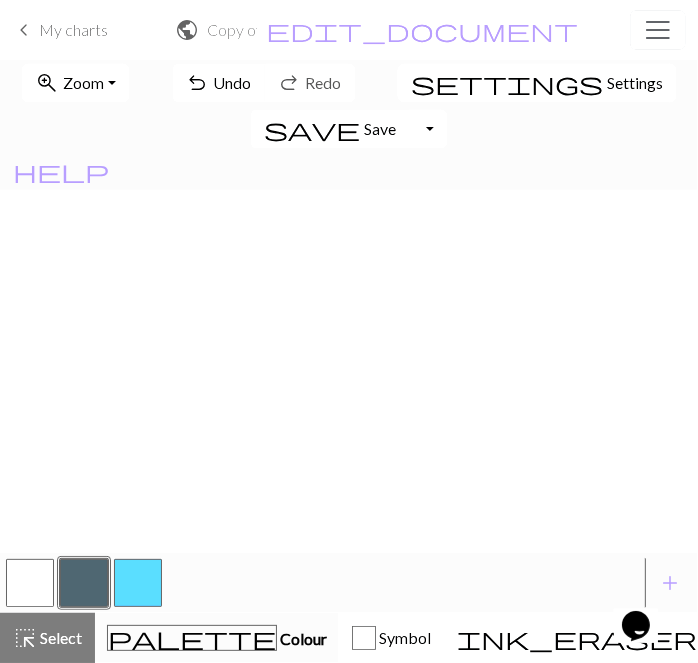 scroll, scrollTop: 0, scrollLeft: 0, axis: both 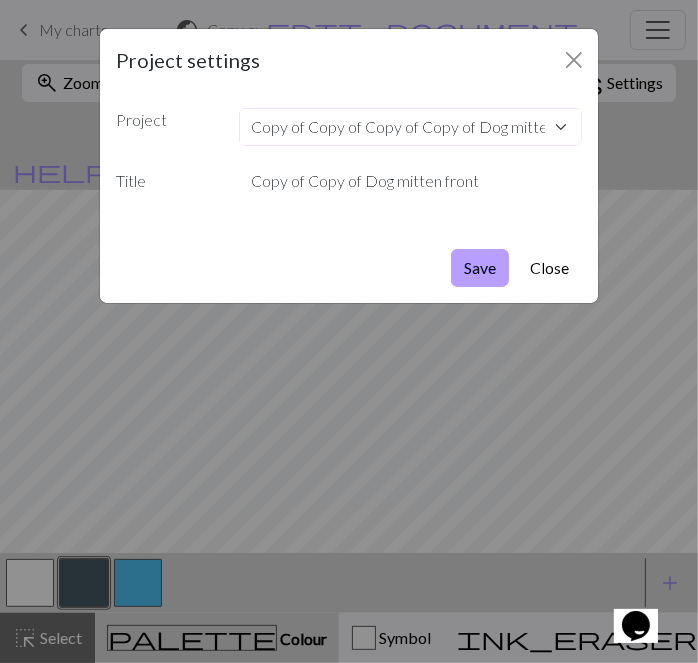 click on "Copy of Copy of Copy of Copy of Dog mitten front Copy of Copy of Copy of Songbird Mittens" at bounding box center [411, 127] 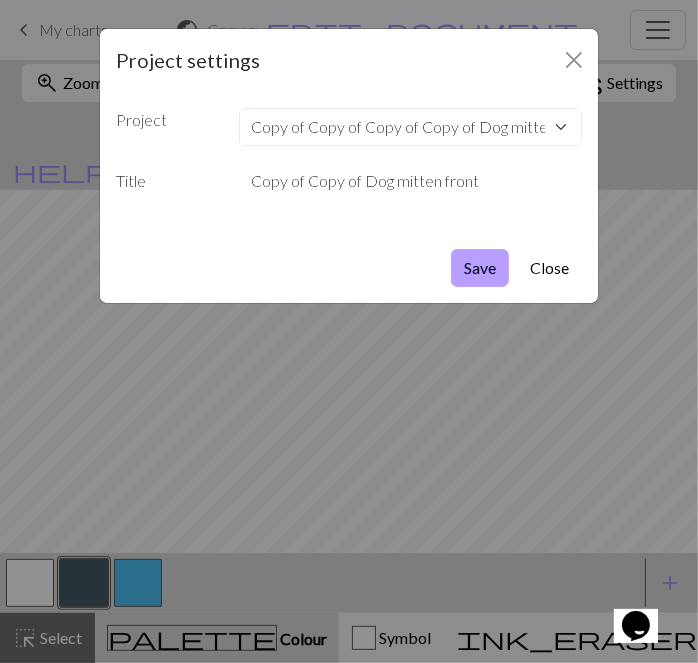 click on "Copy of Copy of Copy of Copy of Dog mitten front Copy of Copy of Copy of Songbird Mittens" at bounding box center [411, 127] 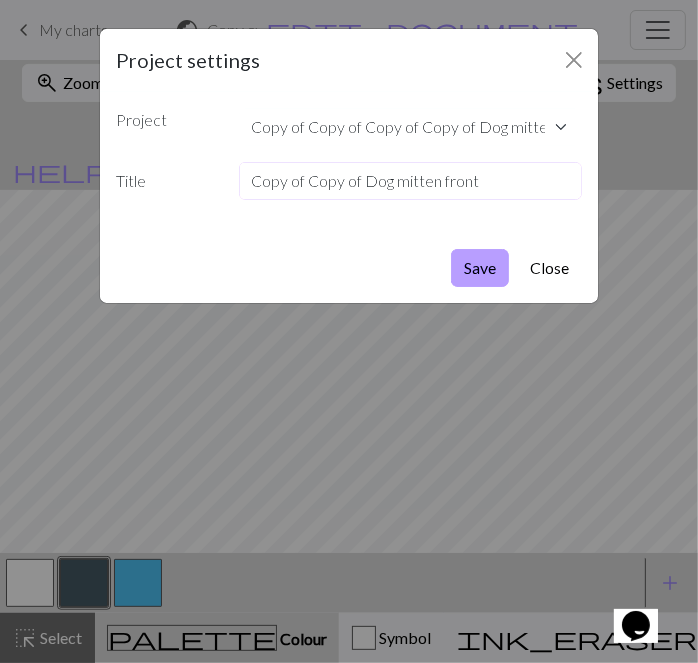 click on "Copy of Copy of Dog mitten front" at bounding box center (411, 181) 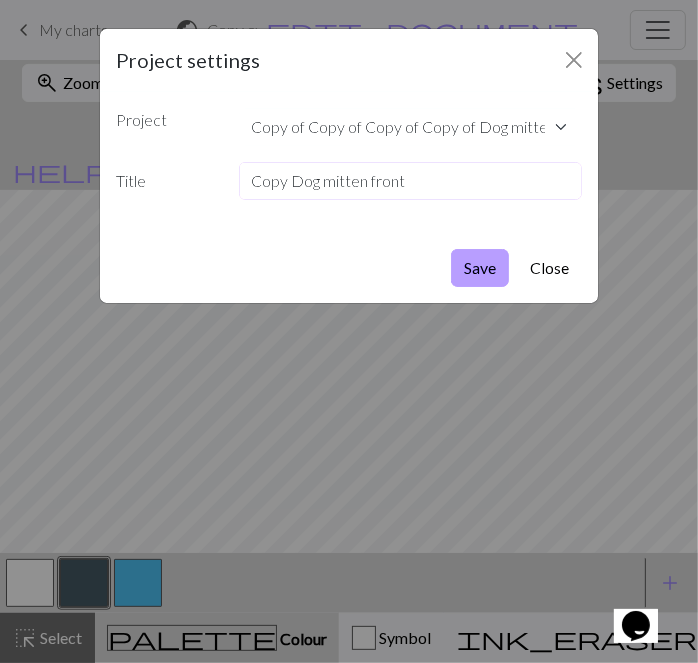 click on "Copy Dog mitten front" at bounding box center [411, 181] 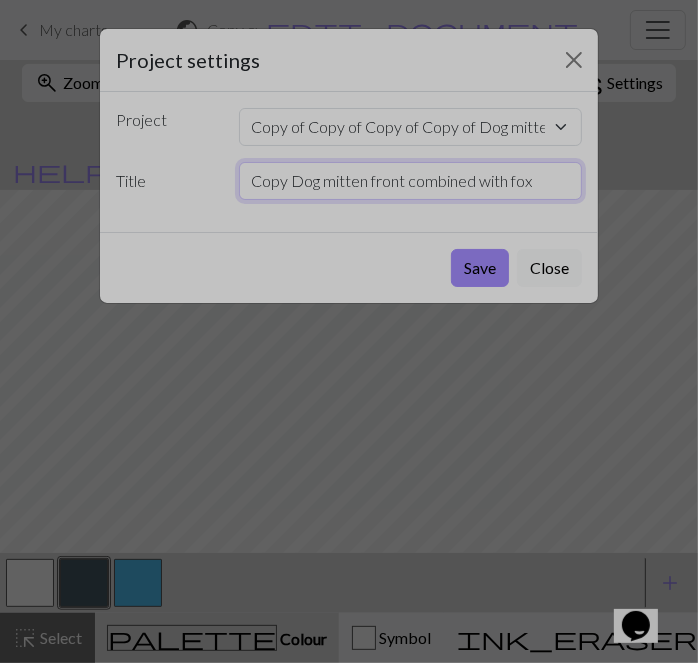 click on "Copy Dog mitten front combined with fox" at bounding box center (411, 181) 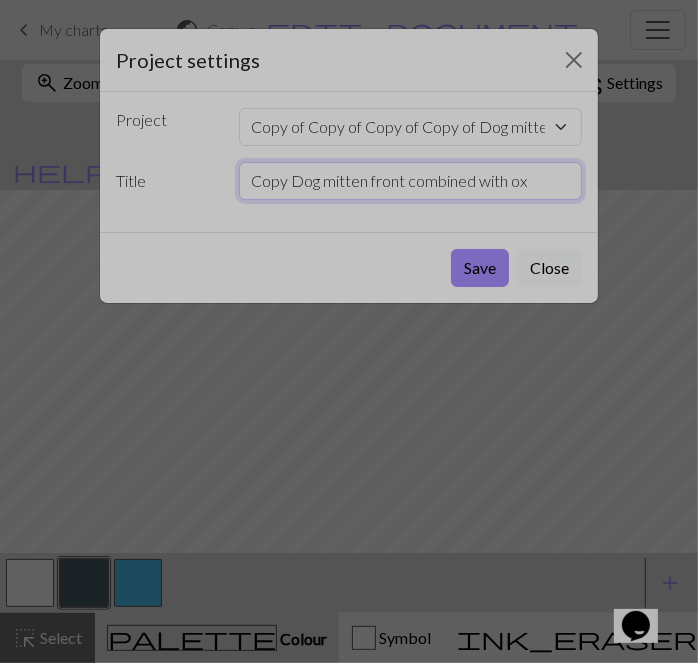 type on "Copy Dog mitten front combined with Fox" 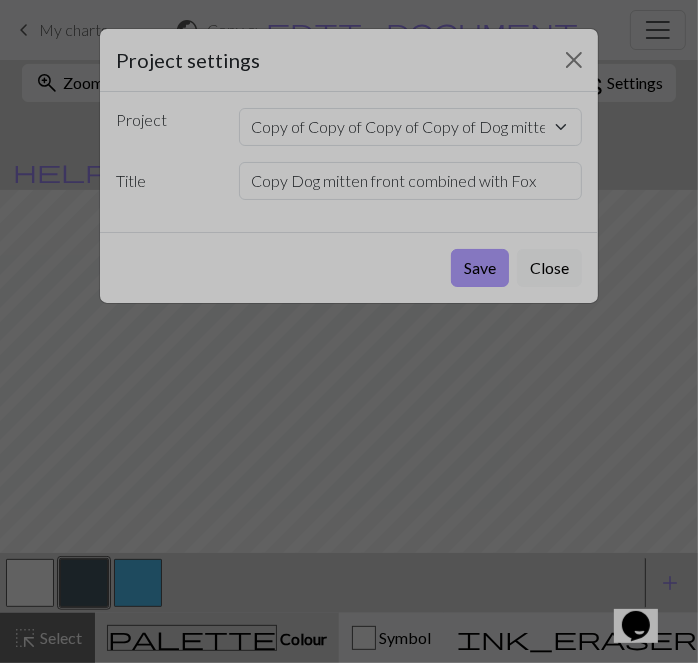 click on "Save" at bounding box center [480, 268] 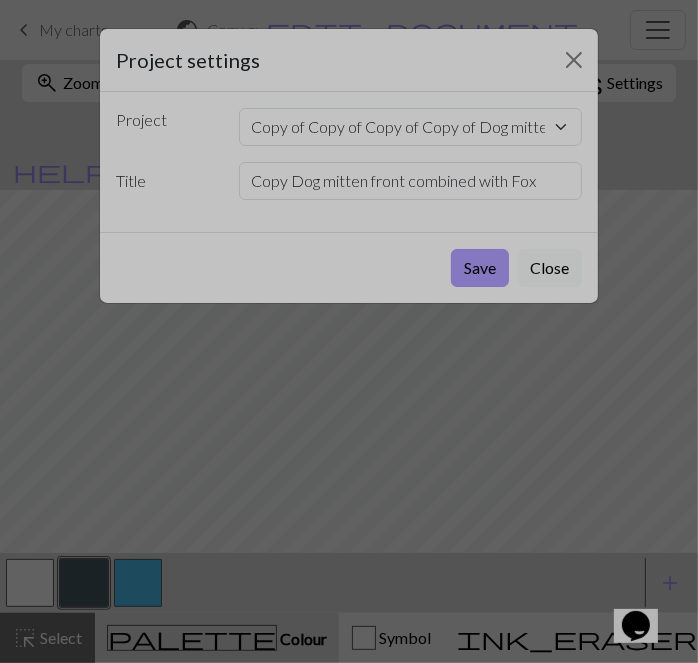 click on "Save" at bounding box center (480, 268) 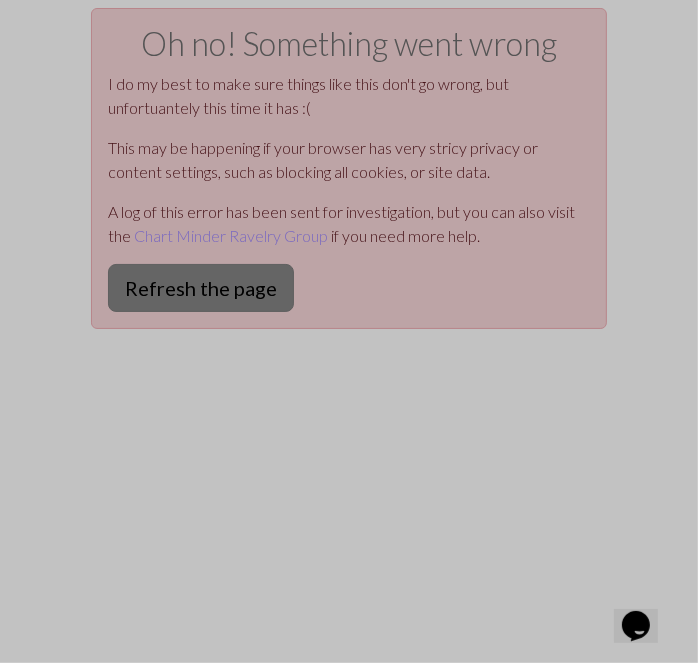 click on "Refresh the page" at bounding box center (201, 288) 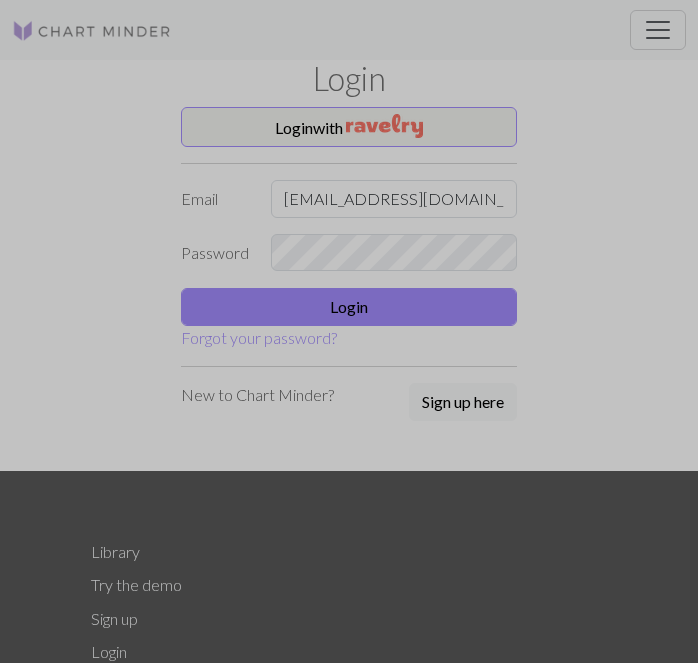 scroll, scrollTop: 0, scrollLeft: 0, axis: both 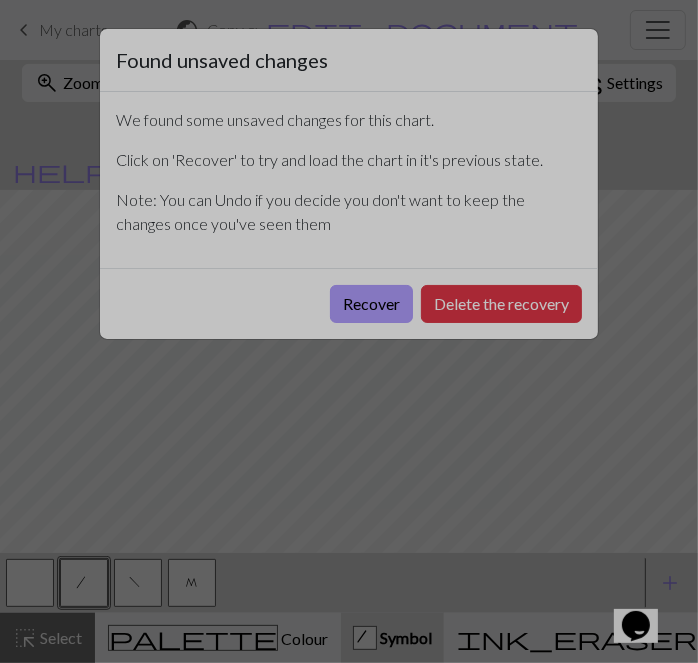 click on "Recover" at bounding box center (371, 304) 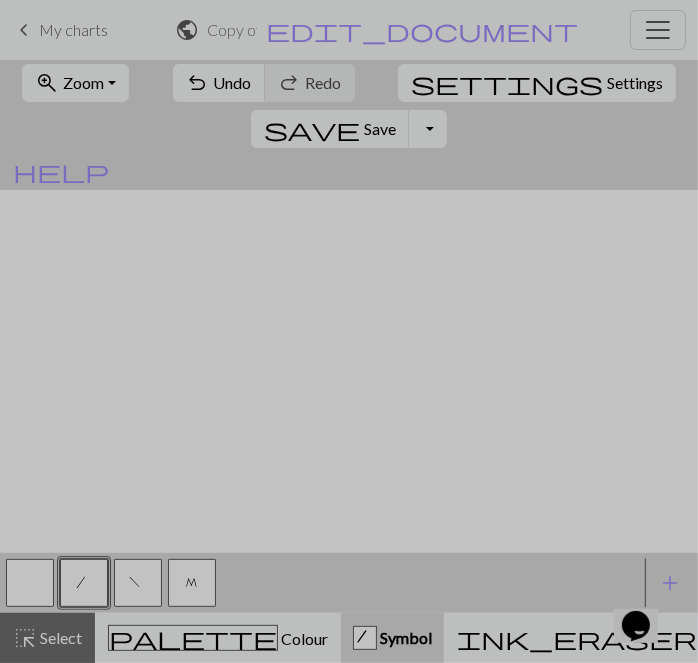 scroll, scrollTop: 0, scrollLeft: 0, axis: both 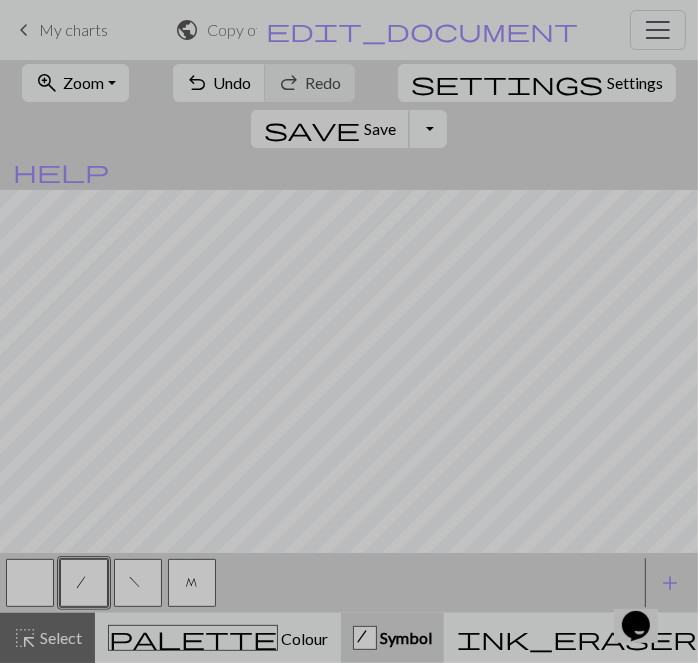 click on "save Save Save" at bounding box center [330, 129] 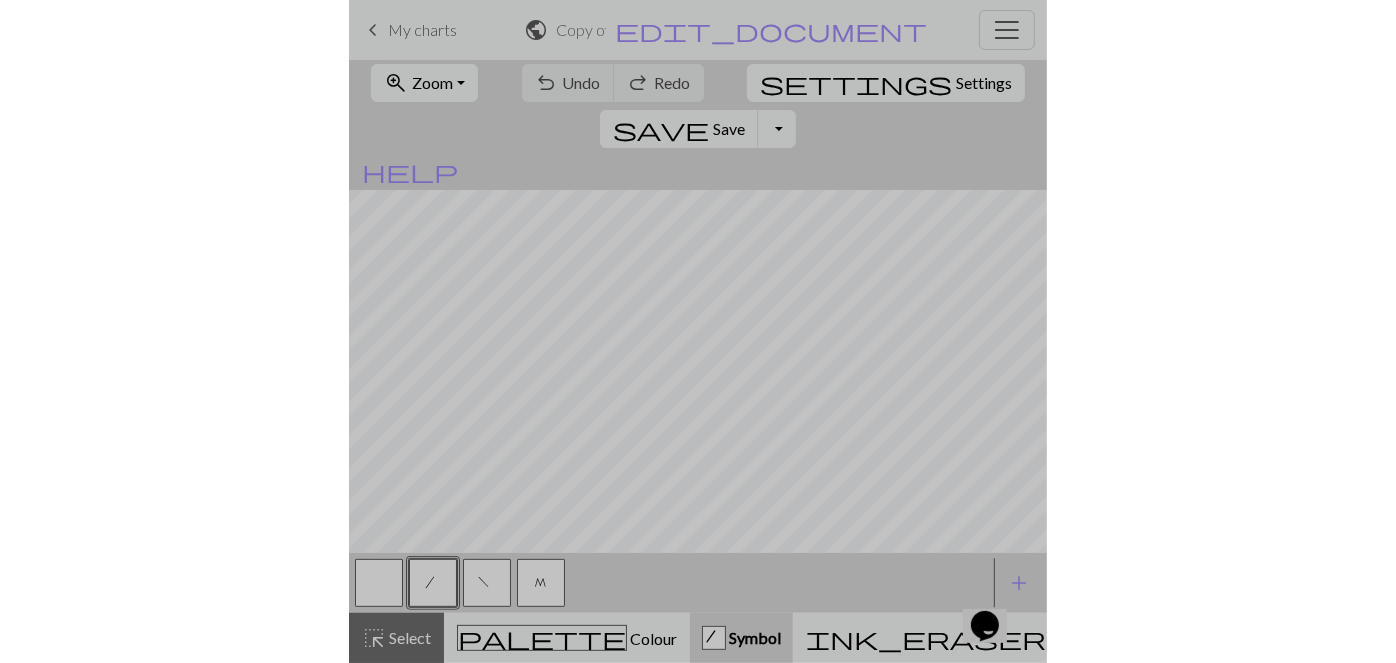 scroll, scrollTop: 456, scrollLeft: 0, axis: vertical 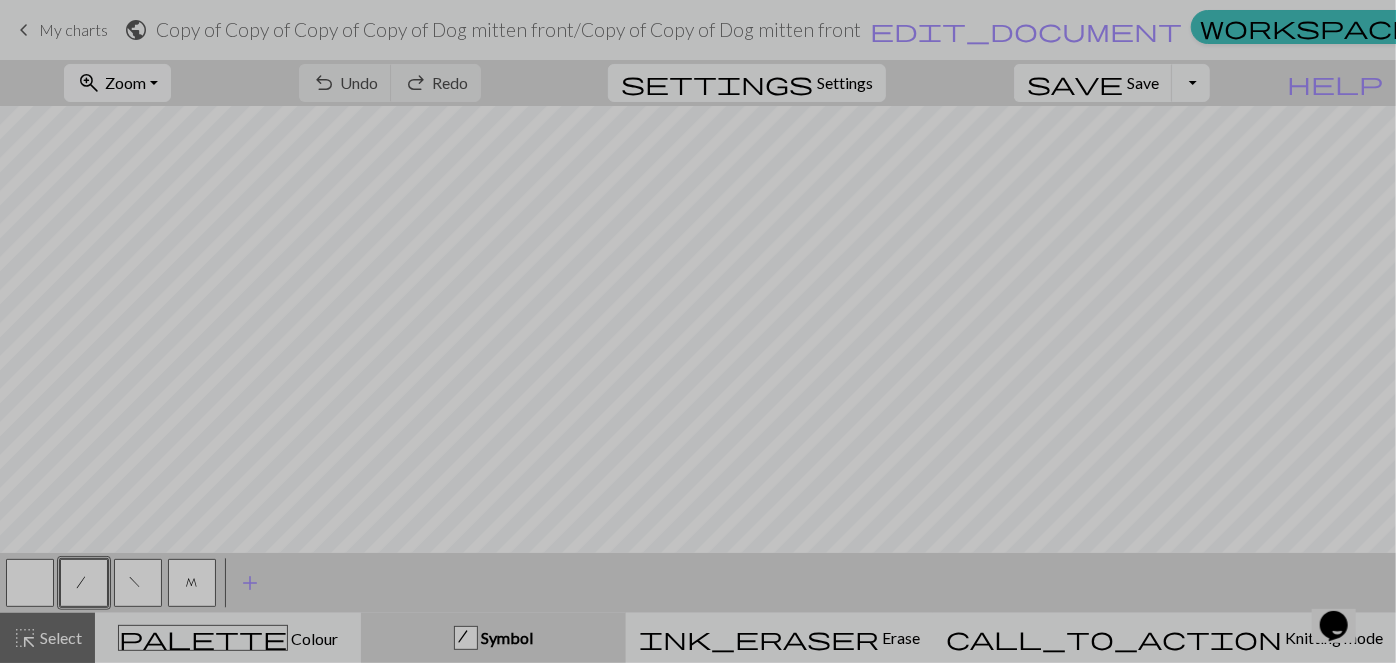 click on "zoom_in Zoom Zoom" at bounding box center [117, 83] 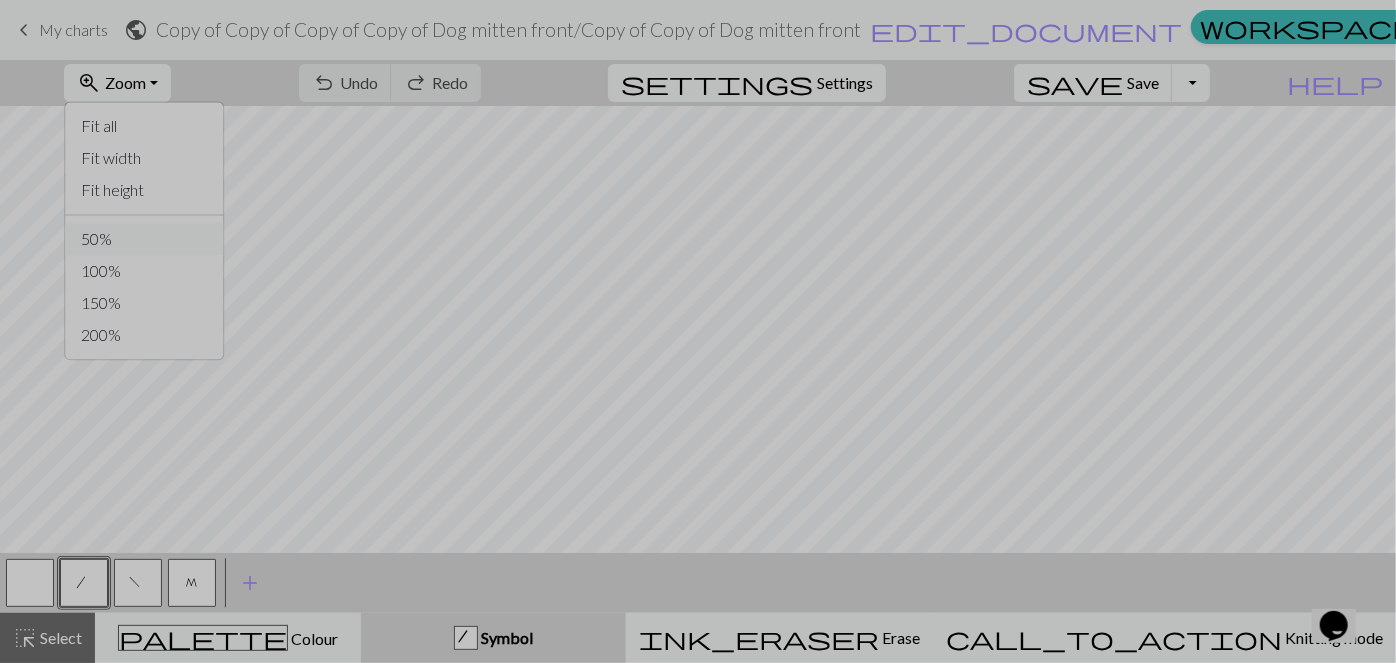 click on "50%" at bounding box center (144, 239) 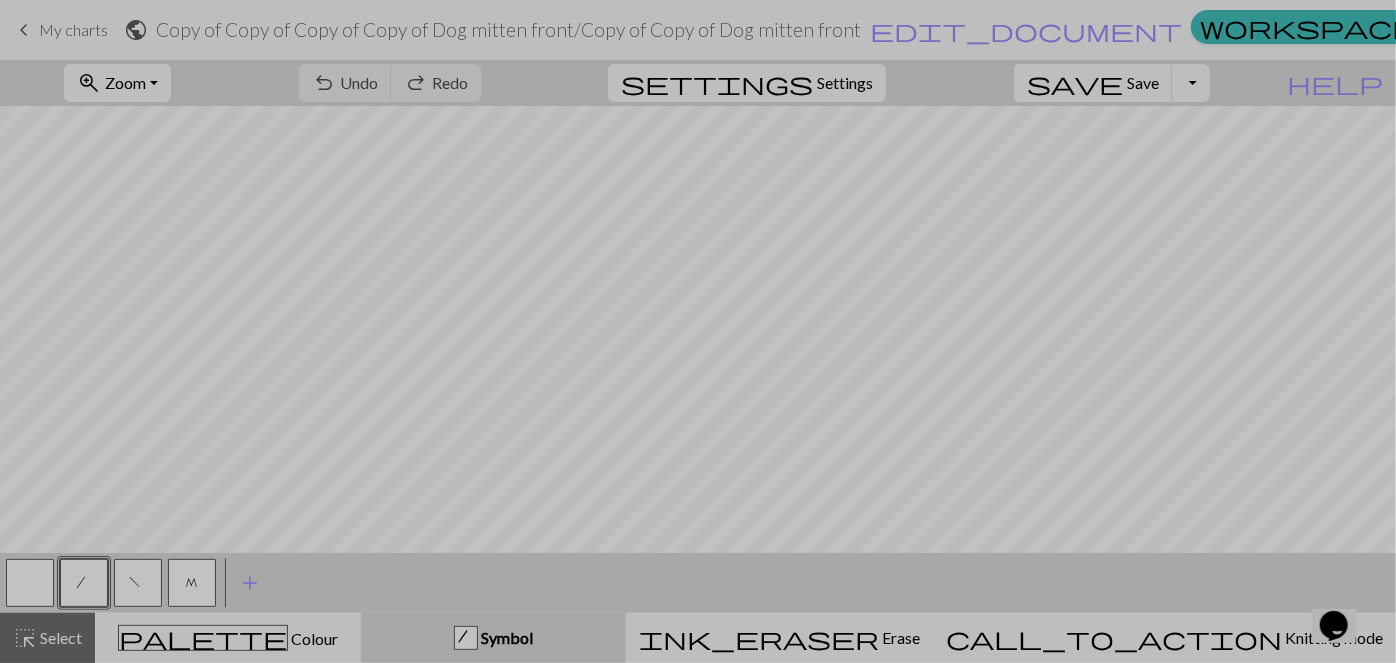 scroll, scrollTop: 301, scrollLeft: 0, axis: vertical 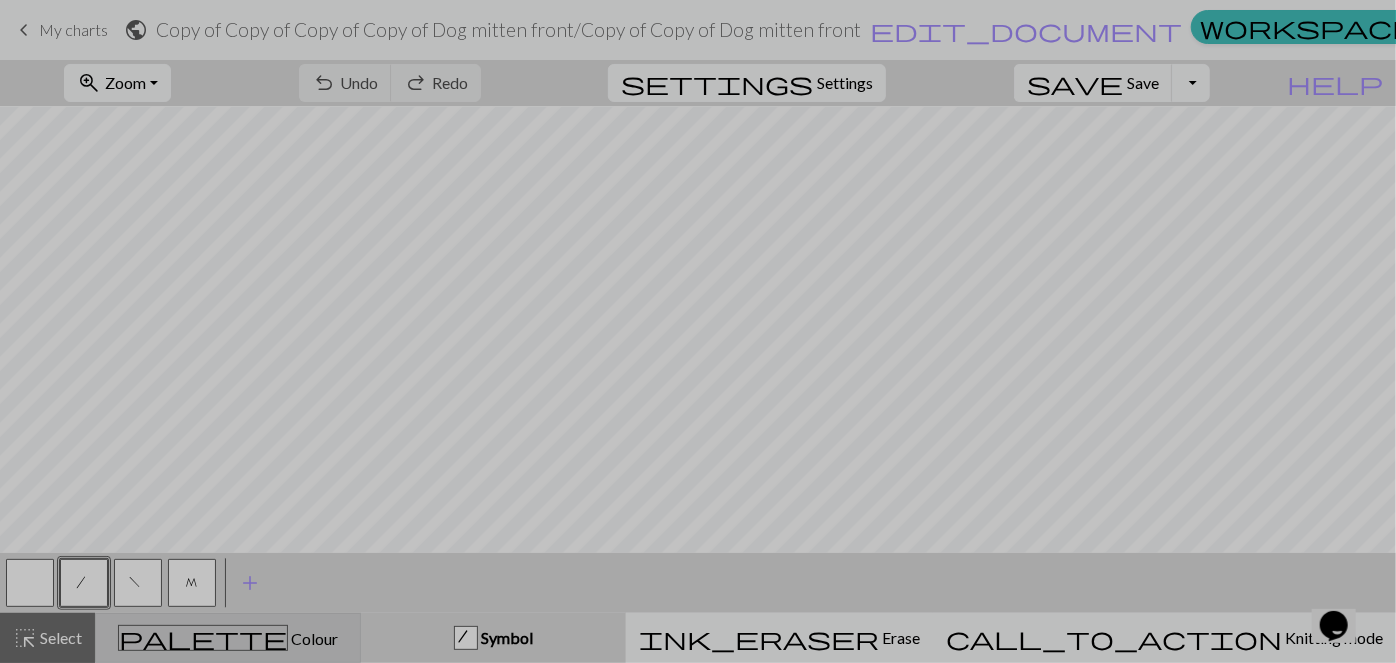 click on "palette   Colour   Colour" at bounding box center (228, 638) 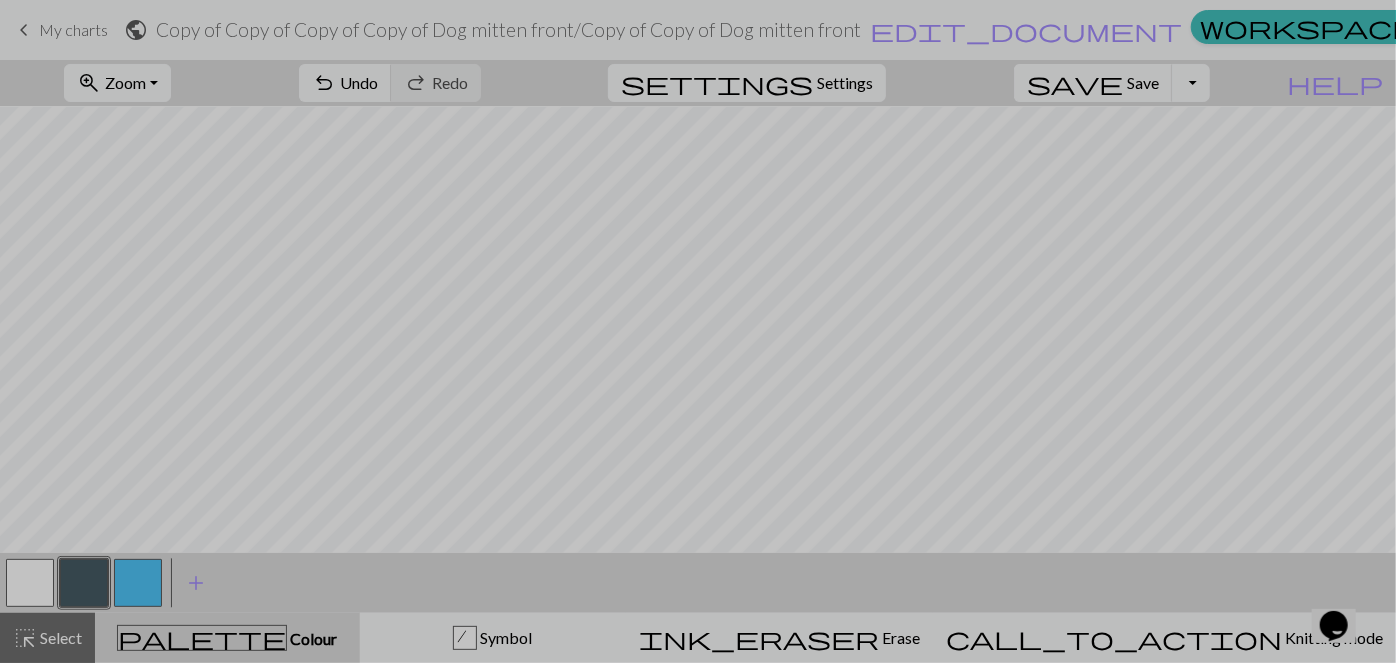 click at bounding box center [30, 583] 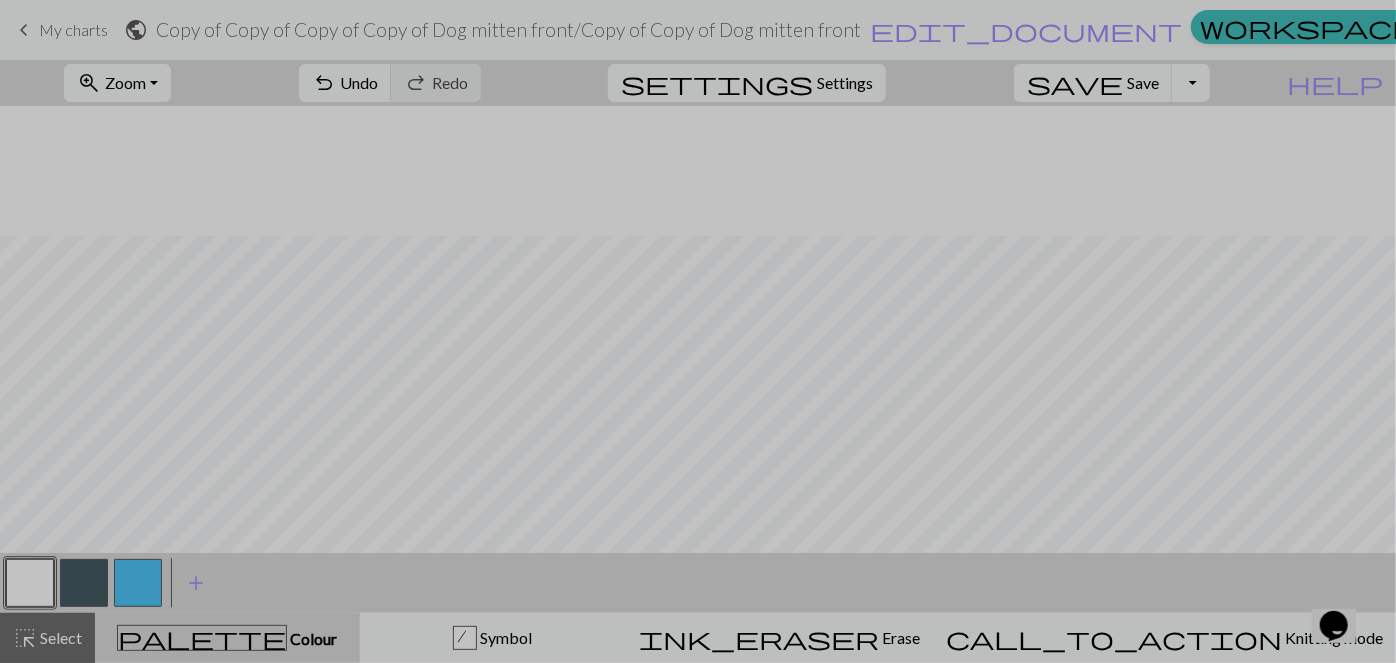 scroll, scrollTop: 301, scrollLeft: 0, axis: vertical 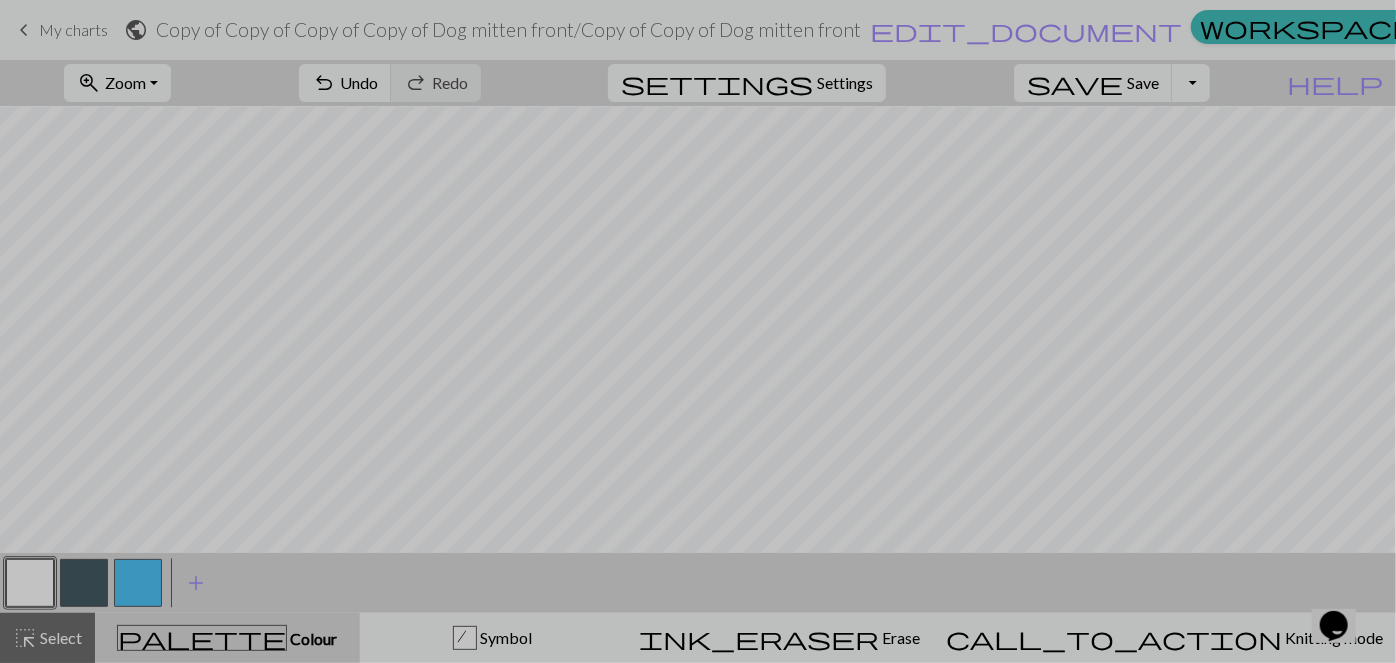 click at bounding box center (138, 583) 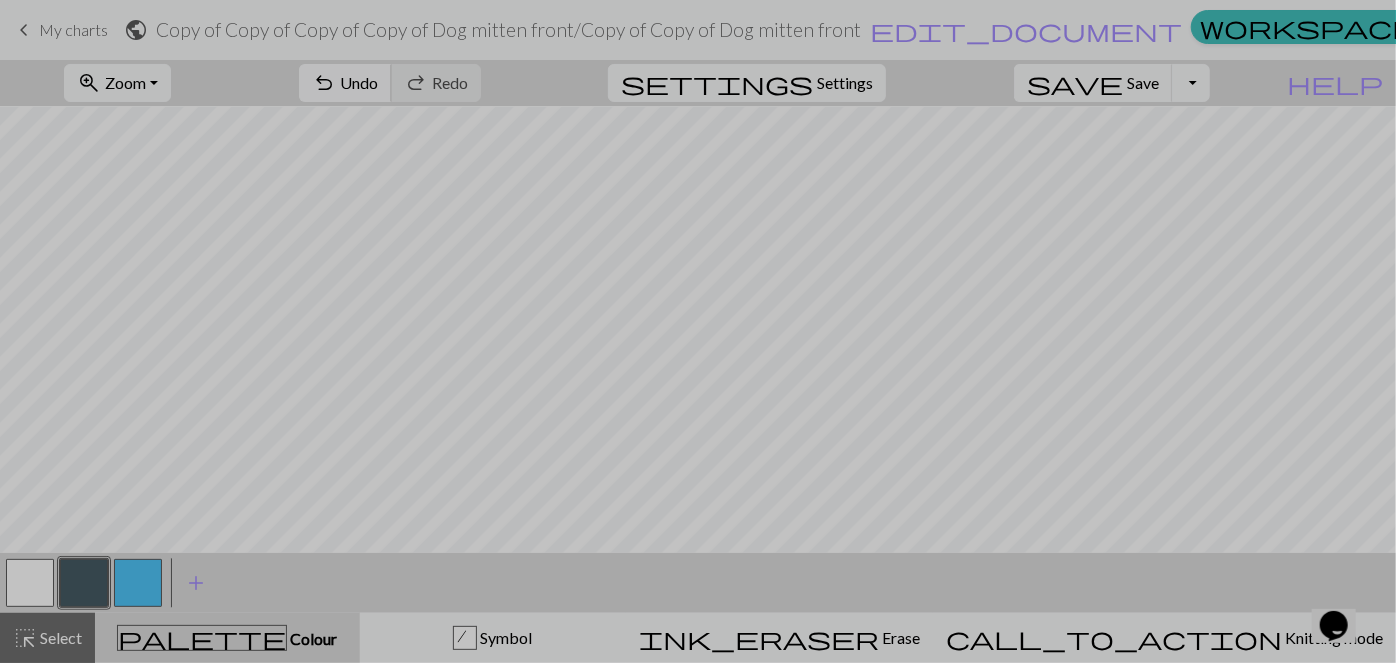 click on "undo" at bounding box center (324, 83) 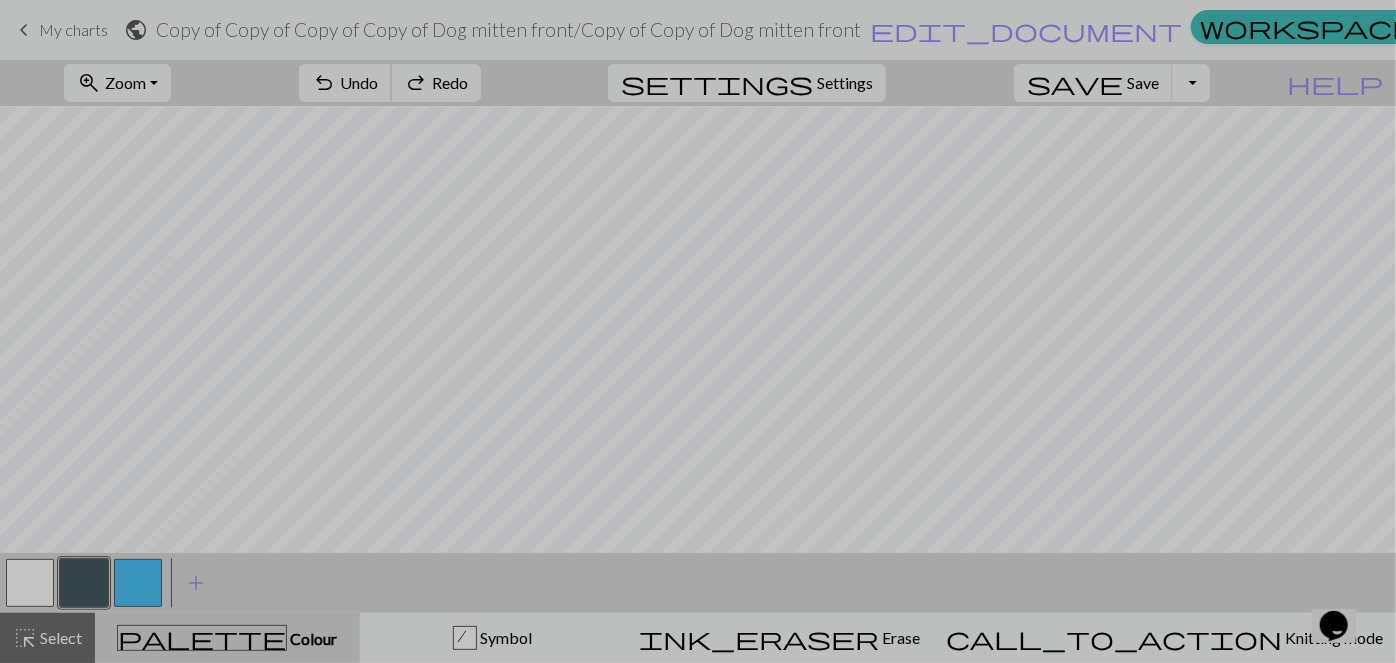 click on "undo" at bounding box center (324, 83) 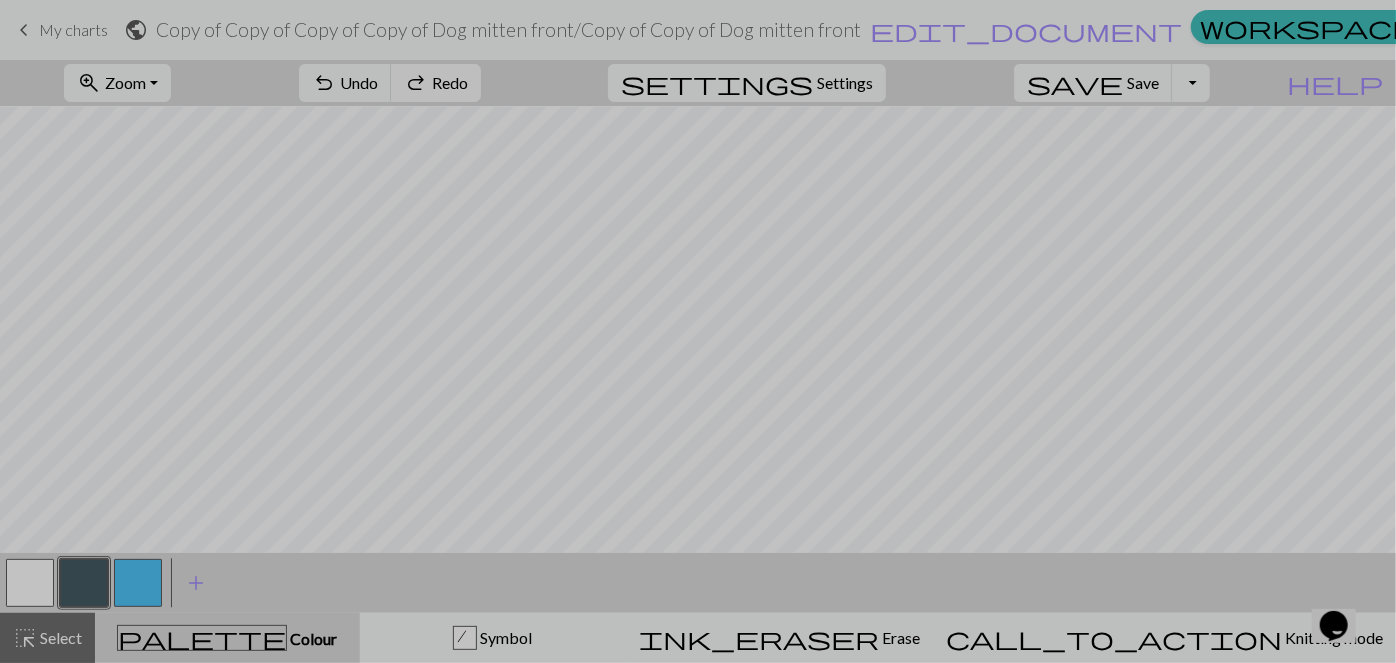 click on "redo" at bounding box center [416, 83] 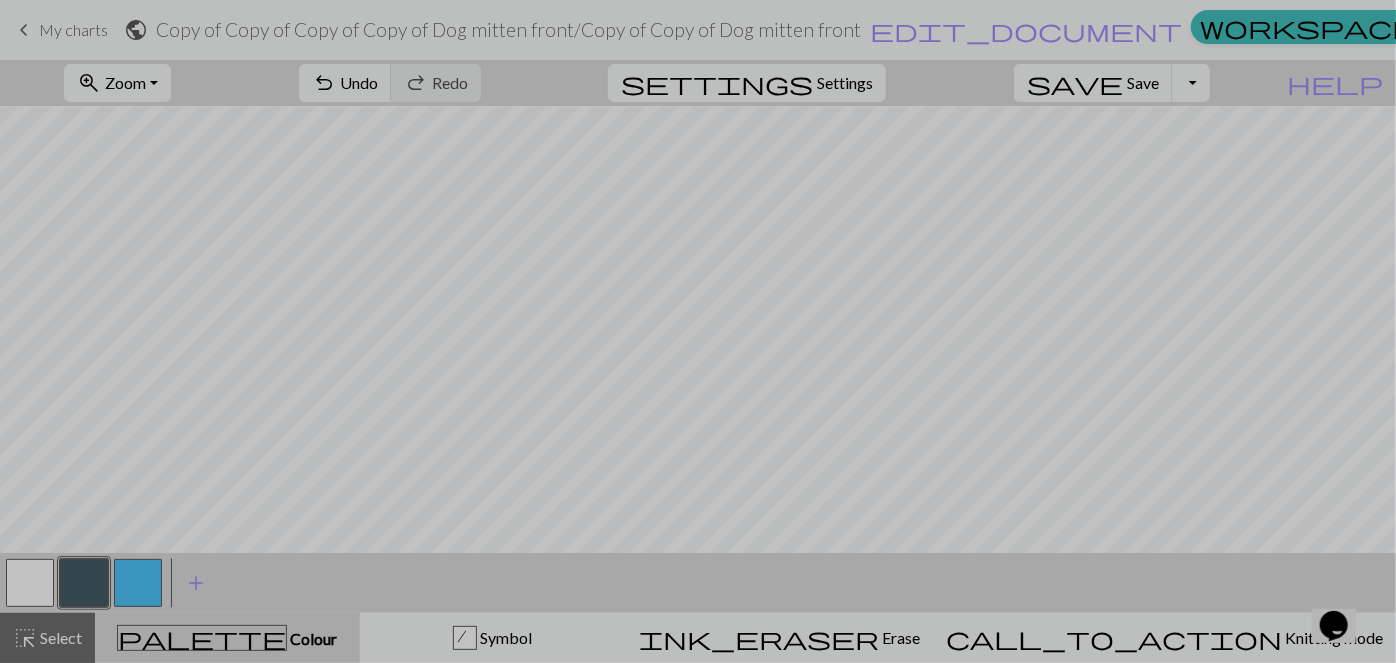 click at bounding box center (30, 583) 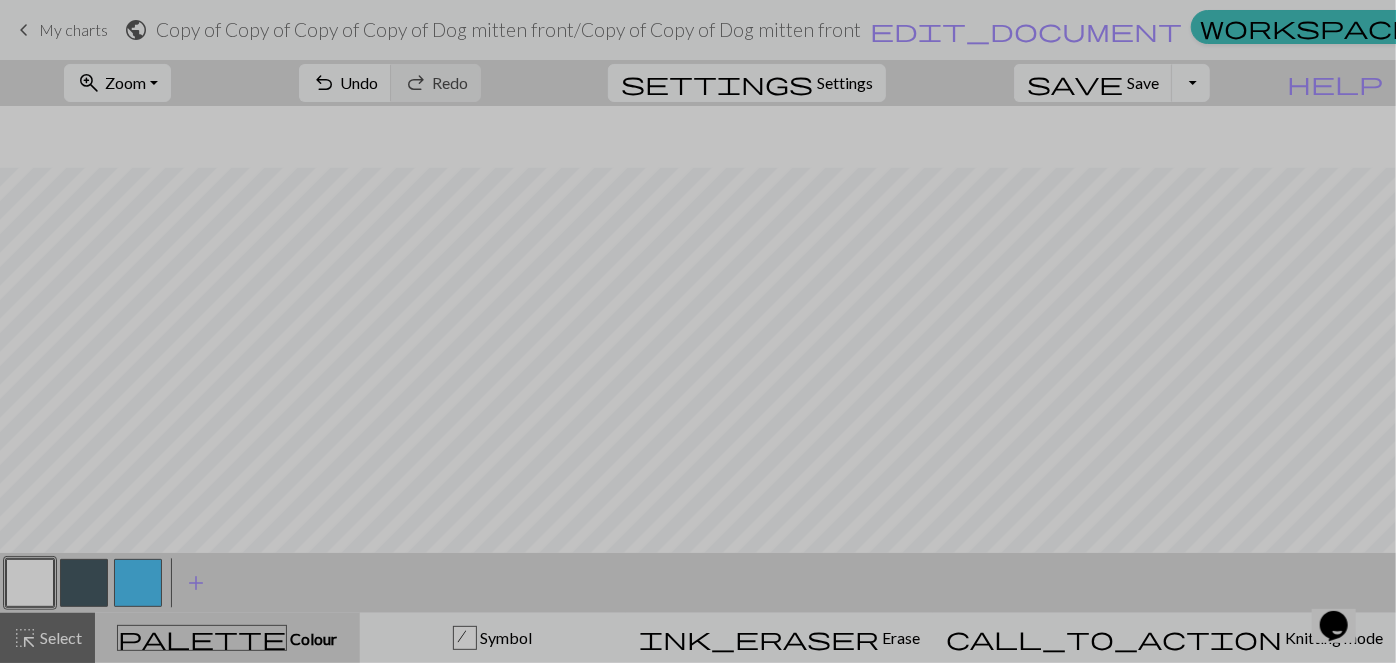 scroll, scrollTop: 301, scrollLeft: 0, axis: vertical 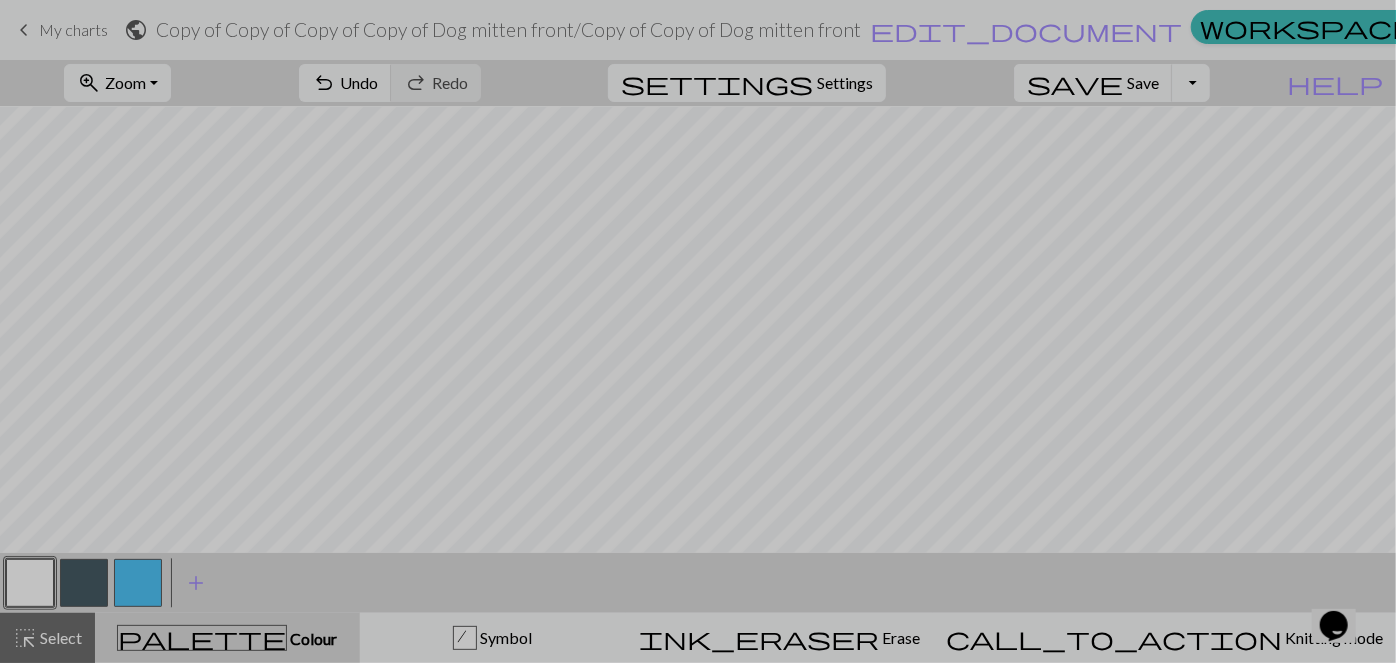 click at bounding box center (84, 583) 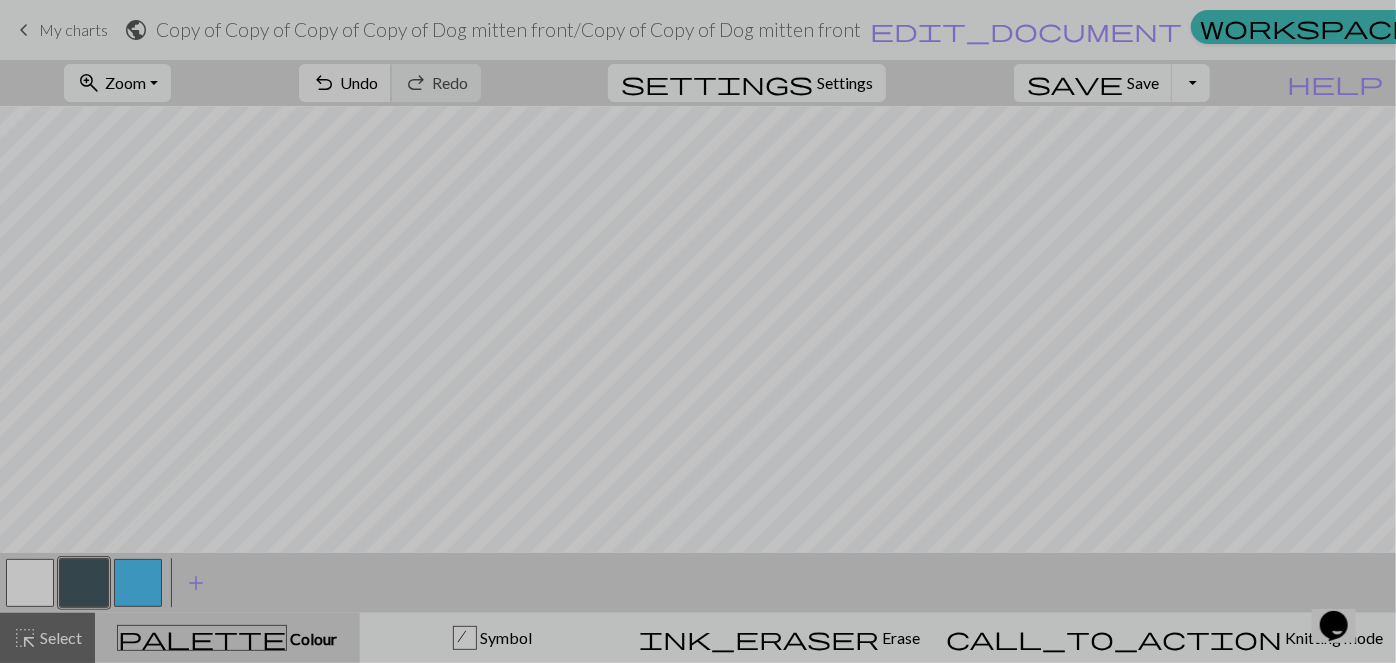 click on "Undo" at bounding box center (359, 82) 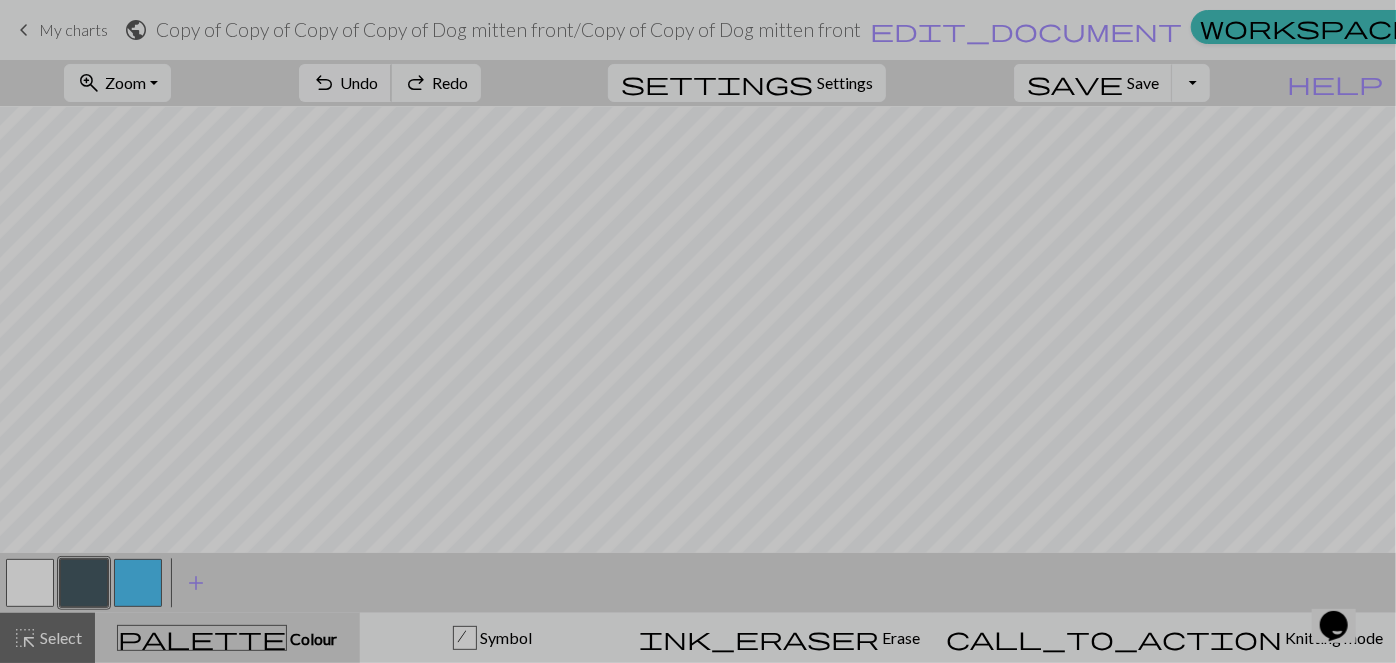 click on "Undo" at bounding box center (359, 82) 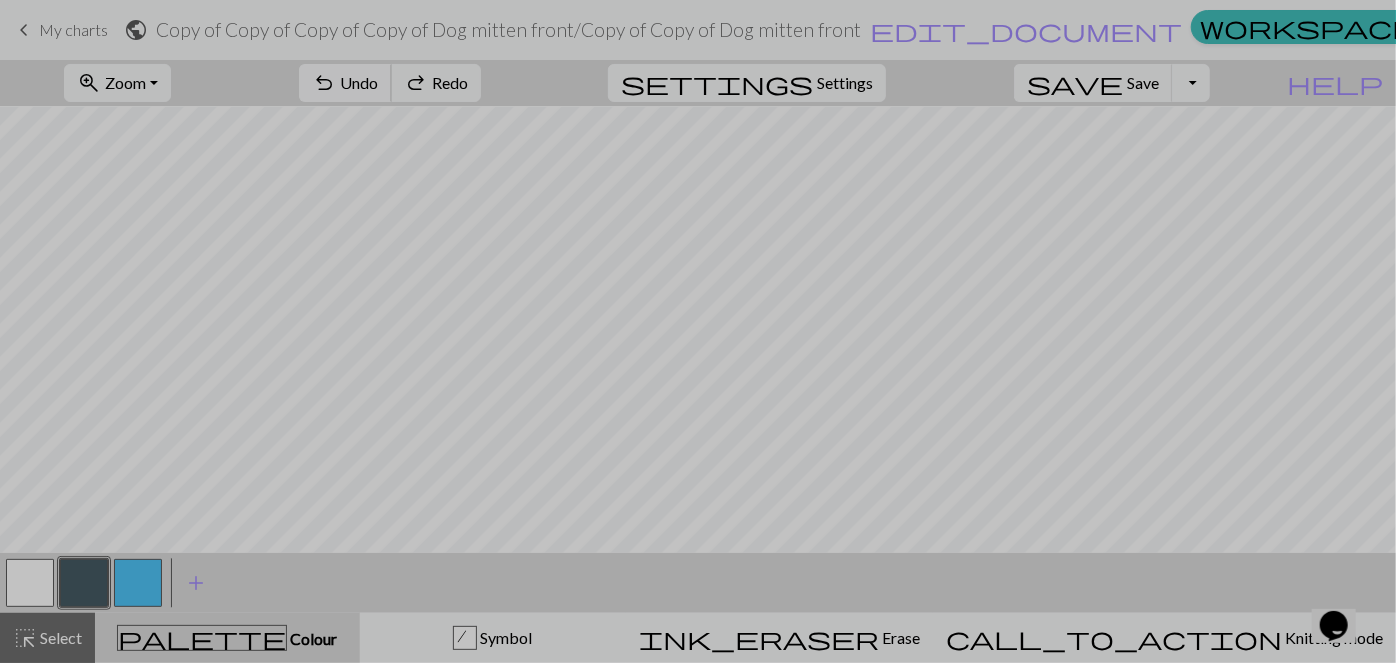 click on "Undo" at bounding box center [359, 82] 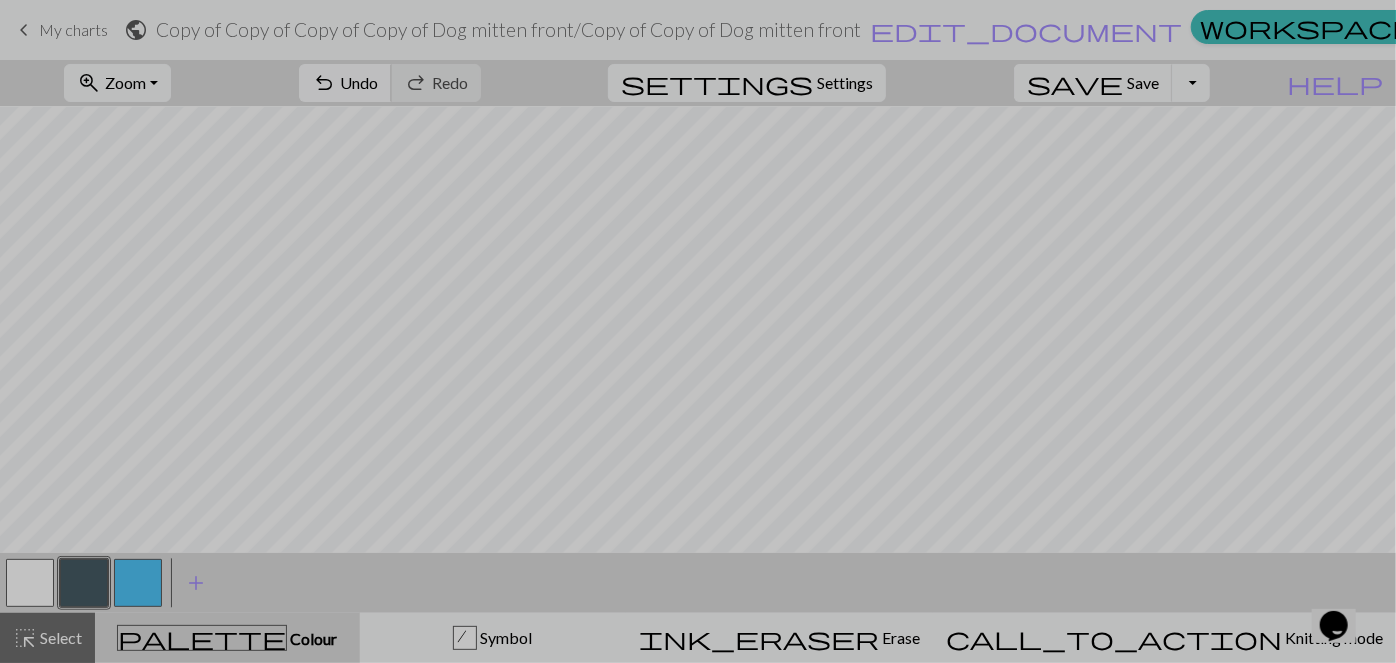 click on "undo" at bounding box center (324, 83) 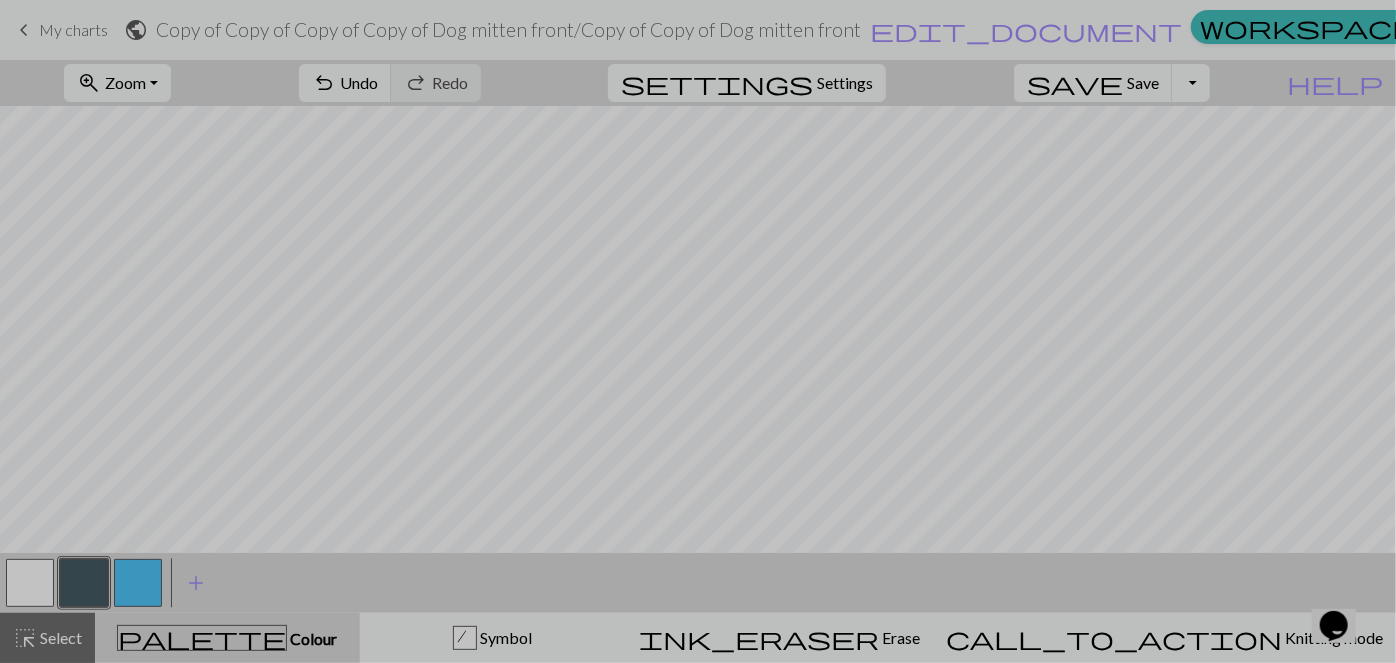 scroll, scrollTop: 301, scrollLeft: 0, axis: vertical 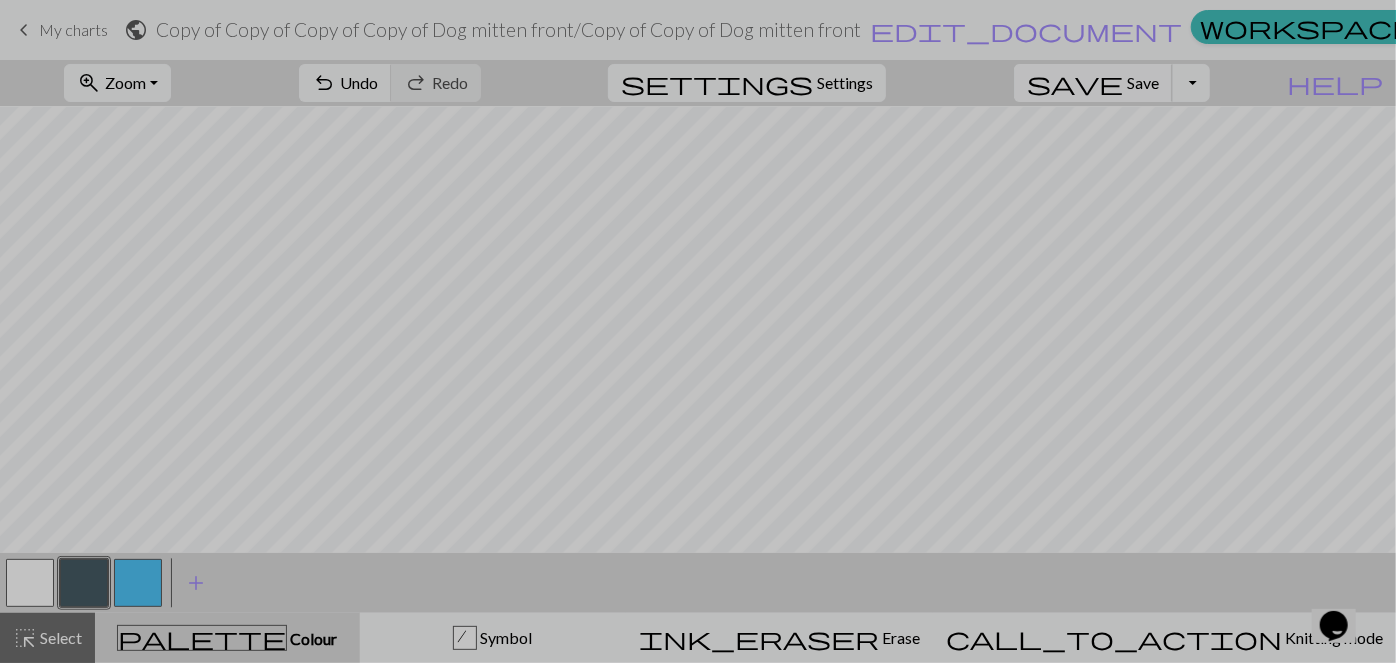 click on "Save" at bounding box center [1143, 82] 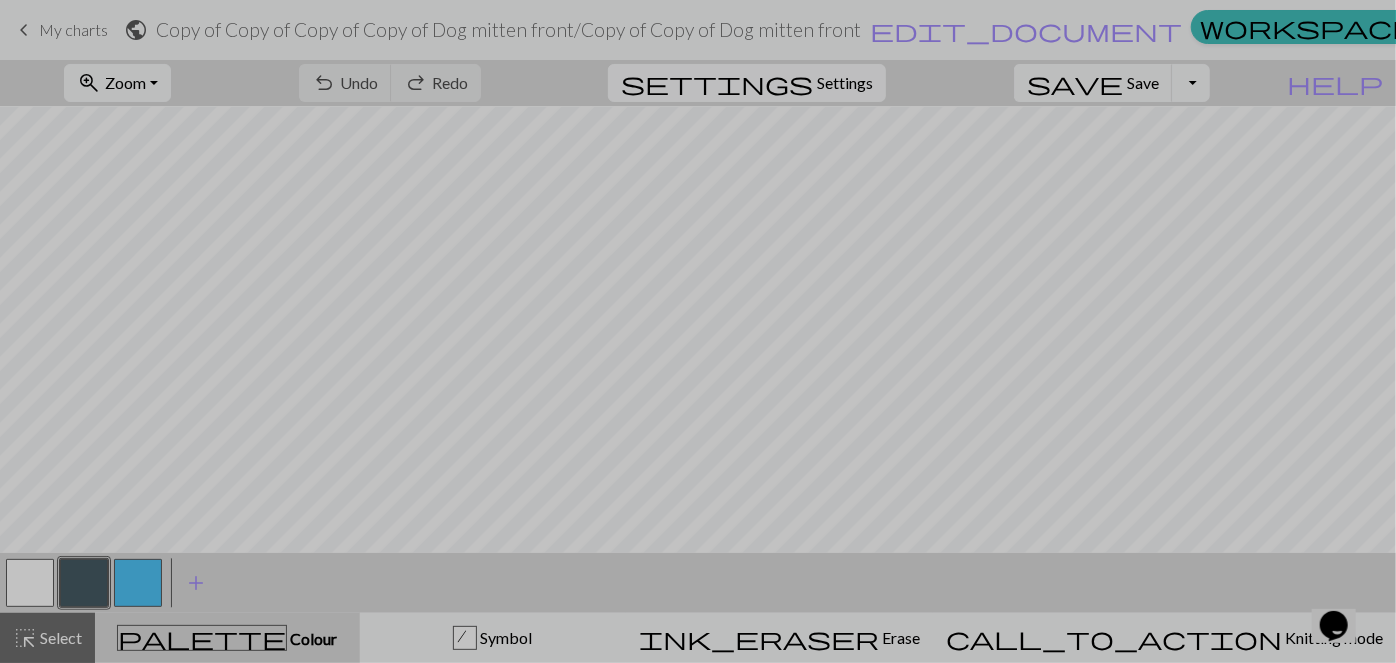 click on "settings" at bounding box center [717, 83] 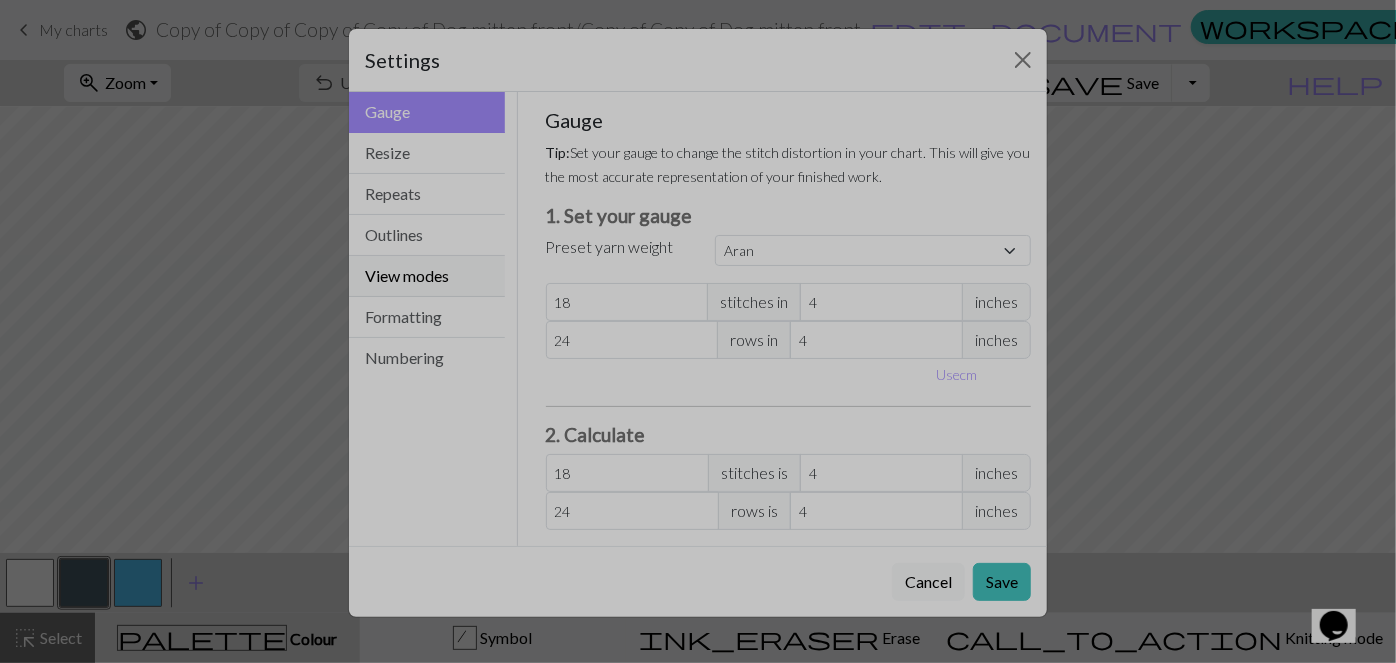click on "View modes" at bounding box center (427, 276) 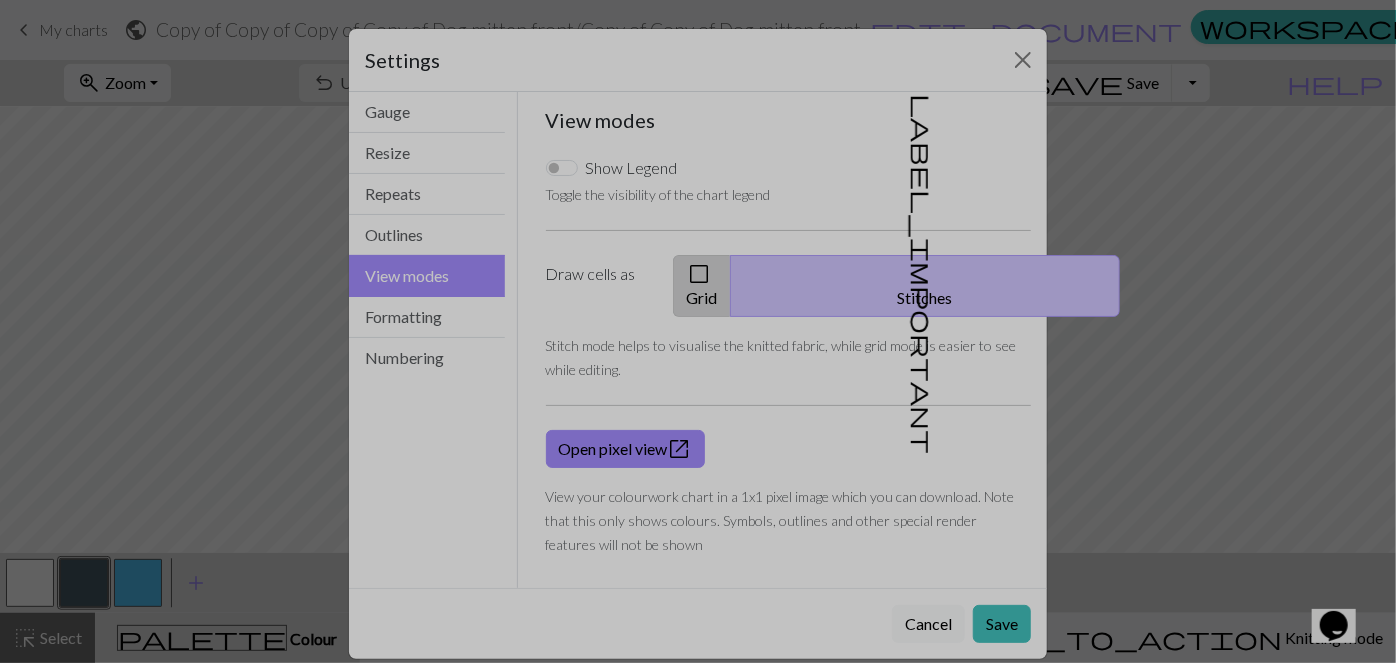 click on "check_box_outline_blank Grid" at bounding box center (702, 286) 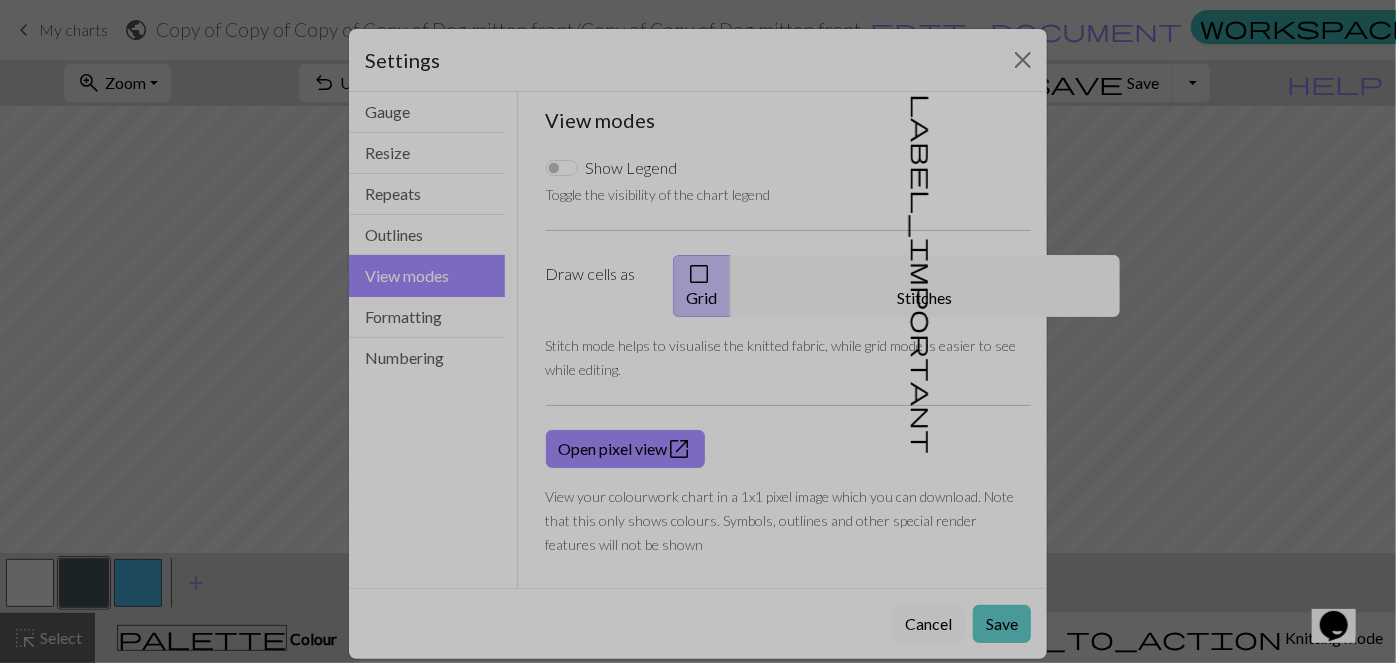 click on "Save" at bounding box center (1002, 624) 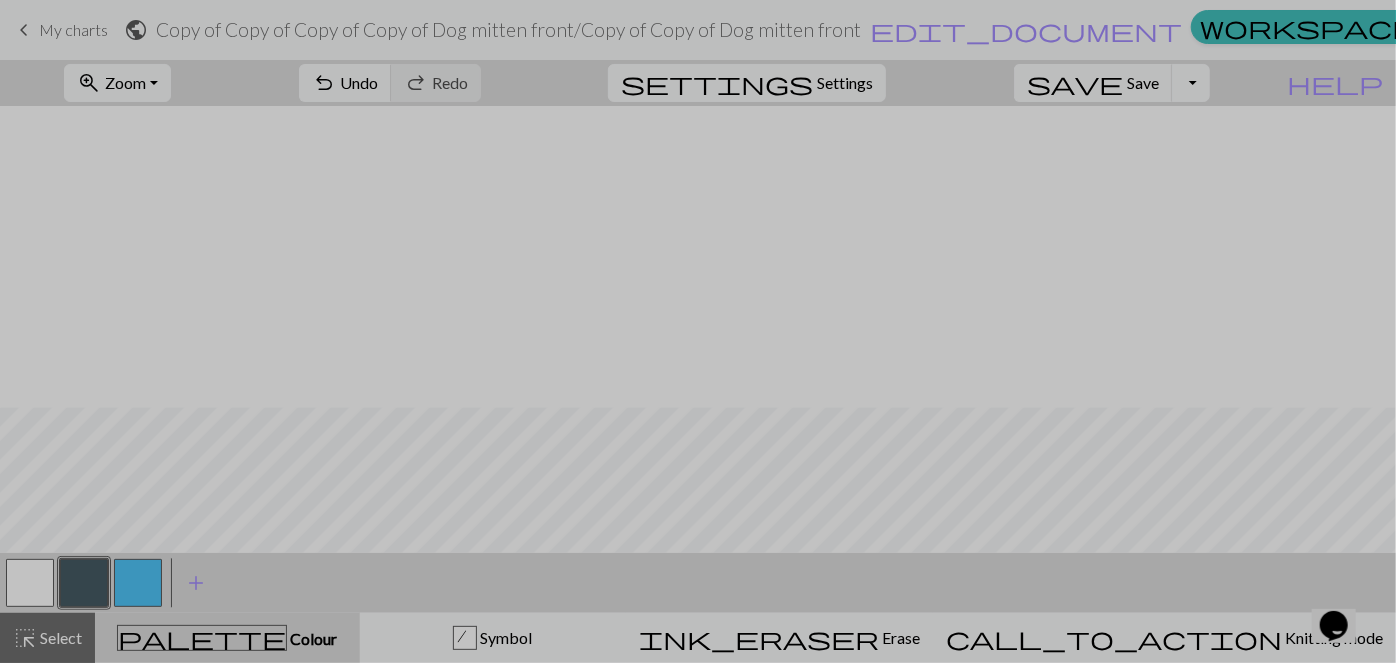 scroll, scrollTop: 301, scrollLeft: 0, axis: vertical 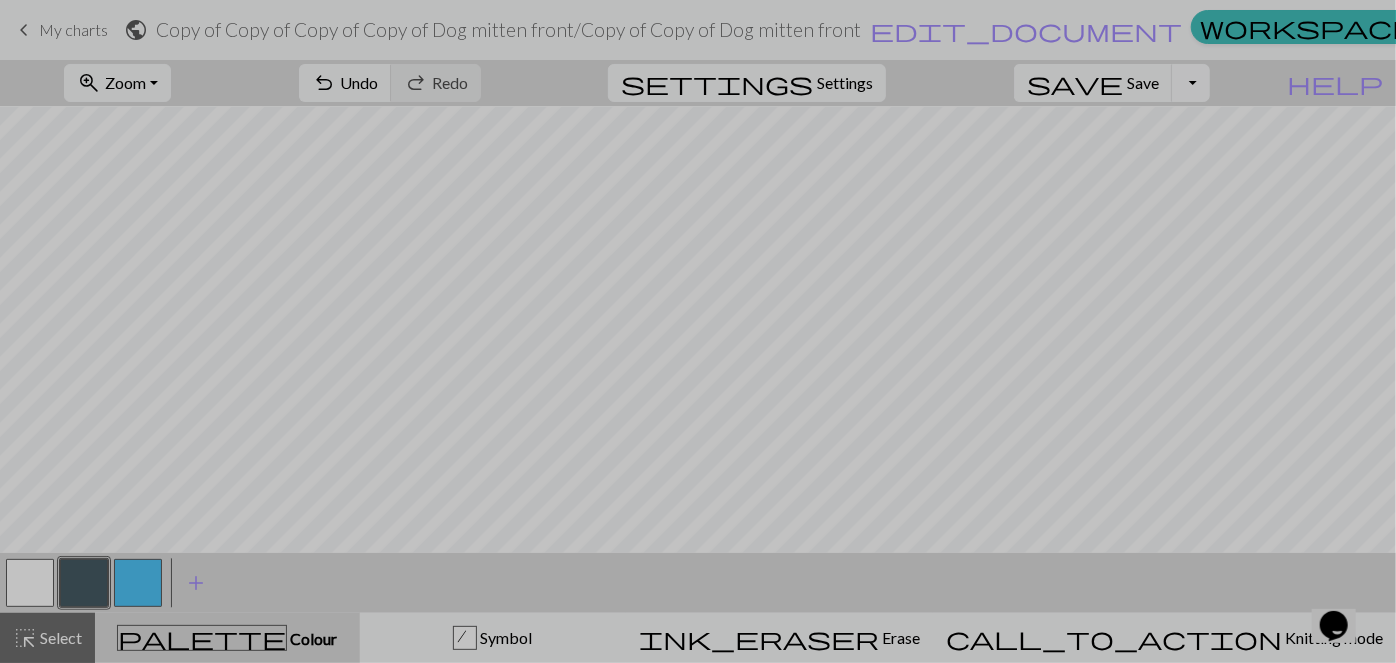 click on "Toggle Dropdown" at bounding box center [1191, 83] 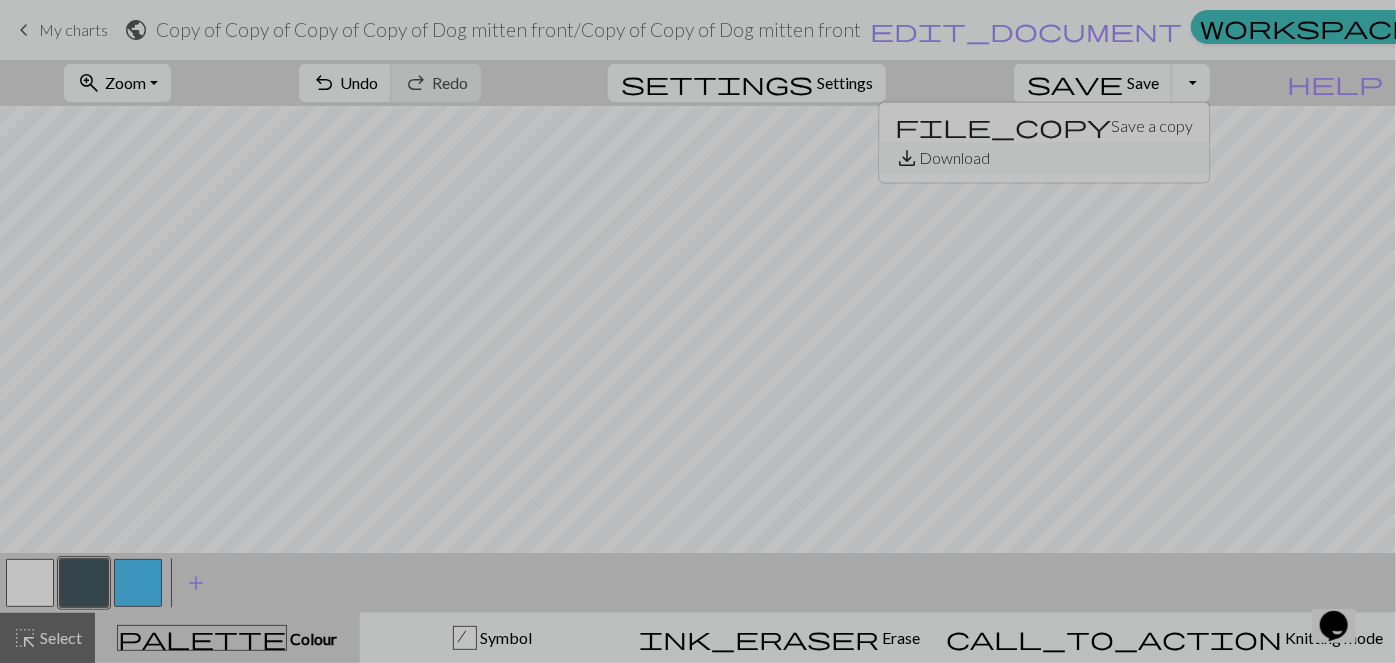 click on "save_alt  Download" at bounding box center [1045, 158] 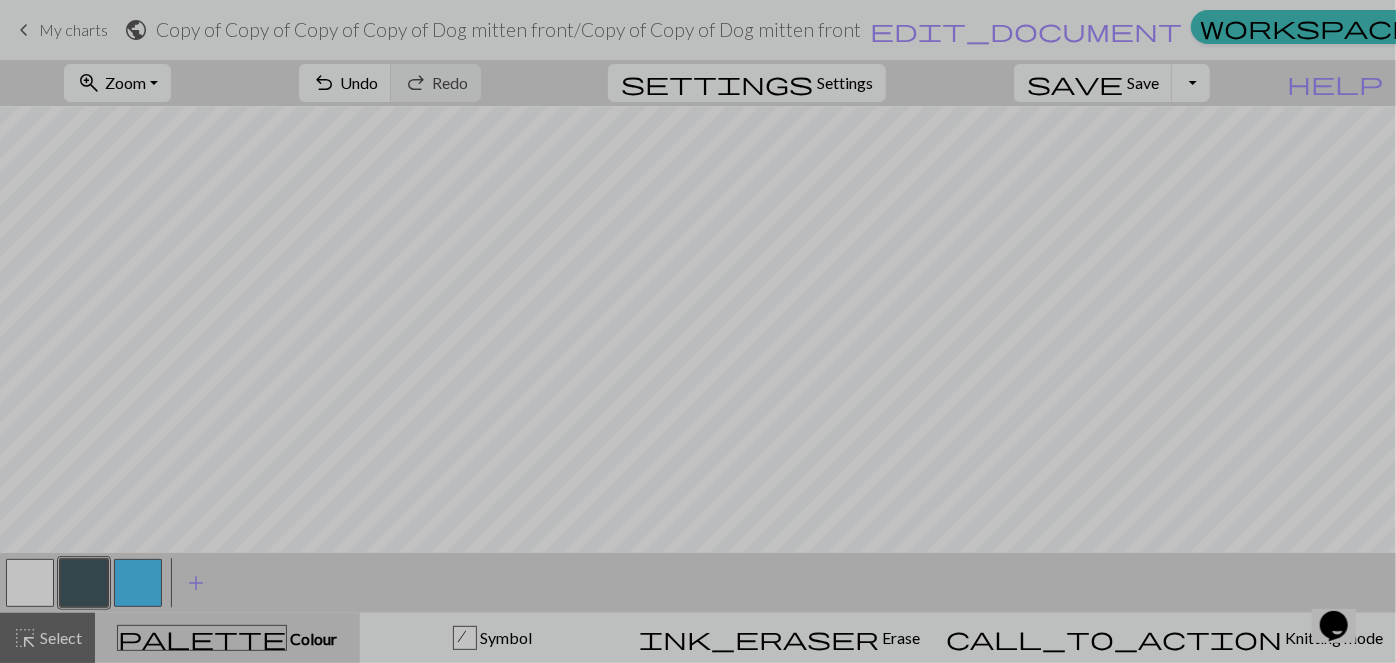 click on "My charts" at bounding box center (1693, 30) 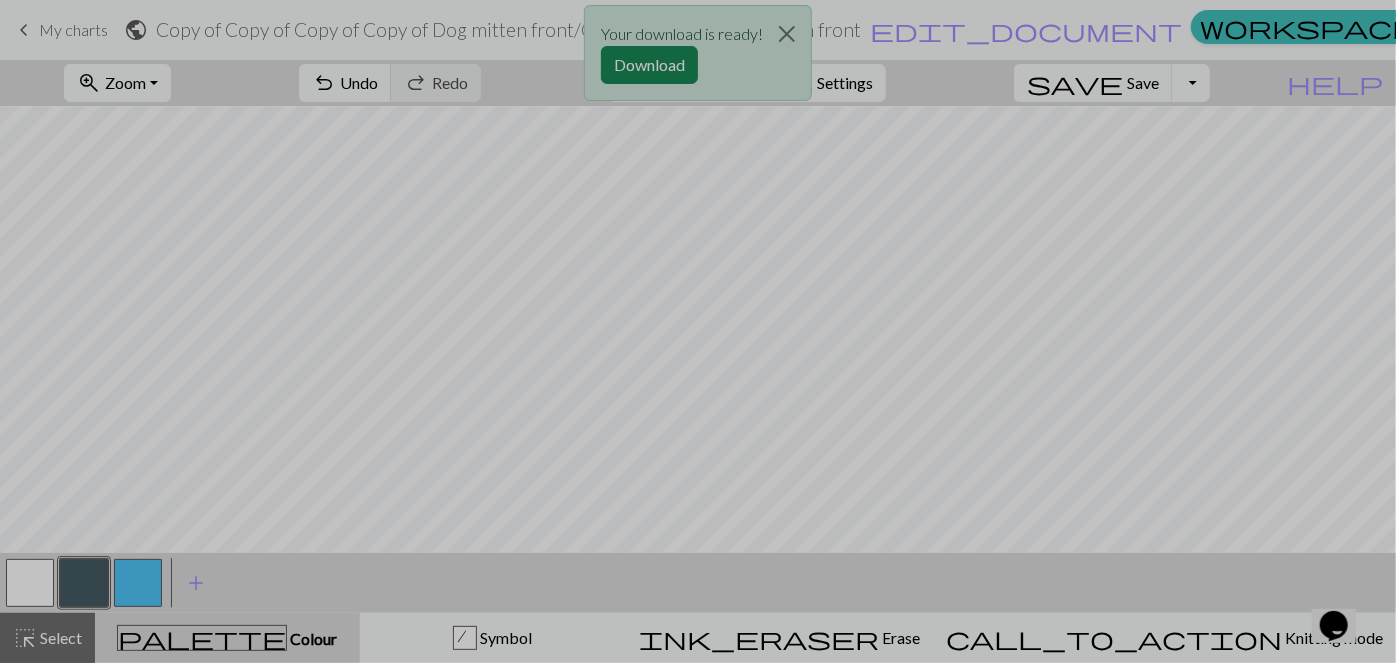 click on "Your download is ready! Download" at bounding box center (698, 58) 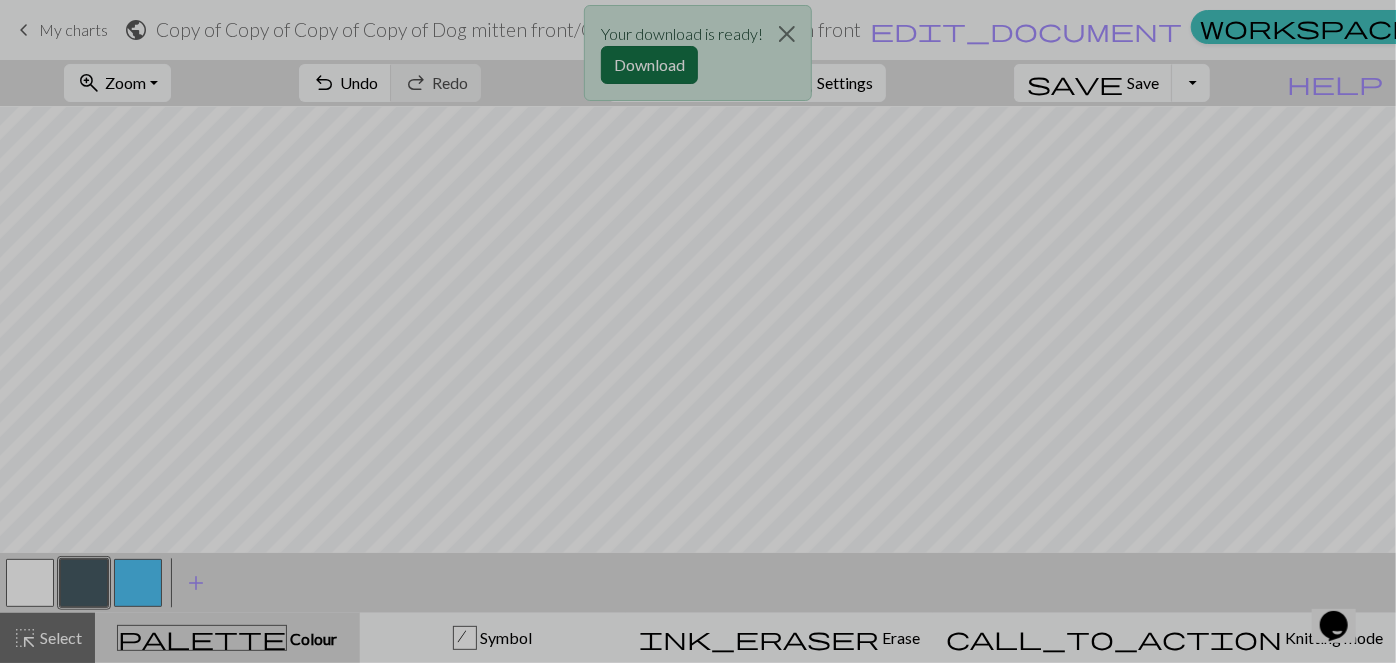 click on "Download" at bounding box center [649, 65] 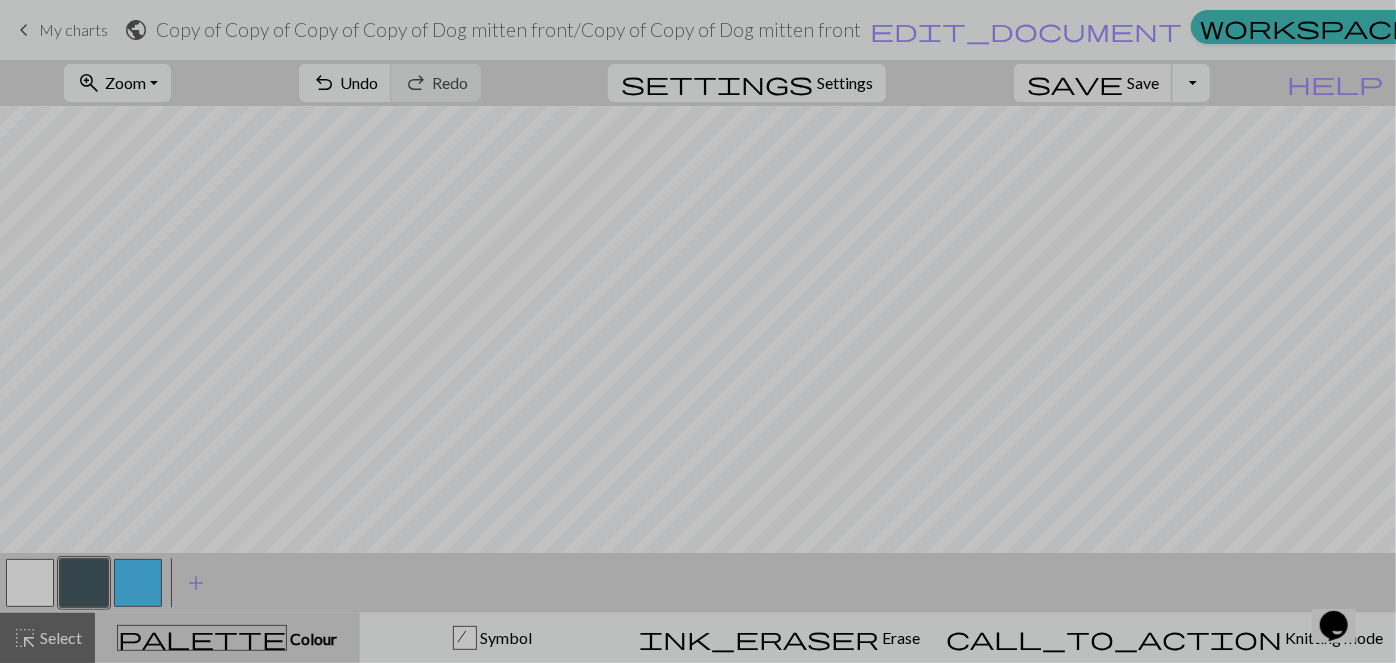 click on "Save" at bounding box center [1143, 82] 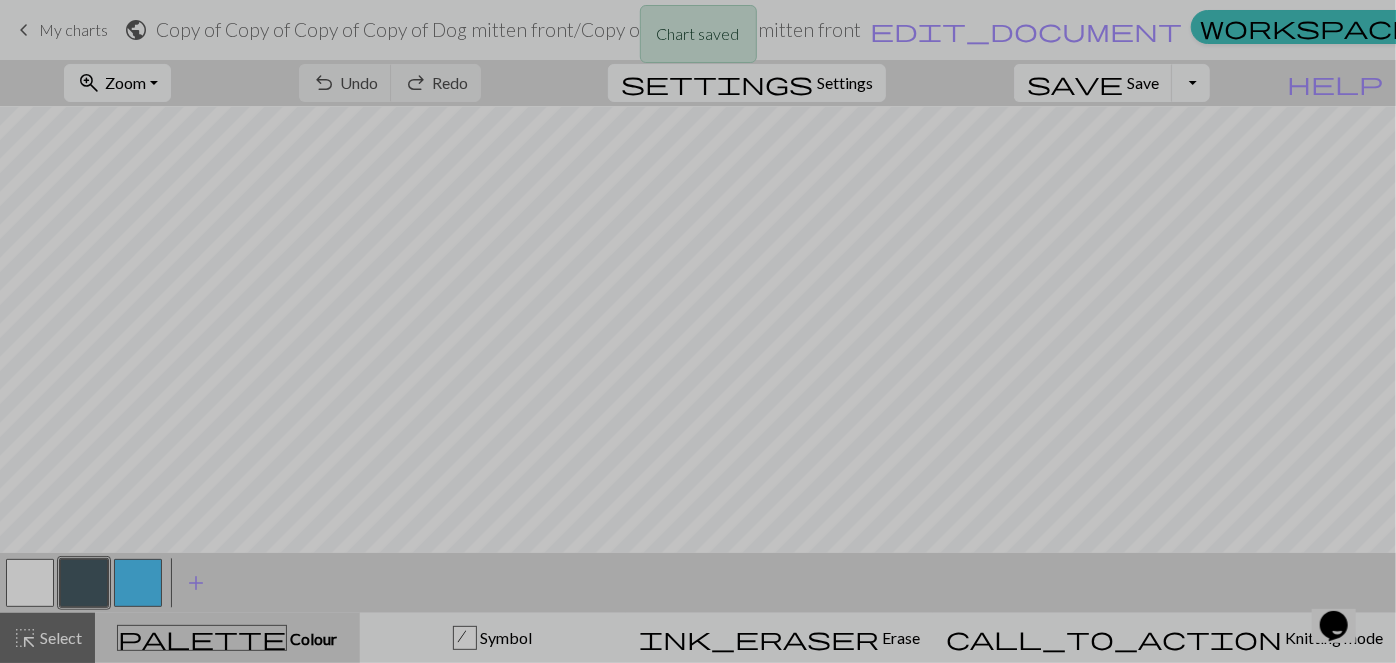 click on "Chart saved" at bounding box center [698, 39] 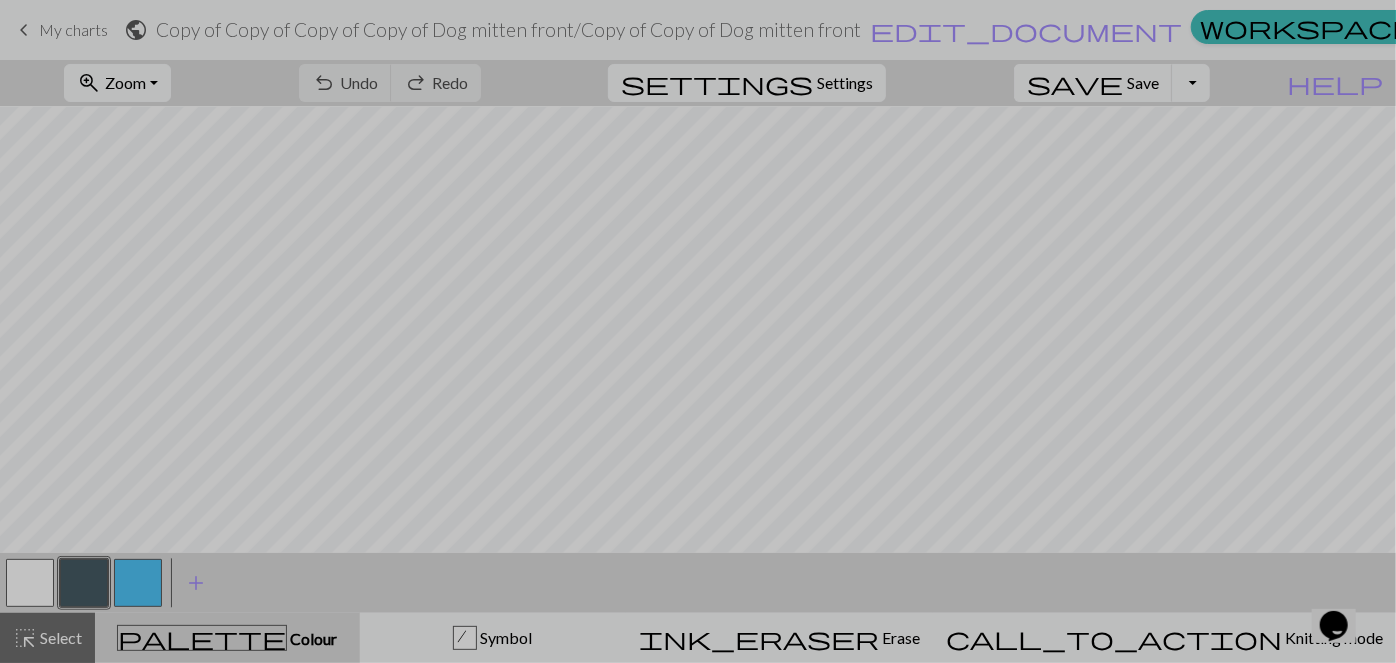 click on "My charts" at bounding box center (1693, 30) 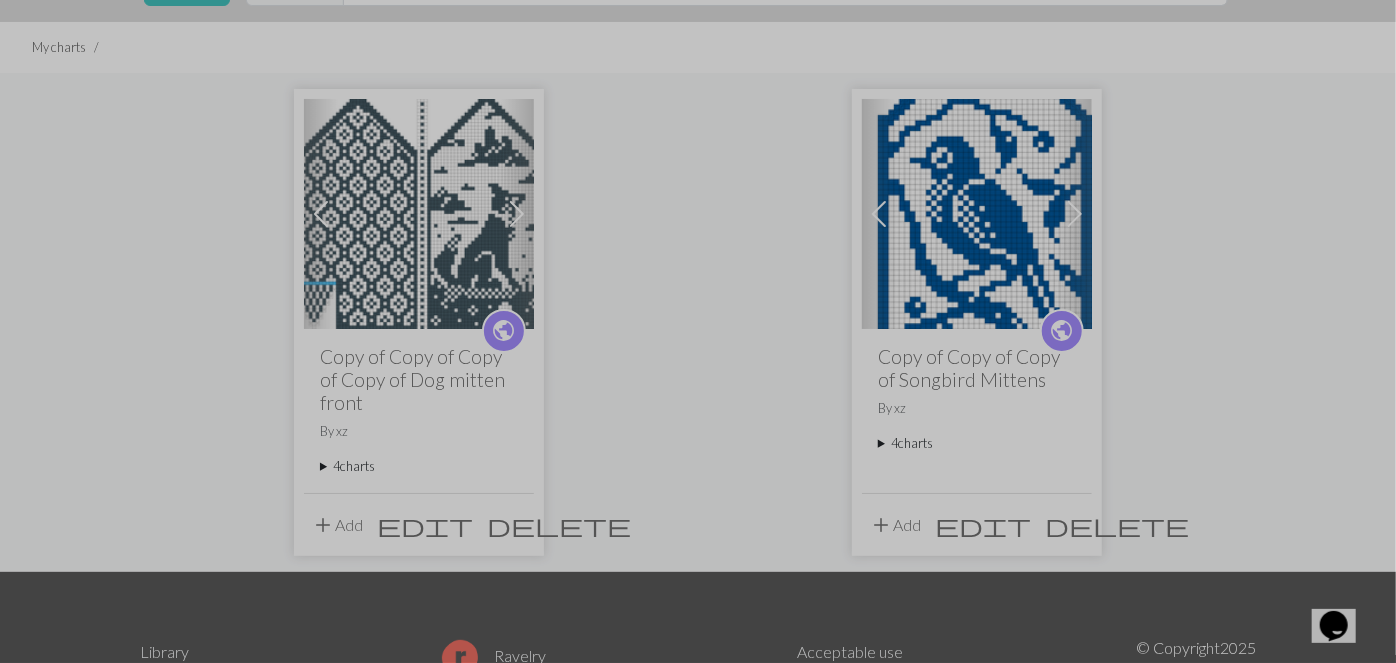 scroll, scrollTop: 117, scrollLeft: 0, axis: vertical 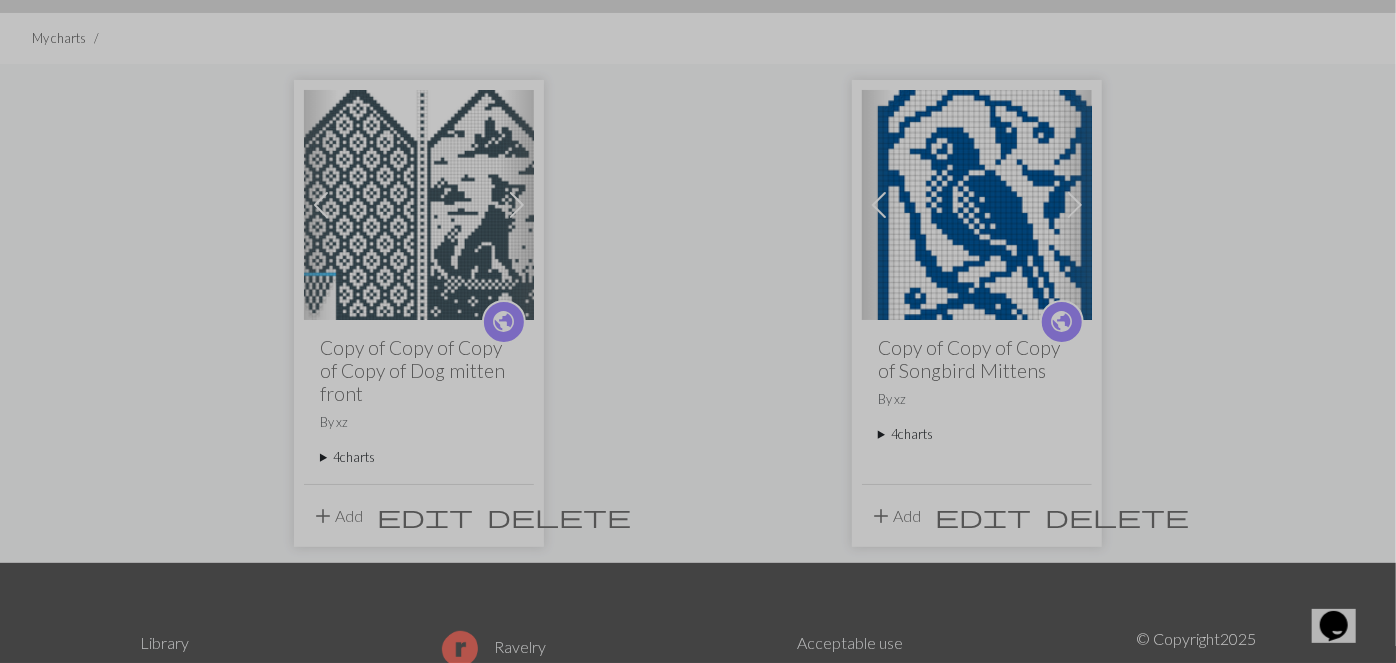click at bounding box center [517, 205] 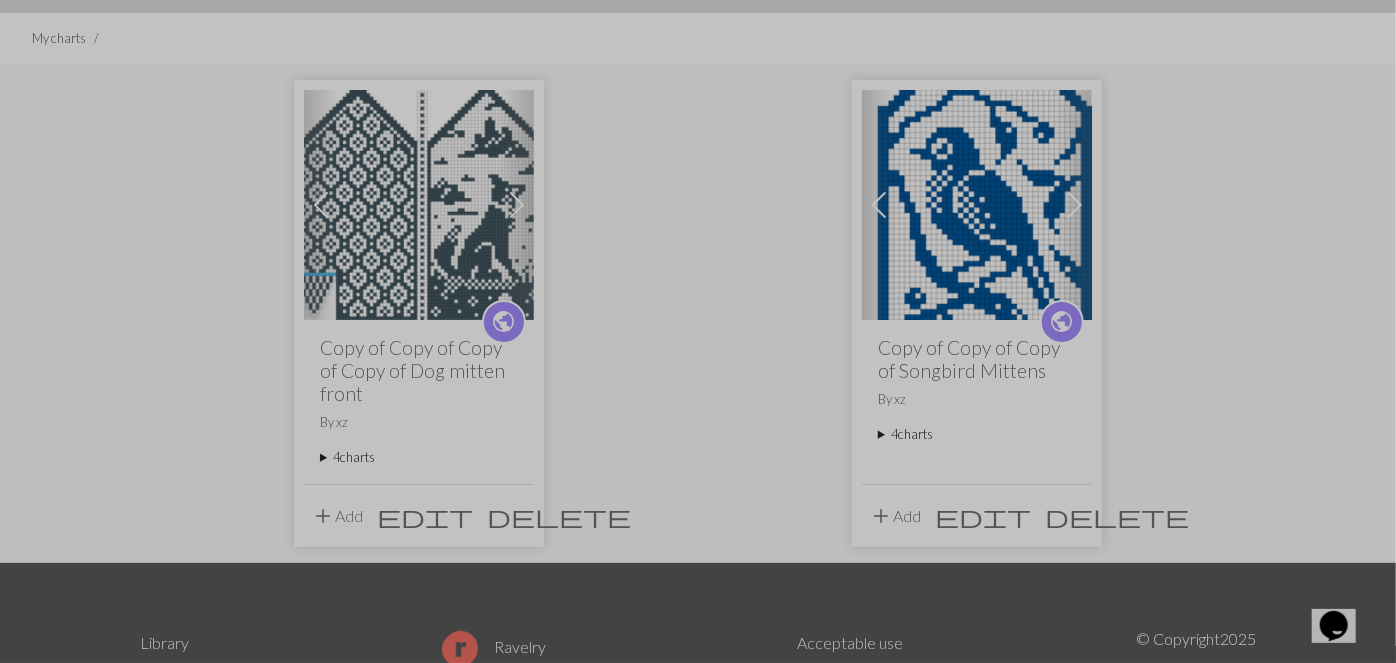 click at bounding box center (517, 205) 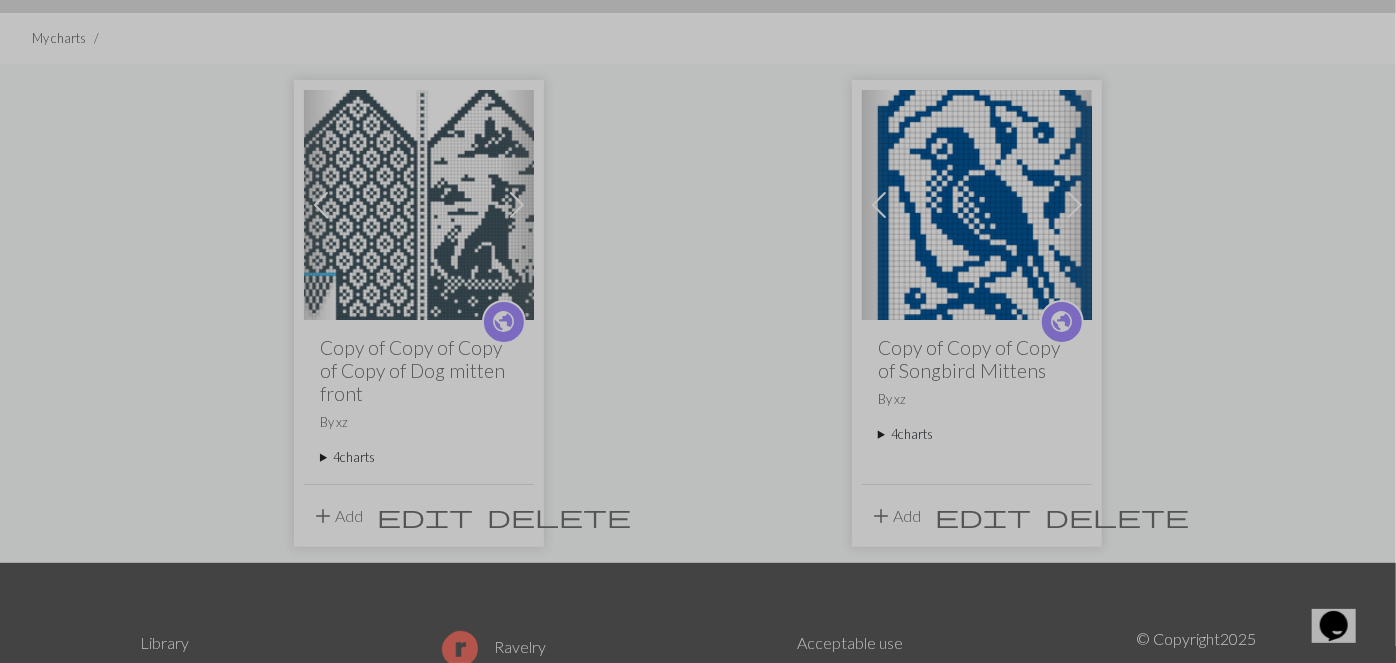 click at bounding box center [419, 205] 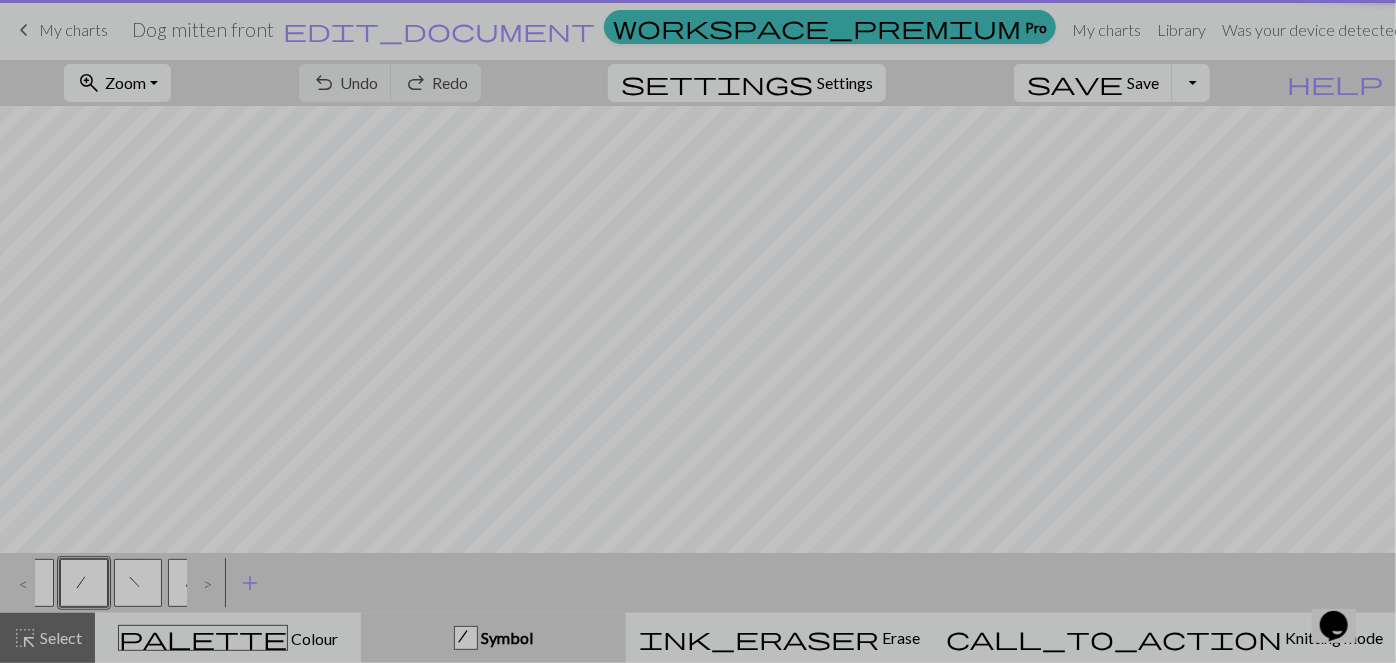 scroll, scrollTop: 0, scrollLeft: 0, axis: both 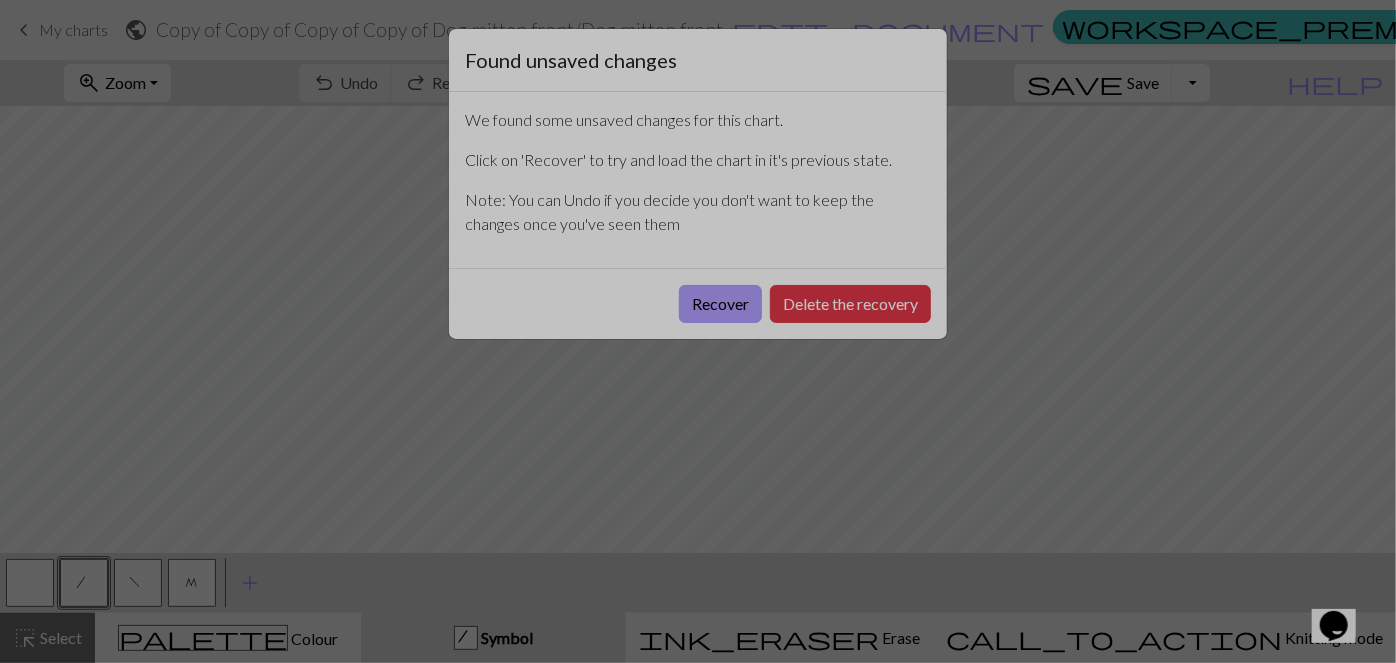 click on "Recover" at bounding box center [720, 304] 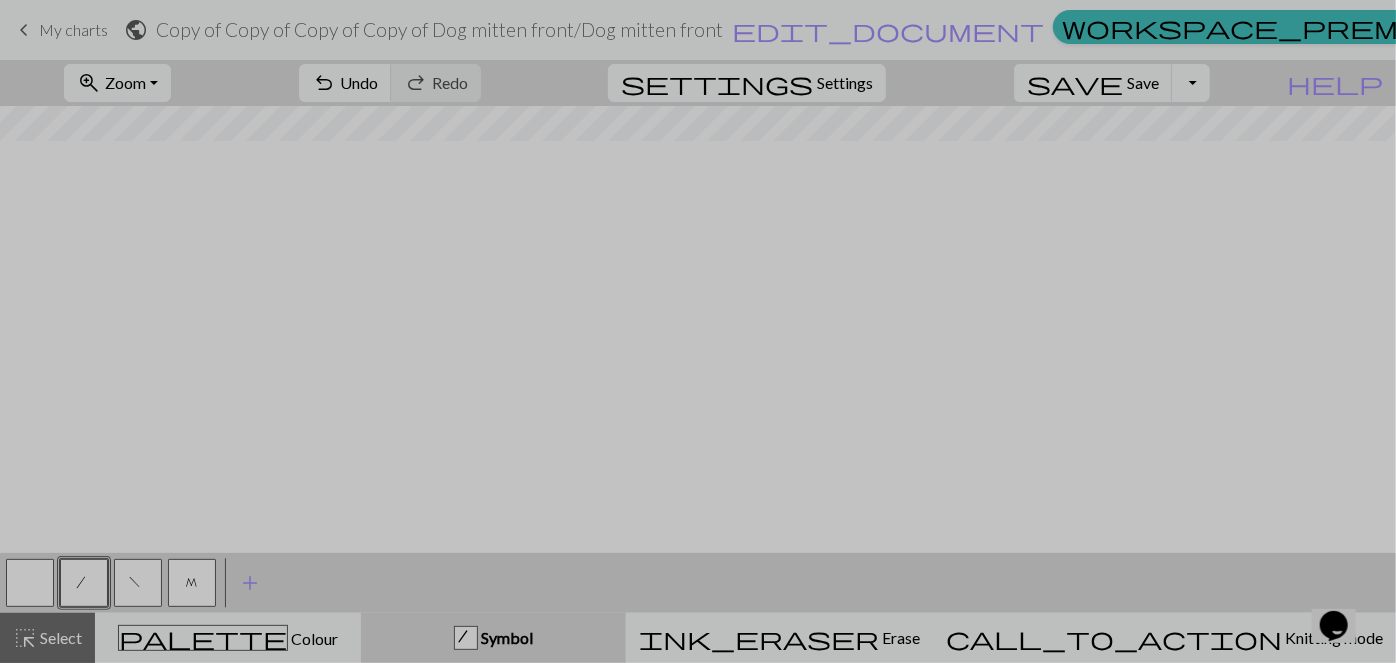 scroll, scrollTop: 0, scrollLeft: 0, axis: both 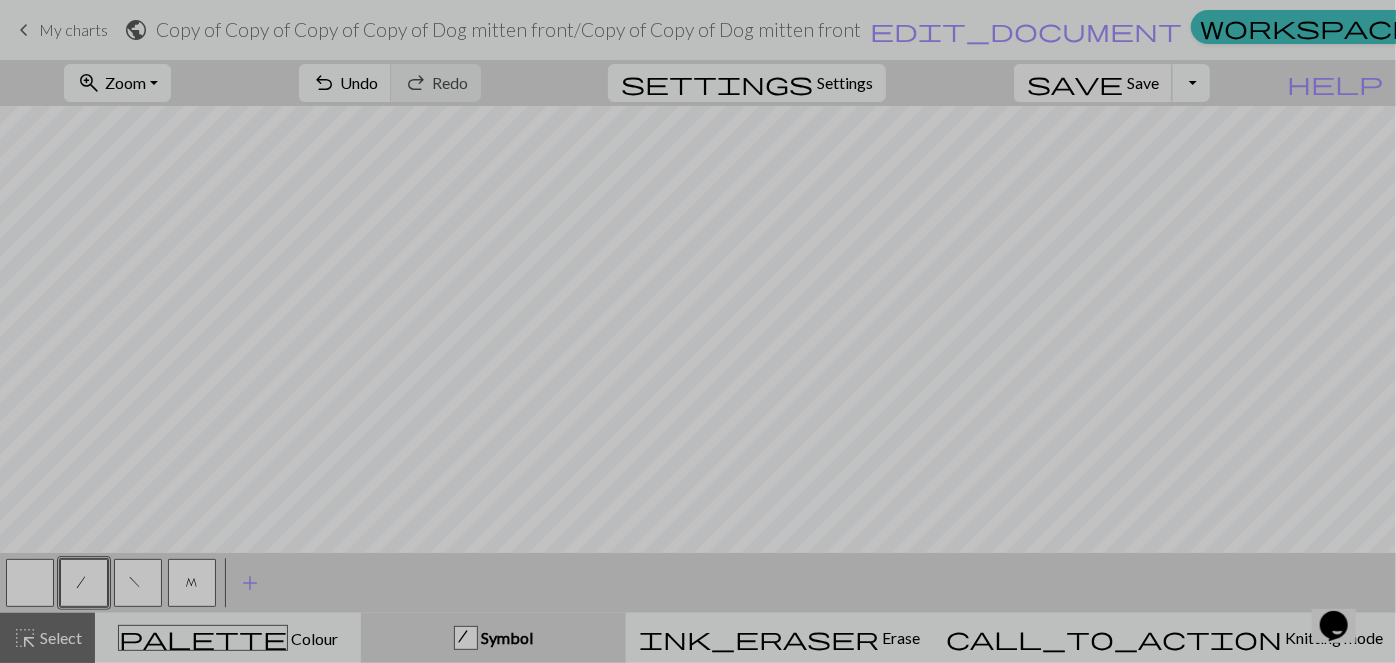 click on "save" at bounding box center (1075, 83) 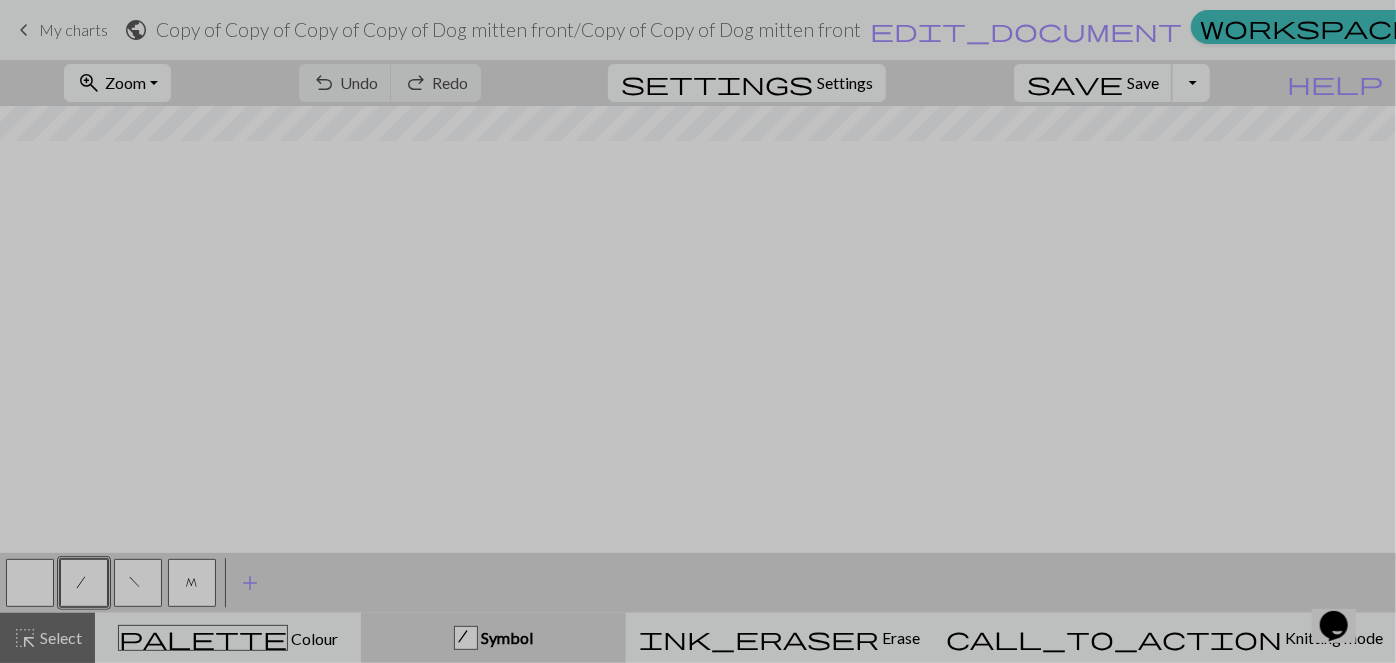 scroll, scrollTop: 0, scrollLeft: 0, axis: both 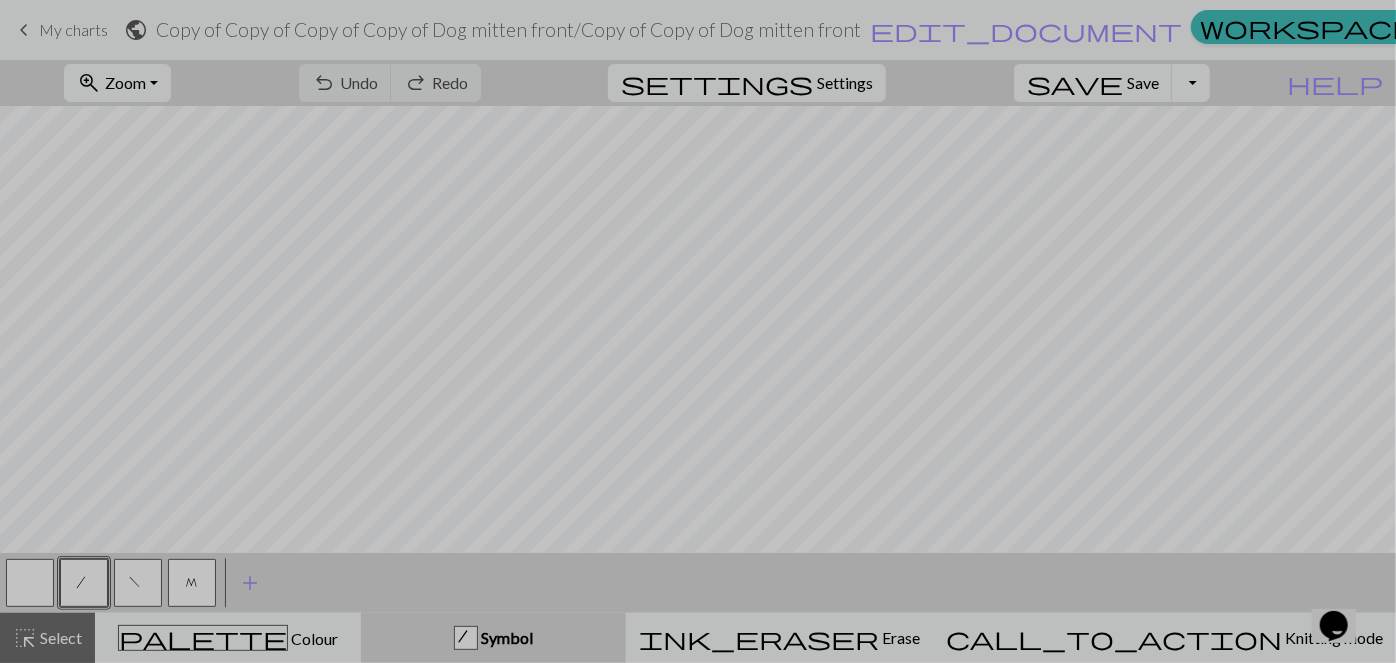 click on "My charts" at bounding box center [1693, 30] 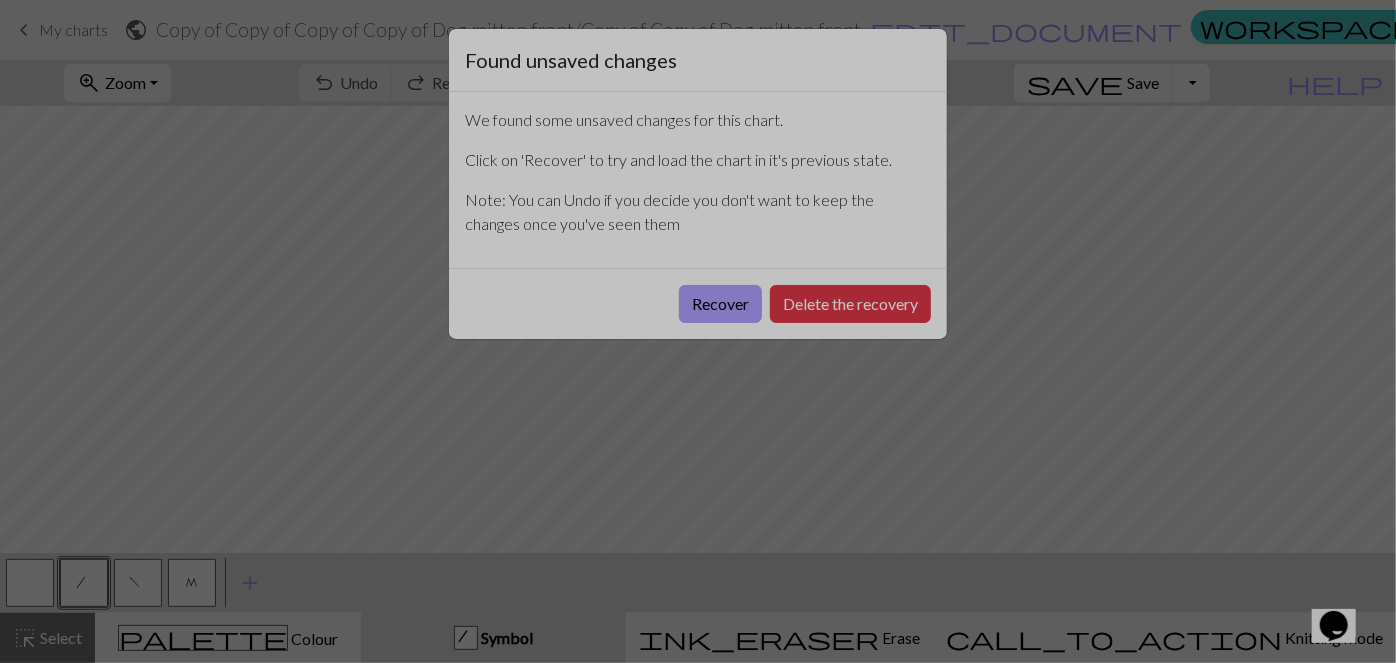 click on "Recover" at bounding box center (720, 304) 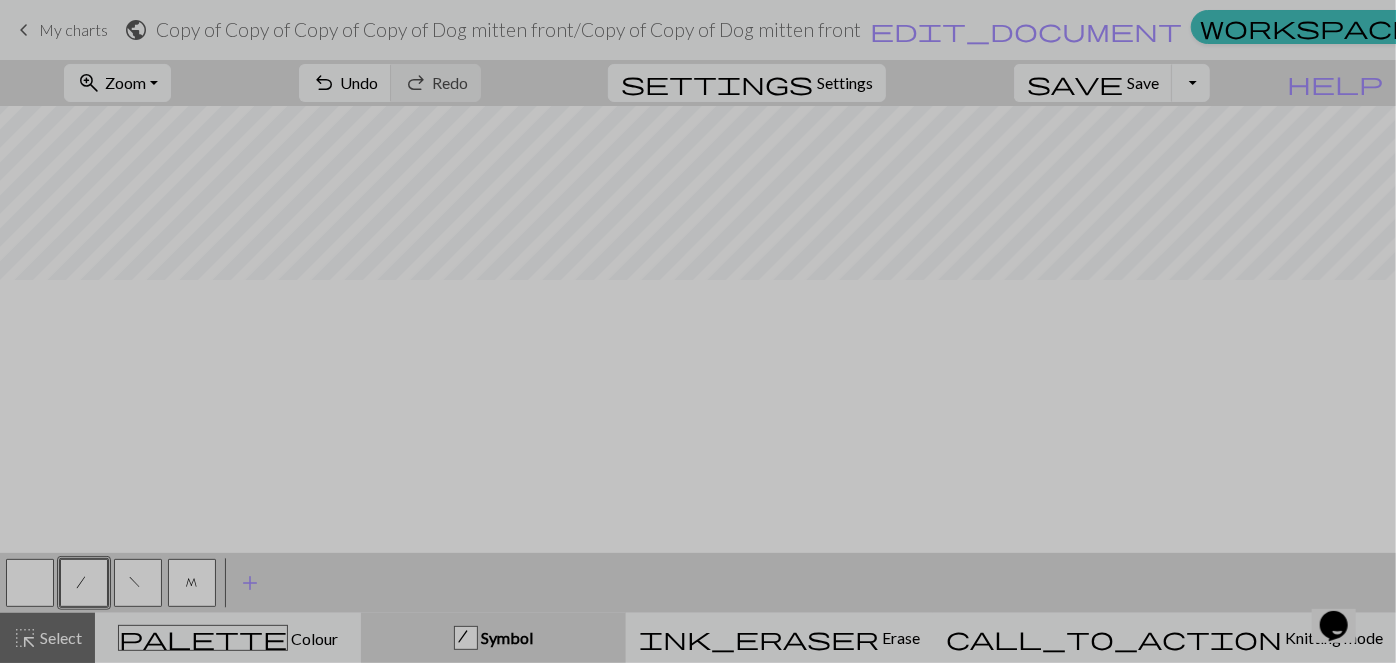 scroll, scrollTop: 56, scrollLeft: 0, axis: vertical 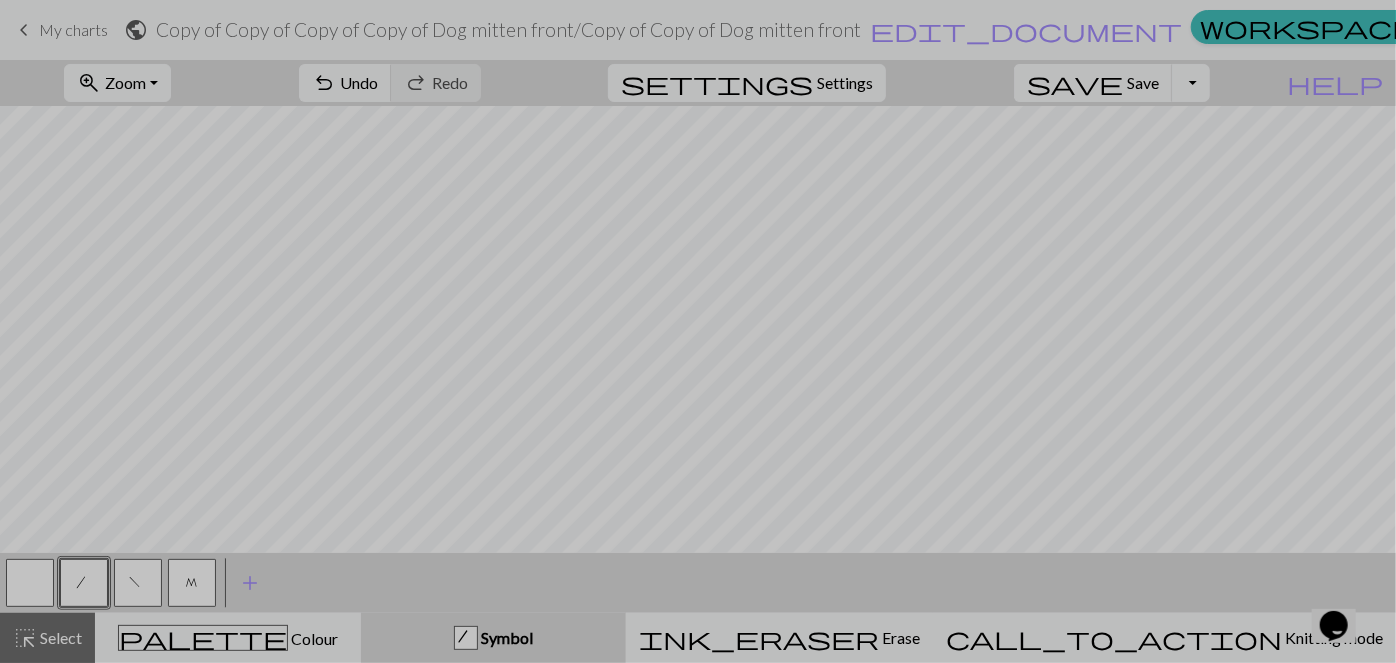 click on "My charts" at bounding box center (73, 29) 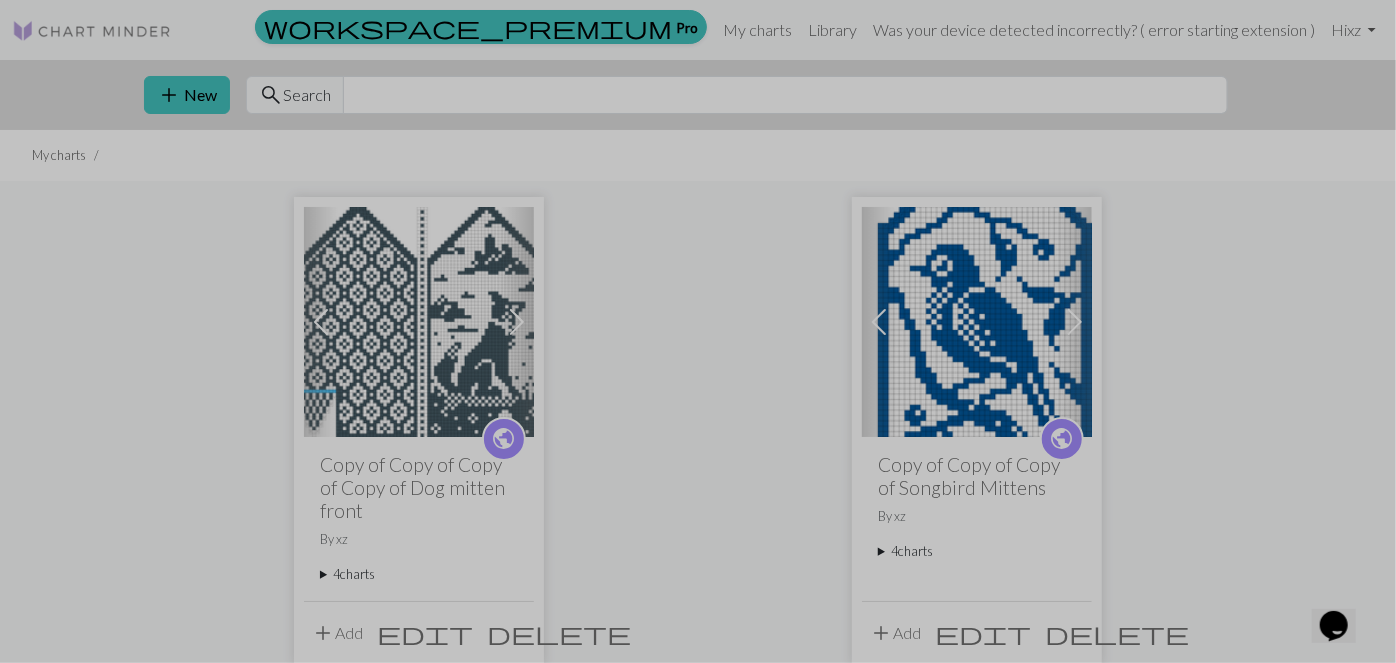 click at bounding box center [419, 322] 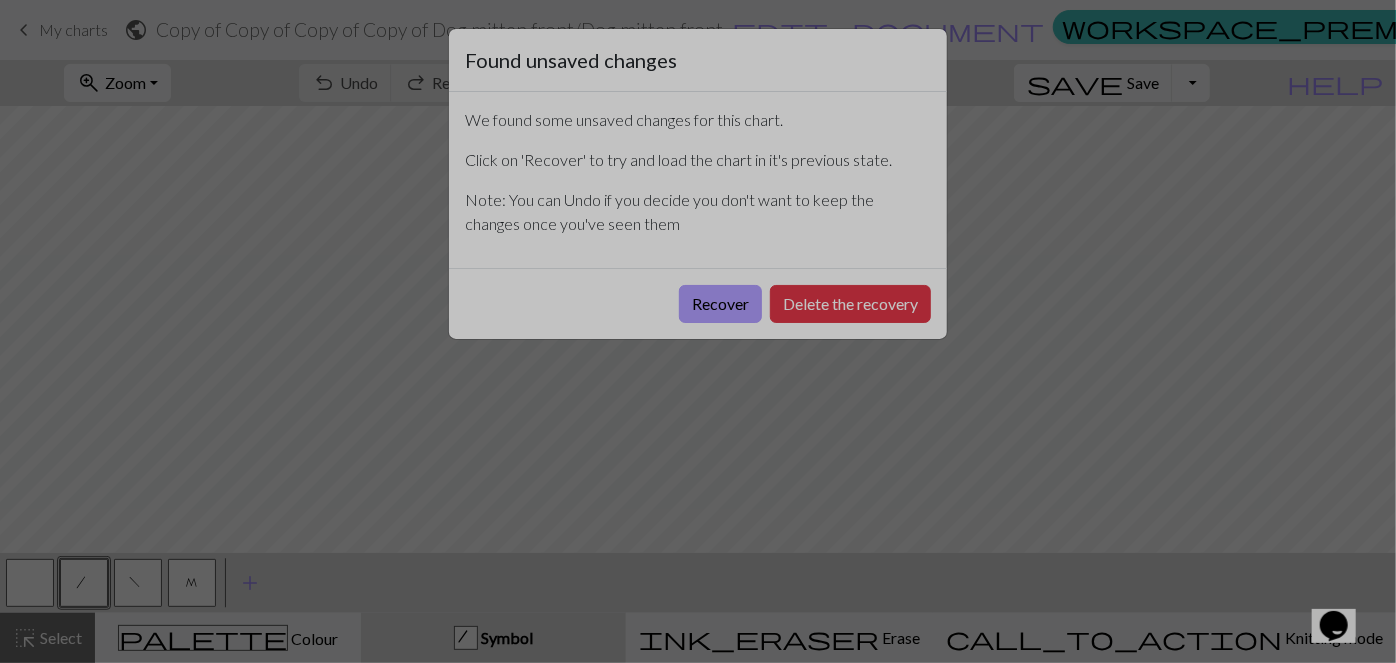click on "Recover" at bounding box center (720, 304) 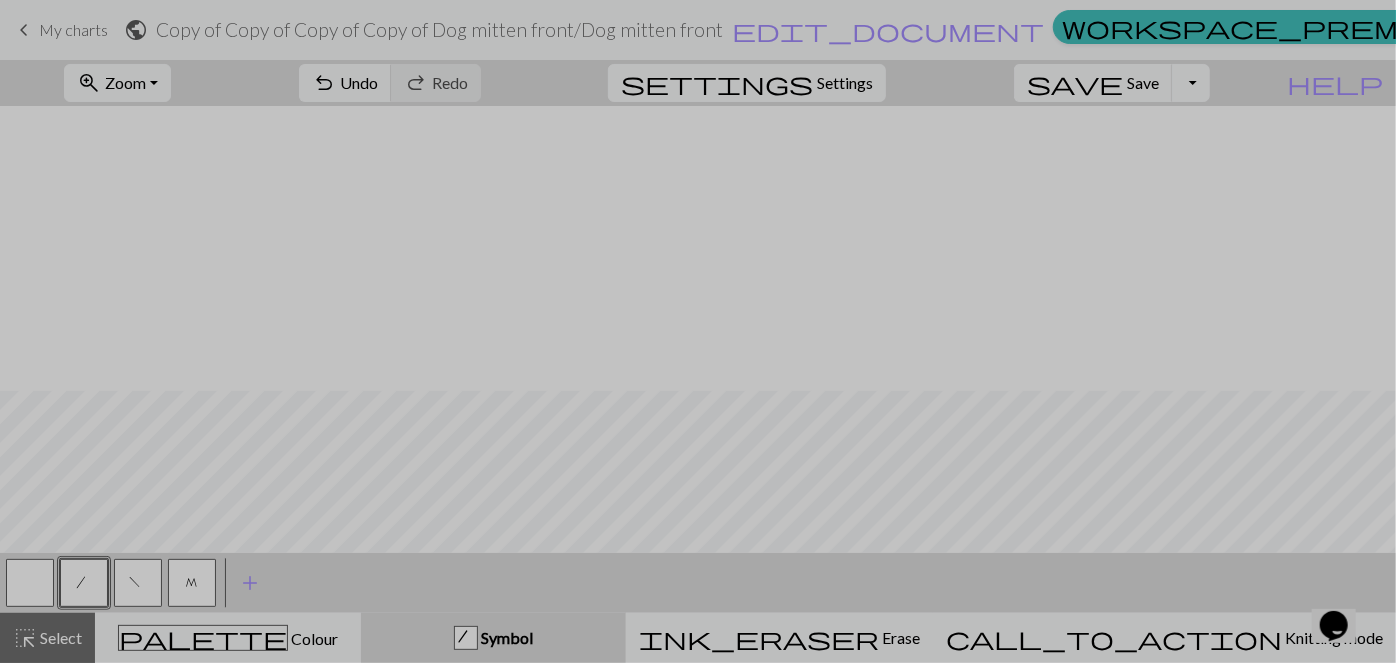 scroll, scrollTop: 285, scrollLeft: 0, axis: vertical 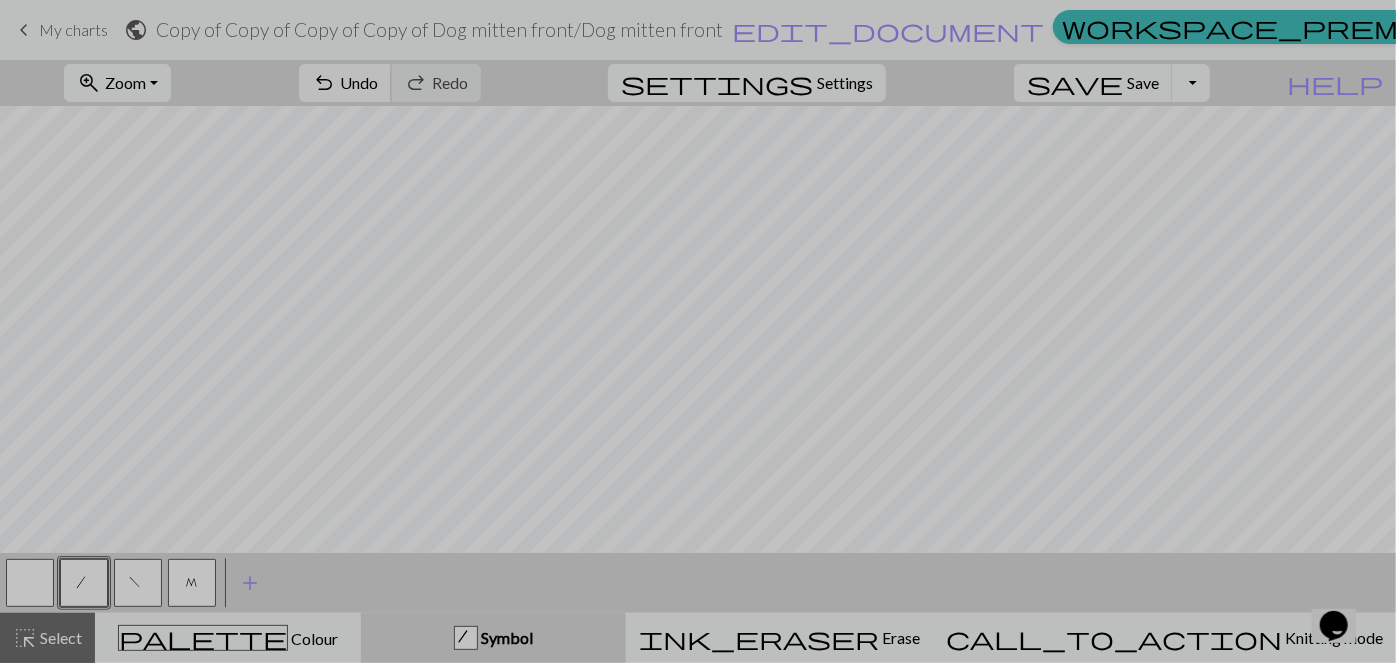 click on "undo" at bounding box center (324, 83) 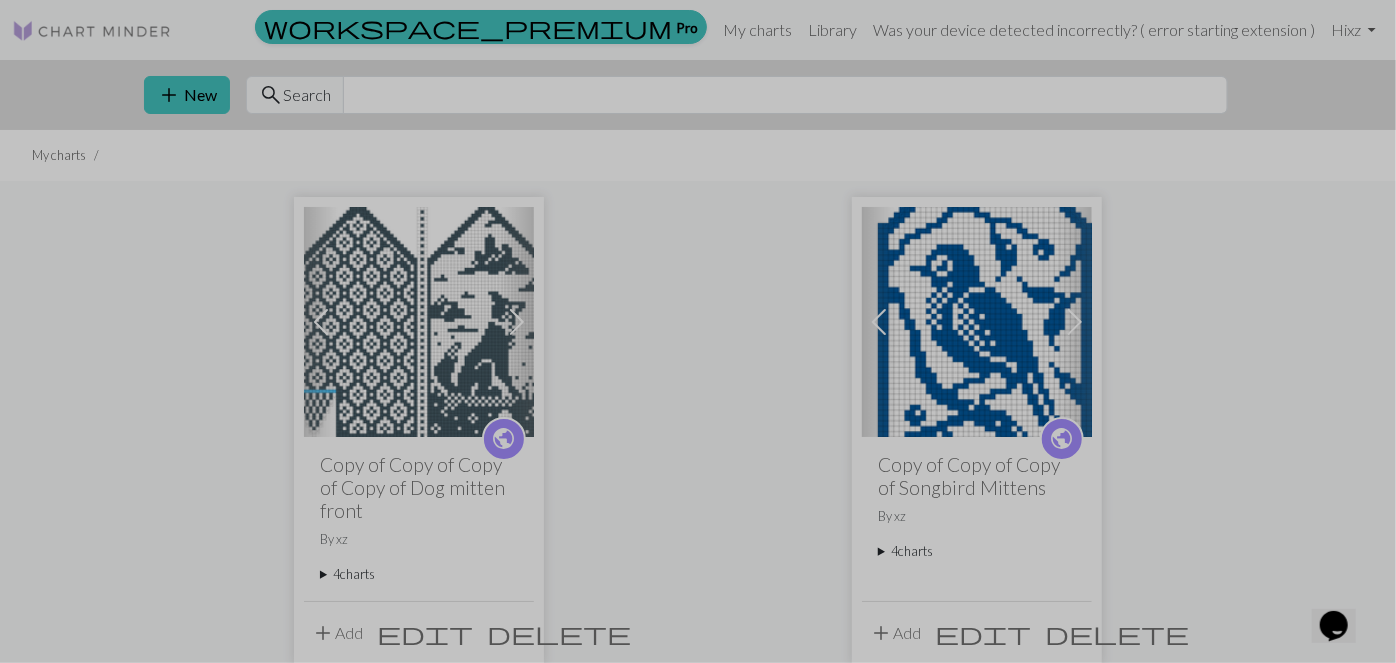 click at bounding box center (419, 322) 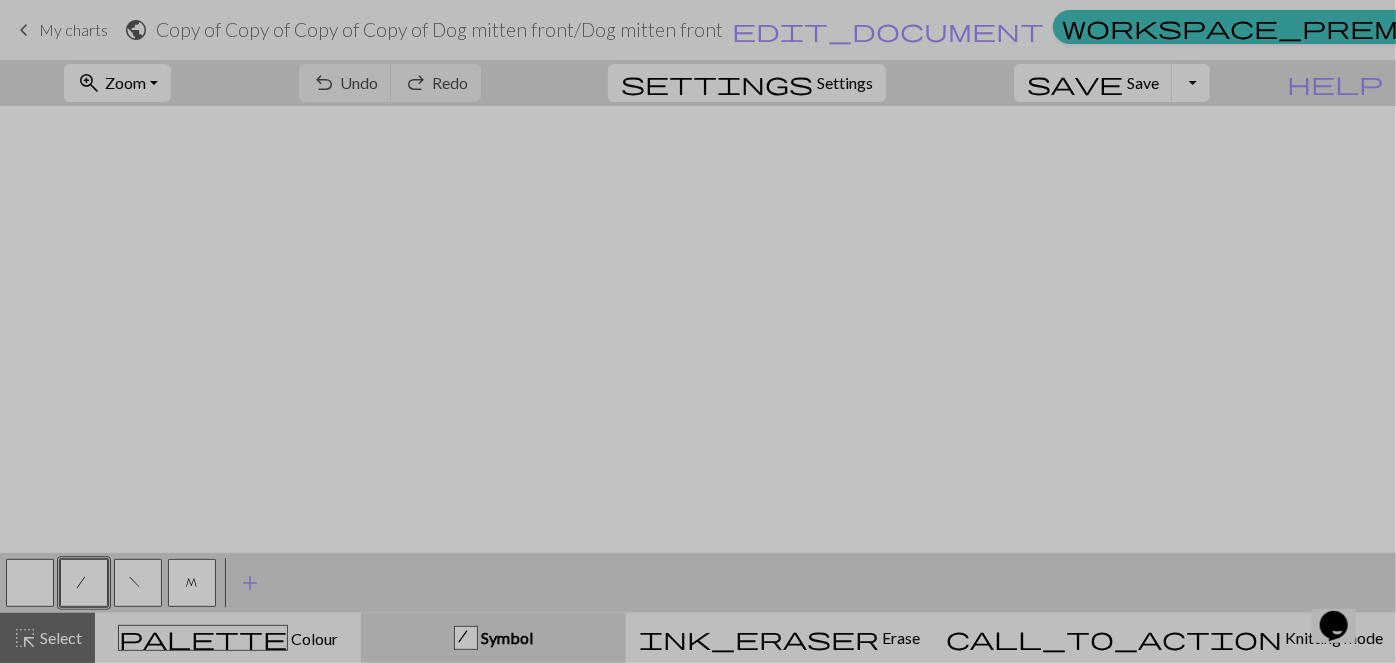 scroll, scrollTop: 0, scrollLeft: 0, axis: both 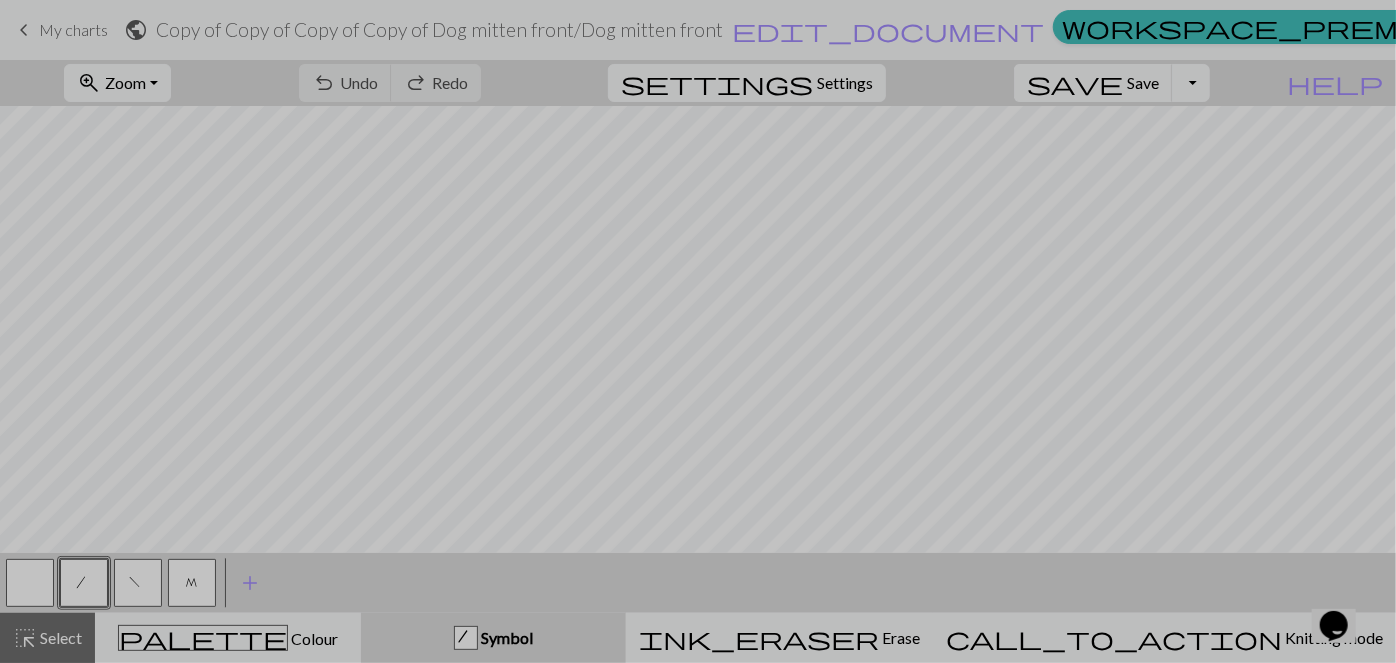 click on "keyboard_arrow_left" at bounding box center [24, 30] 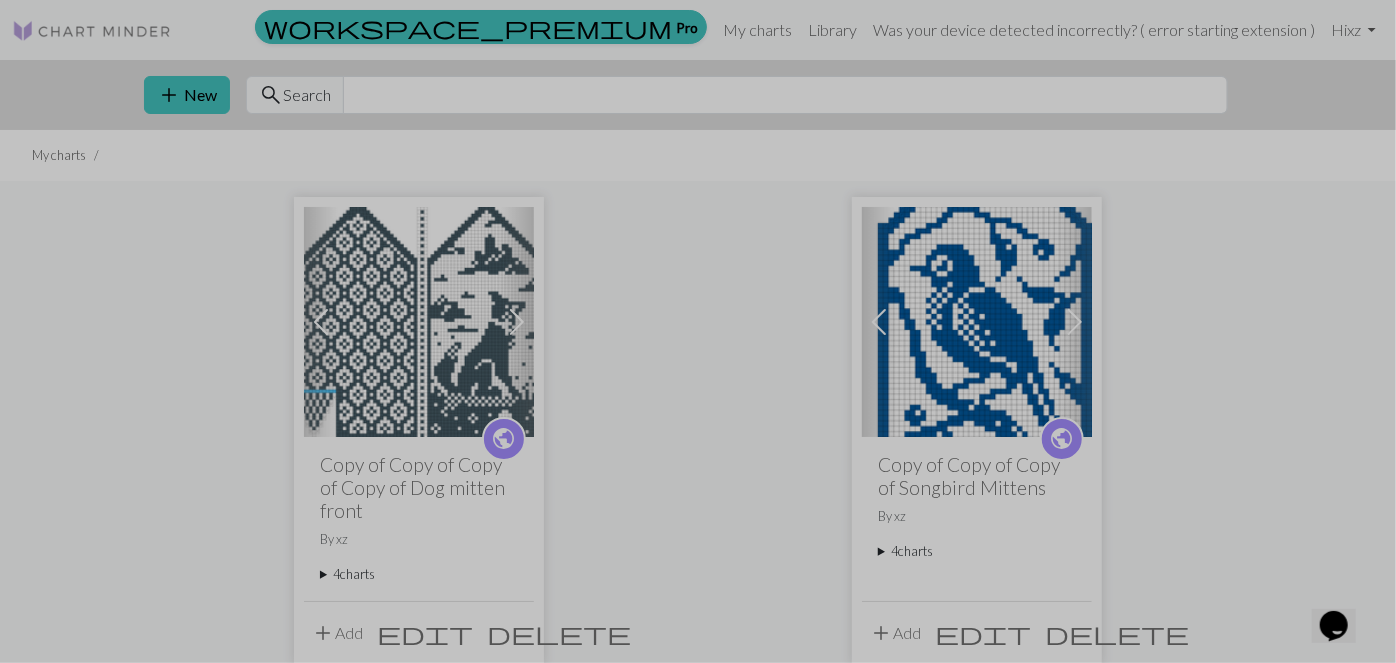 click at bounding box center [92, 31] 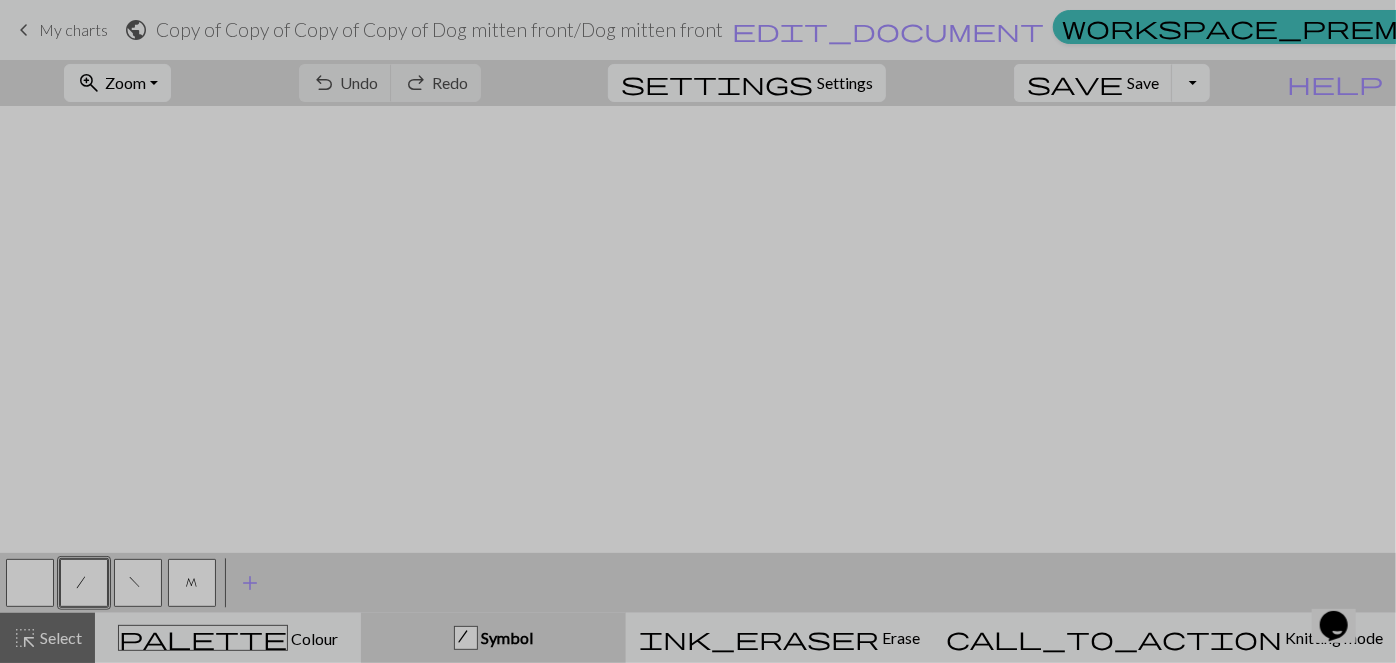 scroll, scrollTop: 0, scrollLeft: 0, axis: both 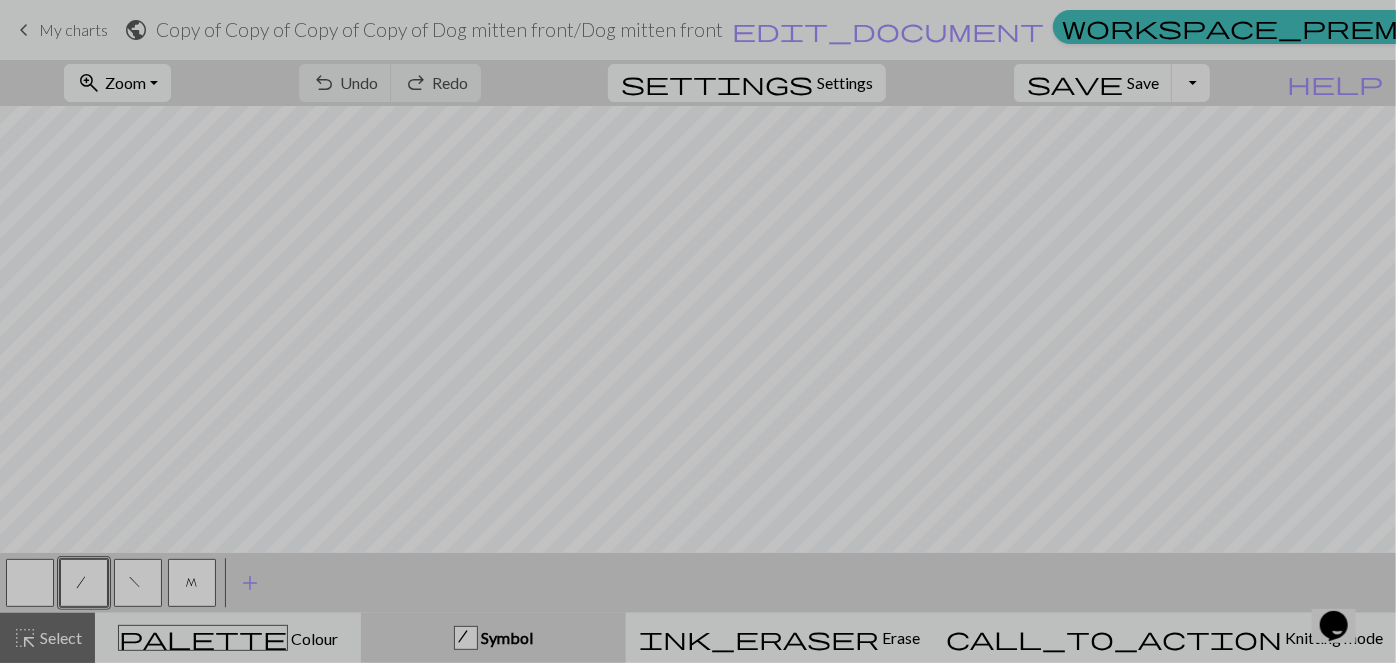 click on "Toggle Dropdown" at bounding box center (1191, 83) 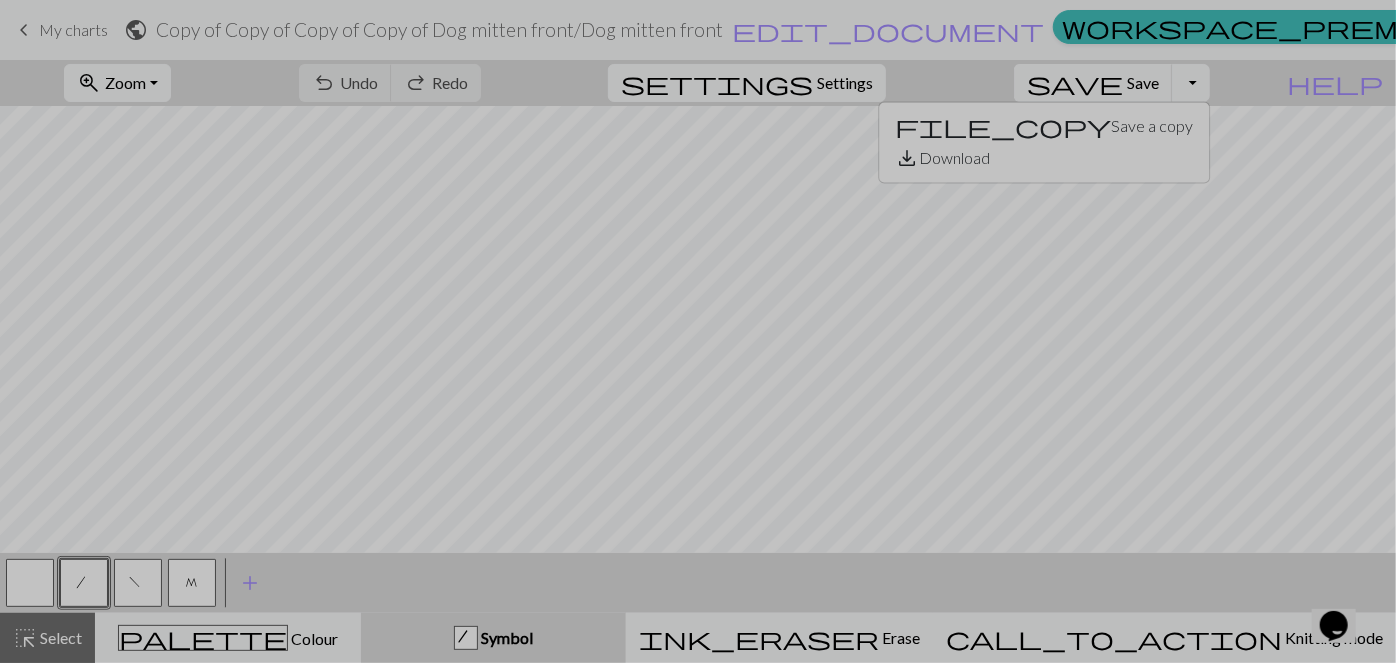 click on "undo Undo Undo redo Redo Redo" at bounding box center [390, 83] 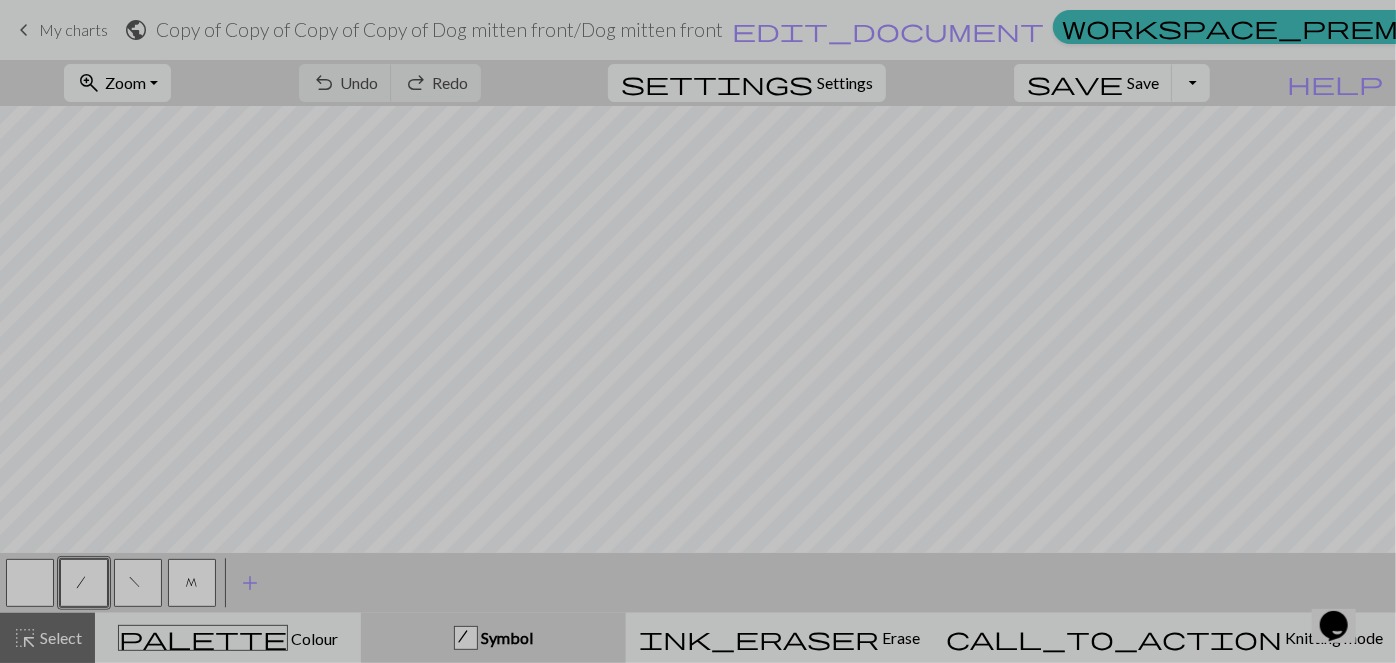 click on "undo Undo Undo redo Redo Redo" at bounding box center [390, 83] 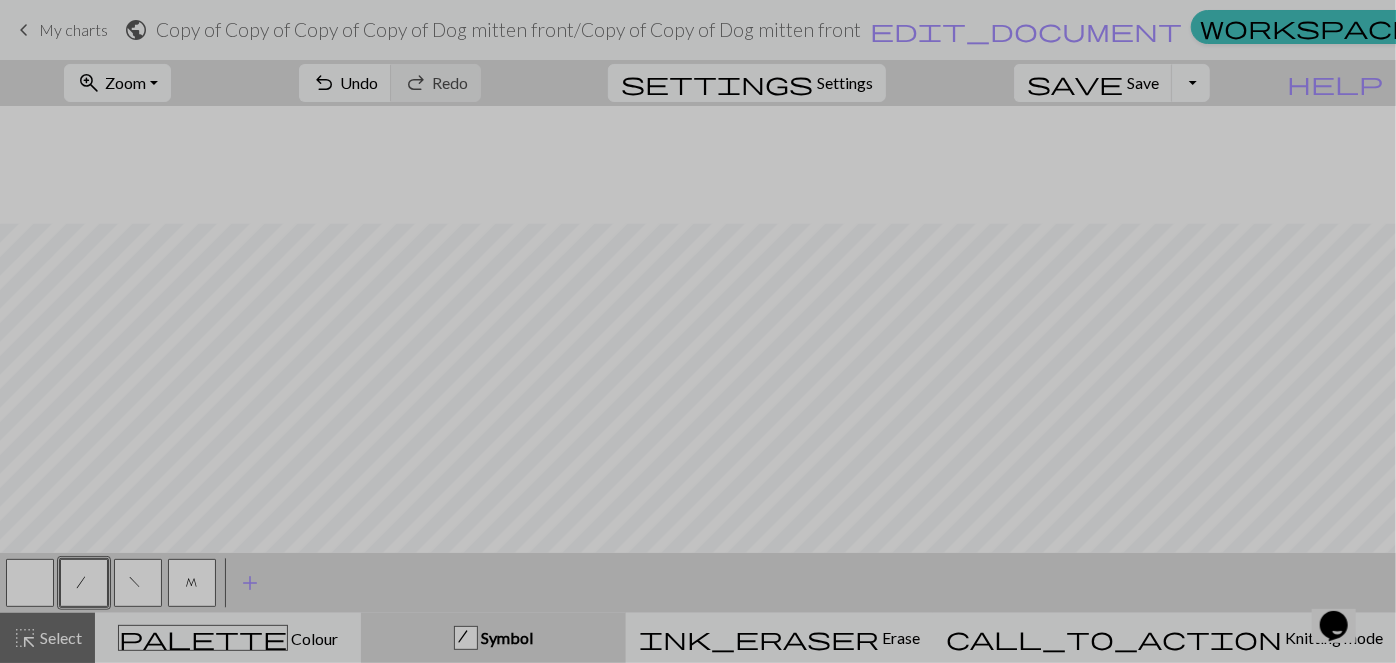 scroll, scrollTop: 581, scrollLeft: 0, axis: vertical 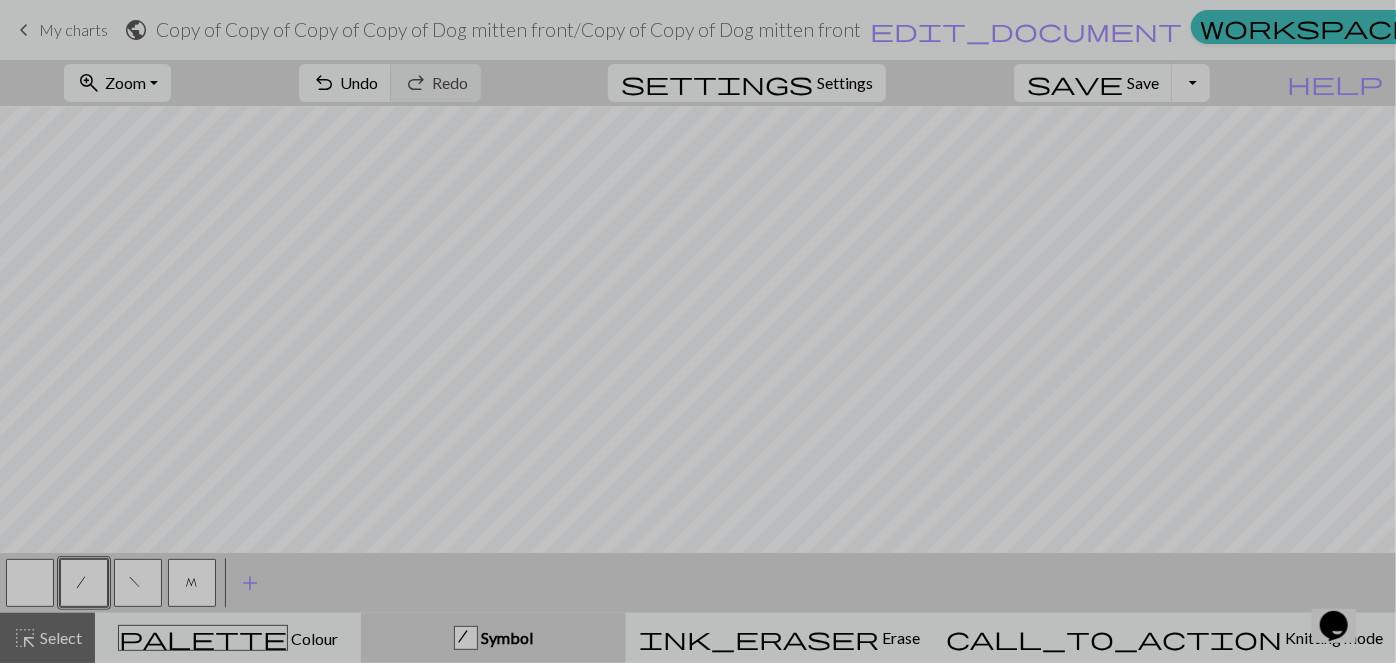 click on "Toggle Dropdown" at bounding box center [1191, 83] 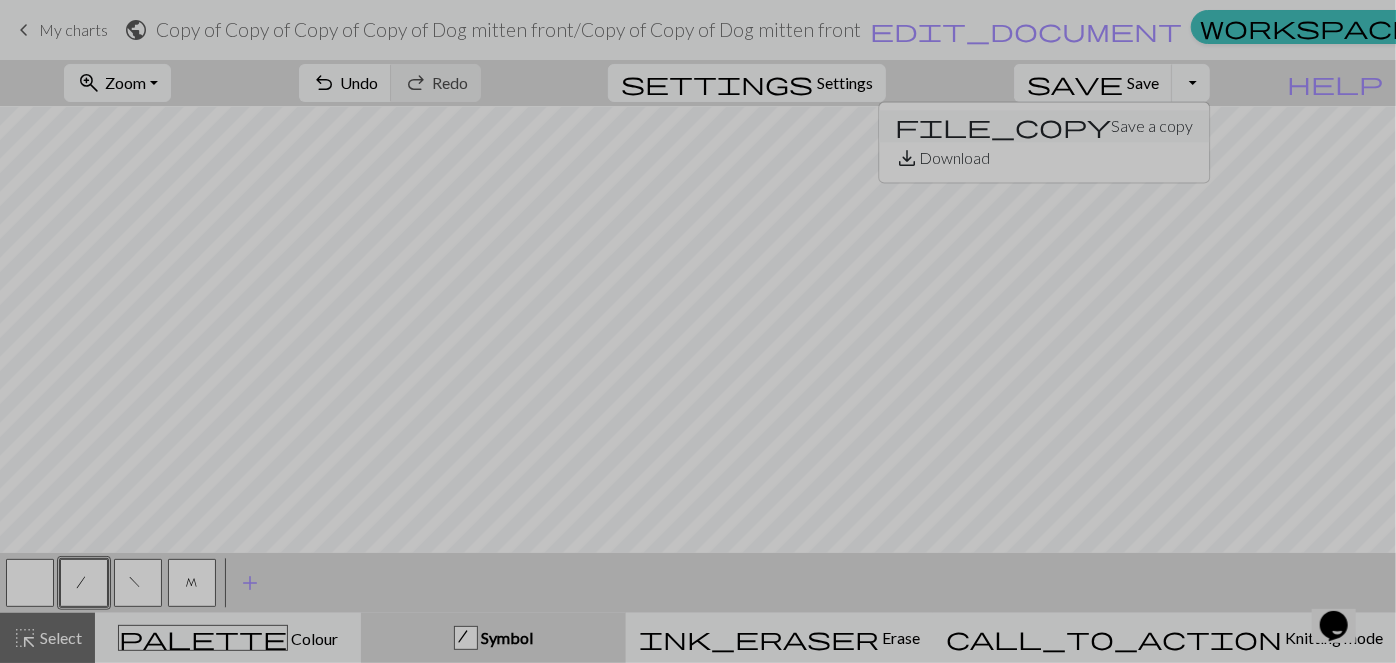 click on "file_copy  Save a copy" at bounding box center [1045, 126] 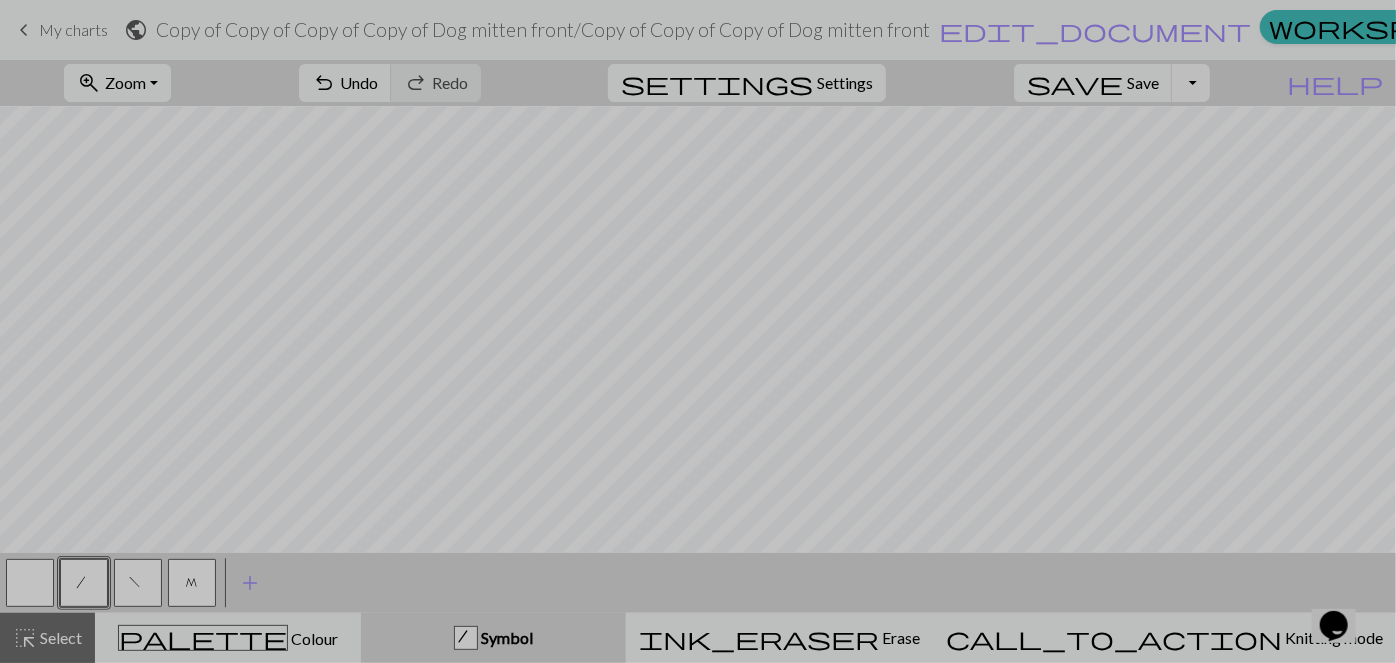 click on "Toggle Dropdown" at bounding box center (1191, 83) 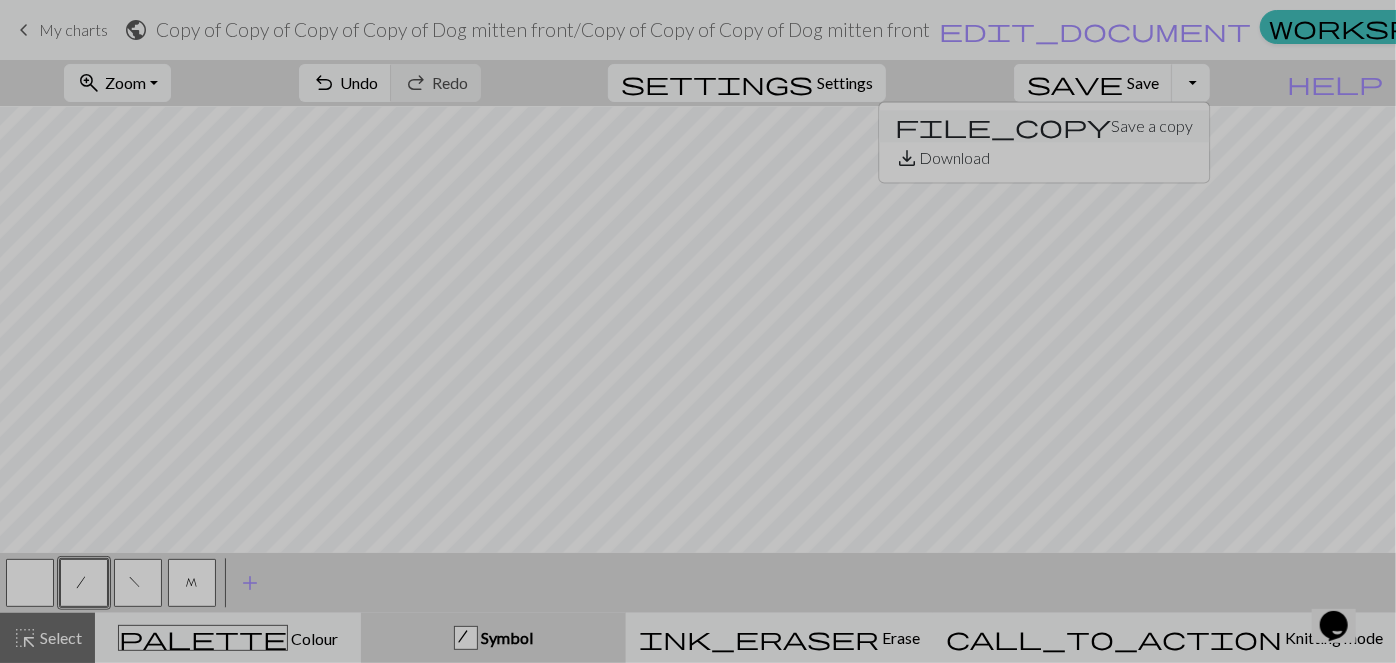click on "file_copy  Save a copy" at bounding box center [1045, 126] 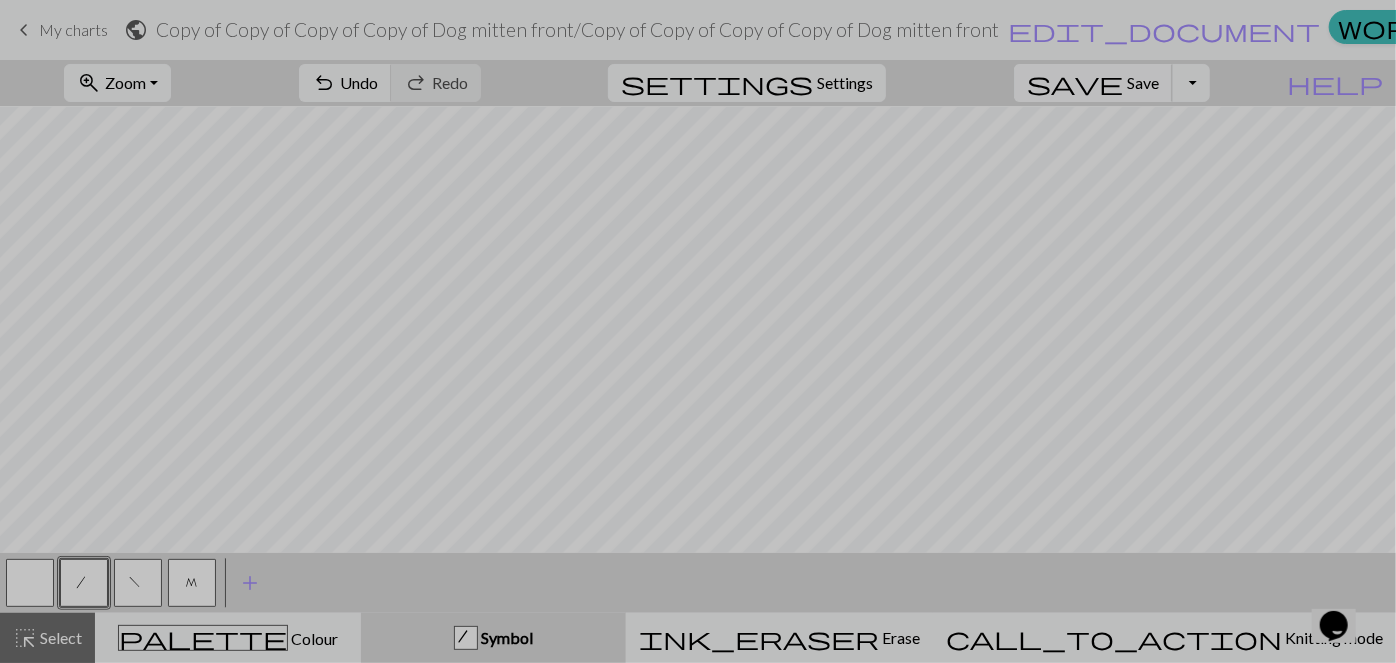 click on "save Save Save" at bounding box center [1093, 83] 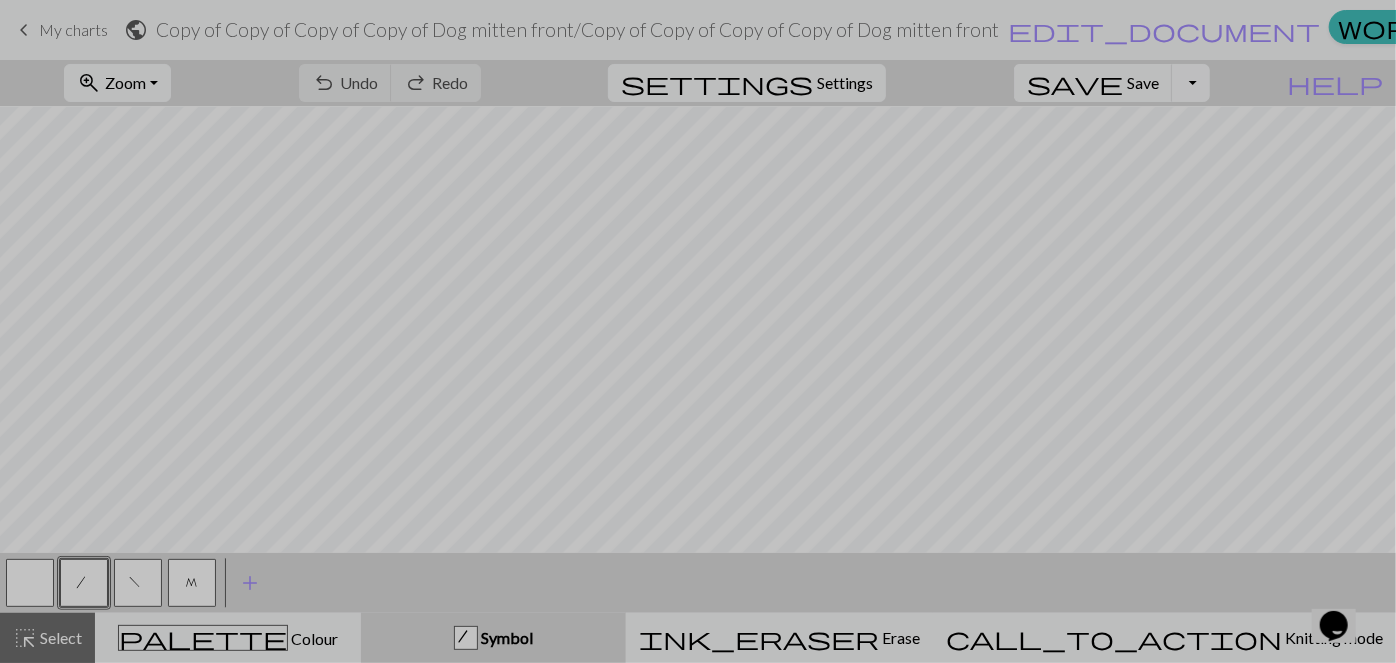 click on "Toggle Dropdown" at bounding box center (1191, 83) 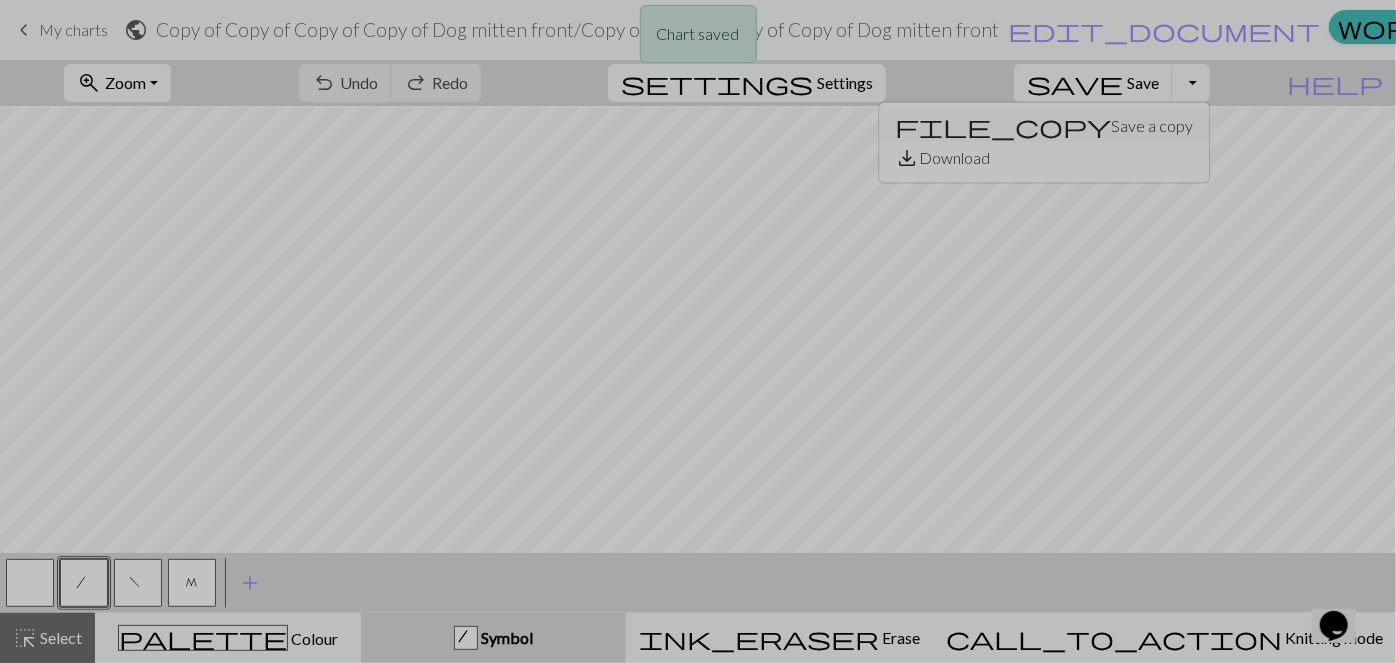 click on "file_copy  Save a copy" at bounding box center [1045, 126] 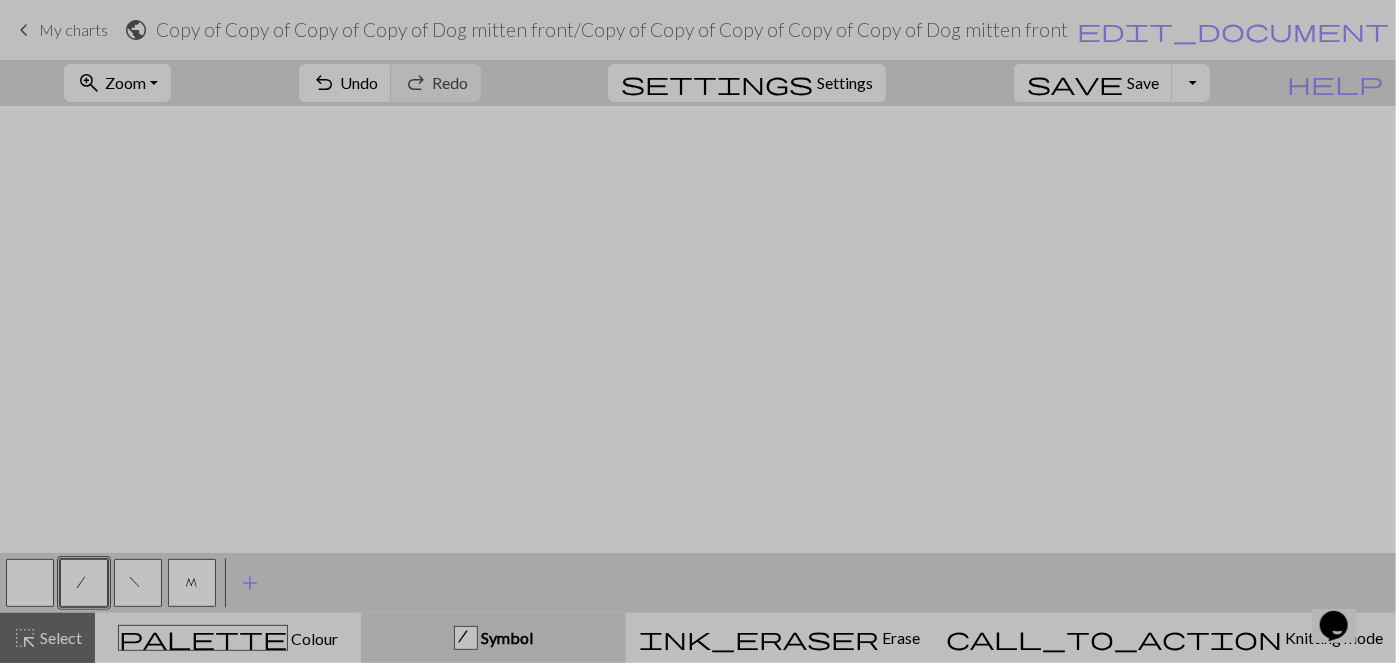 scroll, scrollTop: 581, scrollLeft: 0, axis: vertical 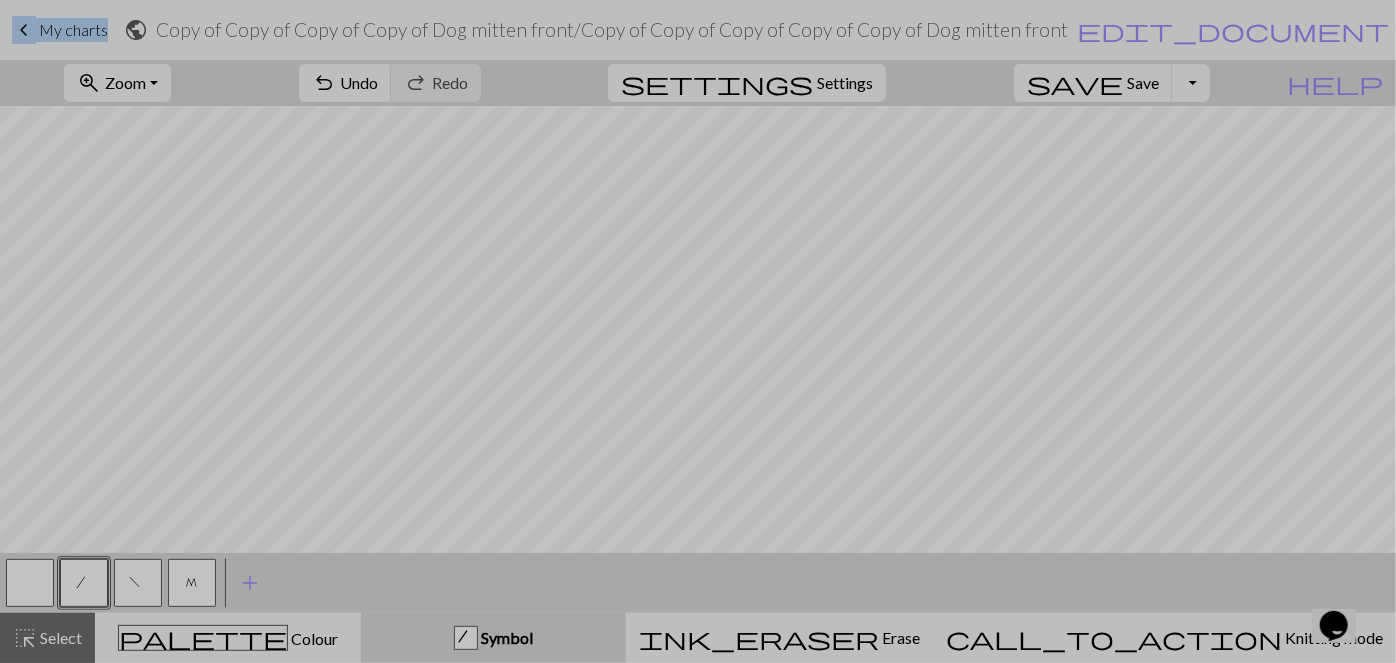 click on "Toggle Dropdown" at bounding box center (1191, 83) 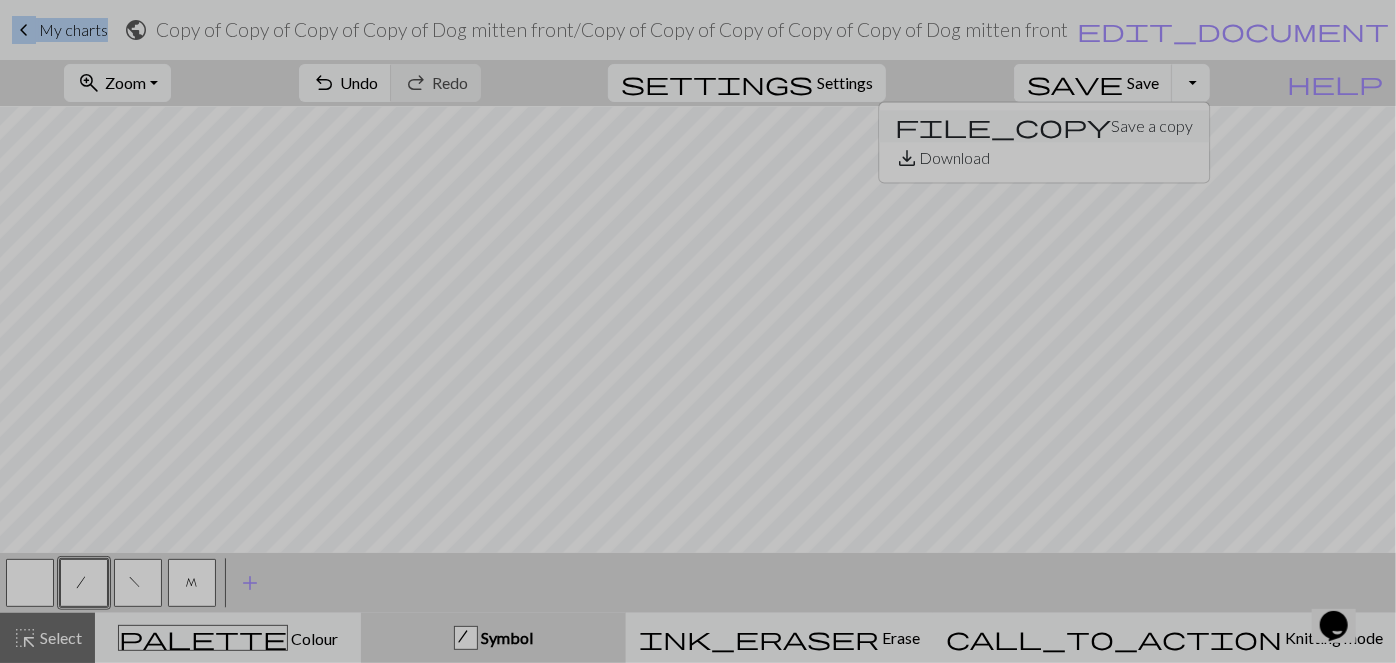 click on "file_copy  Save a copy" at bounding box center [1045, 126] 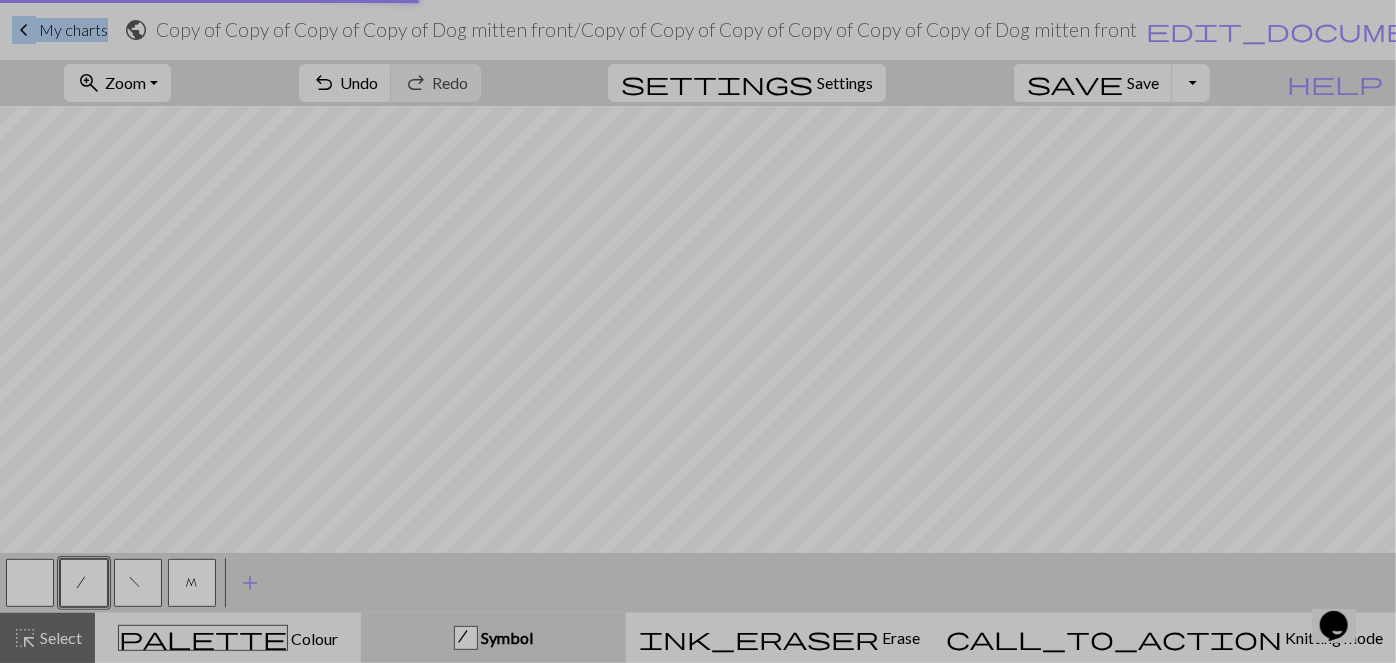 click on "Settings" at bounding box center (845, 83) 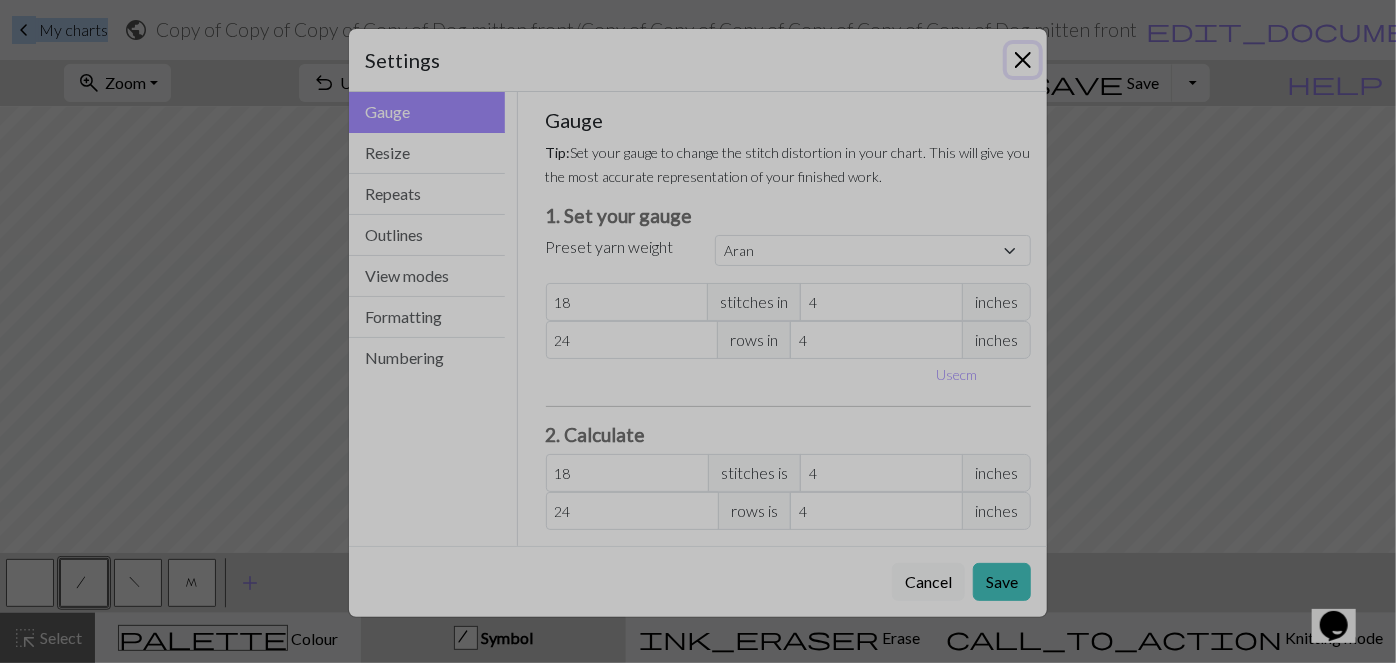 click at bounding box center [1023, 60] 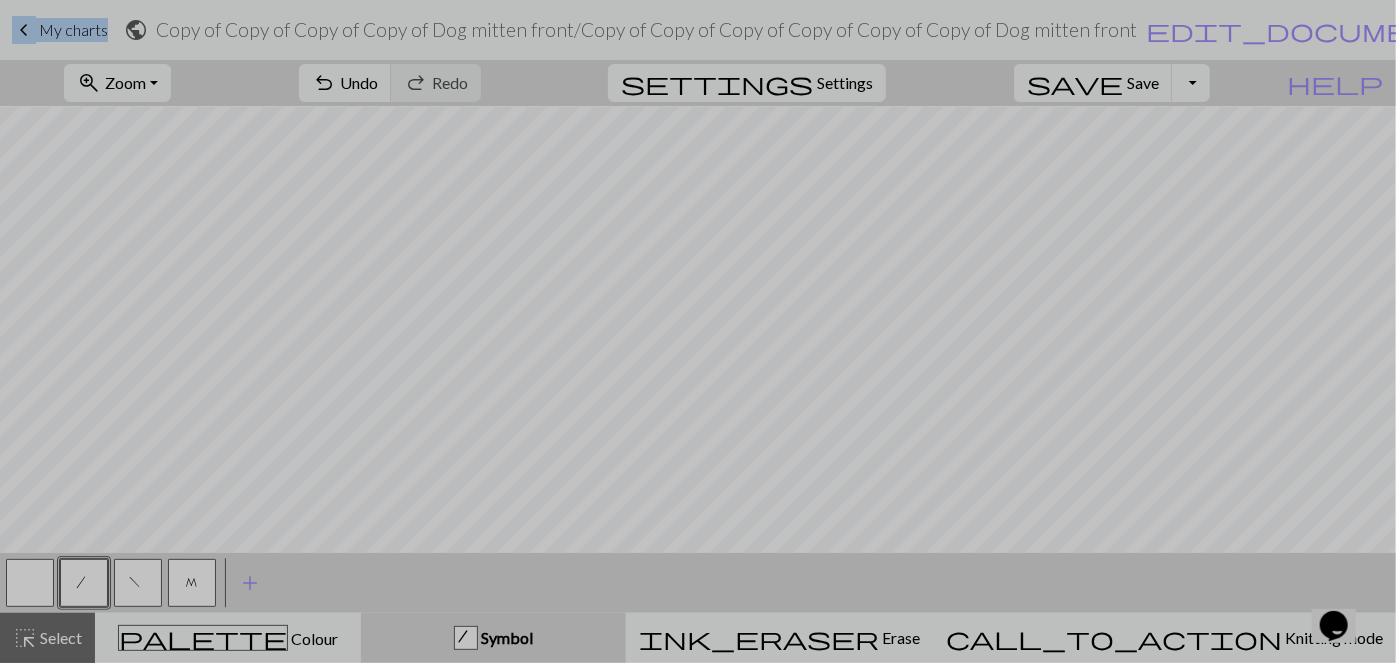 click on "Copy of Copy of Copy of Copy of Dog mitten front  /  Copy of Copy of Copy of Copy of Copy of Copy of Dog mitten front" at bounding box center [646, 29] 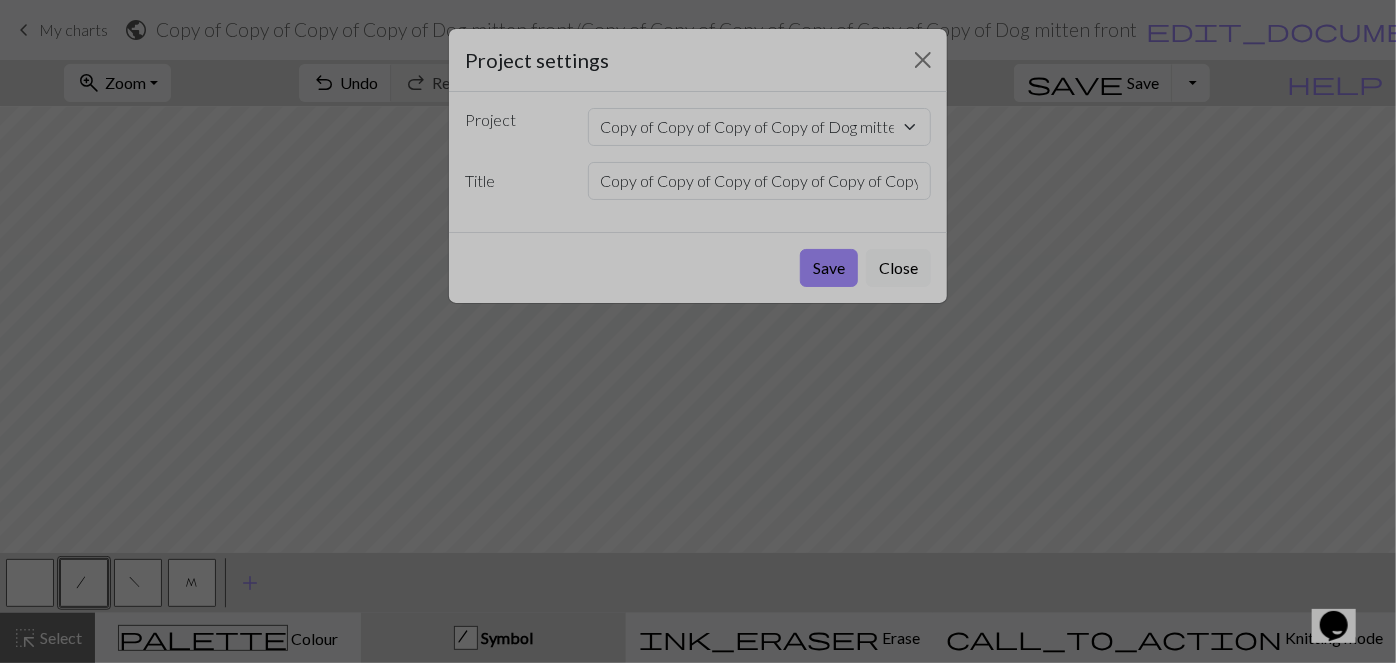 scroll, scrollTop: 0, scrollLeft: 132, axis: horizontal 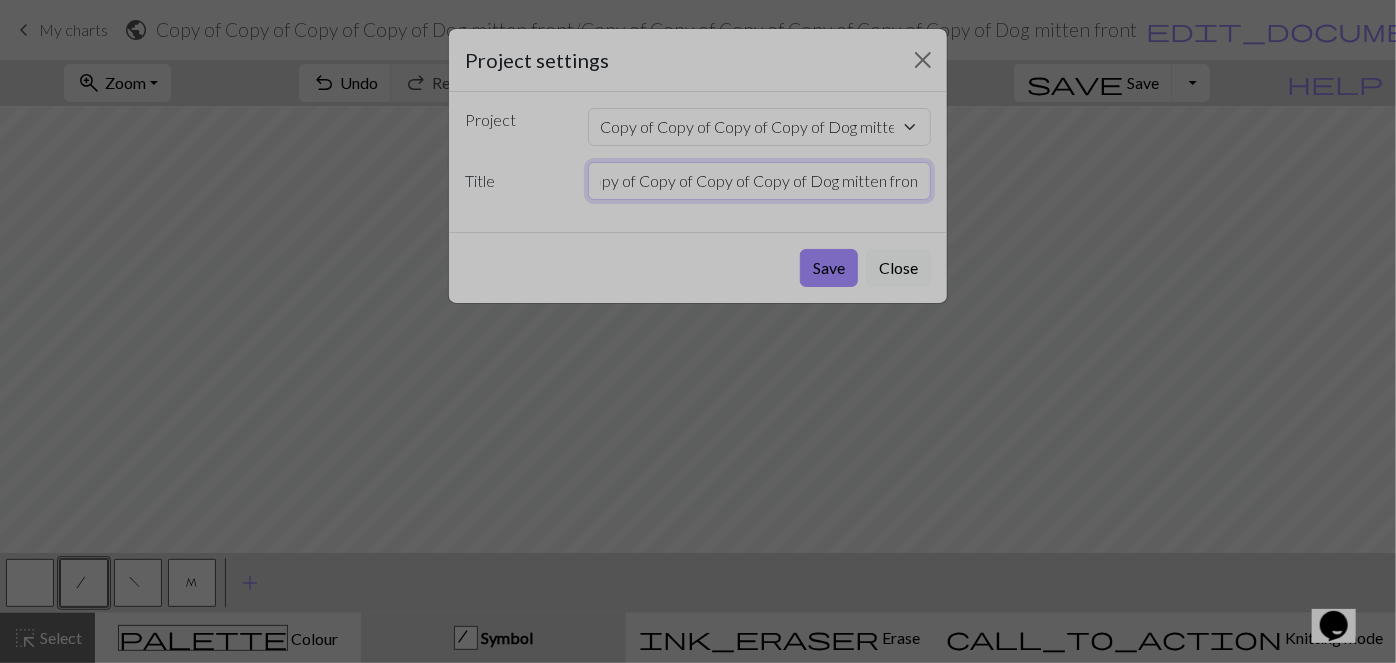 click on "Copy of Copy of Copy of Copy of Copy of Copy of Dog mitten front" at bounding box center (760, 181) 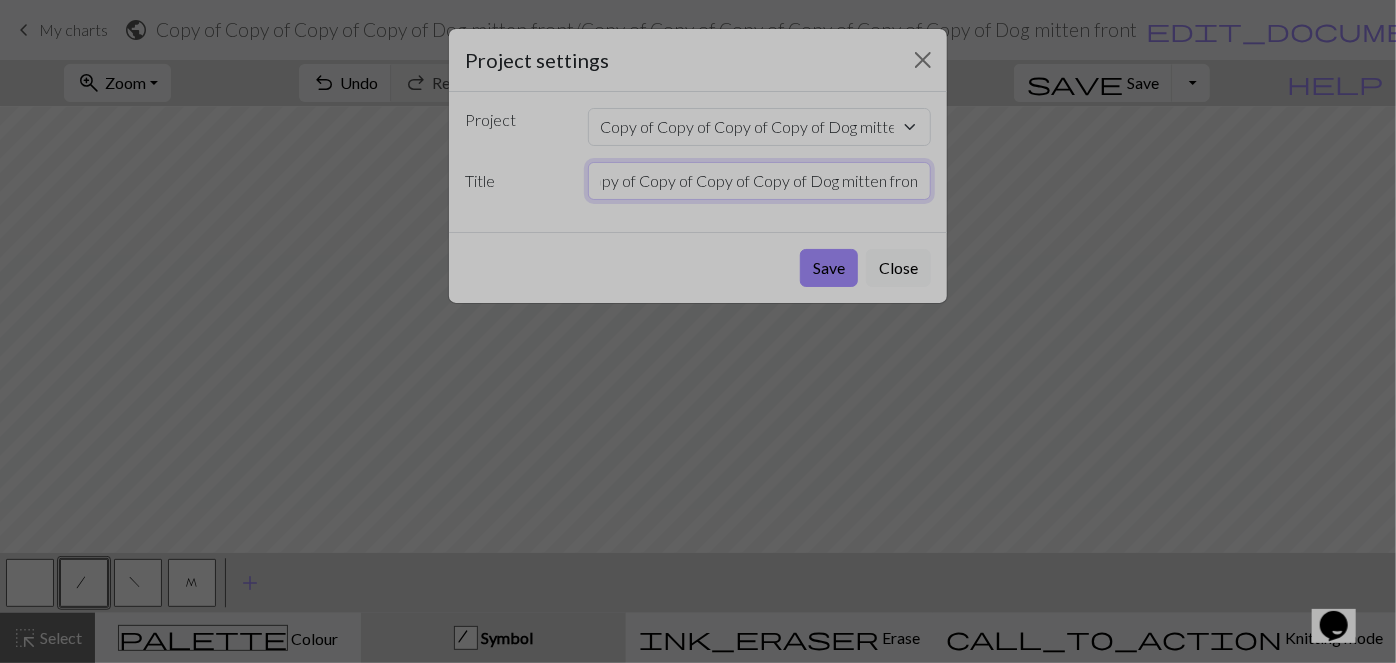 click on "Copy of Copy of Copy of Copy of Copy of Copy of Dog mitten front" at bounding box center [760, 181] 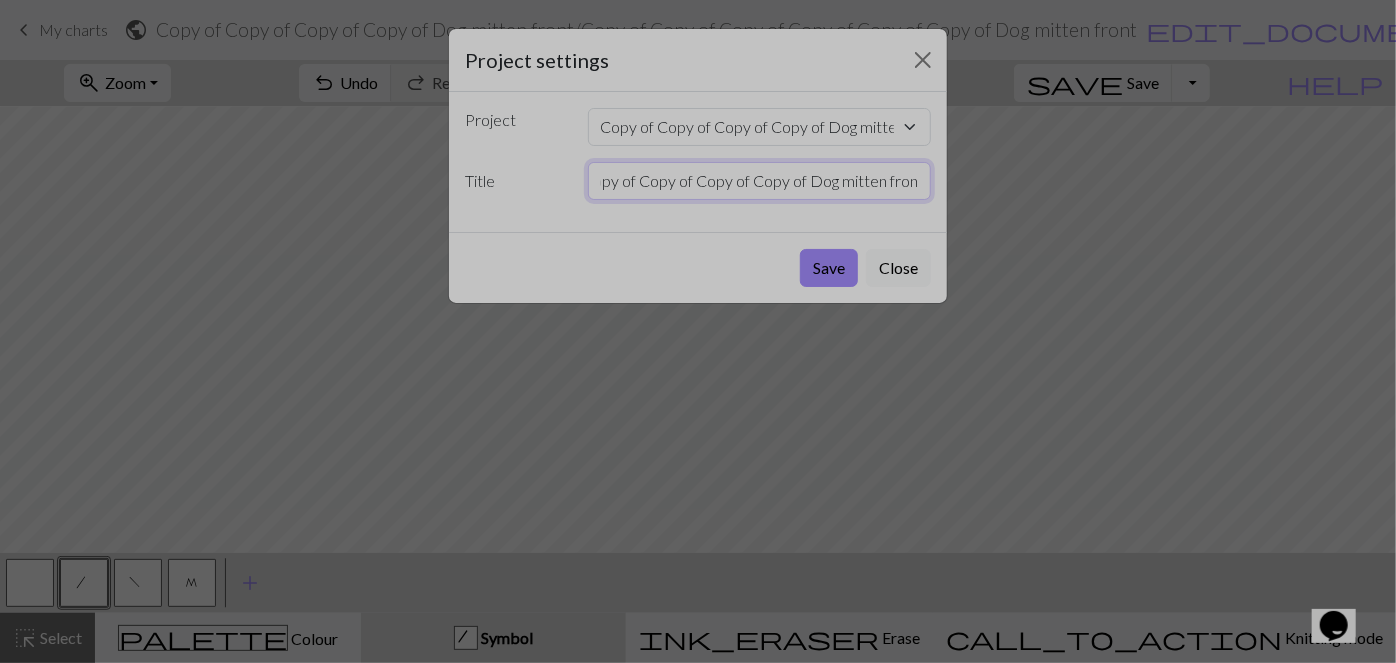 scroll, scrollTop: 0, scrollLeft: 0, axis: both 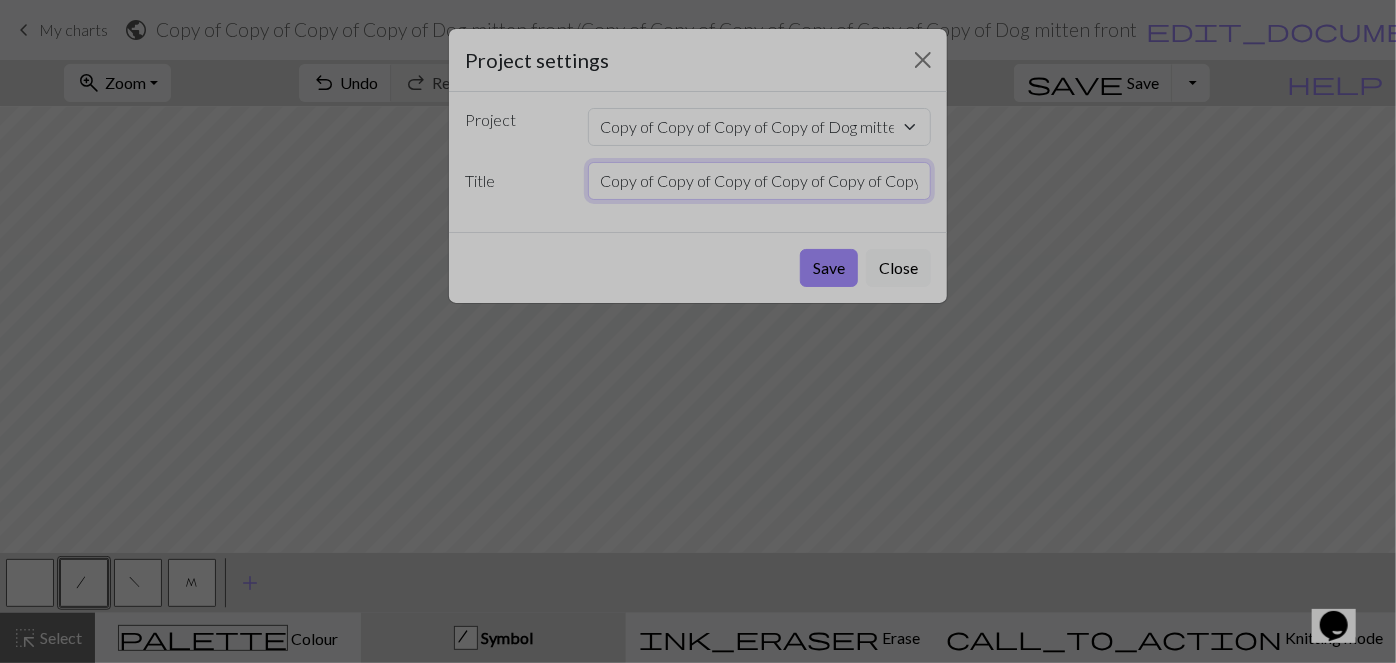drag, startPoint x: 809, startPoint y: 185, endPoint x: 470, endPoint y: 173, distance: 339.2123 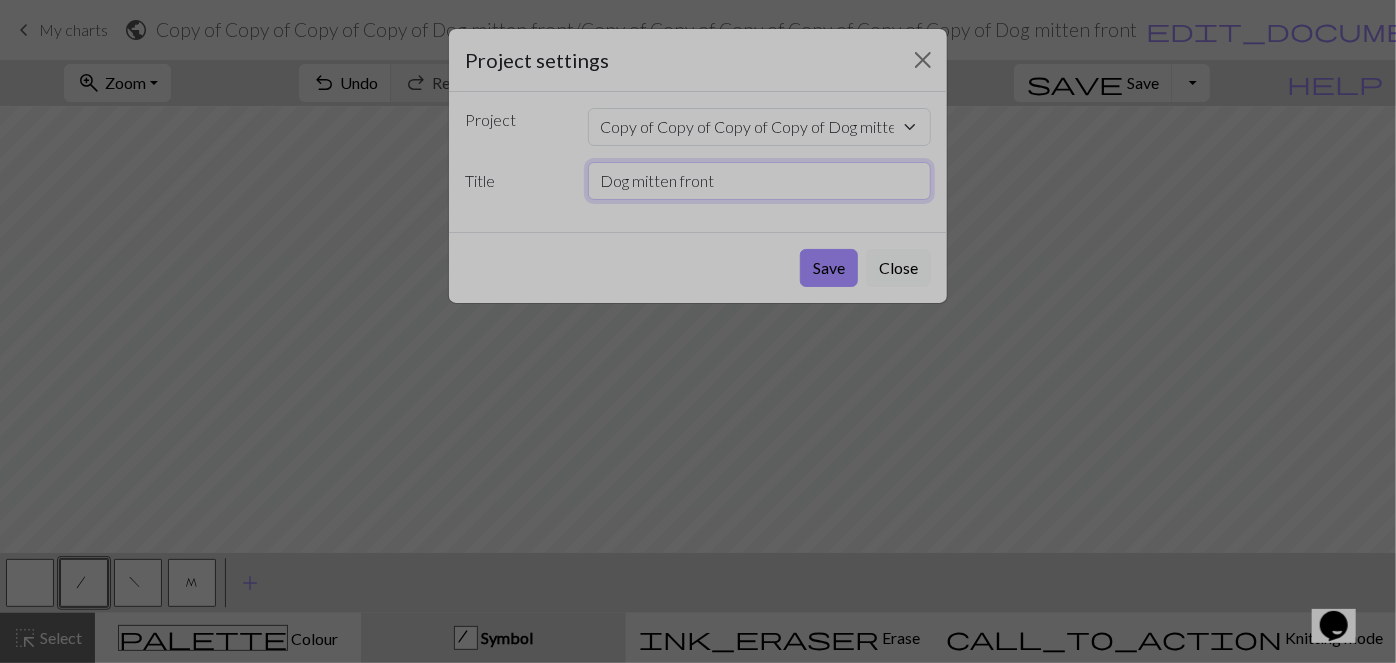 click on "Dog mitten front" at bounding box center (760, 181) 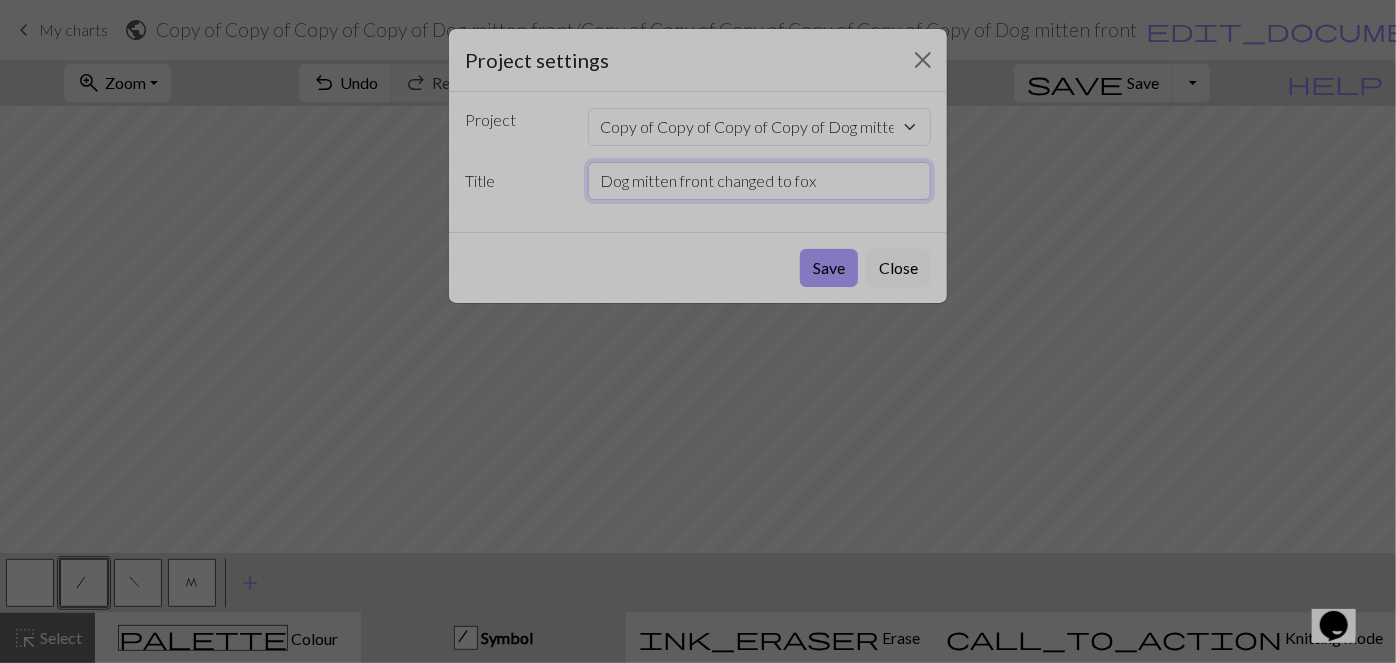 type on "Dog mitten front changed to fox" 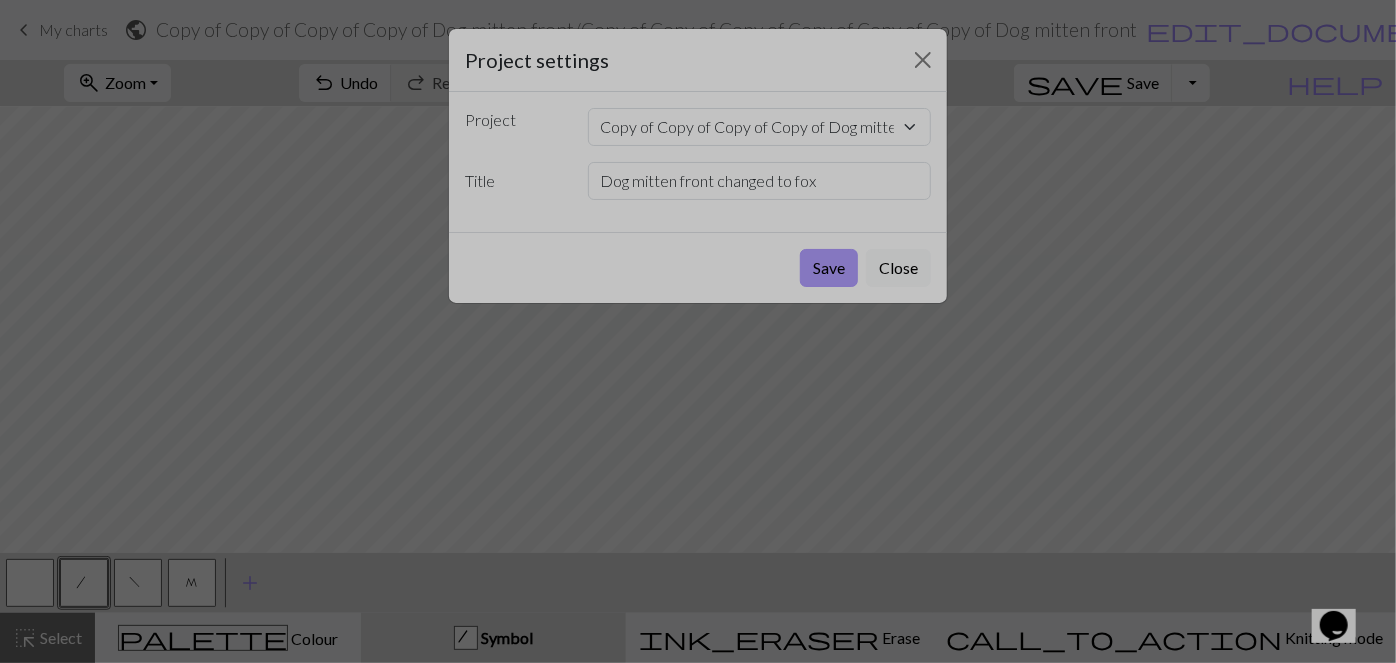 click on "Save" at bounding box center [829, 268] 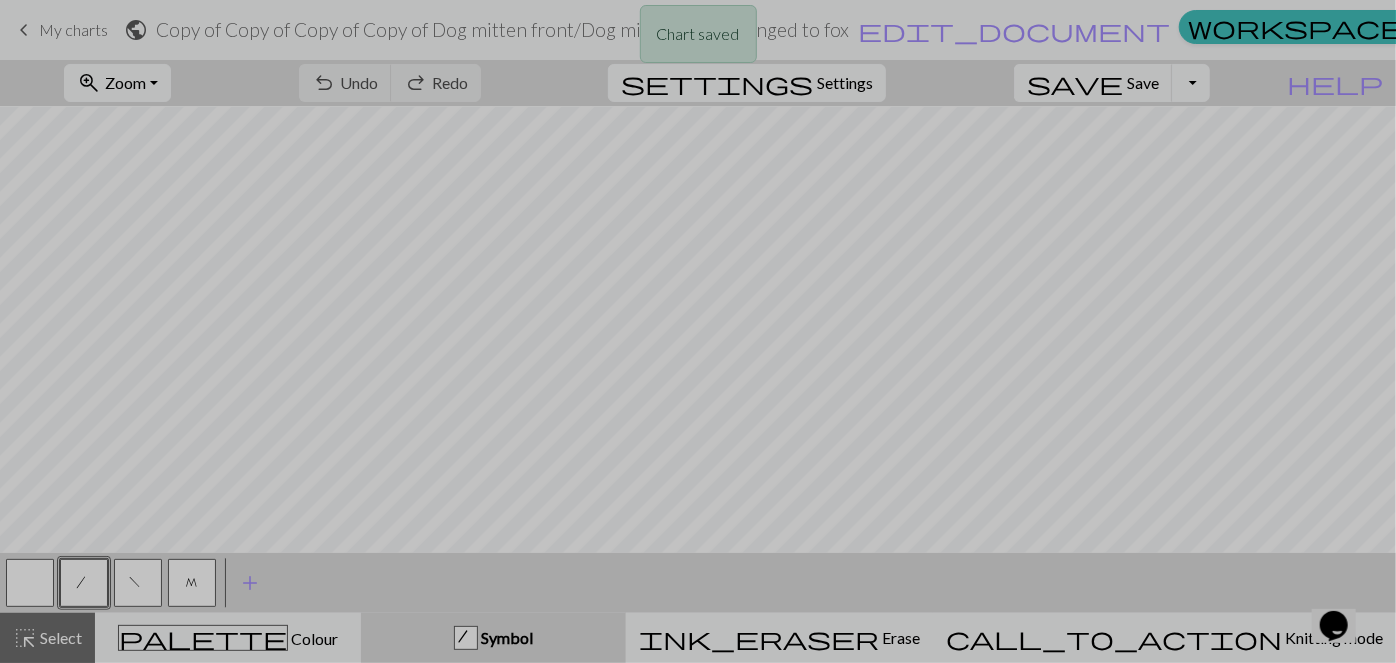 click on "Chart saved" at bounding box center [698, 39] 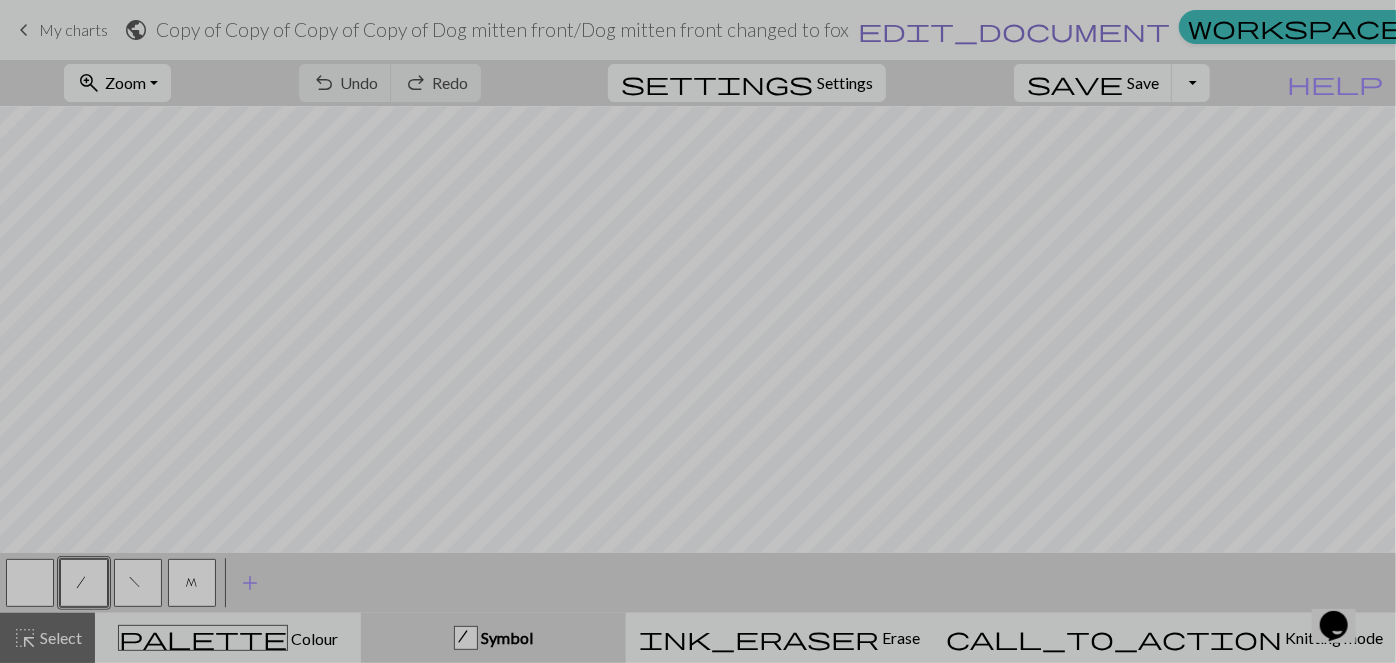click on "edit_document" at bounding box center [1014, 30] 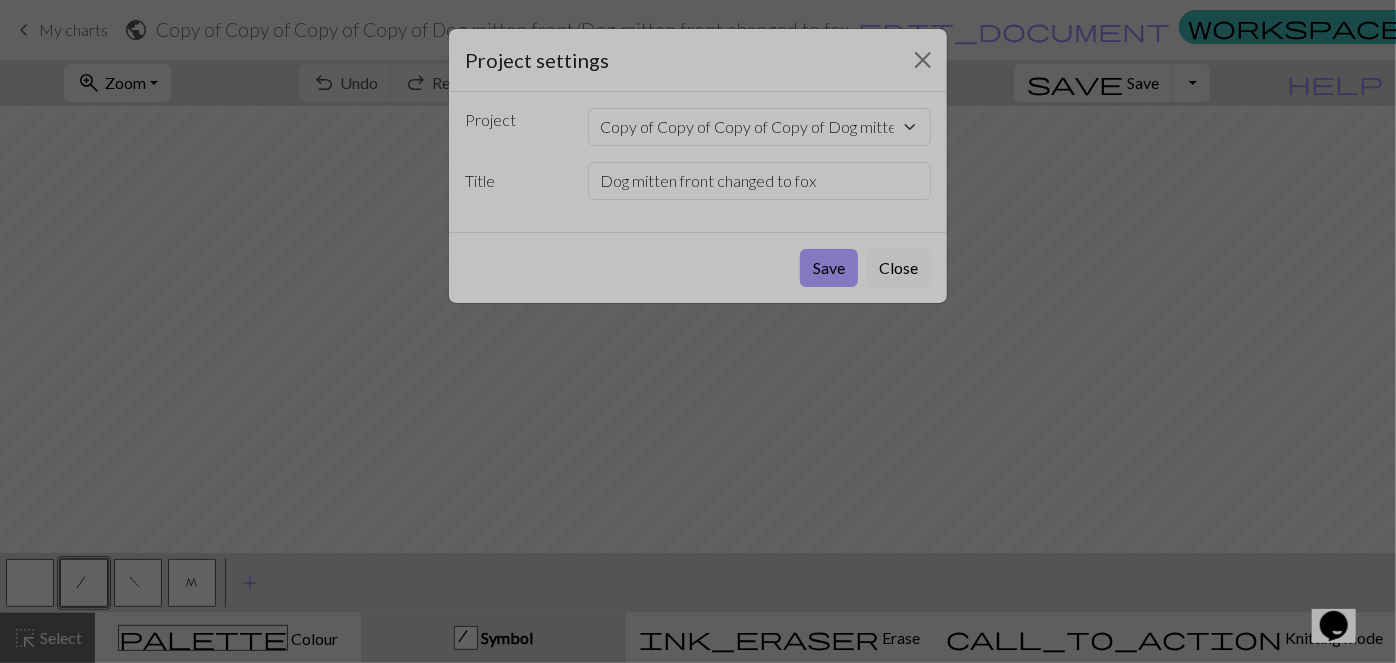 click on "Save" at bounding box center [829, 268] 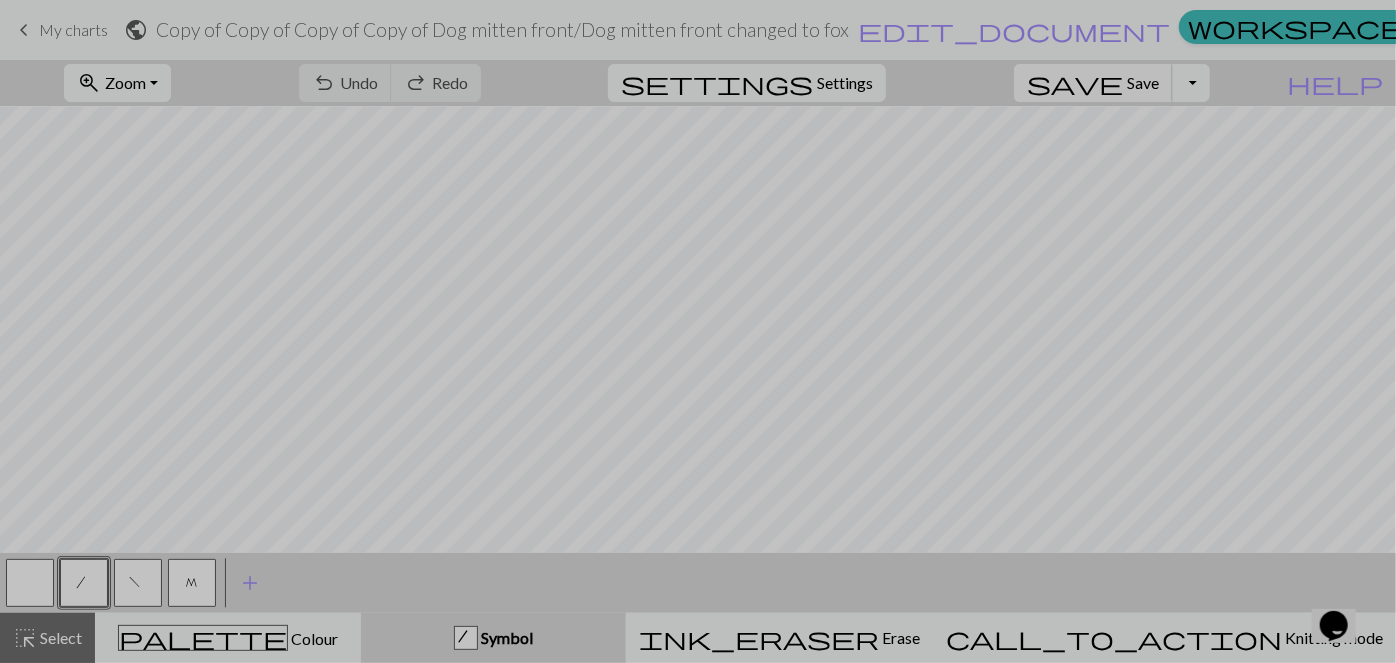 click on "Save" at bounding box center (1143, 82) 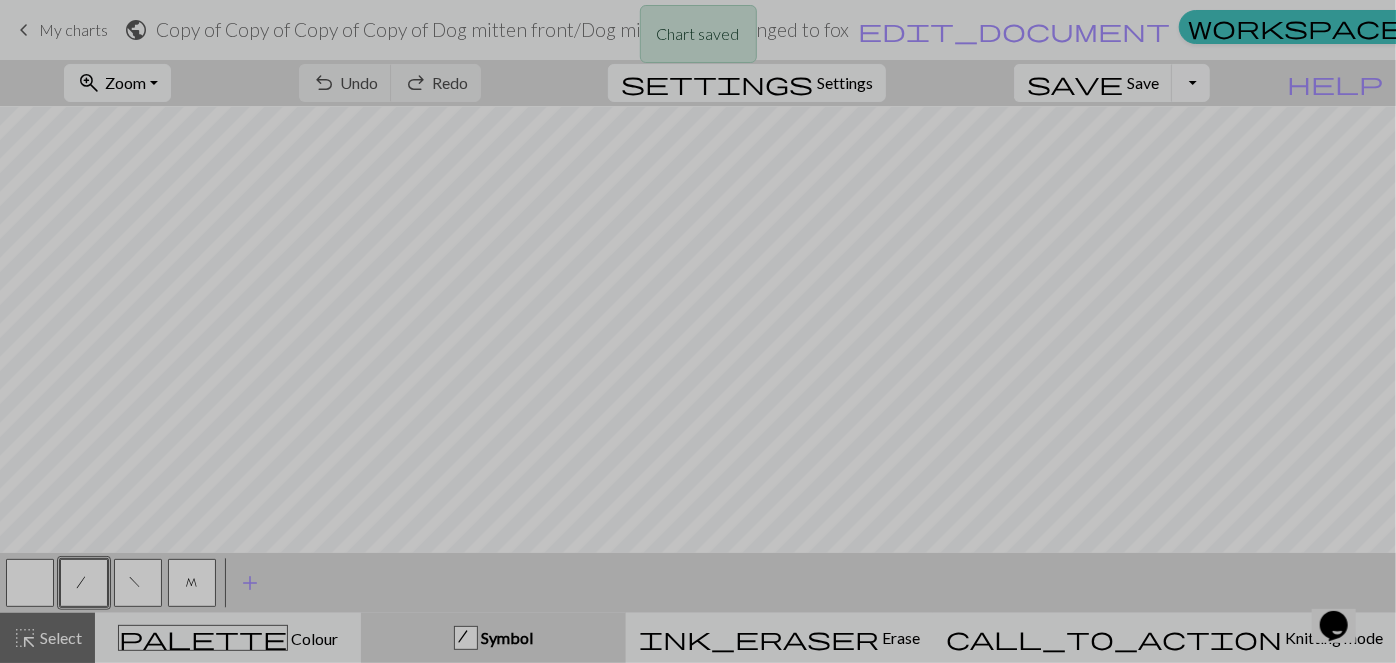 click on "Toggle Dropdown" at bounding box center [1191, 83] 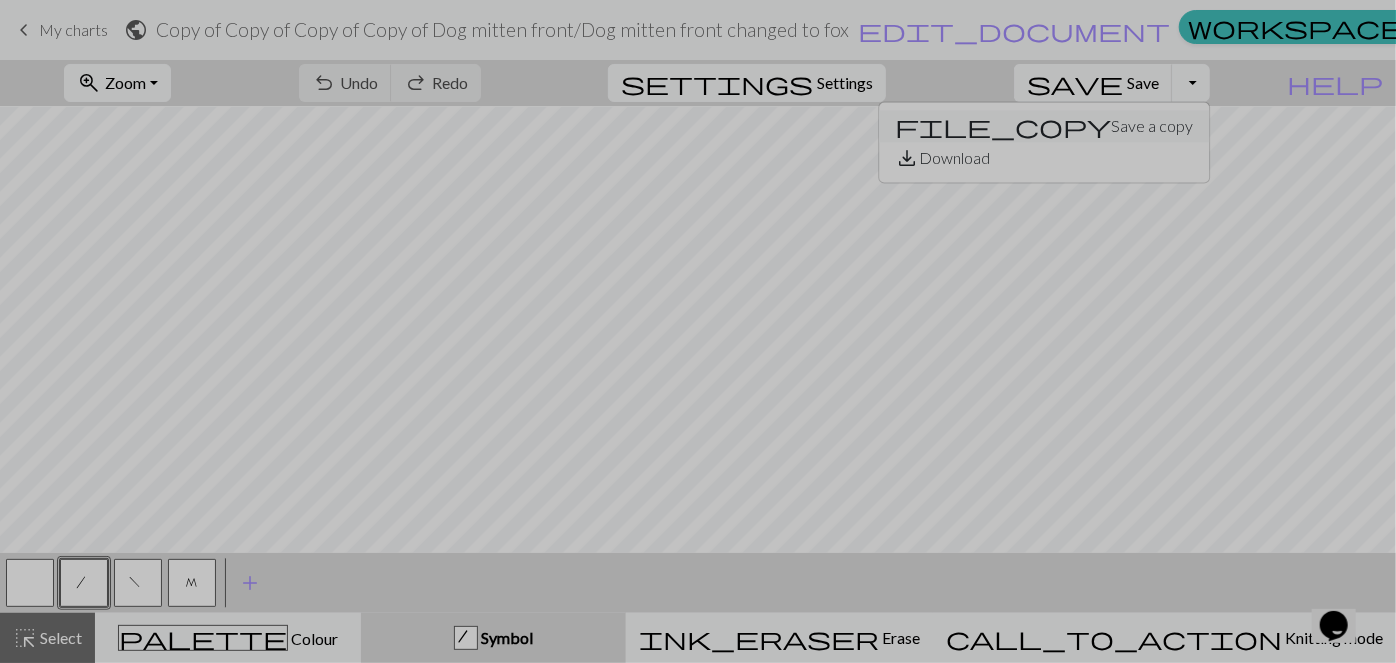 click on "file_copy  Save a copy" at bounding box center (1045, 126) 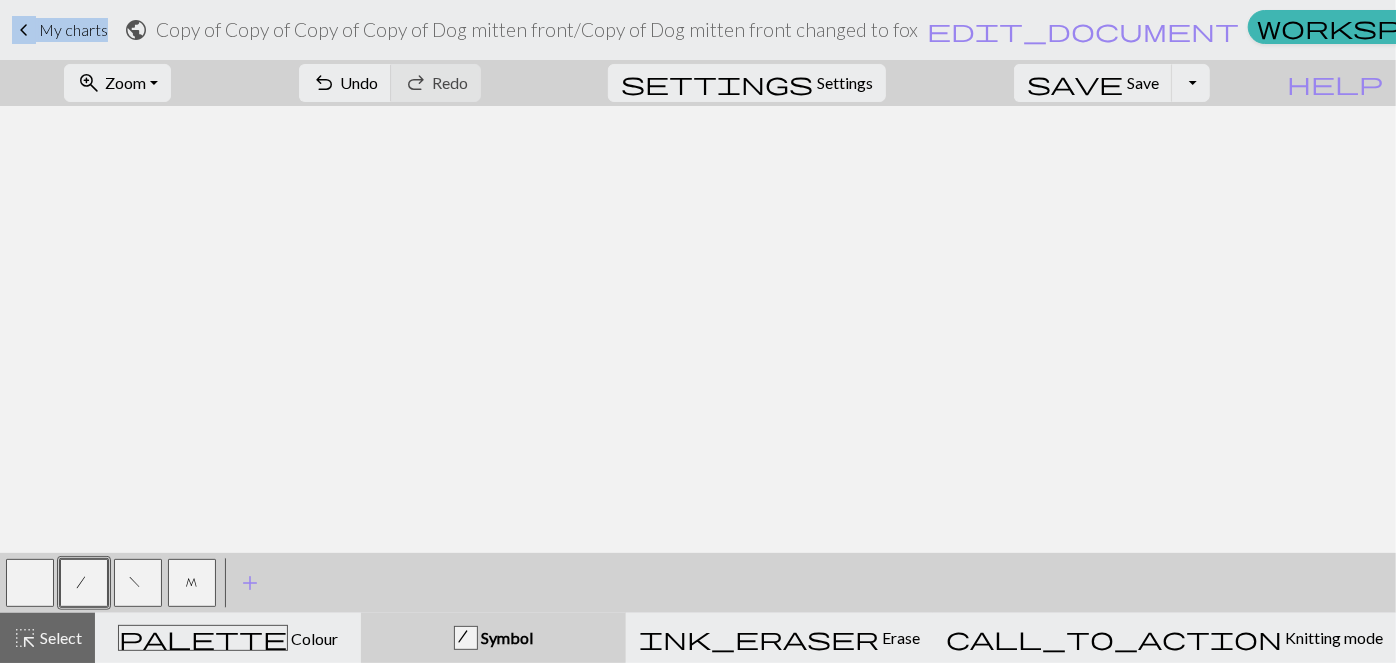 scroll, scrollTop: 0, scrollLeft: 0, axis: both 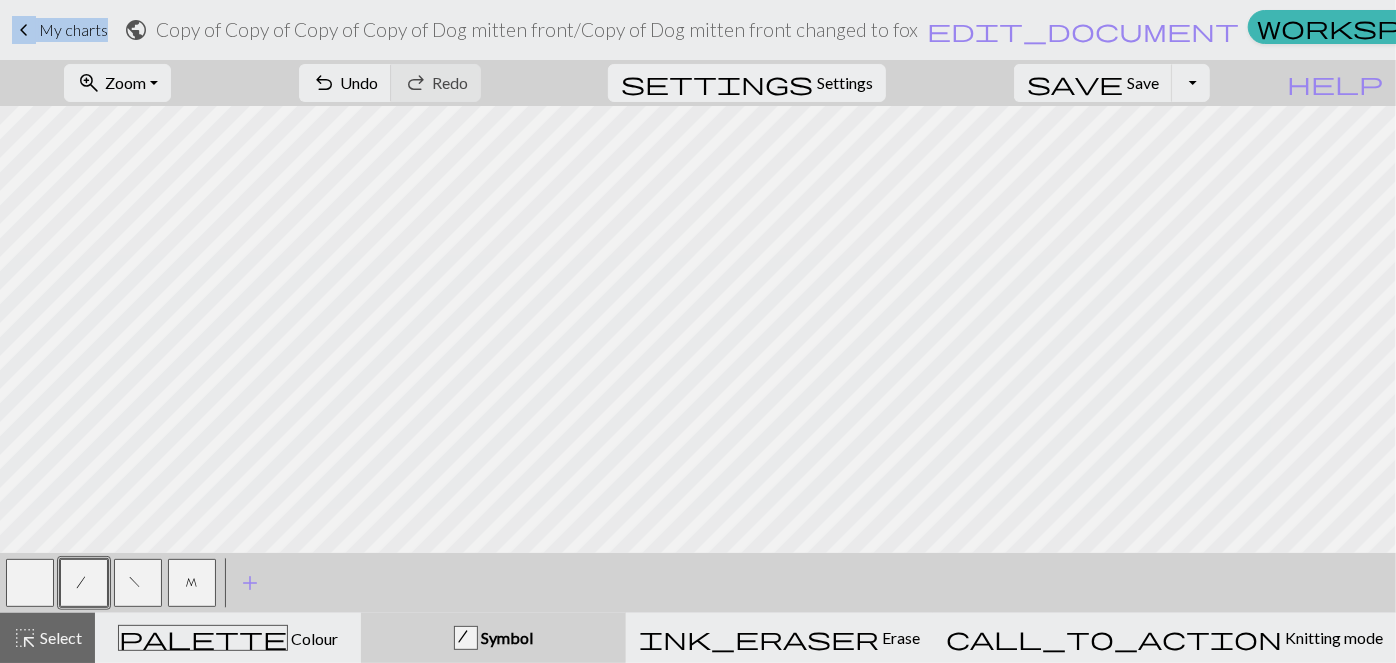 click on "settings  Settings" at bounding box center [747, 83] 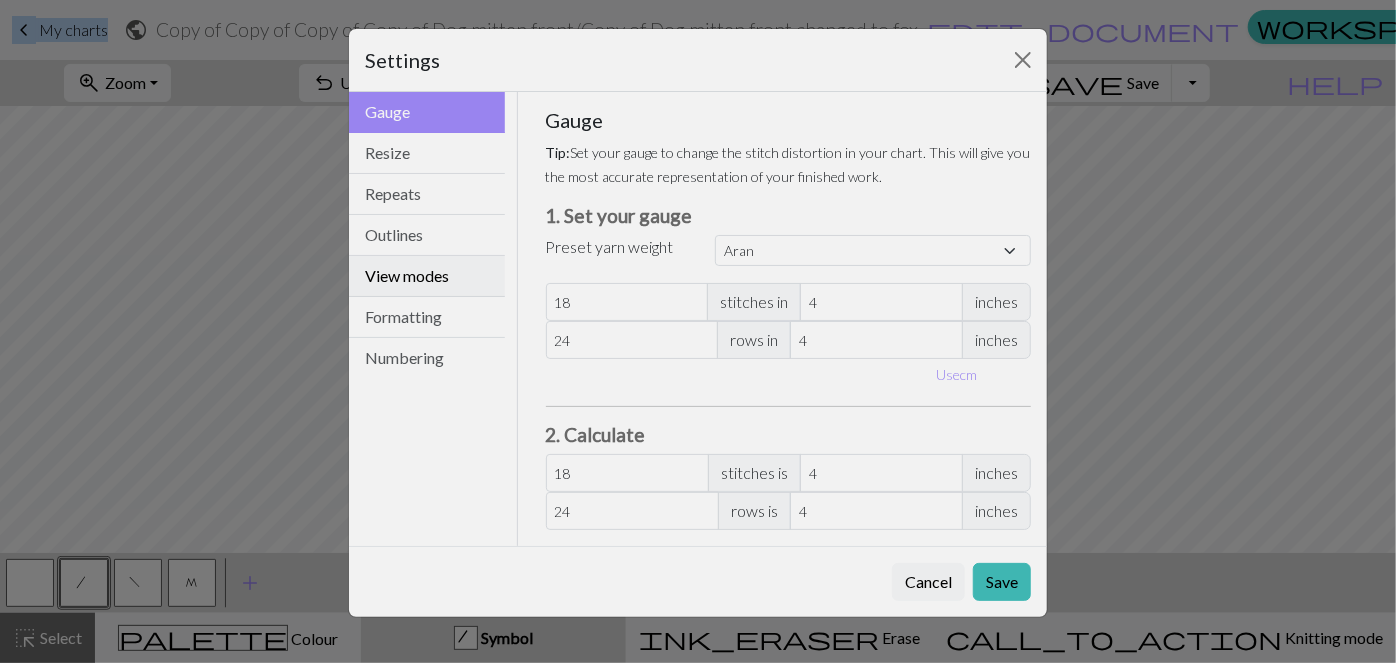 click on "View modes" at bounding box center [427, 276] 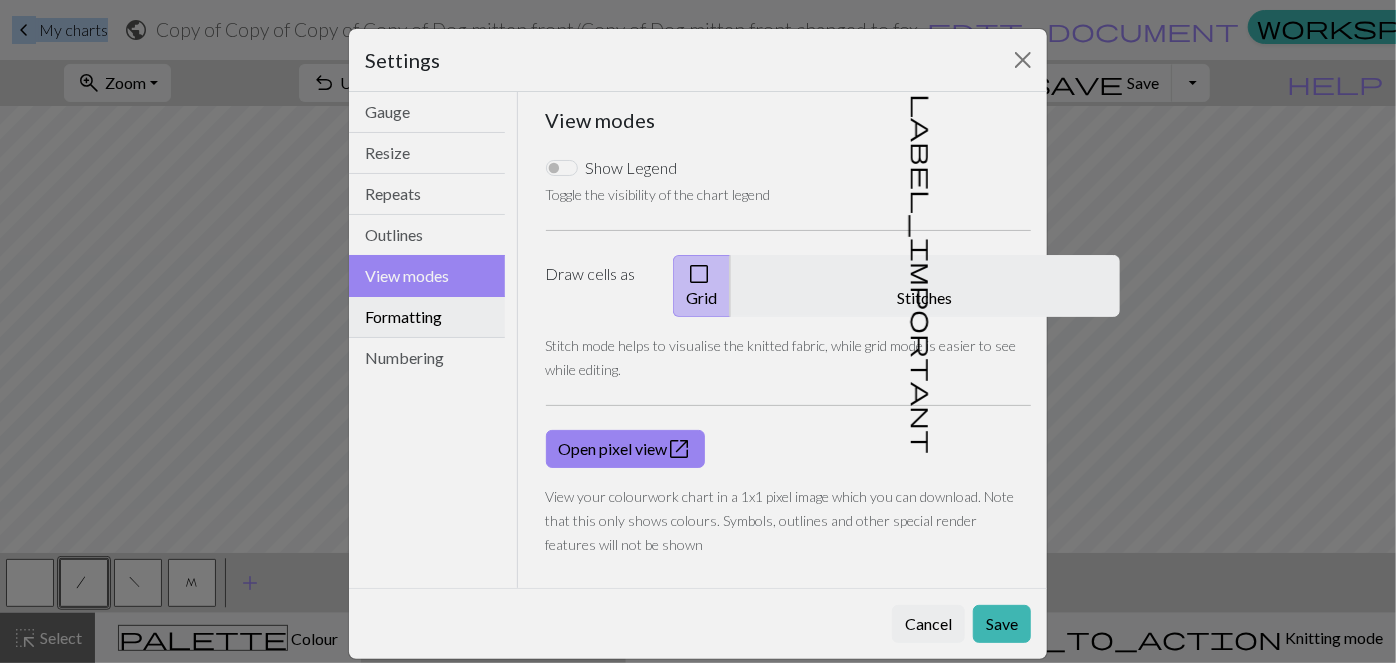click on "Formatting" at bounding box center [427, 317] 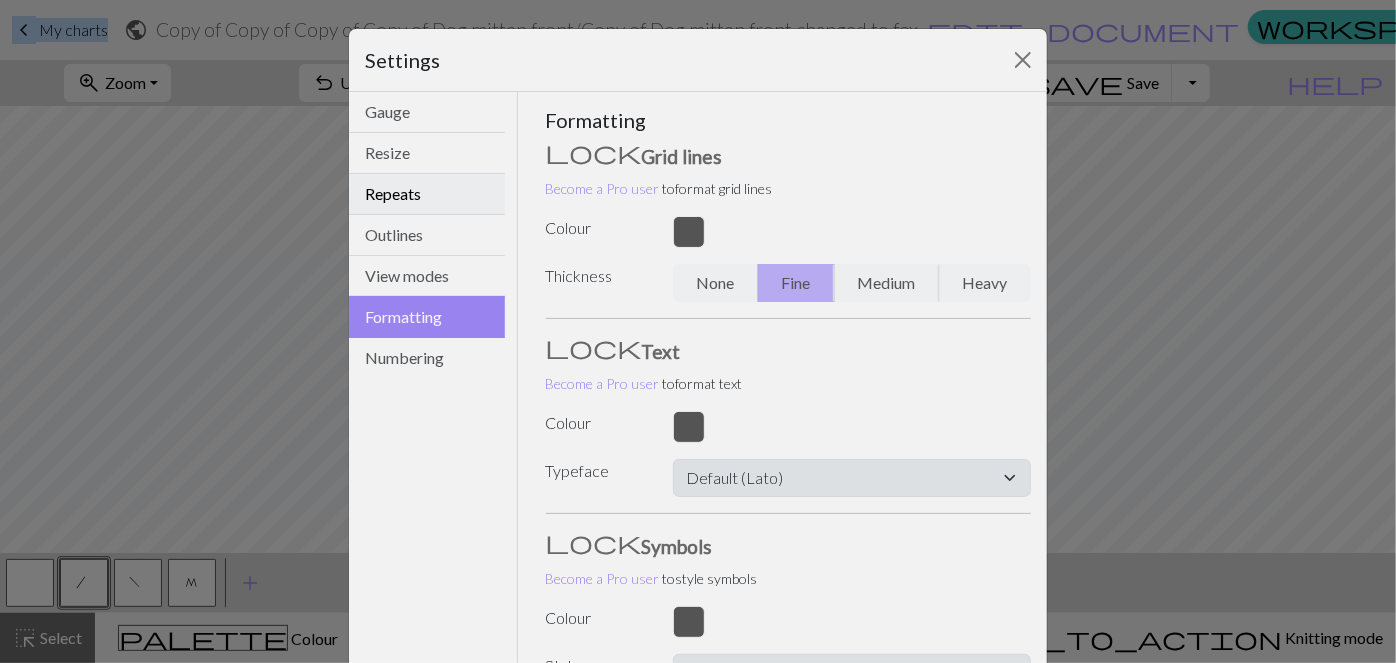 click on "Repeats" at bounding box center [427, 194] 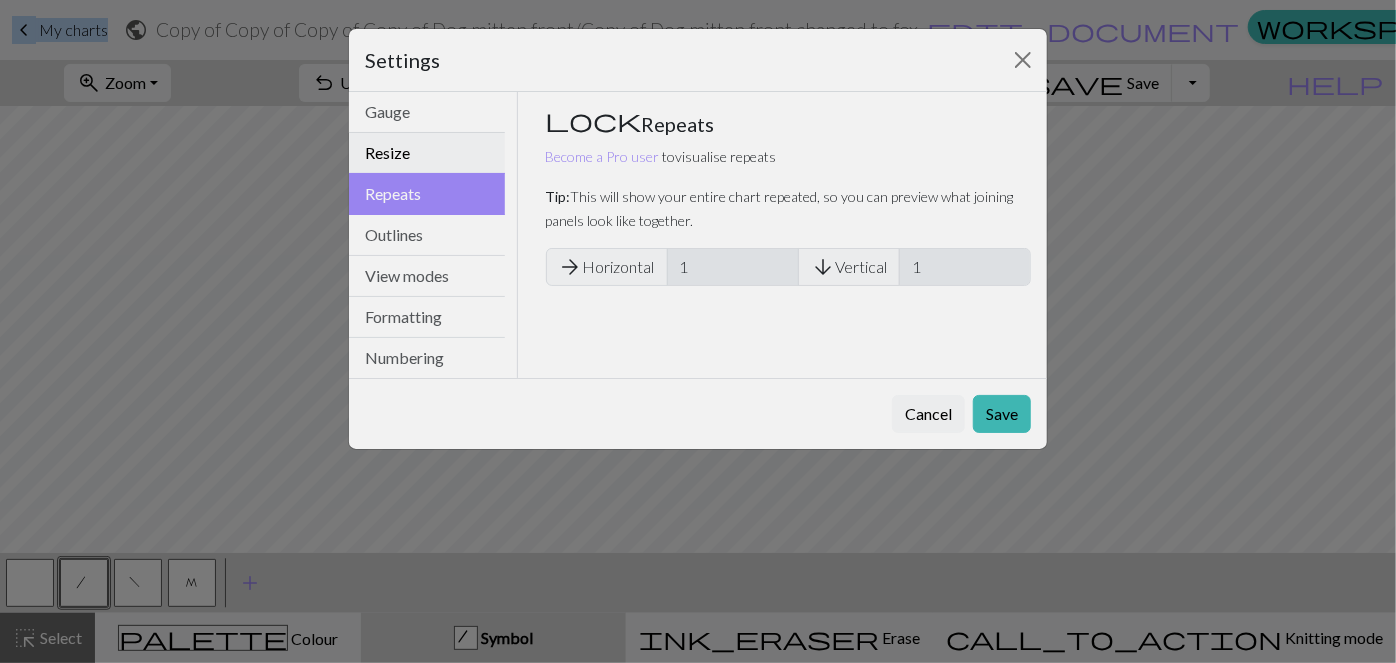 click on "Resize" at bounding box center [427, 153] 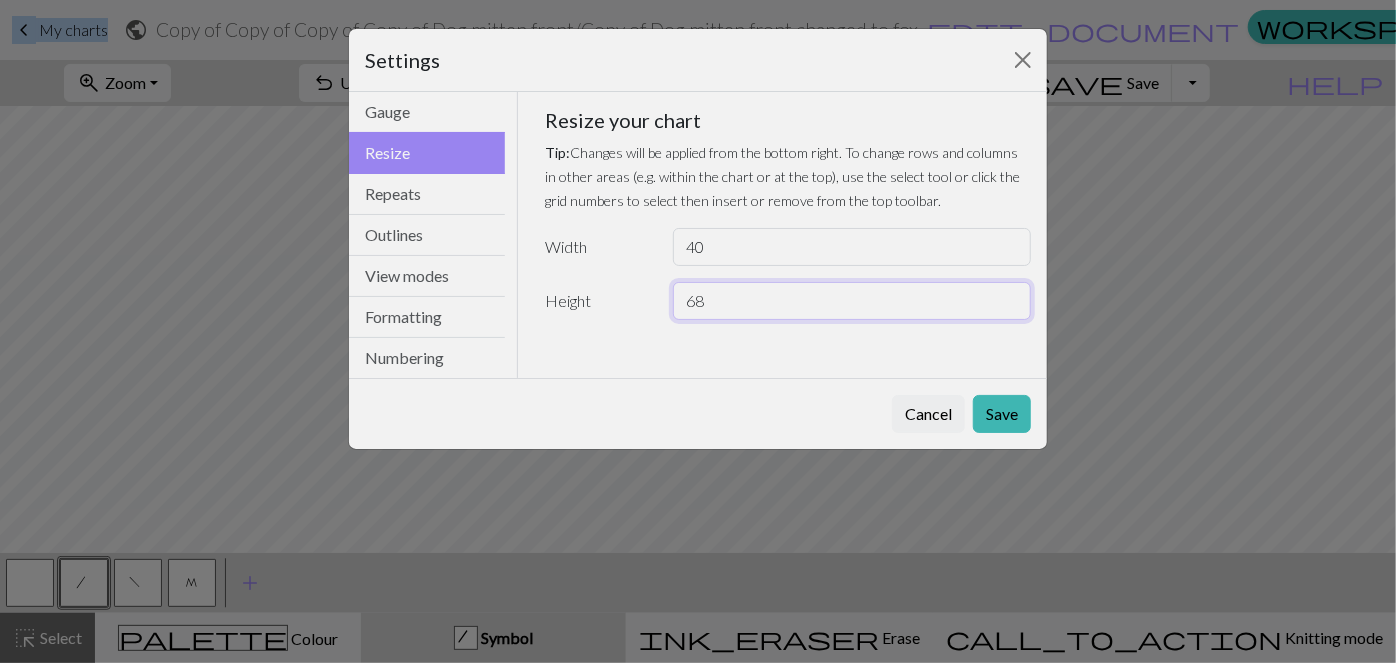click on "68" at bounding box center [852, 301] 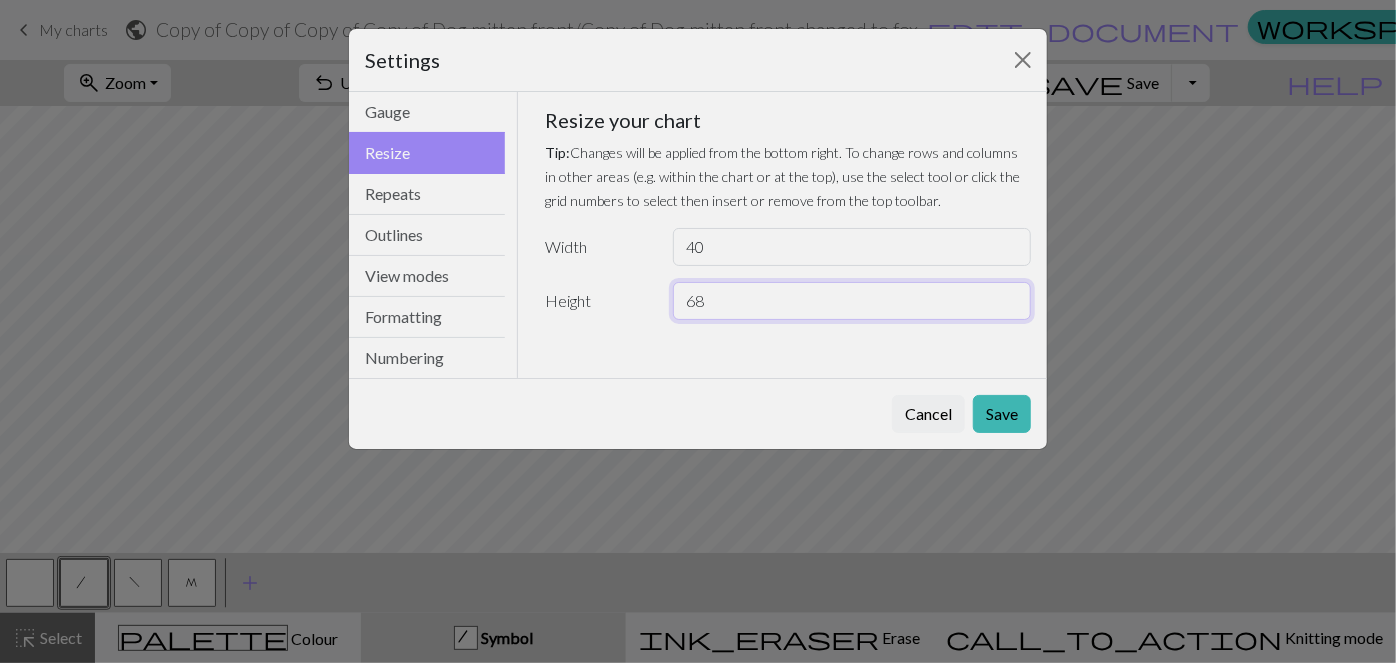 type on "6" 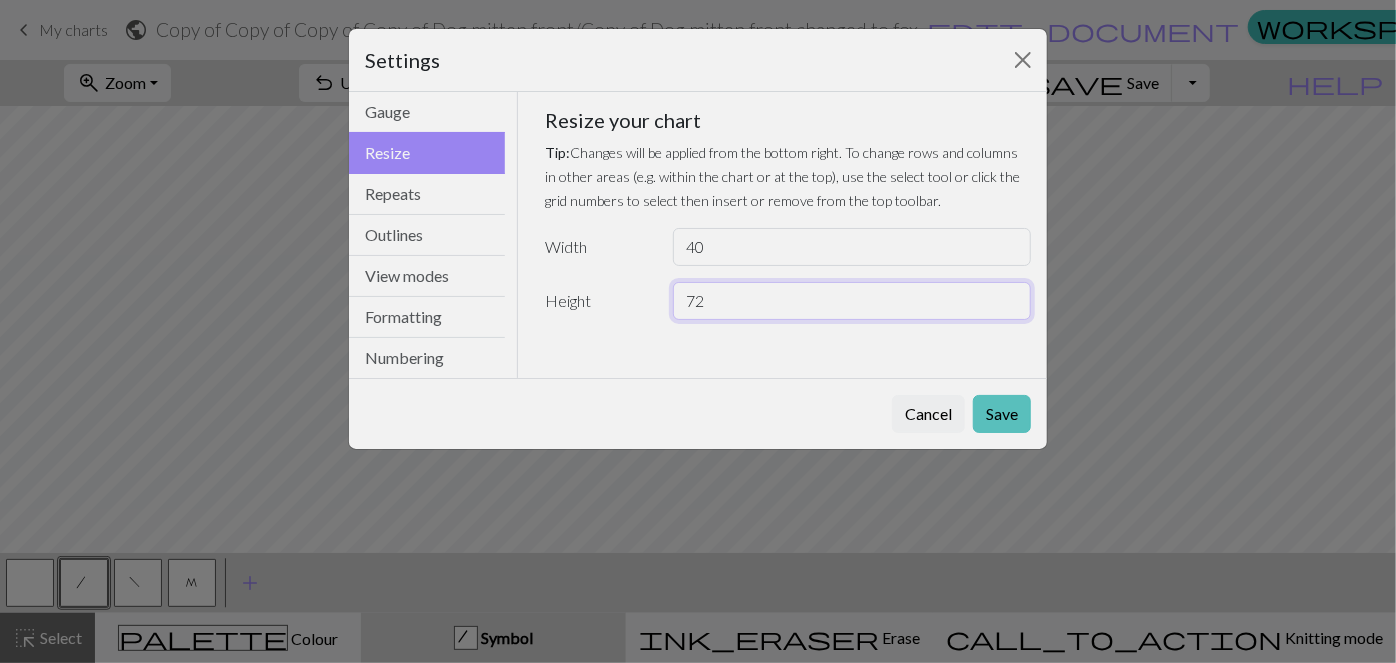 type on "72" 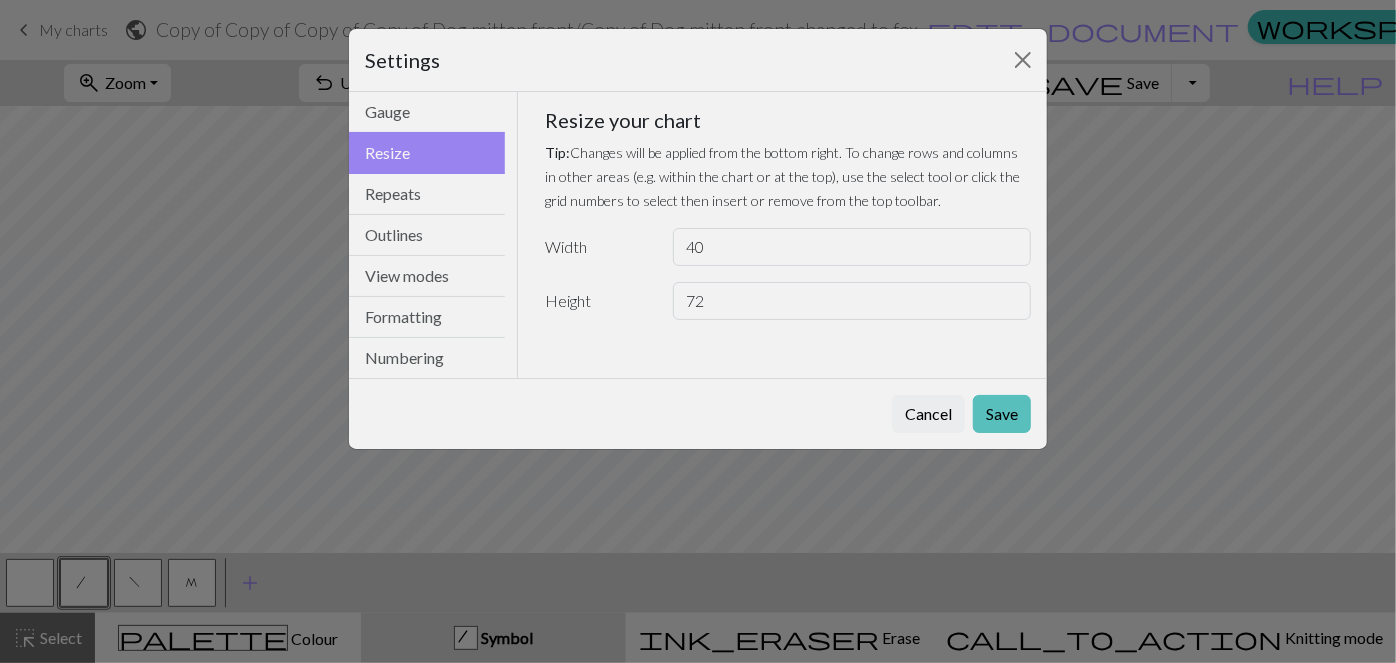 click on "Save" at bounding box center (1002, 414) 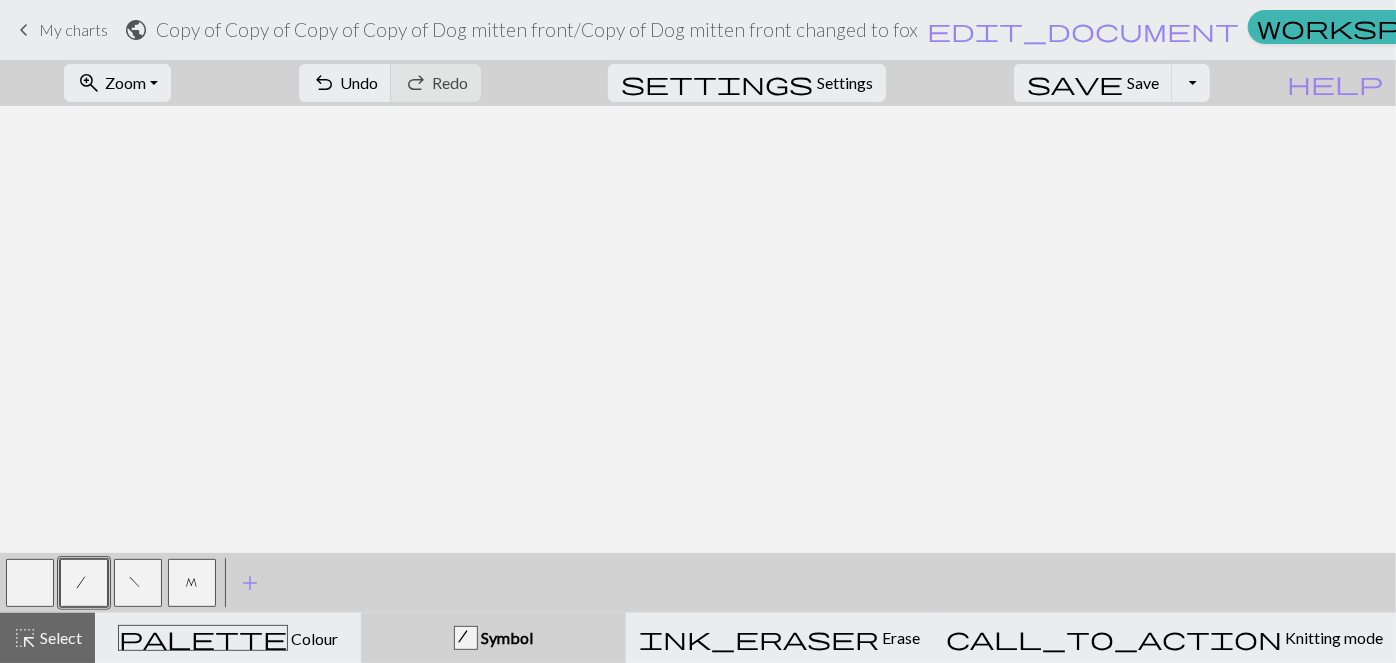 scroll, scrollTop: 0, scrollLeft: 0, axis: both 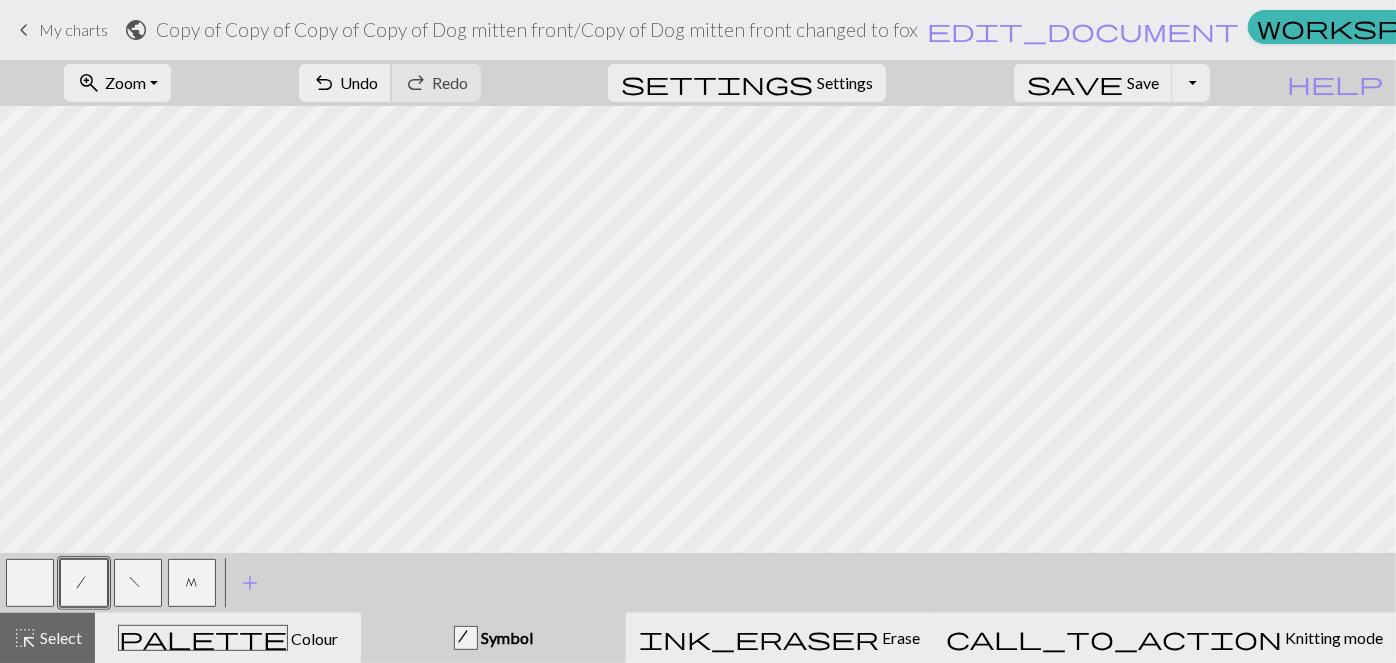 click on "undo" at bounding box center [324, 83] 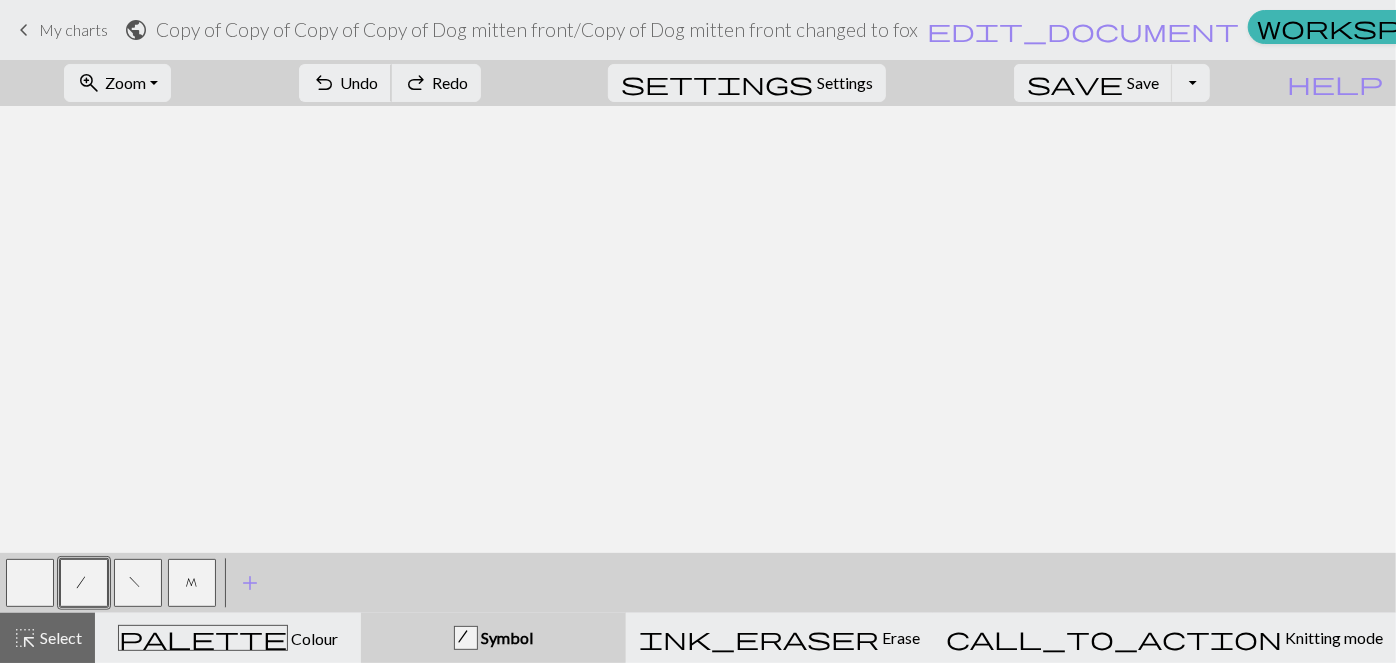 scroll, scrollTop: 0, scrollLeft: 0, axis: both 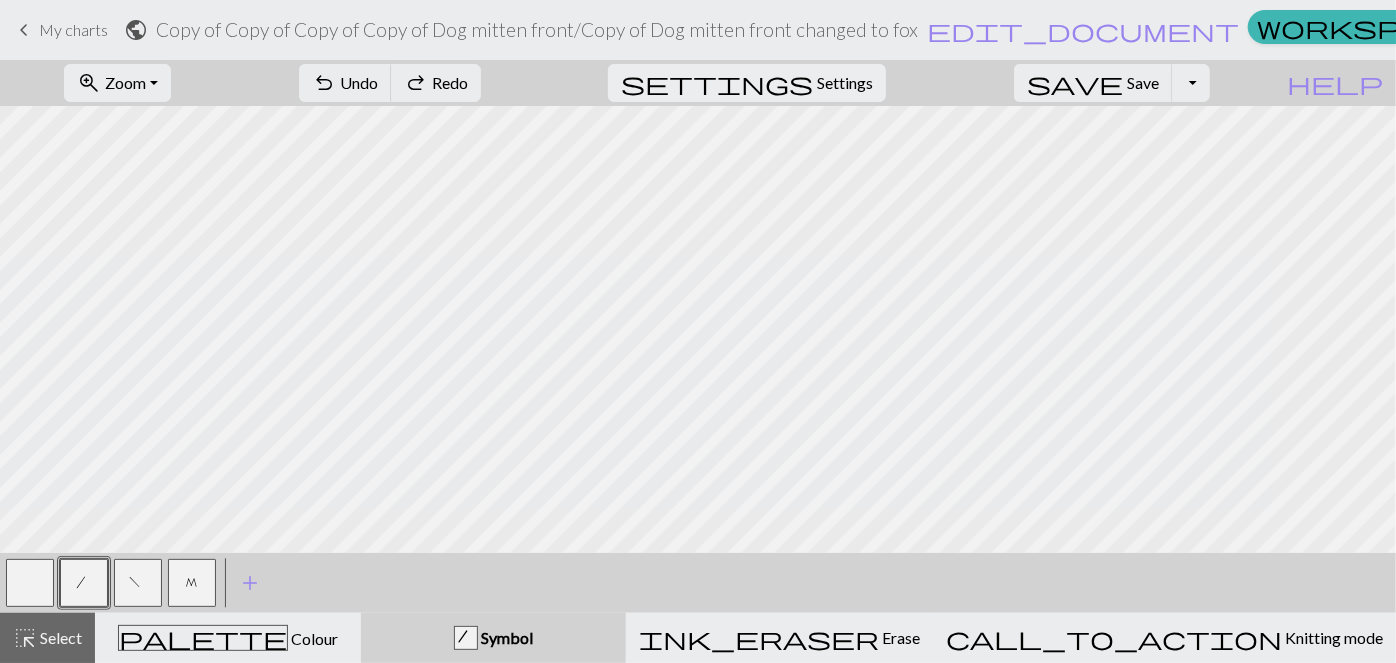 click on "settings  Settings" at bounding box center (747, 83) 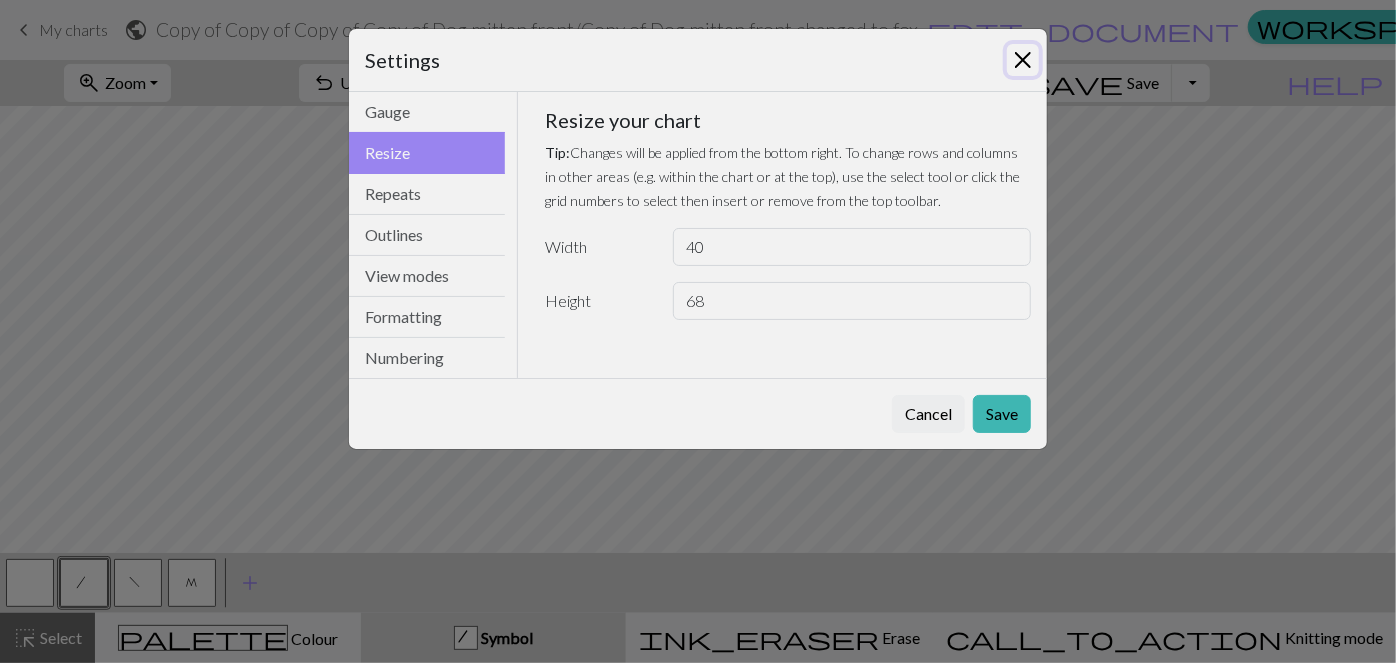 click at bounding box center [1023, 60] 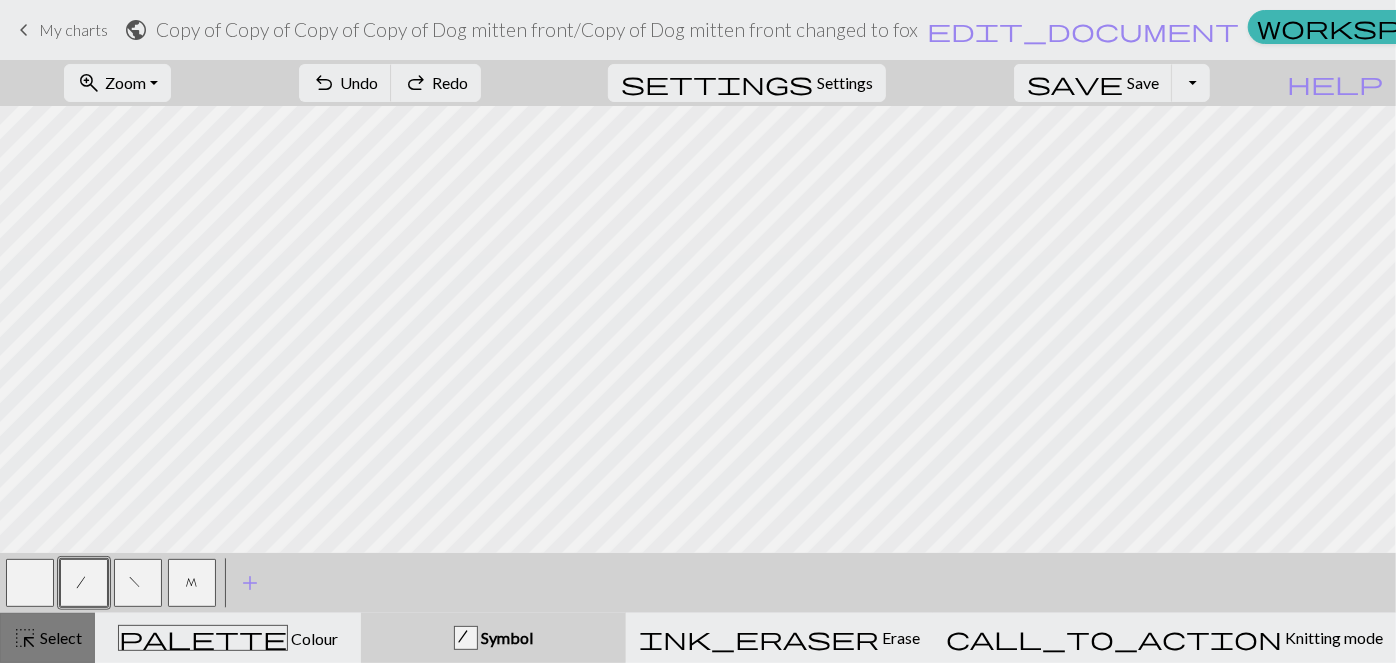 click on "Select" at bounding box center [59, 637] 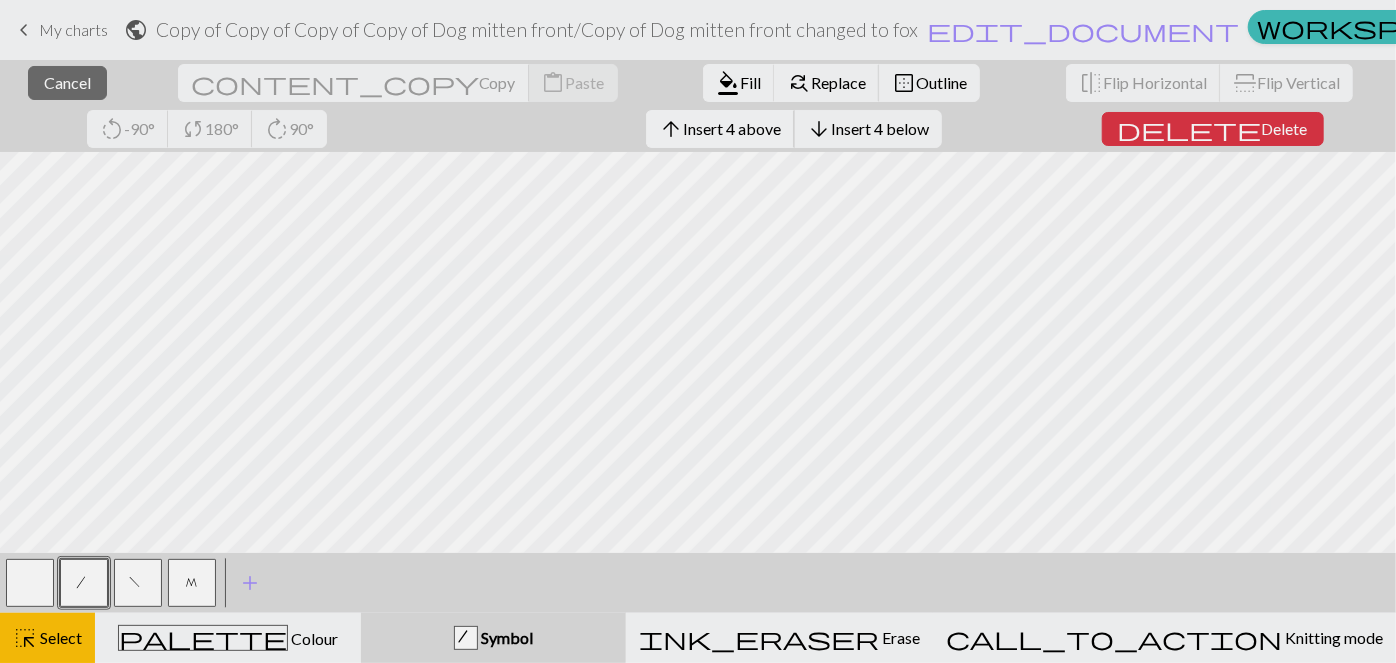 click on "Insert 4 above" at bounding box center (732, 128) 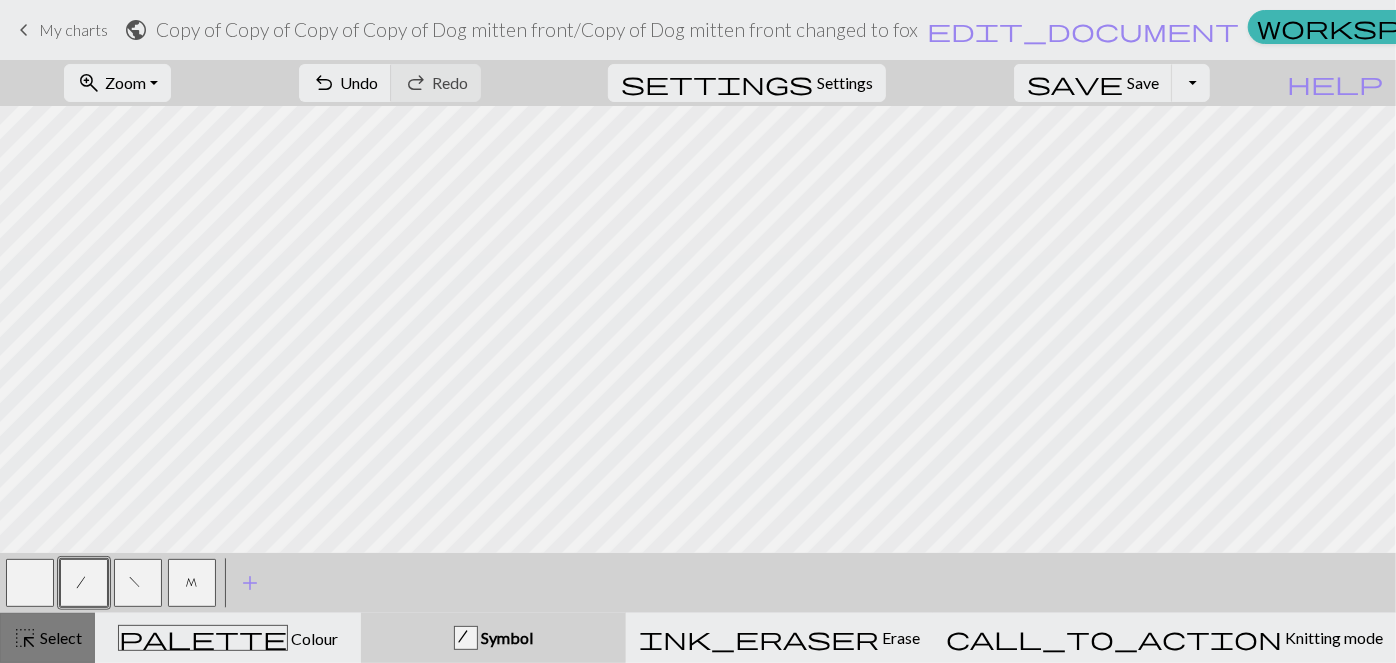 click on "Select" at bounding box center [59, 637] 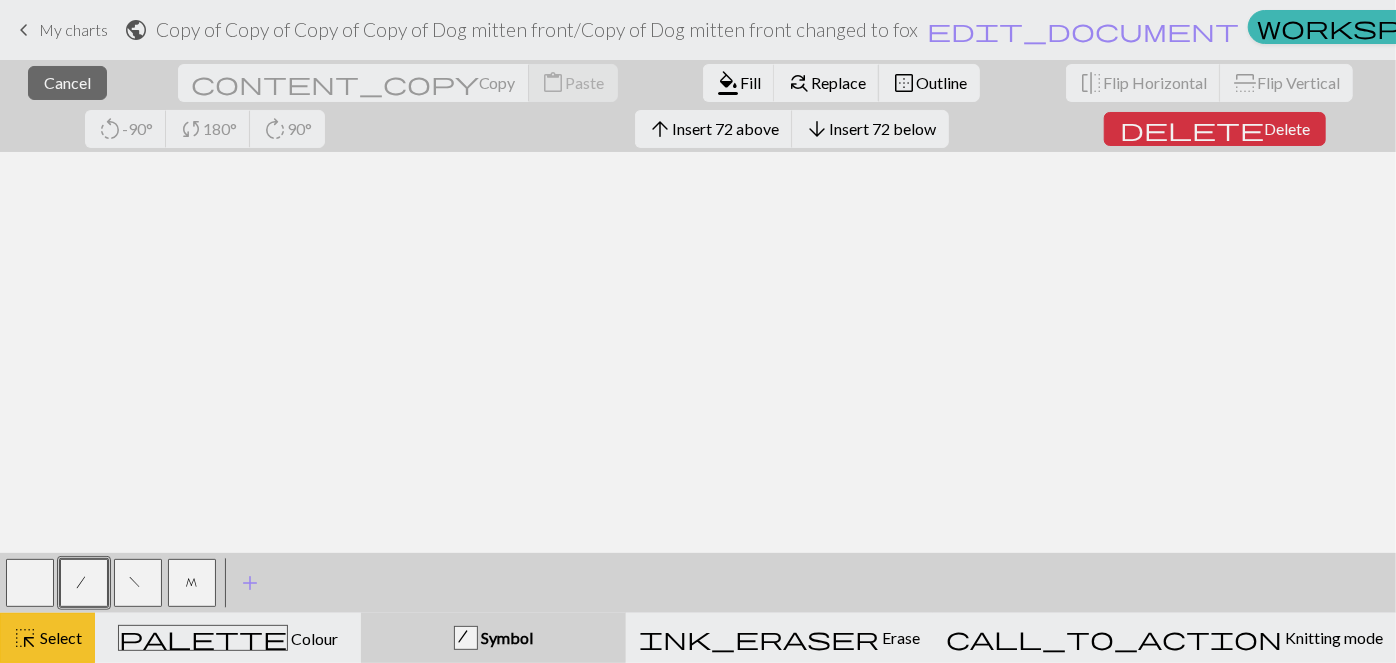 scroll, scrollTop: 683, scrollLeft: 0, axis: vertical 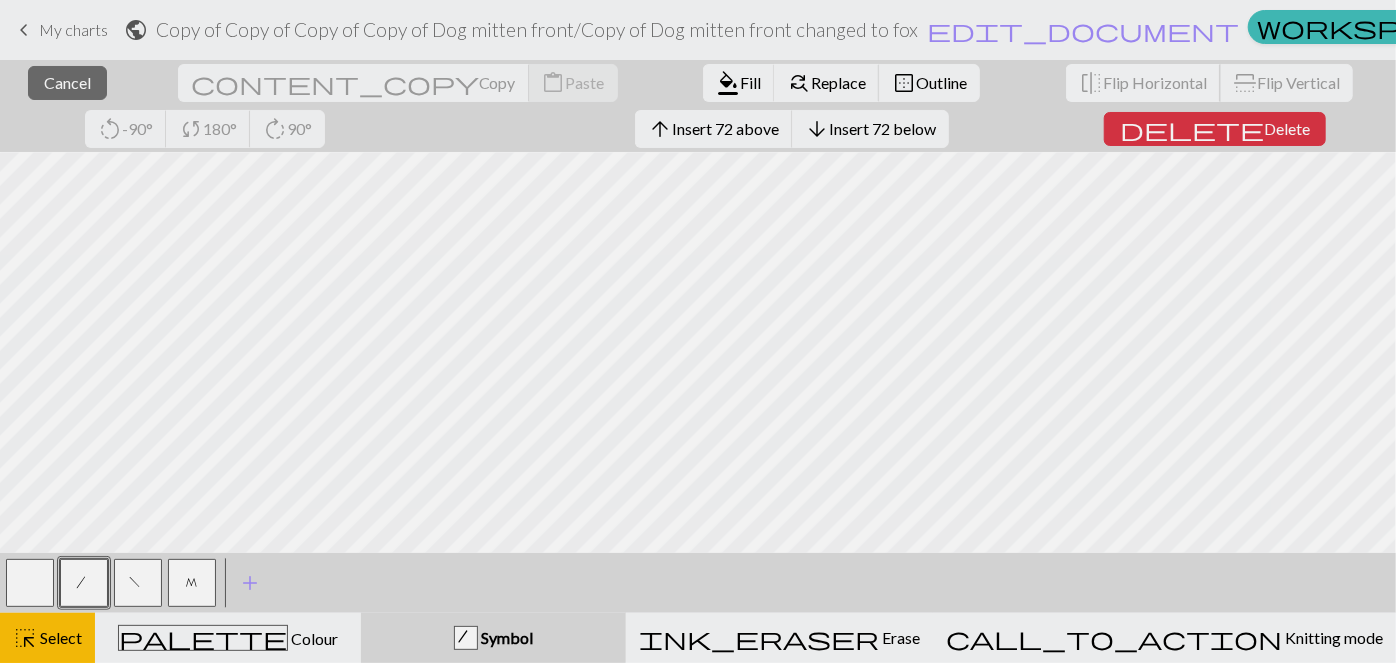 click on "Flip Horizontal" at bounding box center [1155, 82] 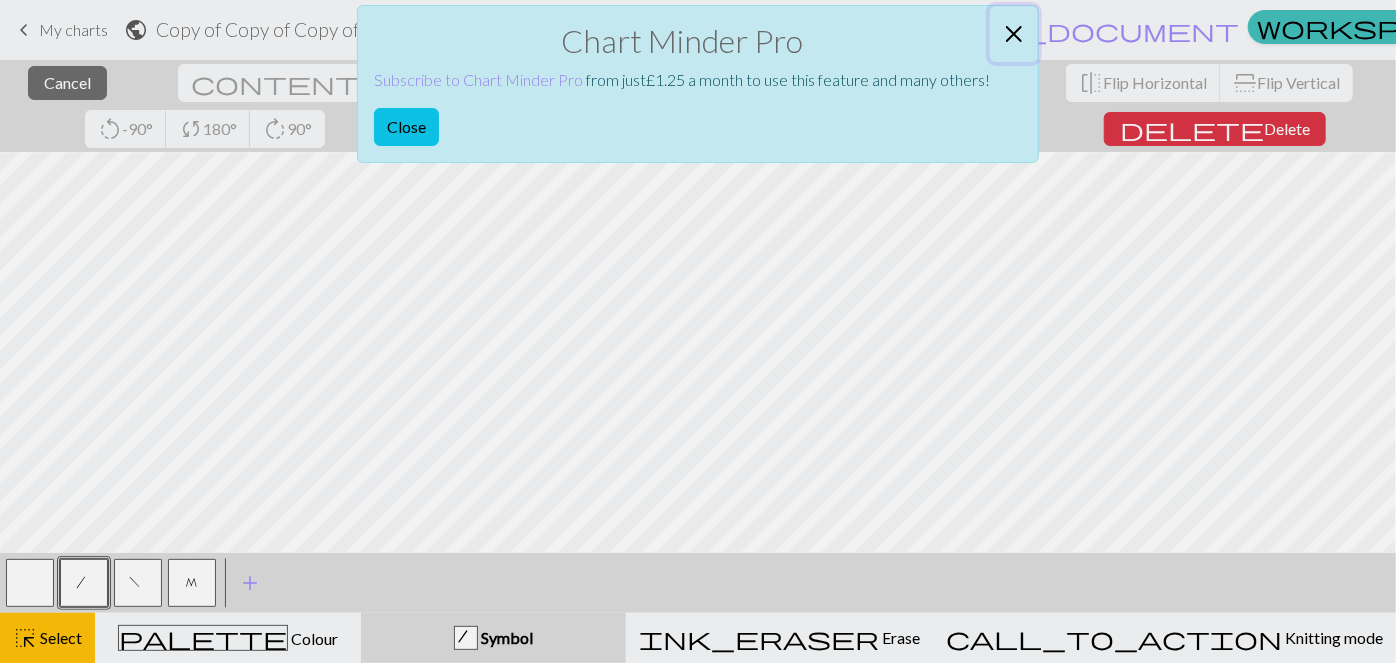 click at bounding box center (1014, 34) 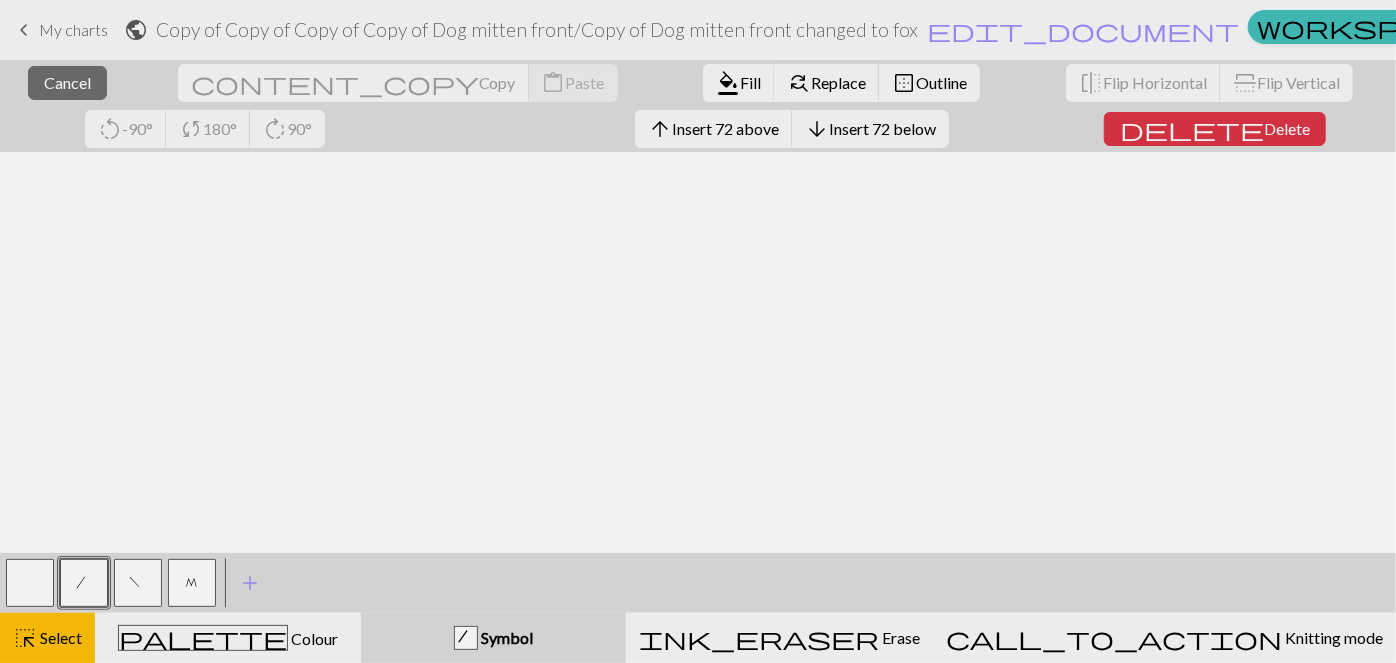 scroll, scrollTop: 0, scrollLeft: 0, axis: both 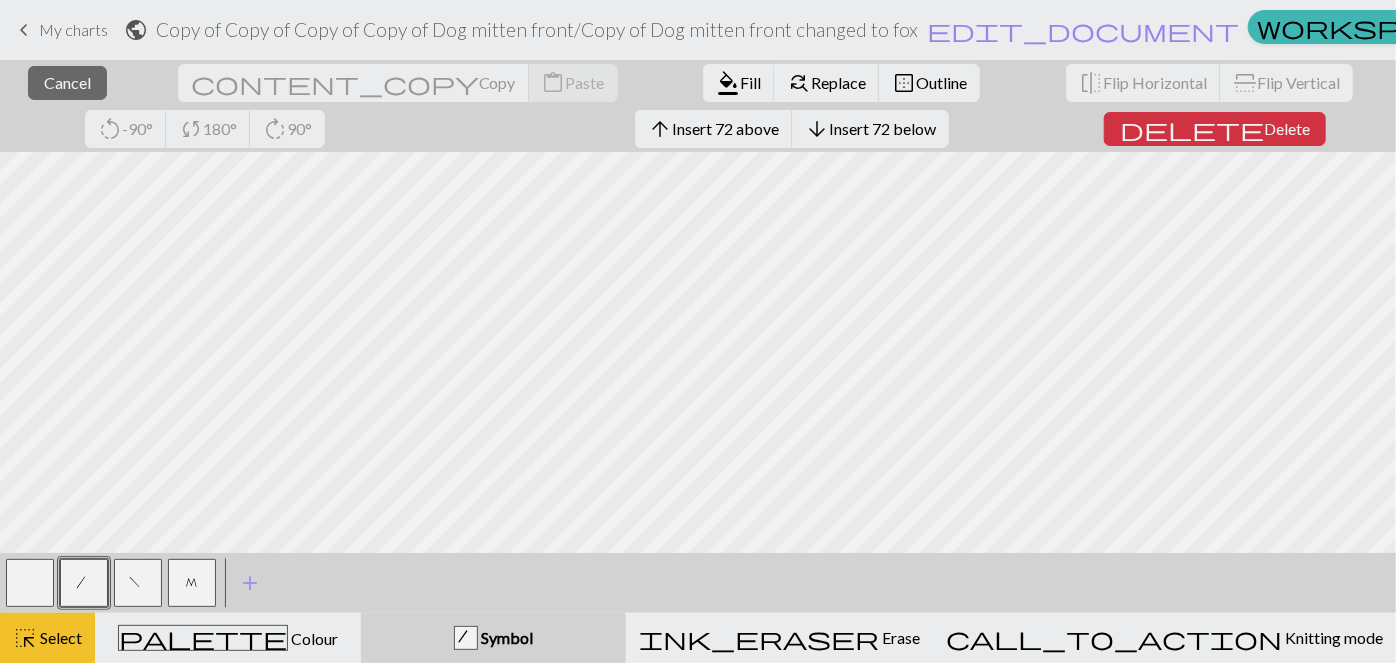 click on "highlight_alt   Select   Select" at bounding box center [47, 638] 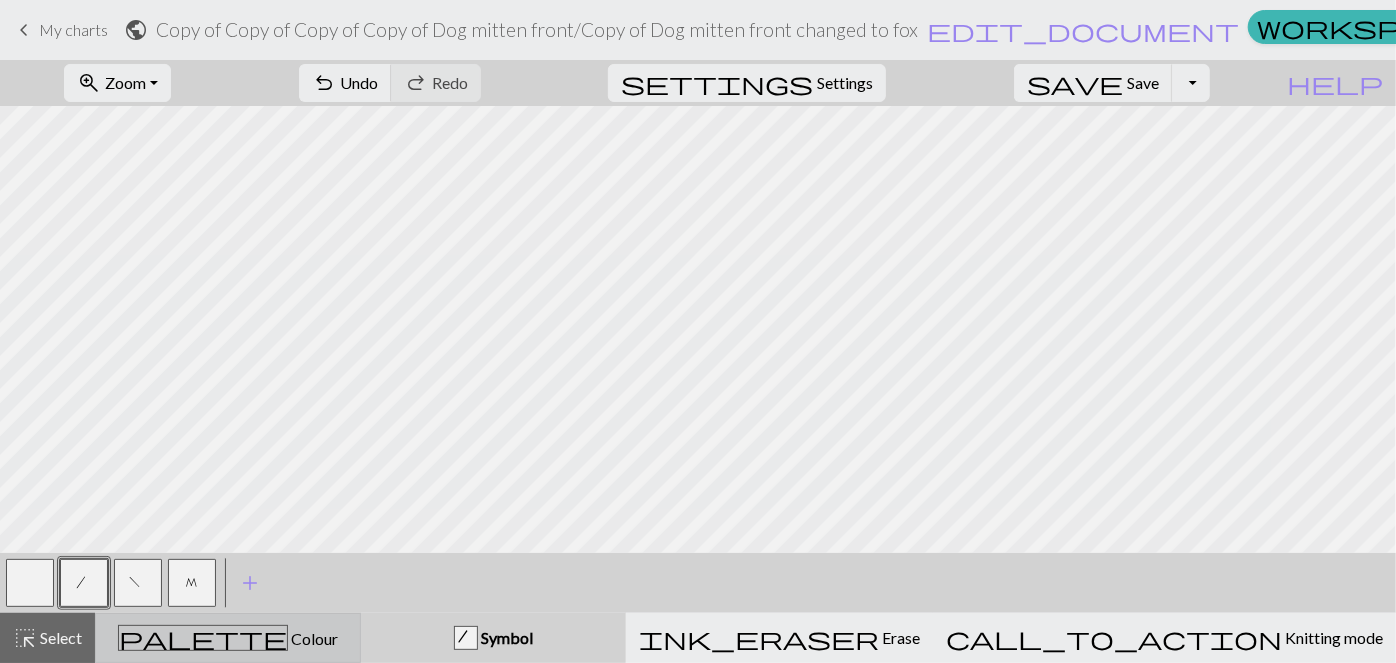 click on "palette   Colour   Colour" at bounding box center [228, 638] 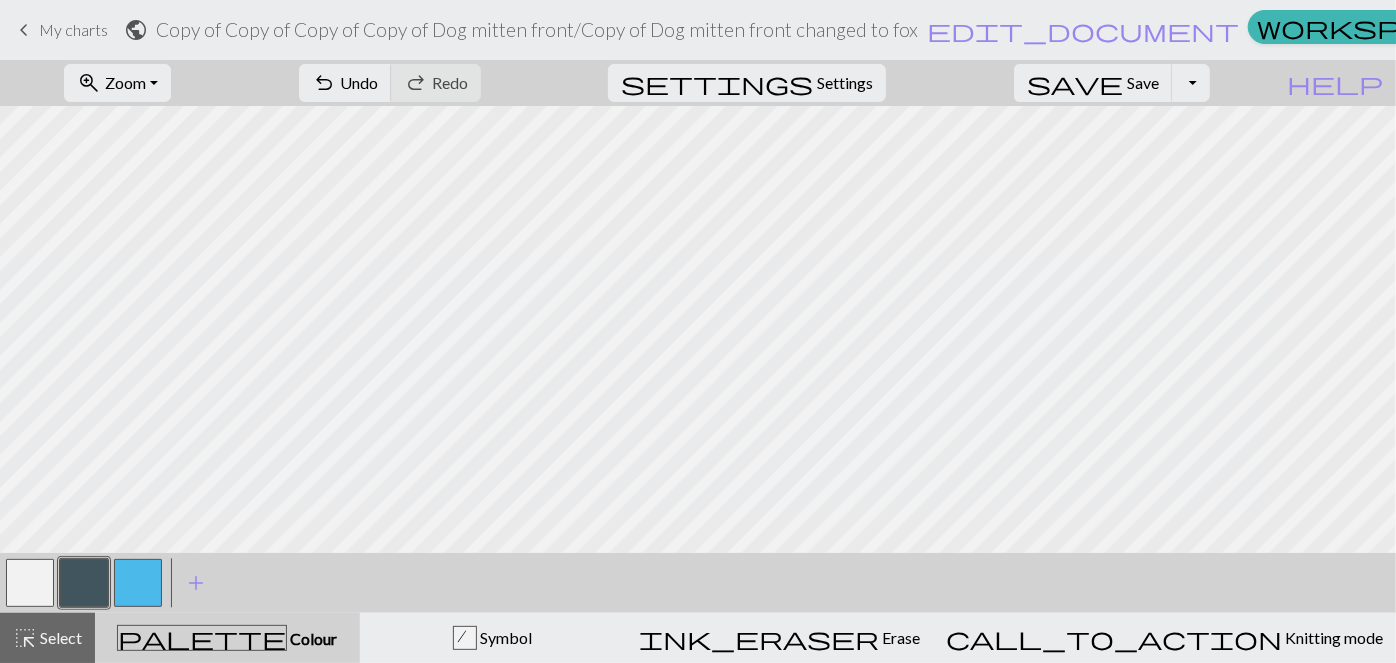 click at bounding box center (30, 583) 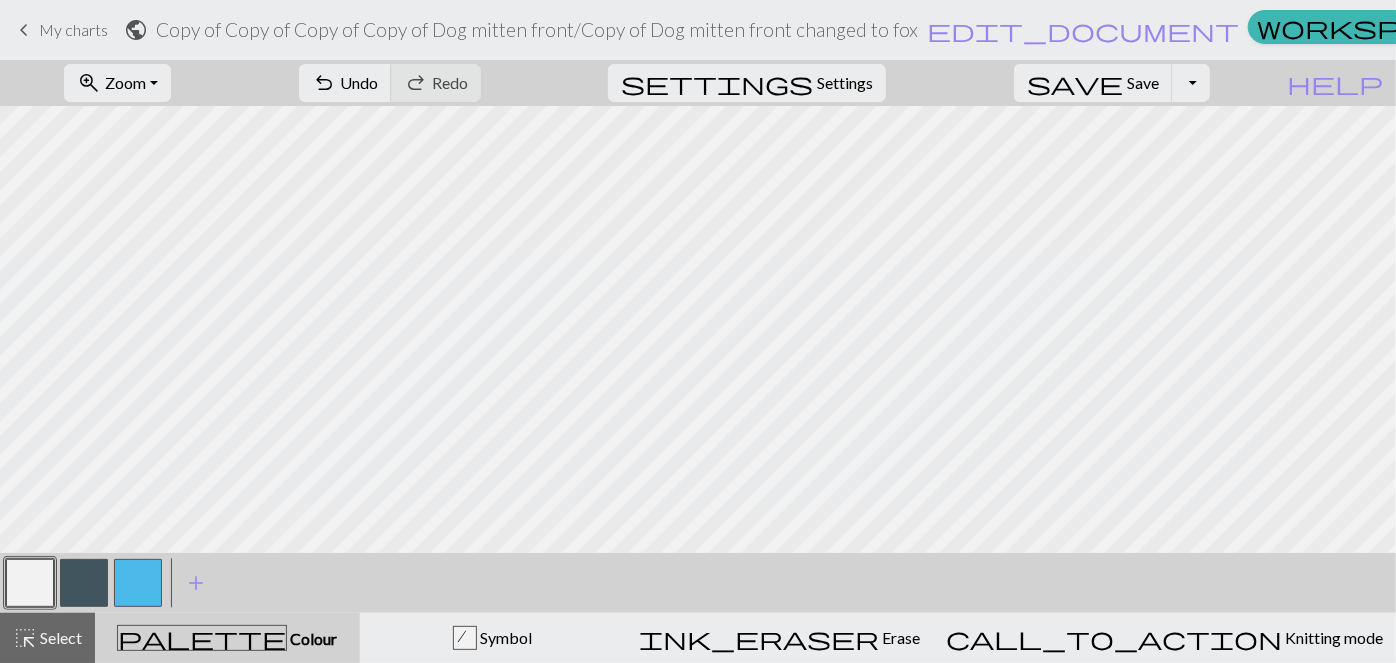 click at bounding box center [84, 583] 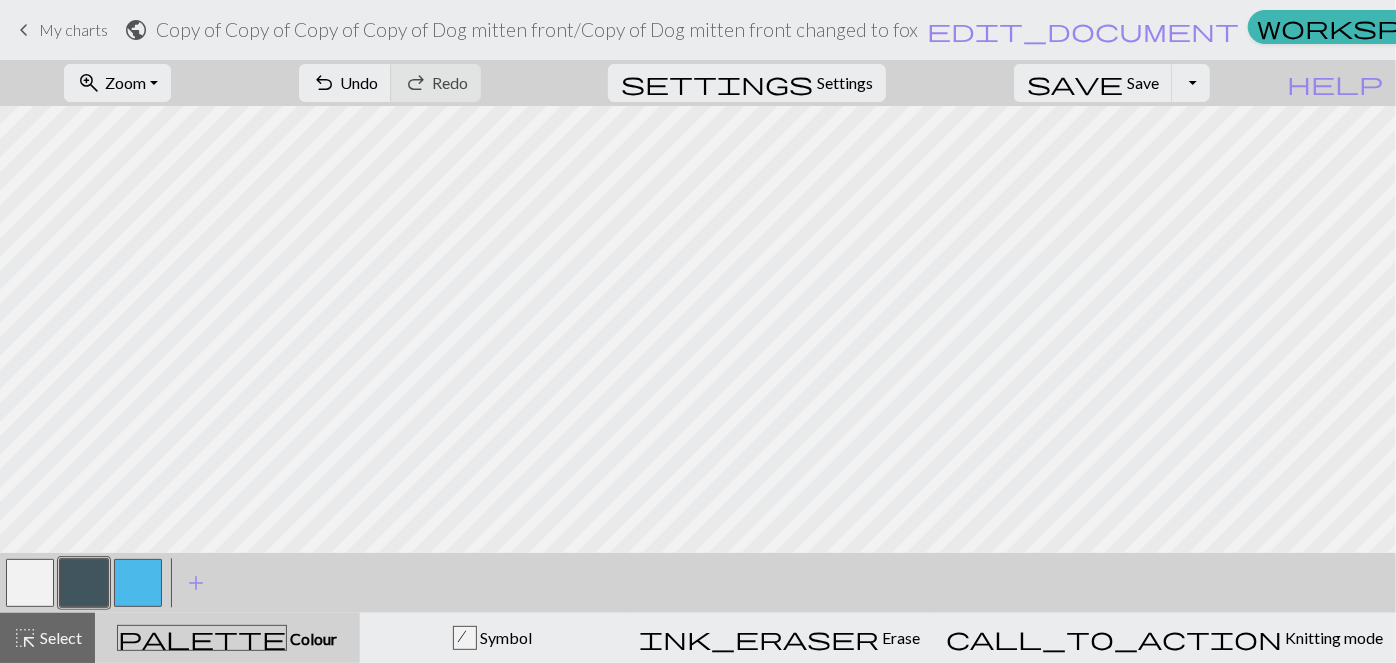 click at bounding box center [30, 583] 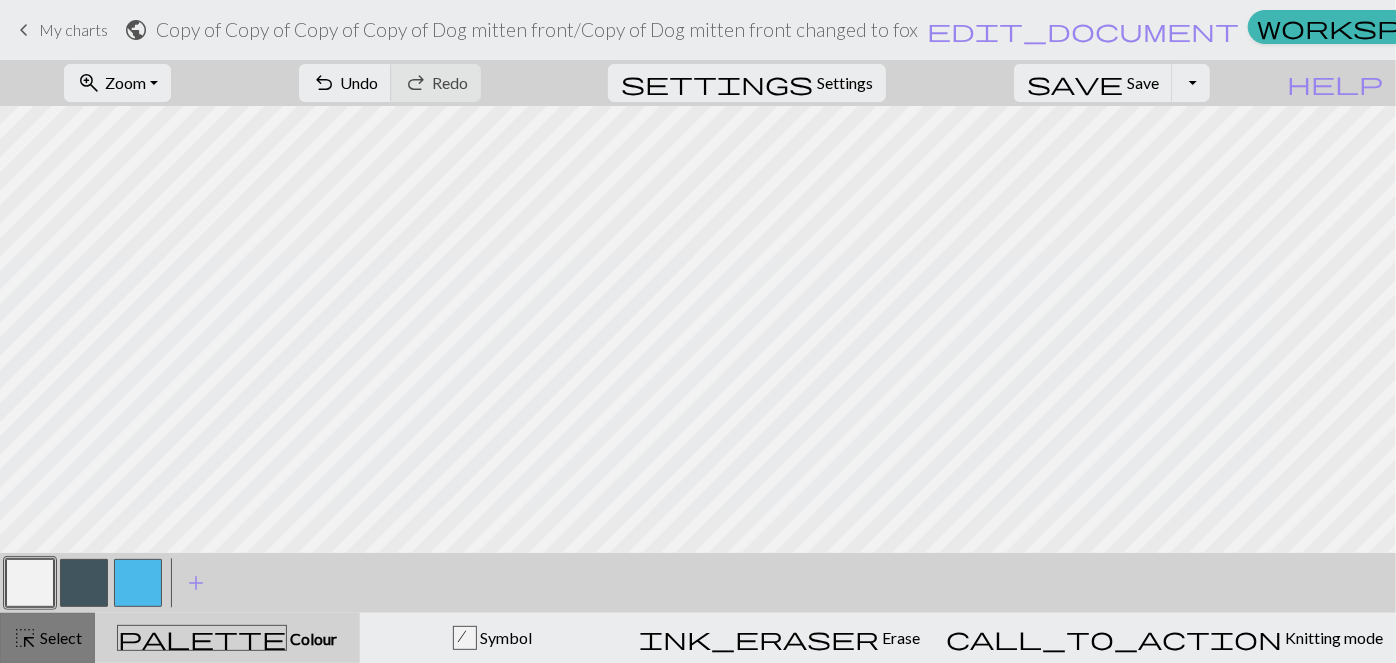 click on "highlight_alt" at bounding box center (25, 638) 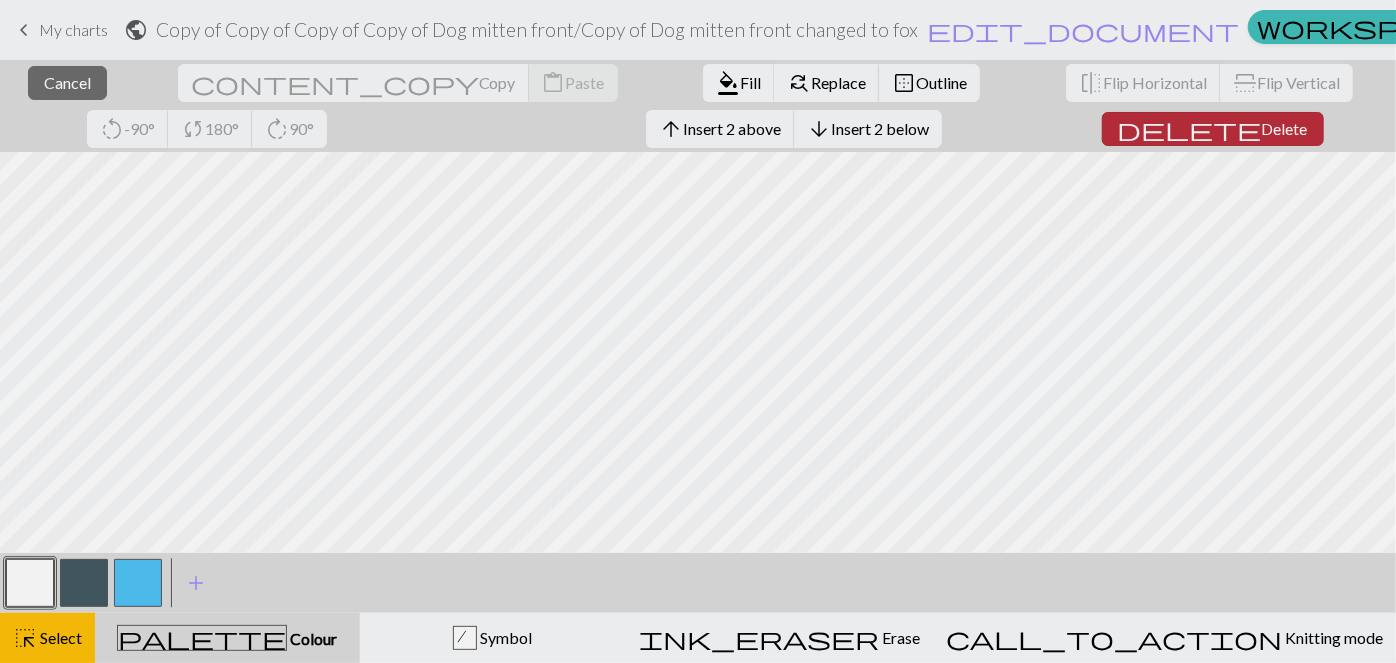 click on "delete  Delete" at bounding box center (1213, 129) 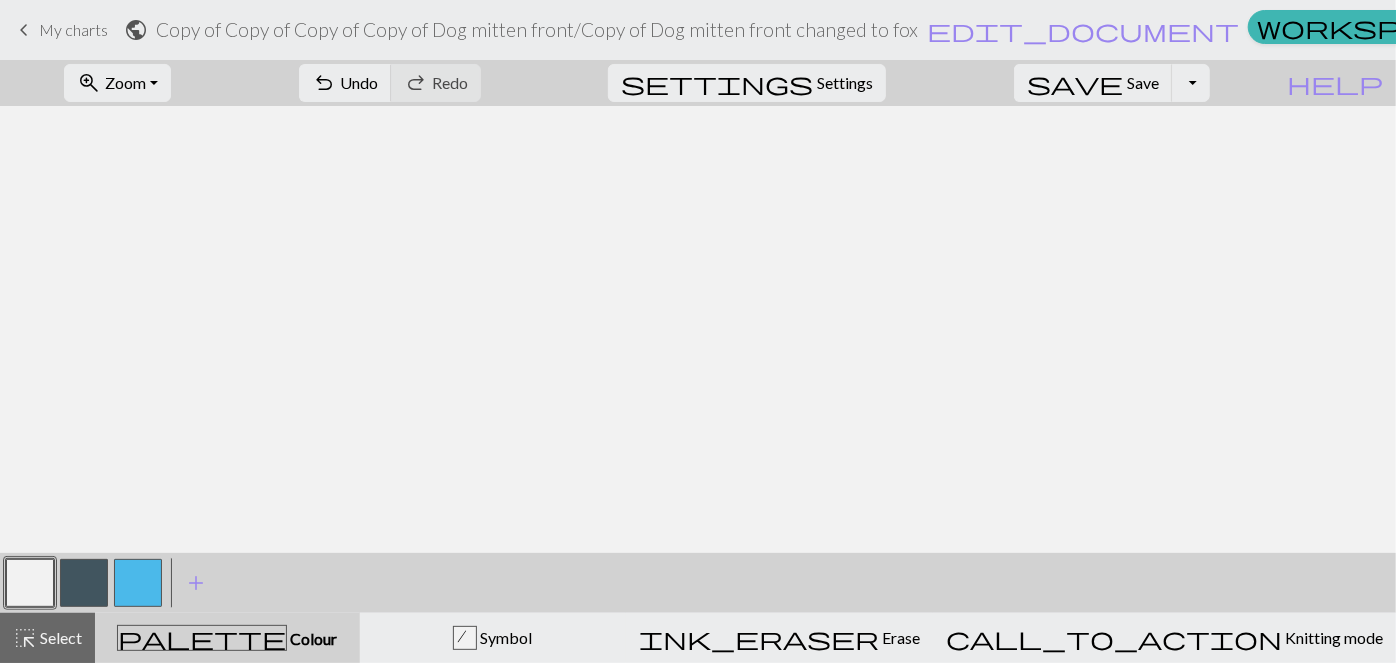 scroll, scrollTop: 610, scrollLeft: 0, axis: vertical 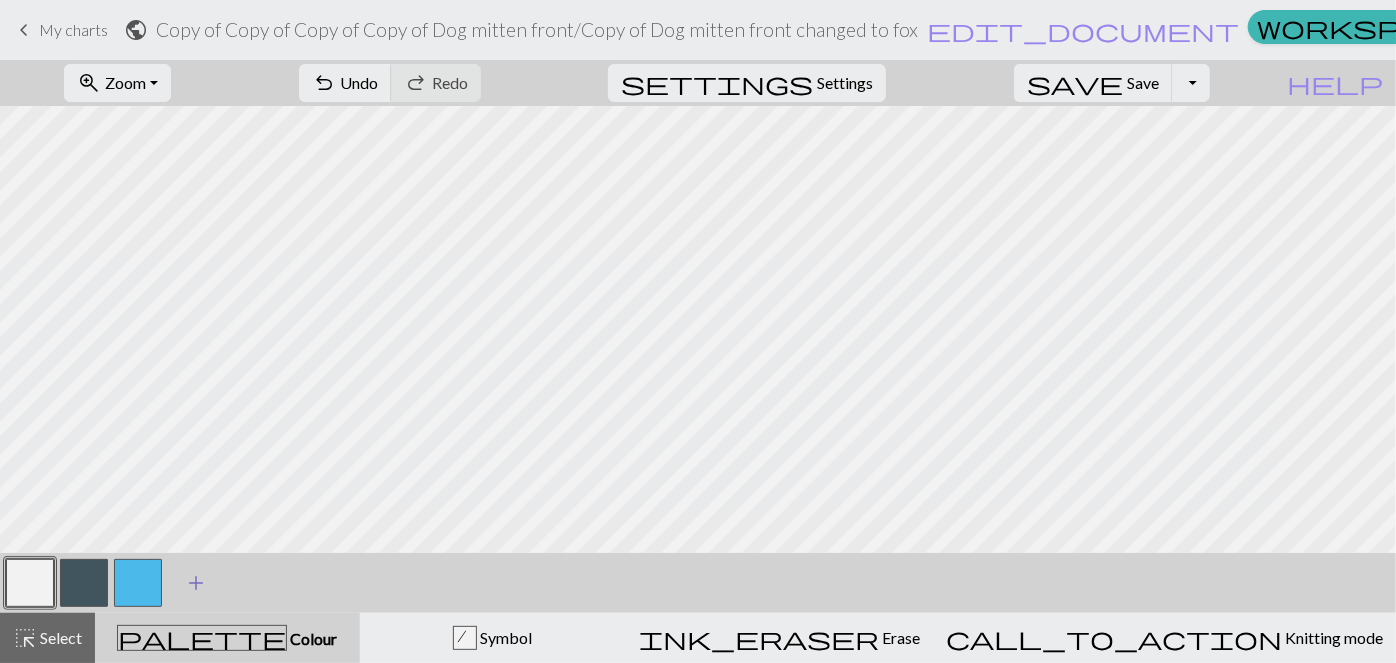 click on "add" at bounding box center (196, 583) 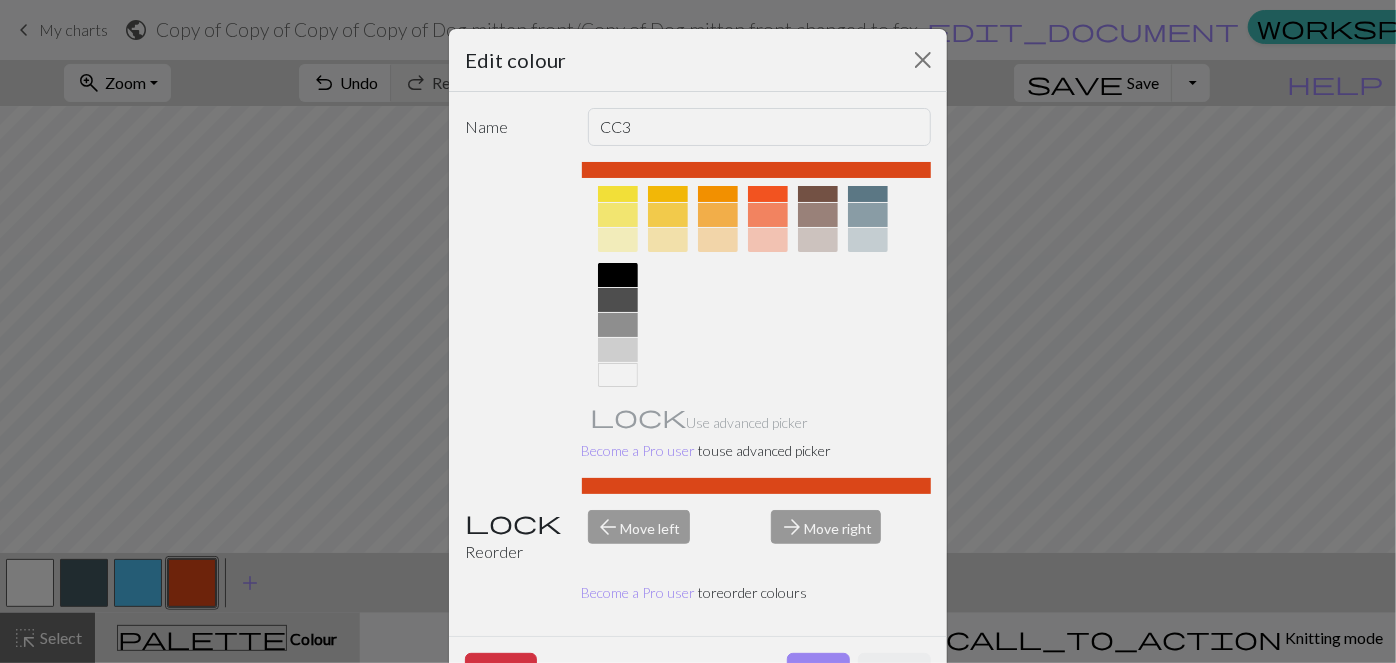 scroll, scrollTop: 354, scrollLeft: 0, axis: vertical 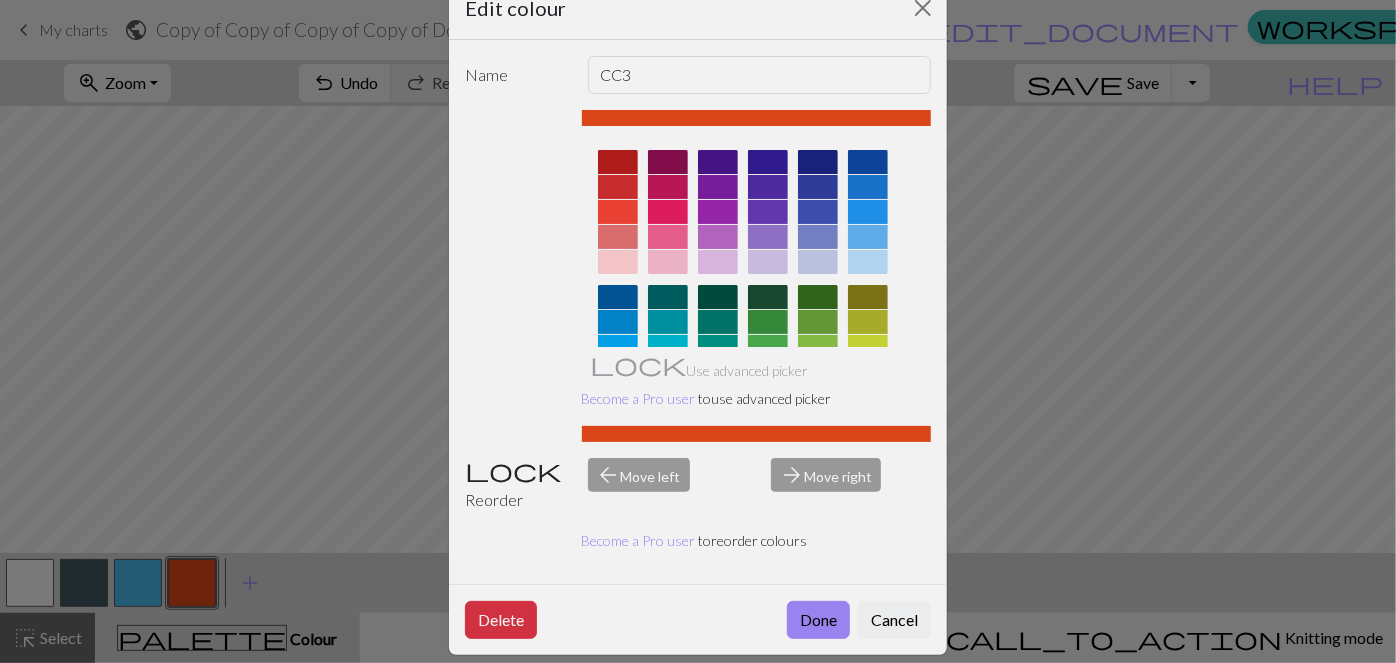 click at bounding box center (618, 162) 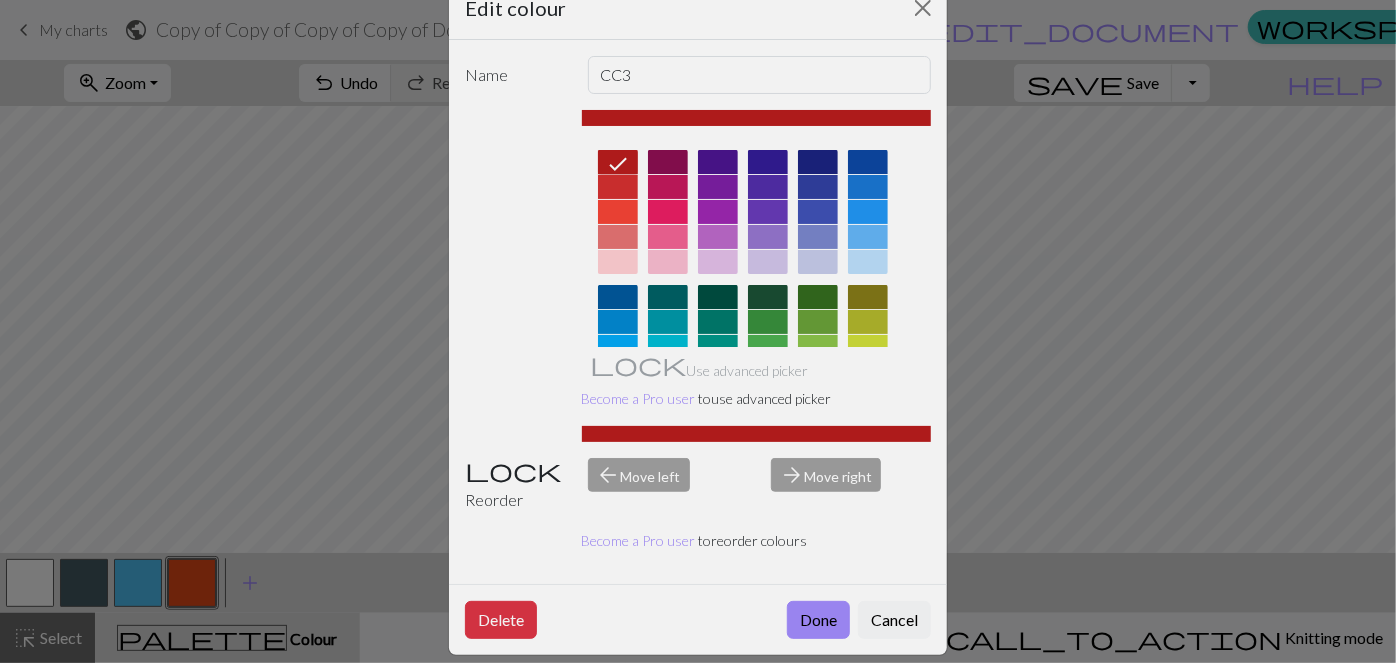 click on "Become a Pro user   to  use advanced picker" at bounding box center [707, 398] 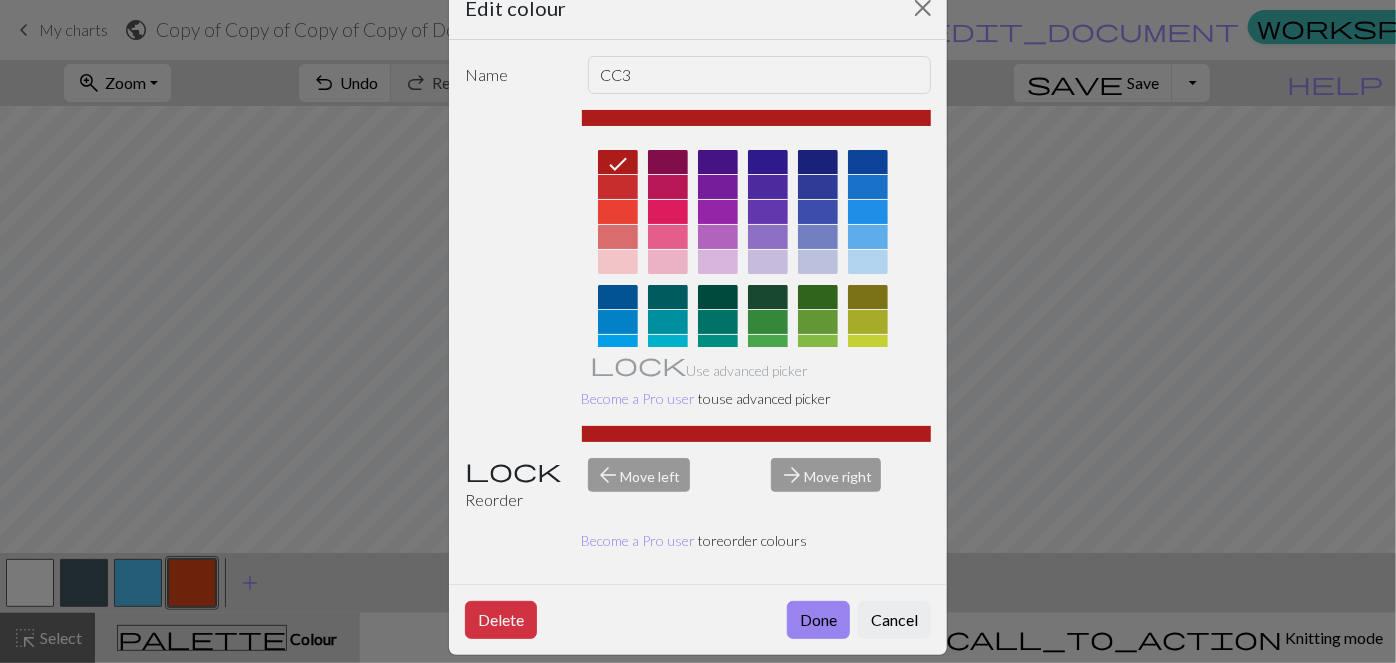 click at bounding box center [618, 212] 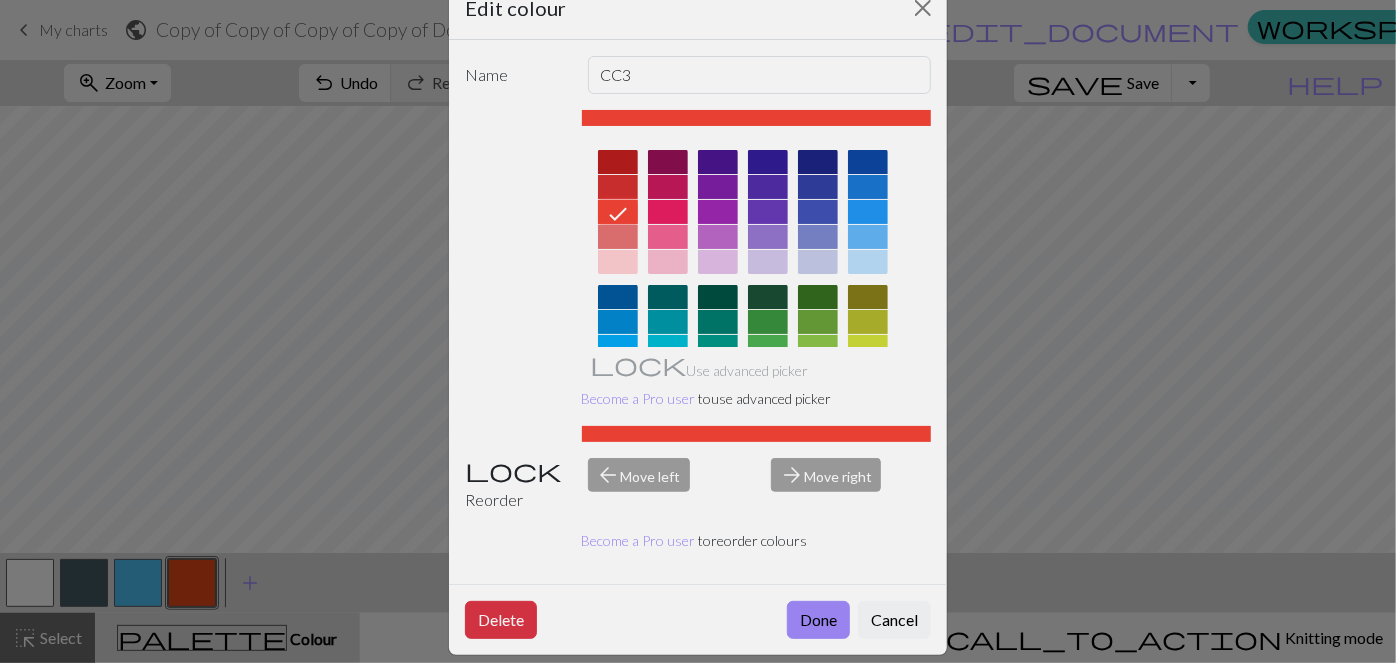 click at bounding box center (618, 187) 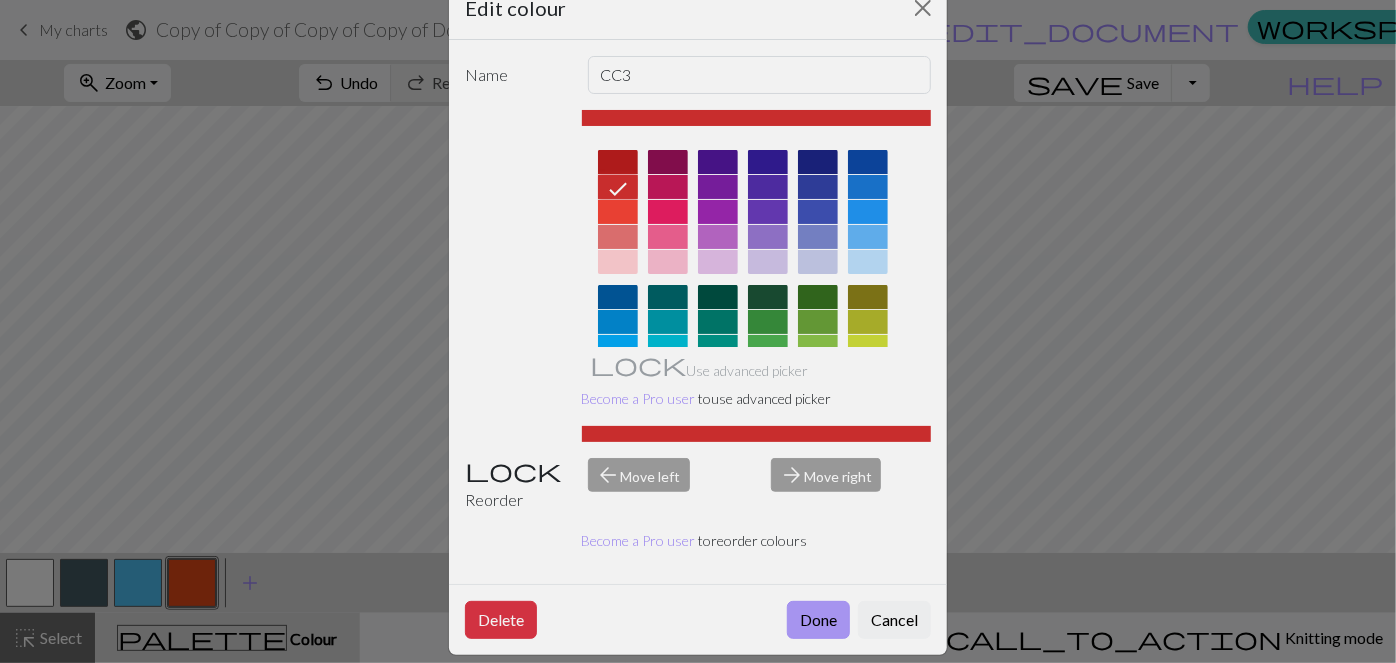 click on "Done" at bounding box center [818, 620] 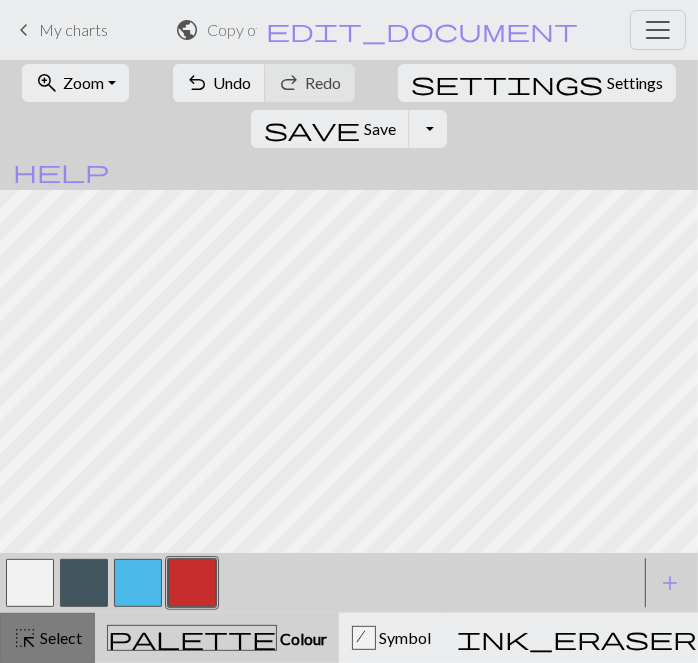 click on "highlight_alt   Select   Select" at bounding box center (47, 638) 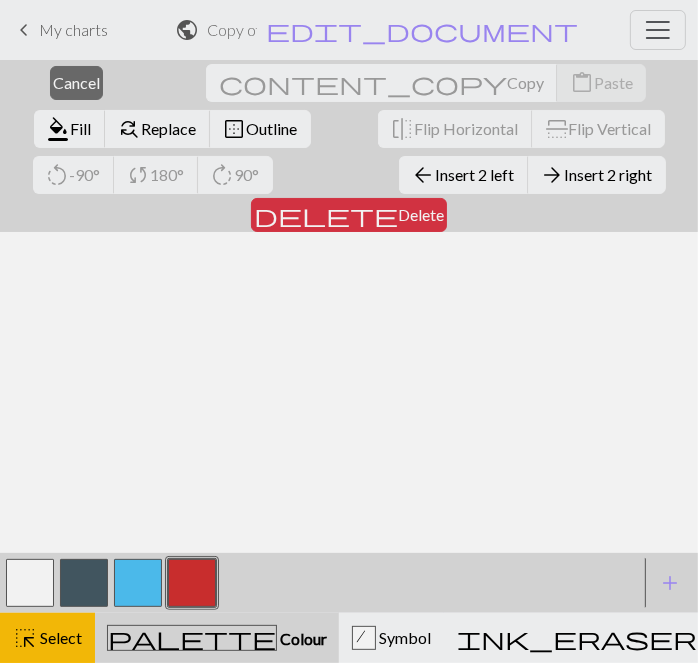 scroll, scrollTop: 0, scrollLeft: 0, axis: both 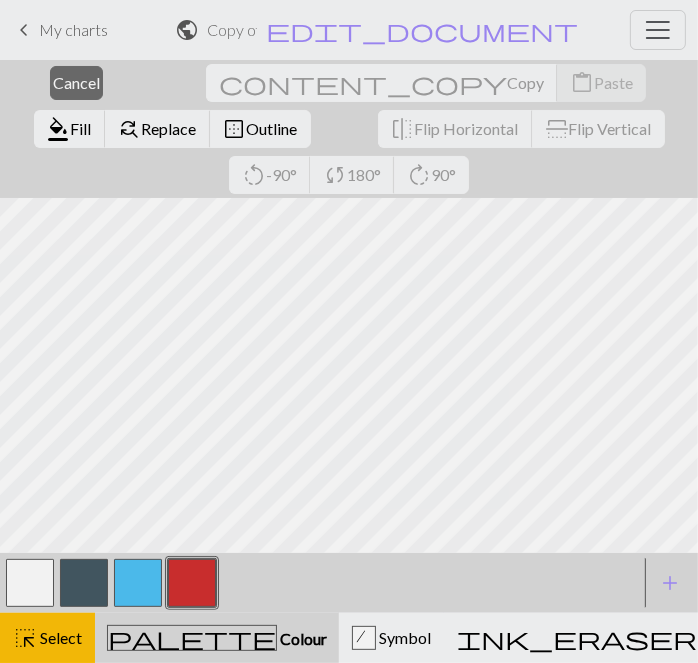 click at bounding box center (192, 583) 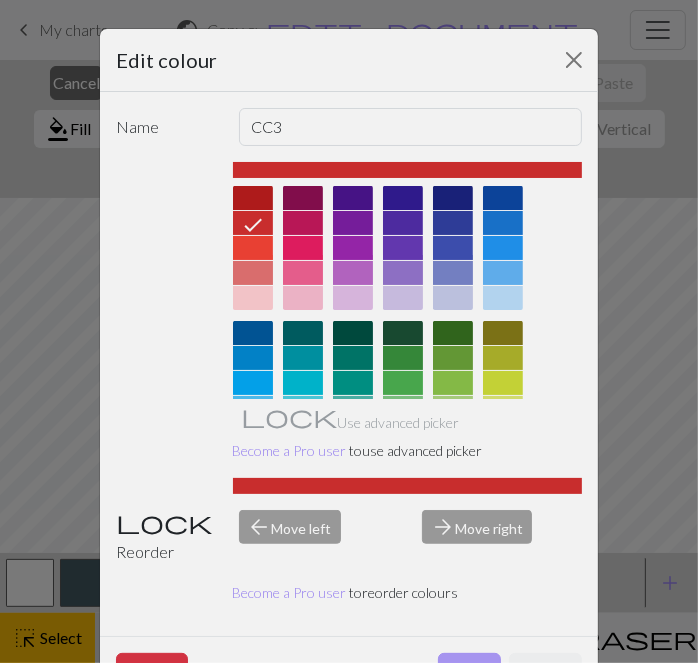 click on "Done" at bounding box center (469, 672) 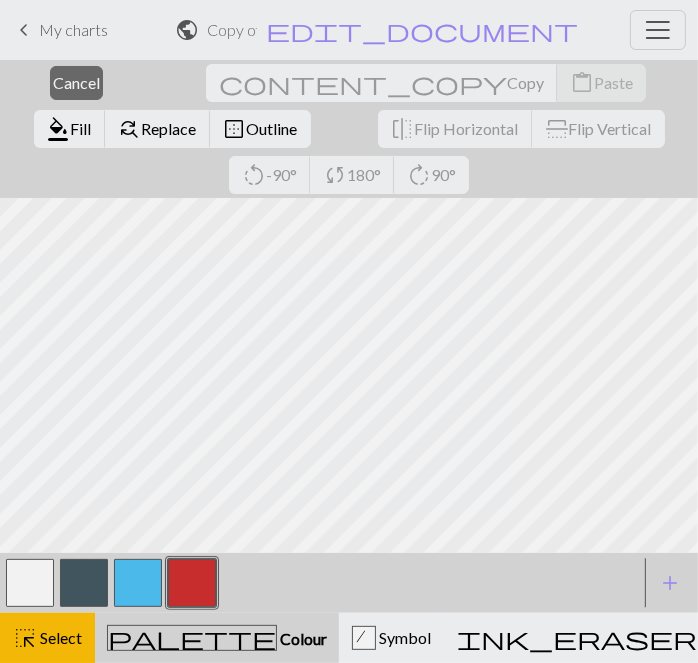 click at bounding box center (321, 583) 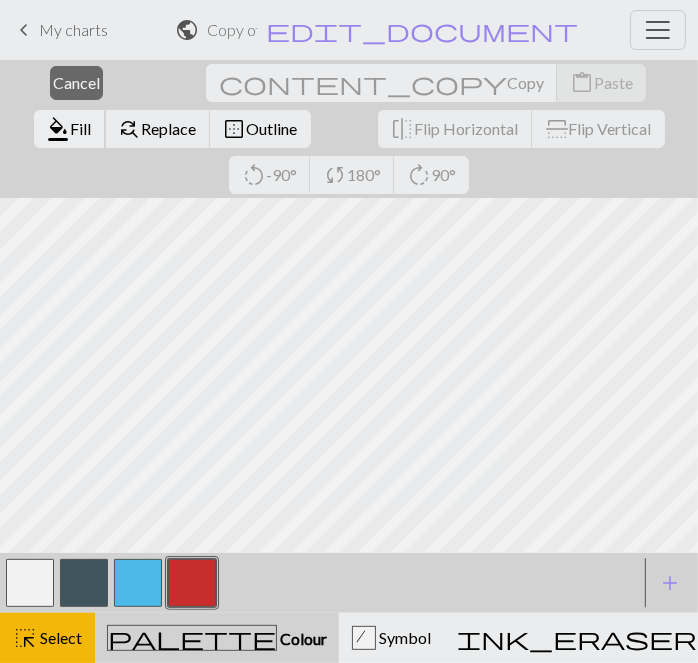 click on "Fill" at bounding box center [81, 128] 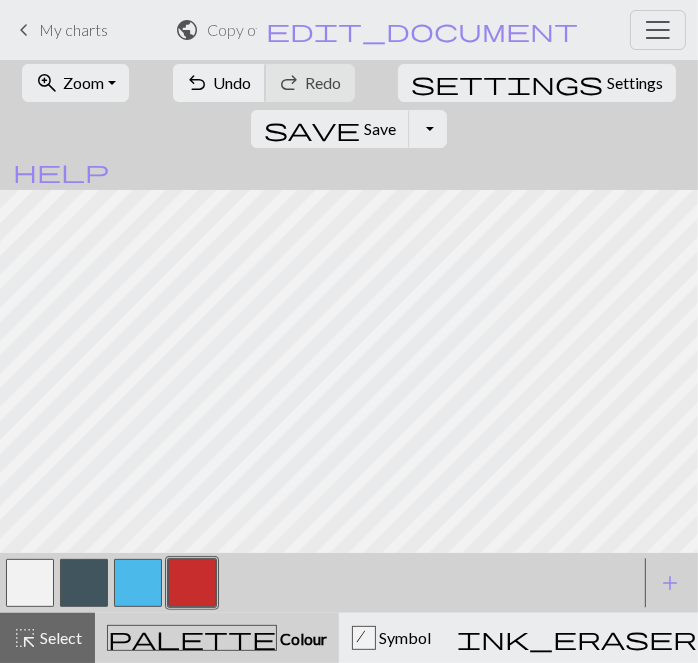 click on "Undo" at bounding box center (233, 82) 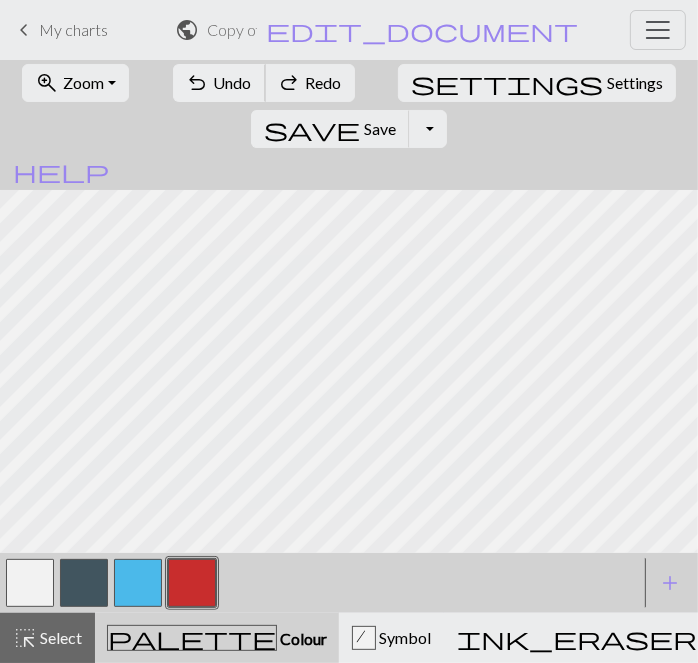 click on "Undo" at bounding box center (233, 82) 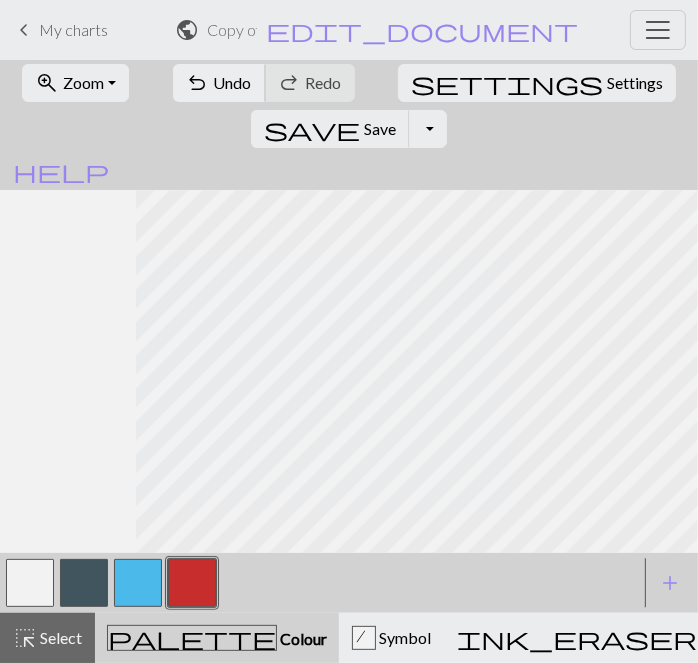 scroll, scrollTop: 185, scrollLeft: 136, axis: both 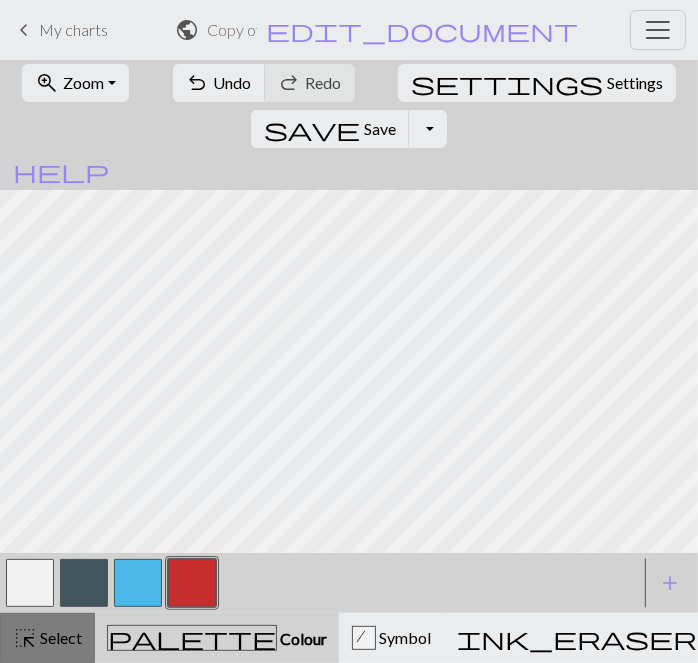 click on "Select" at bounding box center (59, 637) 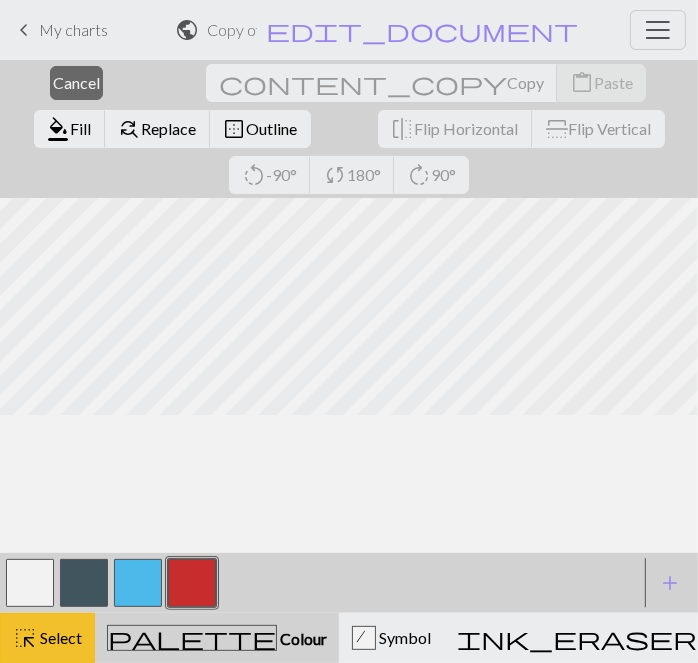 scroll, scrollTop: 0, scrollLeft: 136, axis: horizontal 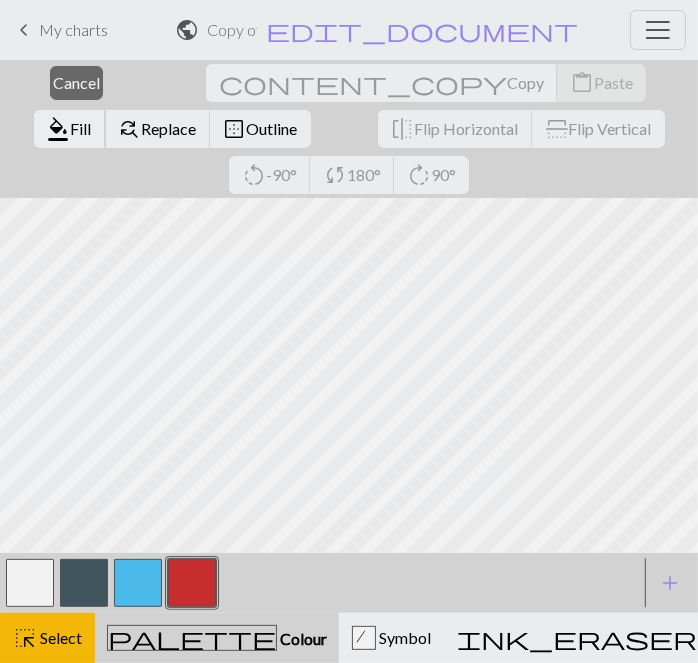 click on "Fill" at bounding box center [81, 128] 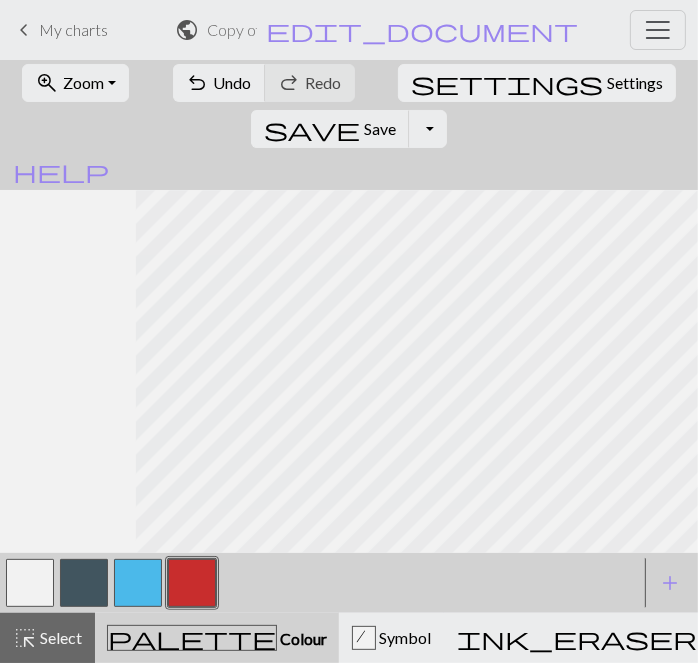 scroll, scrollTop: 289, scrollLeft: 136, axis: both 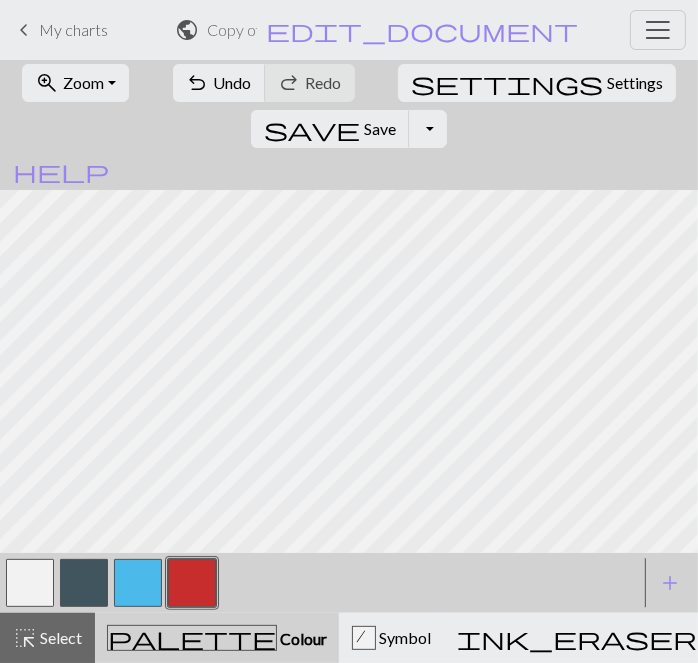 click on "palette" at bounding box center (192, 638) 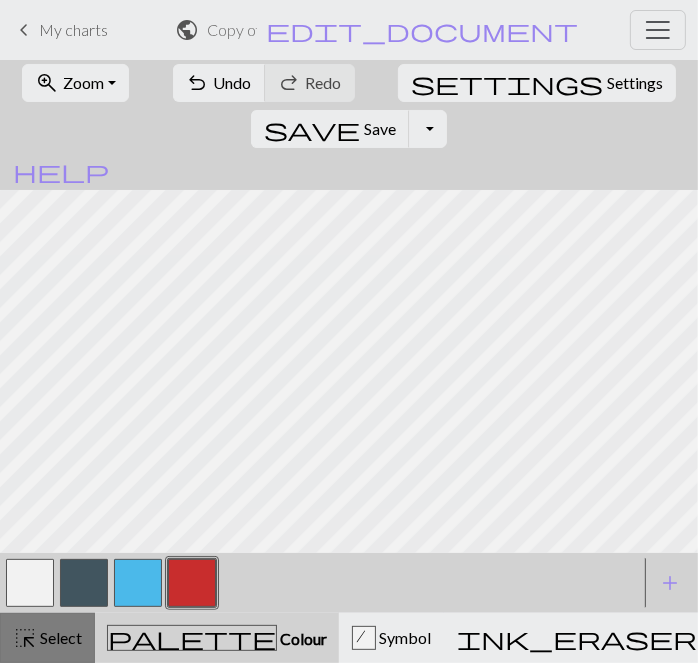 click on "highlight_alt   Select   Select" at bounding box center (47, 638) 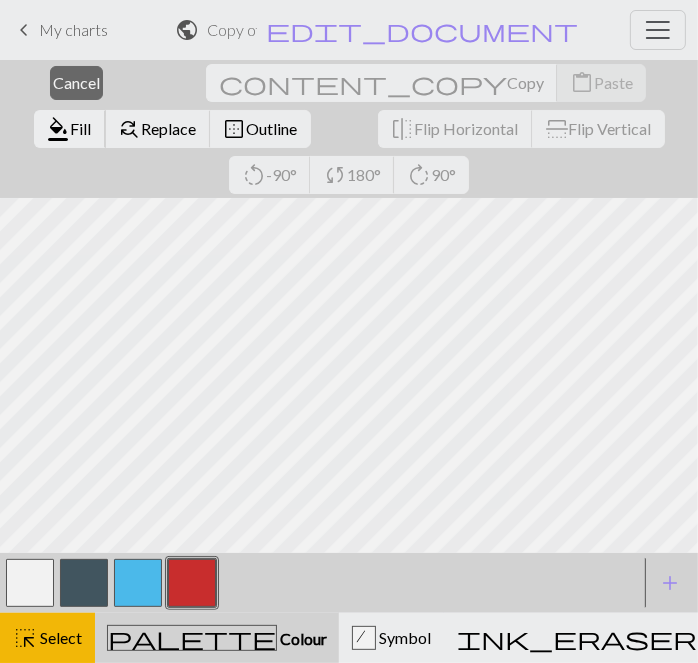 click on "Fill" at bounding box center [81, 128] 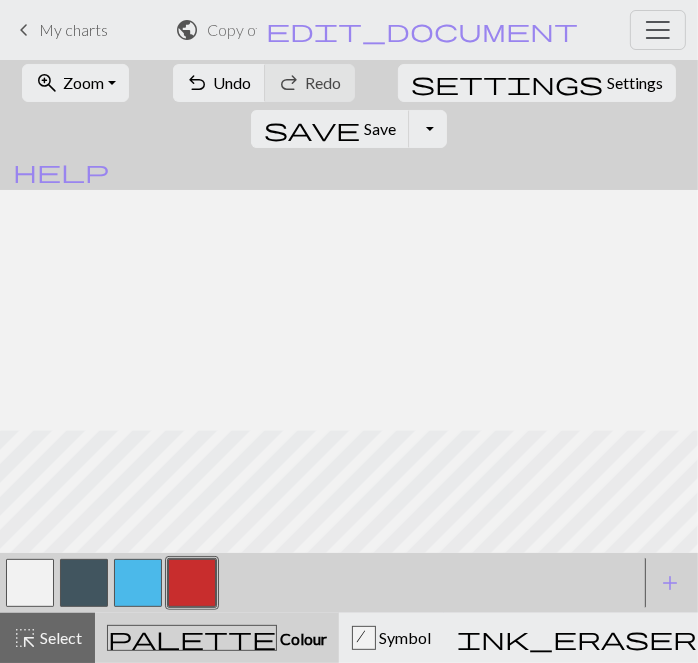 scroll, scrollTop: 437, scrollLeft: 136, axis: both 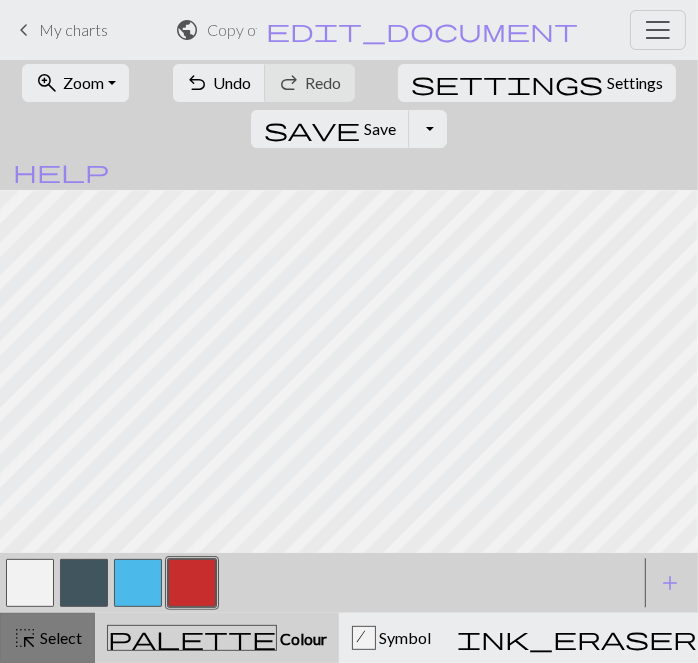 click on "highlight_alt   Select   Select" at bounding box center (47, 638) 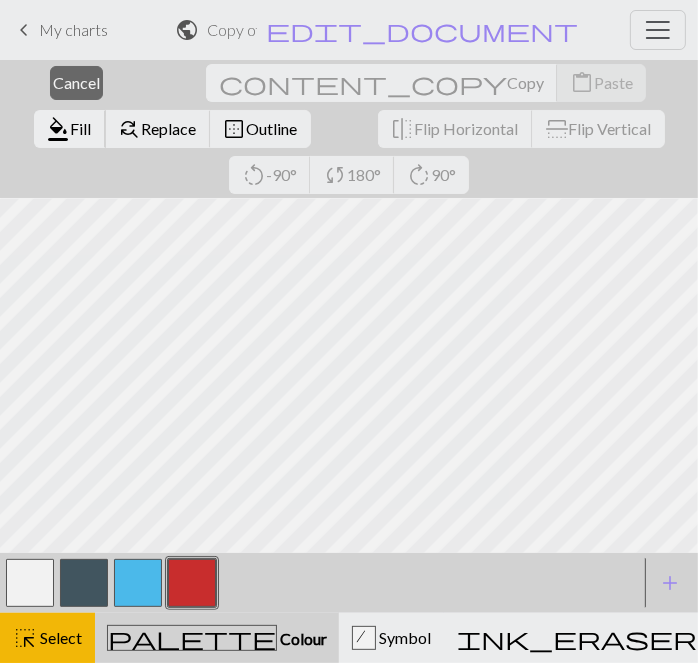 click on "Fill" at bounding box center (81, 128) 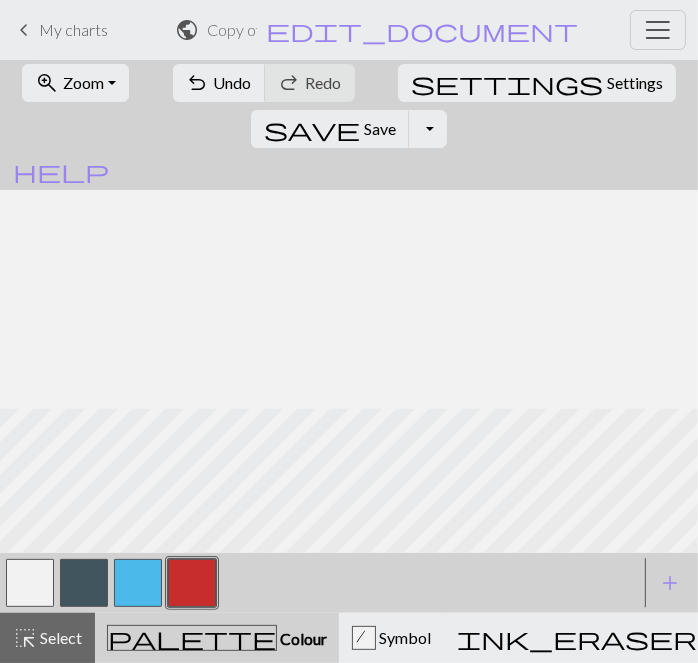 scroll, scrollTop: 218, scrollLeft: 0, axis: vertical 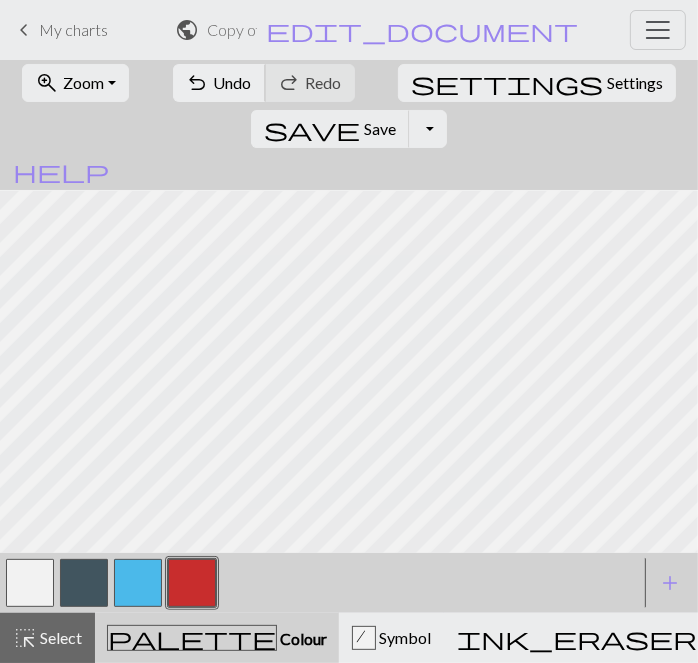 click on "Undo" at bounding box center (233, 82) 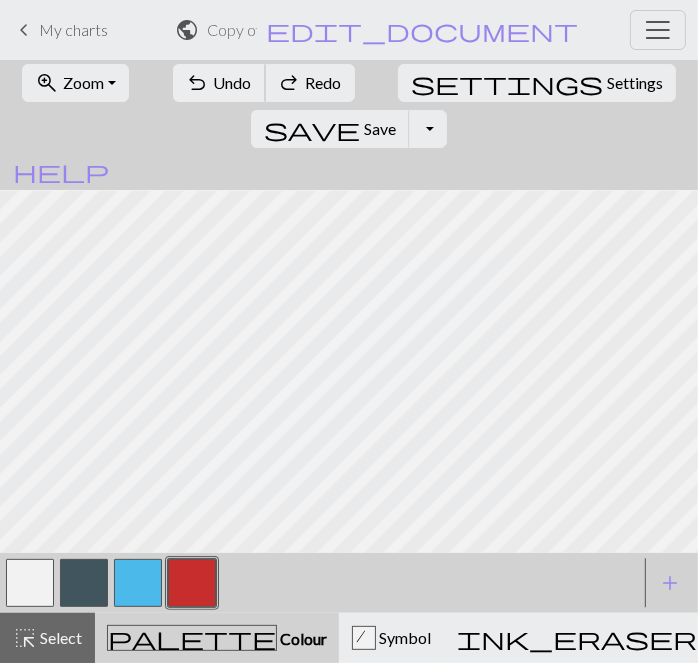 click on "Undo" at bounding box center (233, 82) 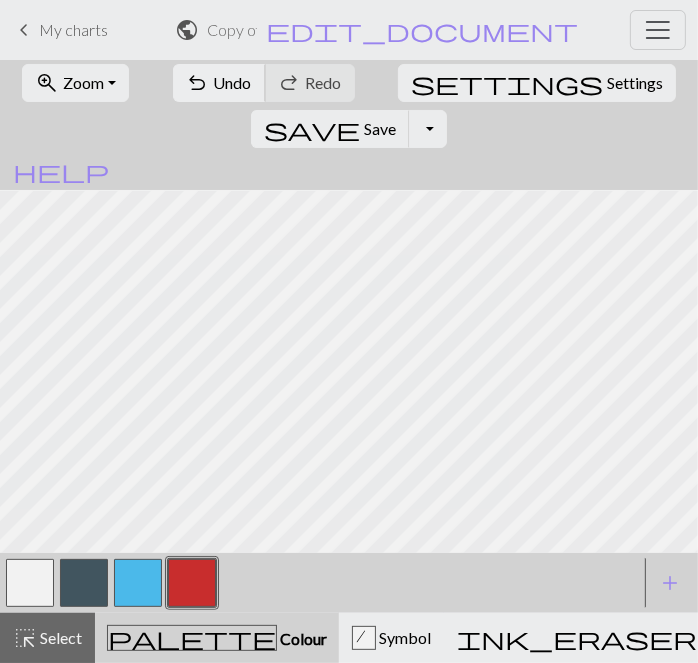 click on "undo" at bounding box center [198, 83] 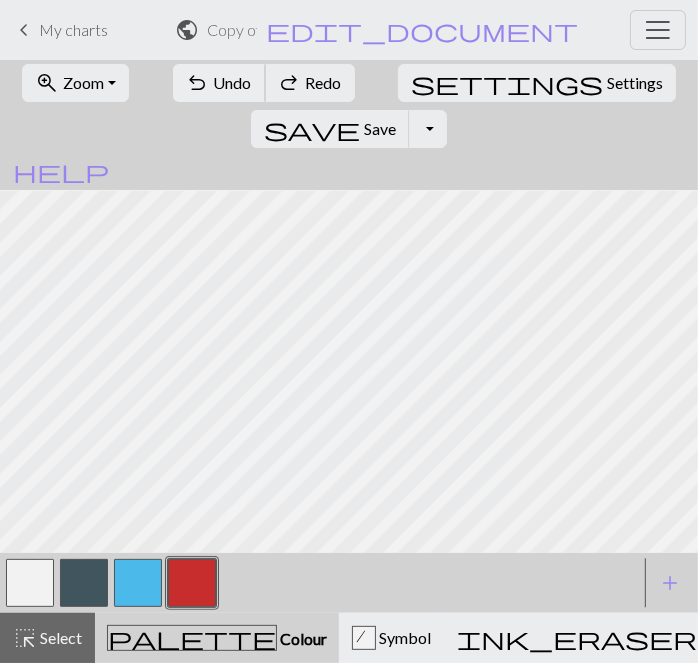 click on "undo" at bounding box center [198, 83] 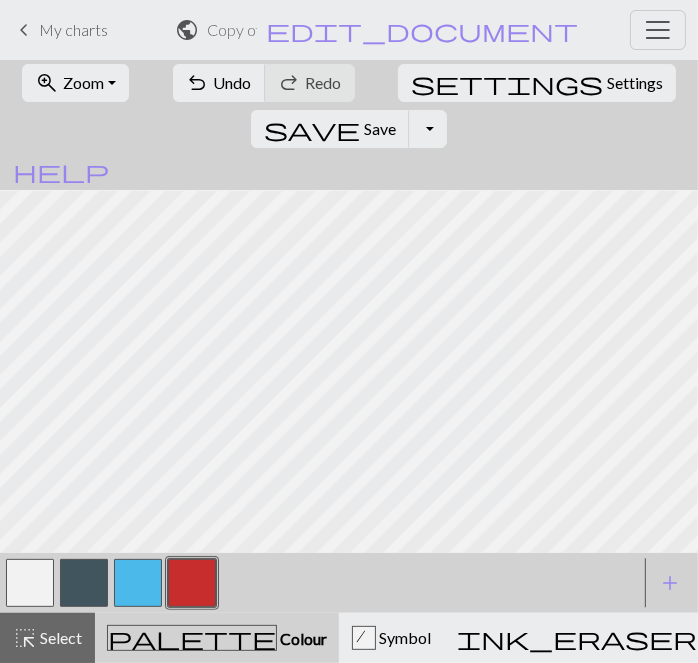 click at bounding box center (30, 583) 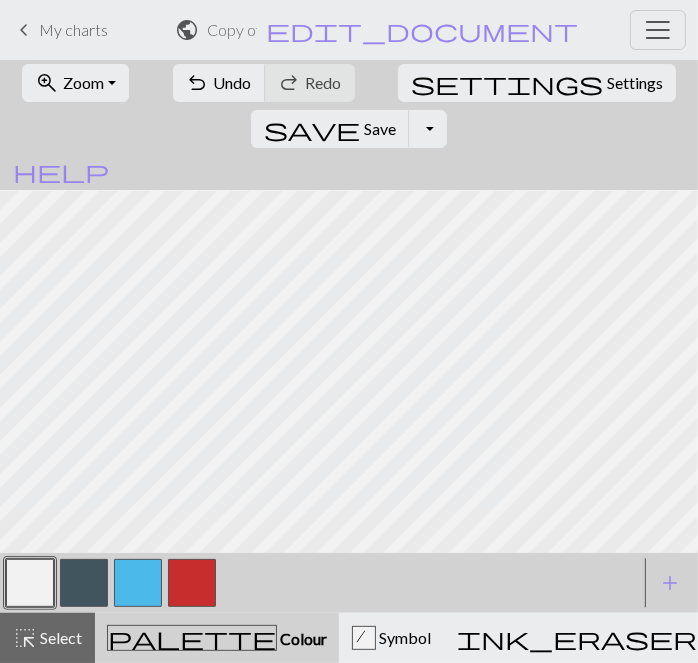 click at bounding box center (192, 583) 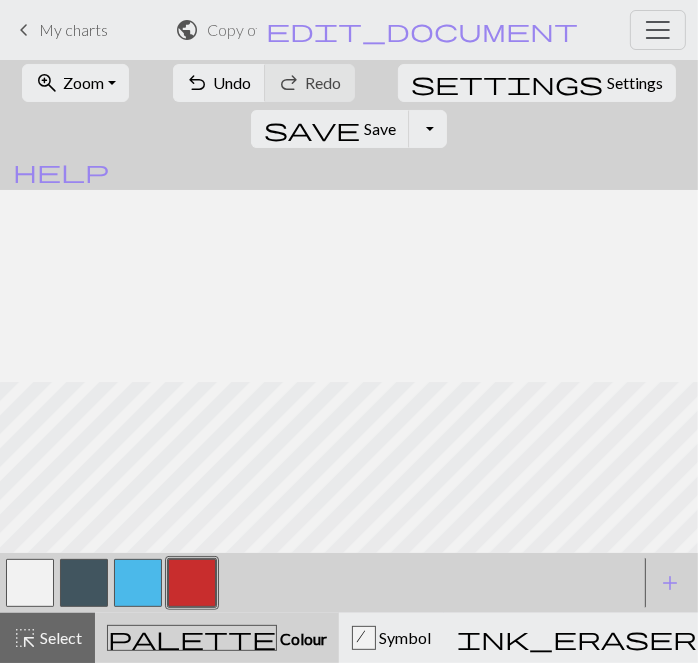 scroll, scrollTop: 610, scrollLeft: 0, axis: vertical 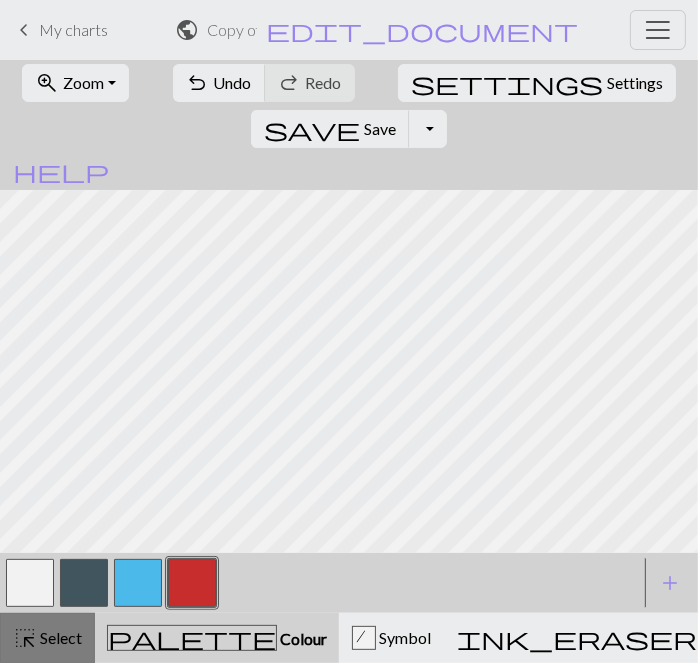 click on "Select" at bounding box center (59, 637) 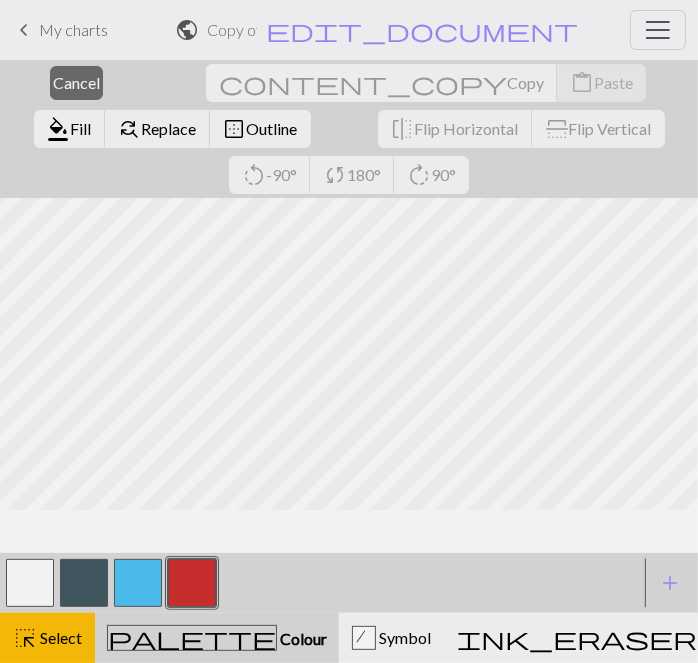 scroll, scrollTop: 656, scrollLeft: 0, axis: vertical 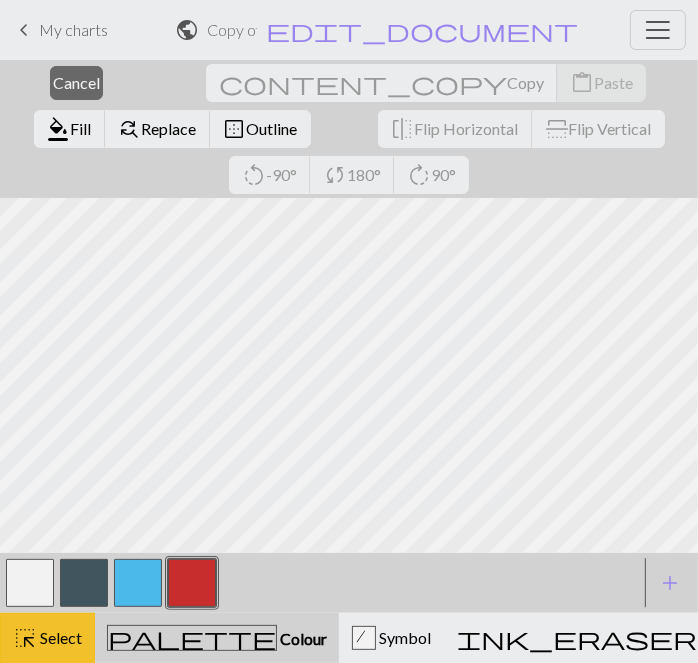 click on "Select" at bounding box center (59, 637) 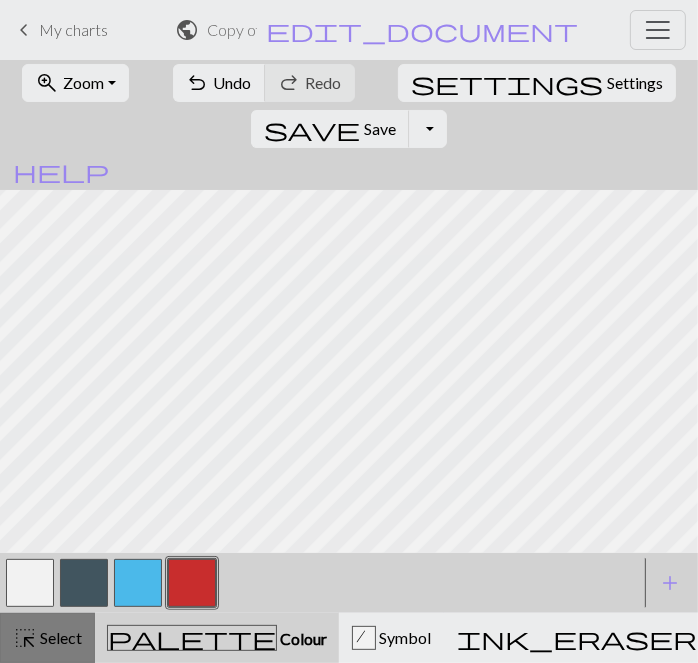 scroll, scrollTop: 610, scrollLeft: 0, axis: vertical 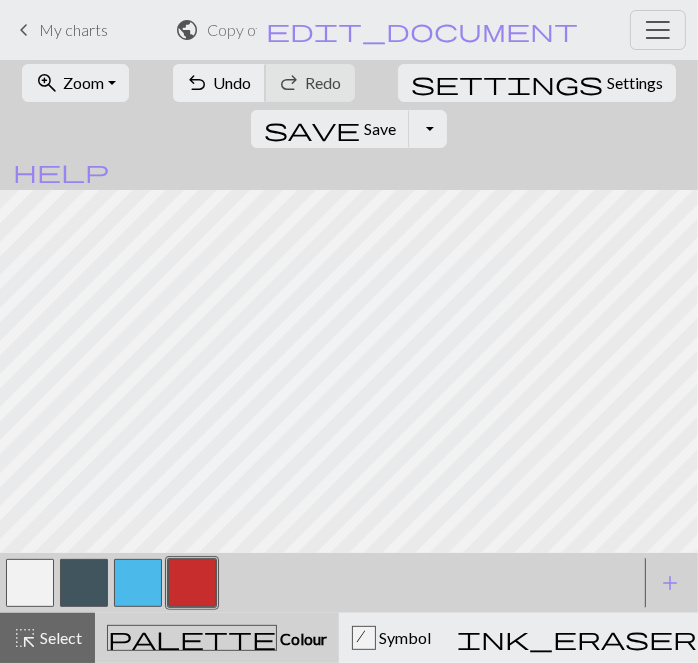 click on "undo Undo Undo" at bounding box center [219, 83] 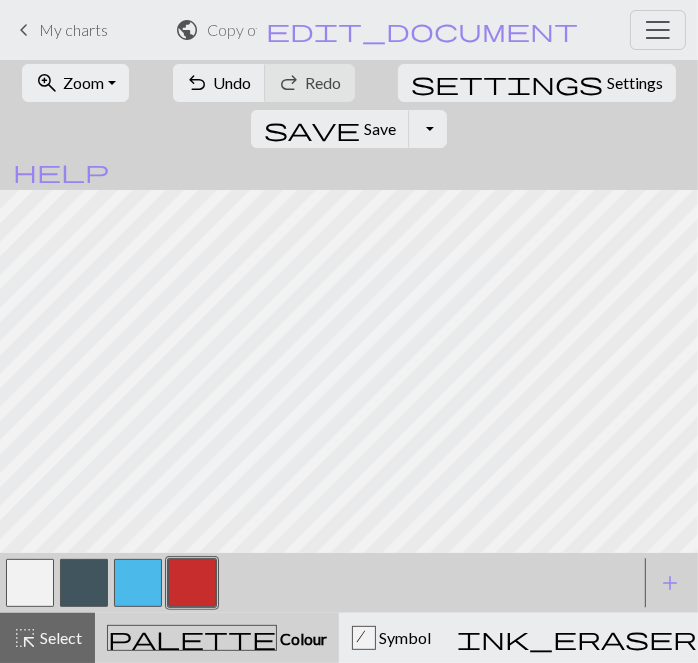 click on "Zoom" at bounding box center [83, 82] 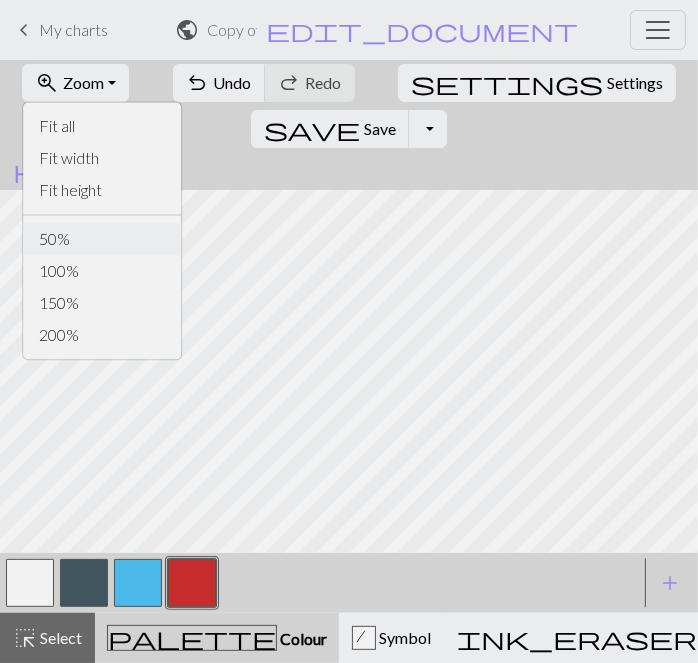 click on "50%" at bounding box center (102, 239) 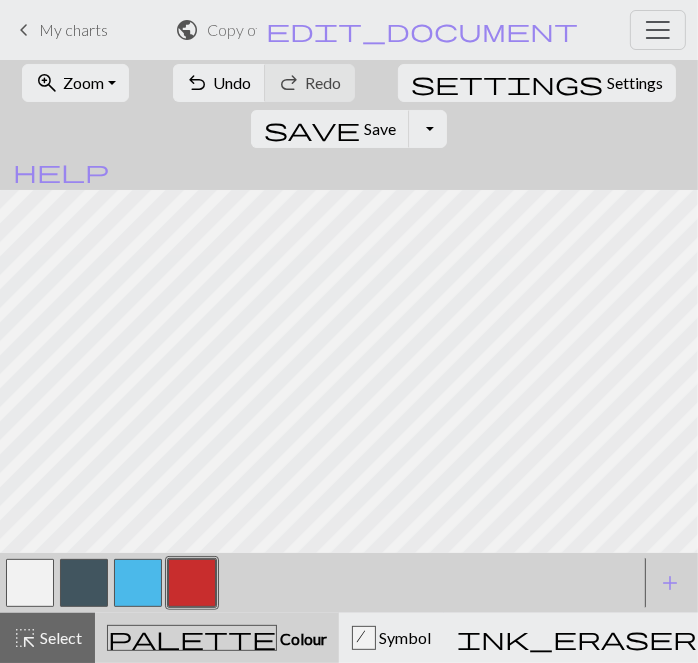 scroll, scrollTop: 322, scrollLeft: 0, axis: vertical 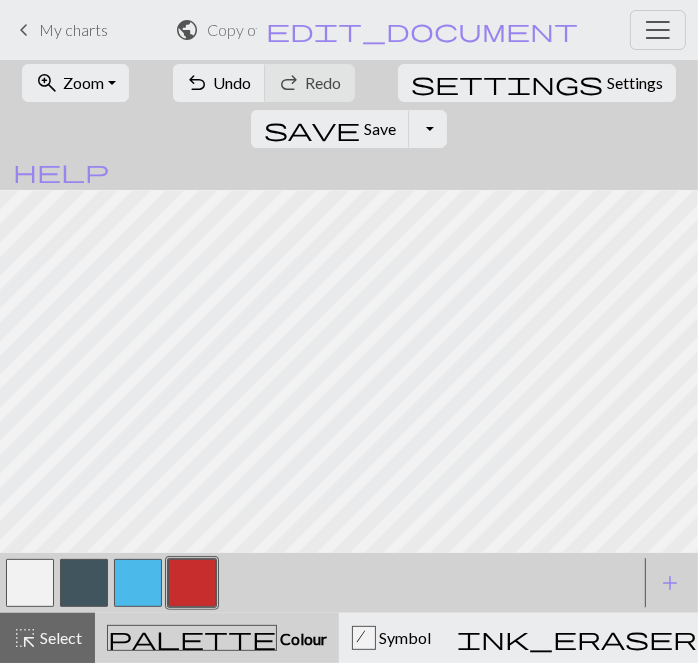 click at bounding box center [30, 583] 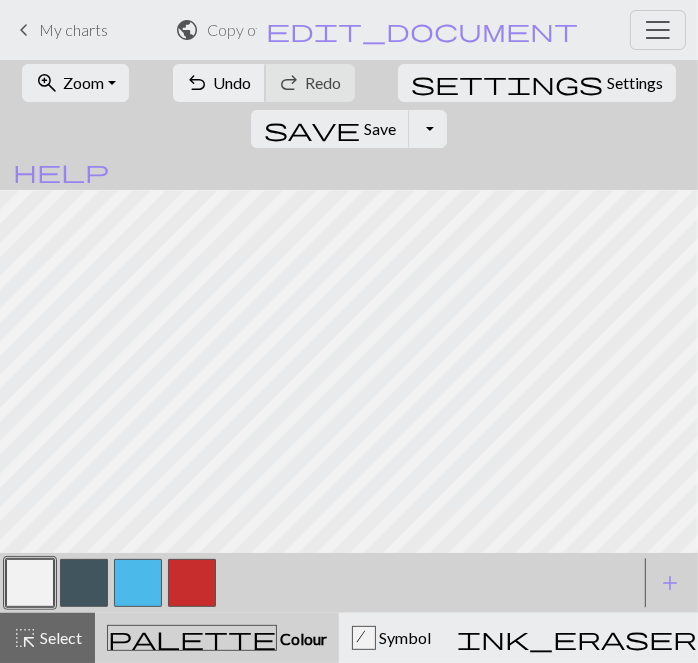 click on "undo" at bounding box center (198, 83) 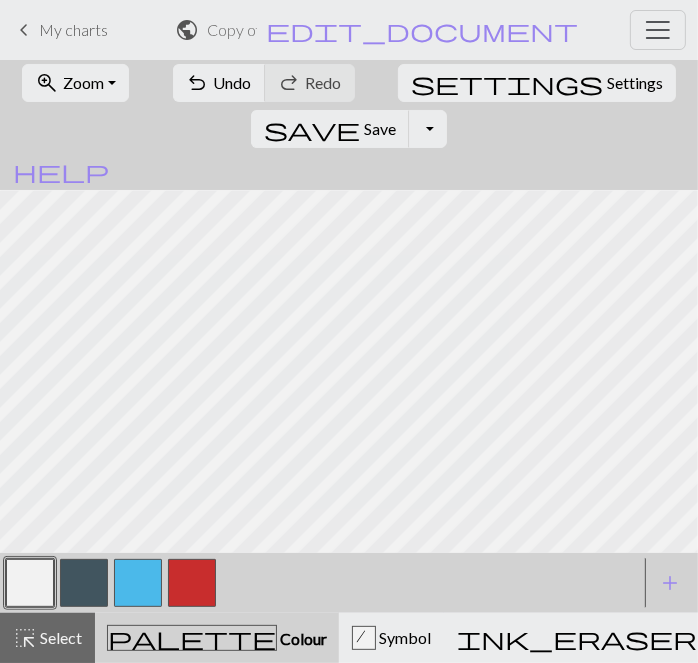 click at bounding box center [192, 583] 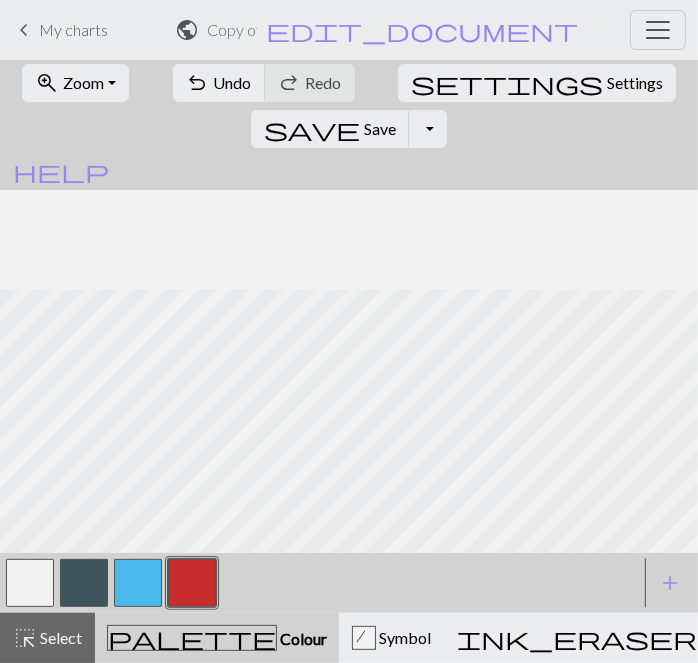 scroll, scrollTop: 280, scrollLeft: 0, axis: vertical 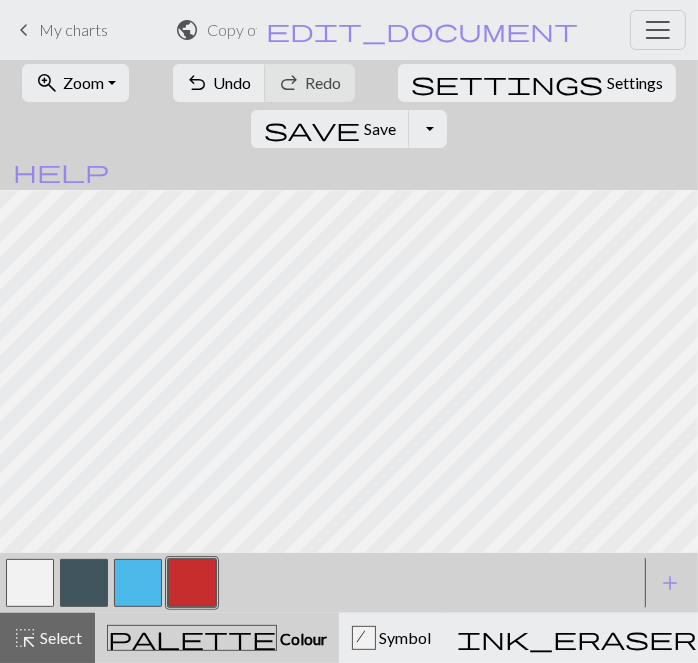 click on "Settings" at bounding box center (635, 83) 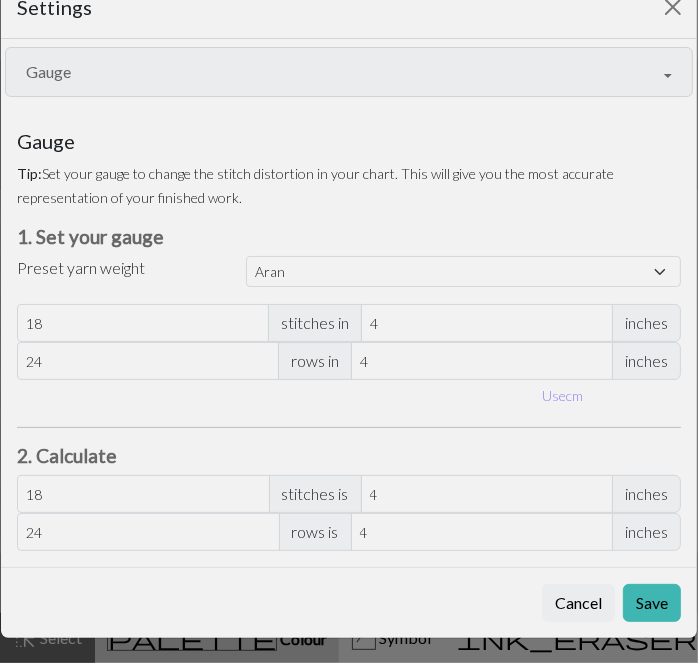 scroll, scrollTop: 0, scrollLeft: 0, axis: both 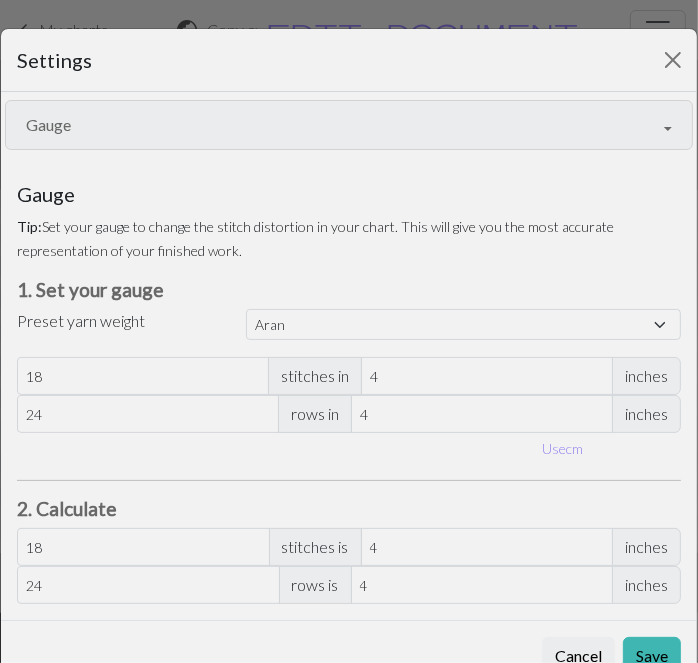click on "Gauge" at bounding box center (349, 125) 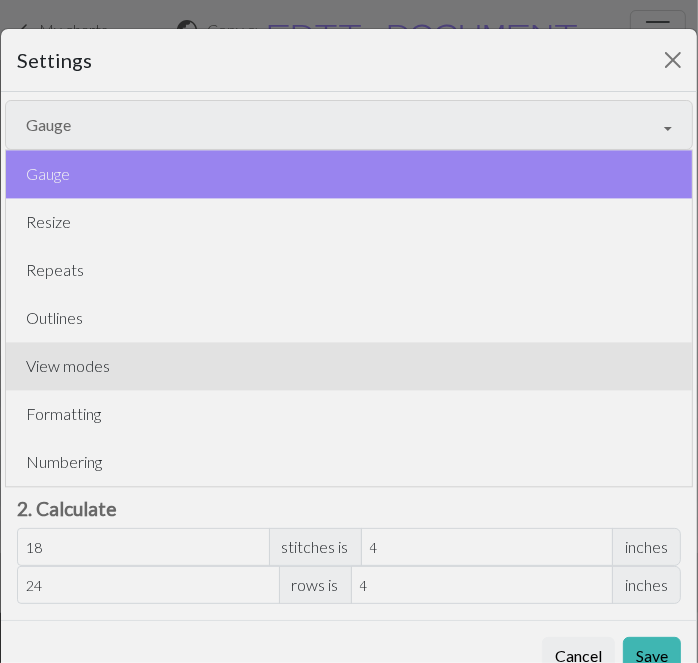 click on "View modes" at bounding box center [349, 366] 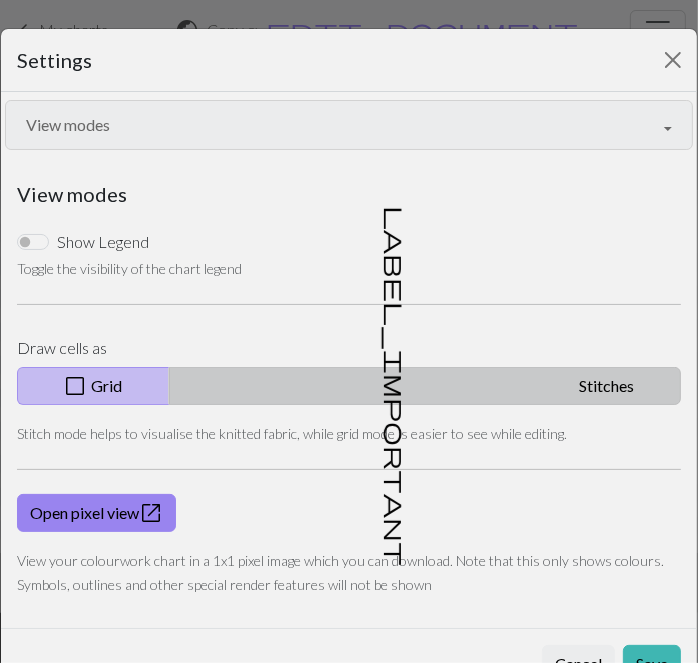 click on "label_important Stitches" at bounding box center (425, 386) 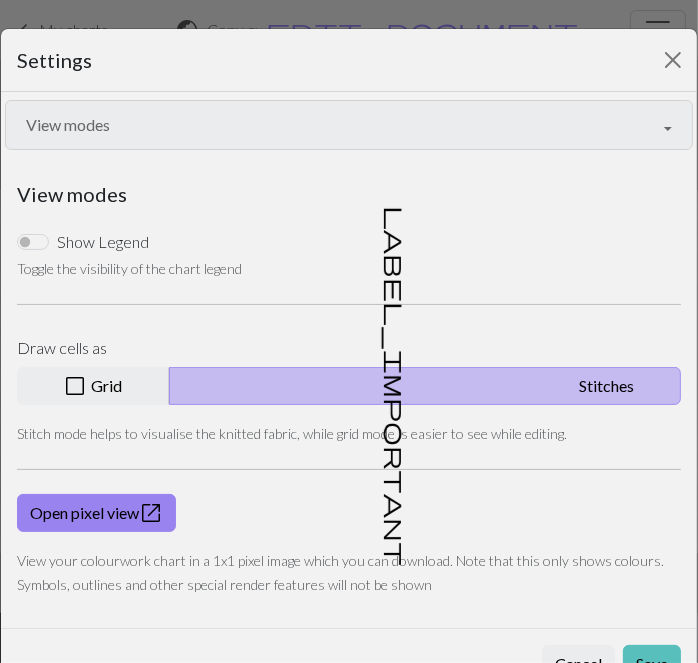 click on "Save" at bounding box center (652, 664) 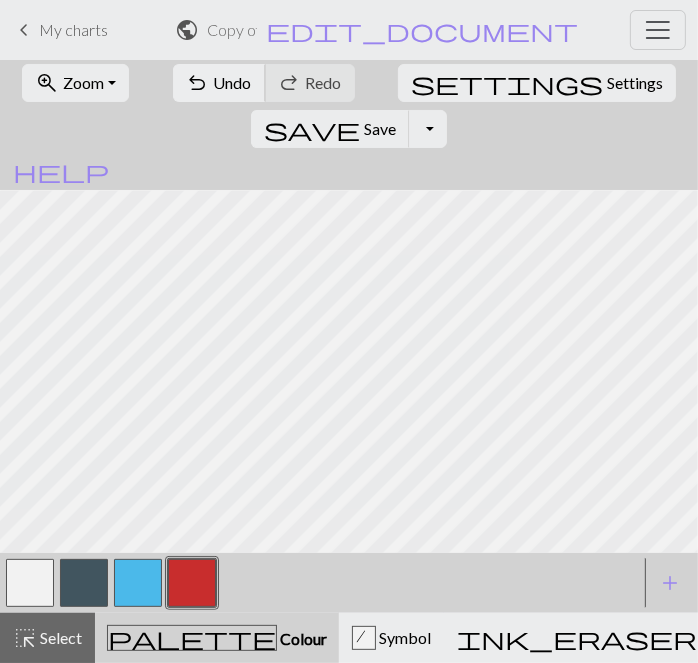 click on "undo" at bounding box center [198, 83] 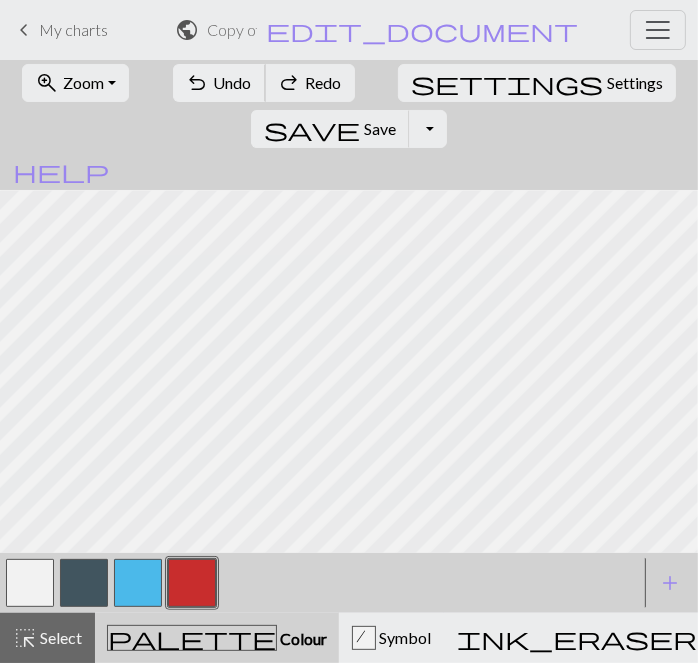 click on "undo" at bounding box center (198, 83) 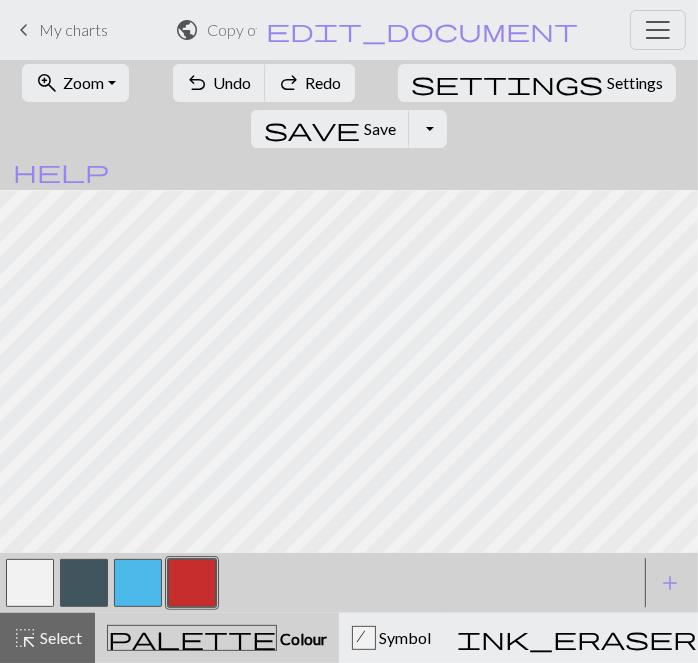 click on "Redo" at bounding box center [324, 82] 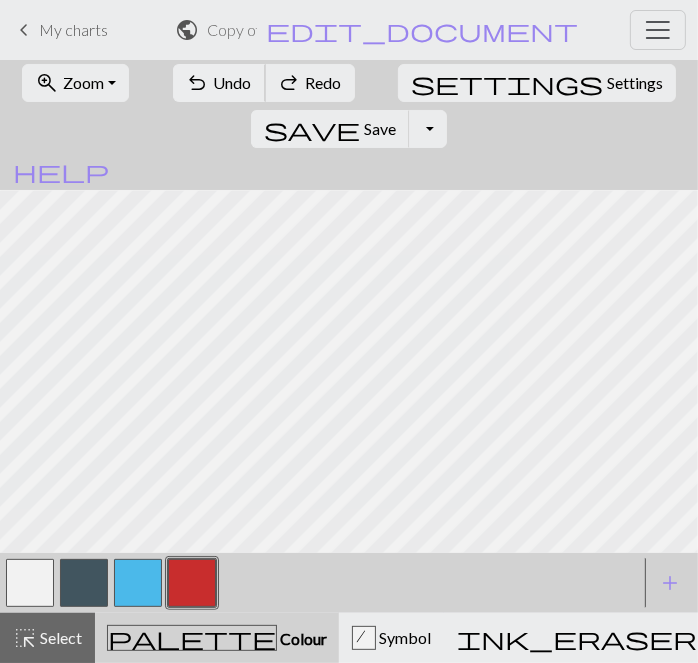 click on "Undo" at bounding box center (233, 82) 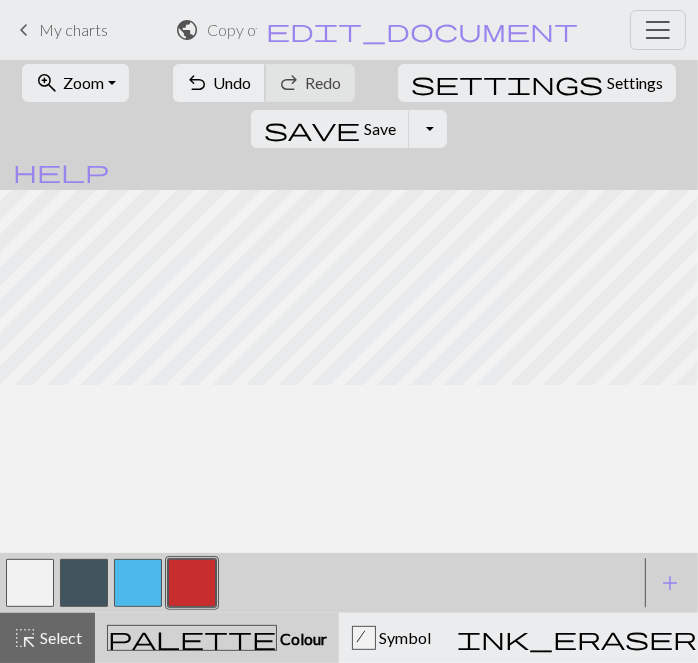 scroll, scrollTop: 69, scrollLeft: 0, axis: vertical 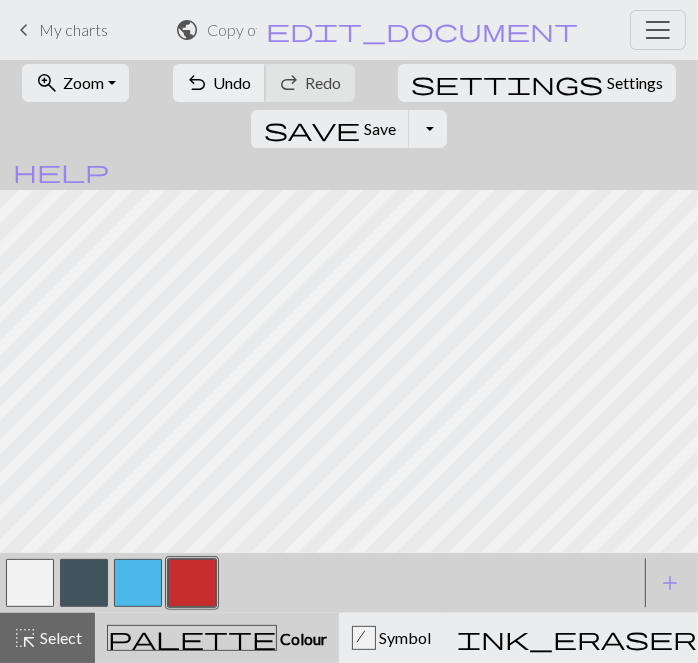 click on "Undo" at bounding box center [233, 82] 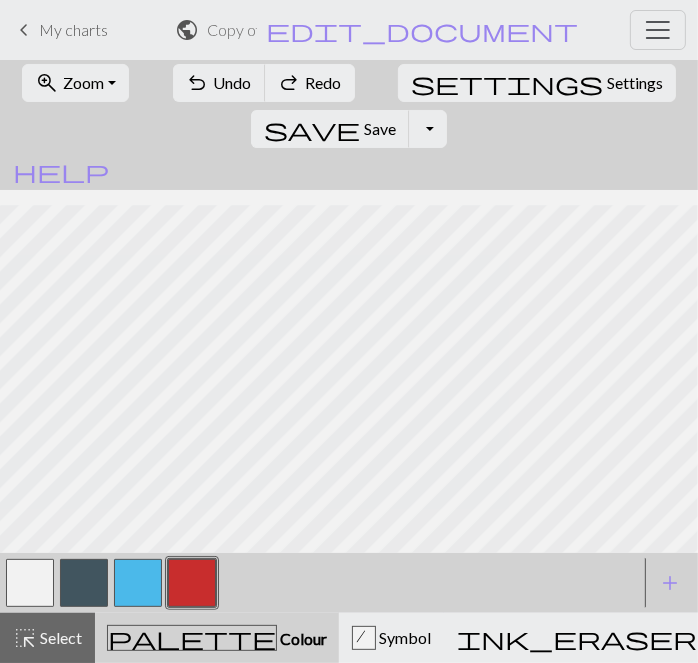 scroll, scrollTop: 84, scrollLeft: 0, axis: vertical 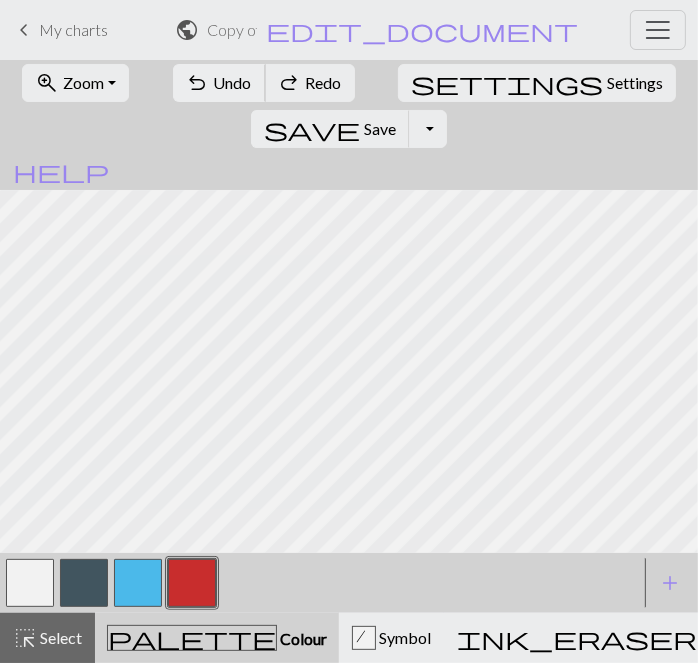 click on "Undo" at bounding box center (233, 82) 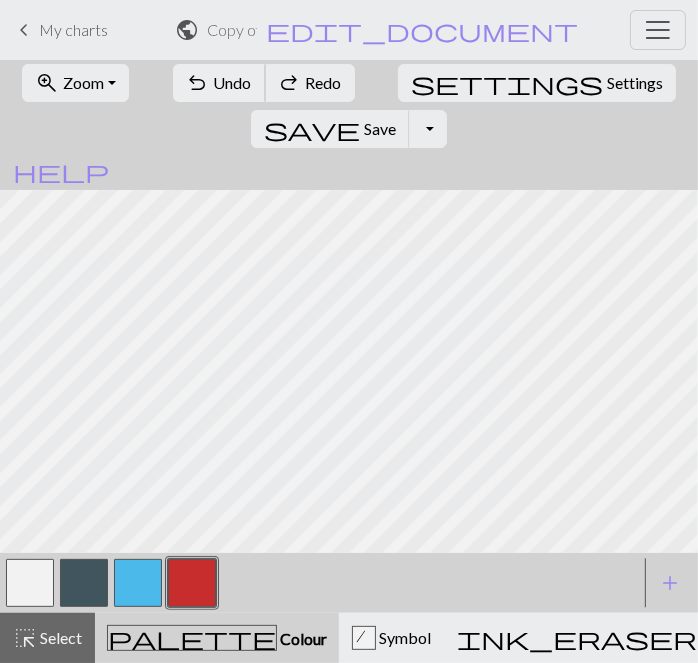 click on "Undo" at bounding box center [233, 82] 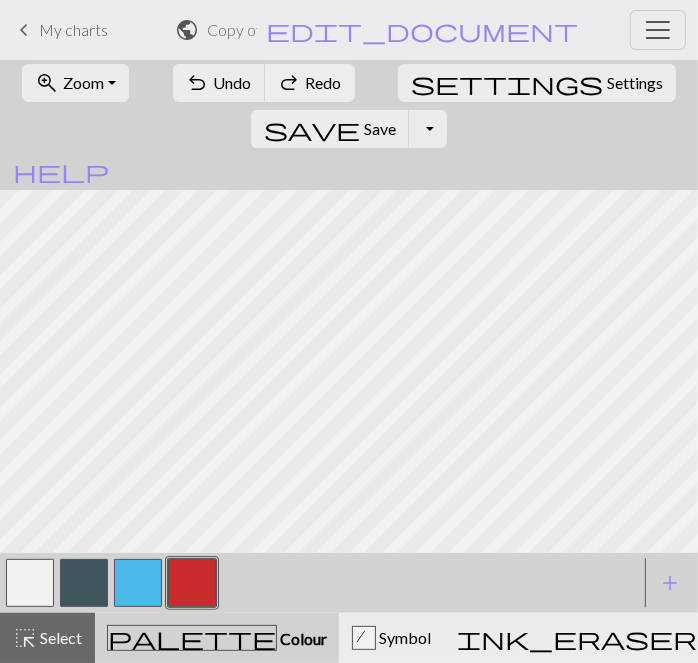 click on "redo Redo Redo" at bounding box center (310, 83) 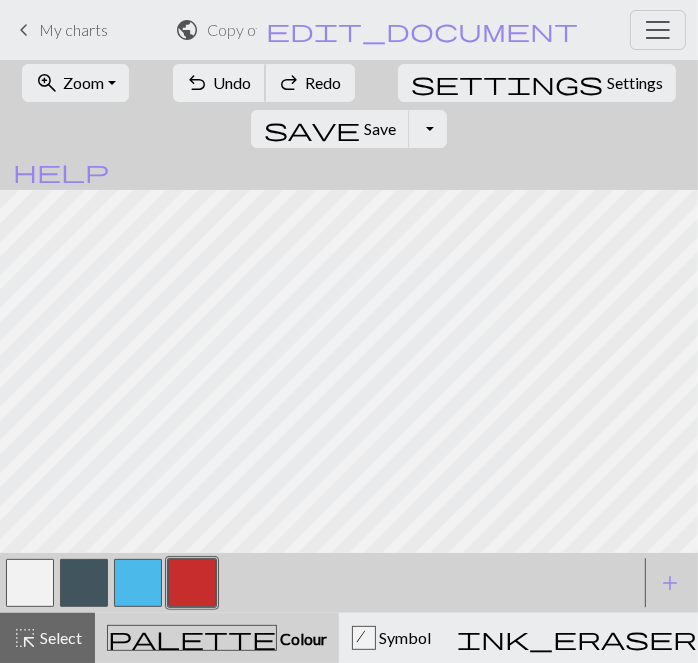 click on "Undo" at bounding box center (233, 82) 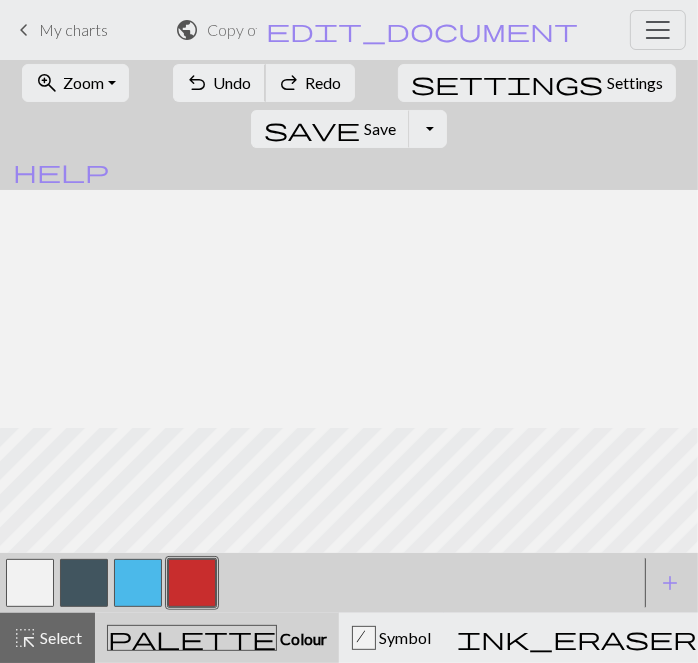 scroll, scrollTop: 322, scrollLeft: 0, axis: vertical 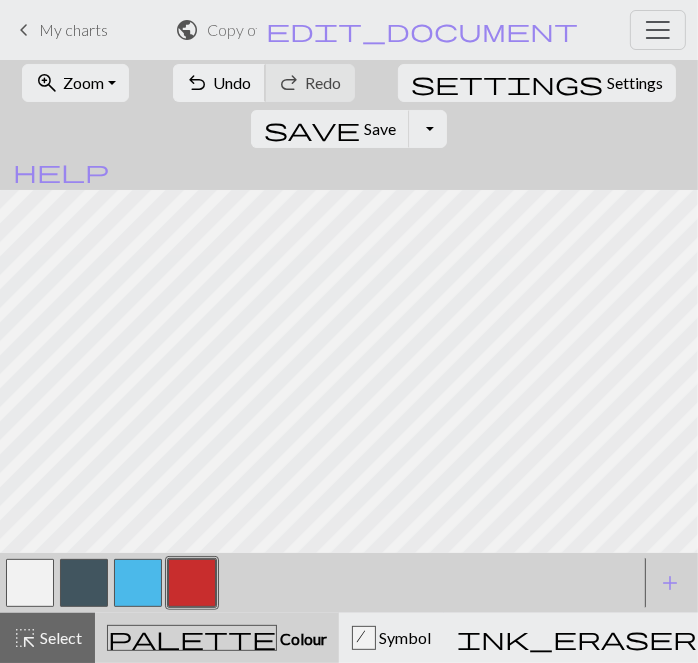 click on "undo" at bounding box center [198, 83] 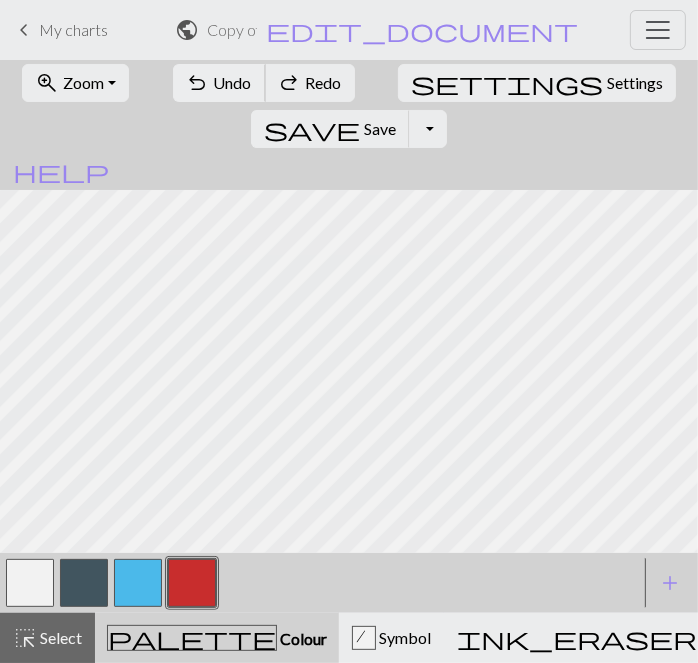 click on "Undo" at bounding box center [233, 82] 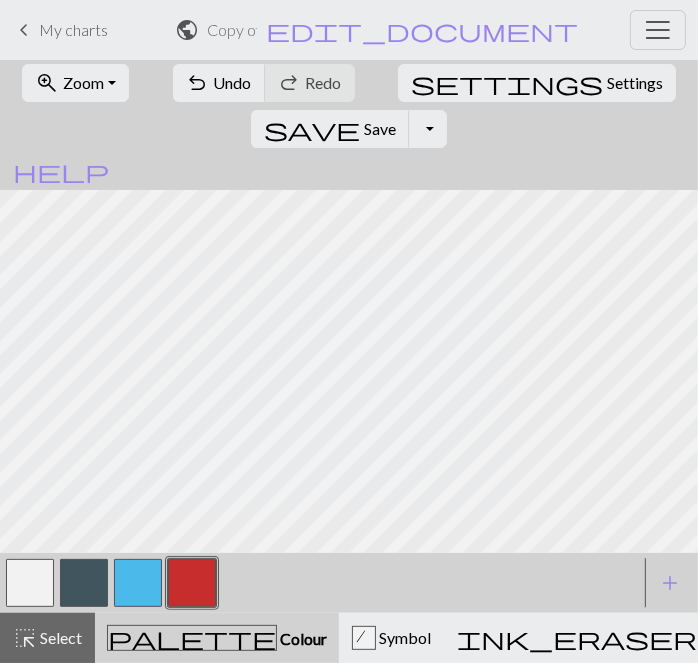 click at bounding box center [30, 583] 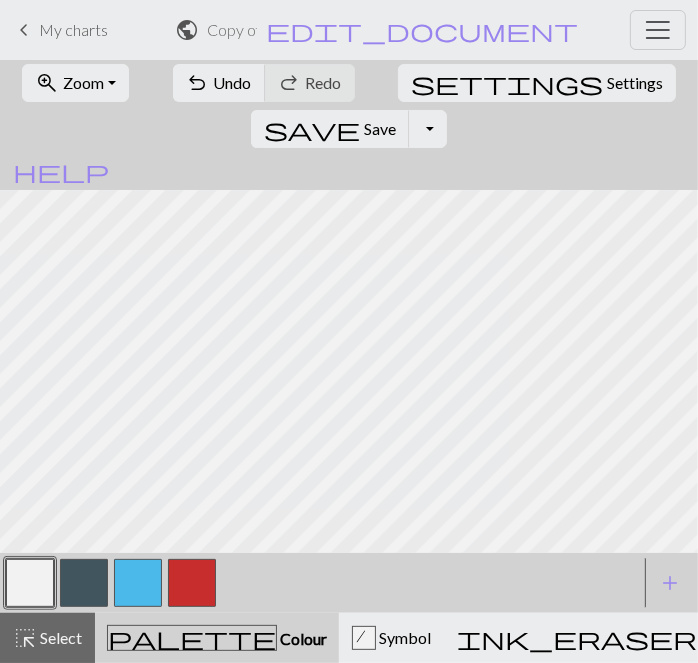 click at bounding box center [192, 583] 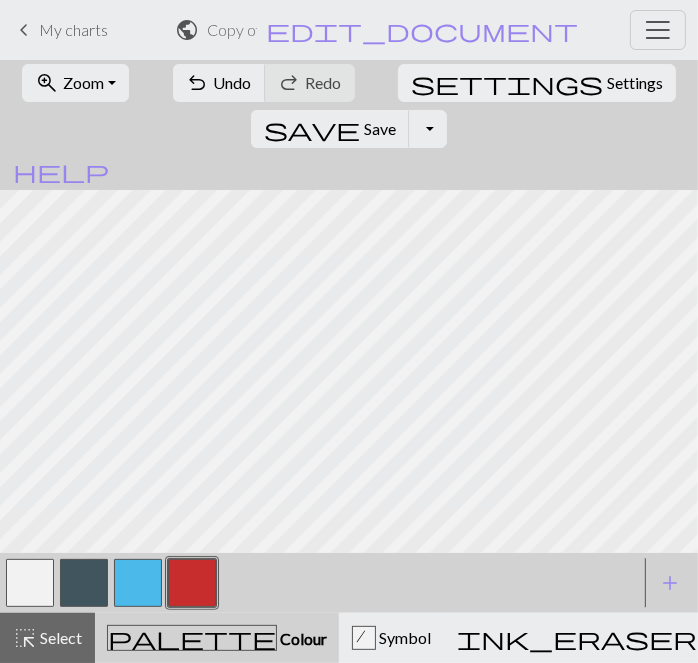 click on "Settings" at bounding box center (635, 83) 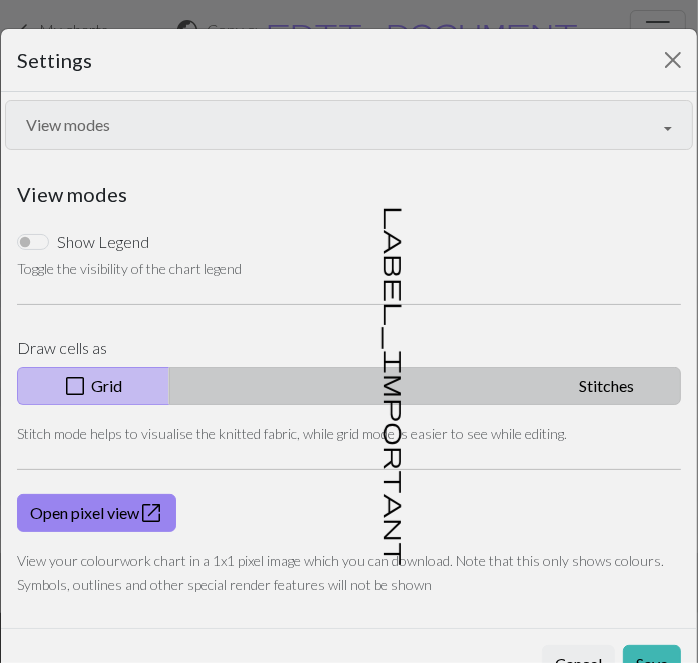 click on "label_important Stitches" at bounding box center [425, 386] 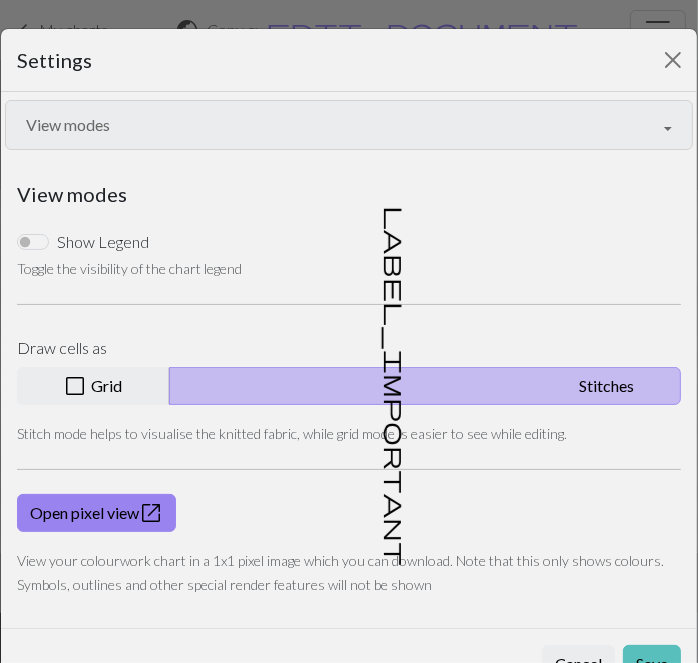 click on "Save" at bounding box center (652, 664) 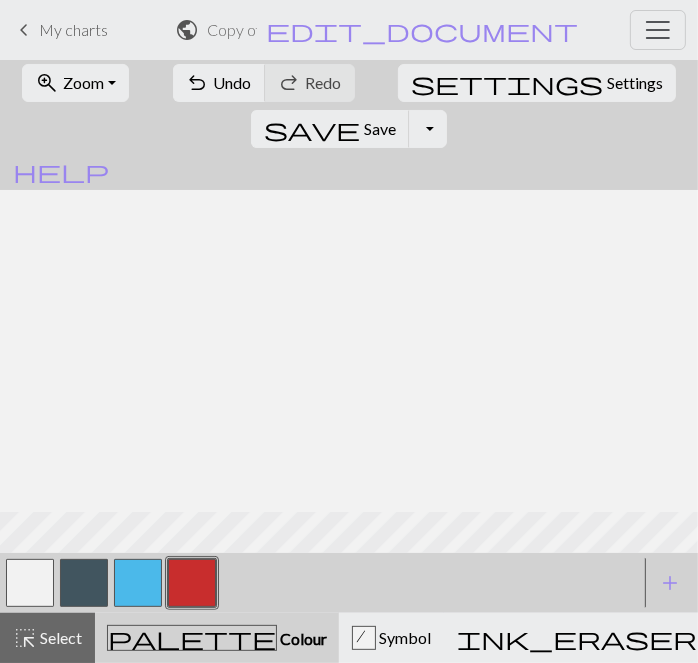 scroll, scrollTop: 322, scrollLeft: 0, axis: vertical 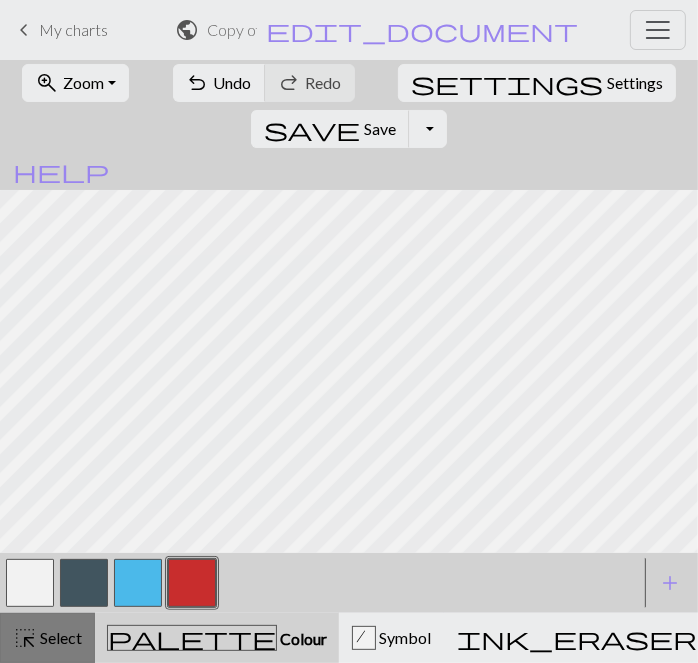 click on "Select" at bounding box center [59, 637] 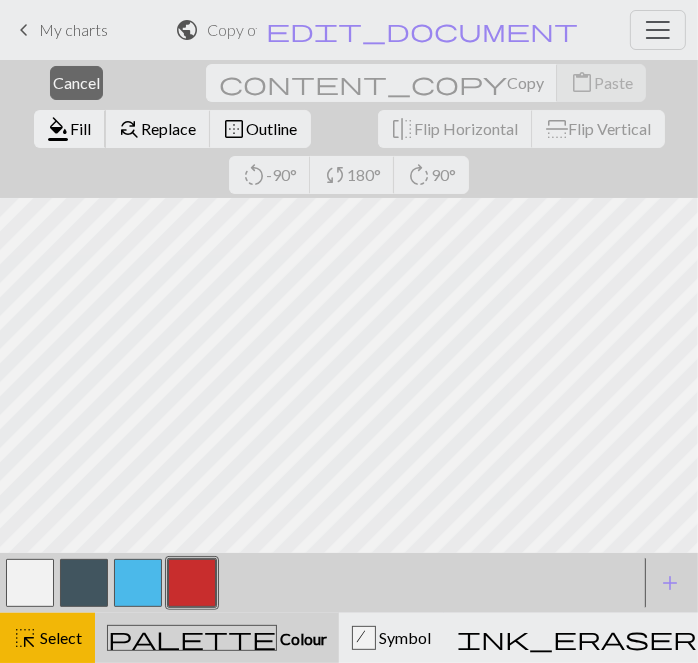 click on "Fill" at bounding box center (81, 128) 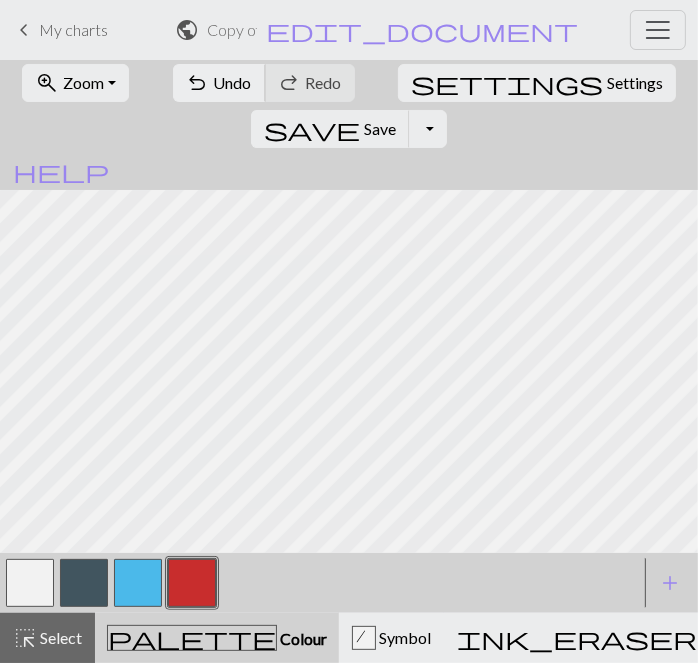 click on "Undo" at bounding box center (233, 82) 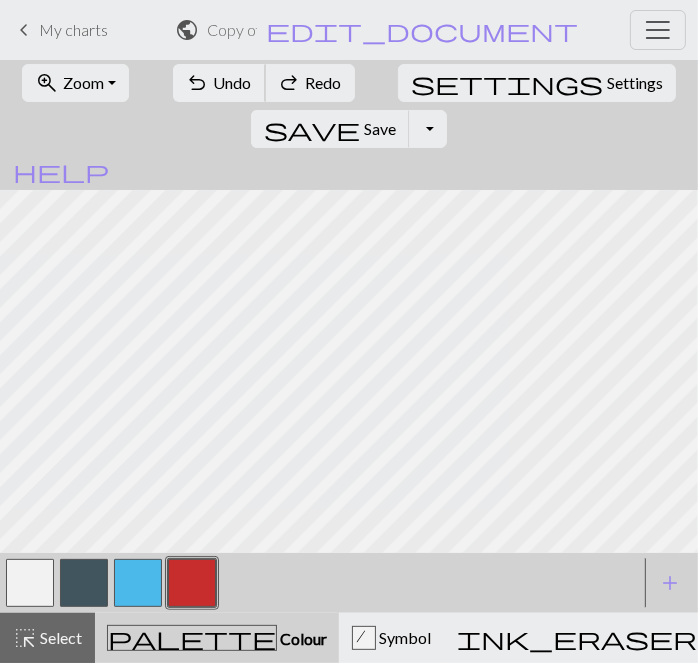 click on "Undo" at bounding box center (233, 82) 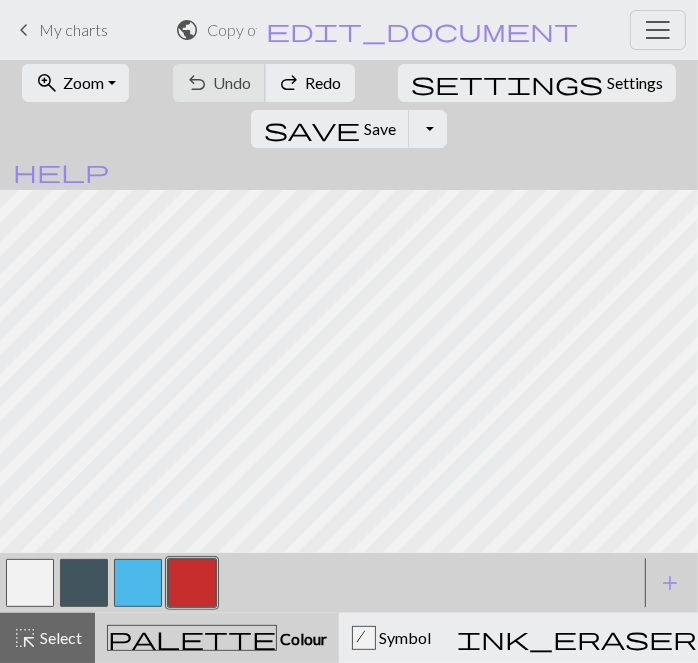 click on "undo Undo Undo redo Redo Redo" at bounding box center (264, 83) 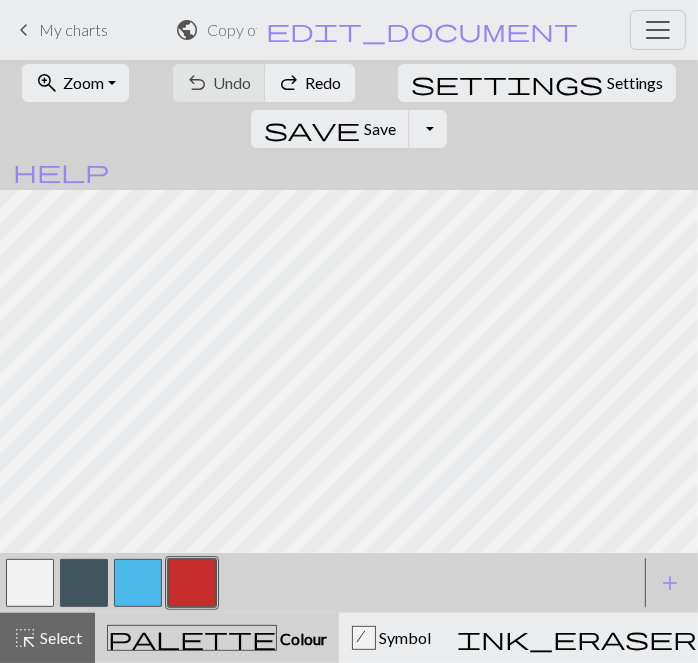 click on "redo" at bounding box center (290, 83) 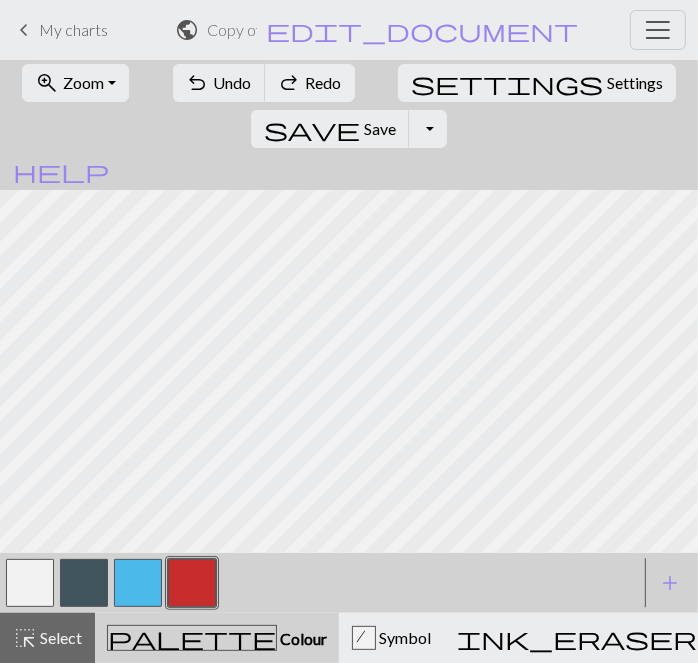 click on "redo" at bounding box center [290, 83] 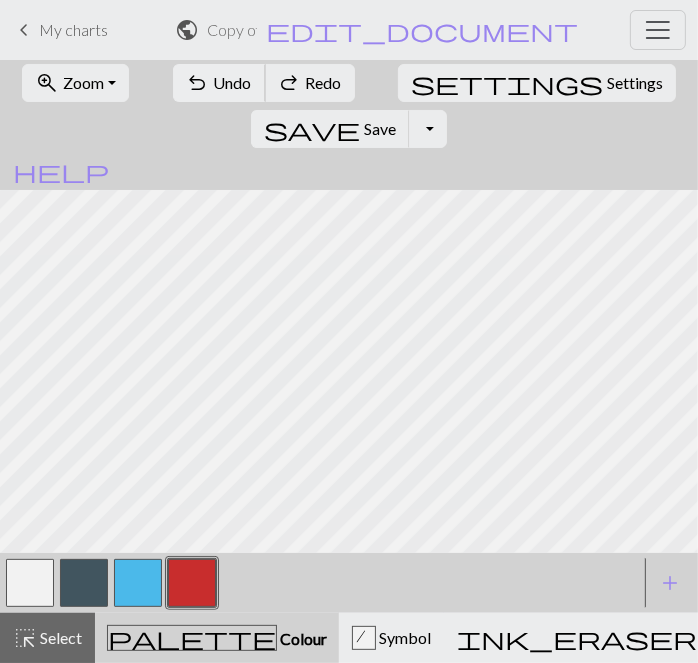 click on "Undo" at bounding box center (233, 82) 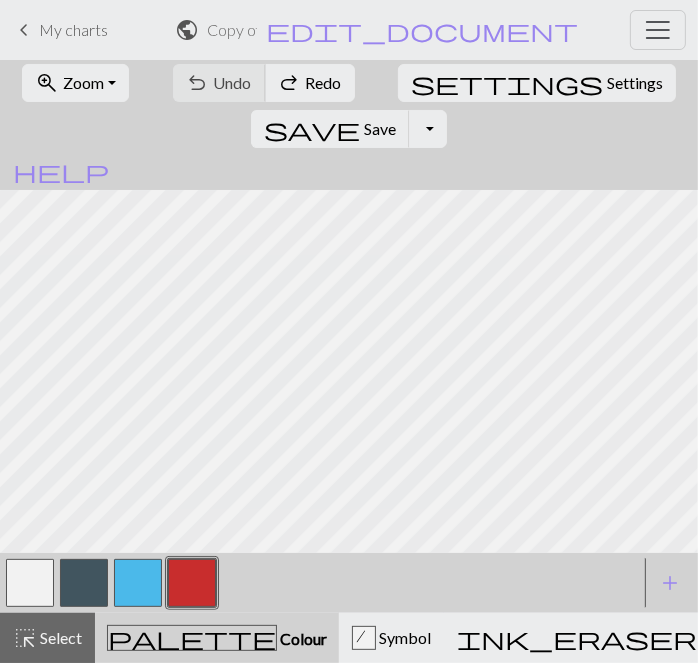 click on "undo Undo Undo redo Redo Redo" at bounding box center (264, 83) 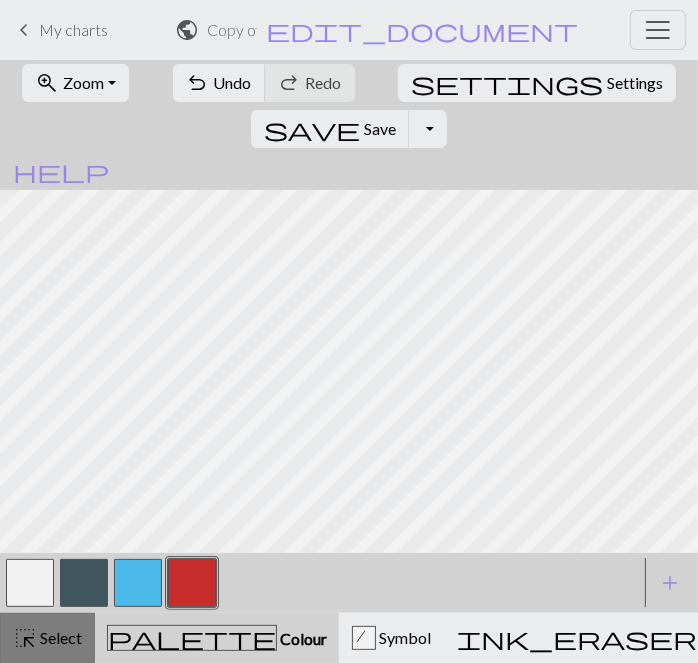 click on "highlight_alt   Select   Select" at bounding box center (47, 638) 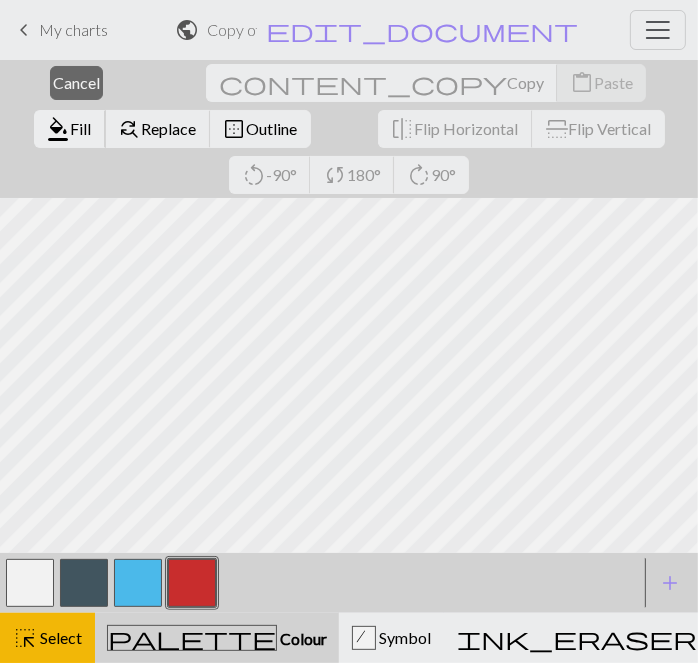 click on "Fill" at bounding box center (81, 128) 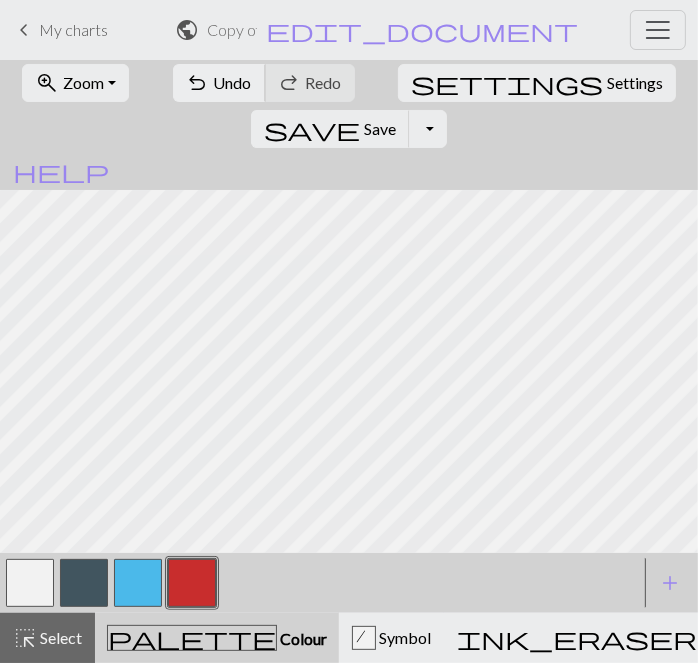 click on "undo" at bounding box center (198, 83) 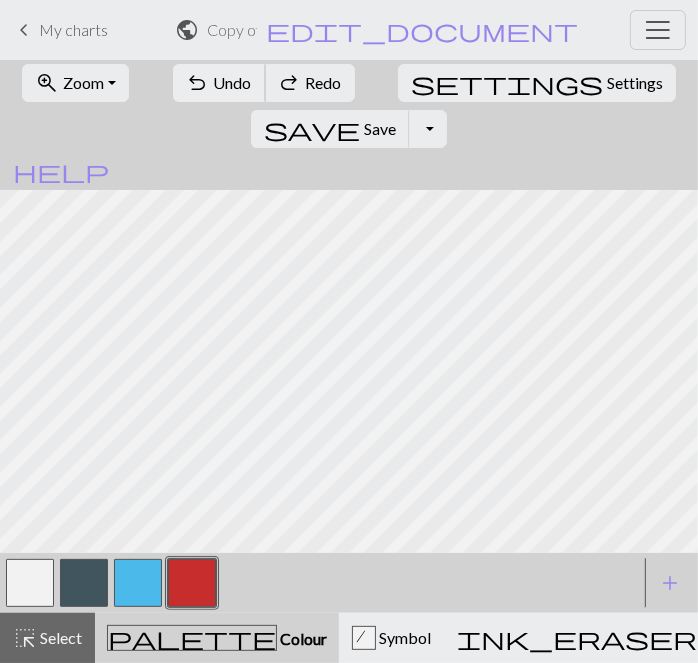 click on "Undo" at bounding box center [233, 82] 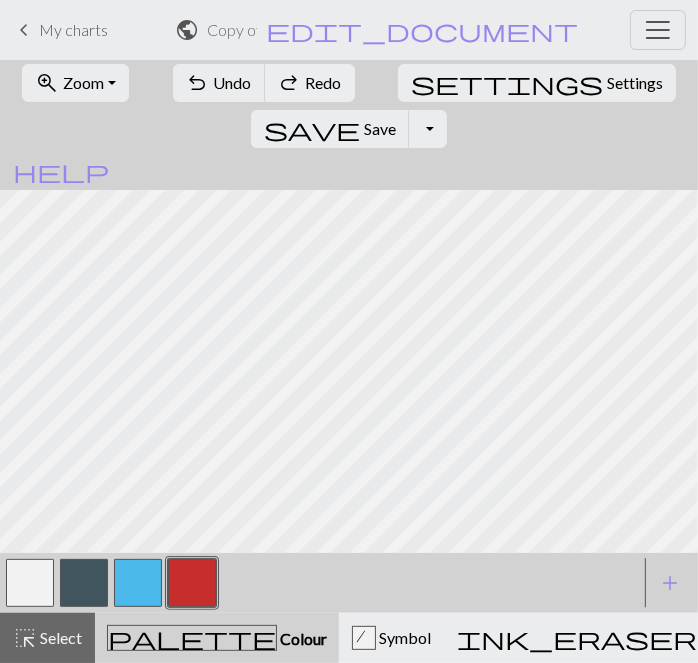 click on "Redo" at bounding box center [324, 82] 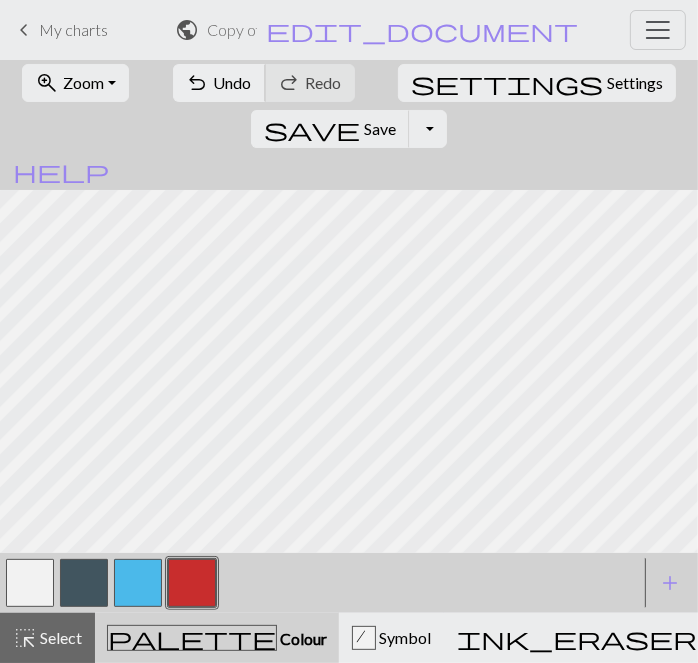 click on "Undo" at bounding box center [233, 82] 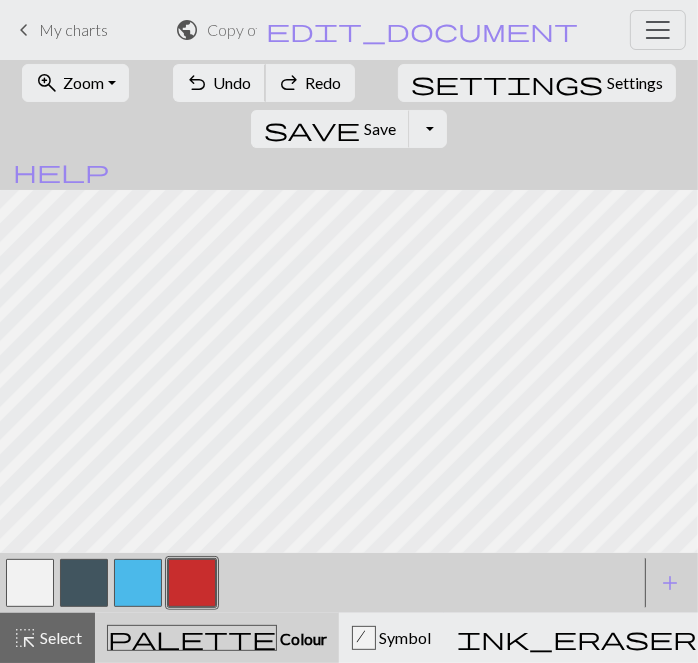 click on "Undo" at bounding box center (233, 82) 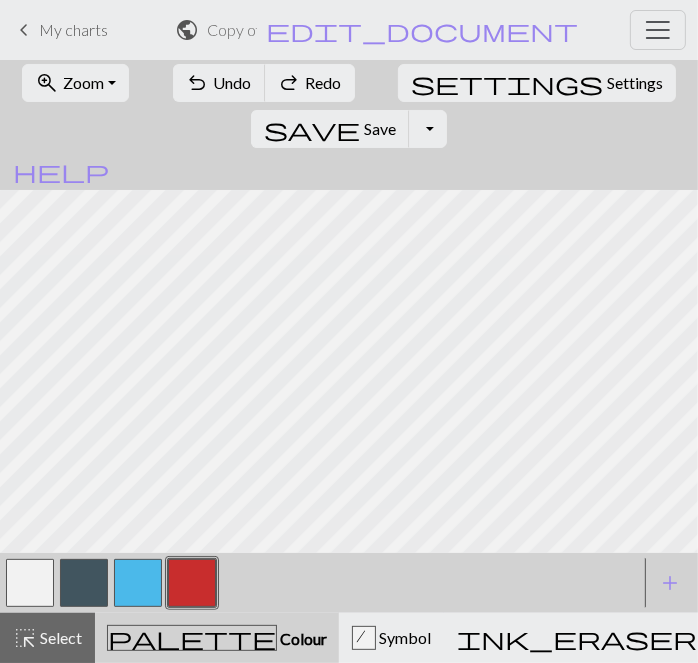 click on "undo" at bounding box center [198, 83] 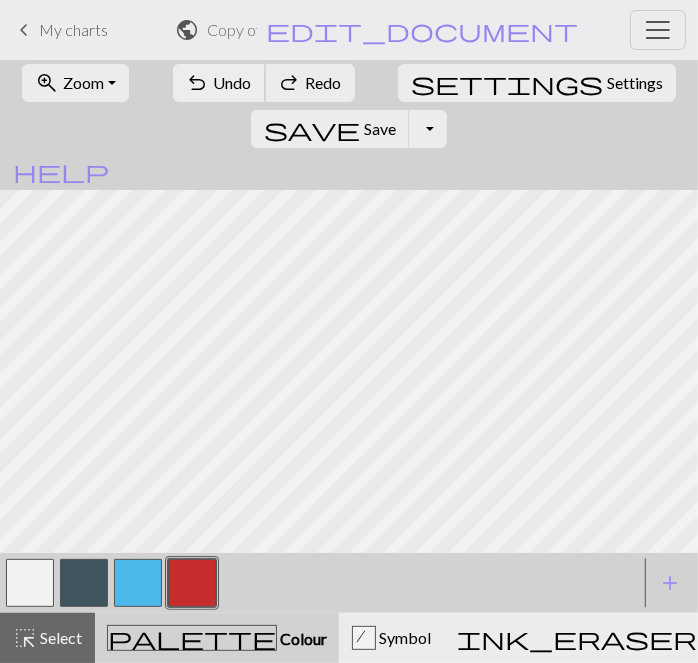 click on "Undo" at bounding box center (233, 82) 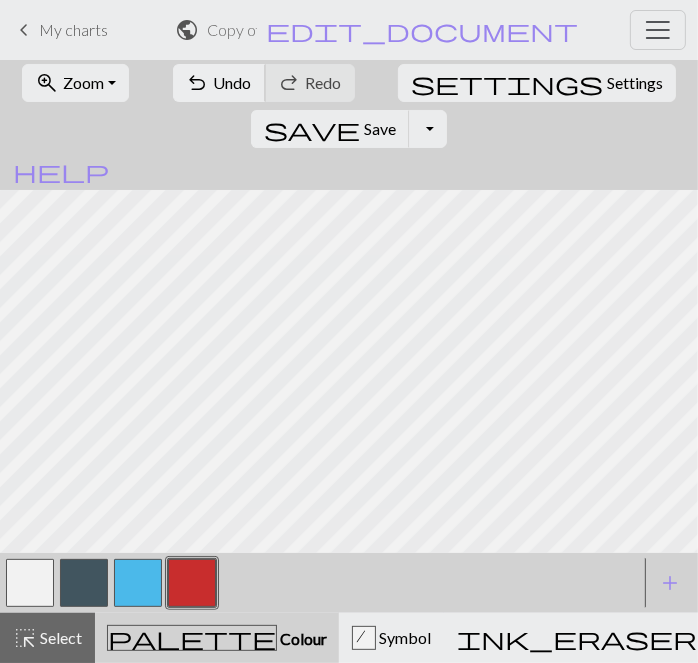 click on "undo" at bounding box center [198, 83] 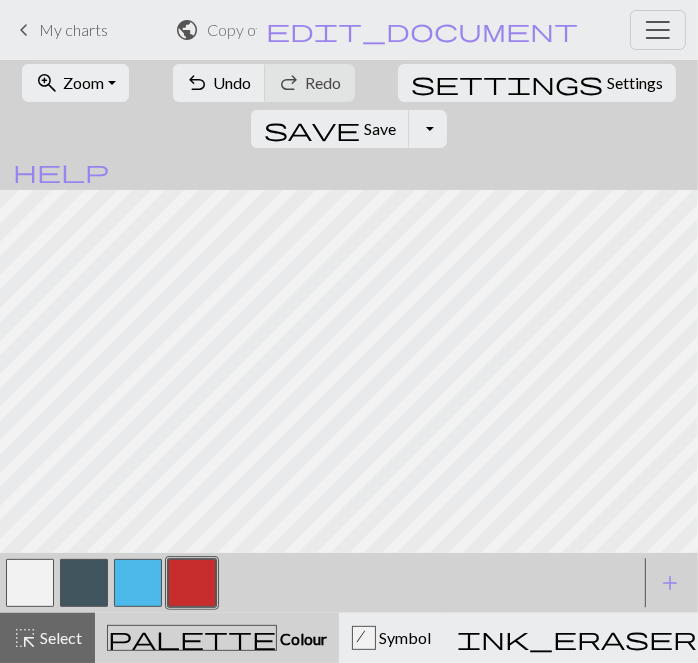 click on "zoom_in Zoom Zoom" at bounding box center [75, 83] 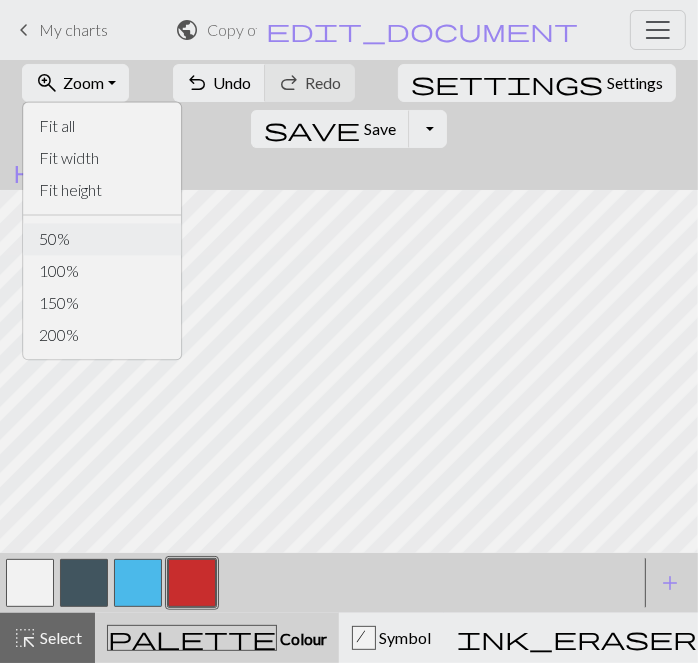 click on "50%" at bounding box center (102, 239) 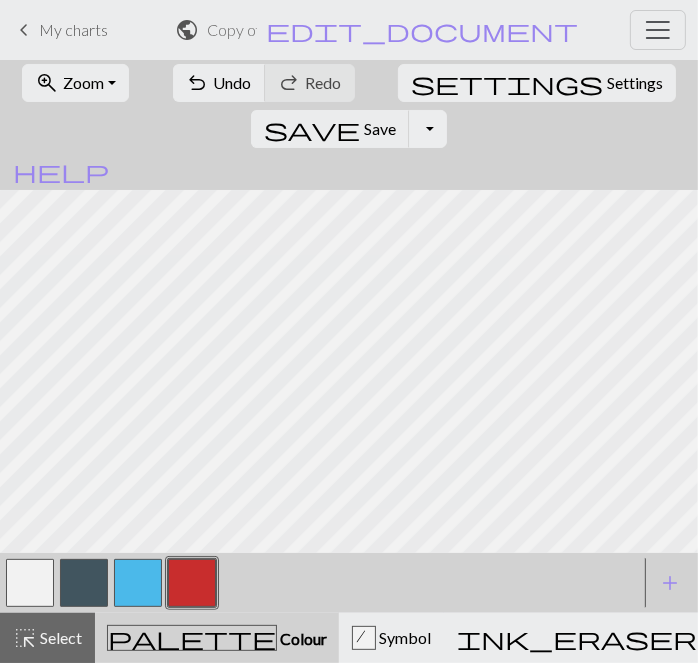click on "Toggle Dropdown" at bounding box center [428, 129] 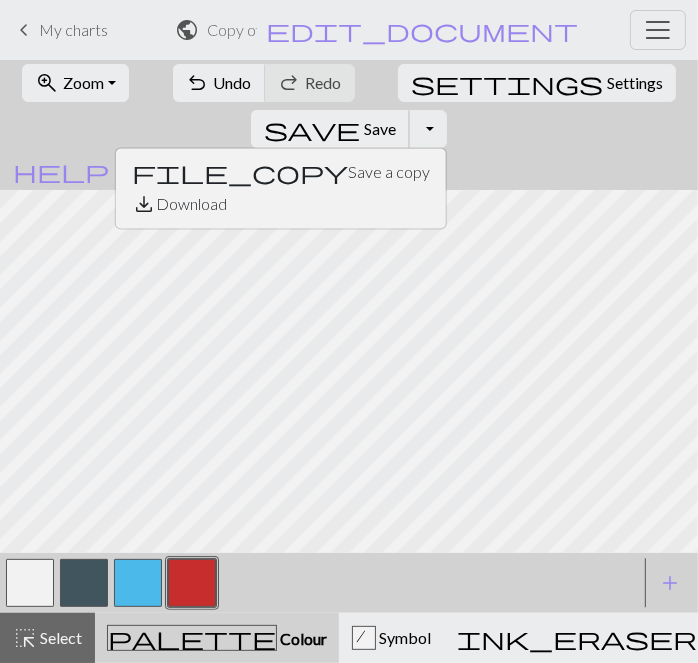click on "Save" at bounding box center [380, 128] 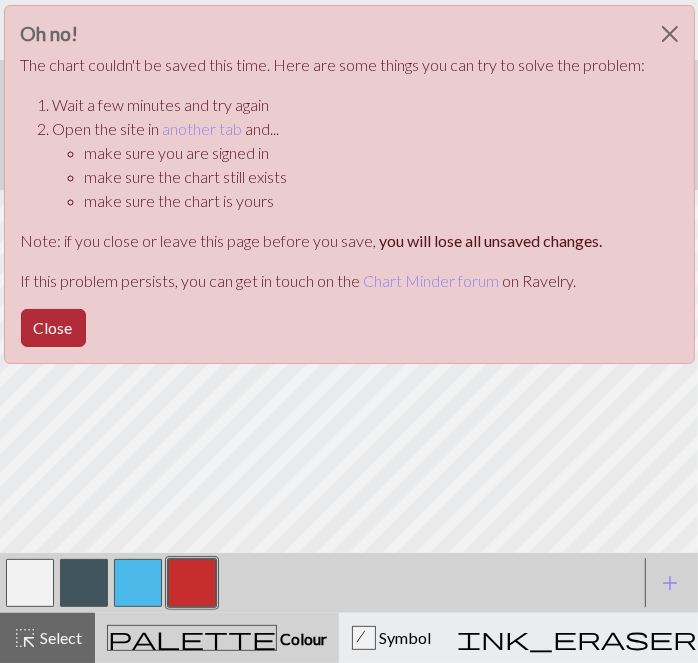 click on "Close" at bounding box center (53, 328) 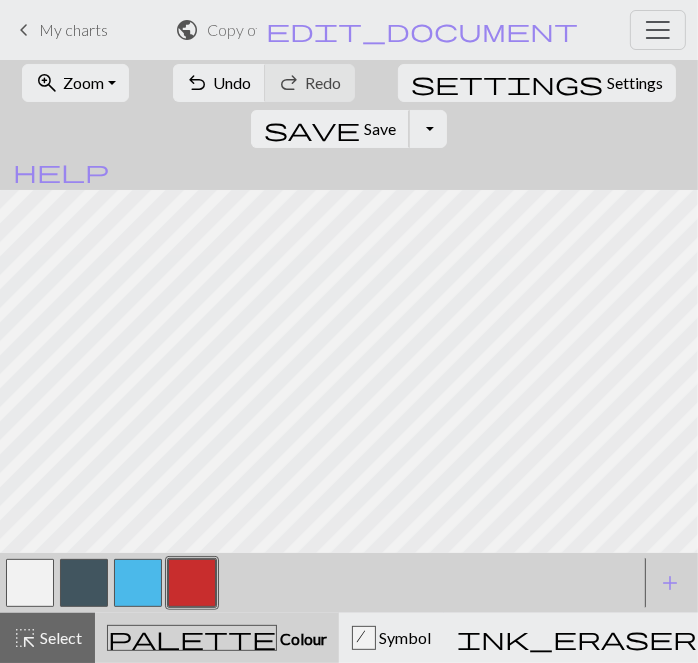 click on "Save" at bounding box center [380, 128] 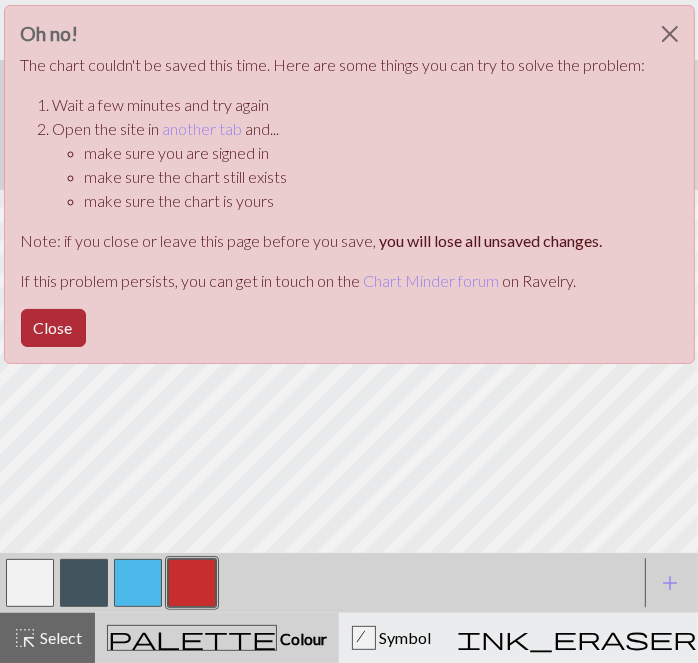 click on "Close" at bounding box center (53, 328) 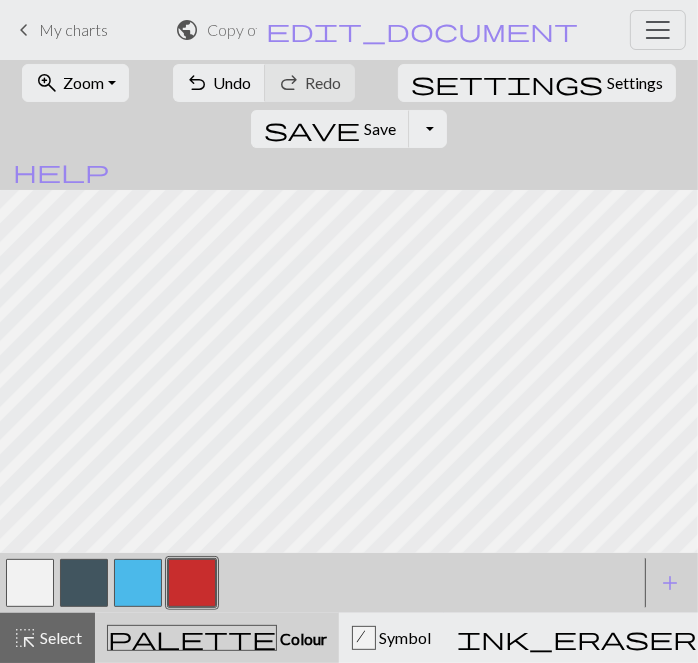 click on "Toggle Dropdown" at bounding box center (428, 129) 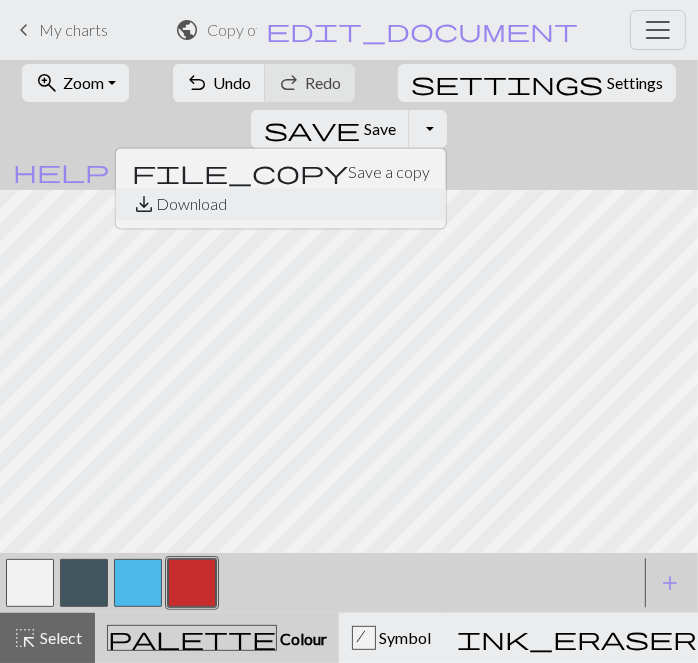 click on "save_alt  Download" at bounding box center (281, 204) 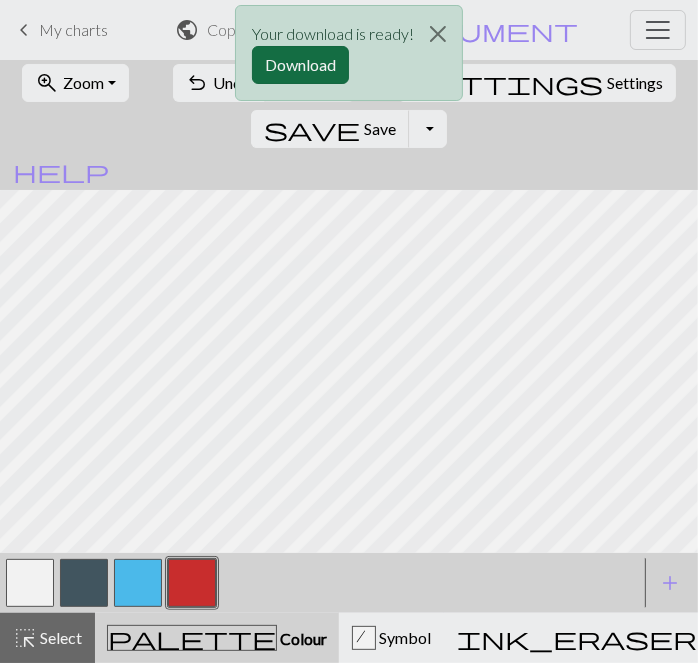click on "Download" at bounding box center (300, 65) 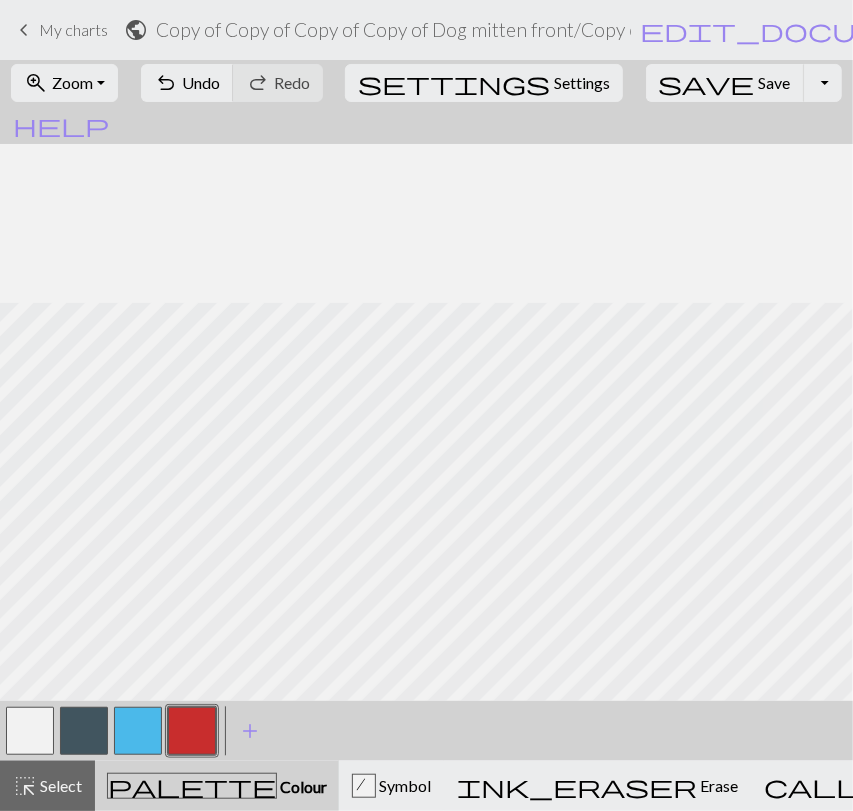 scroll, scrollTop: 175, scrollLeft: 0, axis: vertical 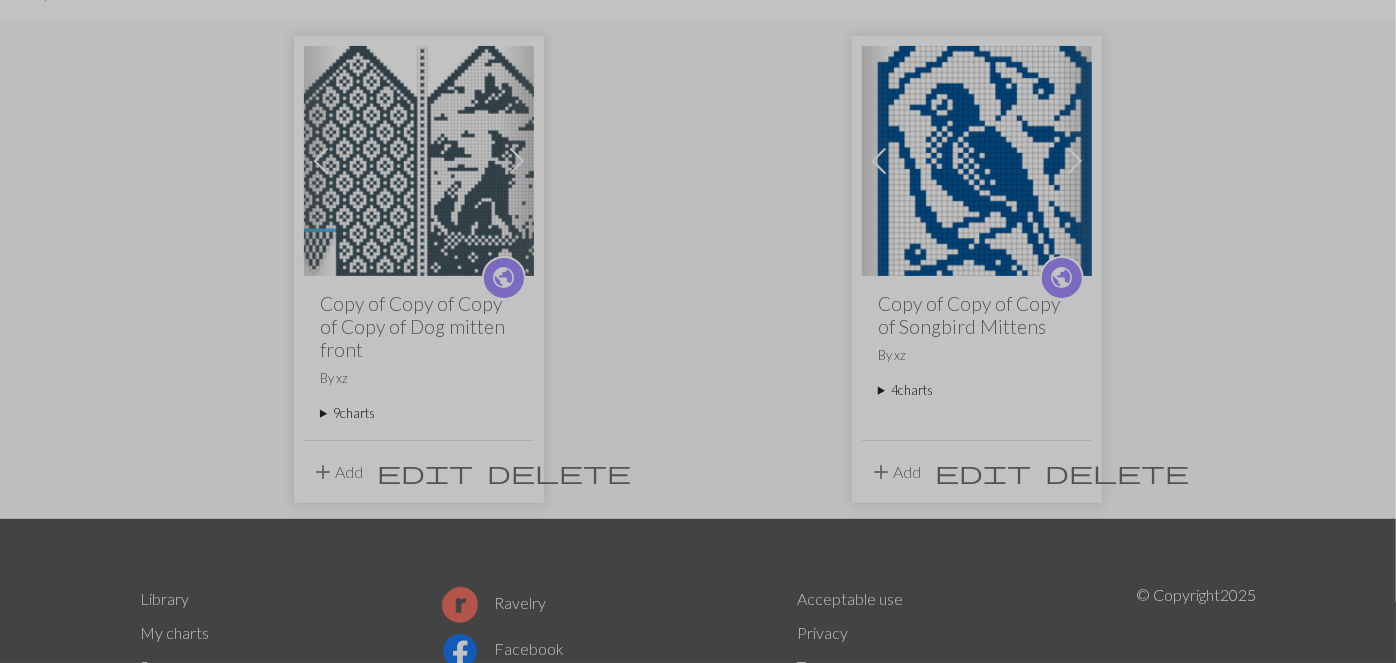click at bounding box center (517, 161) 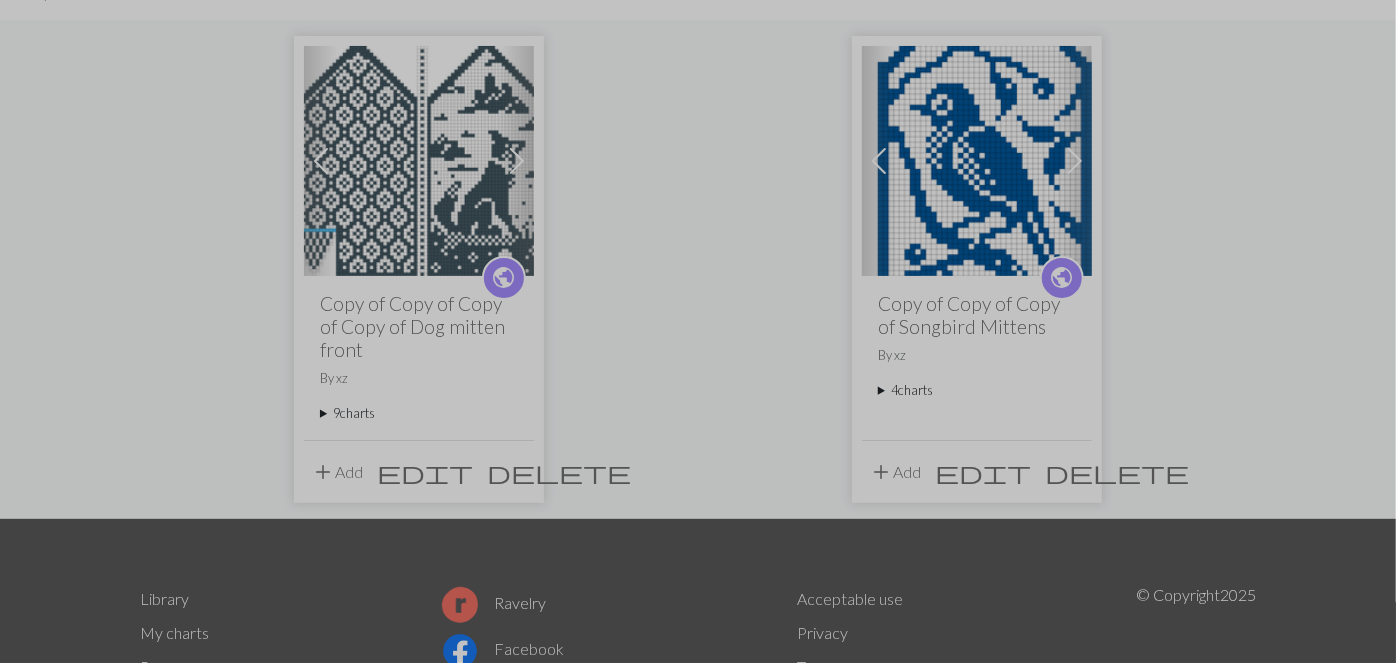 click on "9  charts" at bounding box center [419, 413] 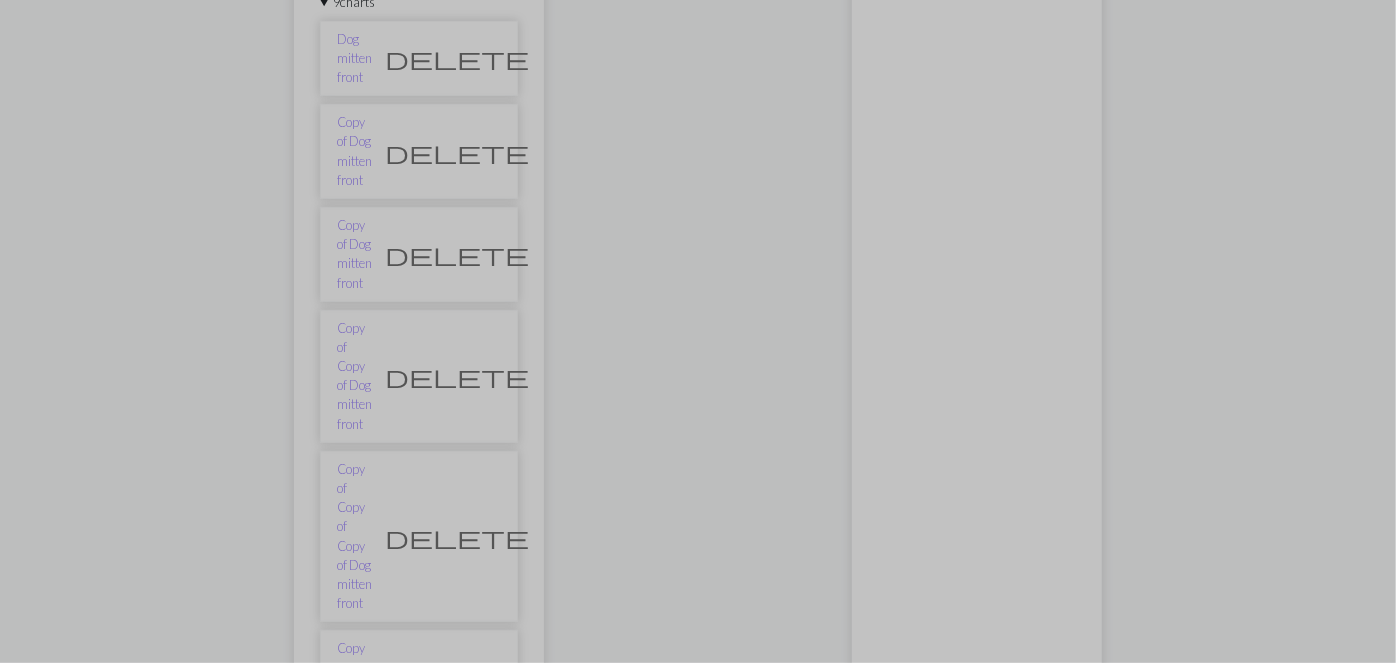 scroll, scrollTop: 577, scrollLeft: 0, axis: vertical 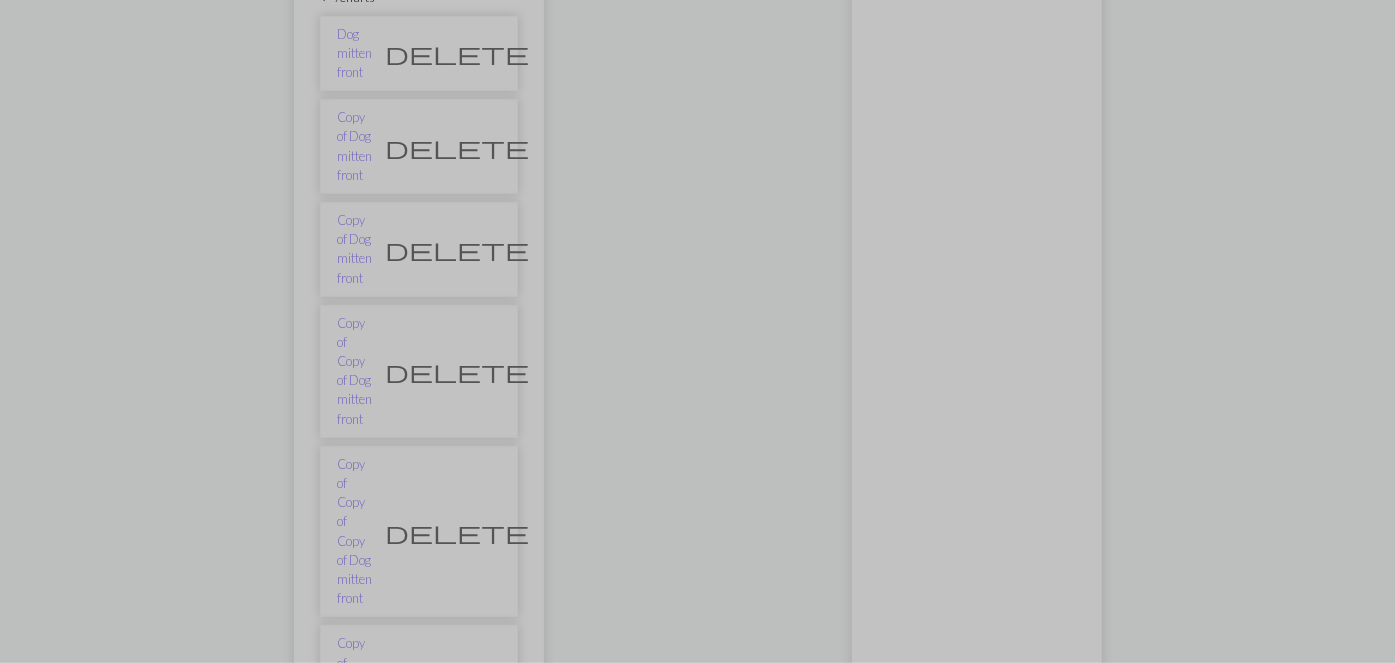 click on "delete" at bounding box center [468, 1156] 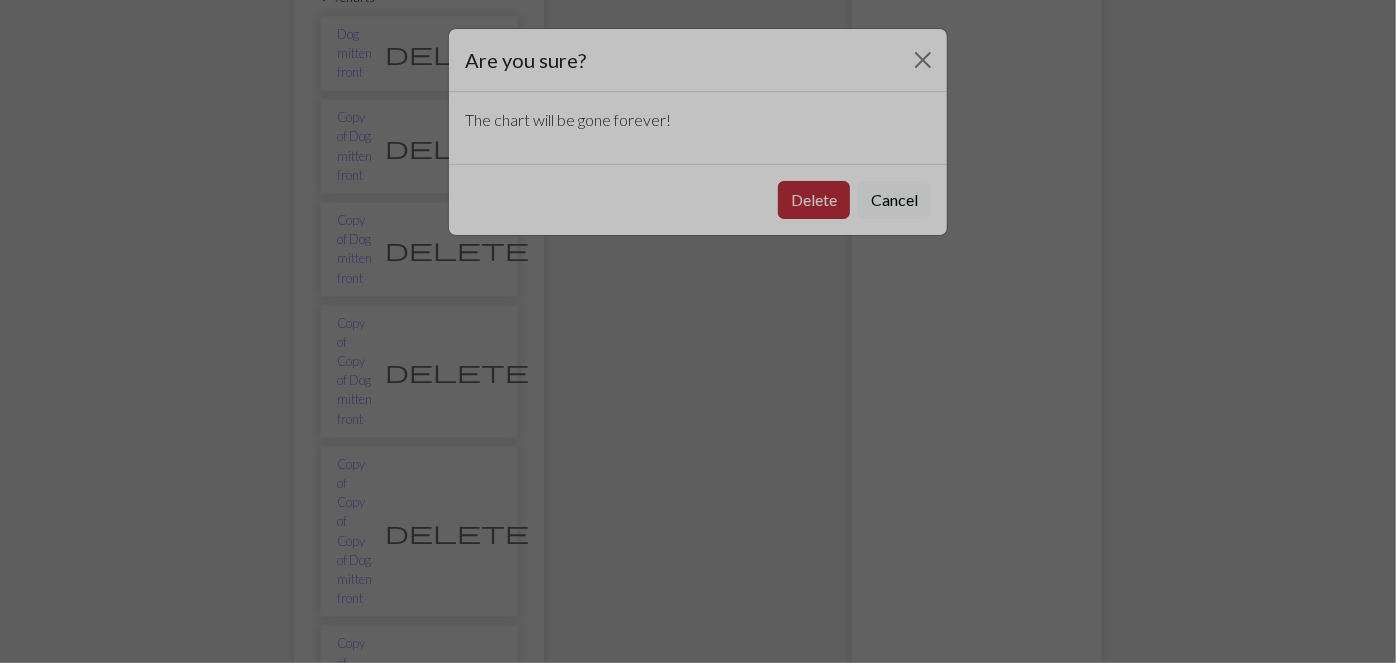 click on "Delete" at bounding box center [814, 200] 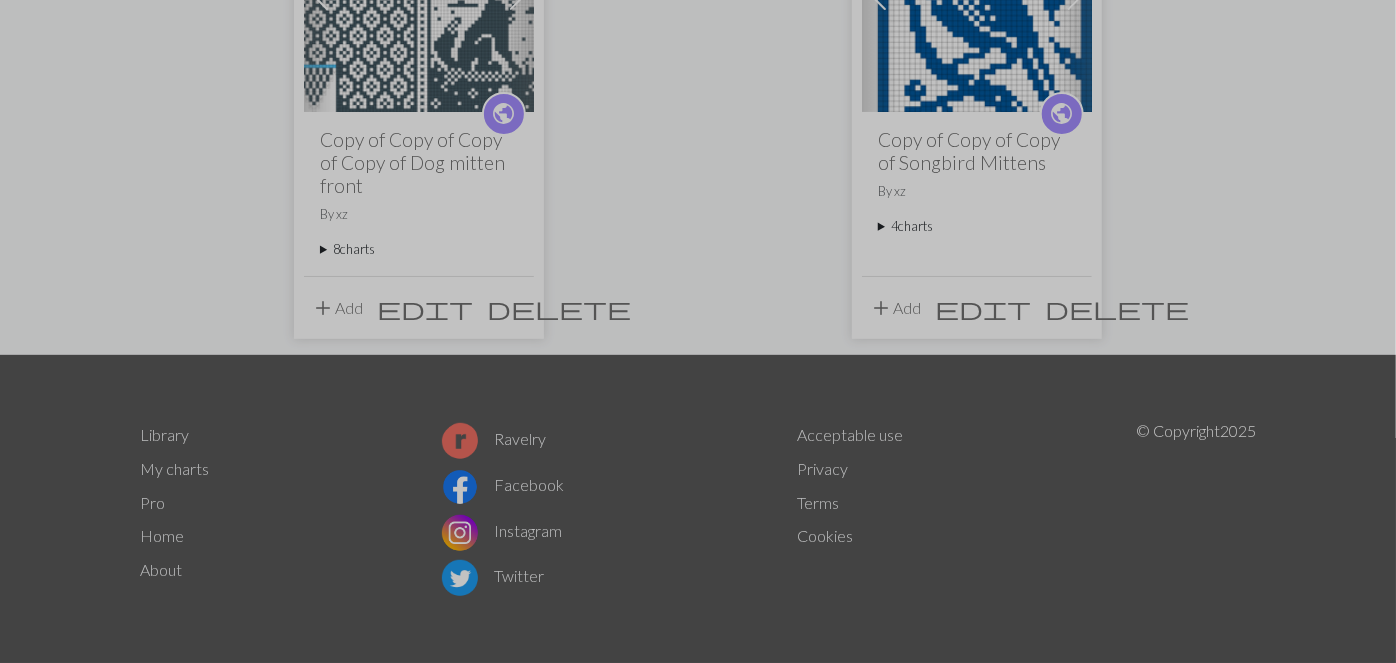 scroll, scrollTop: 325, scrollLeft: 0, axis: vertical 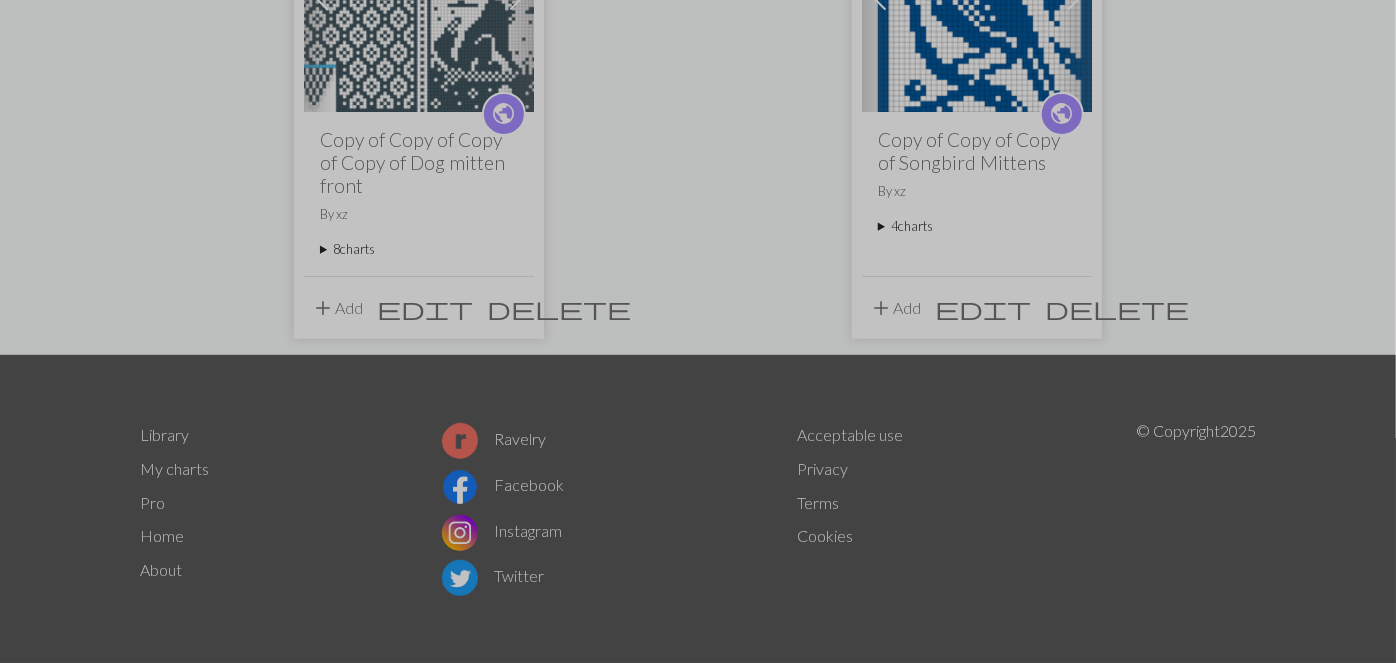click on "8  charts" at bounding box center [419, 249] 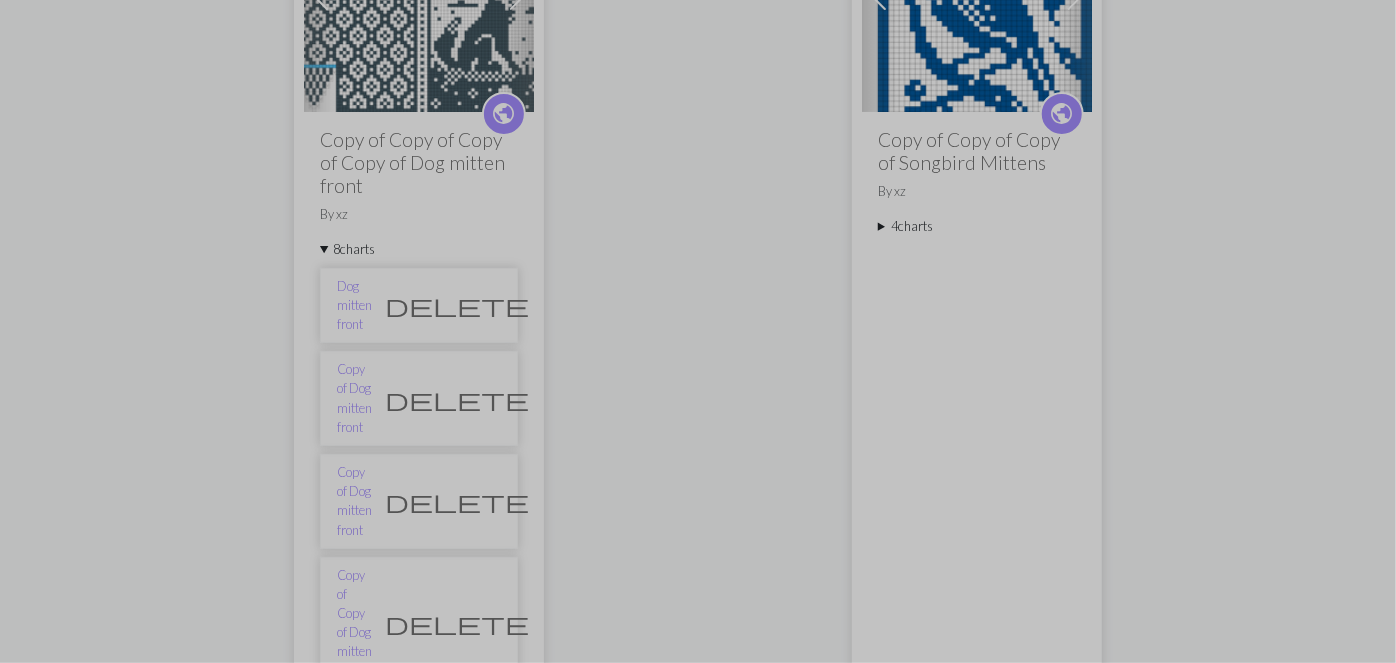 click on "delete" at bounding box center (457, 305) 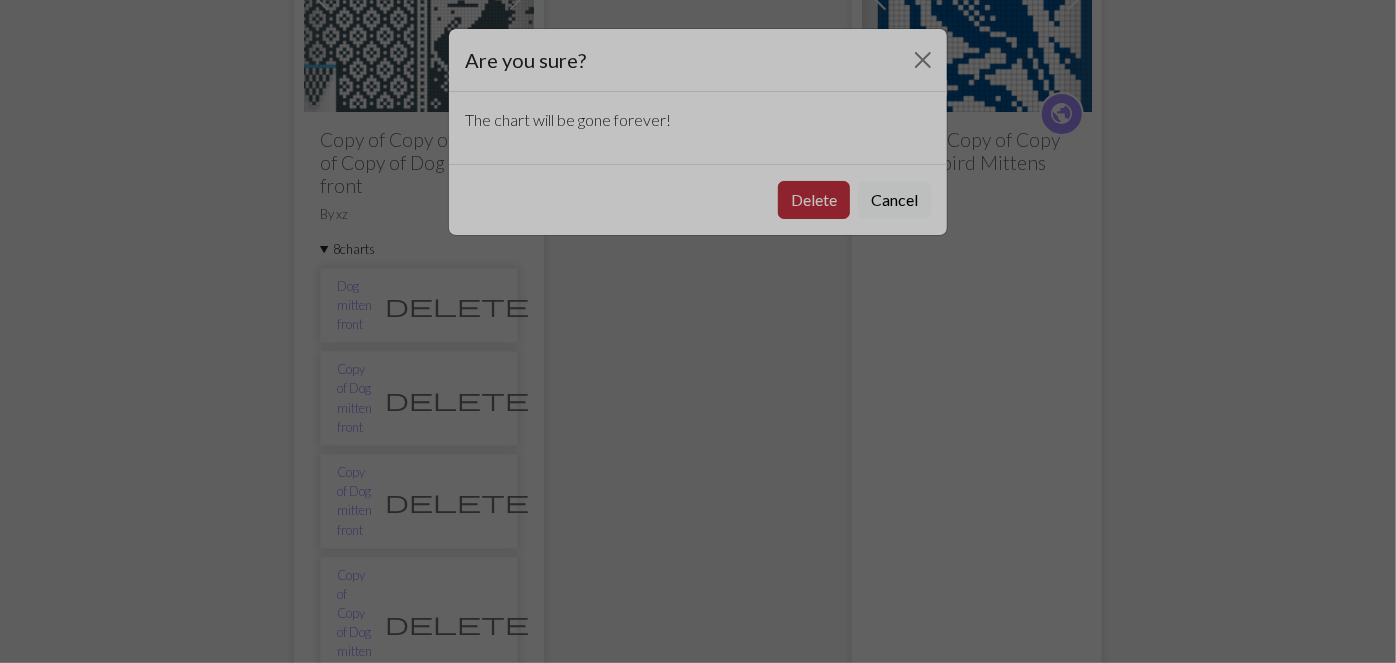 click on "Delete" at bounding box center (814, 200) 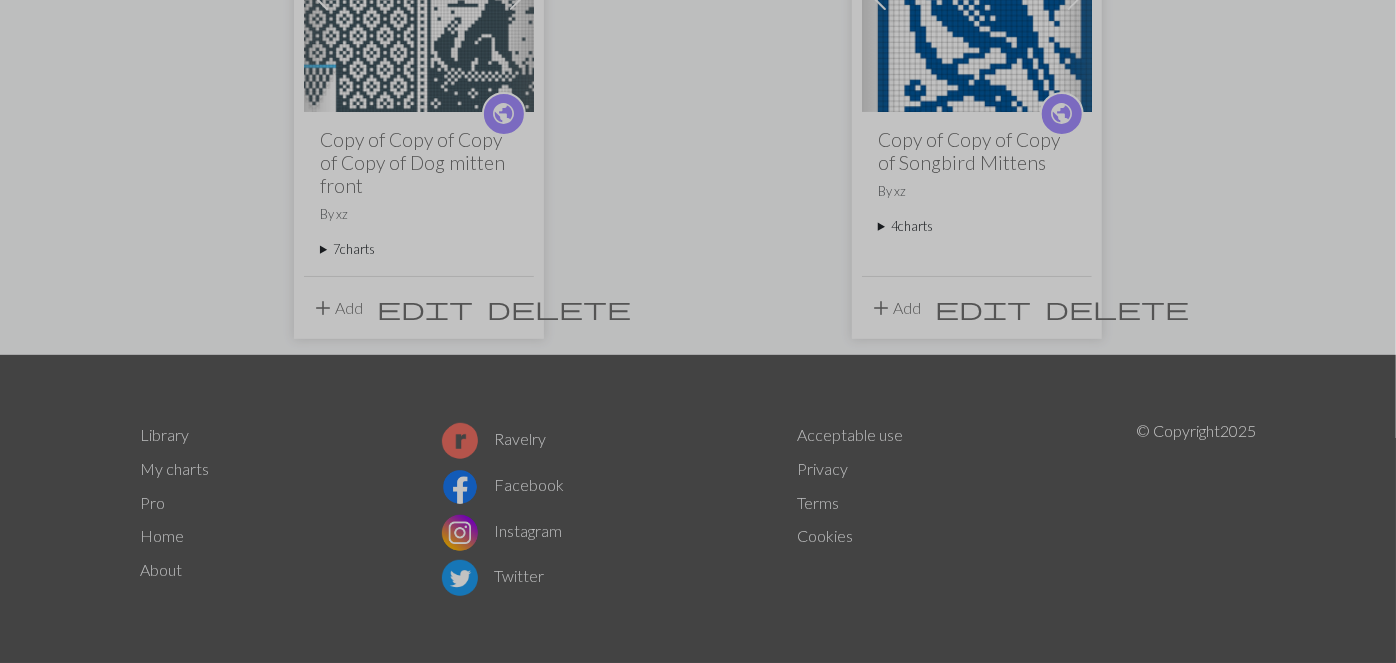 scroll, scrollTop: 325, scrollLeft: 0, axis: vertical 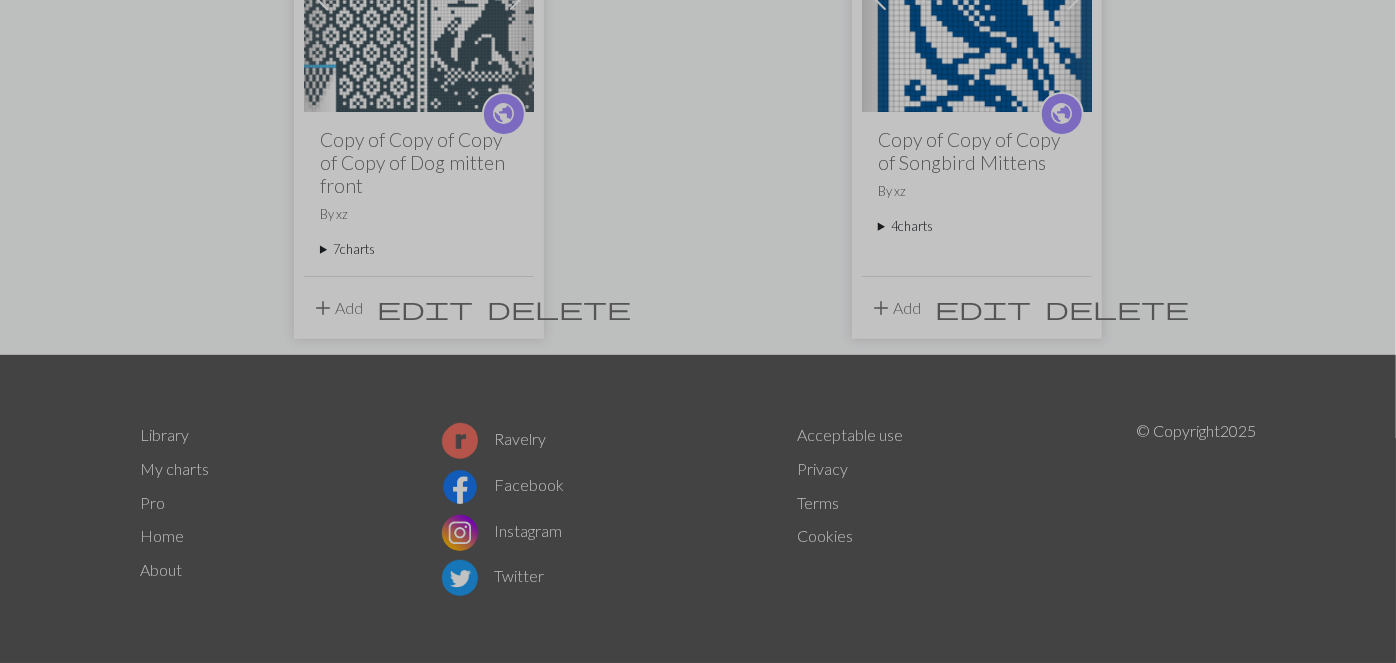 click on "public Copy of Copy of Copy of Copy of Dog mitten front By   xz 7  charts Copy of Dog mitten front delete Copy of Dog mitten front delete Copy of Copy of Dog mitten front delete Copy of Copy of Copy of Dog mitten front delete Copy of Copy of Copy of Copy of Dog mitten front delete Copy of Copy of Copy of Copy of Copy of Dog mitten front delete Copy of Dog mitten front changed to fox delete" at bounding box center [419, 193] 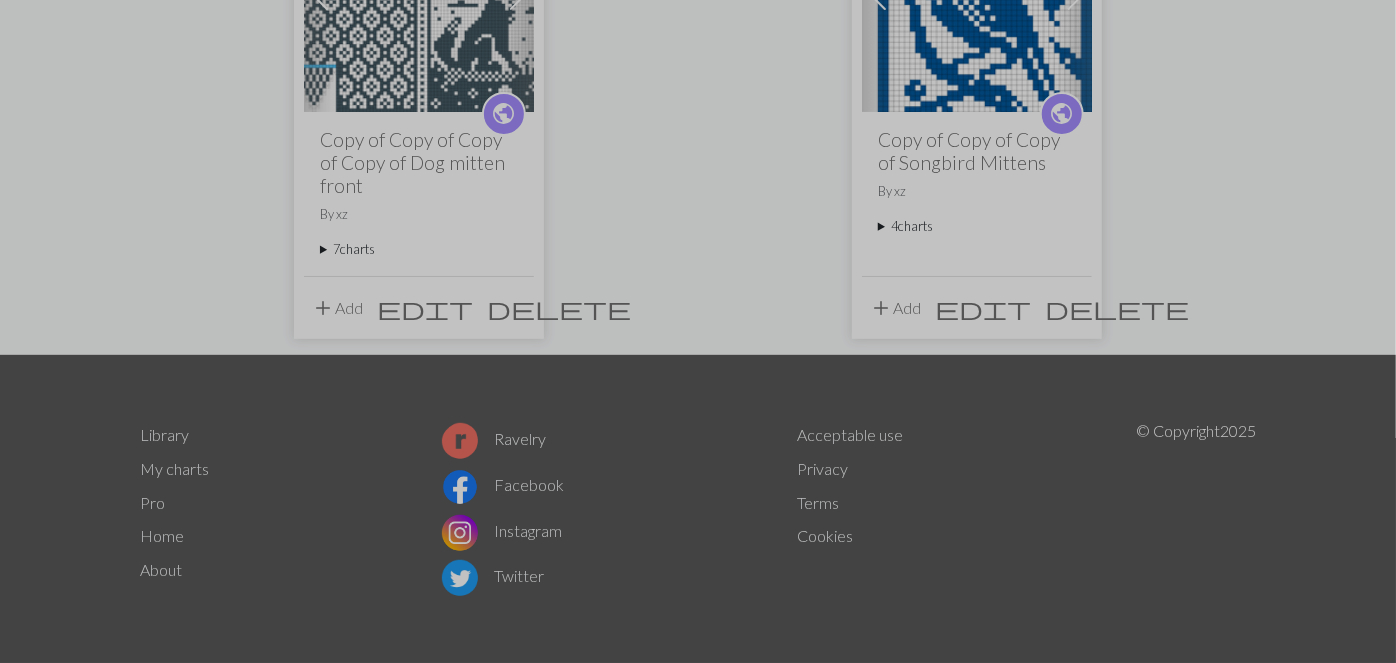 click on "7  charts" at bounding box center [419, 249] 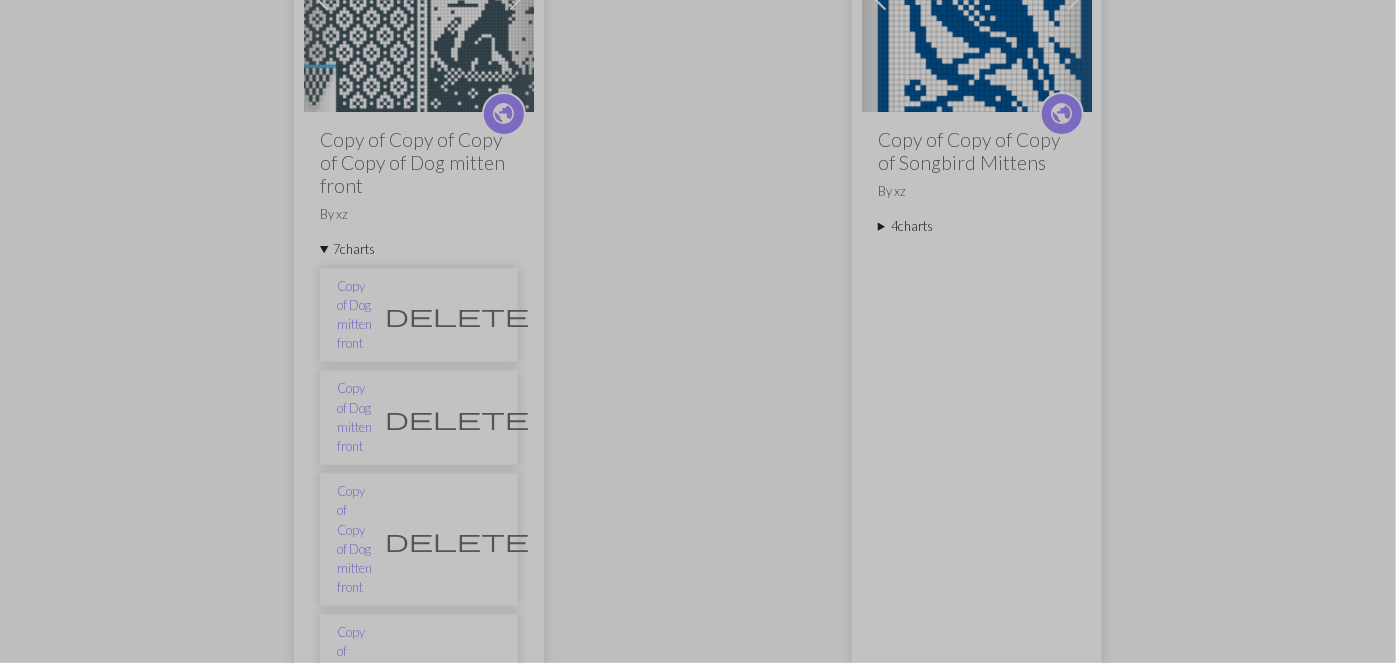 click on "delete" at bounding box center (457, 315) 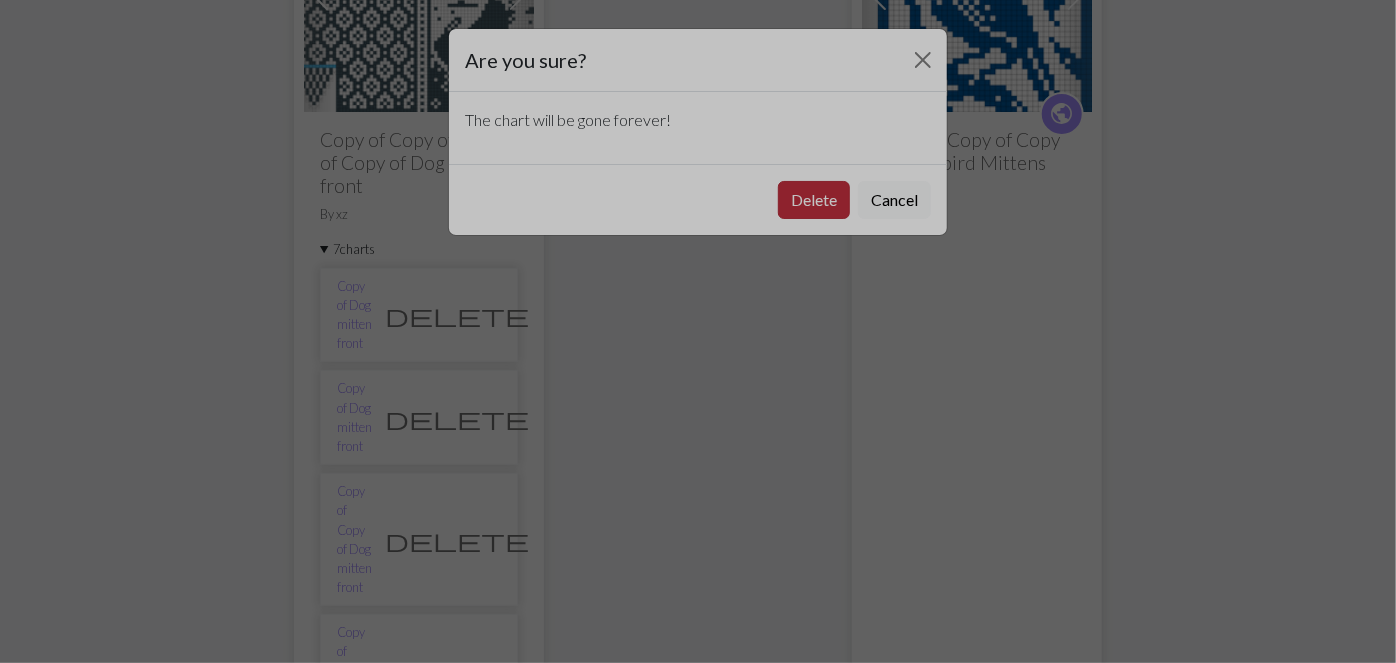 click on "Delete" at bounding box center (814, 200) 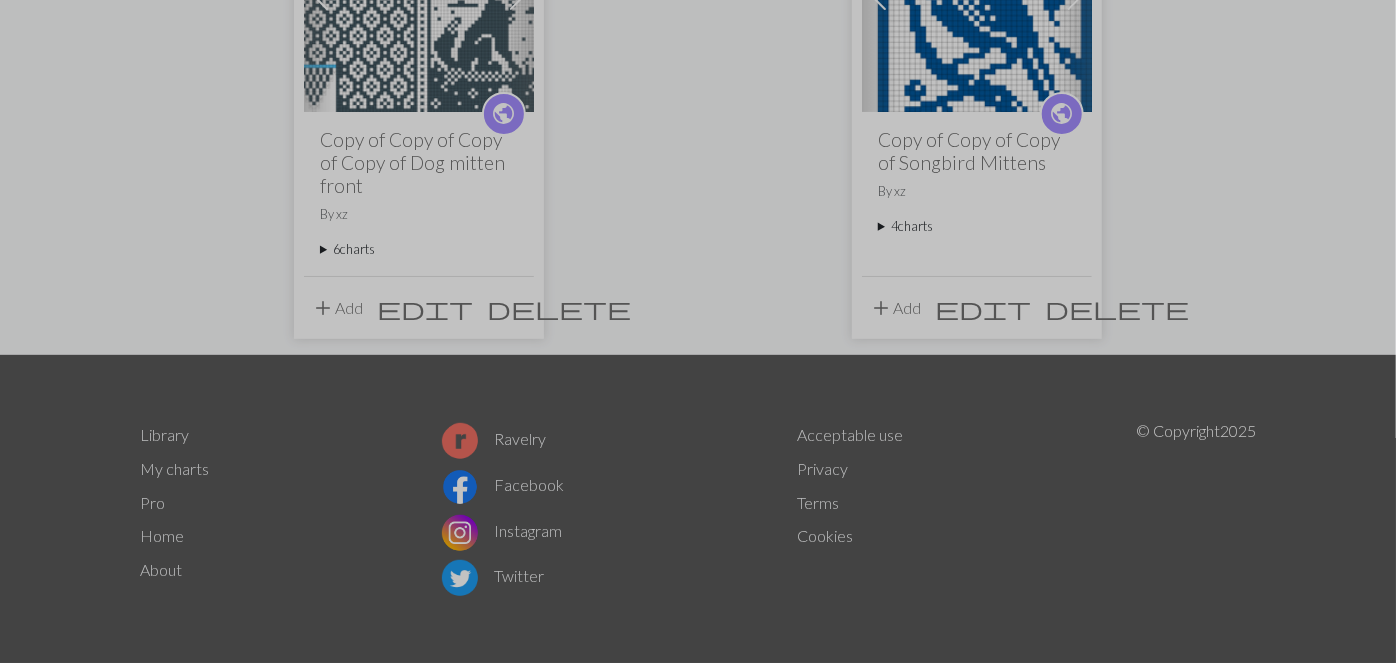 scroll, scrollTop: 325, scrollLeft: 0, axis: vertical 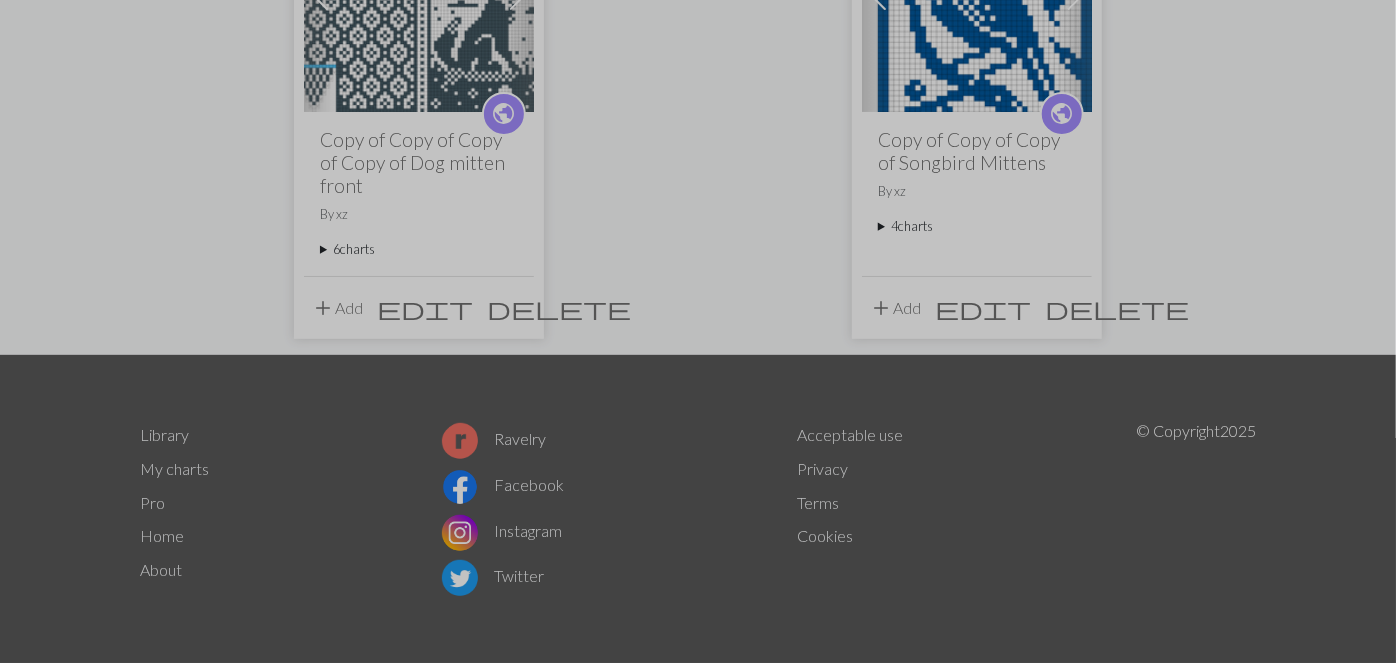 click on "6  charts" at bounding box center [419, 249] 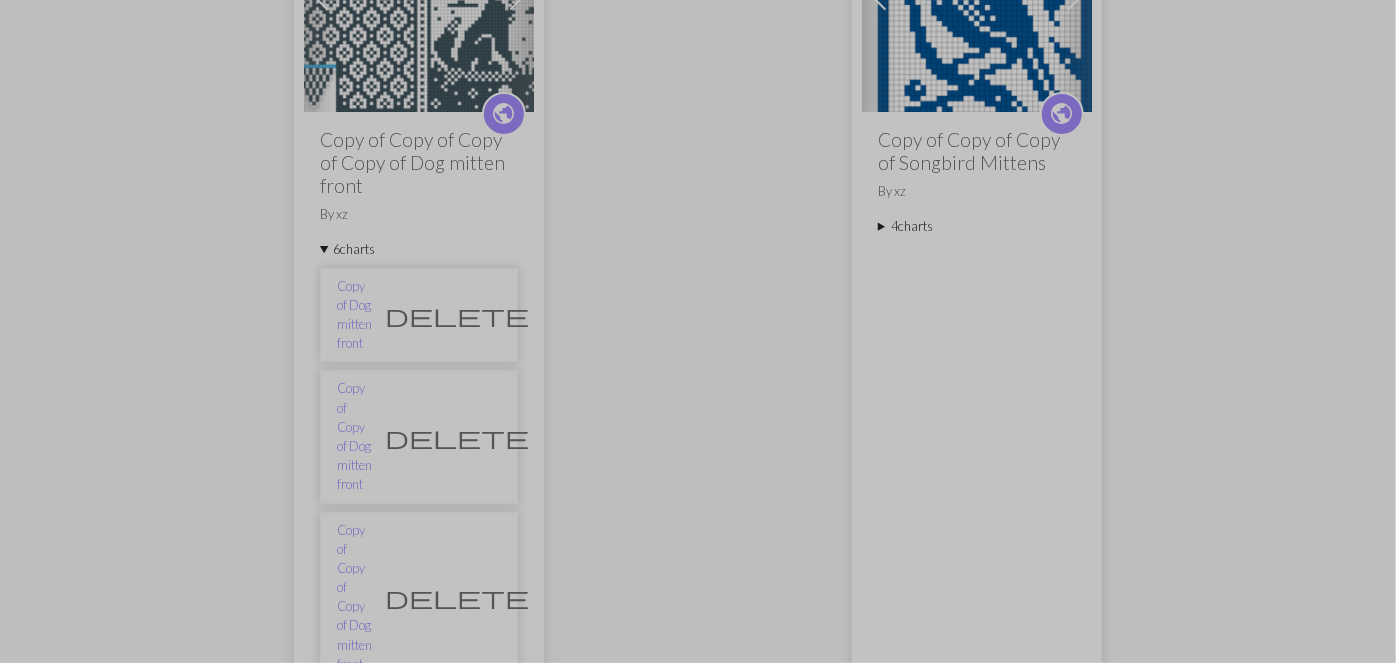 click on "delete" at bounding box center [457, 315] 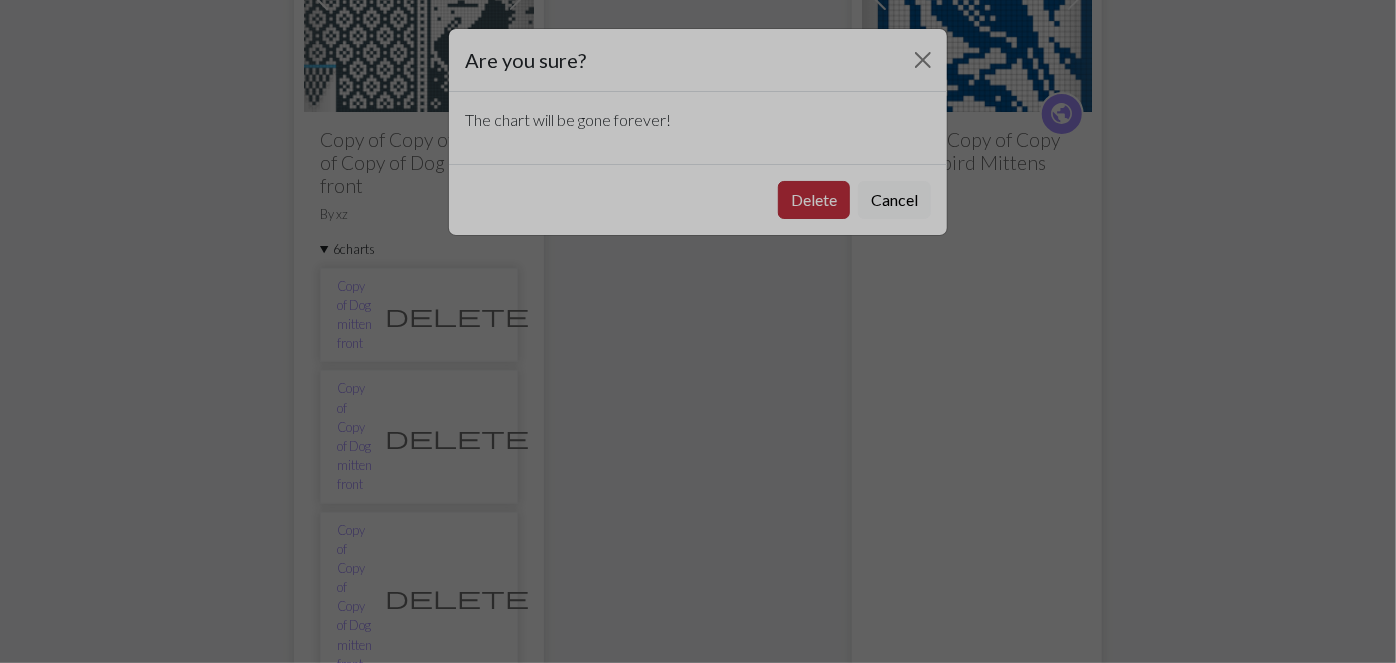 click on "Delete" at bounding box center (814, 200) 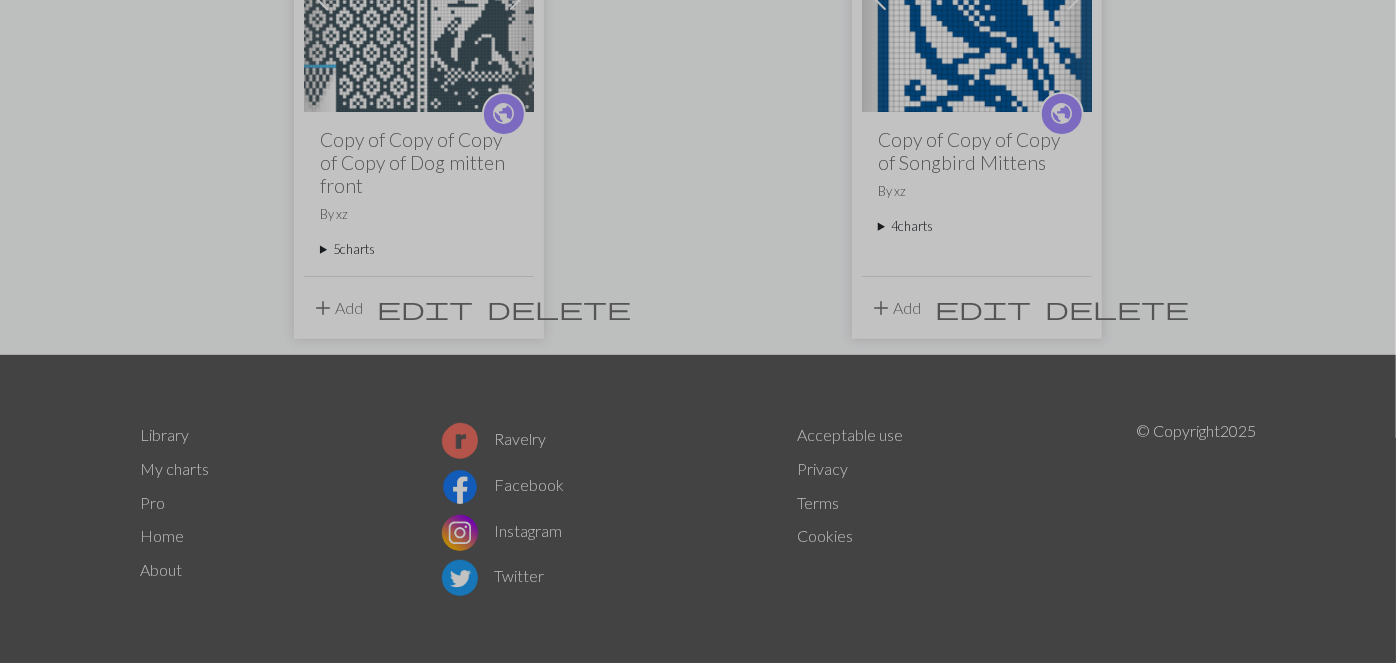 scroll, scrollTop: 325, scrollLeft: 0, axis: vertical 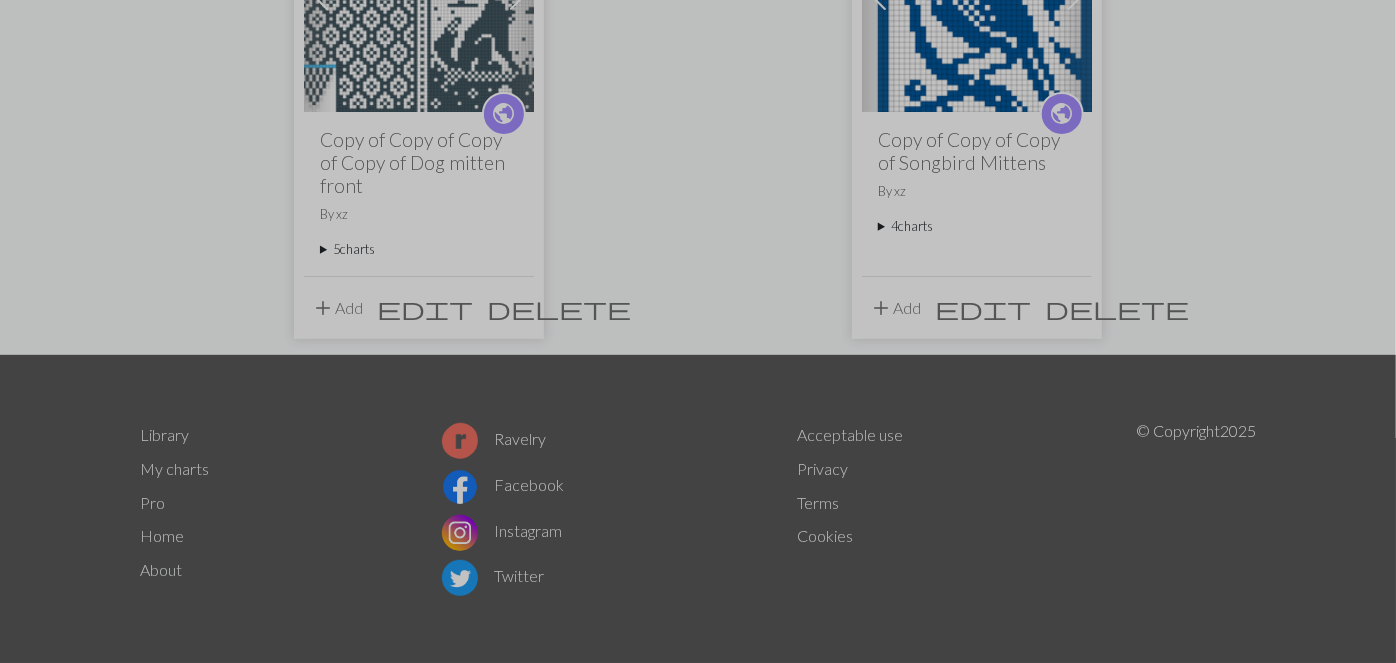 click on "5  charts" at bounding box center (419, 249) 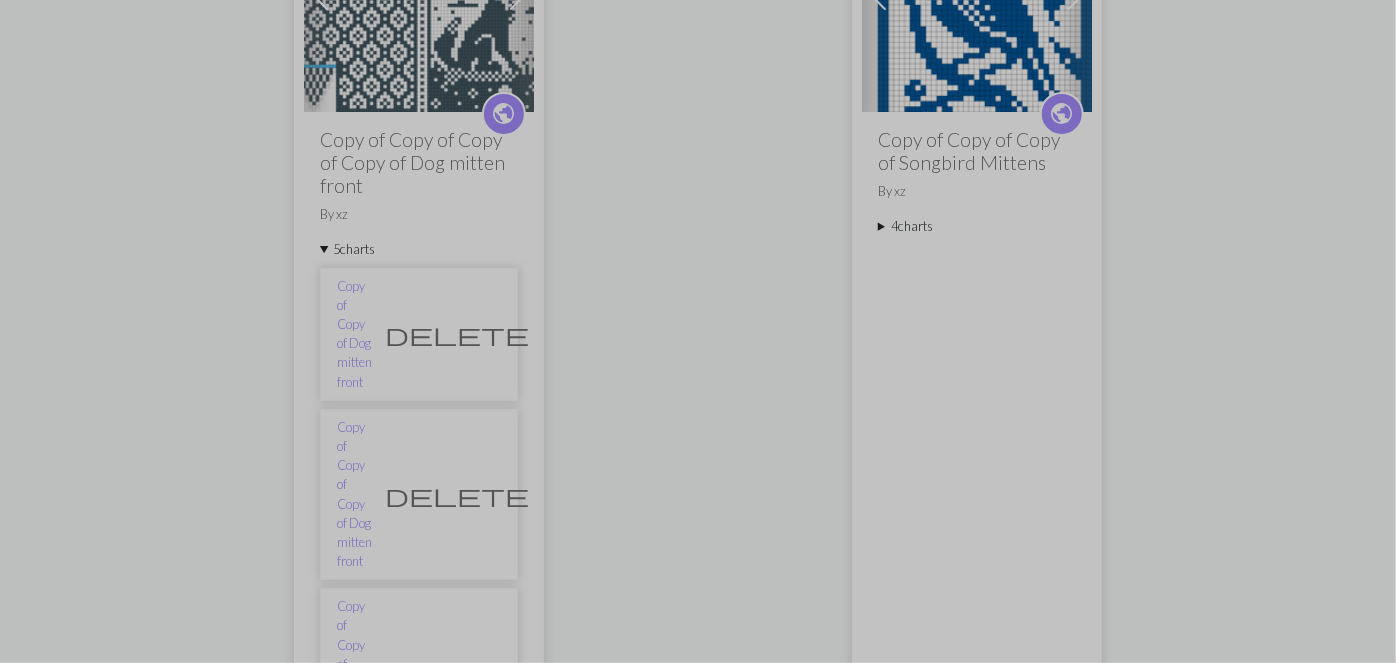 click on "delete" at bounding box center [457, 334] 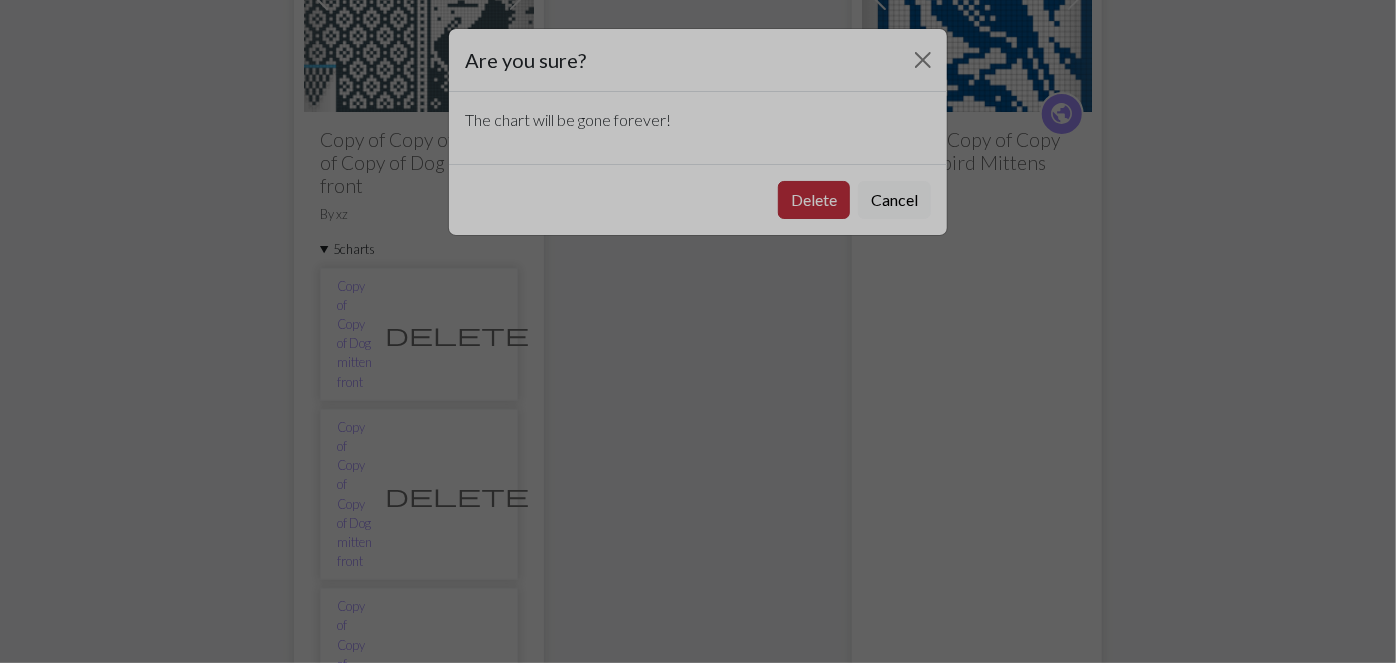 click on "Delete" at bounding box center (814, 200) 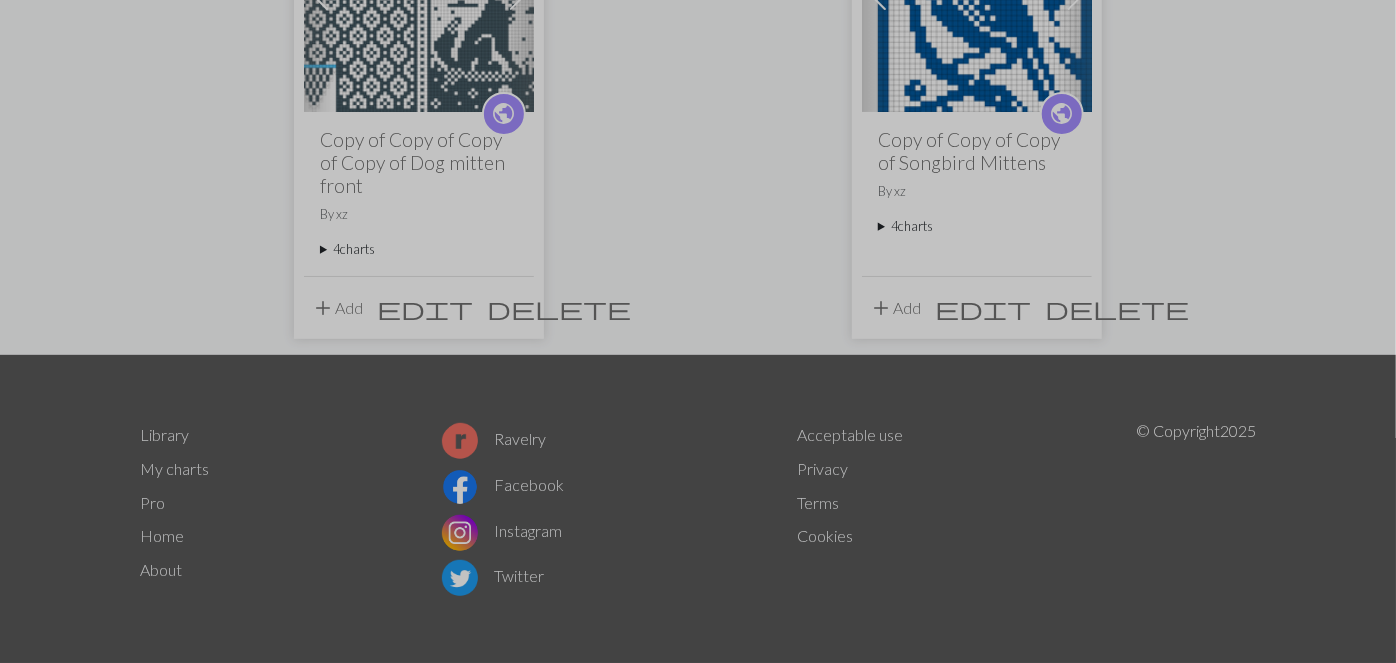 scroll, scrollTop: 325, scrollLeft: 0, axis: vertical 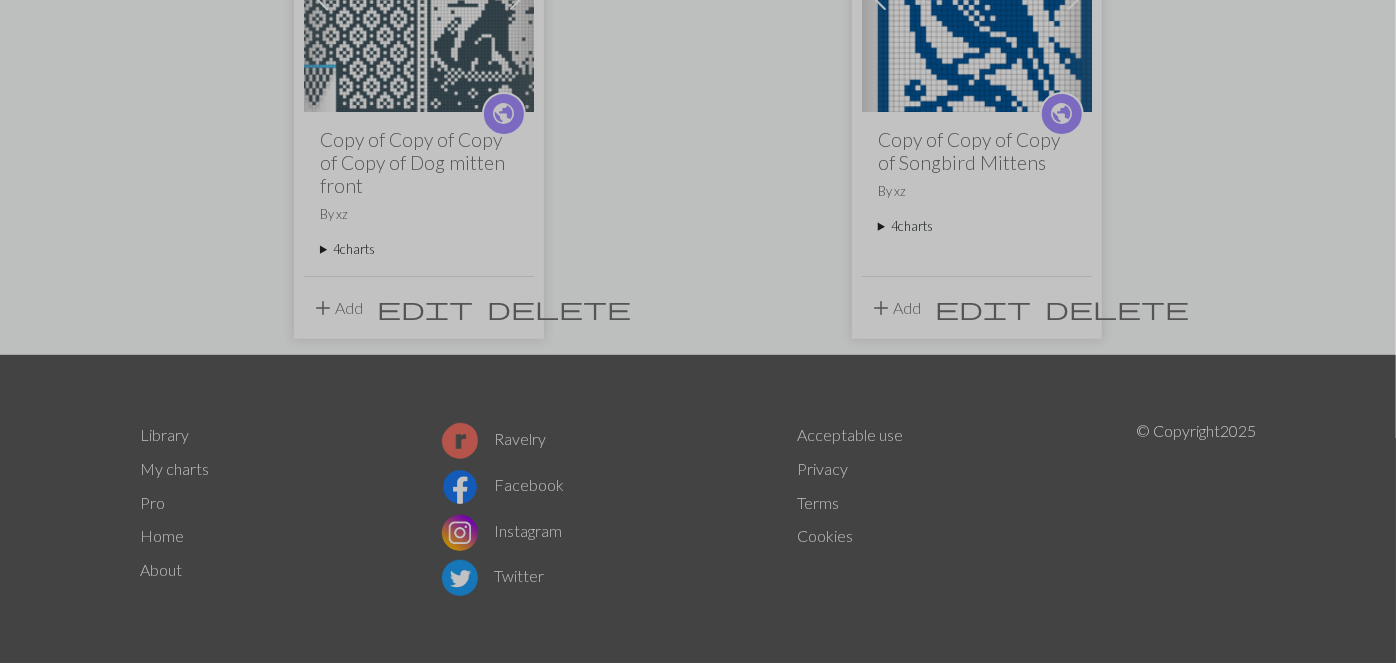 click on "4  charts" at bounding box center [419, 249] 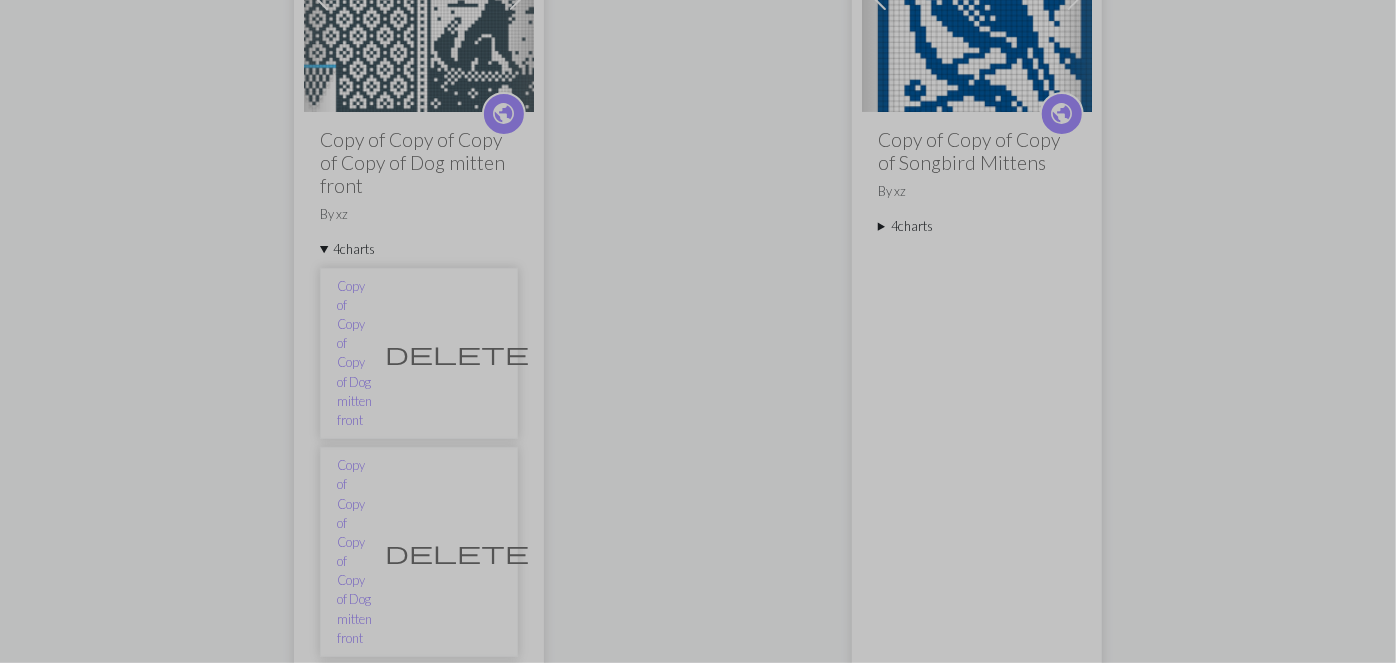 click on "delete" at bounding box center [457, 353] 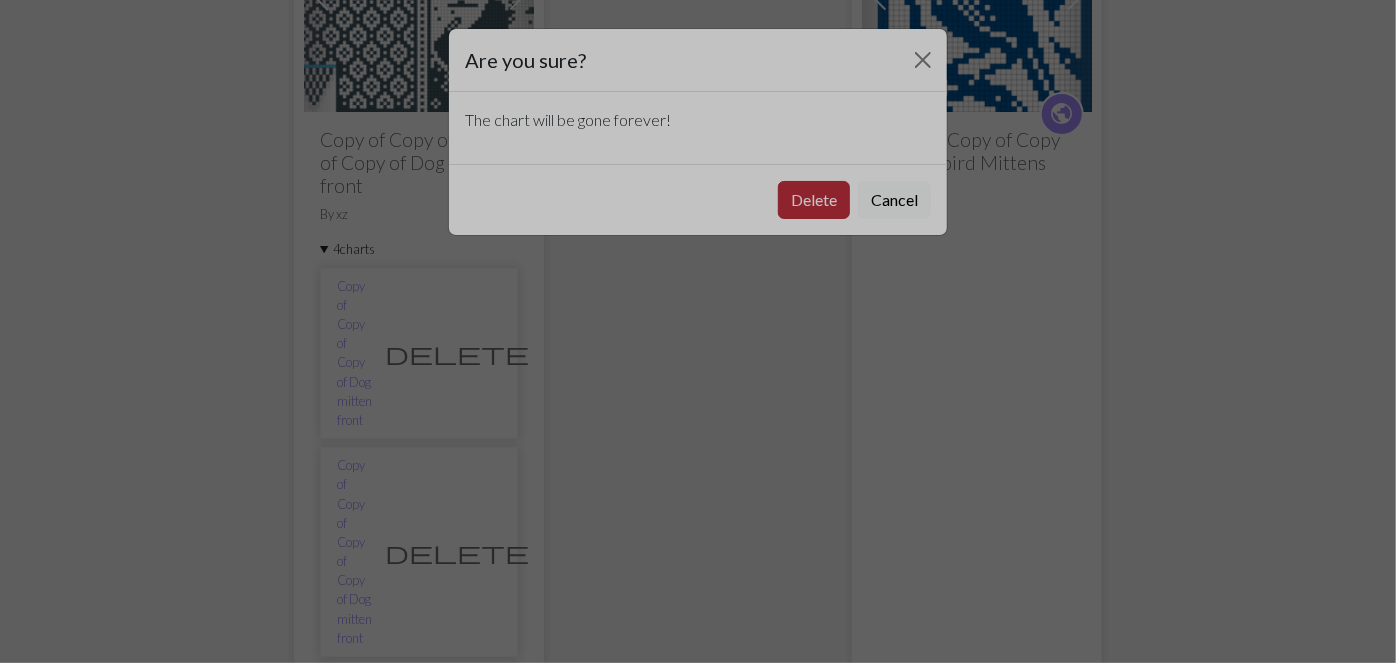 click on "Delete" at bounding box center (814, 200) 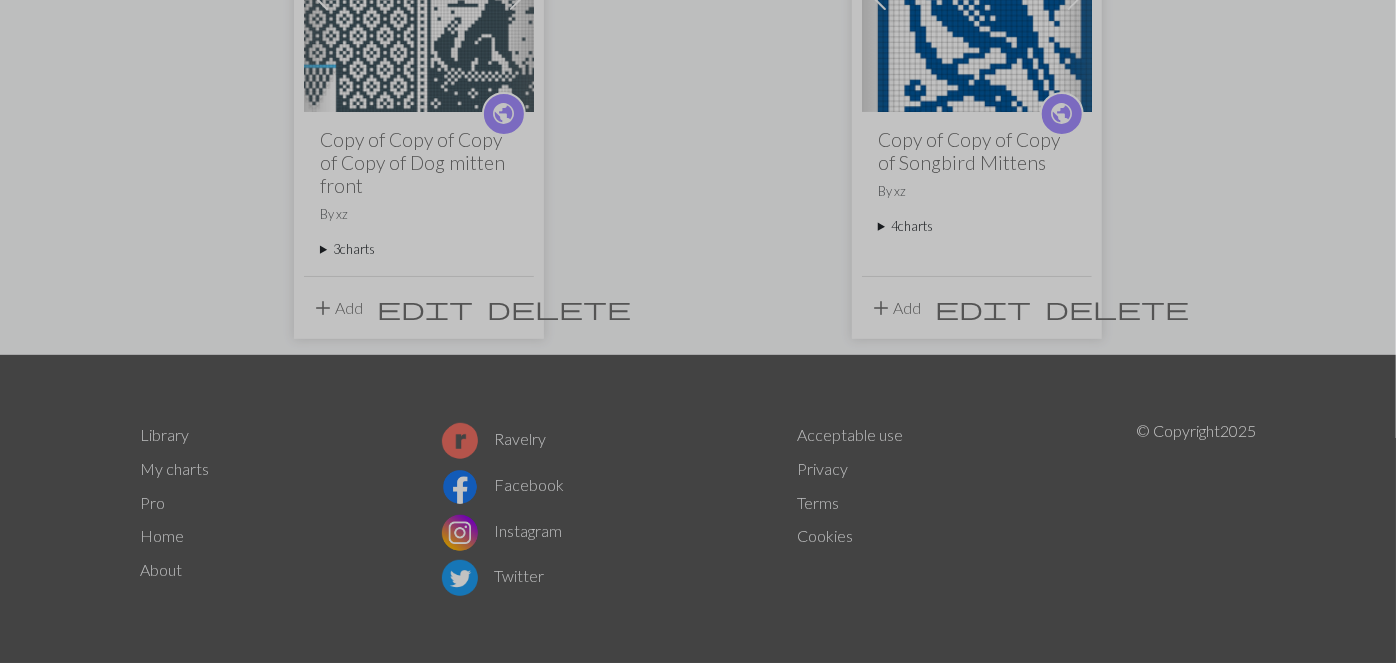 scroll, scrollTop: 325, scrollLeft: 0, axis: vertical 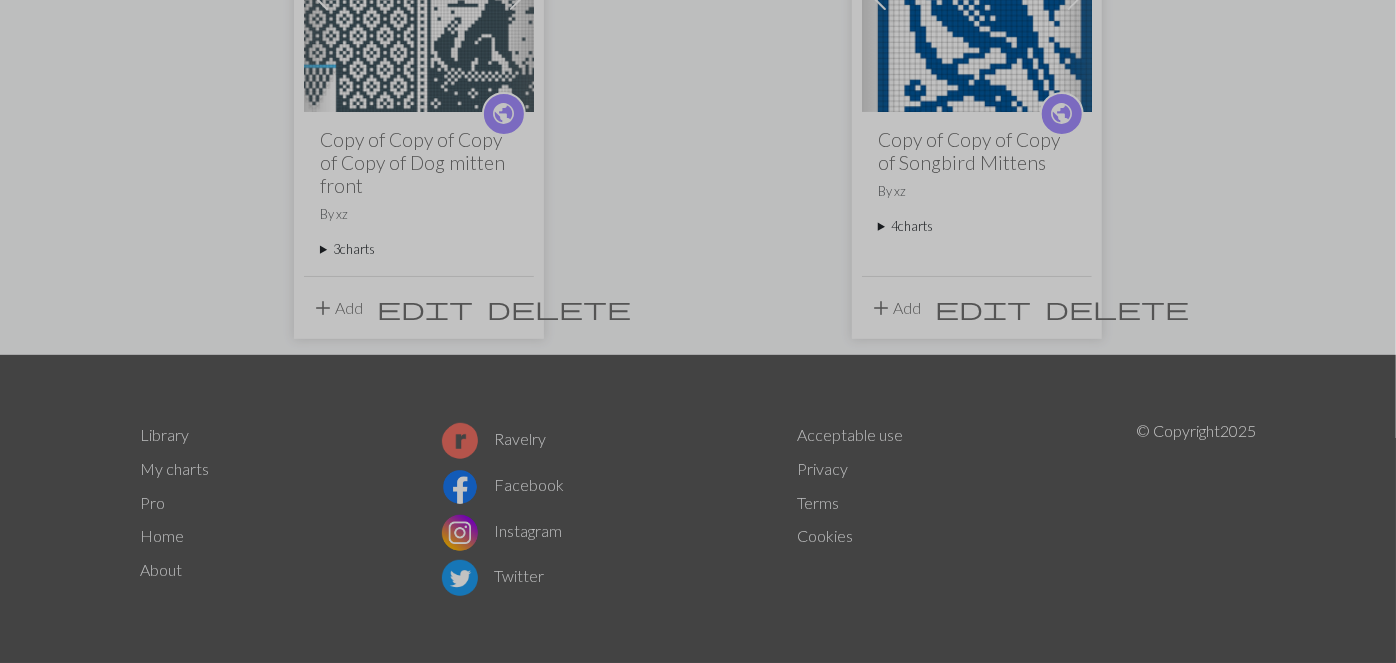 click on "3  charts" at bounding box center (419, 249) 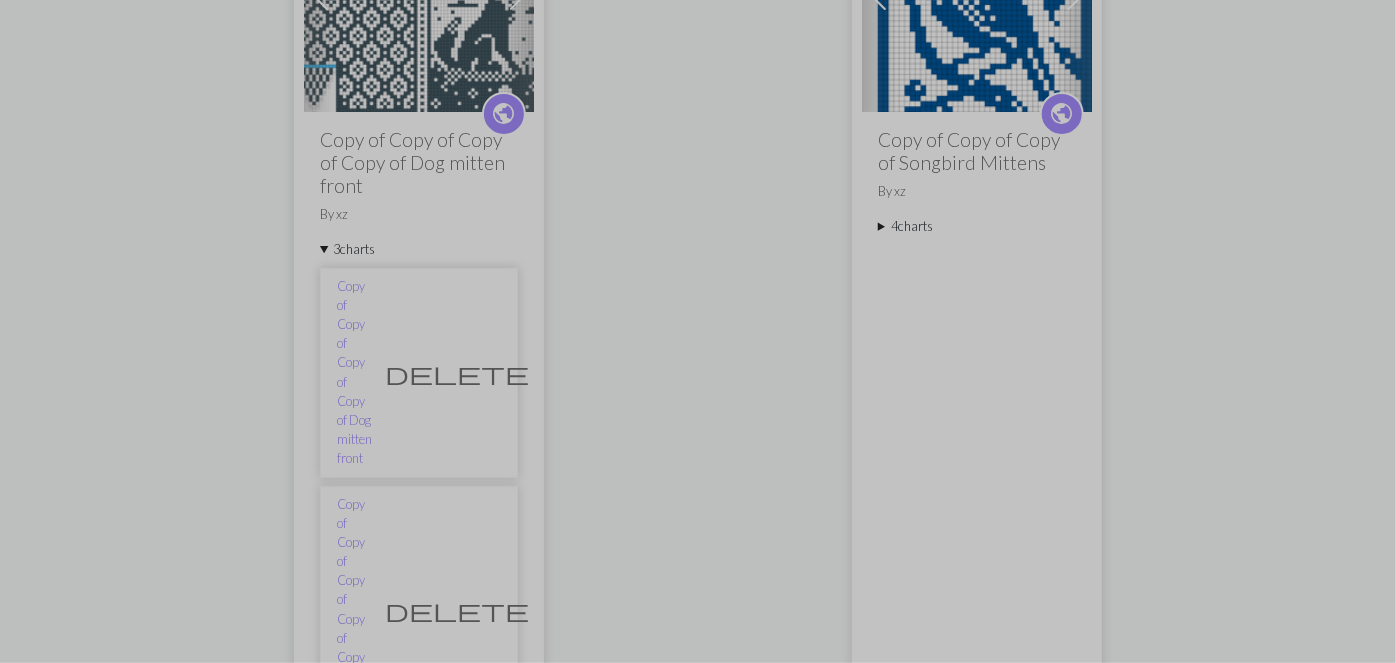 click on "delete" at bounding box center [457, 373] 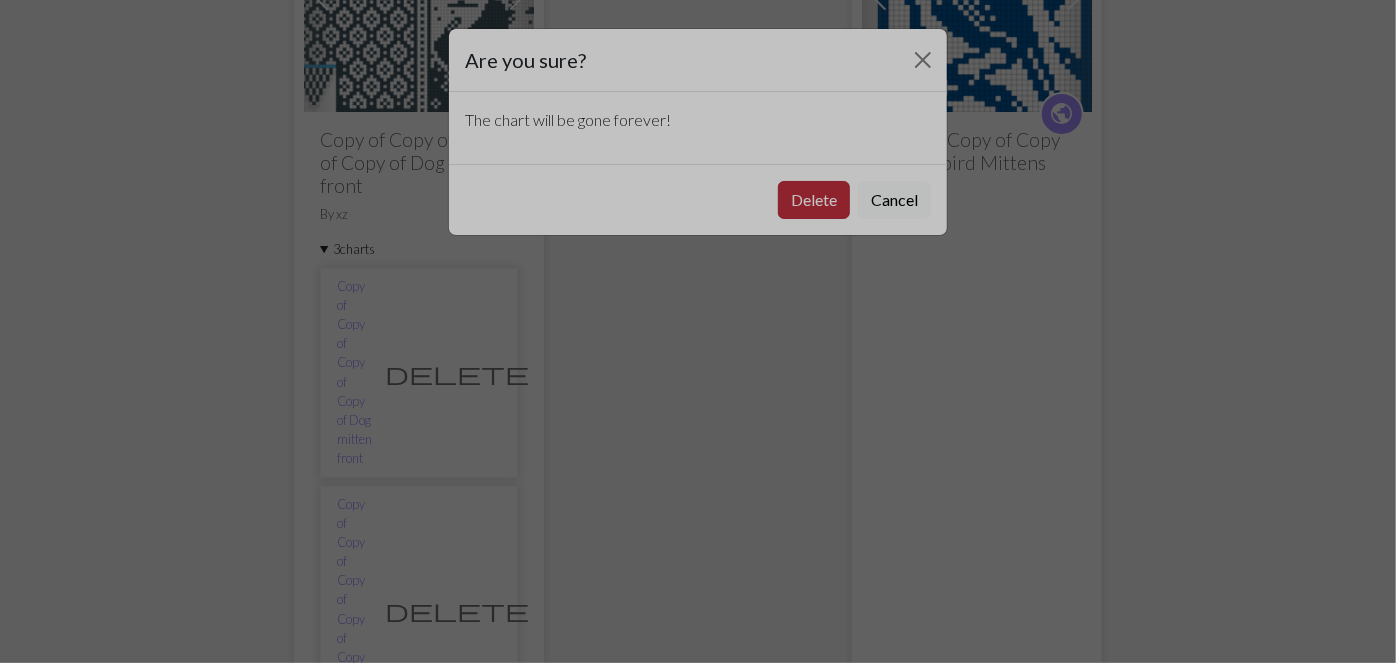 click on "Delete" at bounding box center [814, 200] 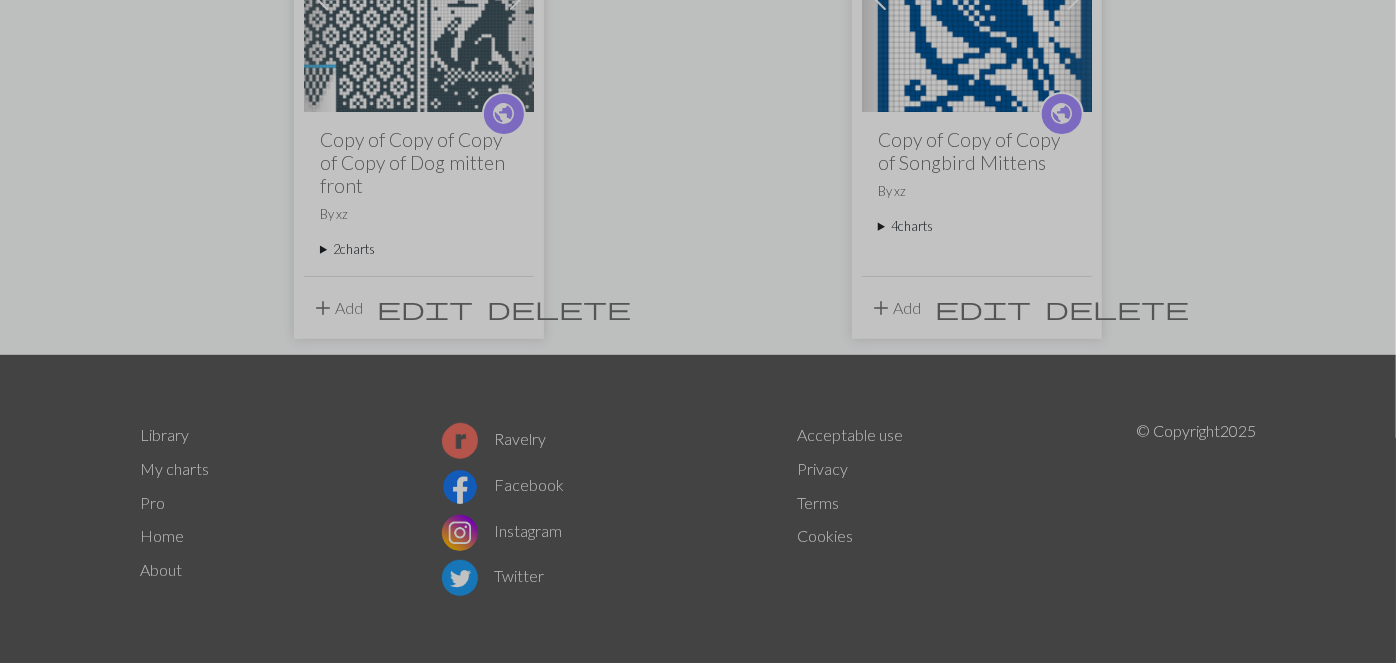 scroll, scrollTop: 325, scrollLeft: 0, axis: vertical 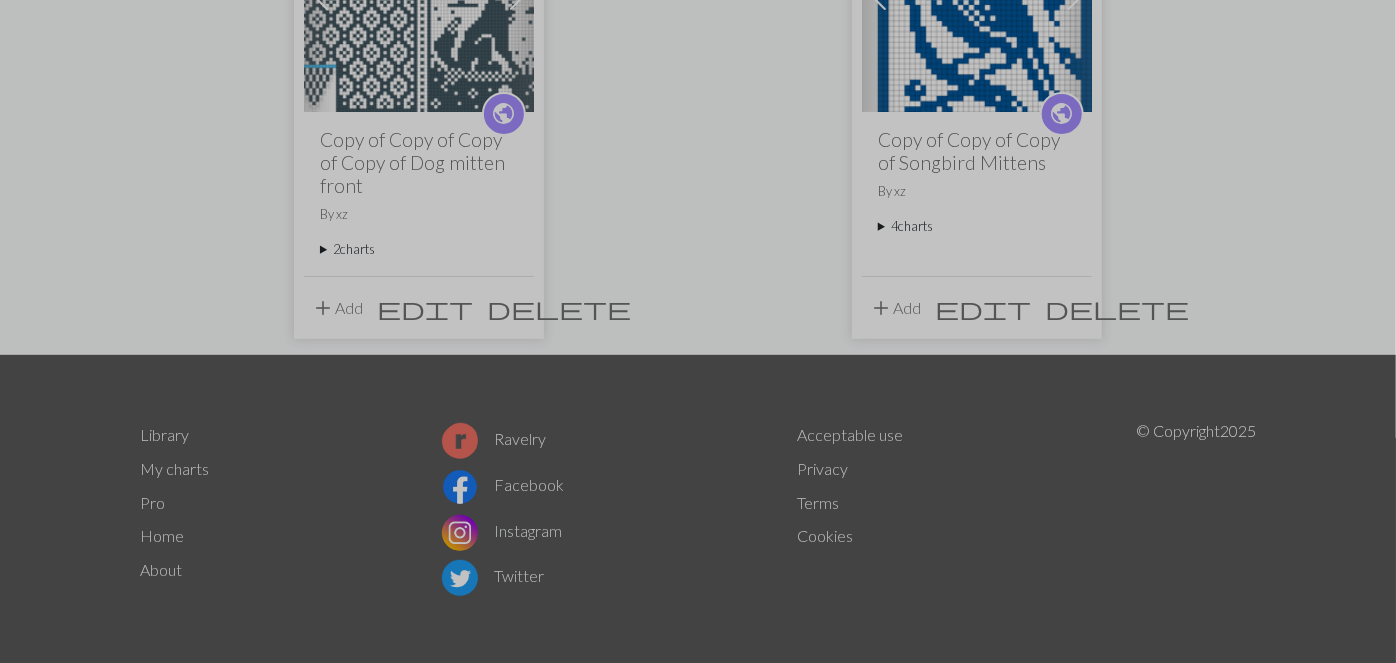 click on "2  charts" at bounding box center (419, 249) 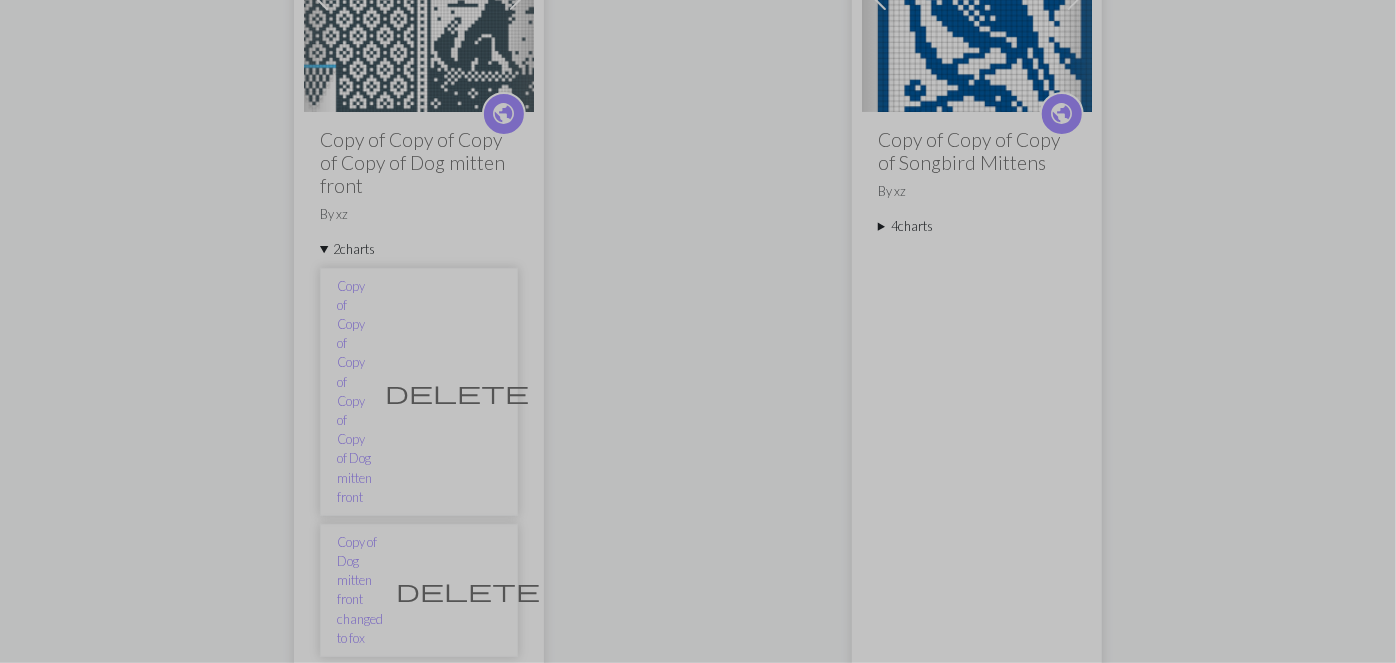click on "delete" at bounding box center [457, 392] 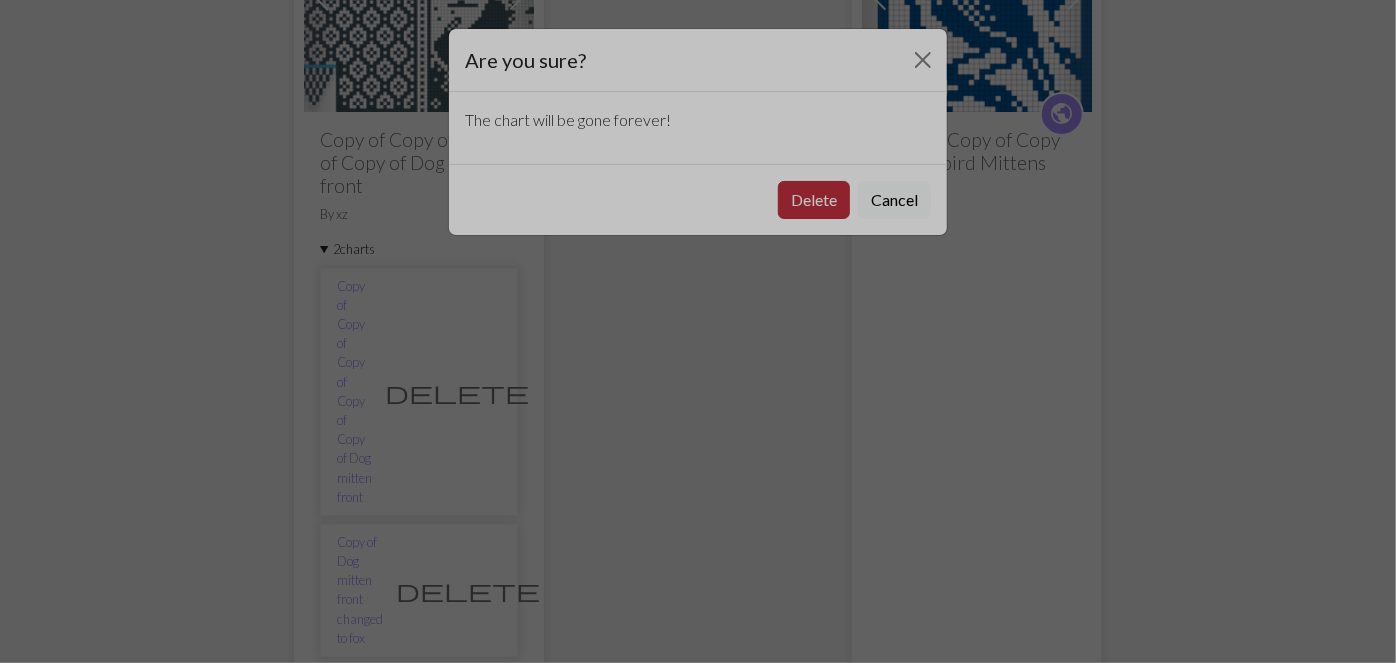 click on "Delete" at bounding box center (814, 200) 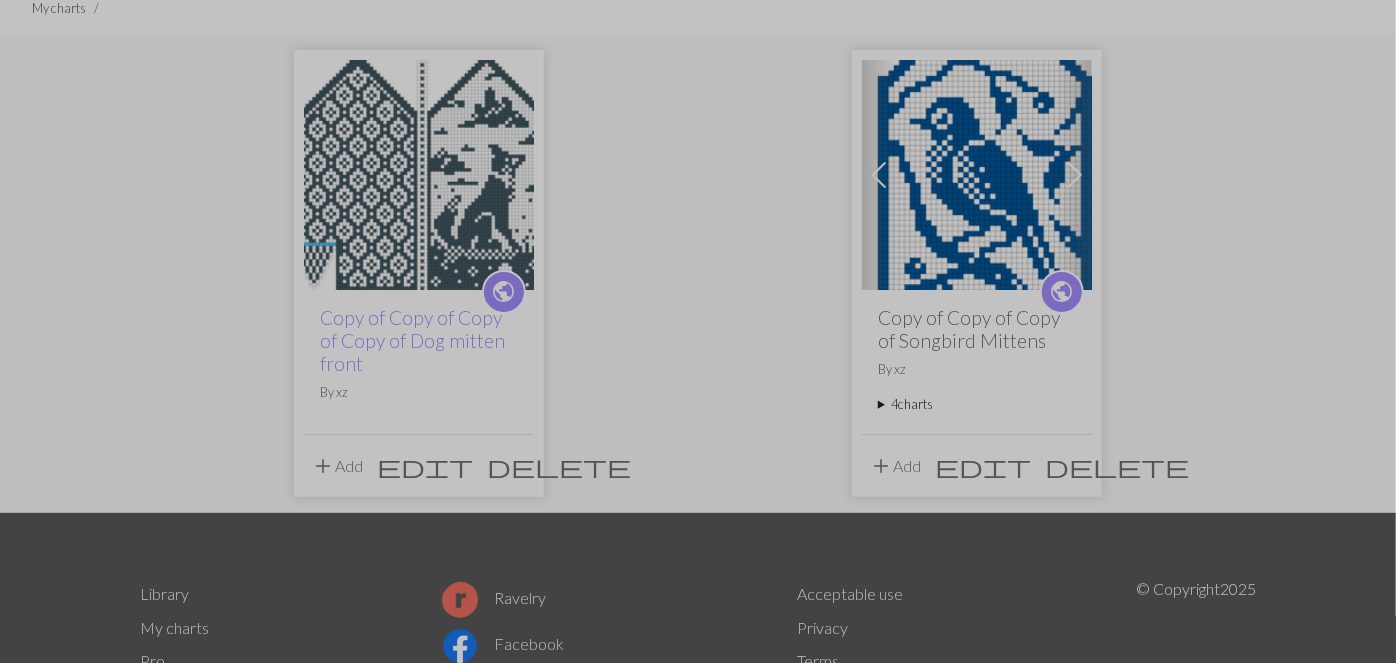scroll, scrollTop: 160, scrollLeft: 0, axis: vertical 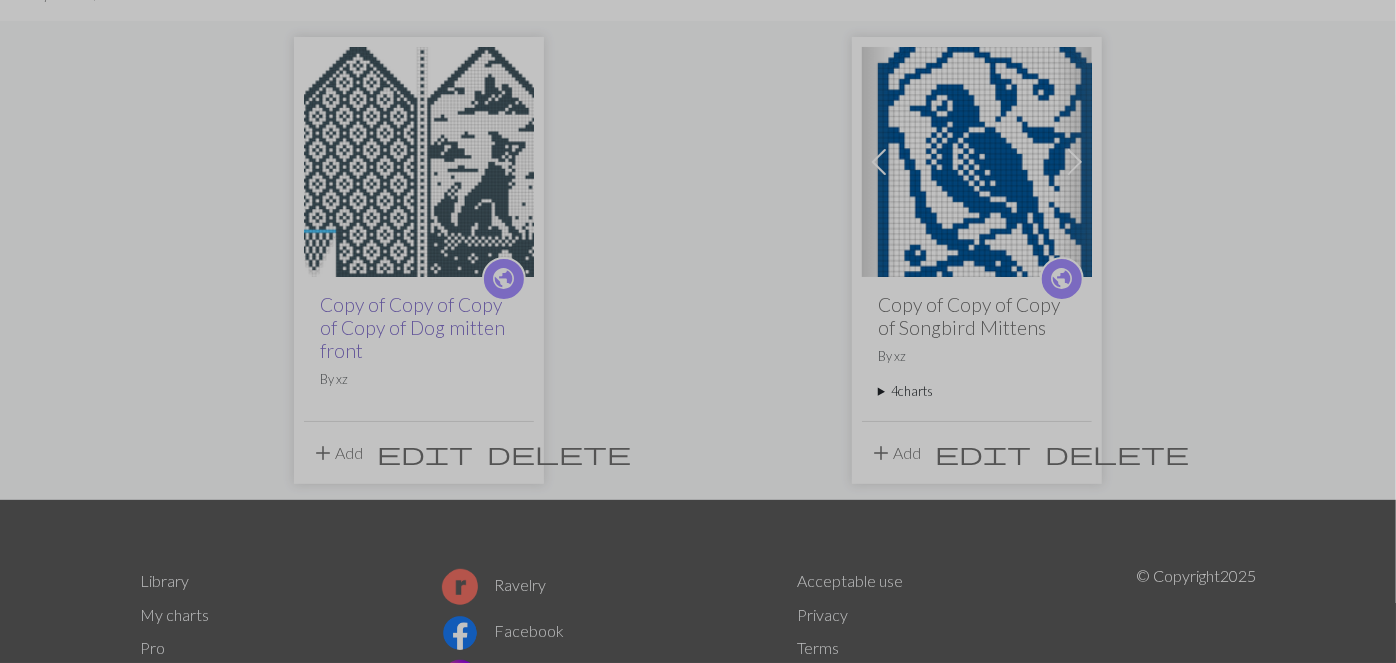 click on "Copy of Copy of Copy of Copy of Dog mitten front" at bounding box center (412, 327) 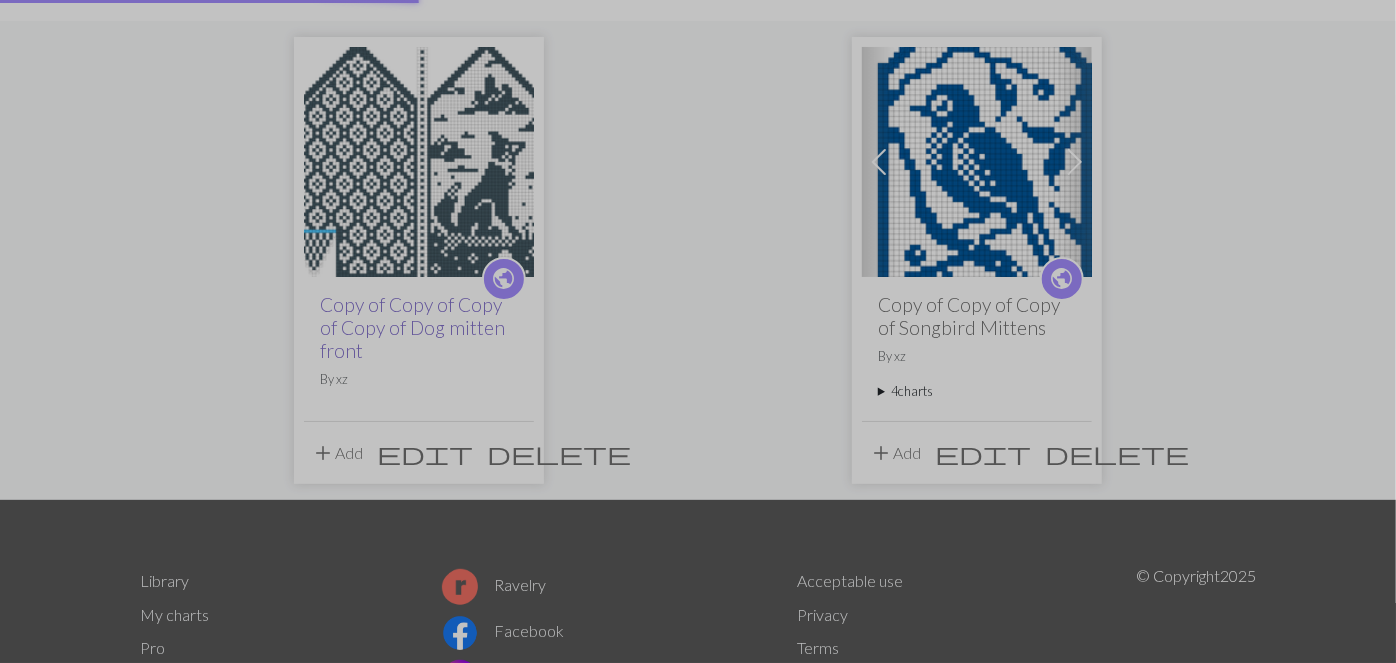scroll, scrollTop: 0, scrollLeft: 0, axis: both 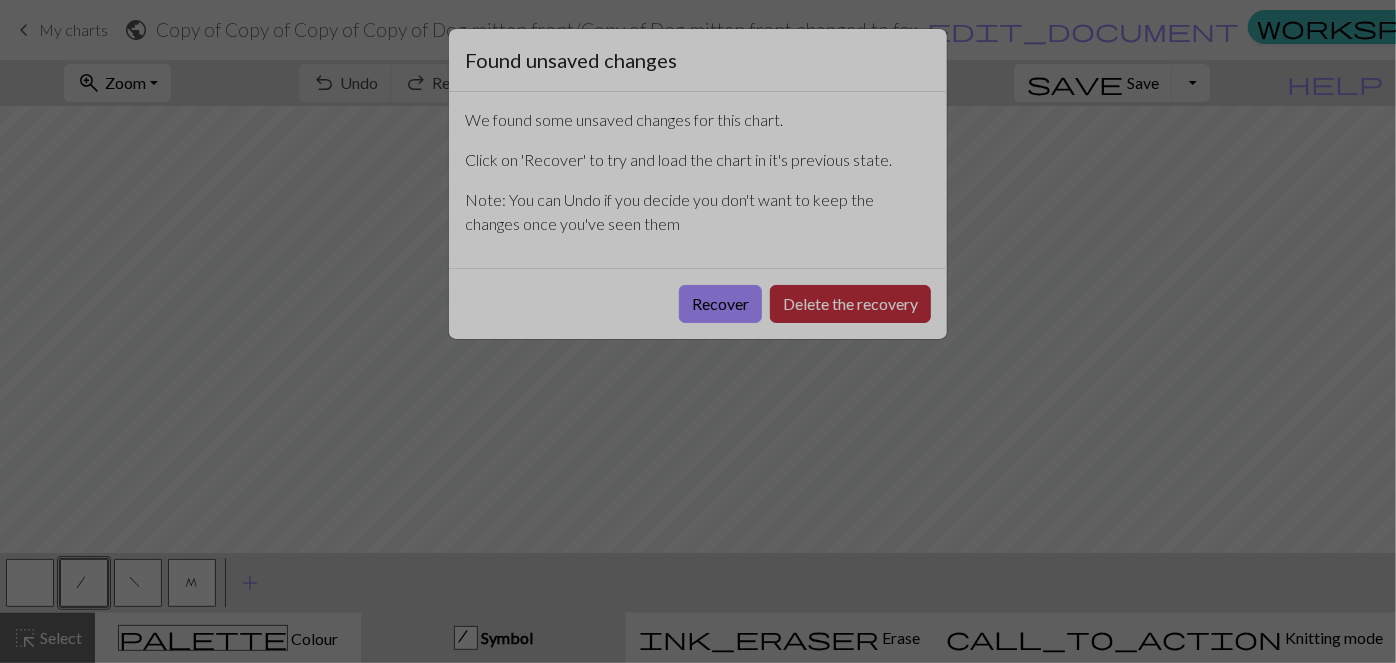click on "Delete the recovery" at bounding box center [850, 304] 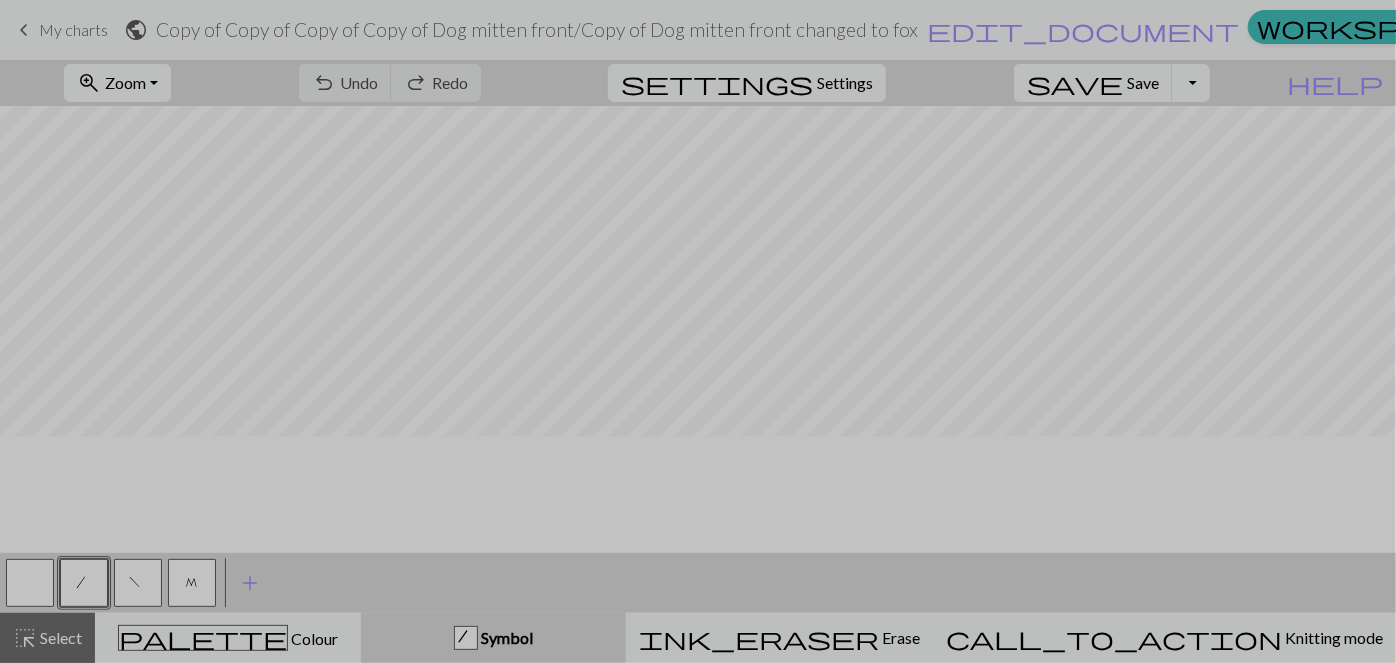 scroll, scrollTop: 254, scrollLeft: 0, axis: vertical 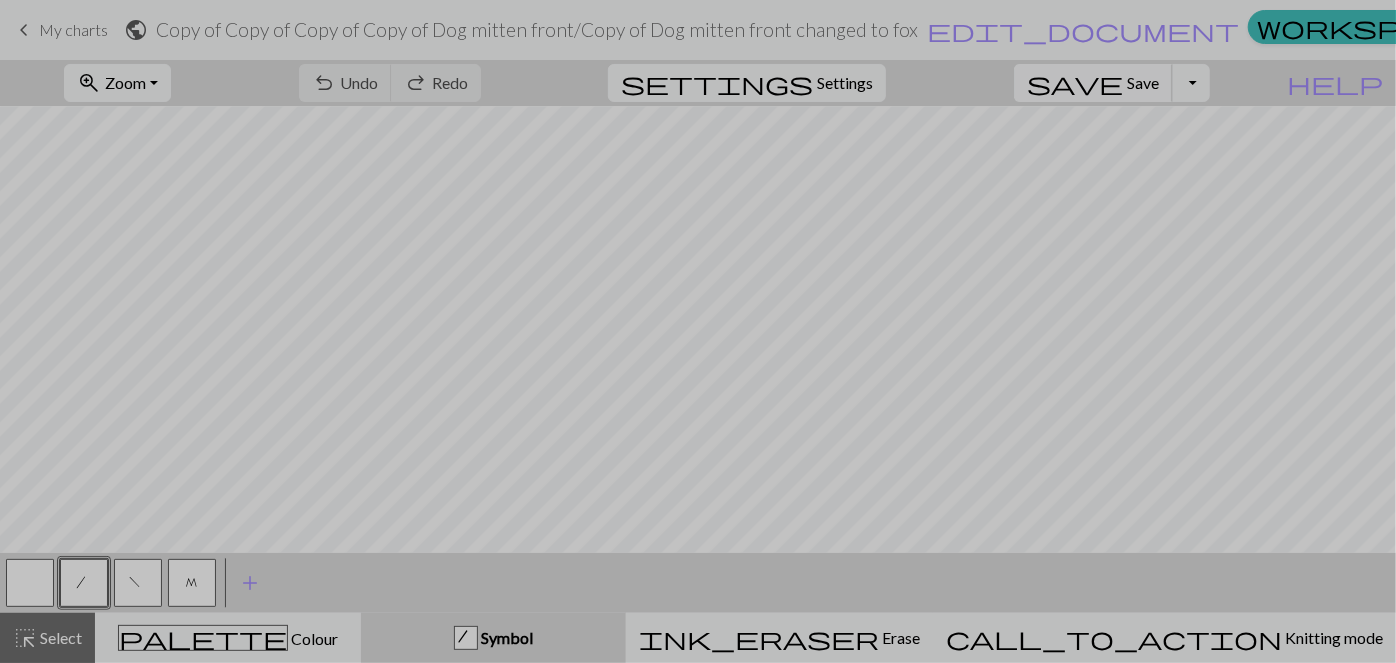 click on "save" at bounding box center [1075, 83] 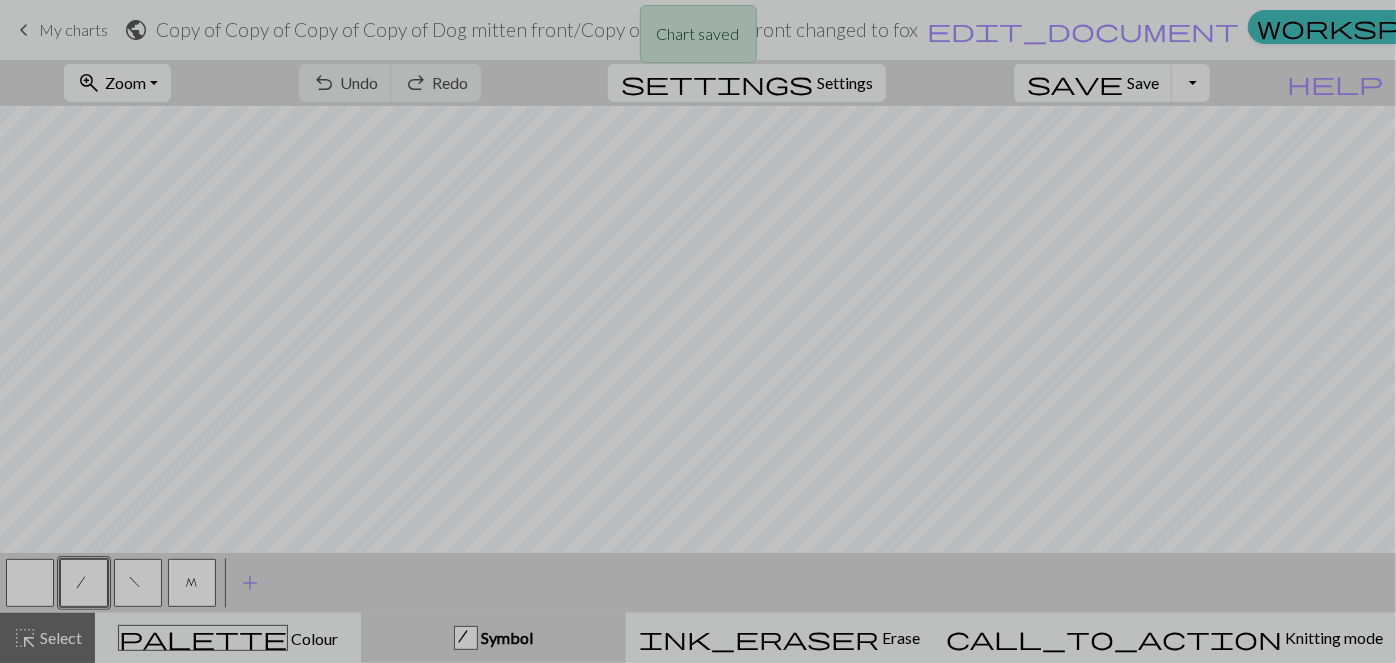 click on "Toggle Dropdown" at bounding box center (1191, 83) 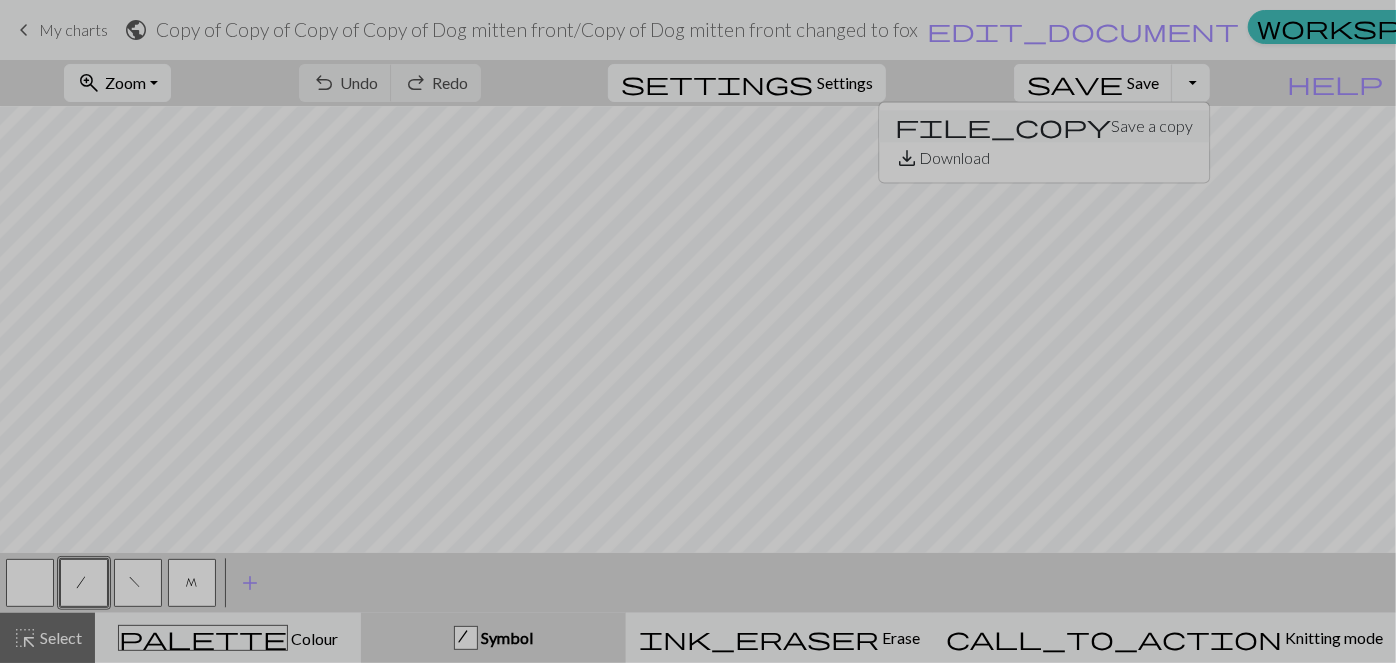 click on "file_copy  Save a copy" at bounding box center [1045, 126] 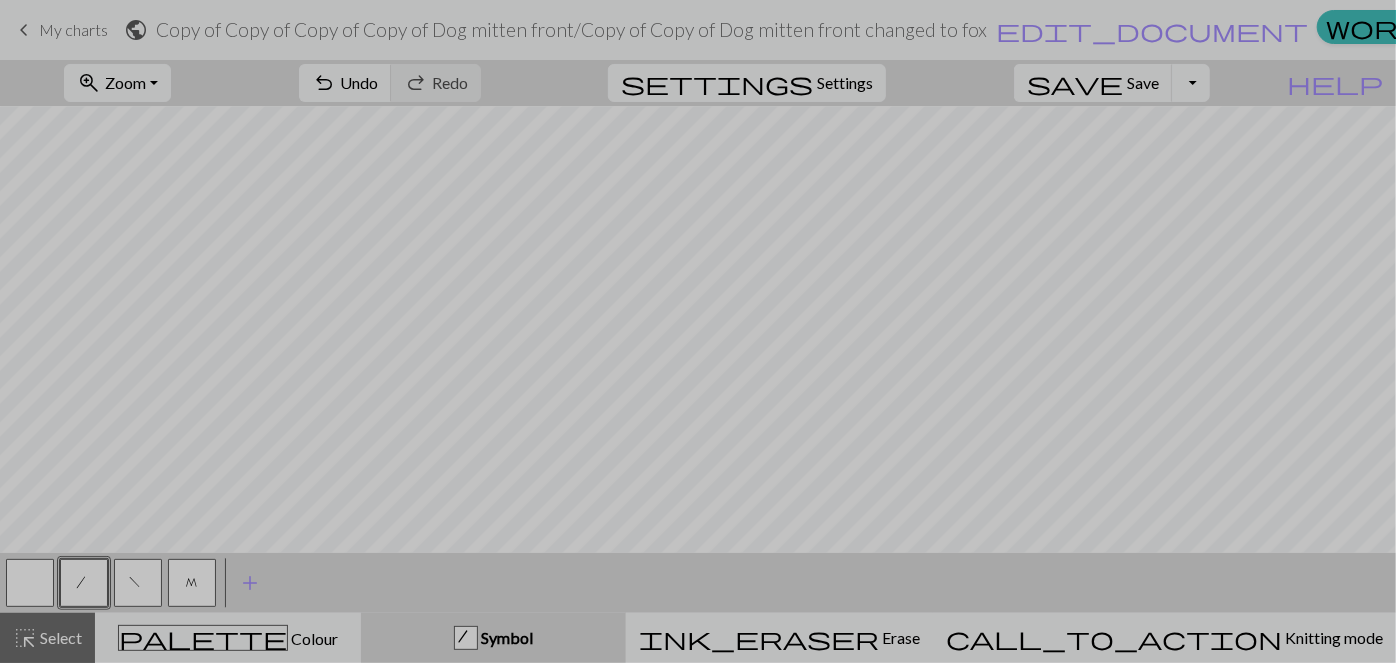 click on "My charts" at bounding box center (73, 29) 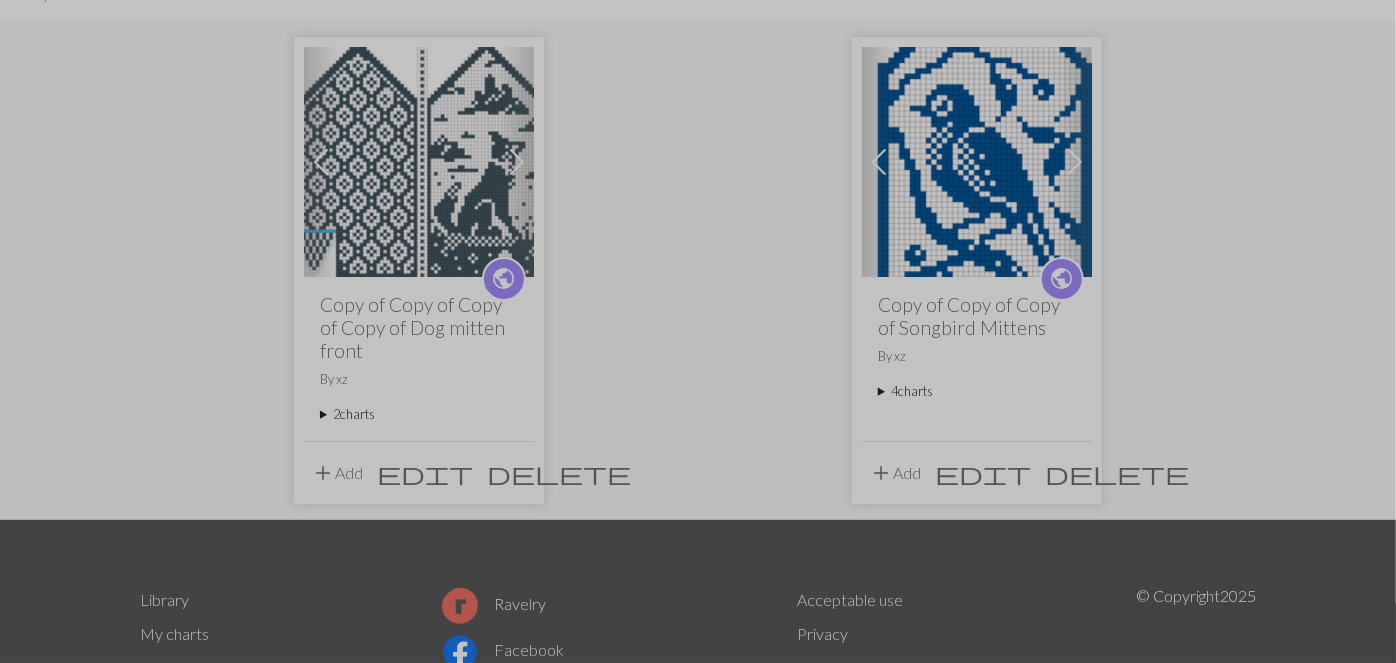 scroll, scrollTop: 175, scrollLeft: 0, axis: vertical 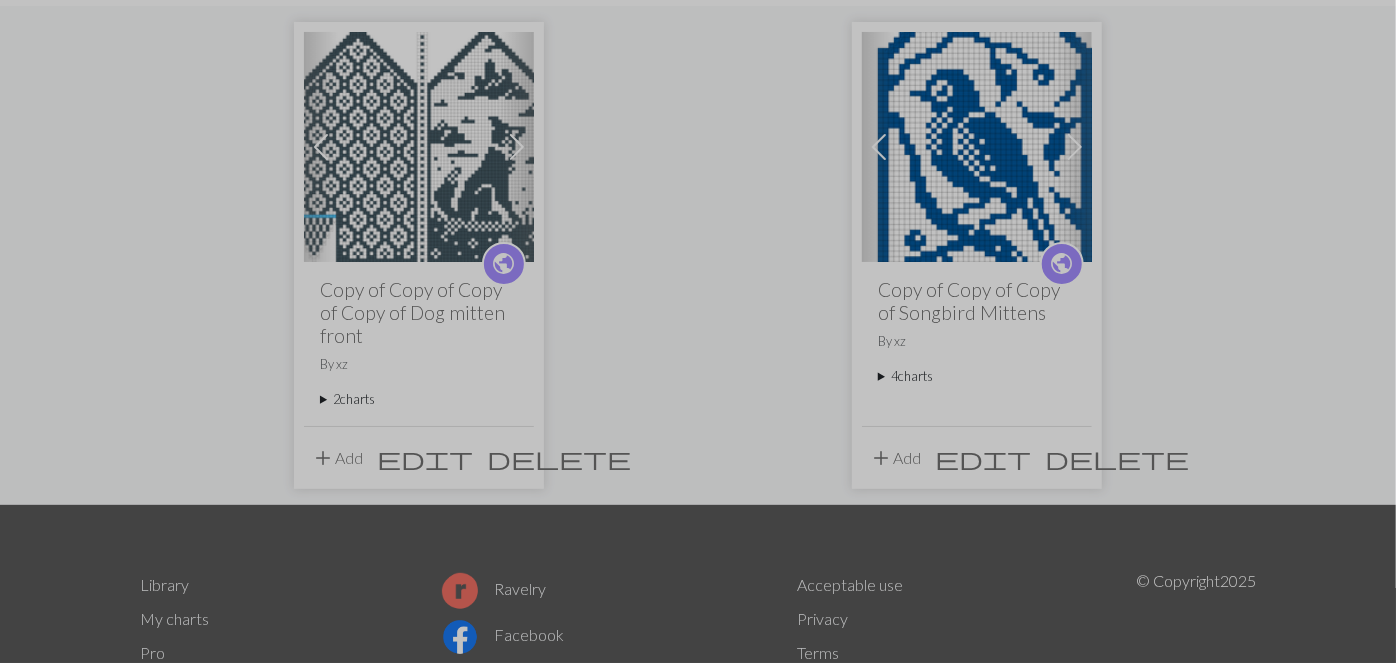 click on "Next" at bounding box center (517, 147) 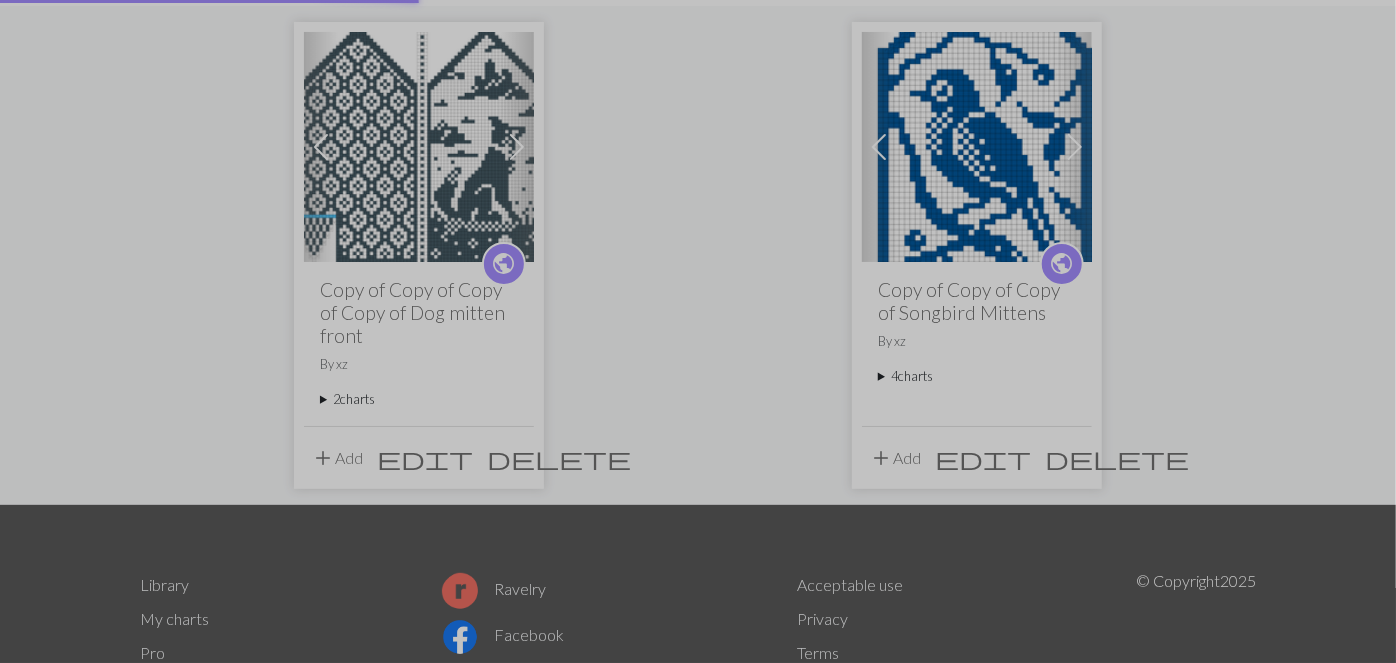 scroll, scrollTop: 0, scrollLeft: 0, axis: both 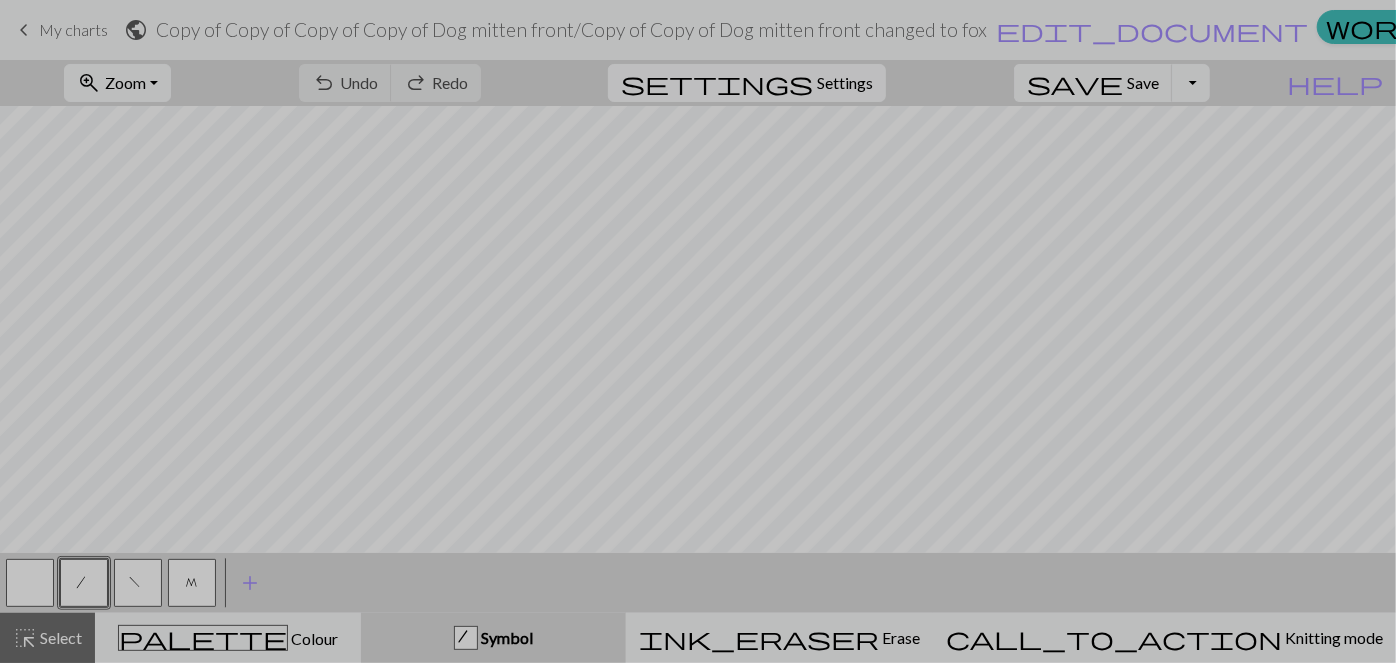 click on "Settings" at bounding box center [845, 83] 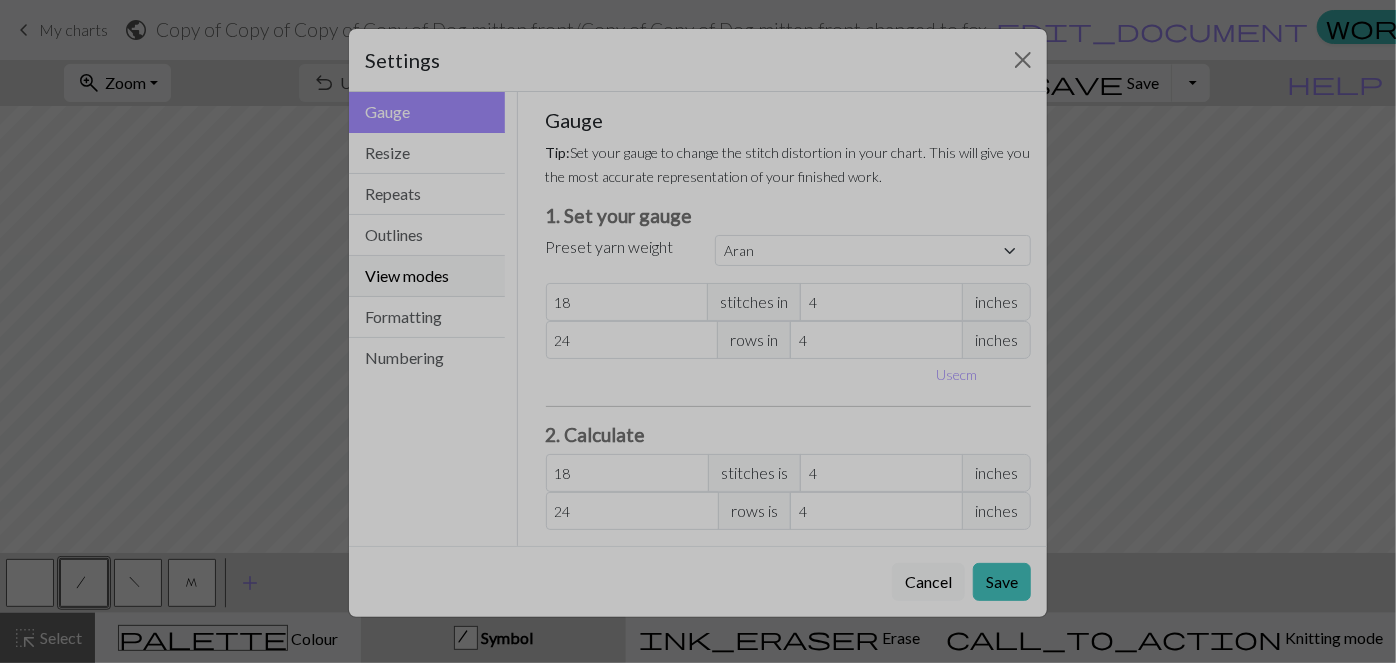 click on "View modes" at bounding box center (427, 276) 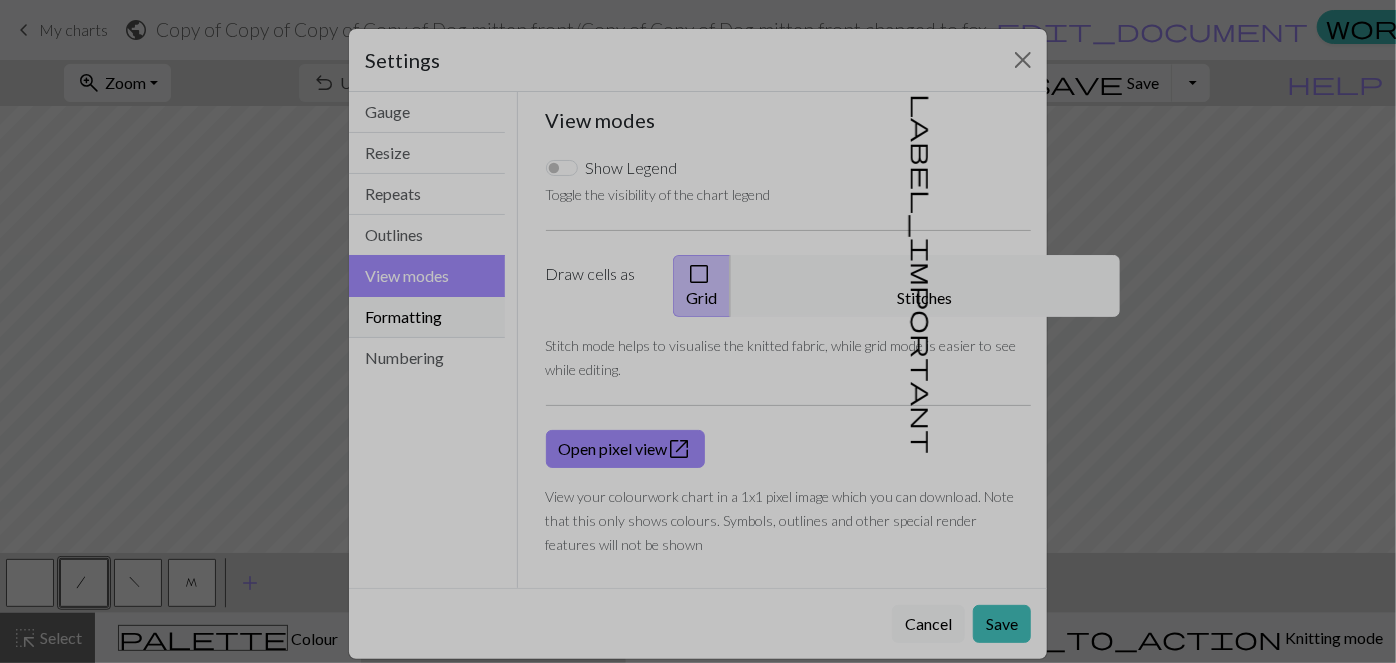 click on "Formatting" at bounding box center [427, 317] 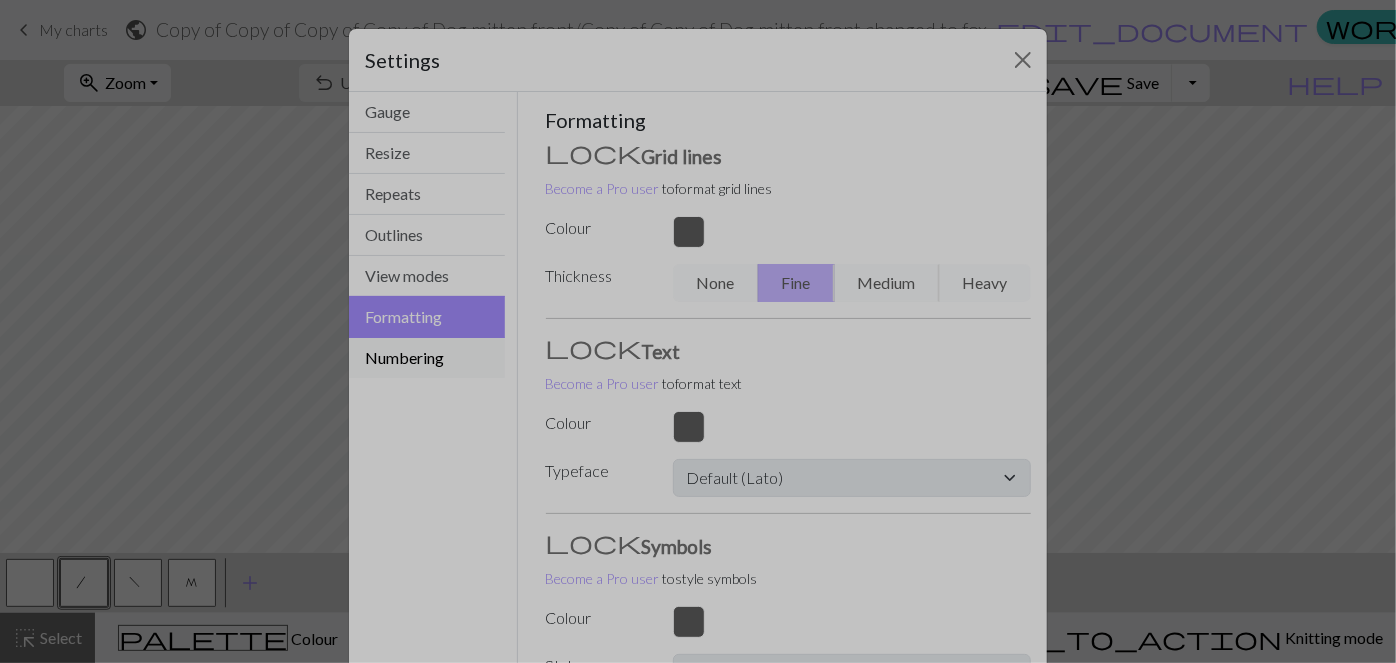 click on "Numbering" at bounding box center [427, 358] 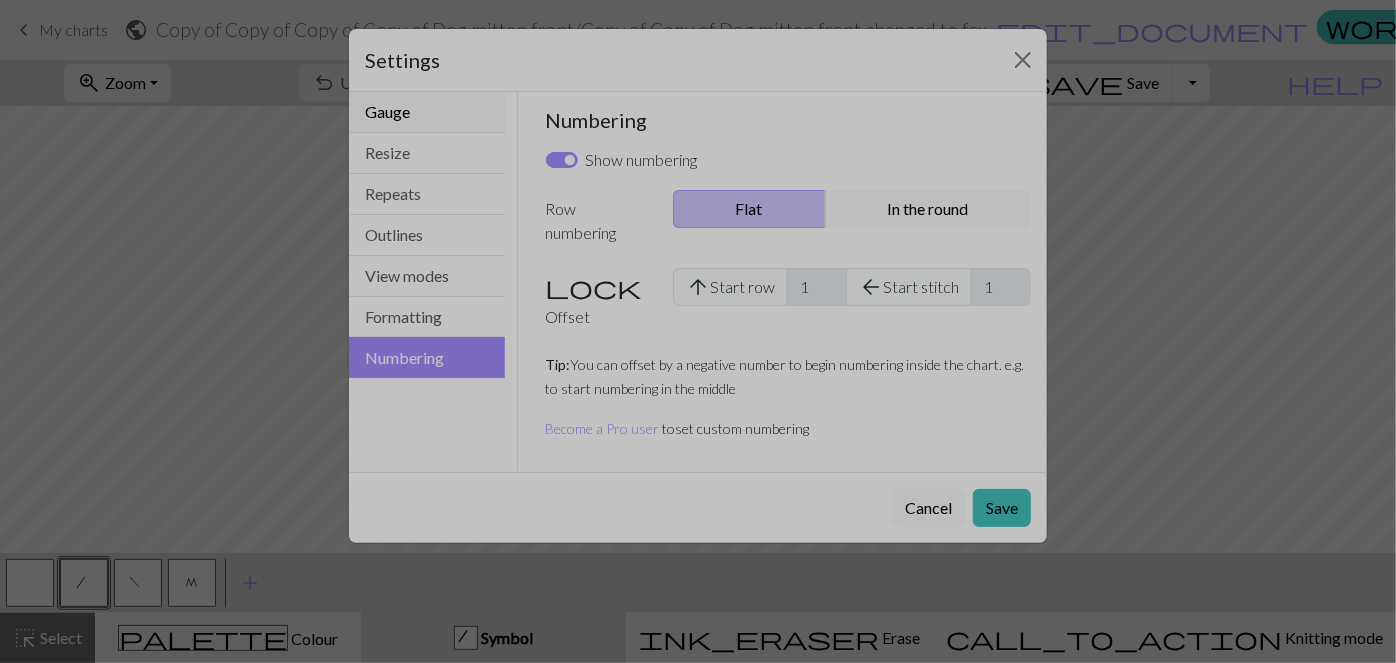 click on "Gauge" at bounding box center (427, 112) 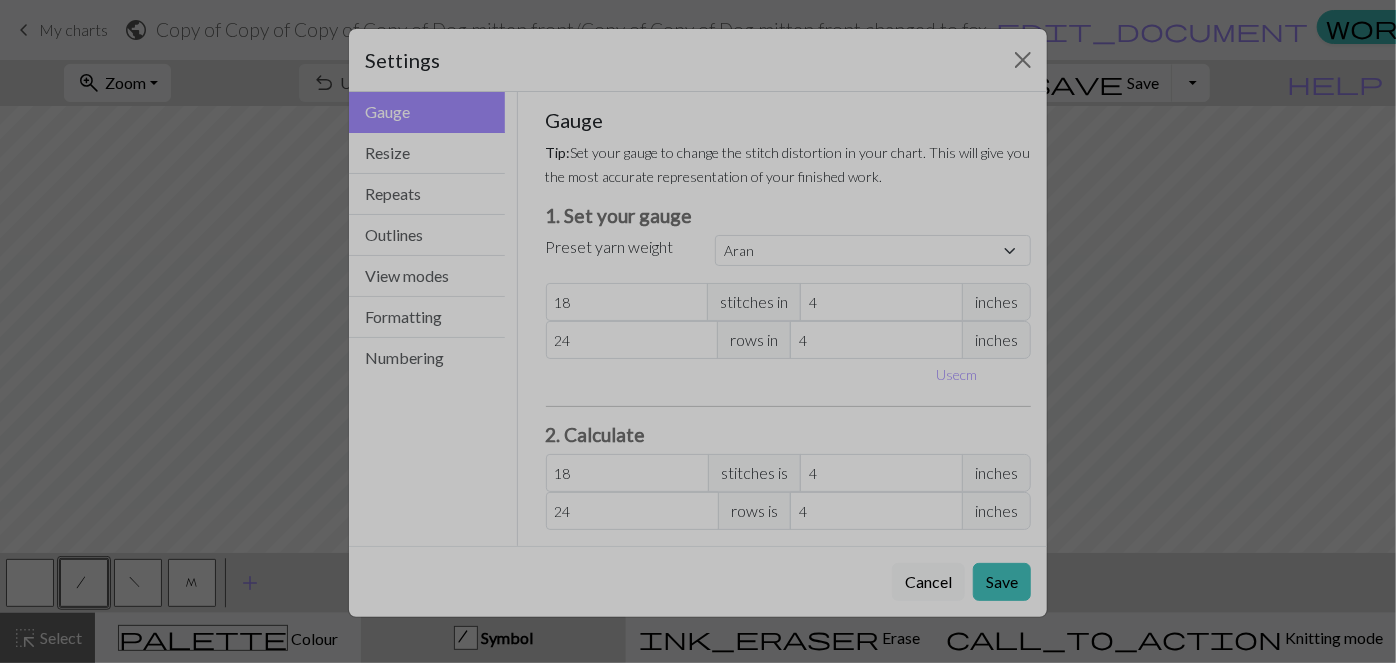 click on "Gauge" at bounding box center [427, 112] 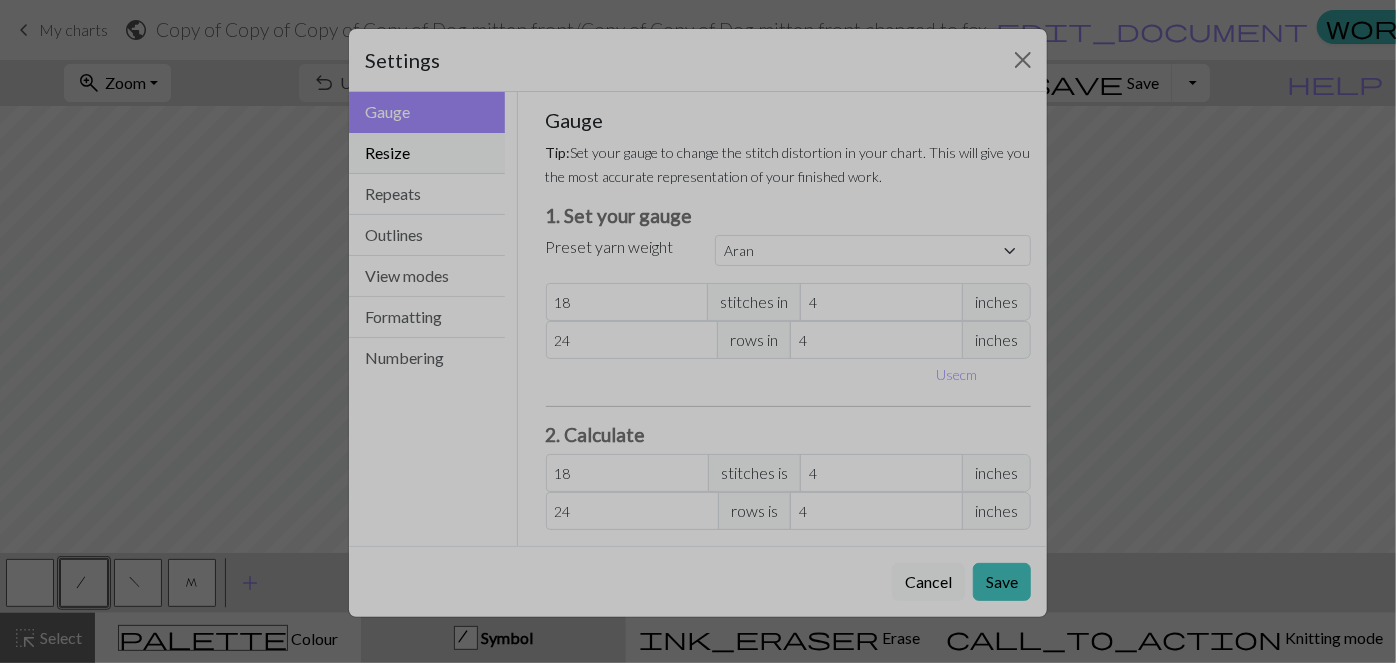 click on "Resize" at bounding box center (427, 153) 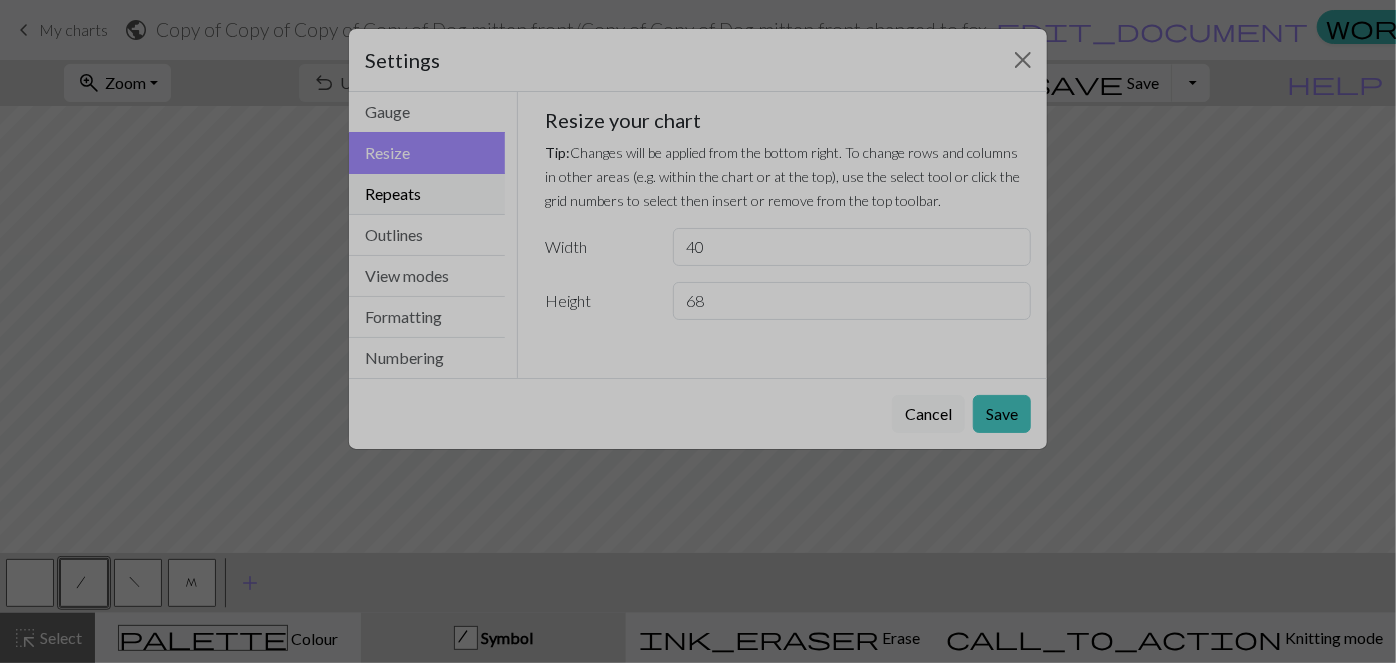 click on "Repeats" at bounding box center [427, 194] 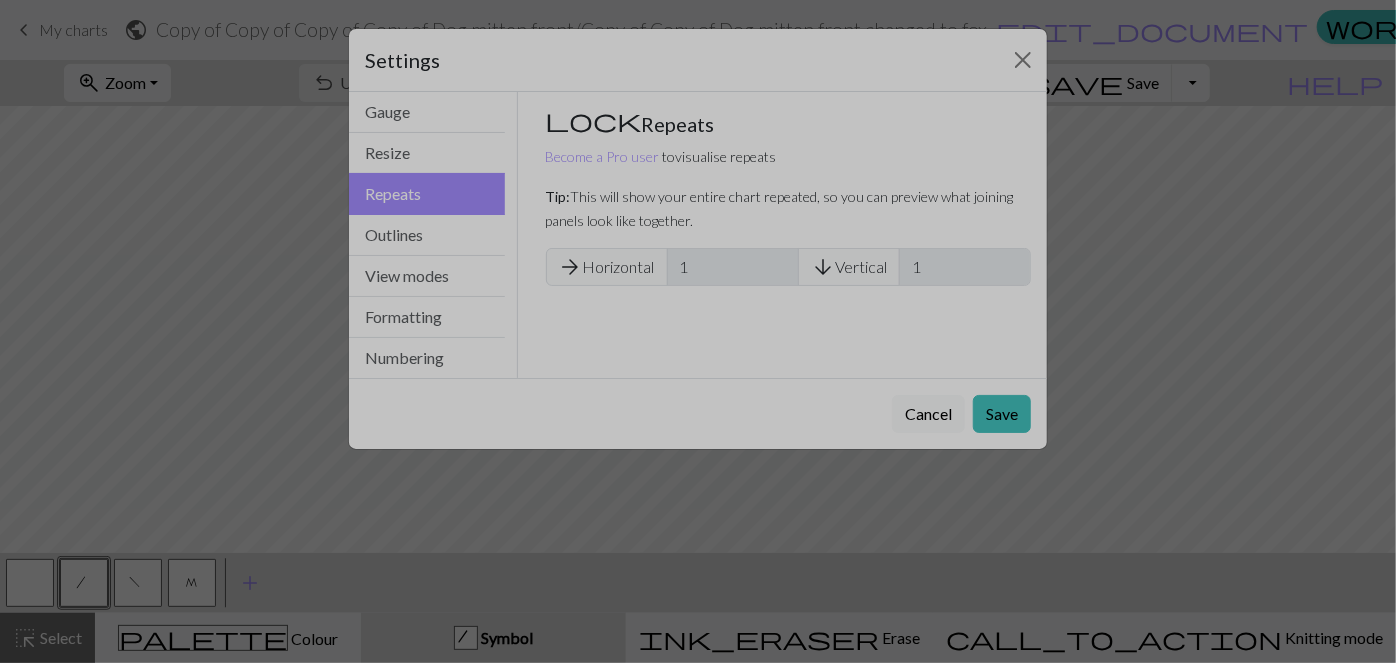 click on "Repeats" at bounding box center (427, 194) 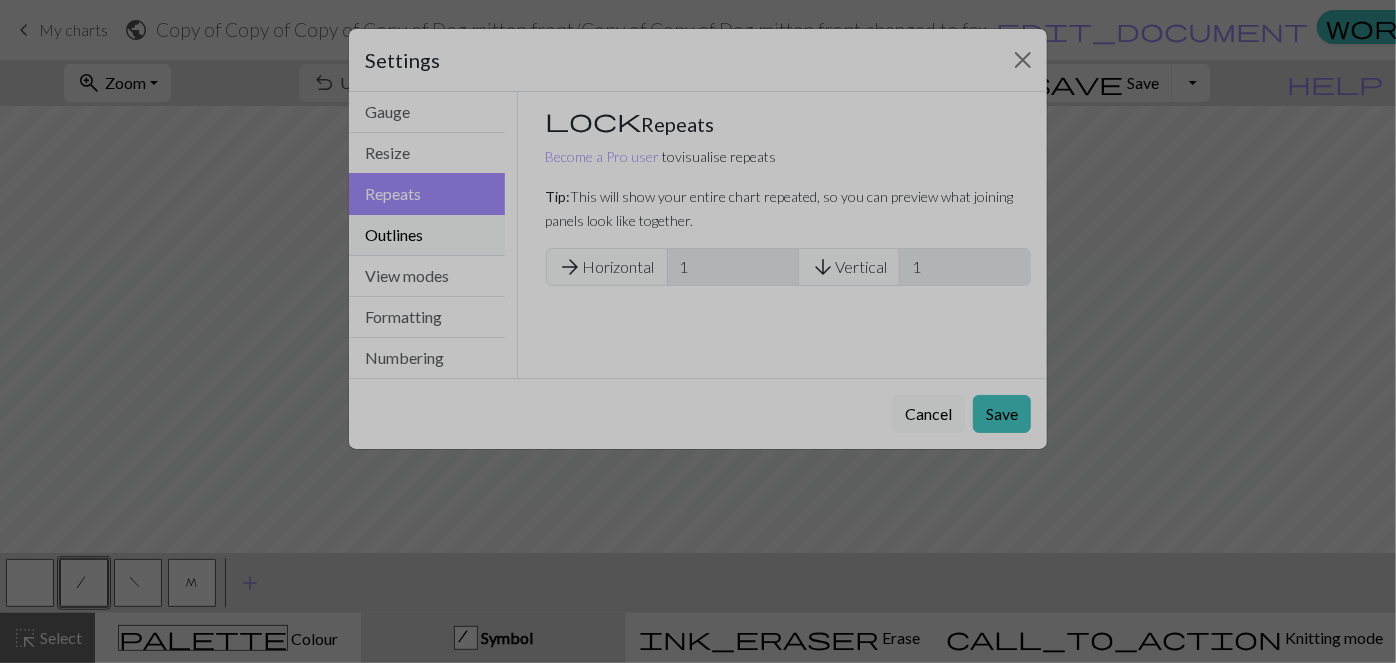 click on "Outlines" at bounding box center [427, 235] 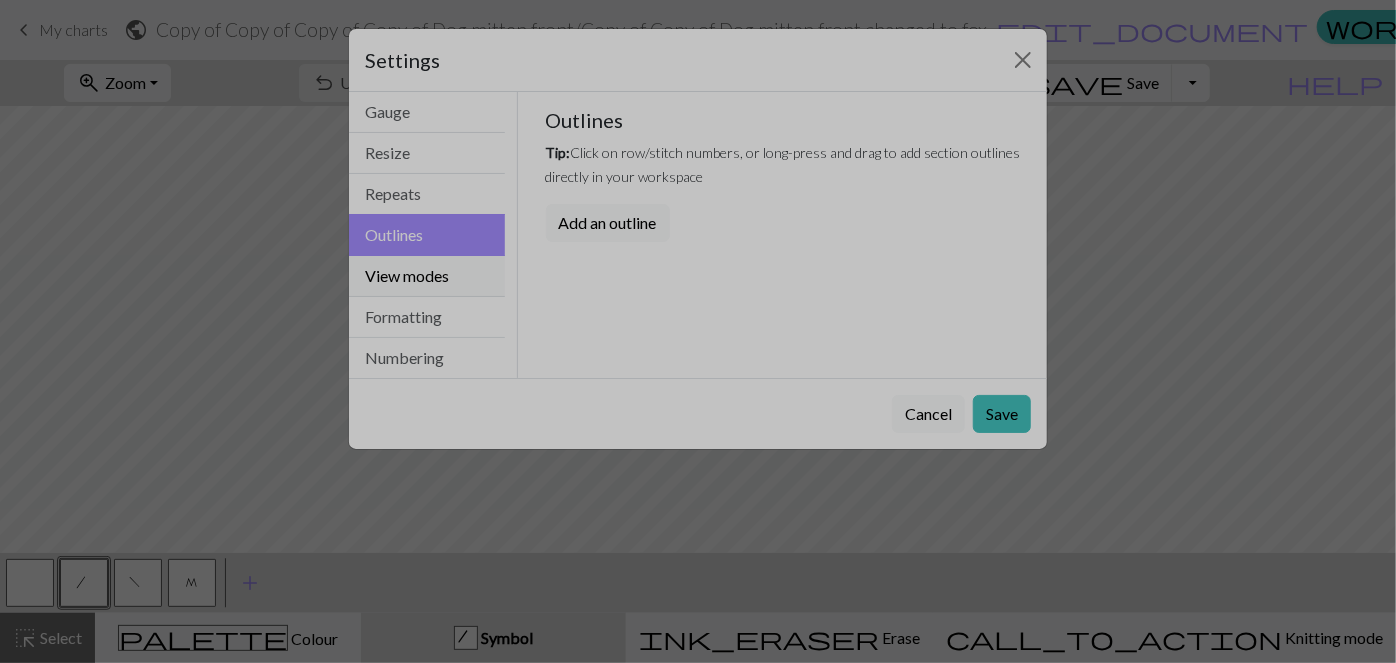 click on "View modes" at bounding box center (427, 276) 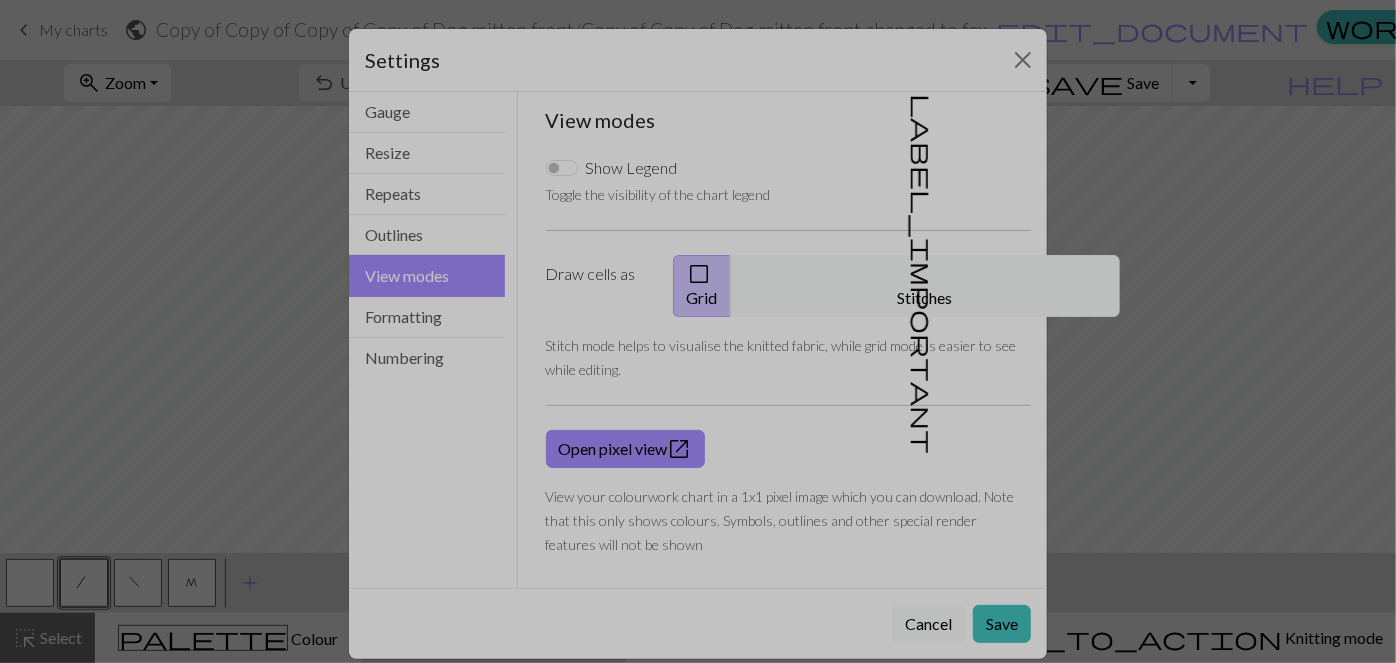 click on "View modes" at bounding box center (427, 276) 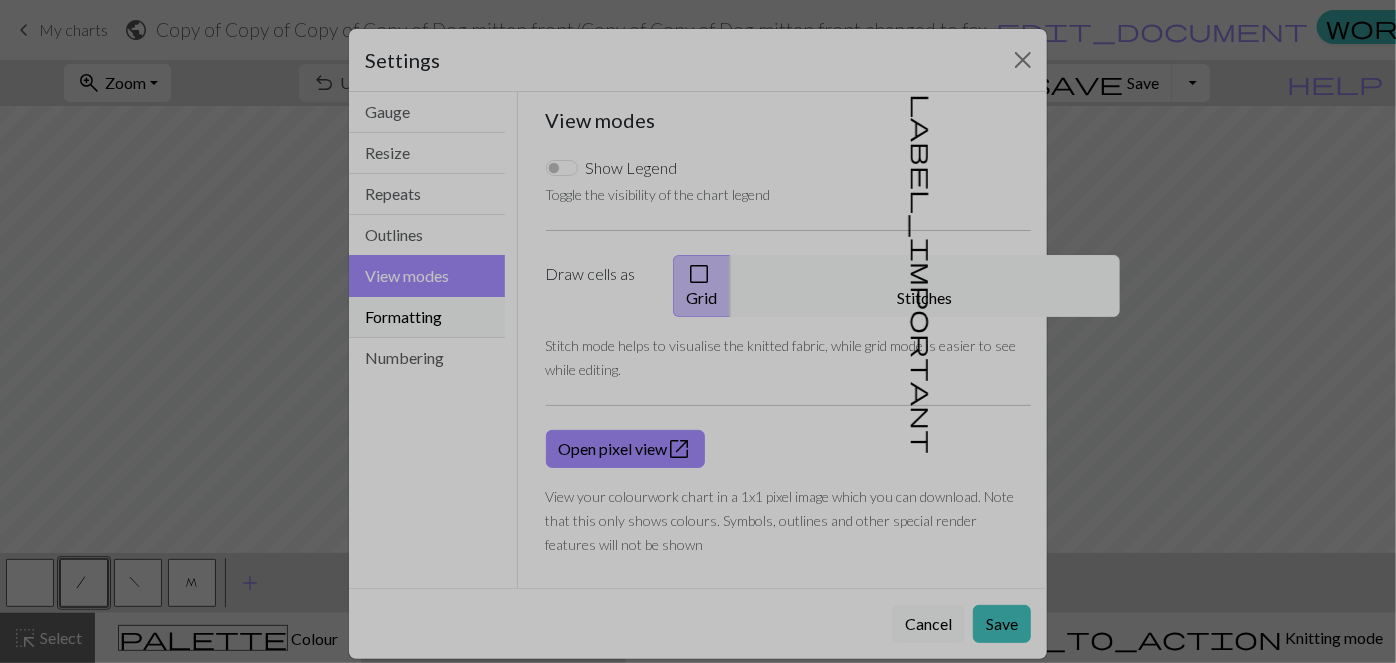 click on "Formatting" at bounding box center [427, 317] 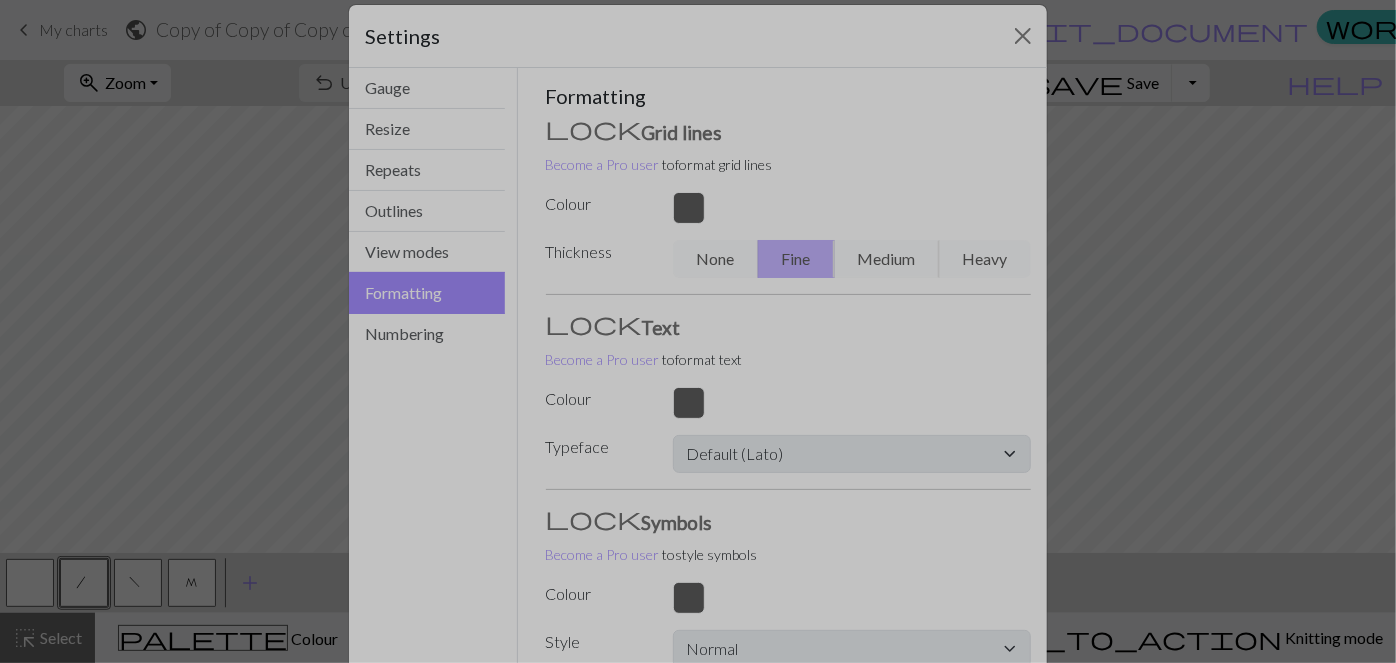 scroll, scrollTop: 0, scrollLeft: 0, axis: both 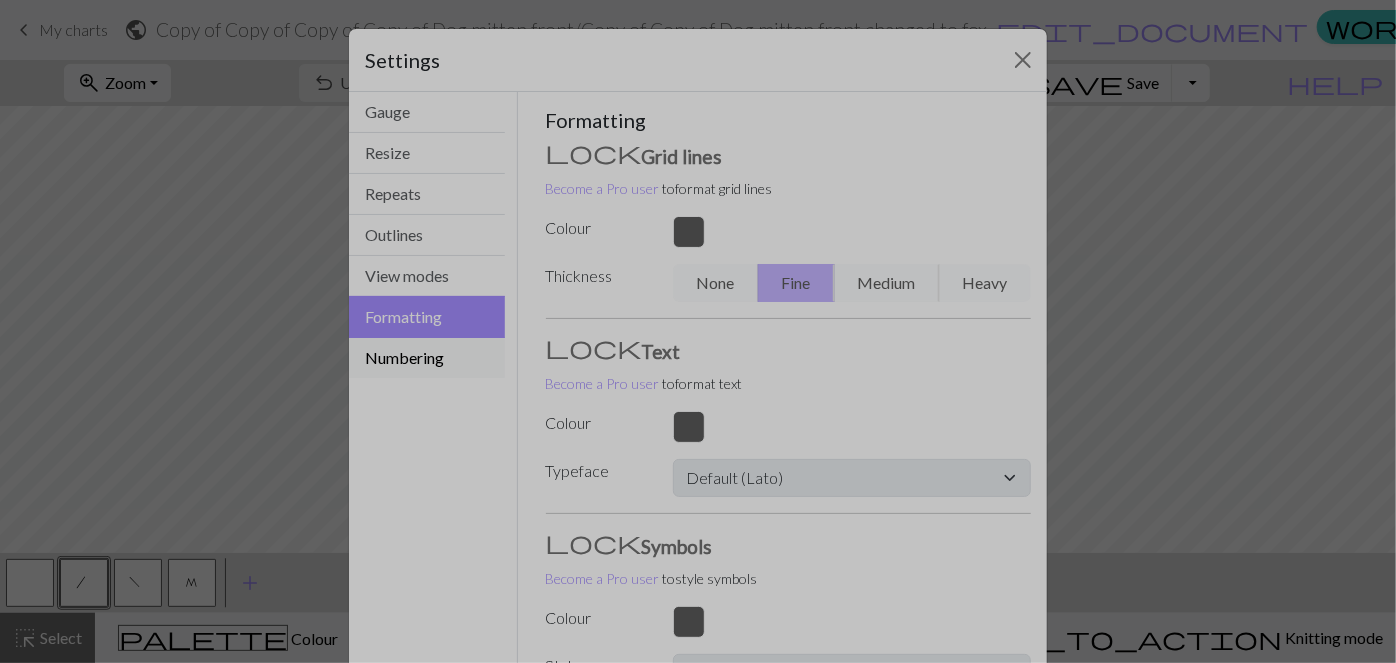 click on "Numbering" at bounding box center (427, 358) 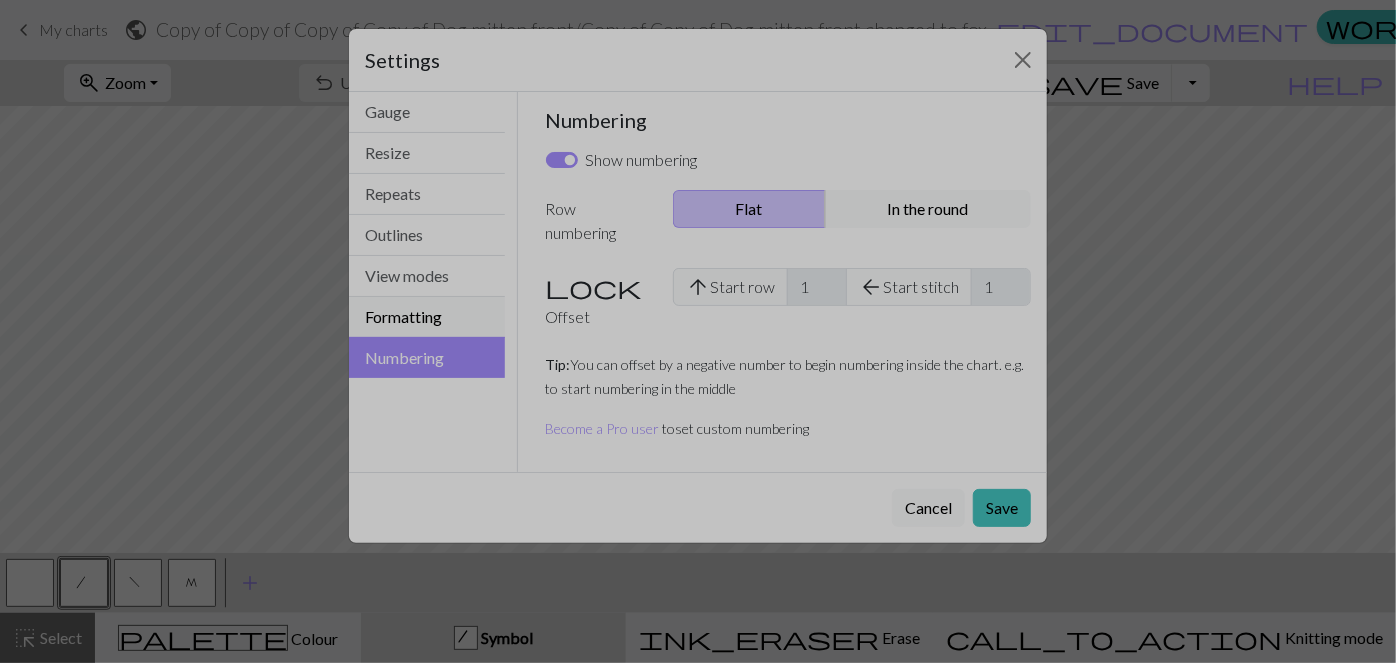 click on "Formatting" at bounding box center [427, 317] 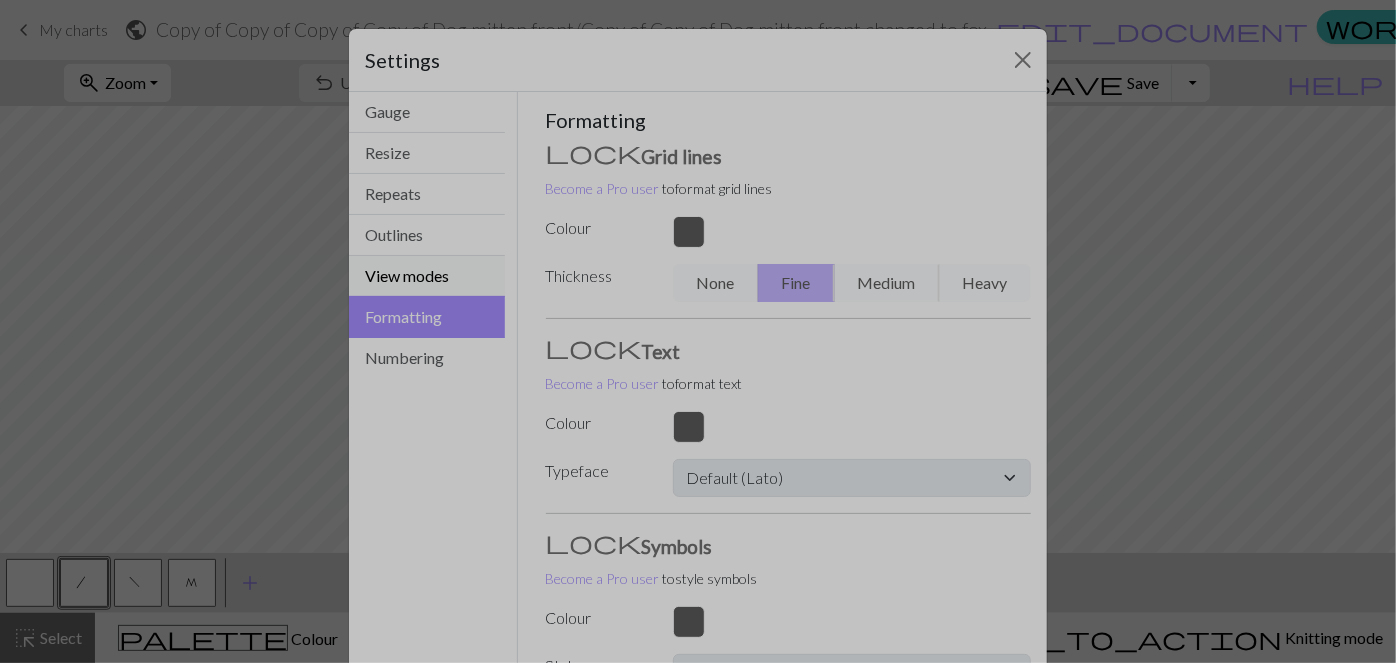 click on "View modes" at bounding box center (427, 276) 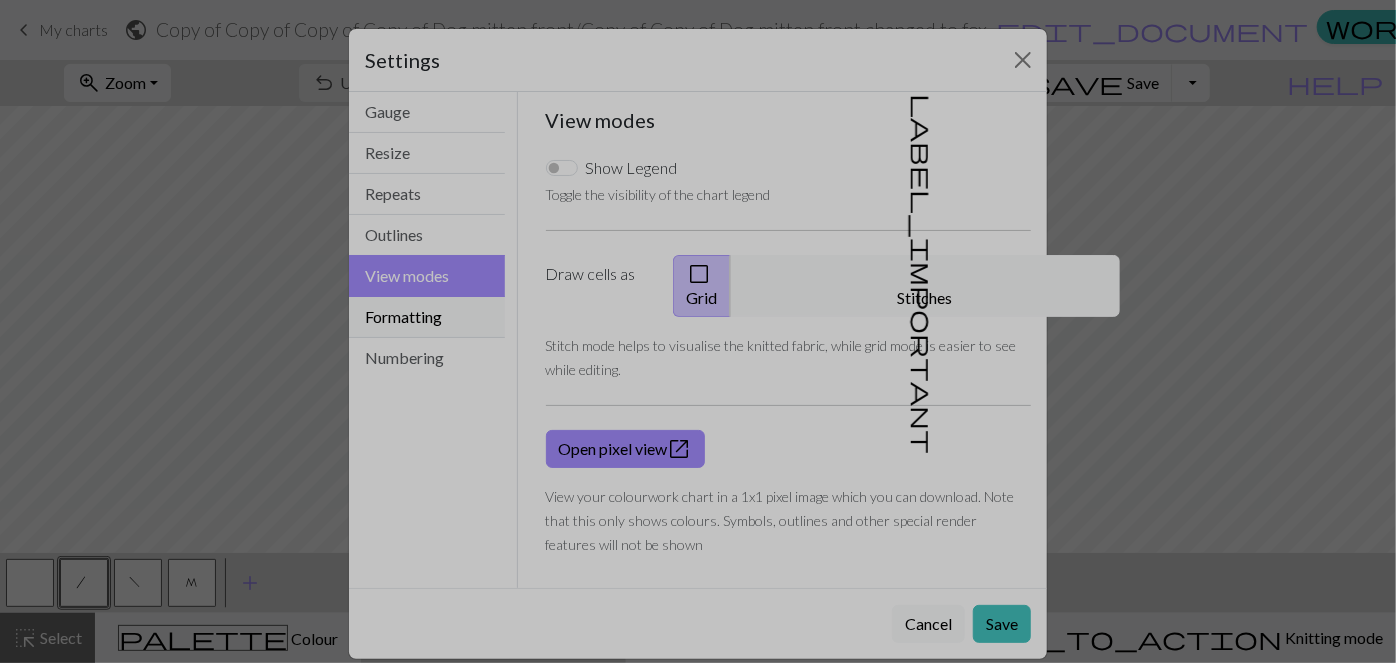click on "Formatting" at bounding box center [427, 317] 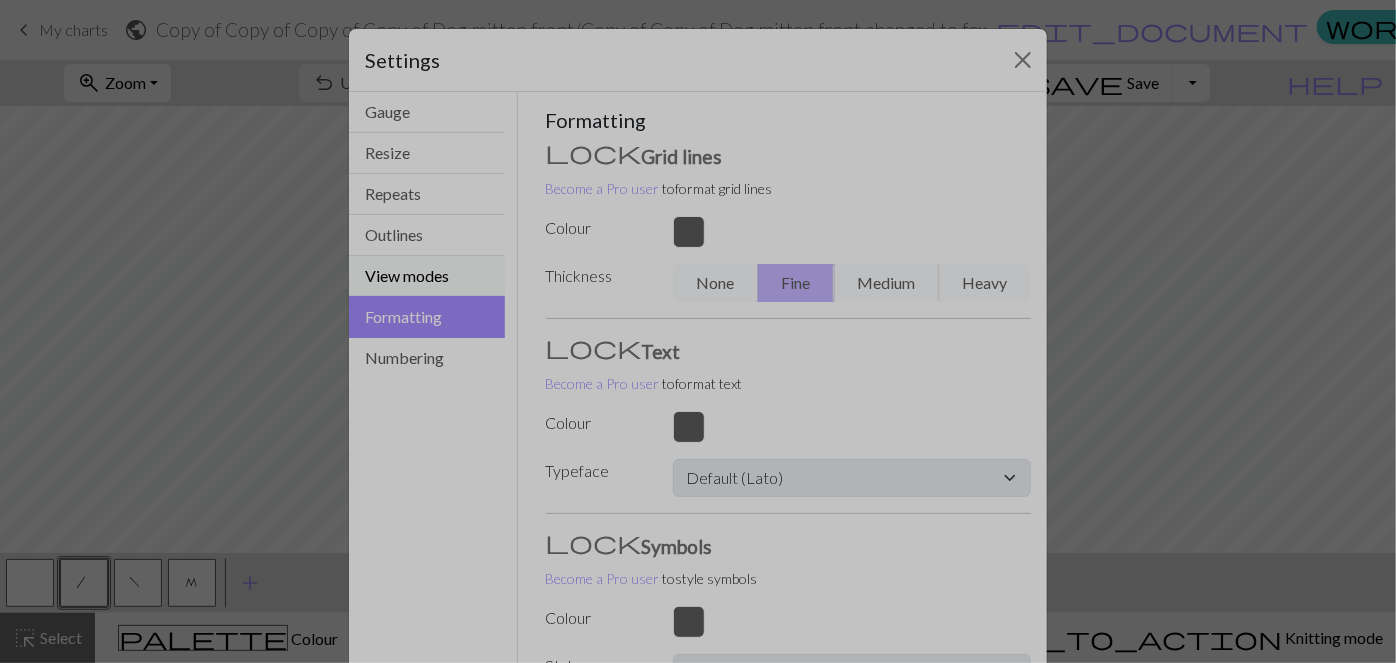 click on "View modes" at bounding box center [427, 276] 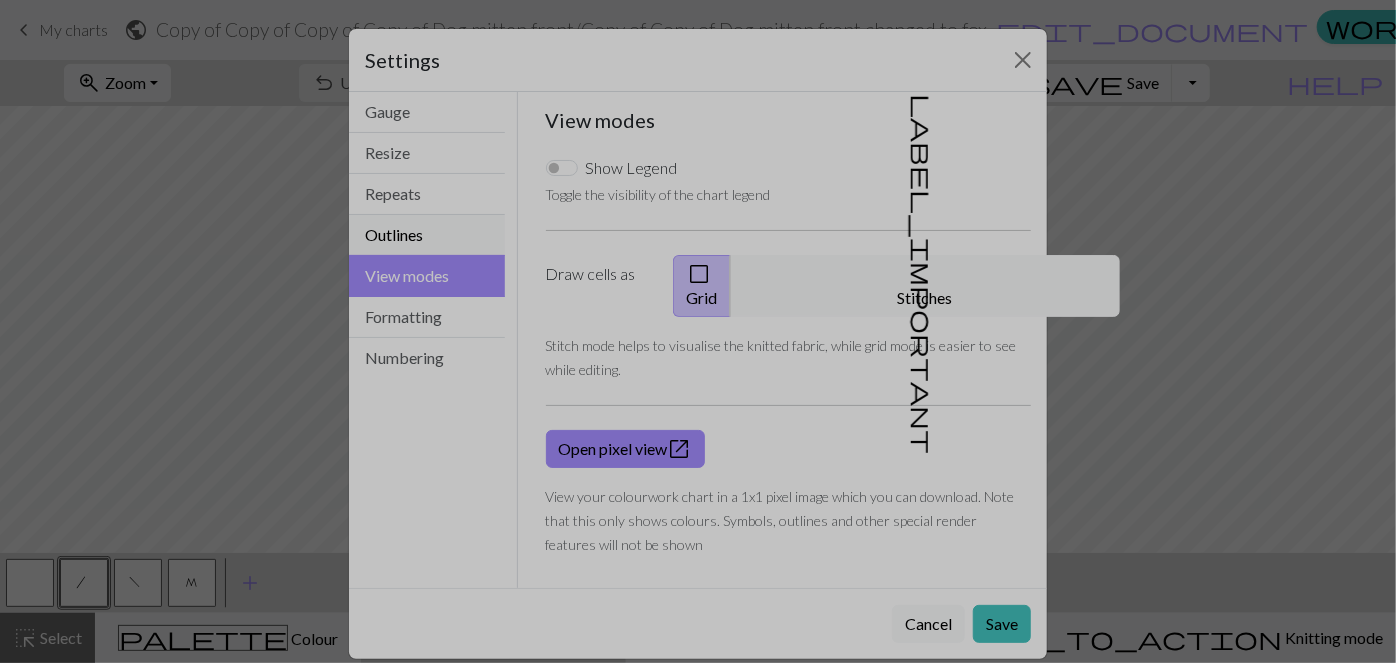 click on "Outlines" at bounding box center (427, 235) 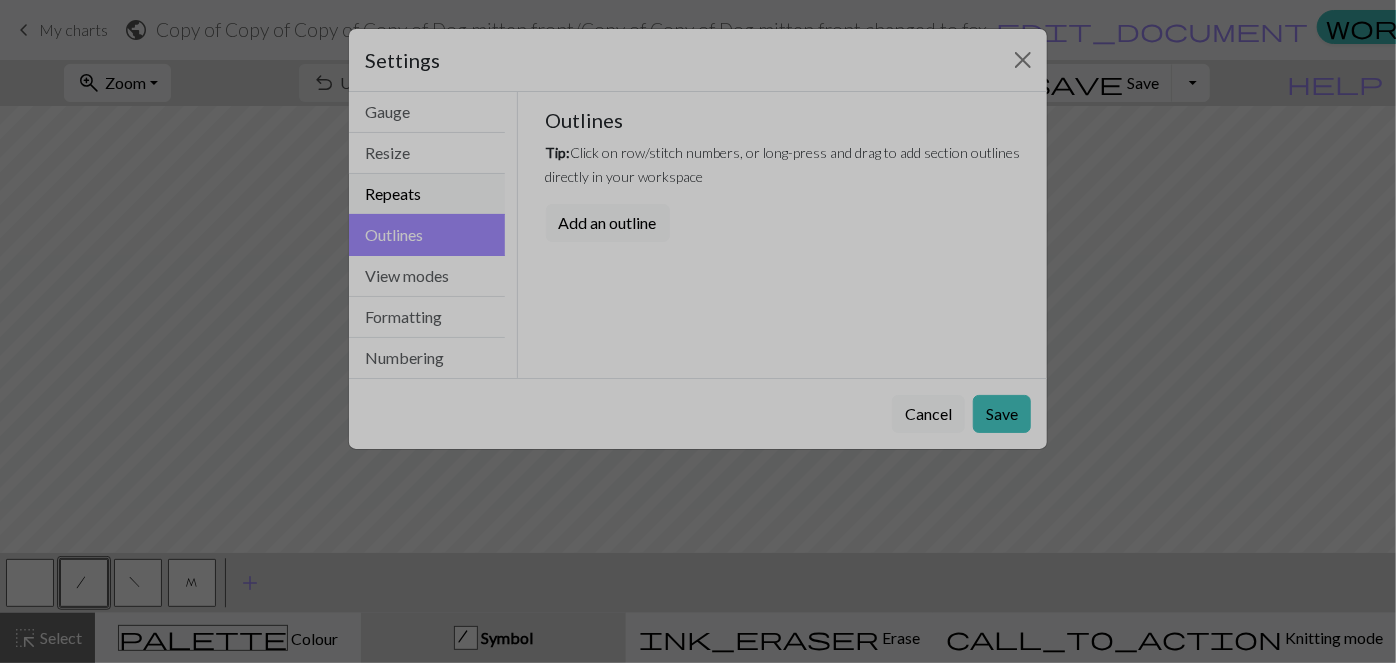 click on "Repeats" at bounding box center [427, 194] 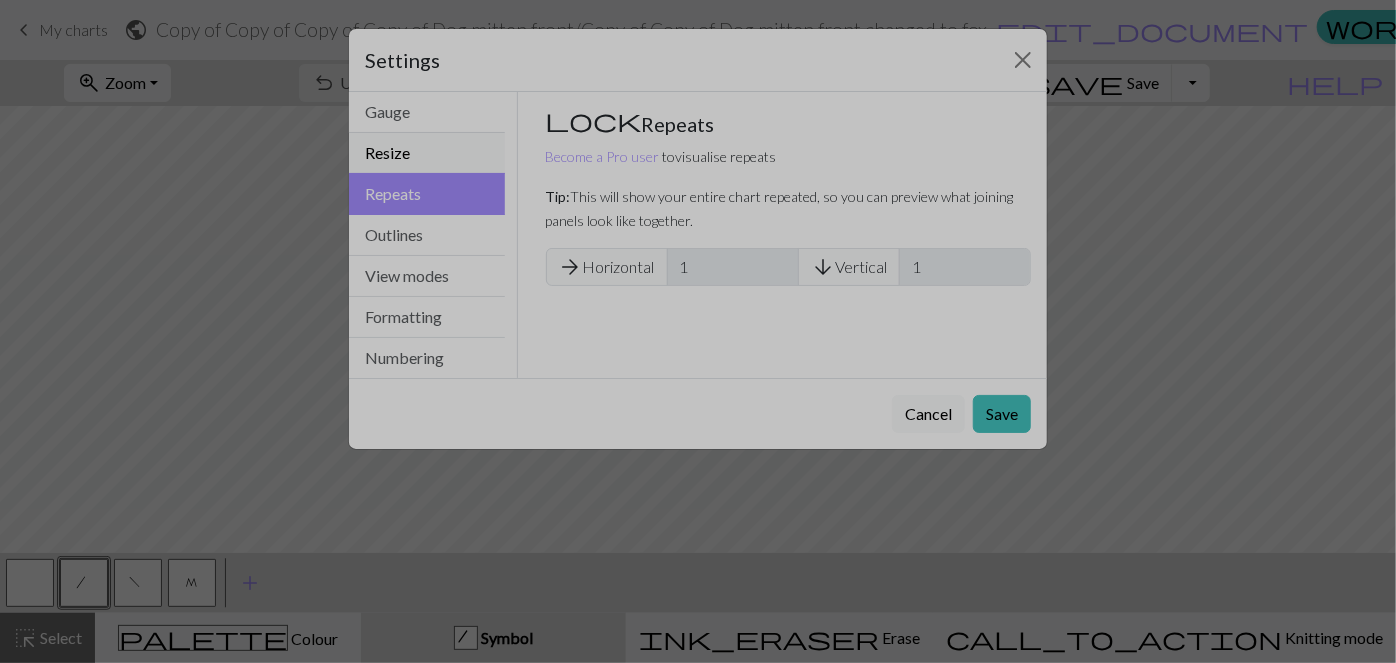 click on "Resize" at bounding box center (427, 153) 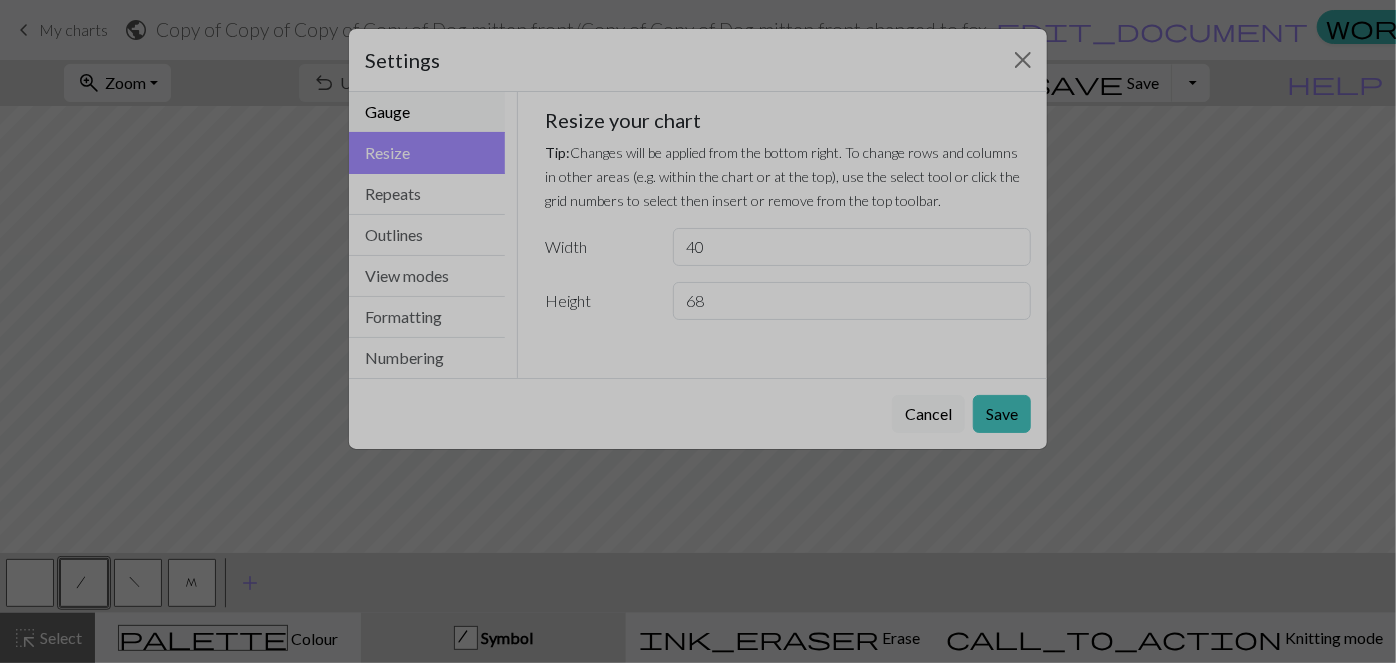 click on "Gauge" at bounding box center [427, 112] 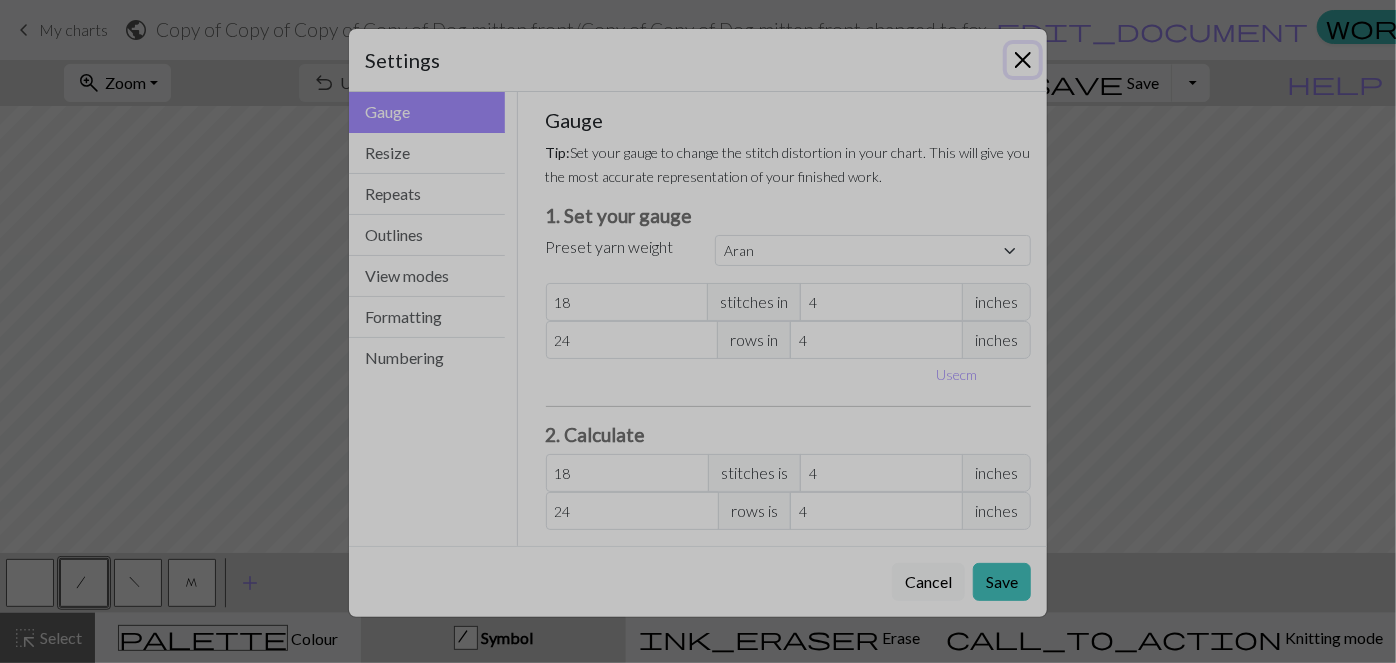 click at bounding box center (1023, 60) 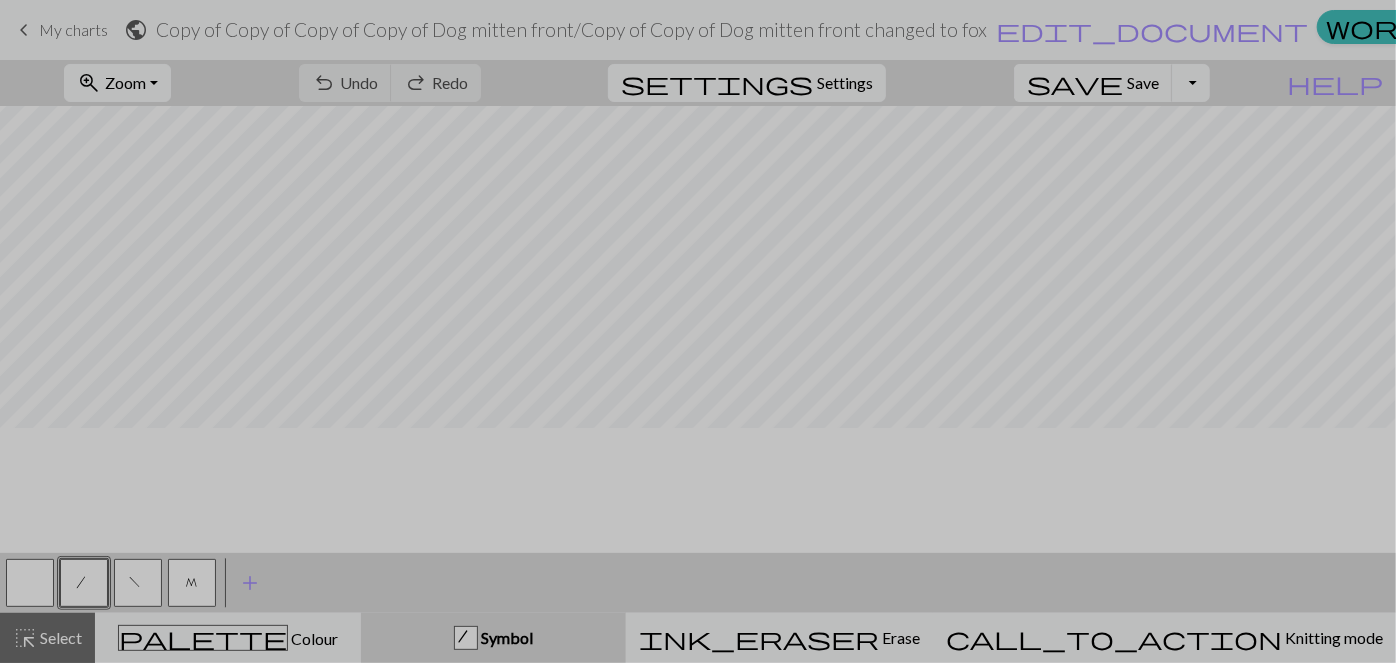 scroll, scrollTop: 0, scrollLeft: 0, axis: both 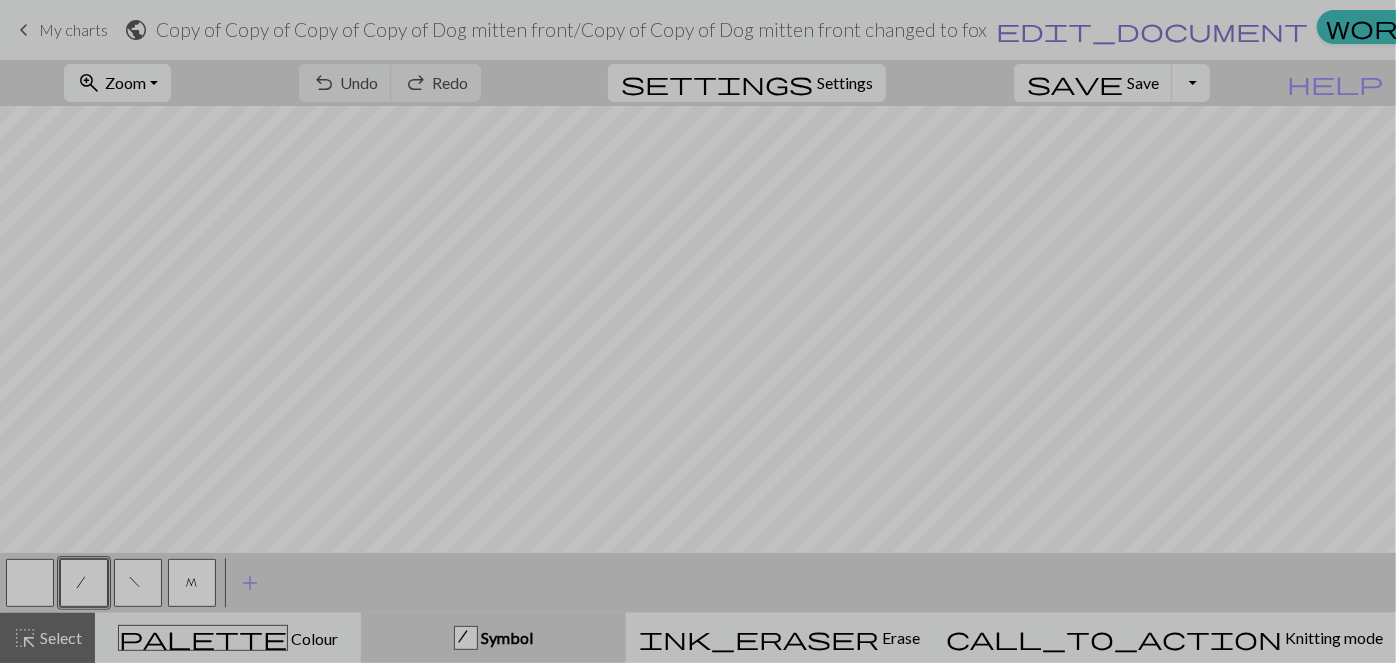 click on "edit_document" at bounding box center [1152, 30] 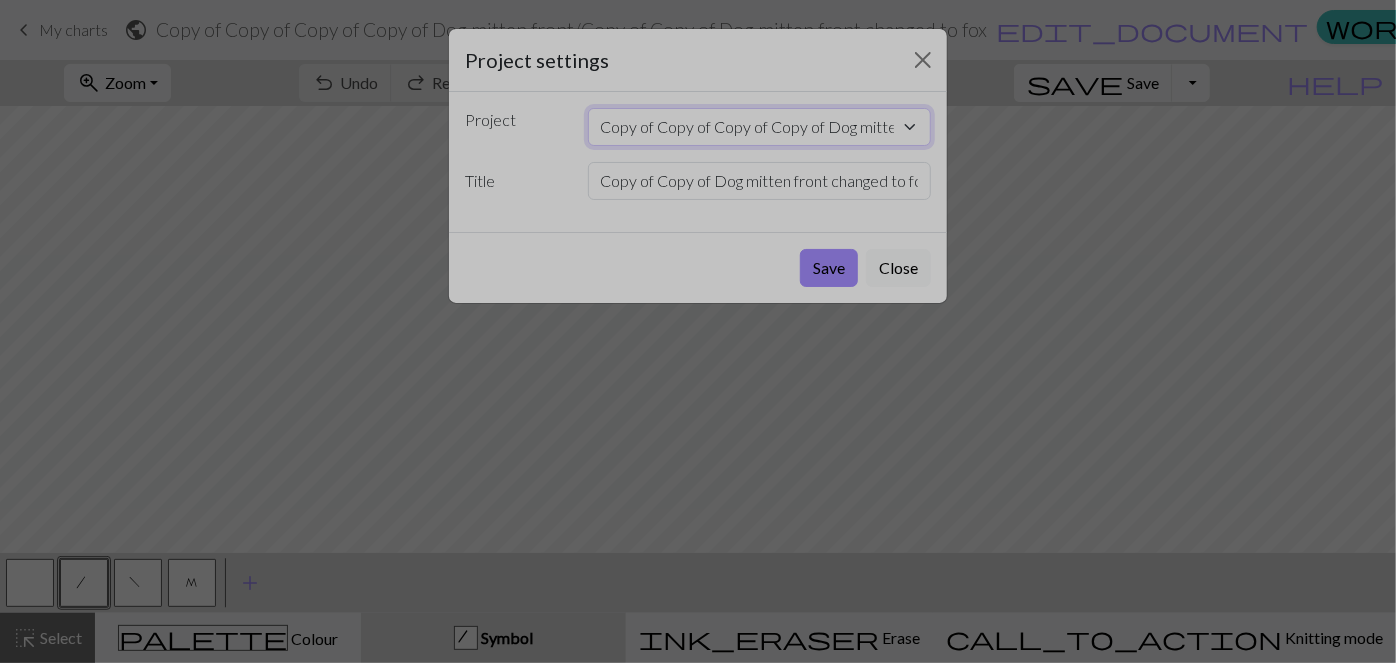click on "Copy of Copy of Copy of Copy of Dog mitten front Copy of Copy of Copy of Songbird Mittens" at bounding box center [760, 127] 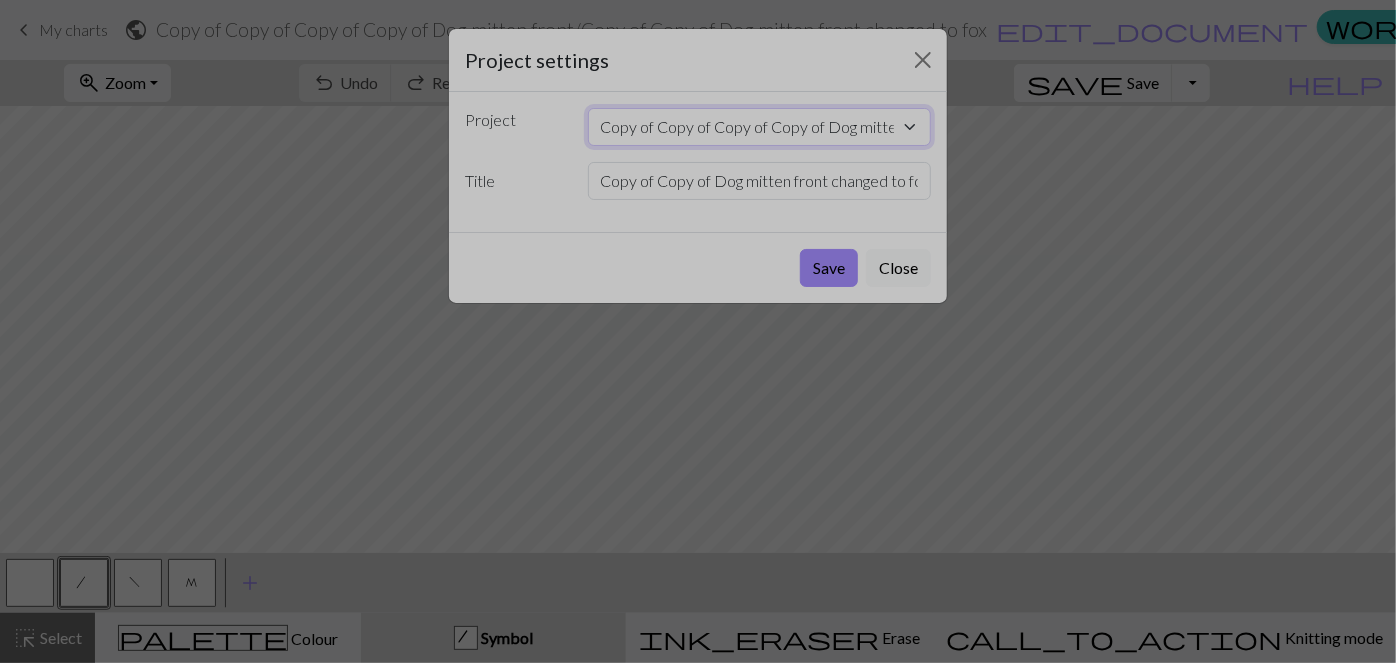 click on "Copy of Copy of Copy of Copy of Dog mitten front Copy of Copy of Copy of Songbird Mittens" at bounding box center [760, 127] 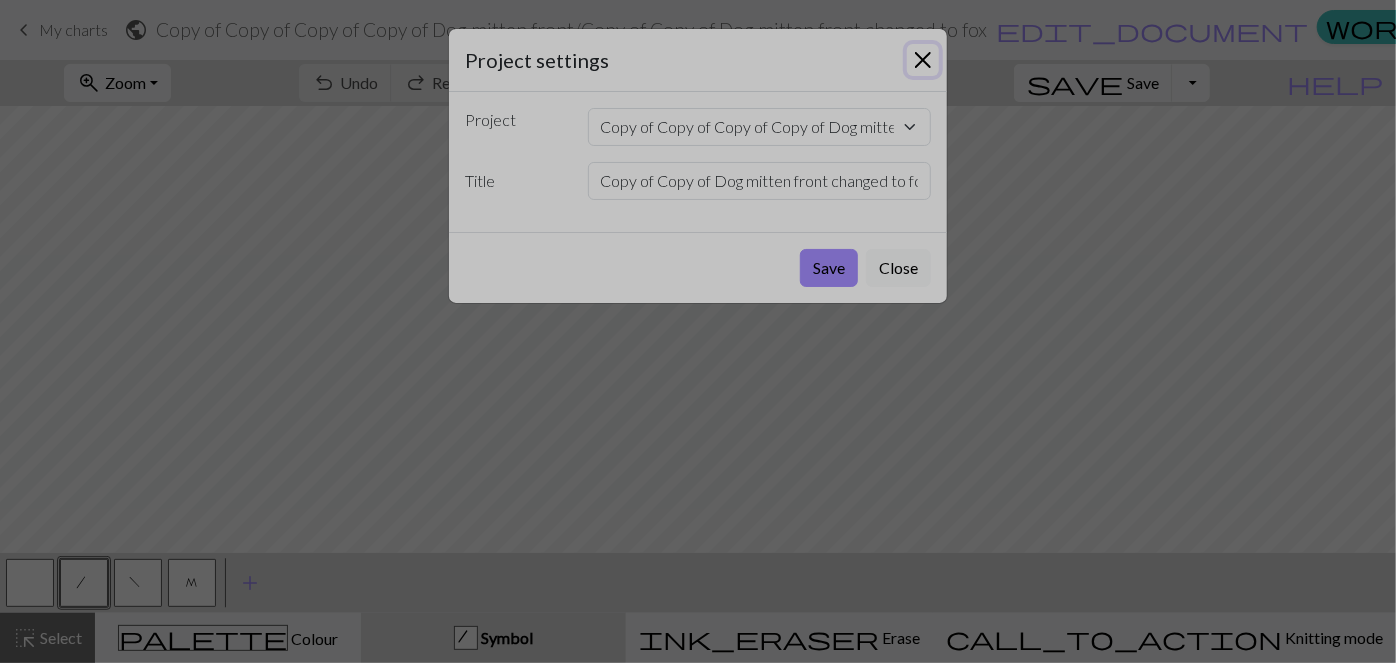 click at bounding box center (923, 60) 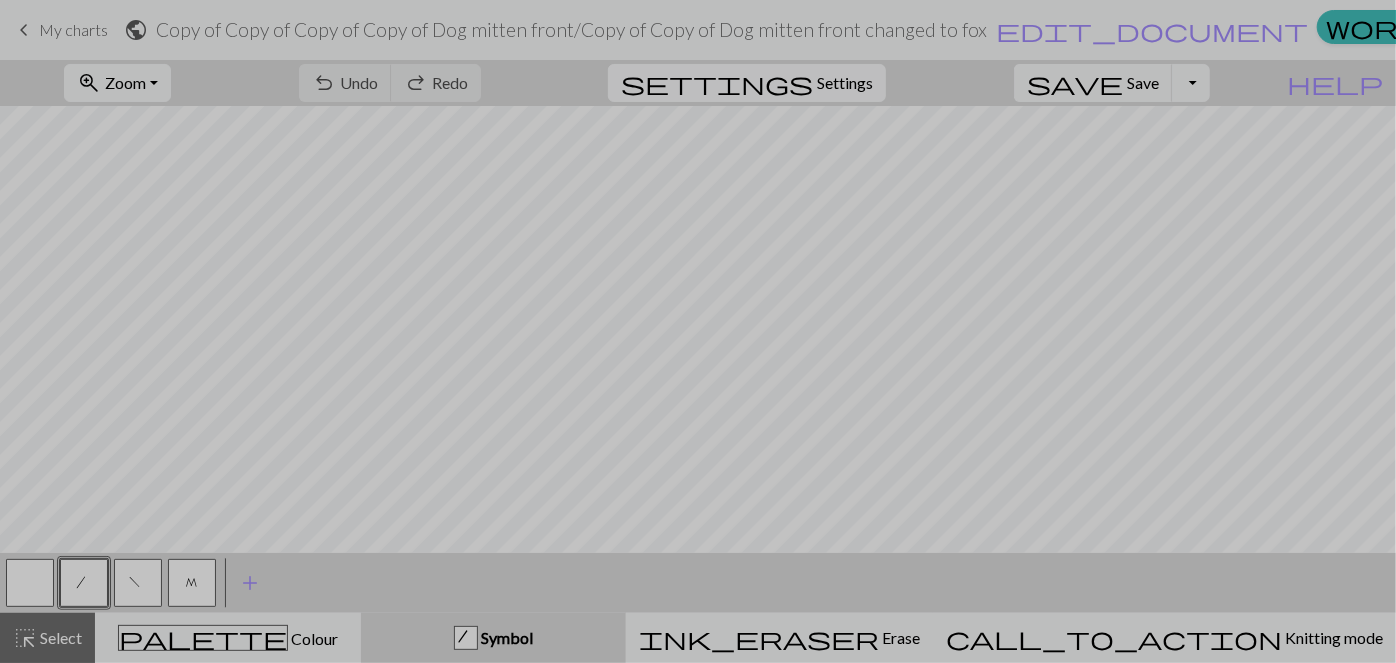 click on "settings" at bounding box center (717, 83) 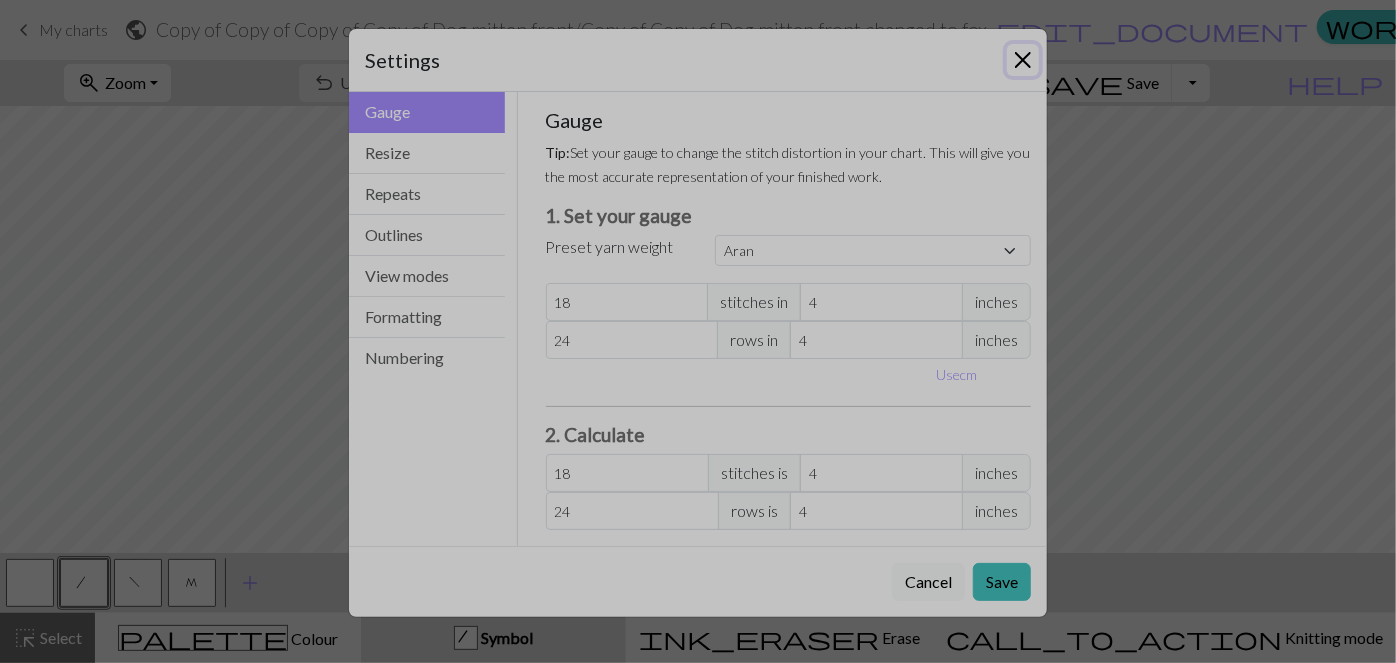click at bounding box center (1023, 60) 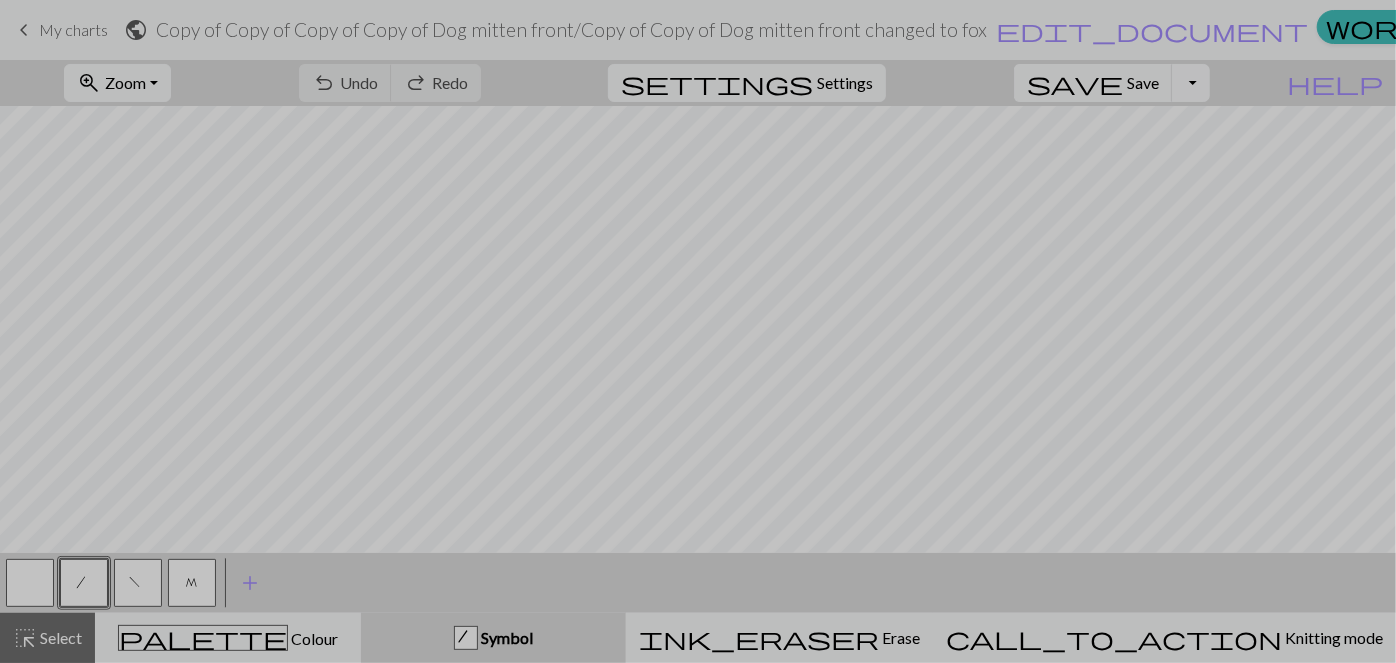 click on "Toggle Dropdown" at bounding box center [1191, 83] 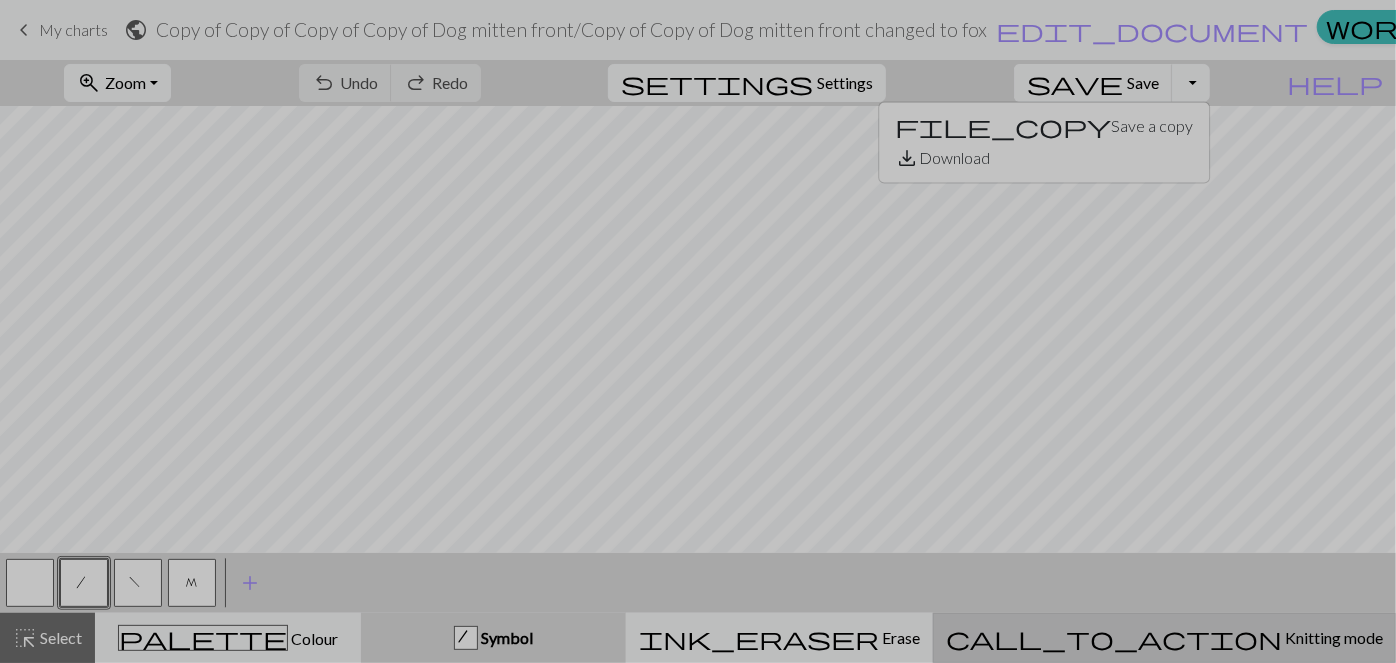 click on "call_to_action" at bounding box center (1114, 638) 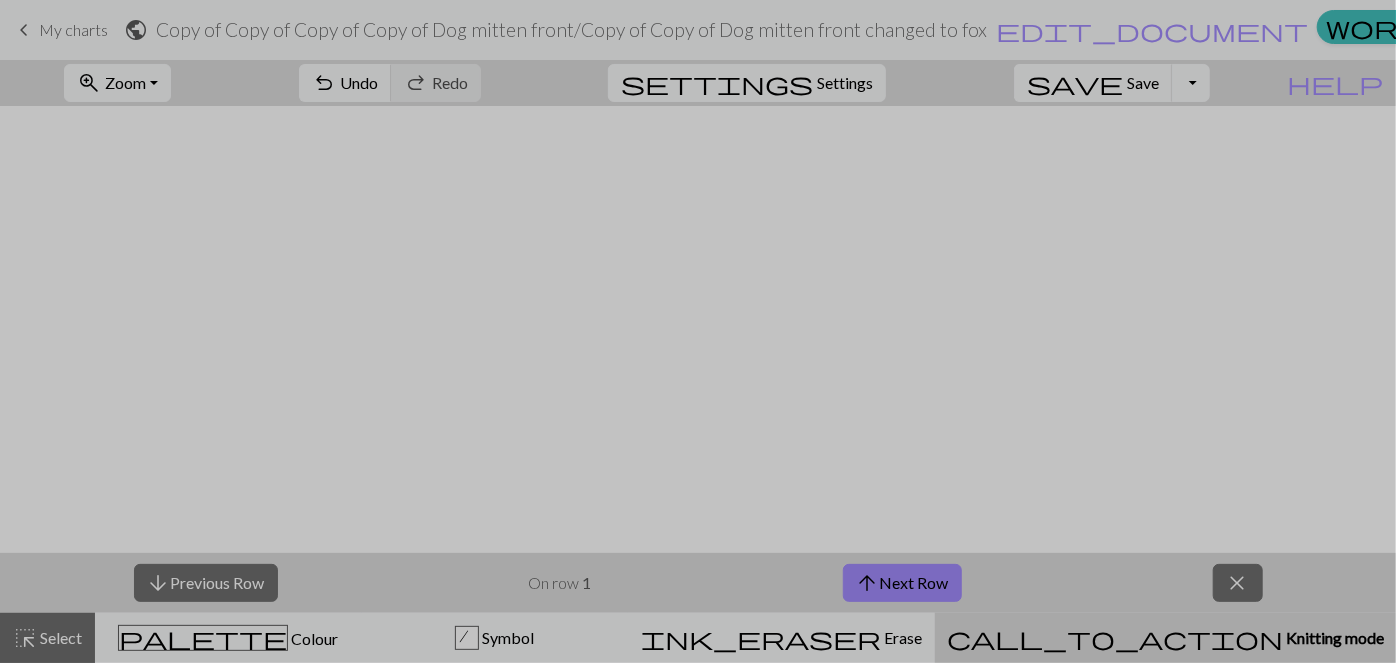 scroll, scrollTop: 1002, scrollLeft: 0, axis: vertical 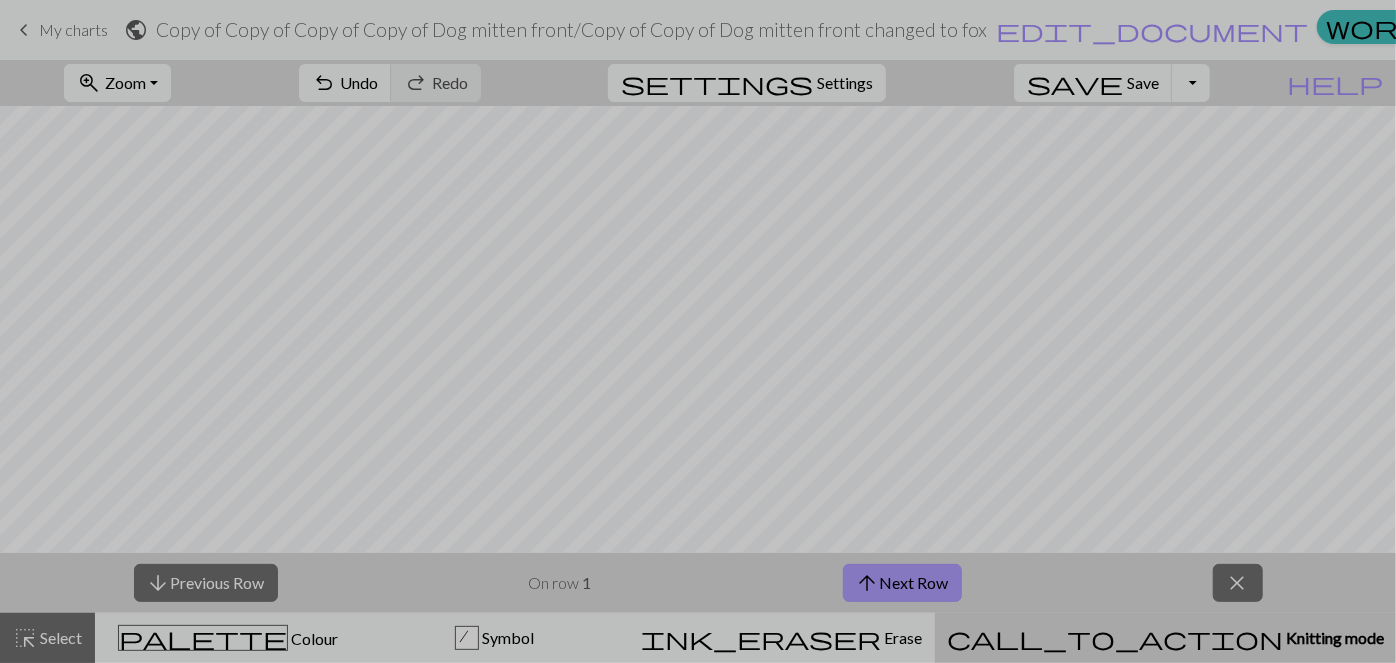 click on "arrow_upward  Next Row" at bounding box center [902, 583] 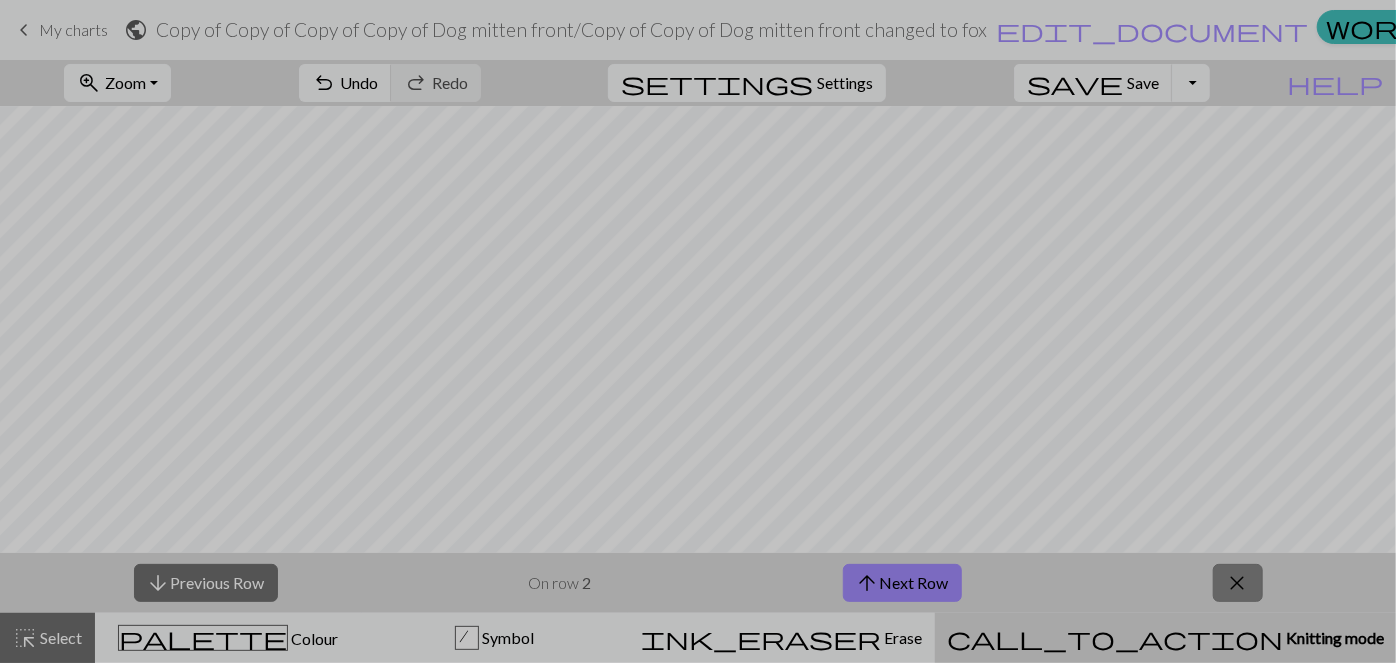 click on "close" at bounding box center (1238, 583) 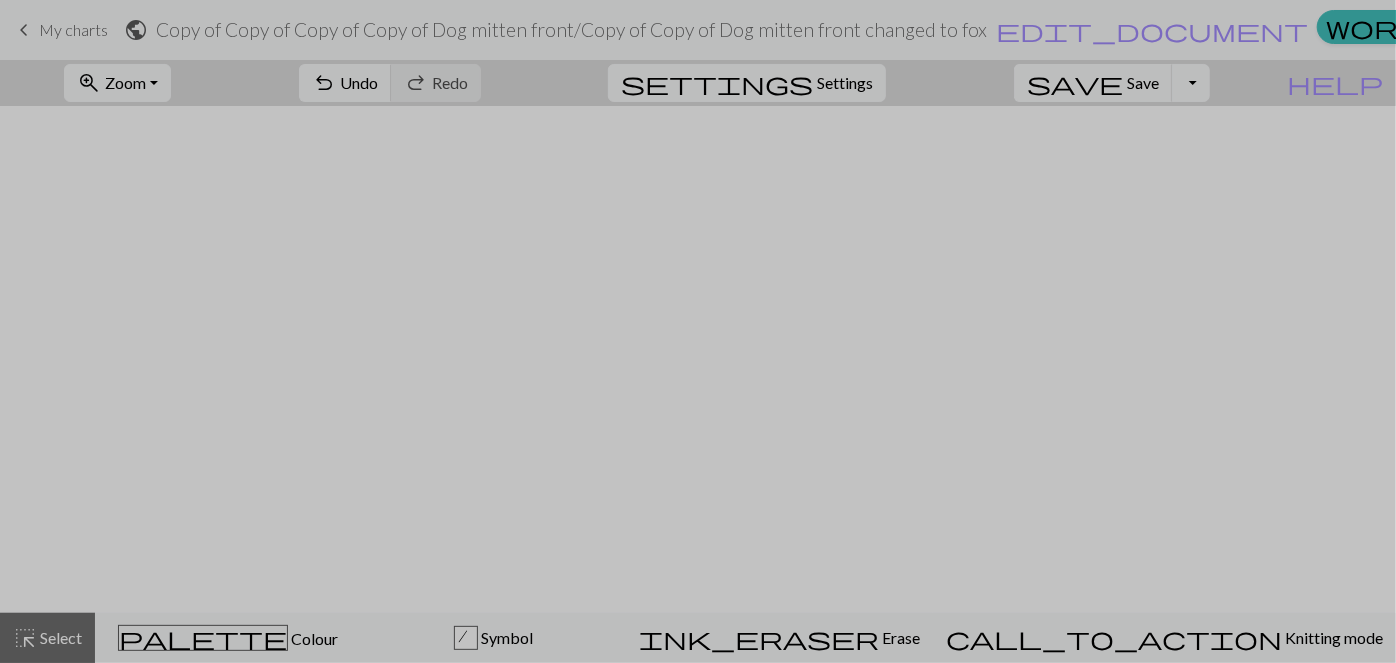 scroll, scrollTop: 0, scrollLeft: 0, axis: both 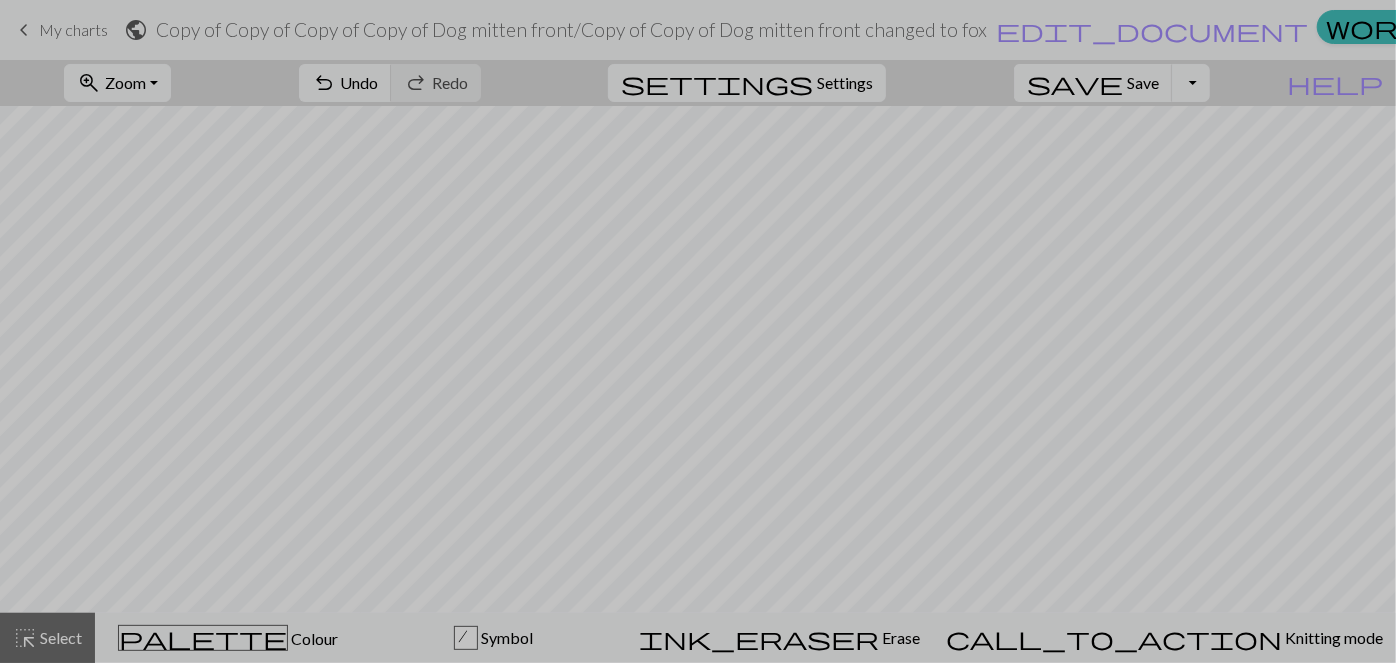 click on "keyboard_arrow_left" at bounding box center (24, 30) 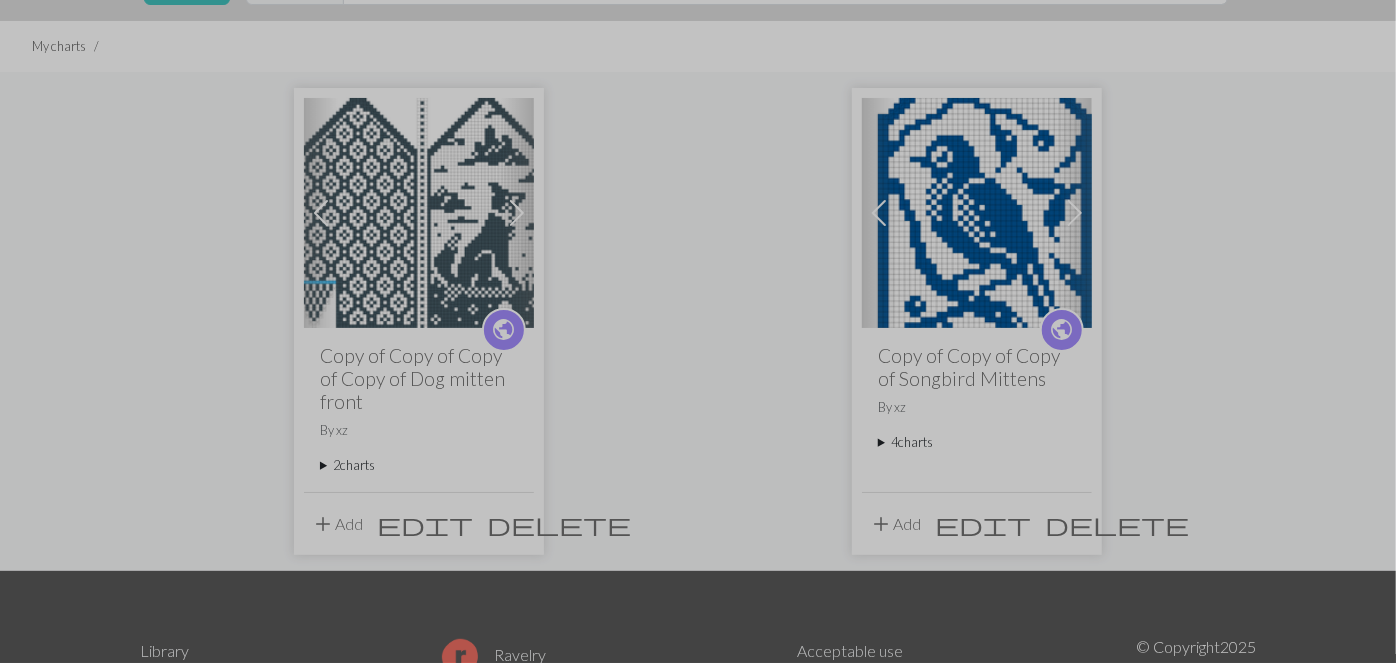 scroll, scrollTop: 113, scrollLeft: 0, axis: vertical 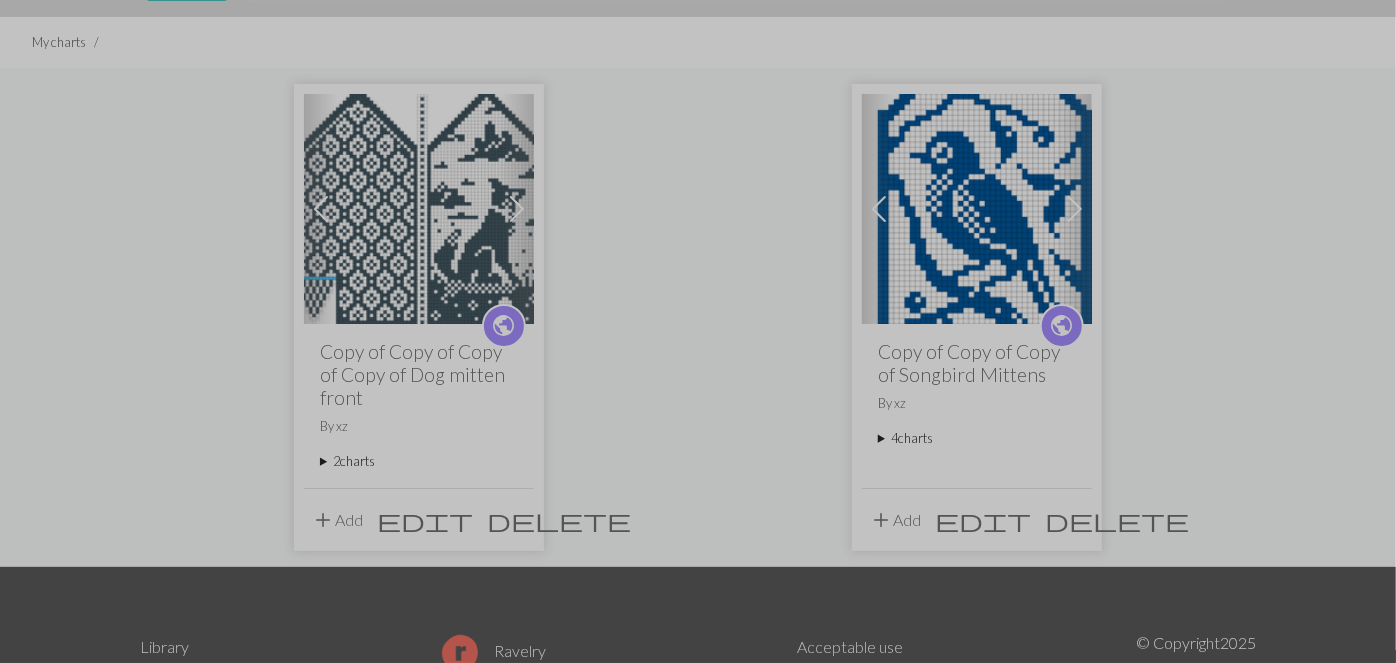 click on "Copy of Copy of Copy of Copy of Dog mitten front" at bounding box center (419, 374) 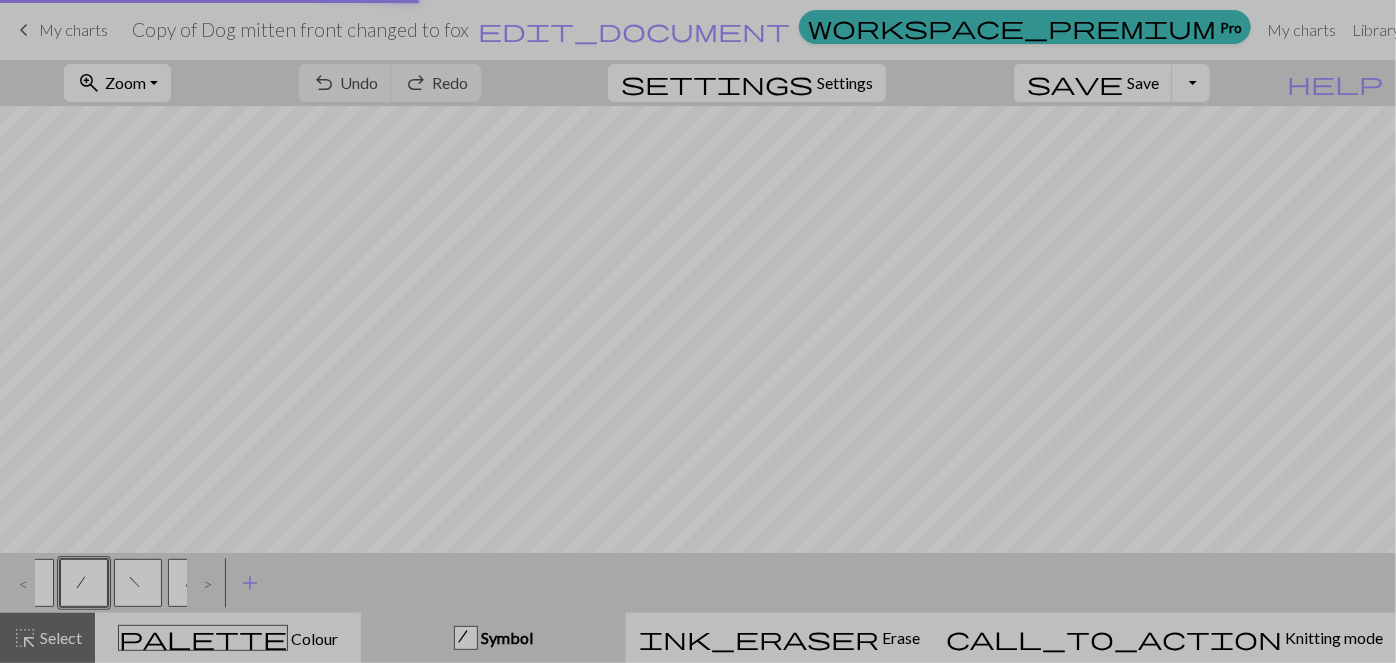 scroll, scrollTop: 0, scrollLeft: 0, axis: both 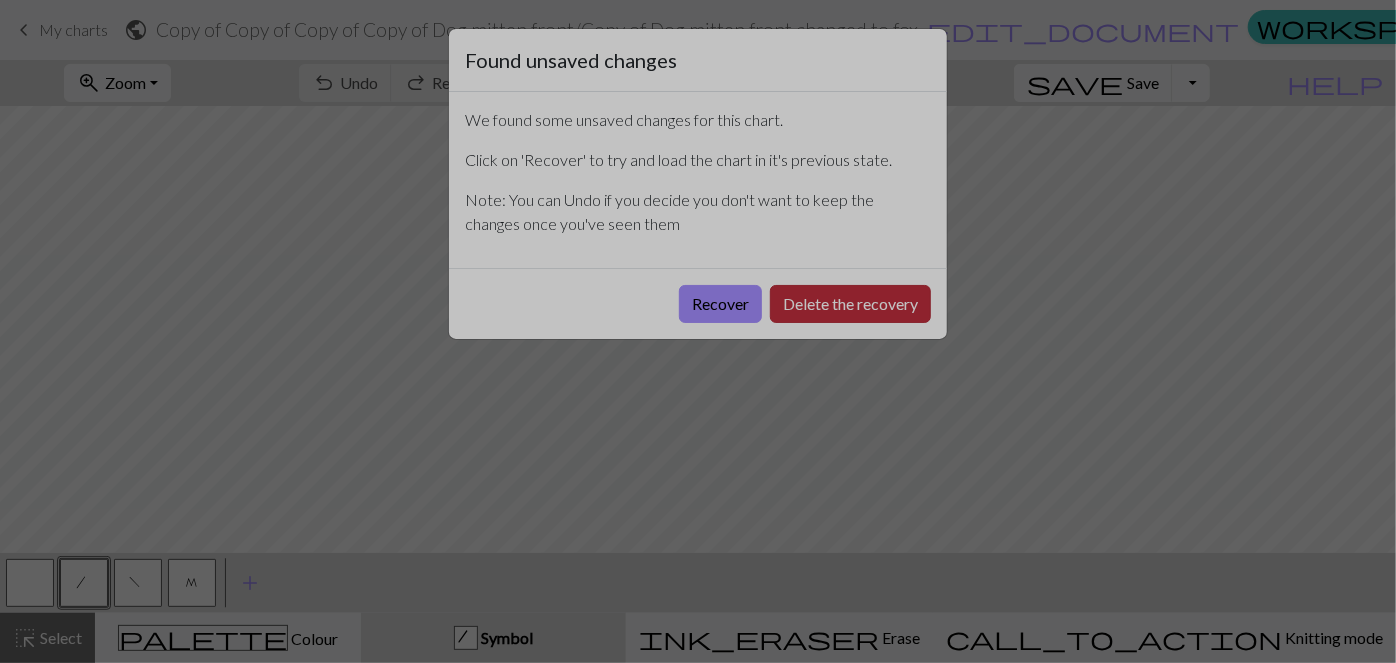 click on "Delete the recovery" at bounding box center (850, 304) 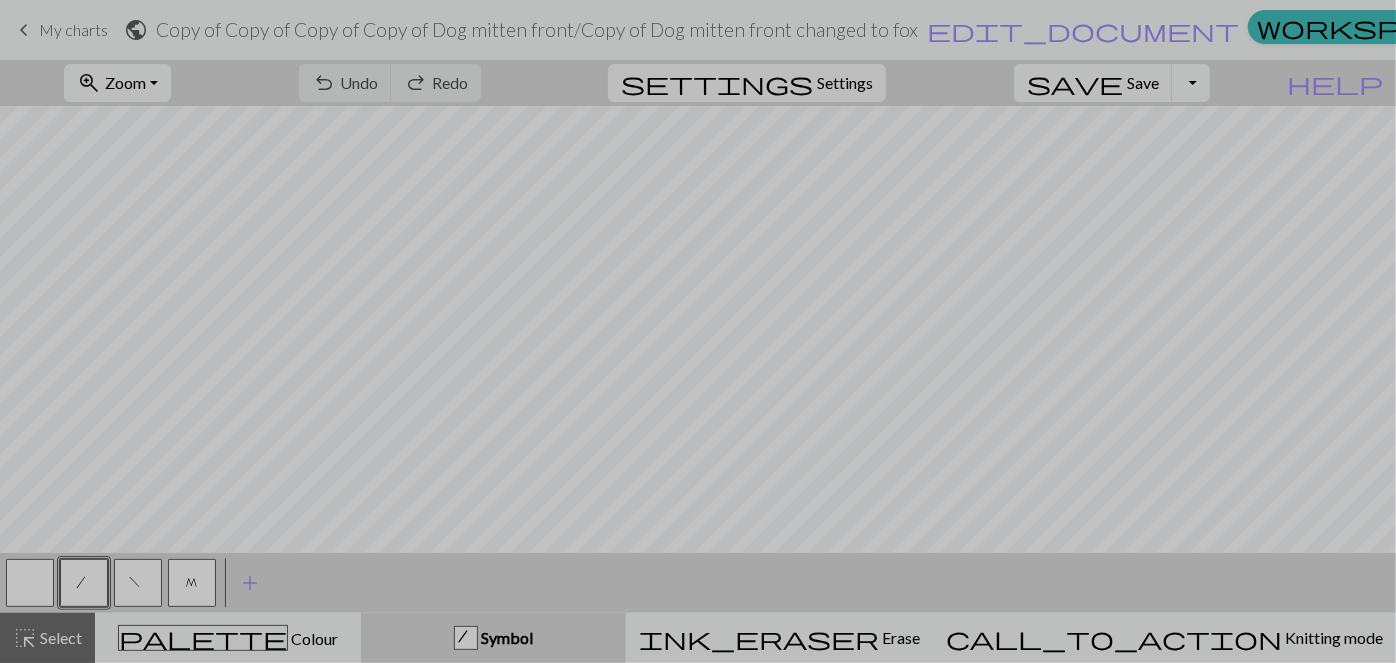 click on "Settings" at bounding box center (845, 83) 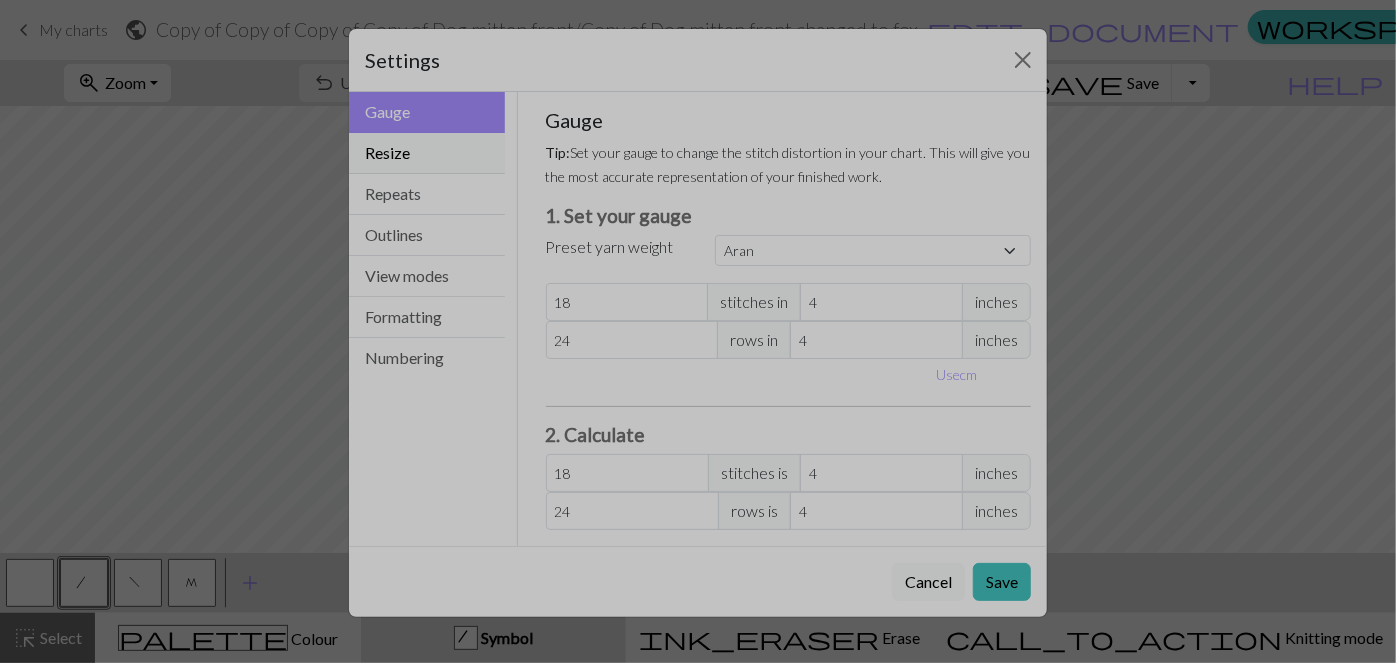 click on "Resize" at bounding box center [427, 153] 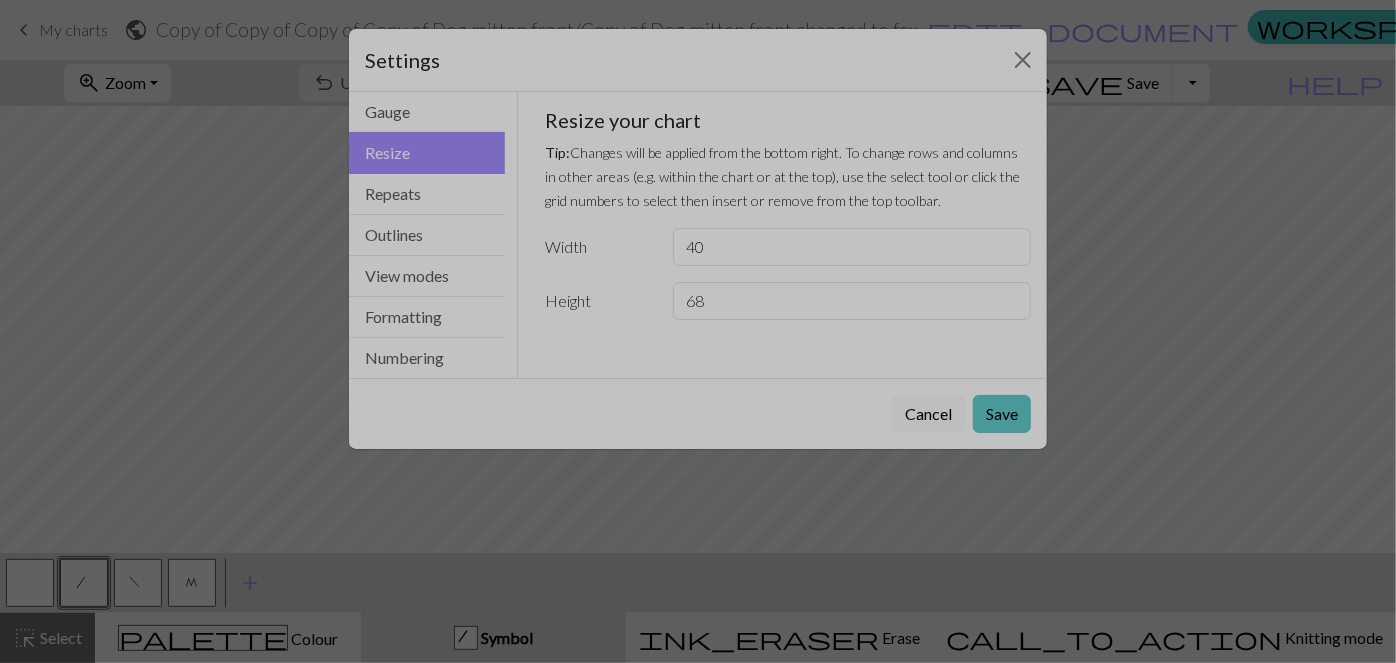 click on "Save" at bounding box center (1002, 414) 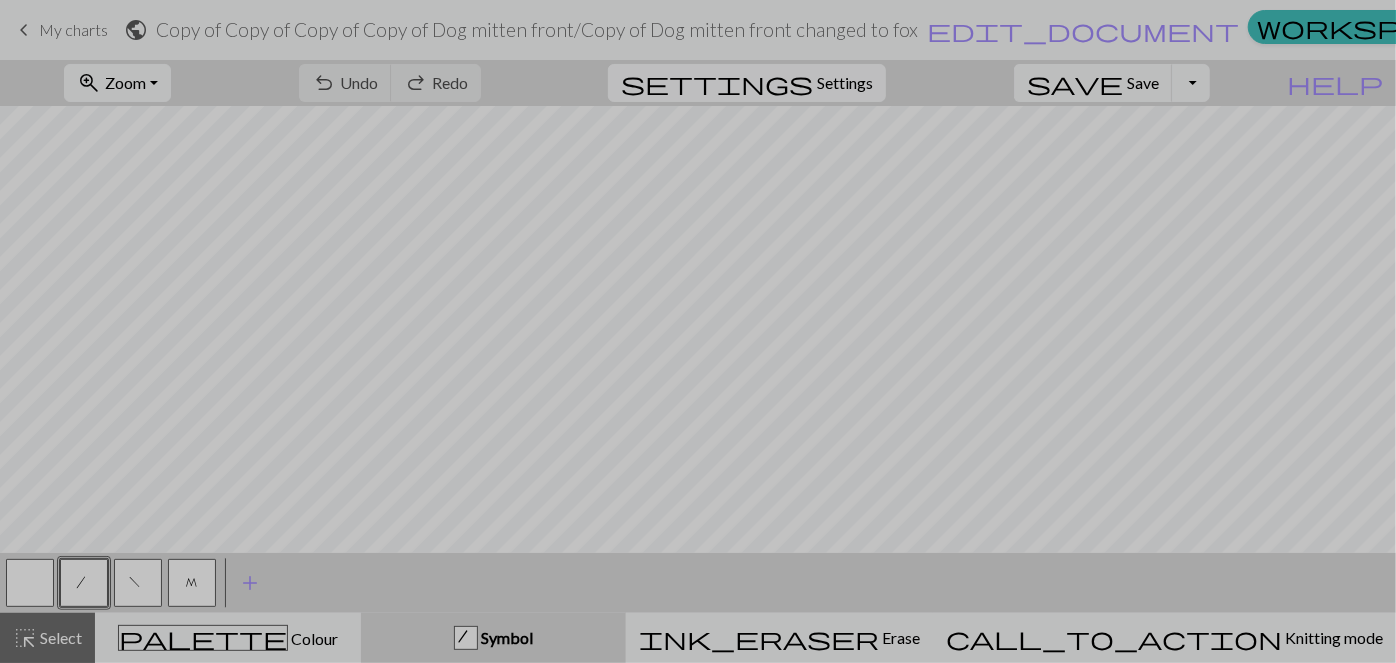 click on "settings" at bounding box center [717, 83] 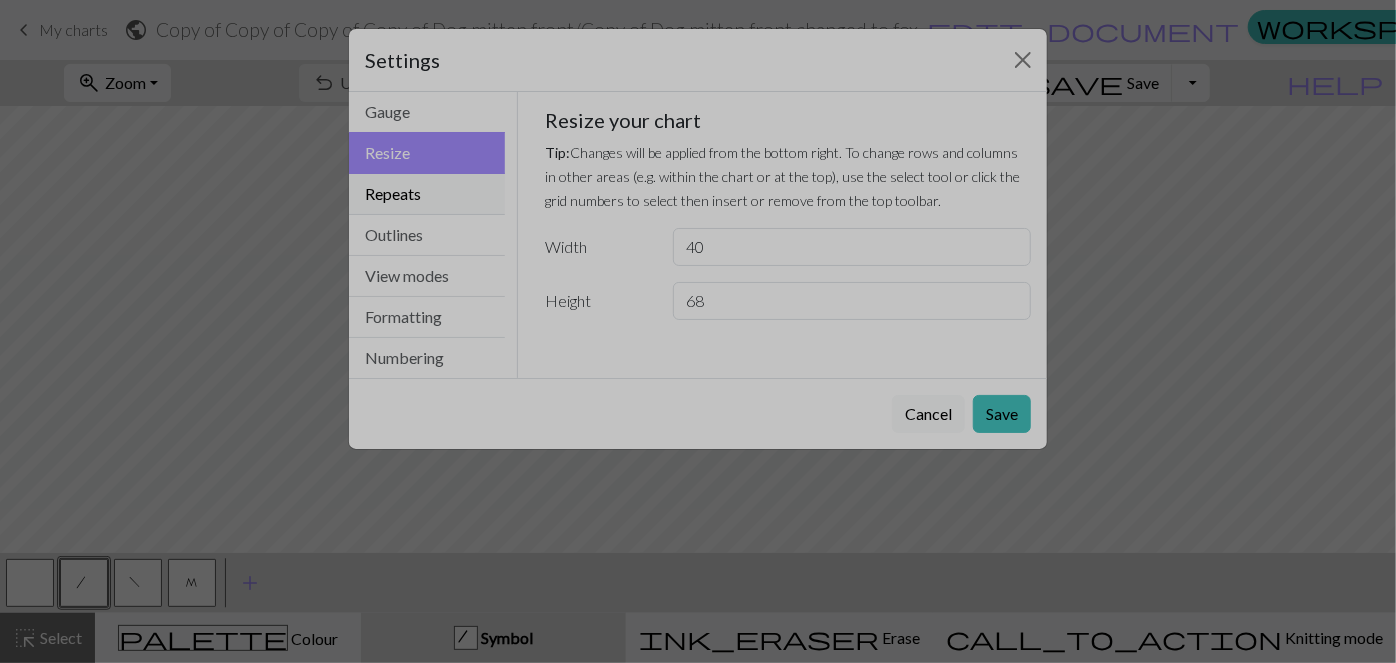 click on "Repeats" at bounding box center (427, 194) 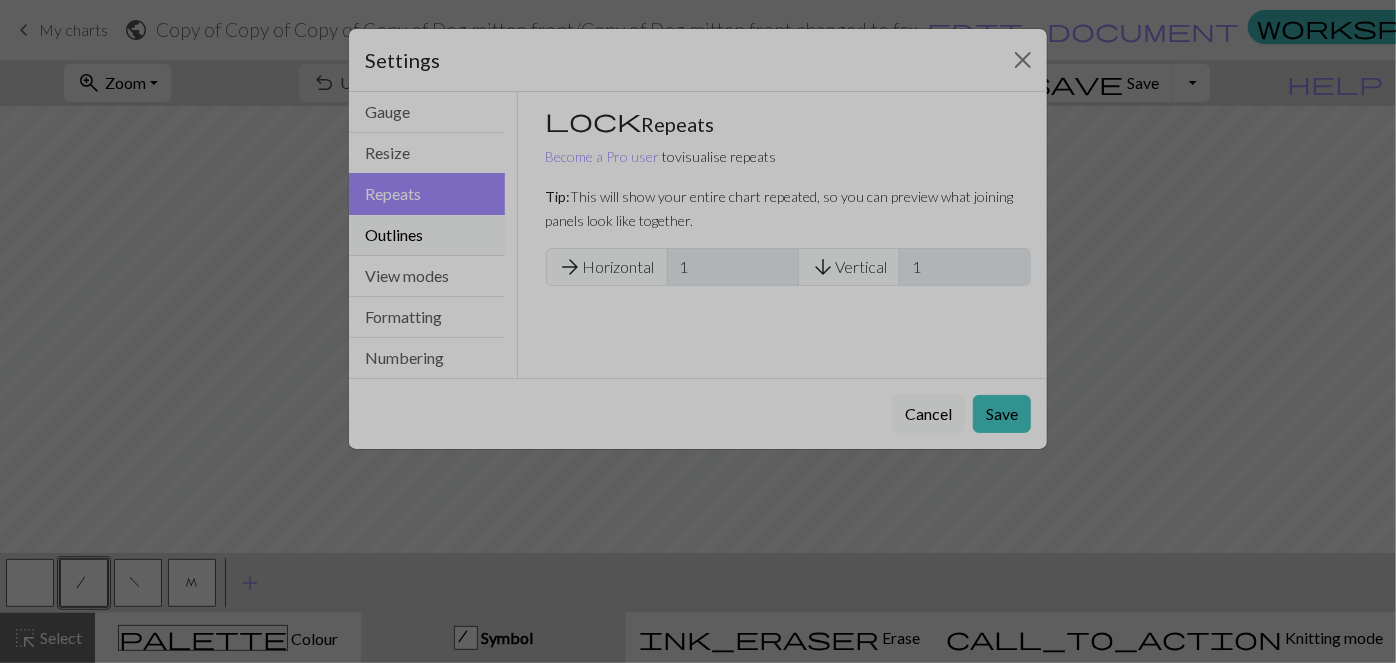 click on "Outlines" at bounding box center (427, 235) 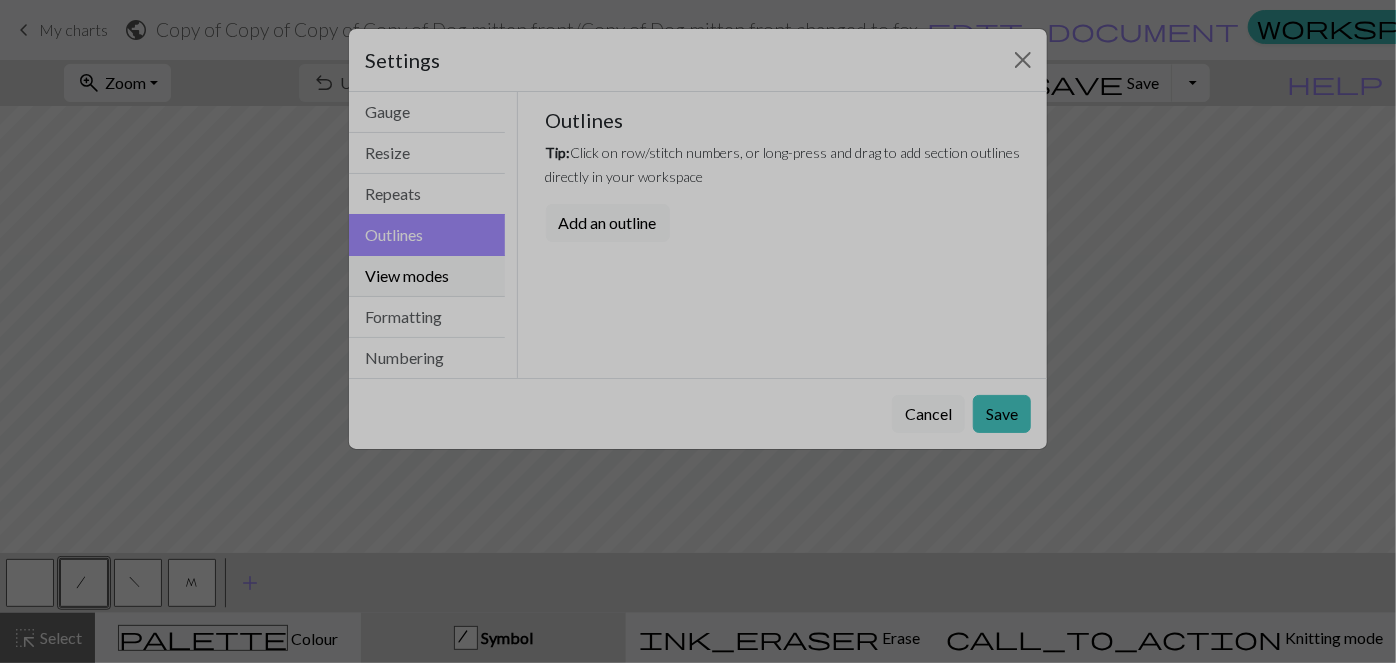 click on "View modes" at bounding box center (427, 276) 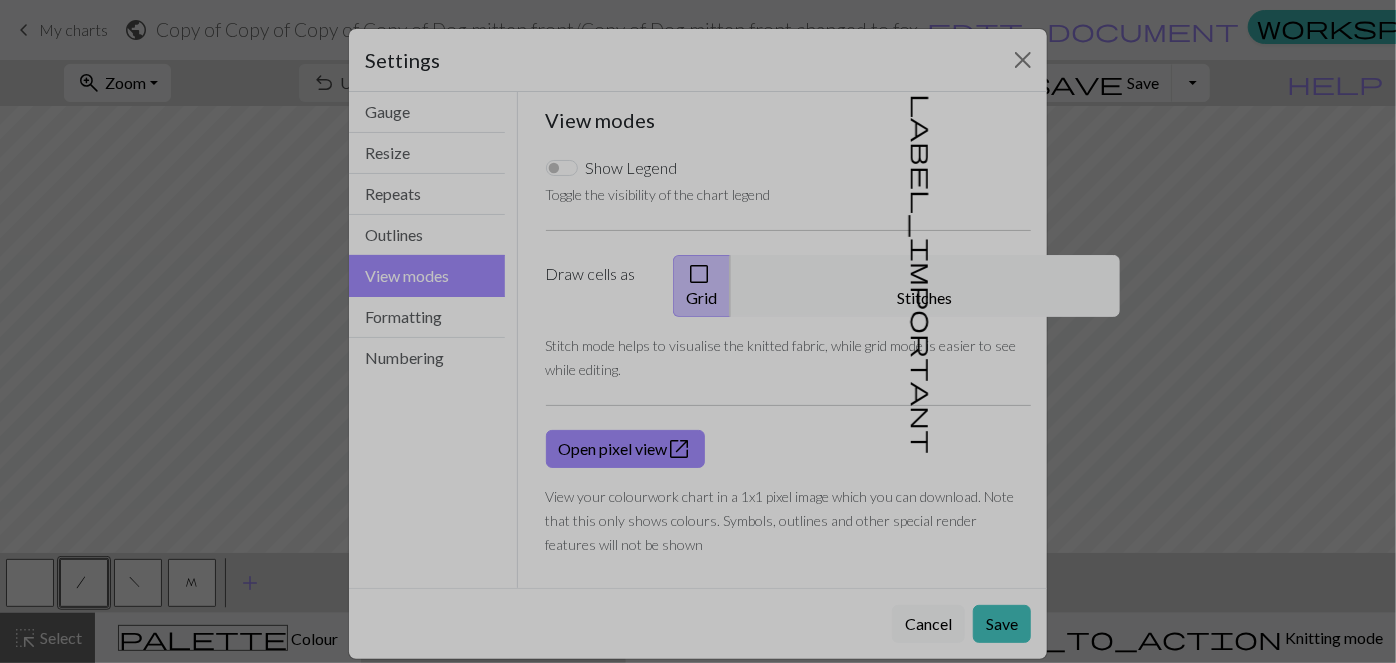 click on "View modes" at bounding box center [427, 276] 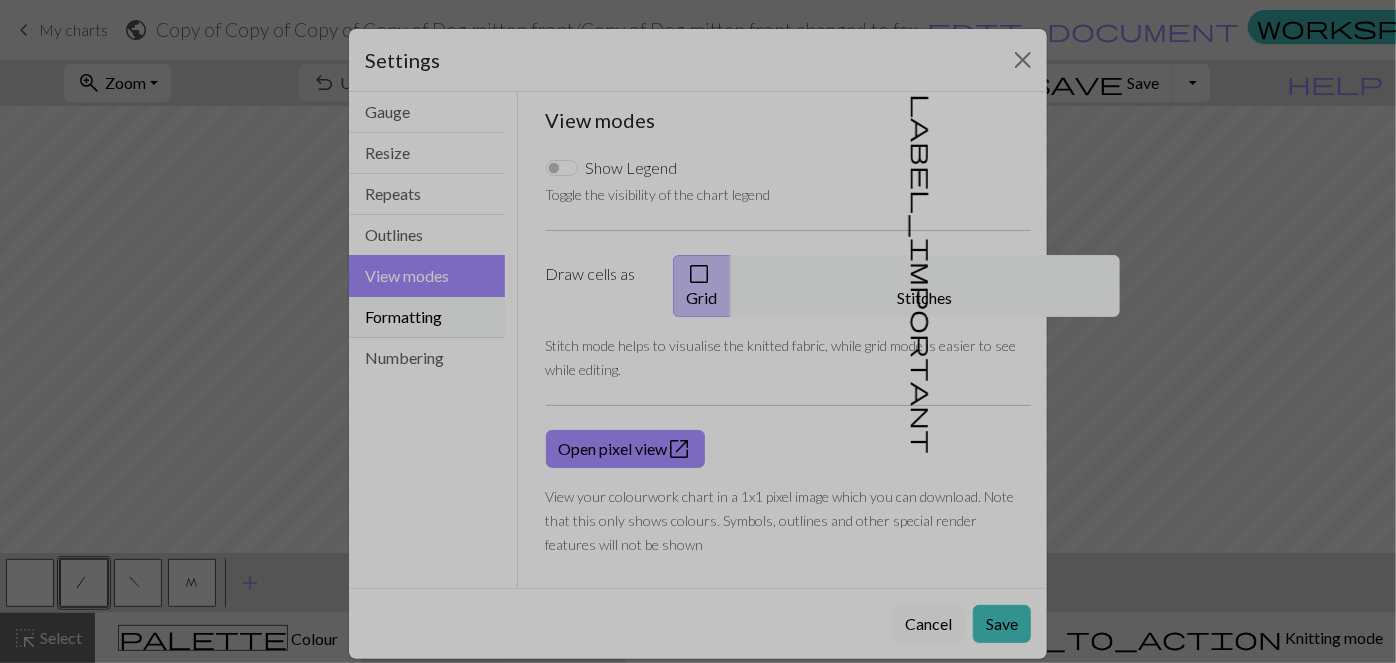 click on "Formatting" at bounding box center (427, 317) 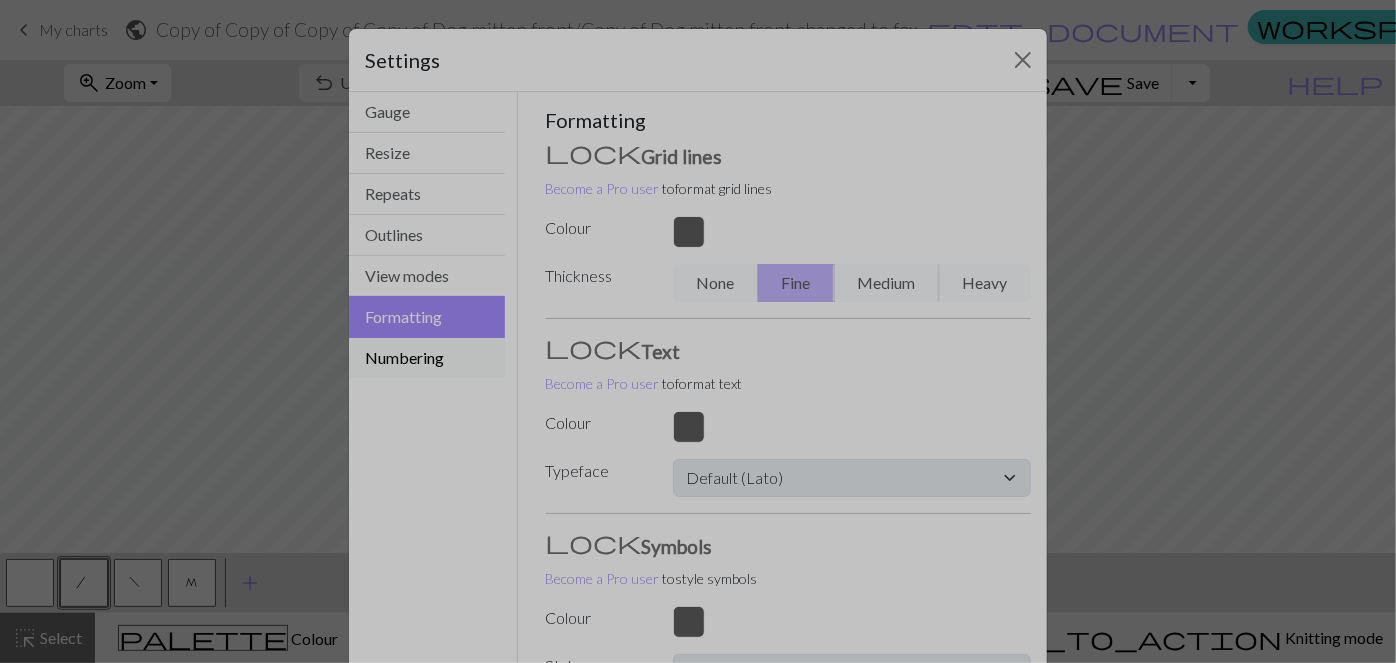 click on "Numbering" at bounding box center (427, 358) 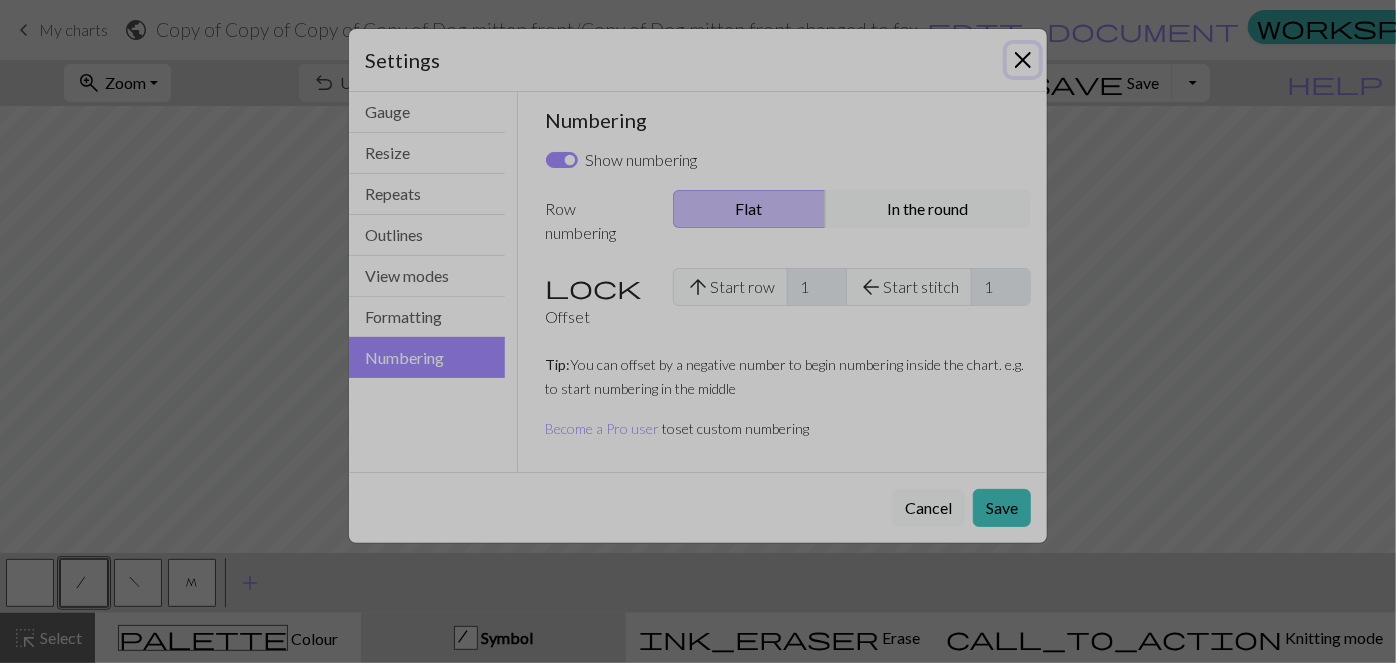 click at bounding box center (1023, 60) 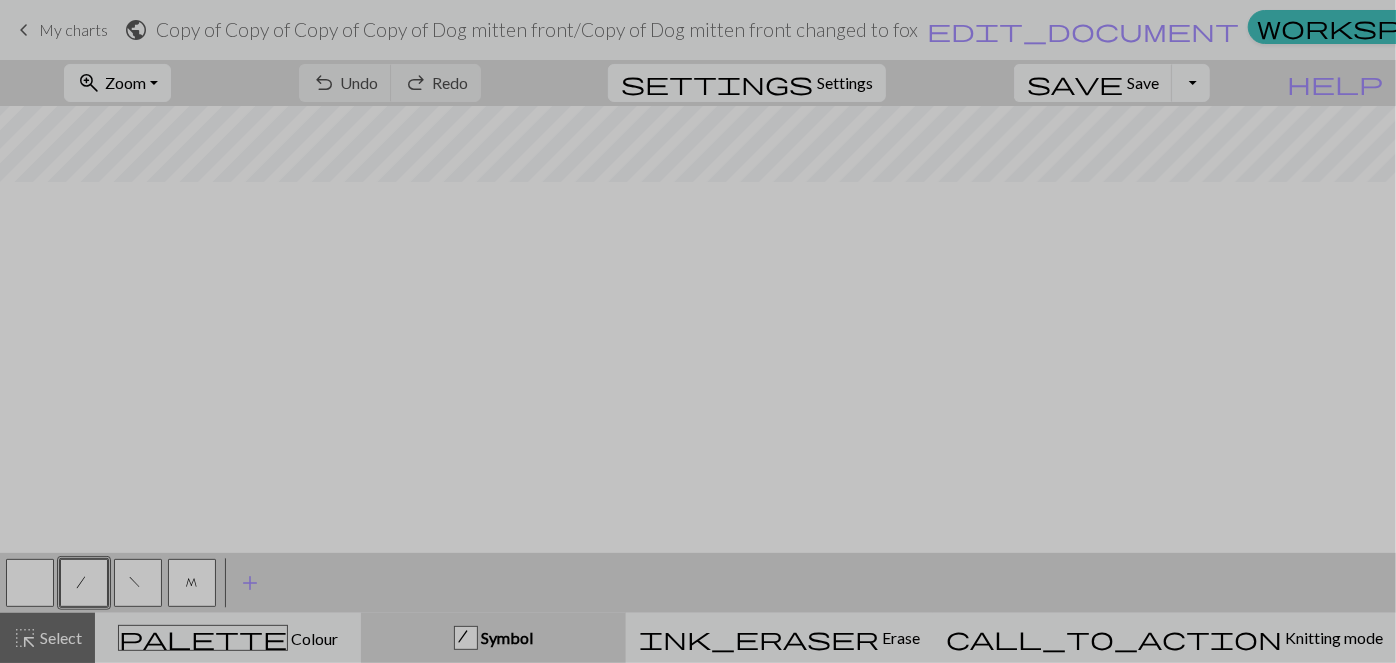 scroll, scrollTop: 0, scrollLeft: 0, axis: both 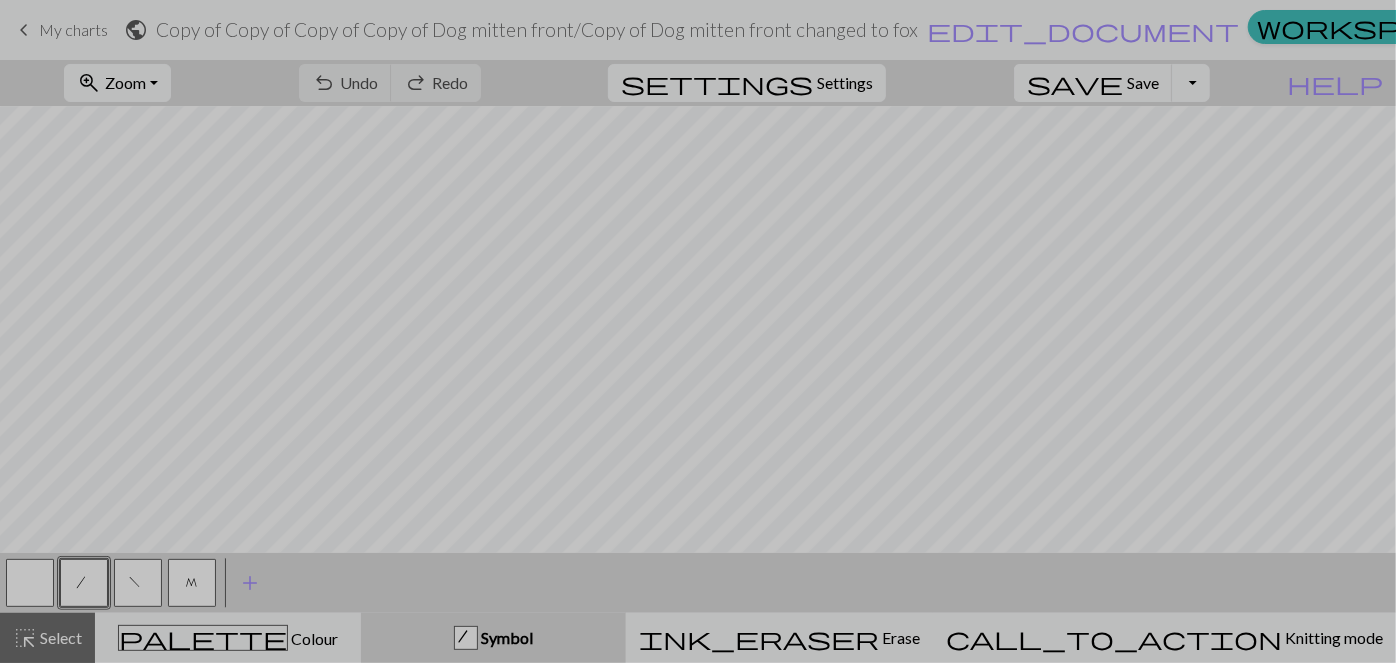 click on "keyboard_arrow_left" at bounding box center (24, 30) 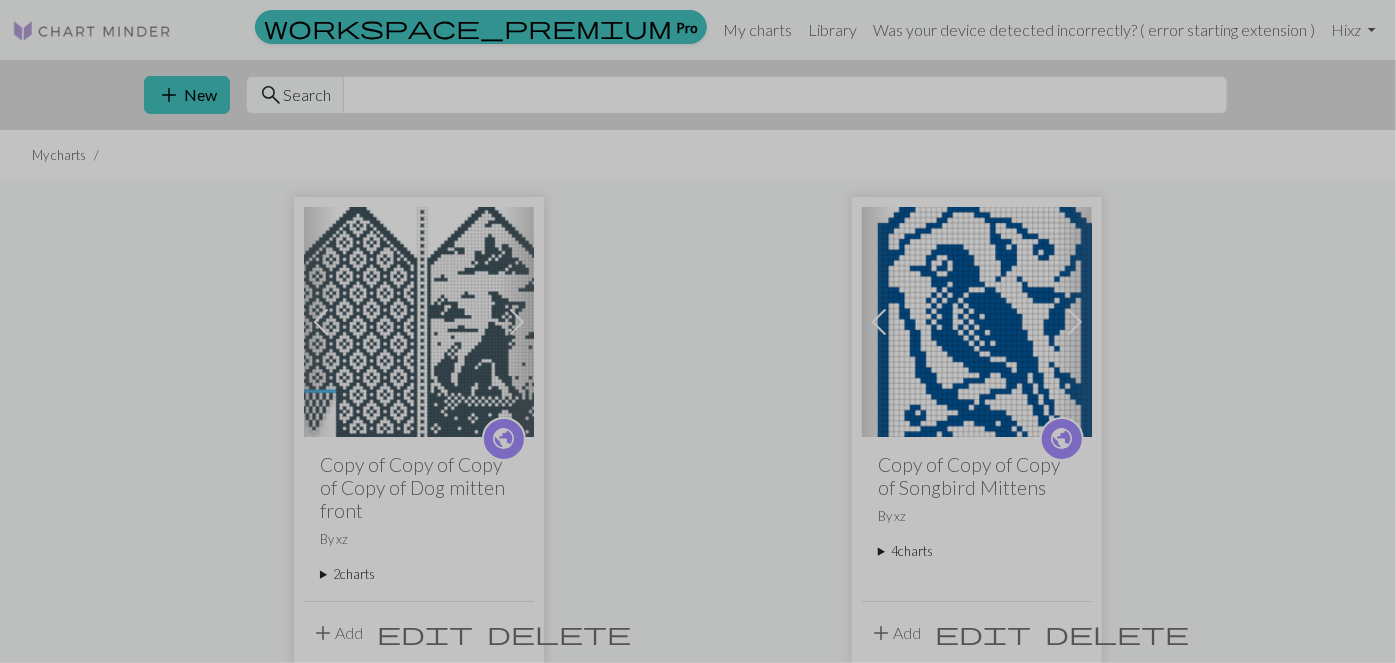 click on "public" at bounding box center [504, 438] 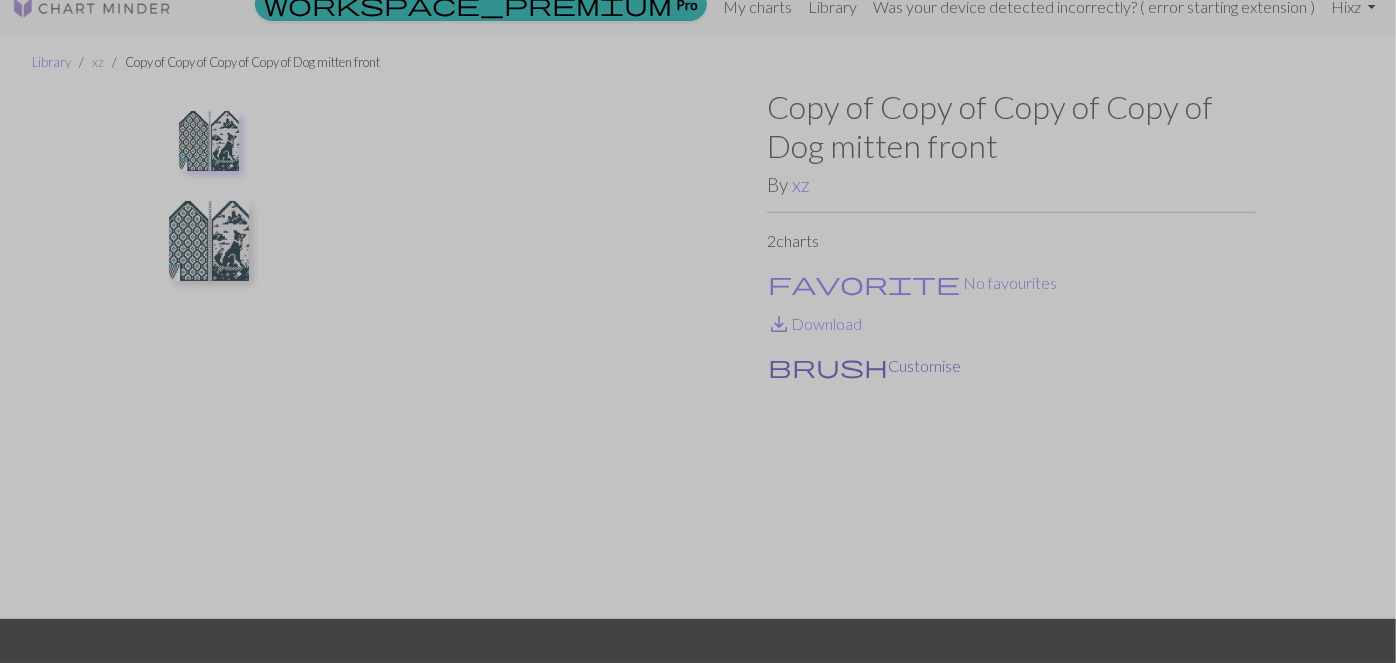 scroll, scrollTop: 0, scrollLeft: 0, axis: both 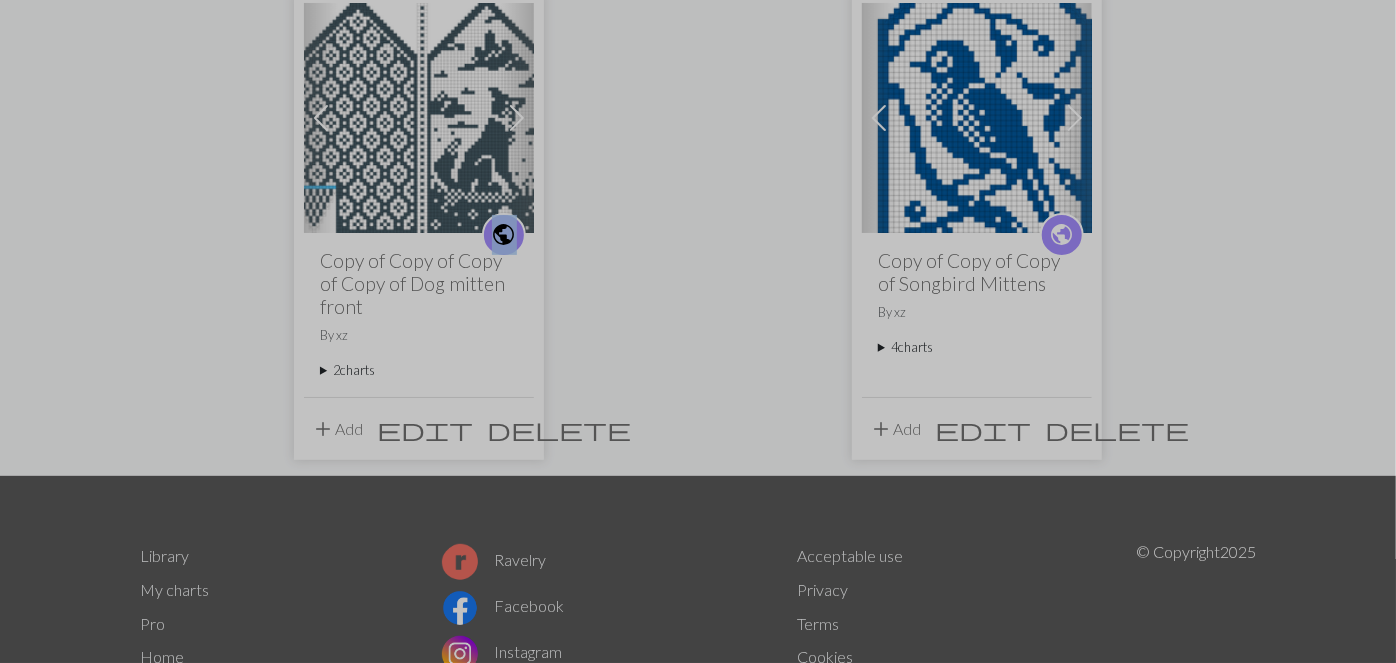 click on "public" at bounding box center (504, 234) 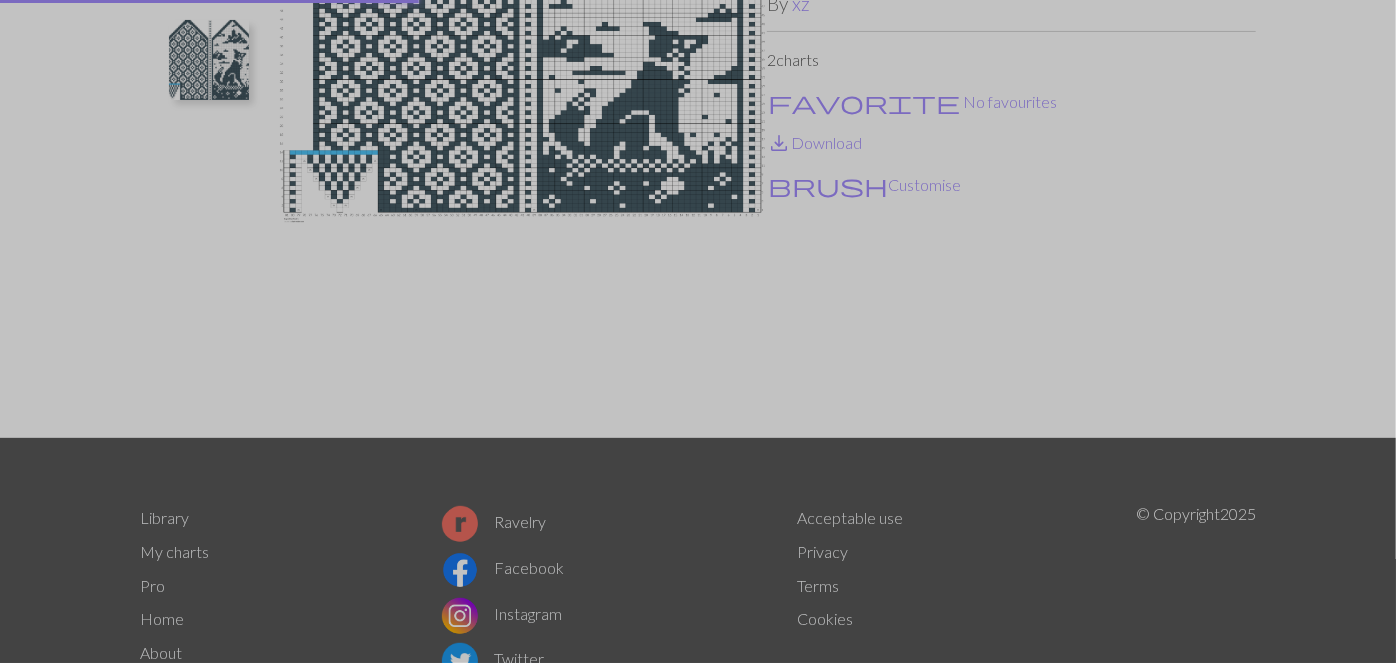 scroll, scrollTop: 0, scrollLeft: 0, axis: both 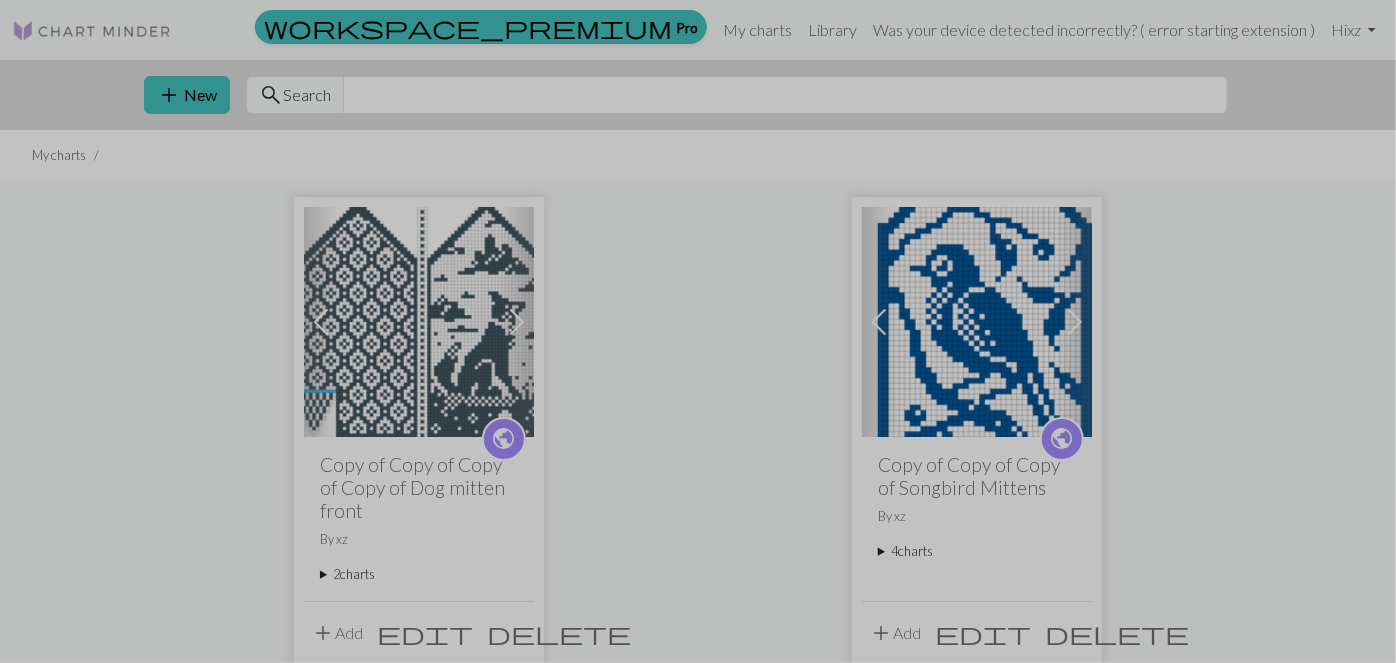 click at bounding box center (1075, 322) 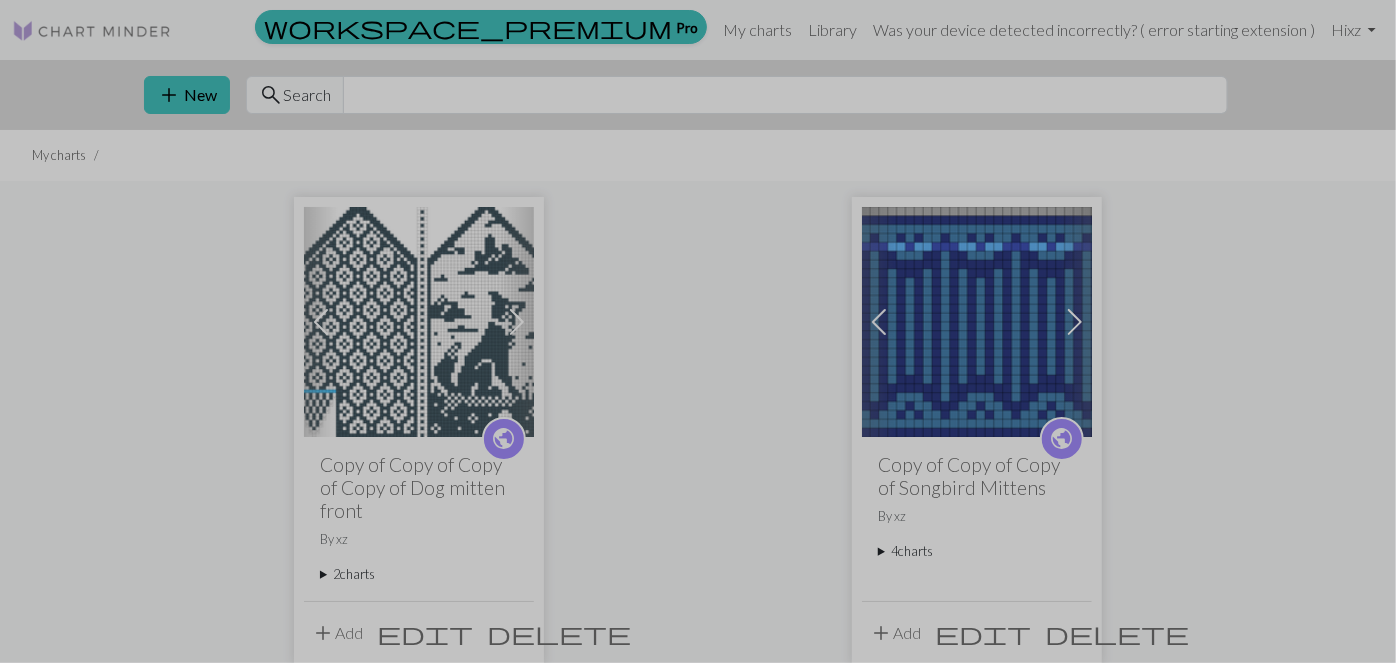 click at bounding box center [1075, 322] 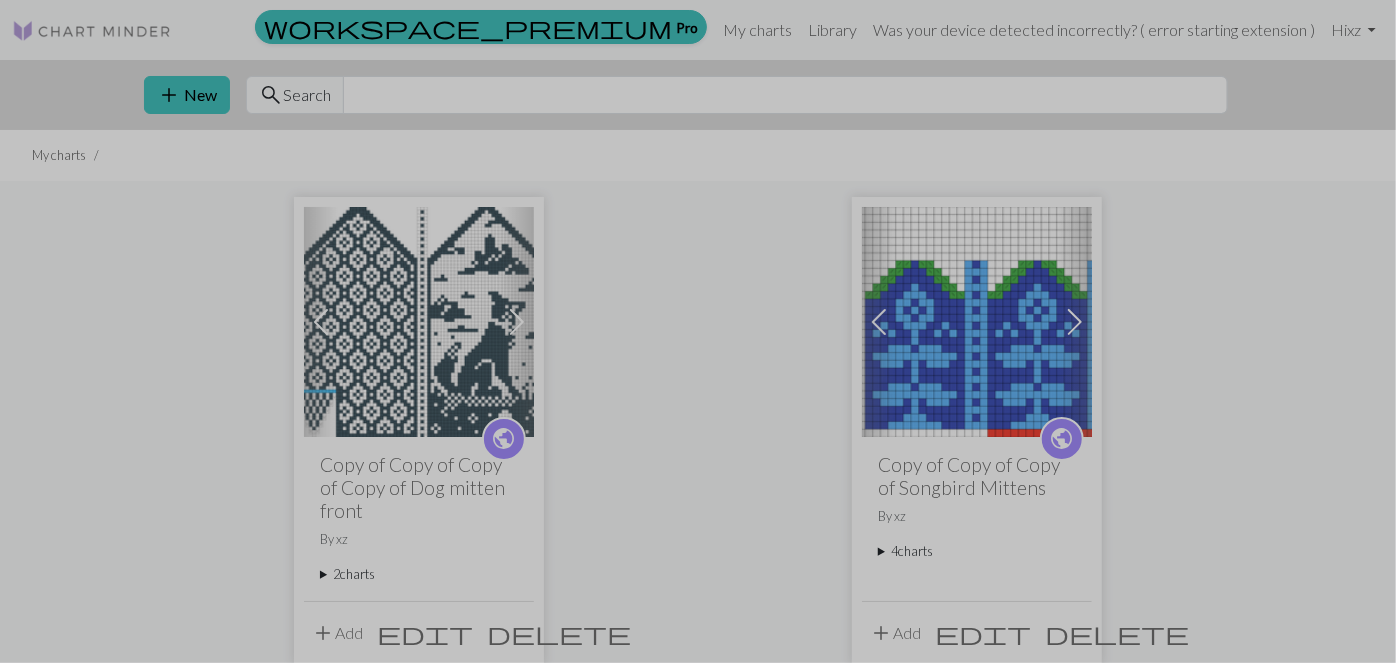 click at bounding box center (1075, 322) 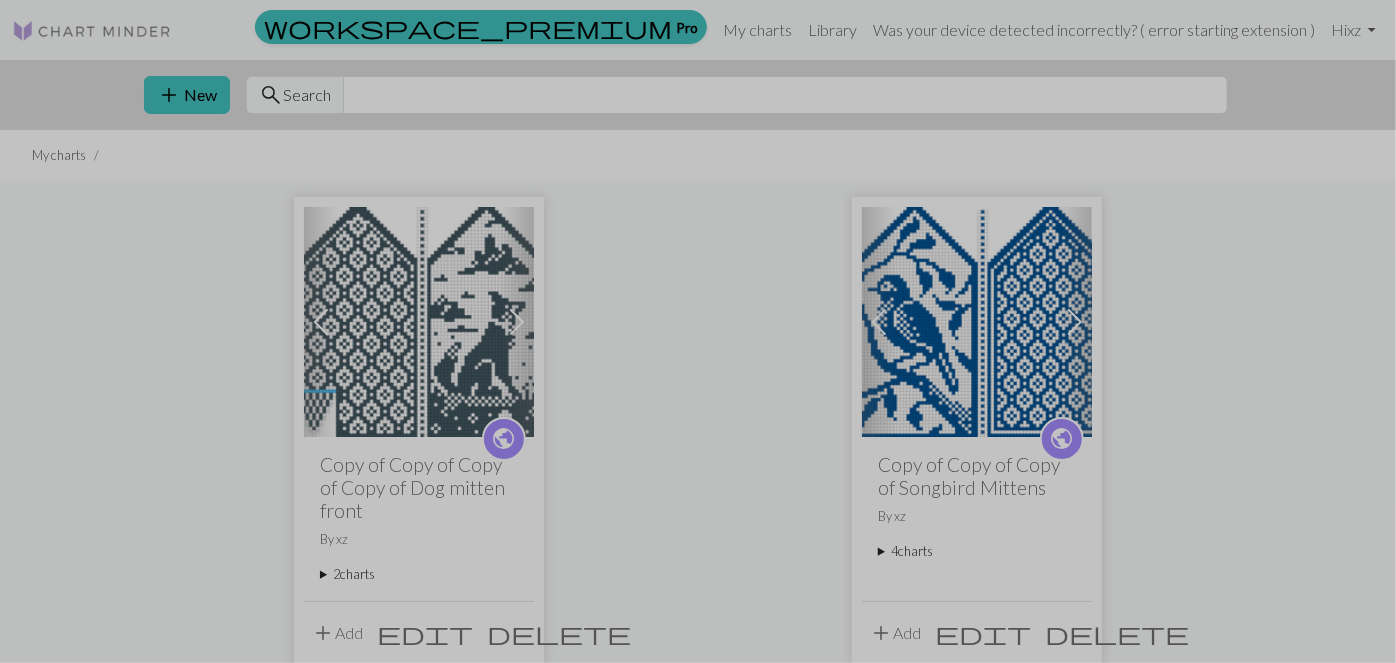 click at bounding box center (1075, 322) 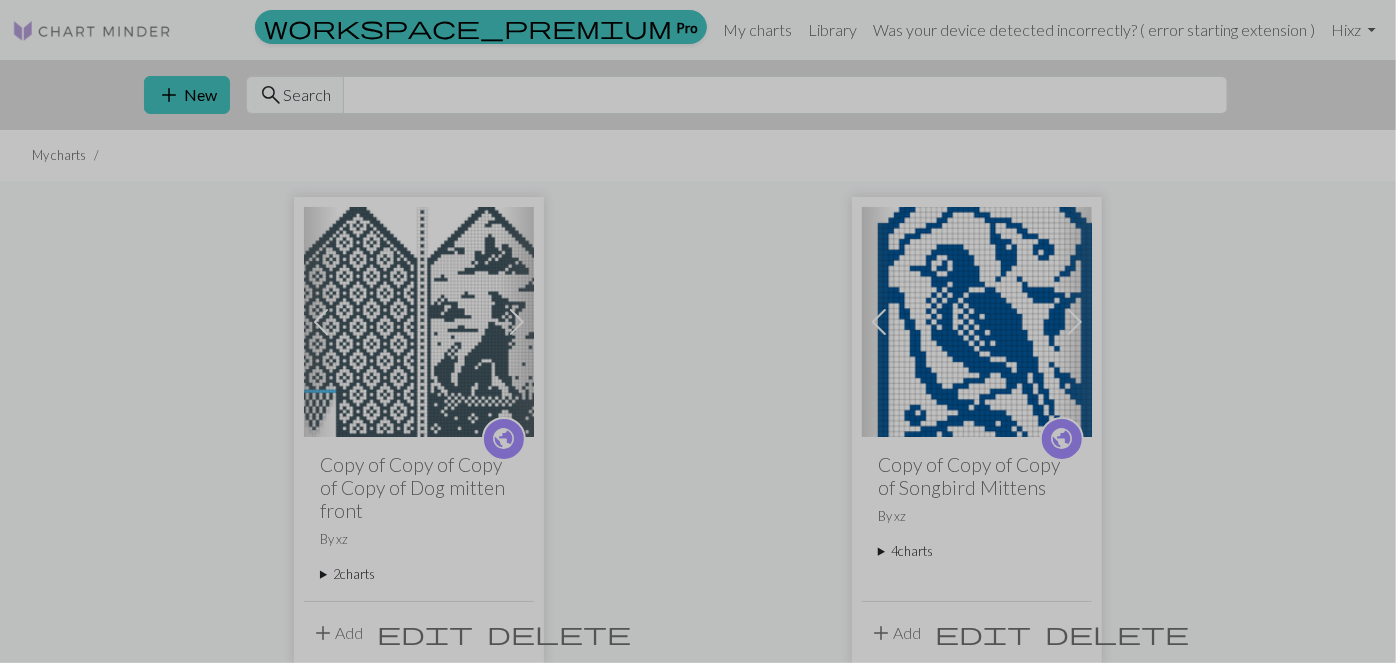 click at bounding box center (517, 322) 